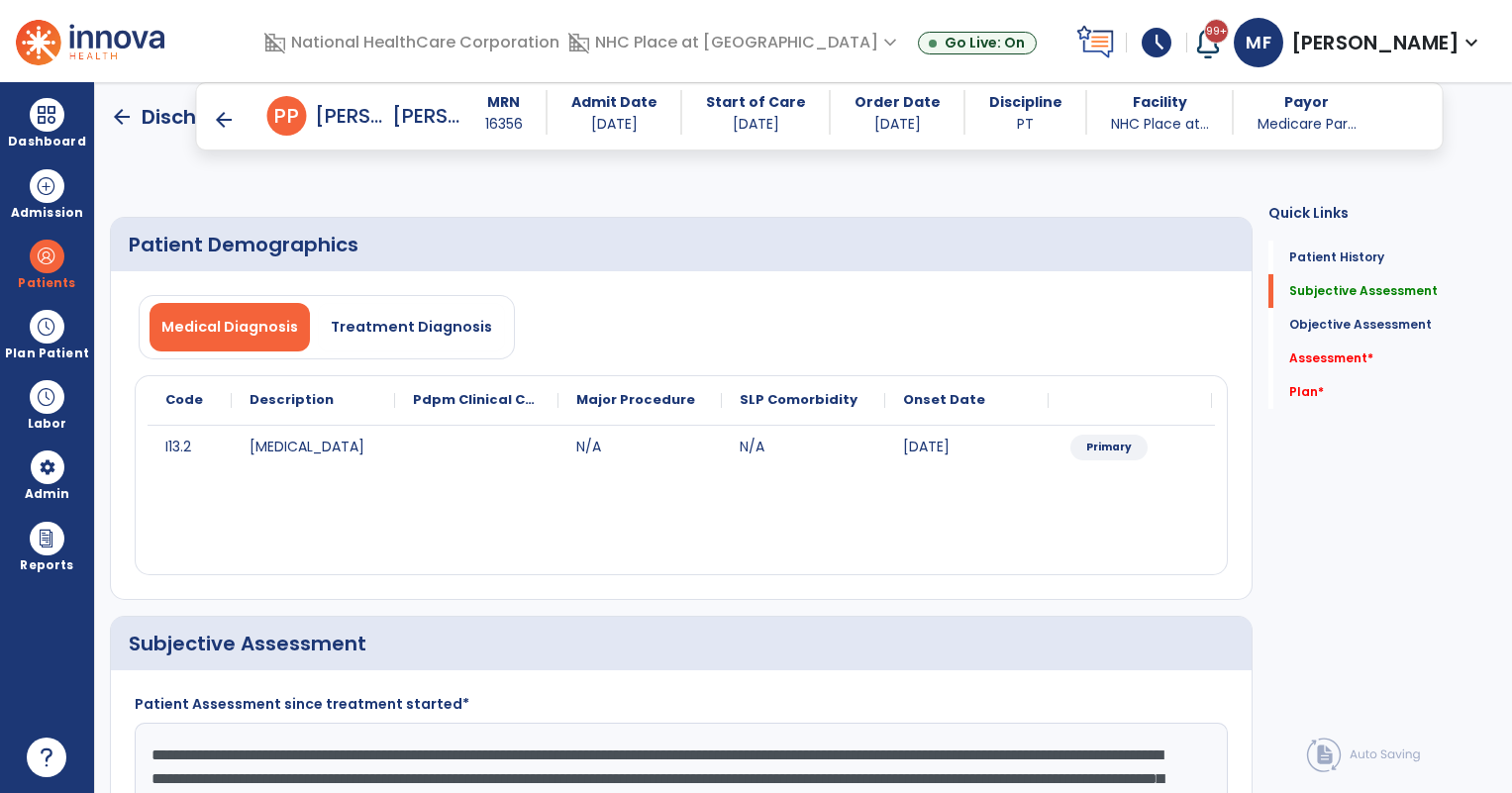 scroll, scrollTop: 0, scrollLeft: 0, axis: both 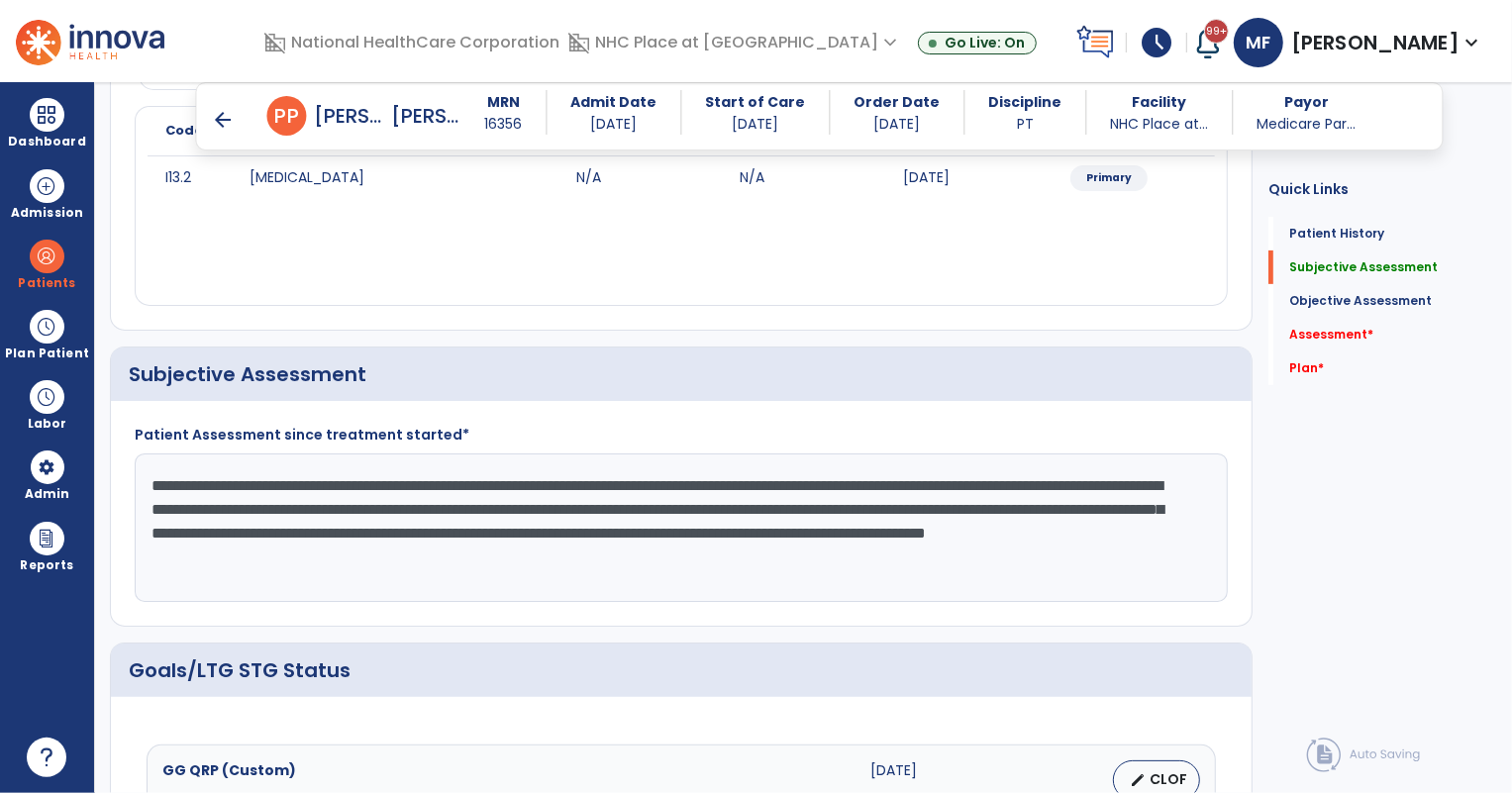 click on "**********" 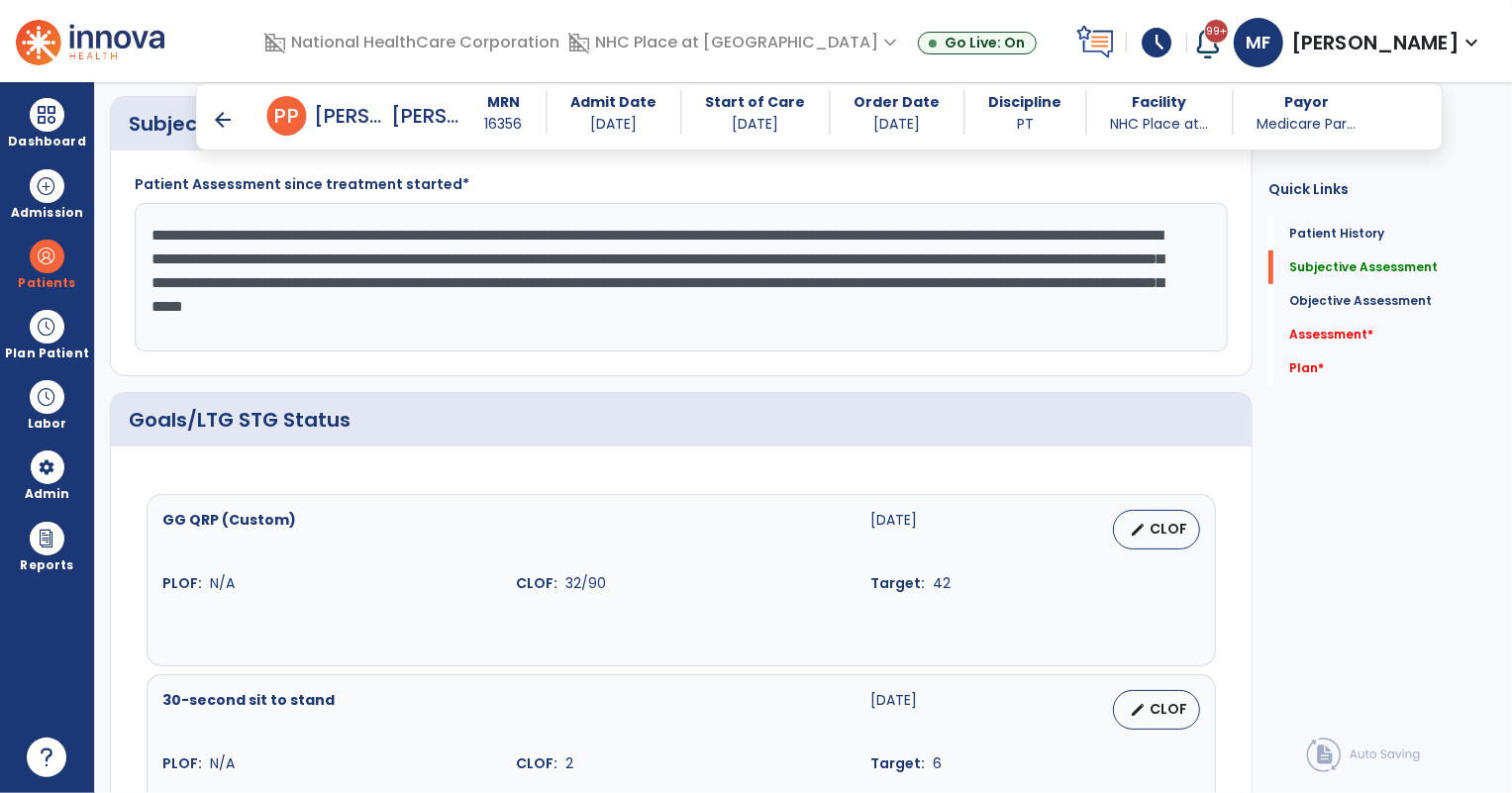 scroll, scrollTop: 630, scrollLeft: 0, axis: vertical 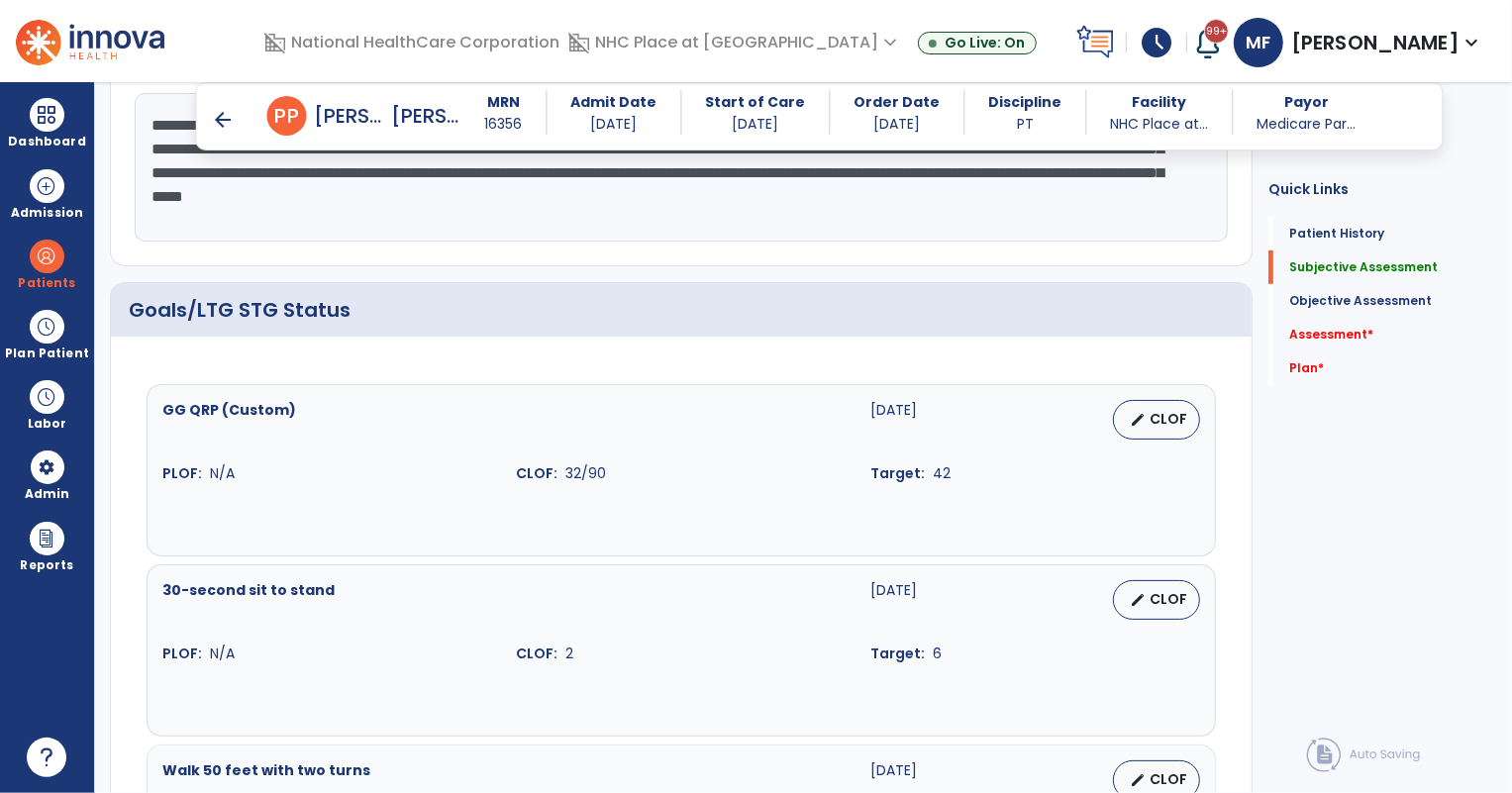 type on "**********" 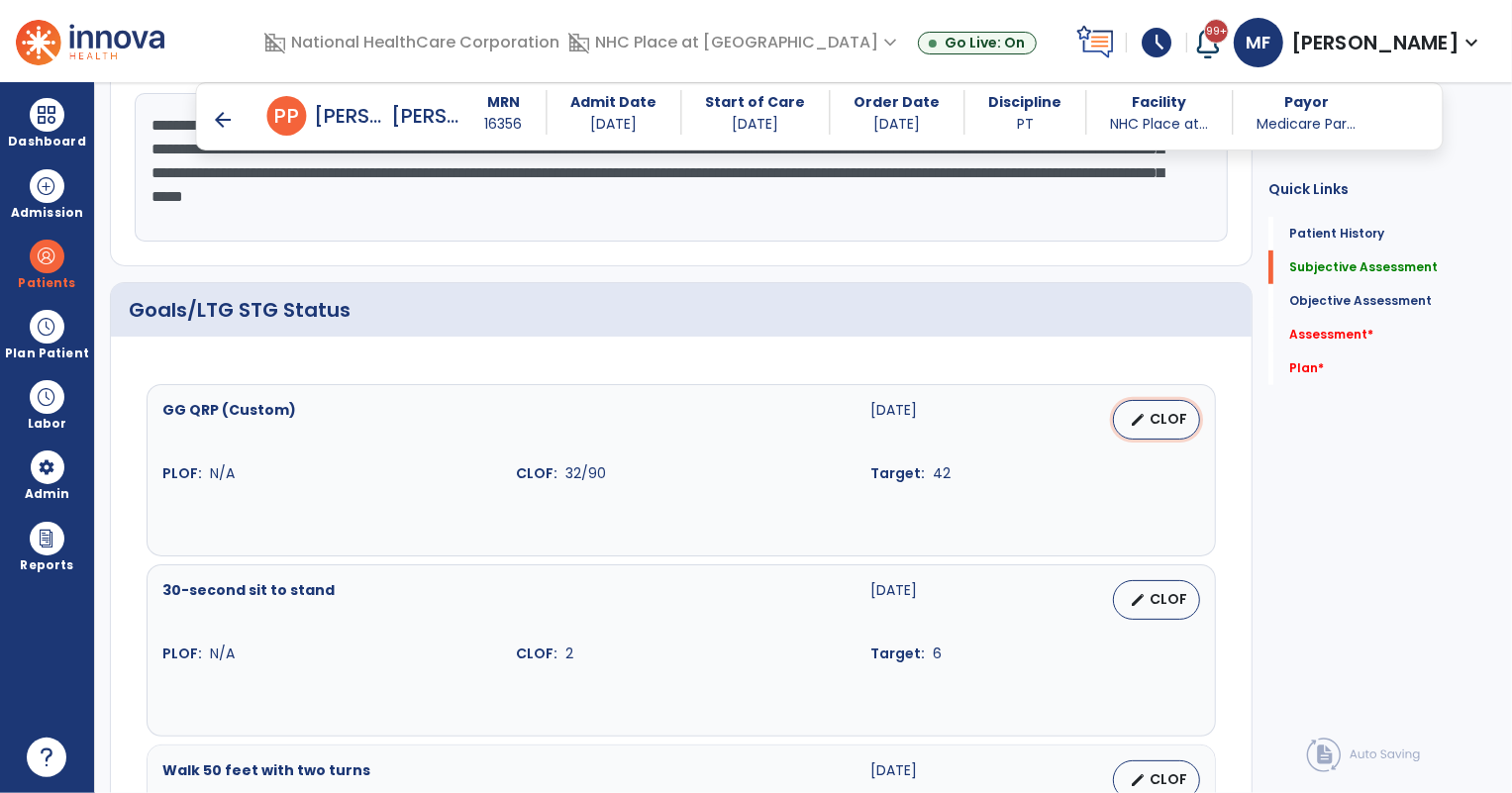 click on "edit   CLOF" at bounding box center (1157, 420) 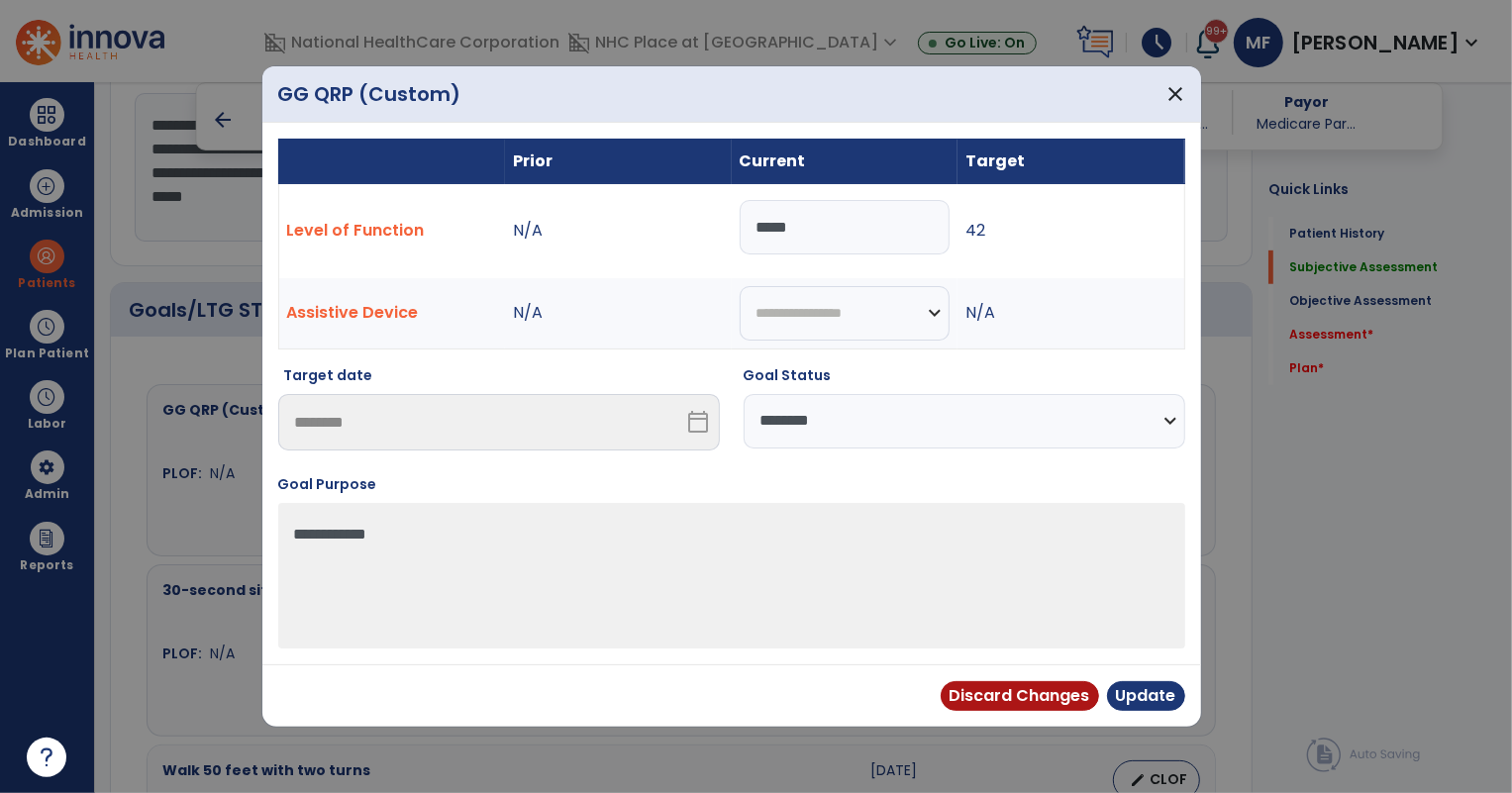 click on "**********" at bounding box center [964, 421] 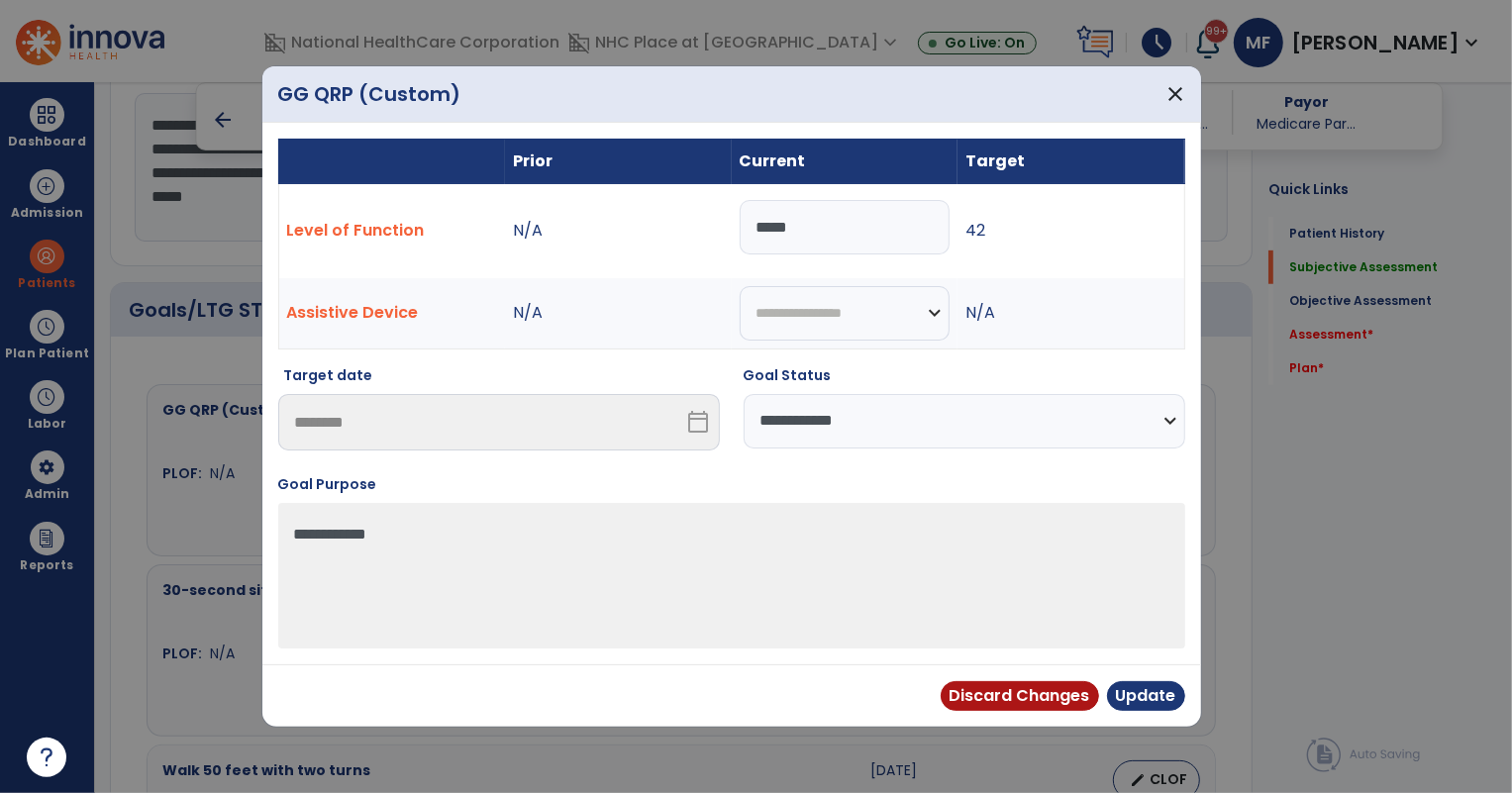 click on "**********" at bounding box center (964, 421) 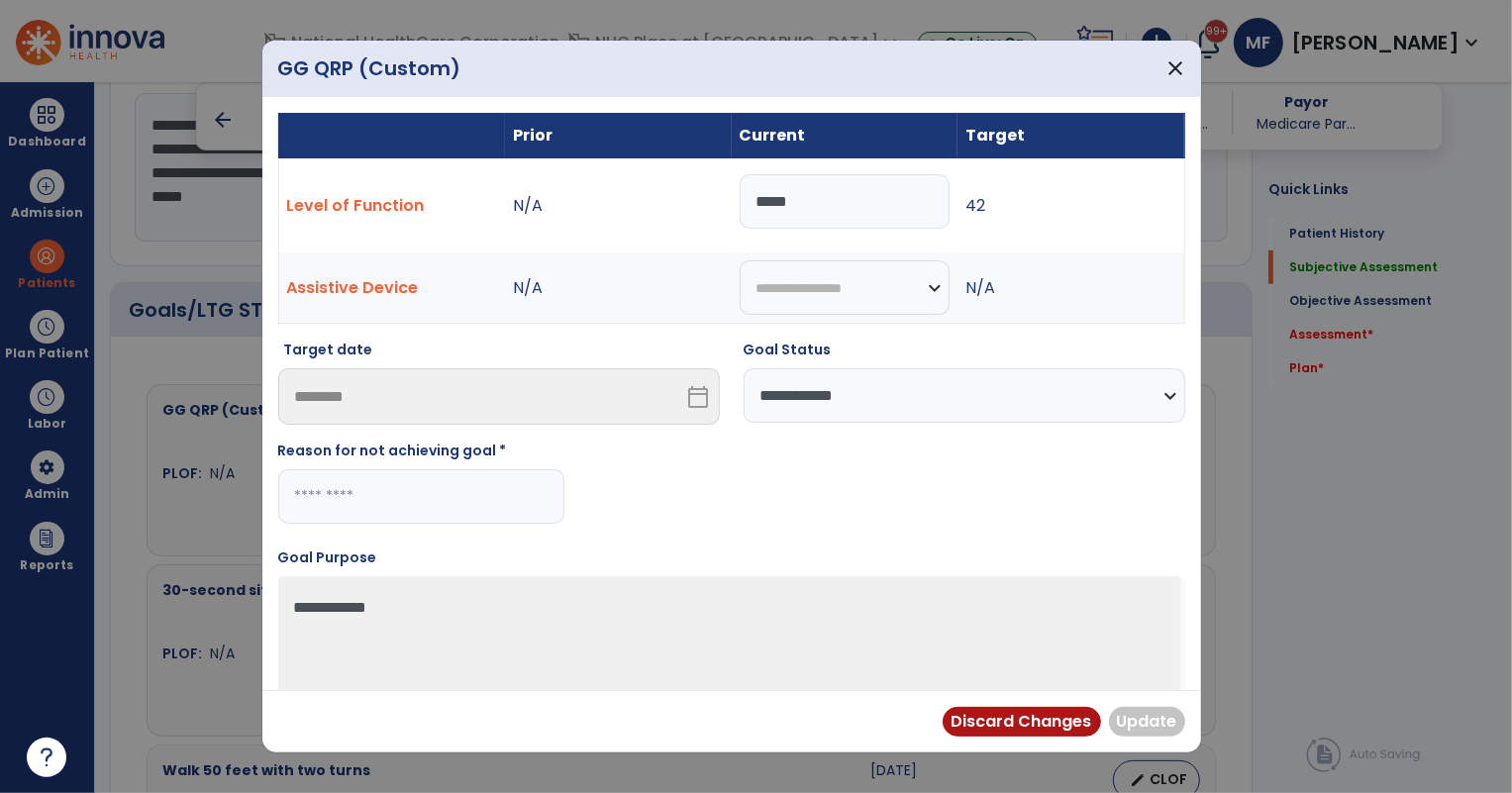click at bounding box center (421, 496) 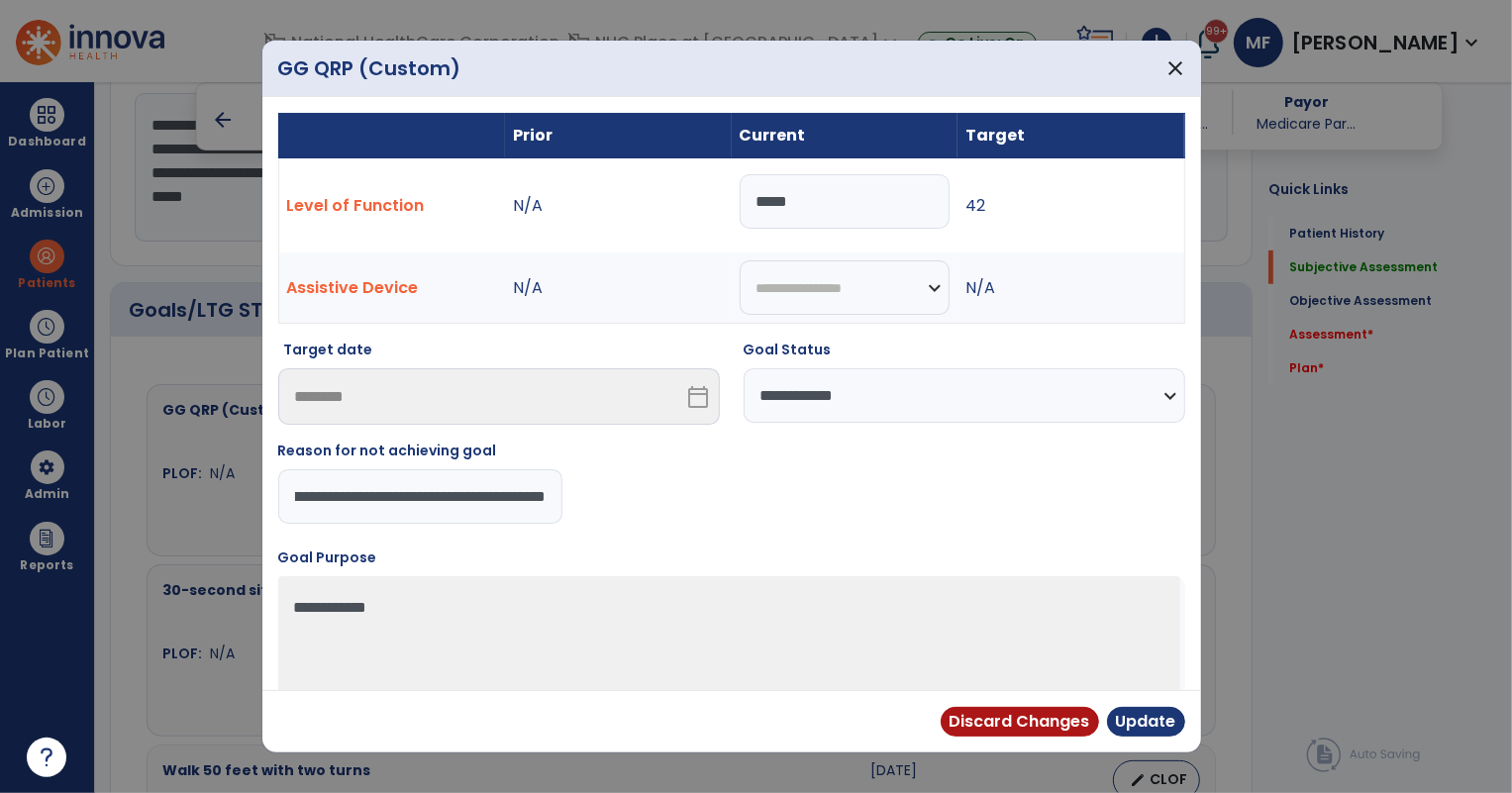scroll, scrollTop: 0, scrollLeft: 85, axis: horizontal 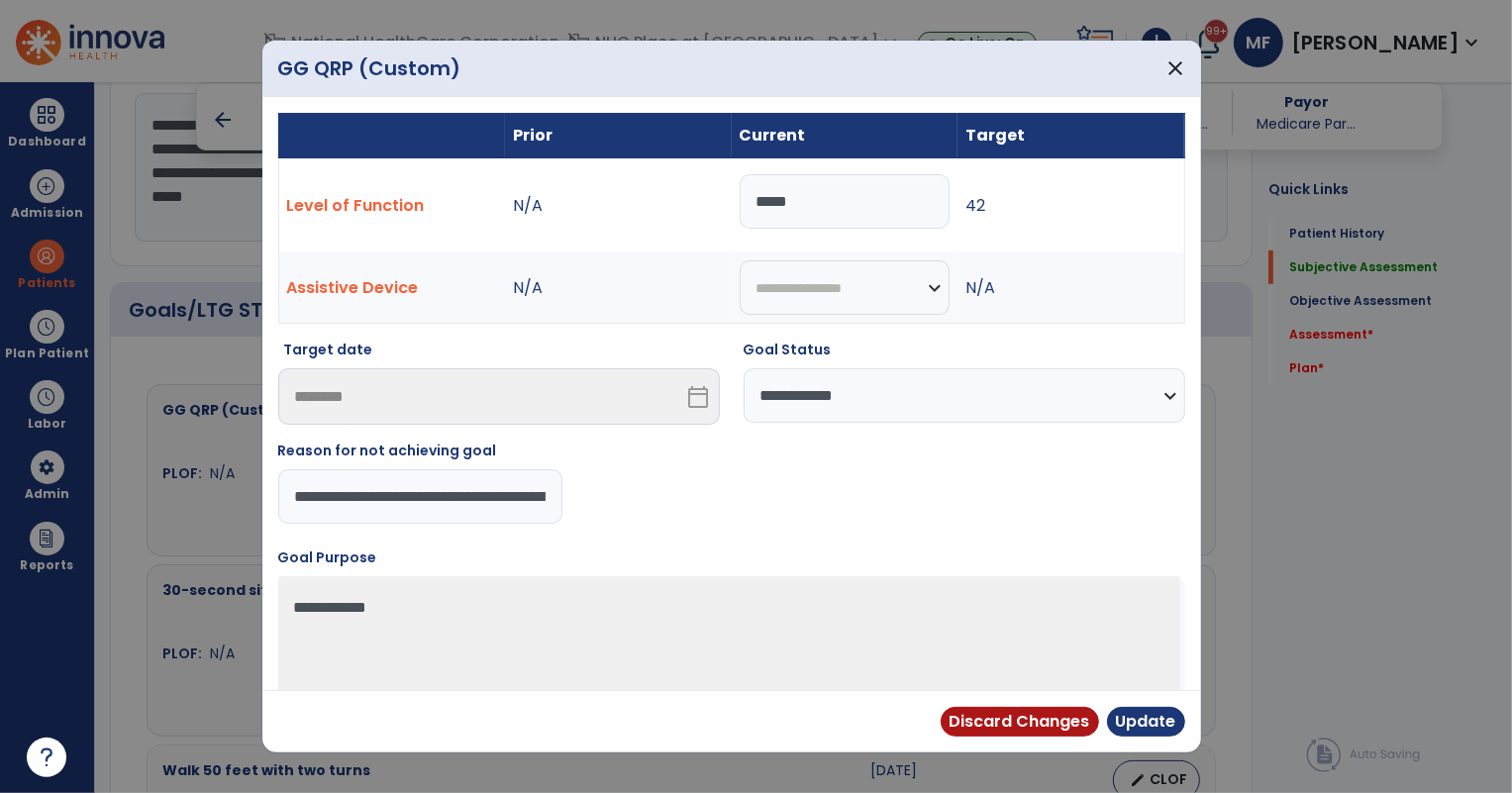 drag, startPoint x: 548, startPoint y: 494, endPoint x: 200, endPoint y: 543, distance: 351.43278 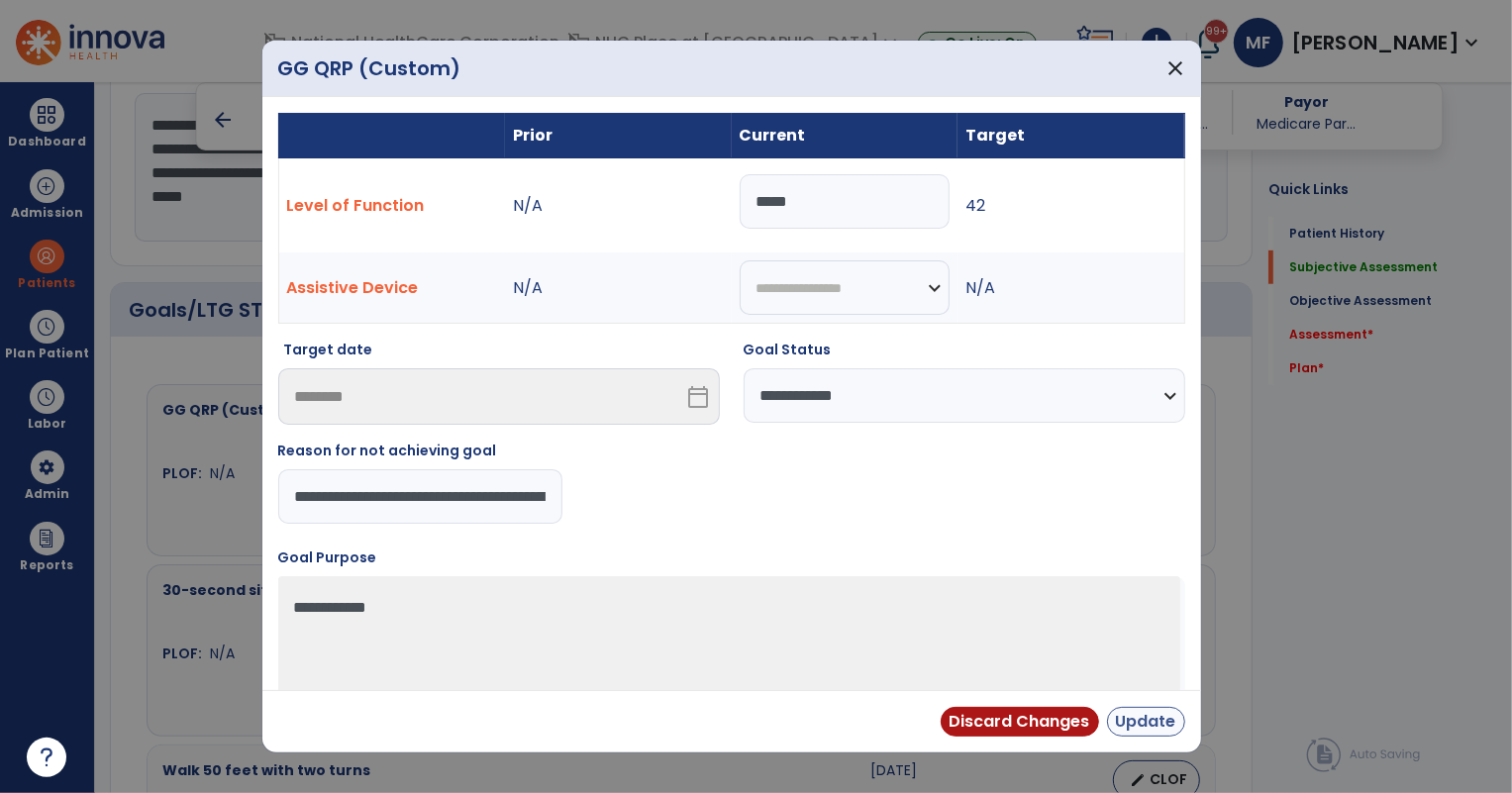 type on "**********" 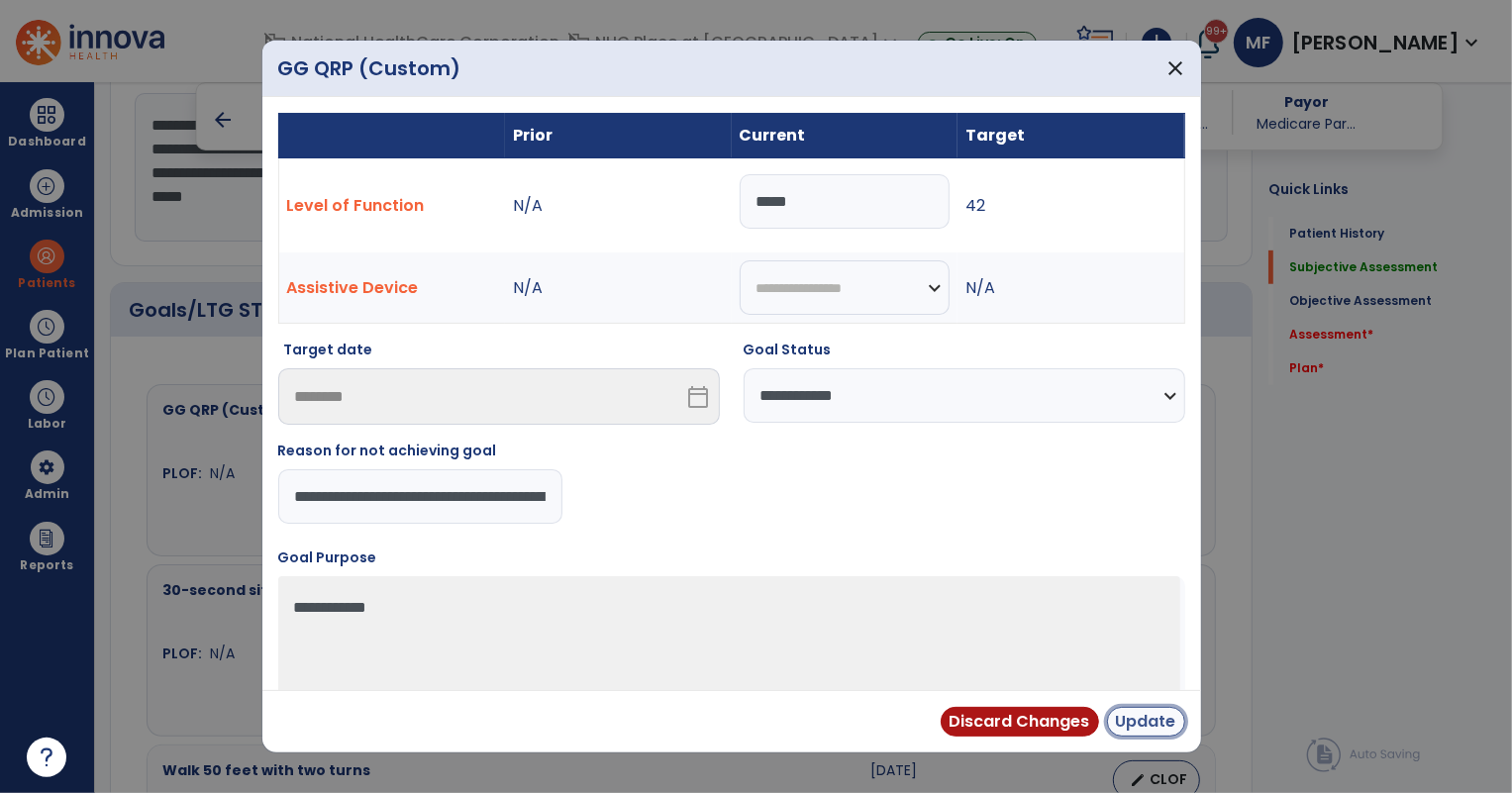 click on "Update" at bounding box center (1146, 722) 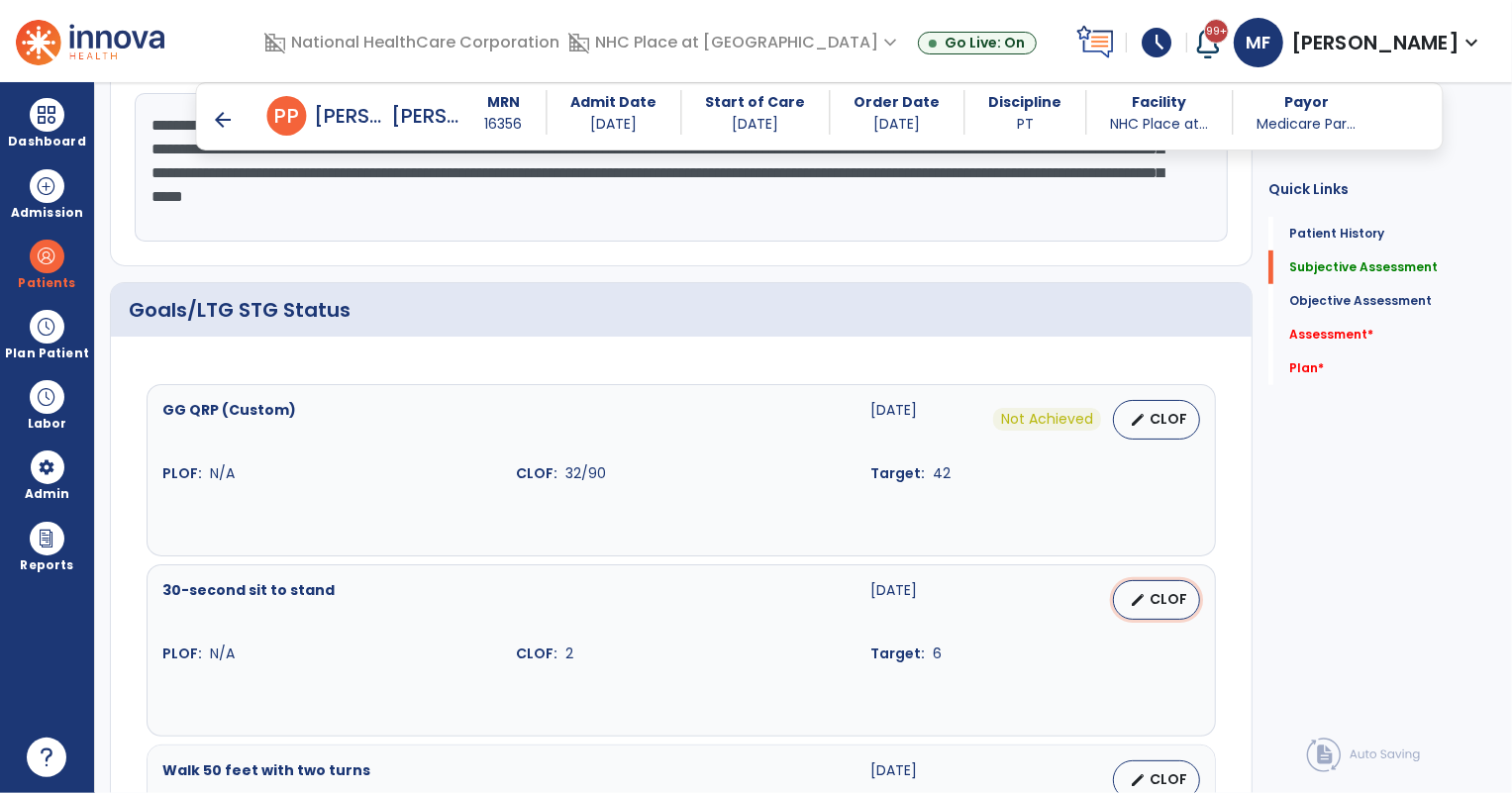 click on "edit" at bounding box center [1138, 600] 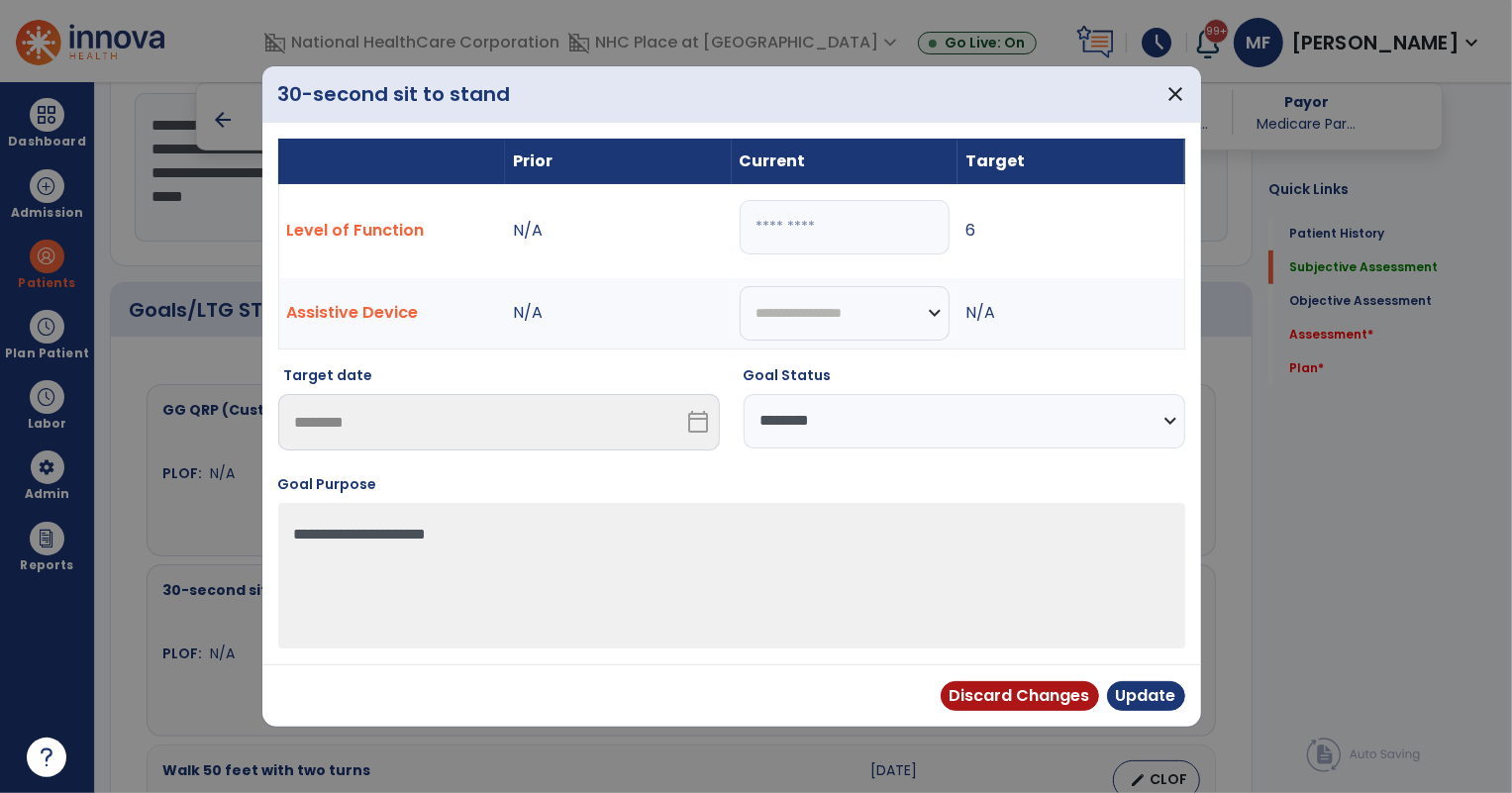 click on "**********" at bounding box center [964, 421] 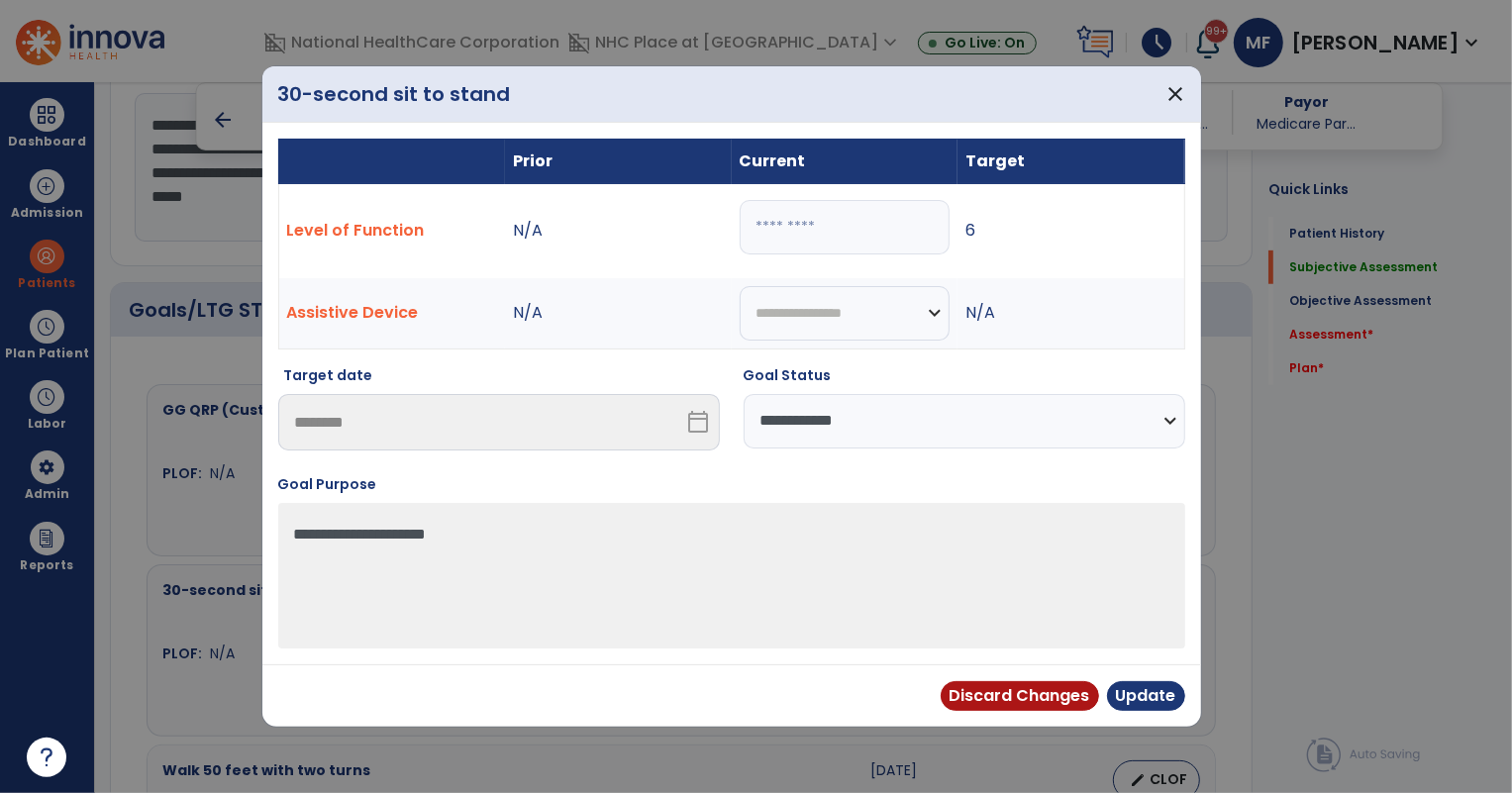 click on "**********" at bounding box center [964, 421] 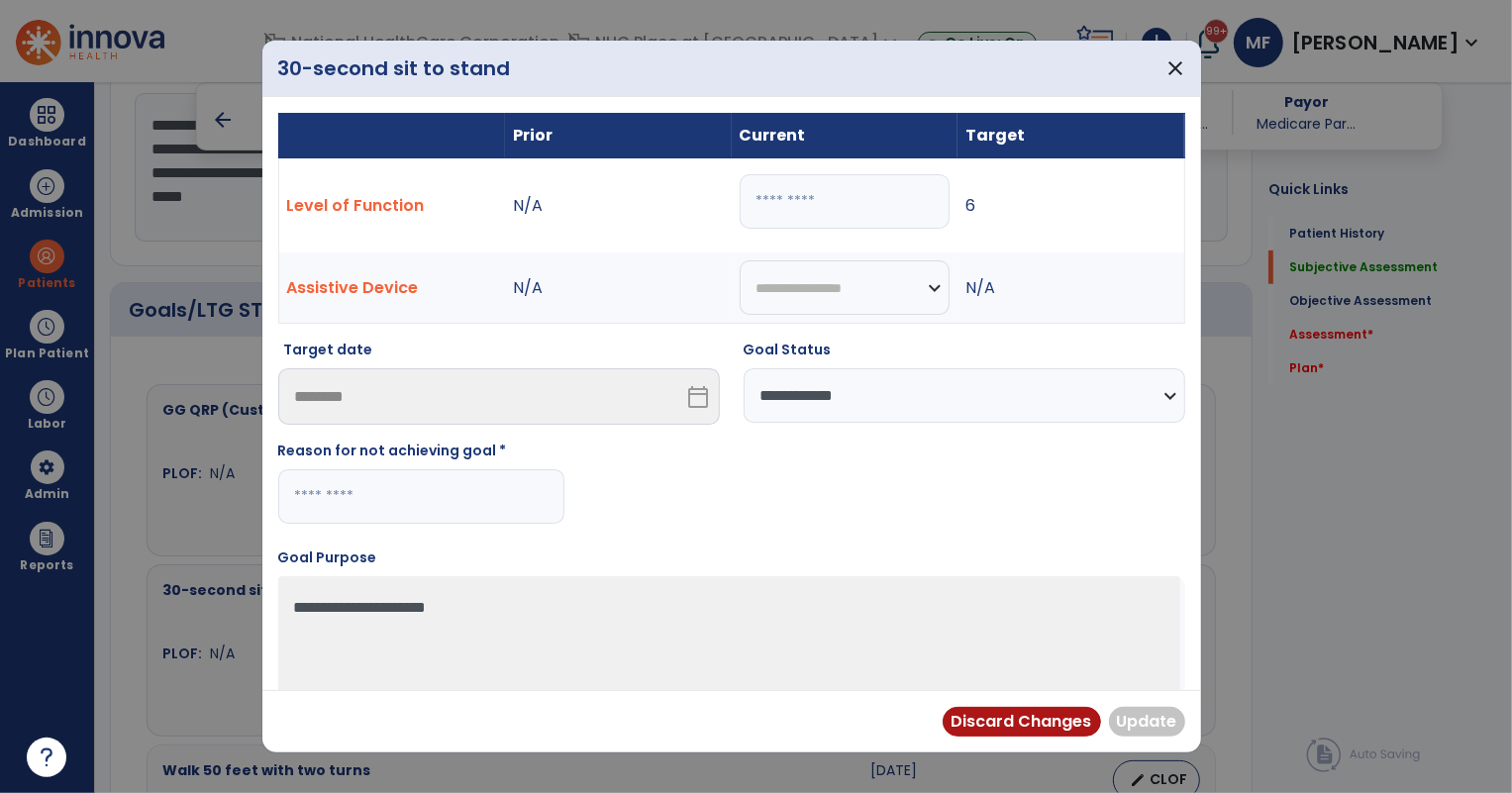 click at bounding box center (421, 496) 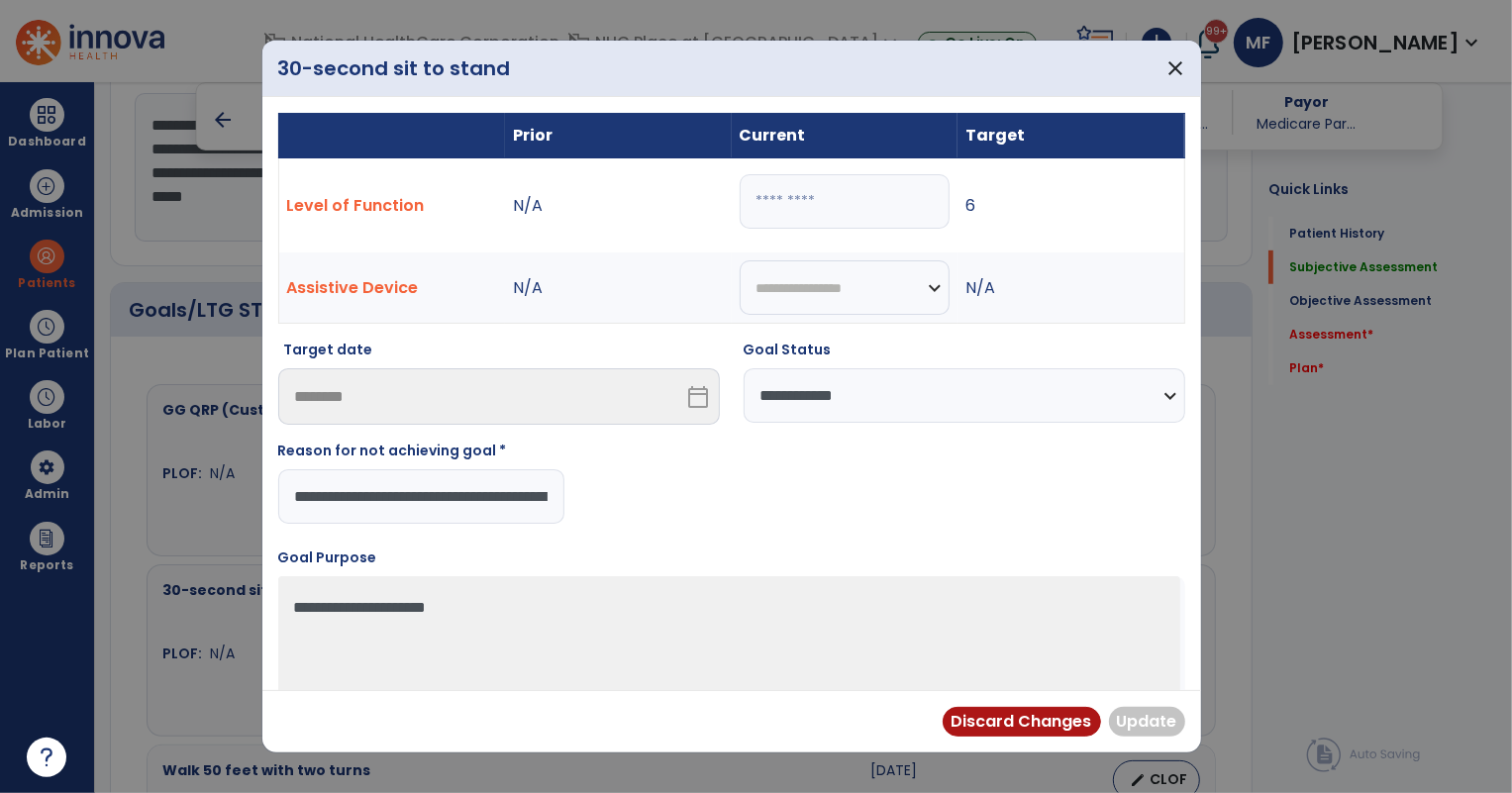scroll, scrollTop: 0, scrollLeft: 85, axis: horizontal 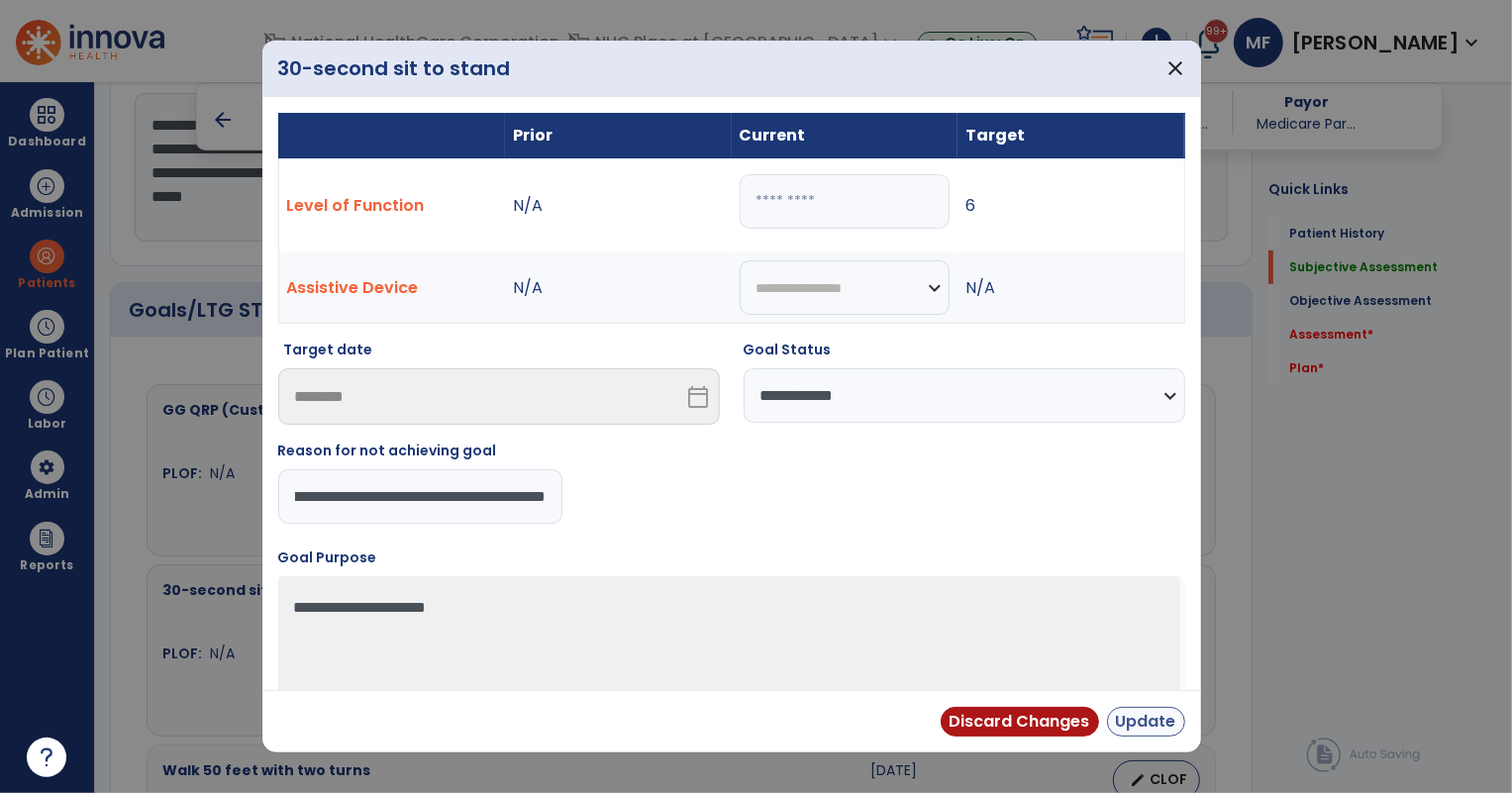 type on "**********" 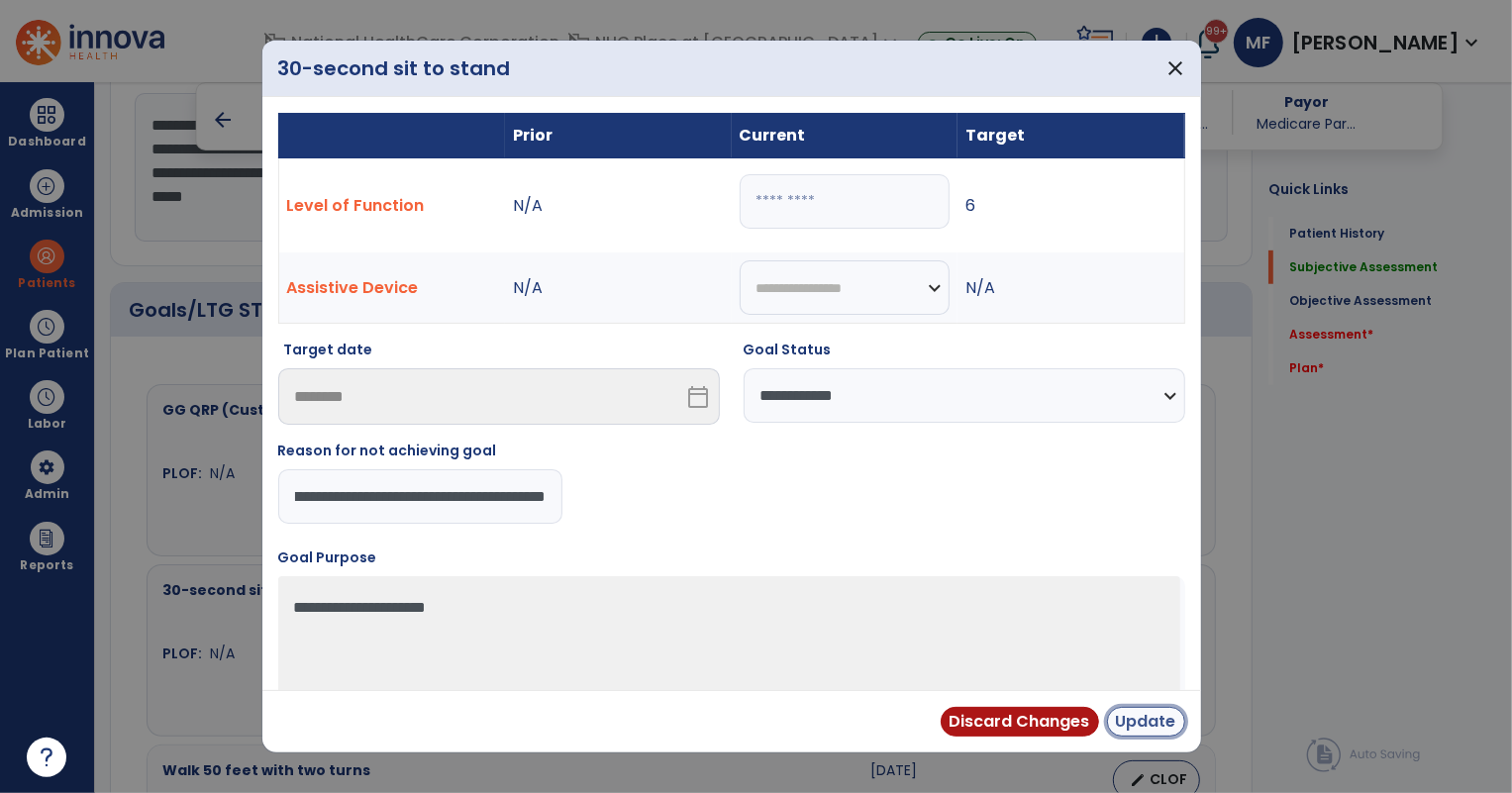 click on "Update" at bounding box center (1146, 722) 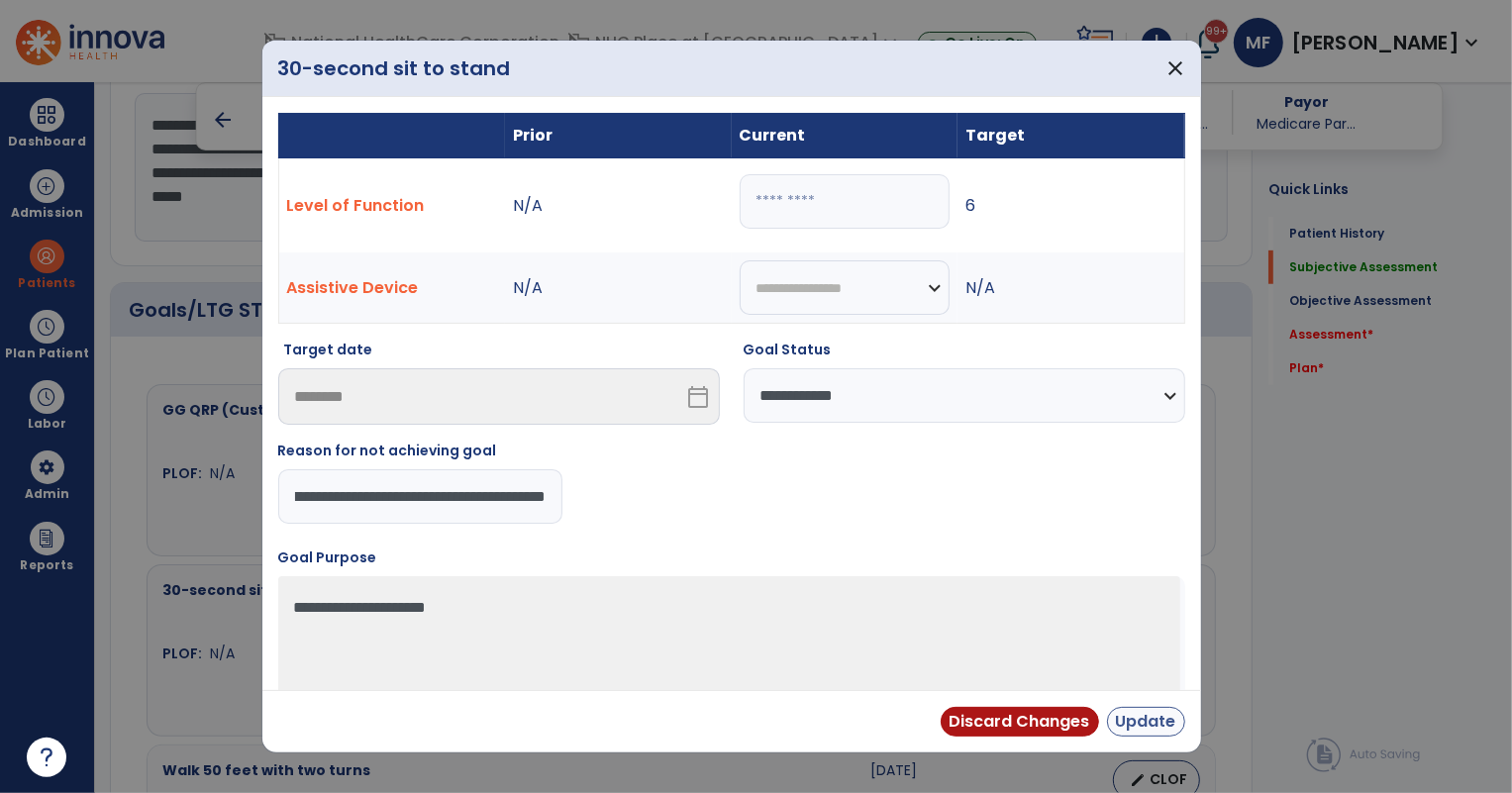 scroll, scrollTop: 0, scrollLeft: 0, axis: both 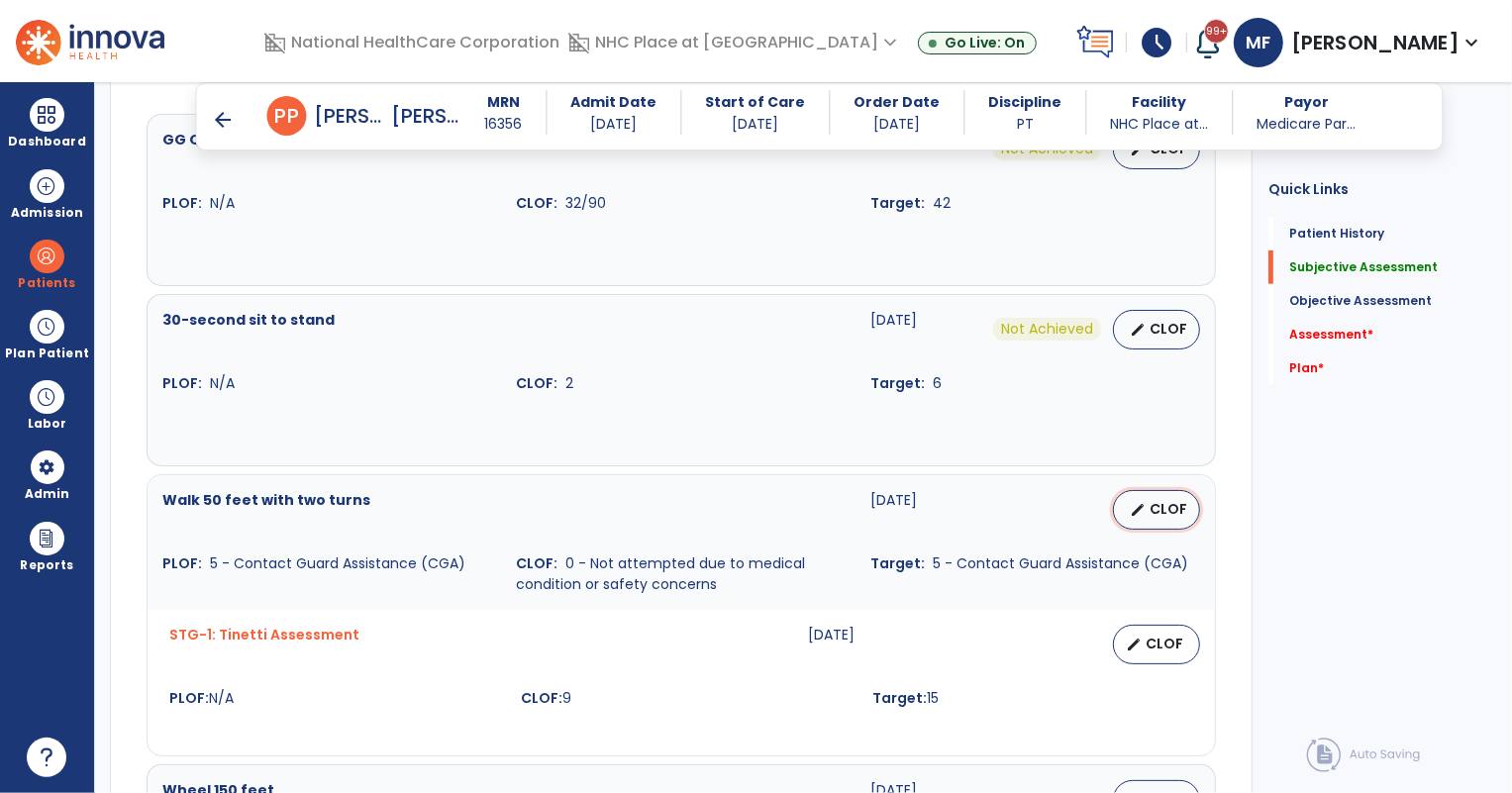 click on "CLOF" at bounding box center (1168, 509) 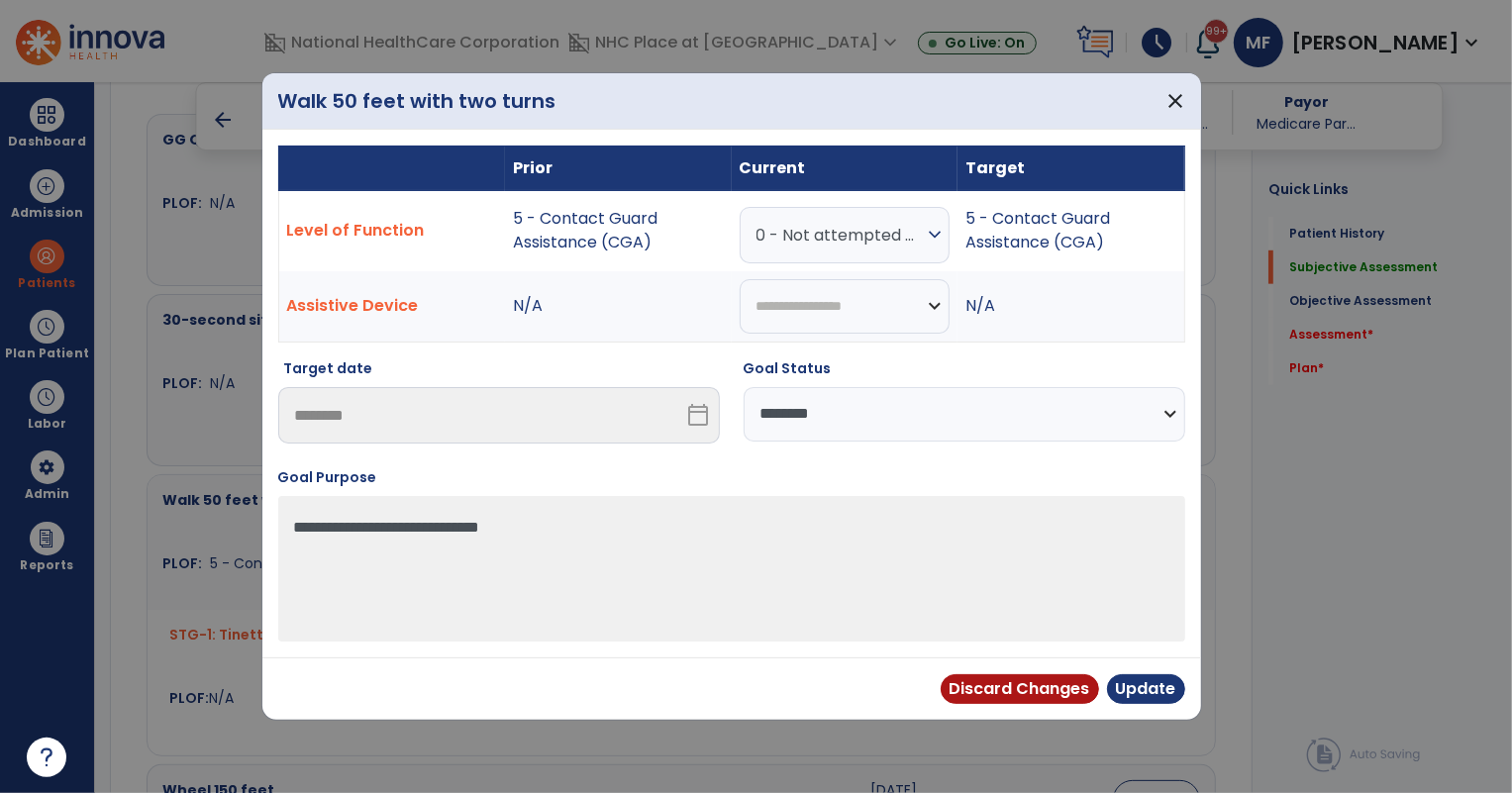 click on "**********" at bounding box center (964, 414) 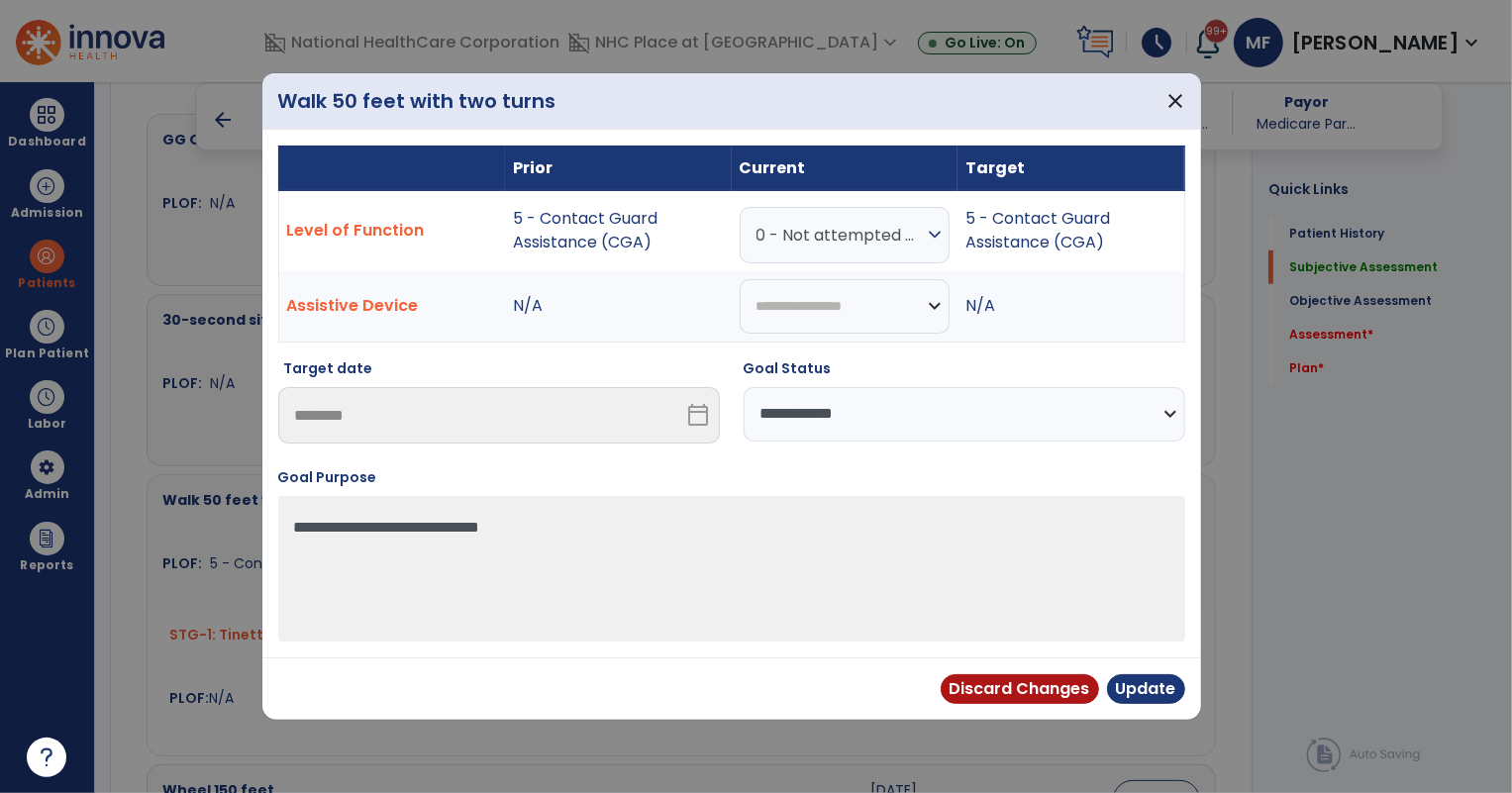 click on "**********" at bounding box center (964, 414) 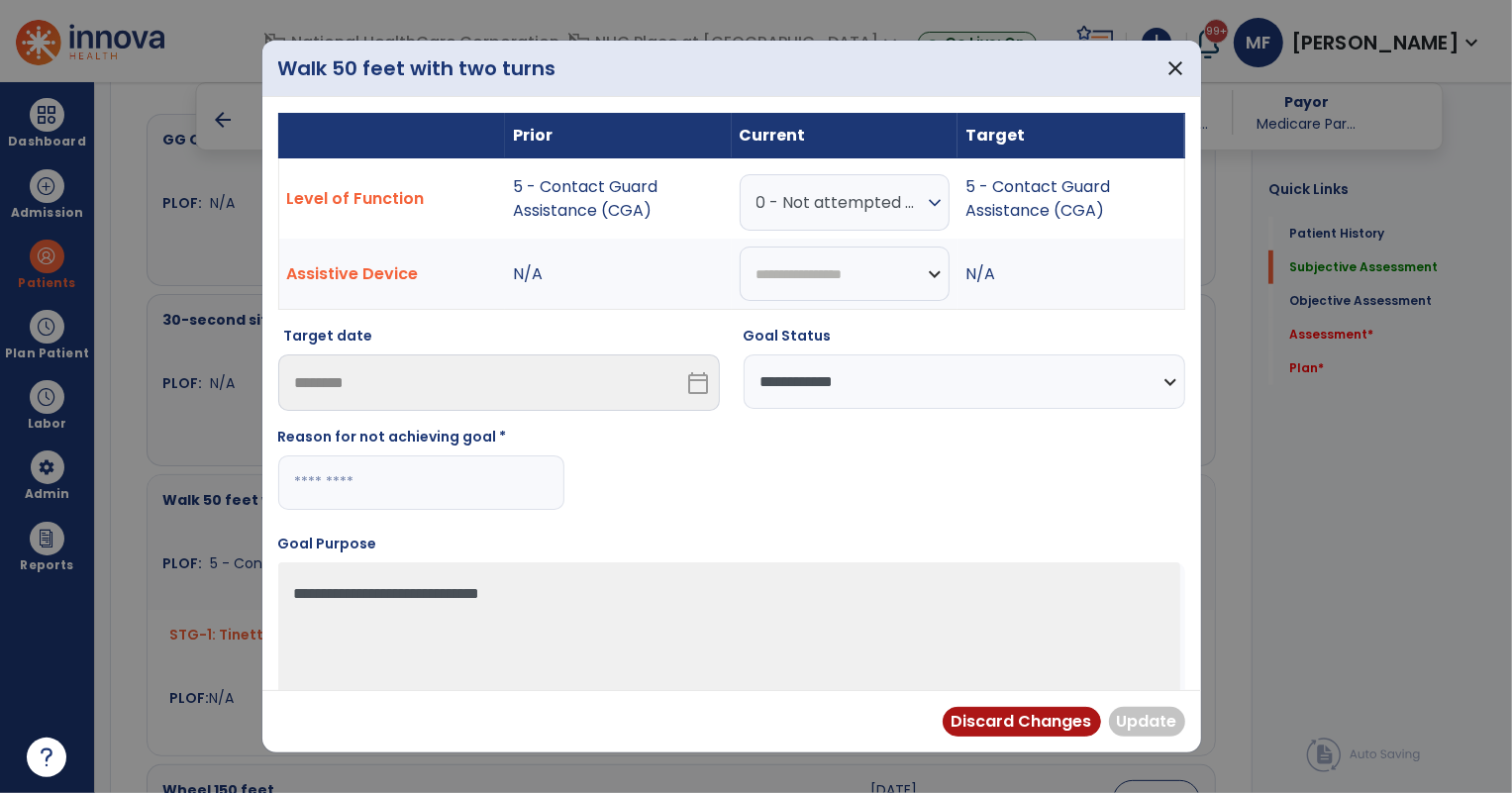 click at bounding box center [421, 482] 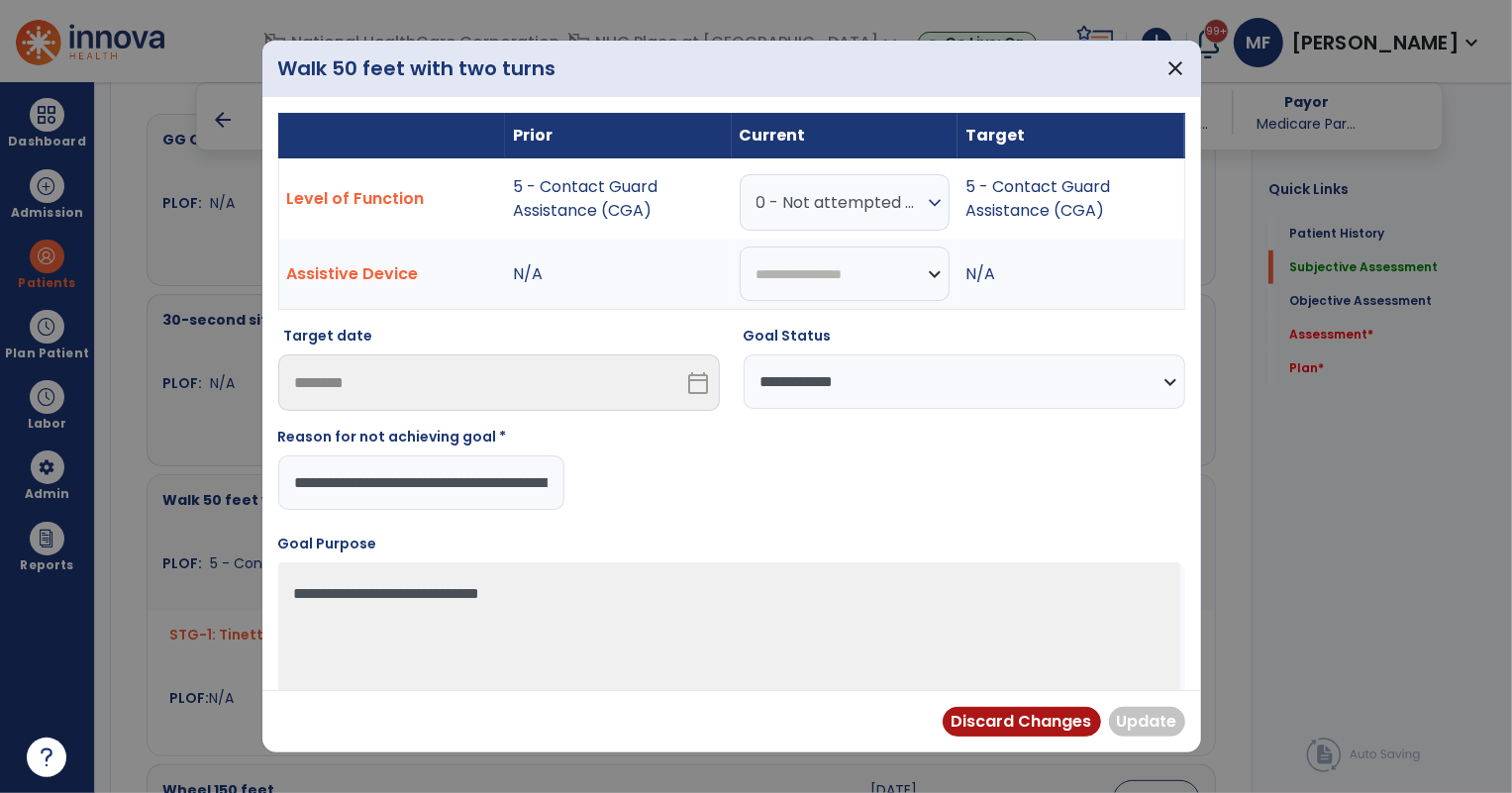 scroll, scrollTop: 0, scrollLeft: 85, axis: horizontal 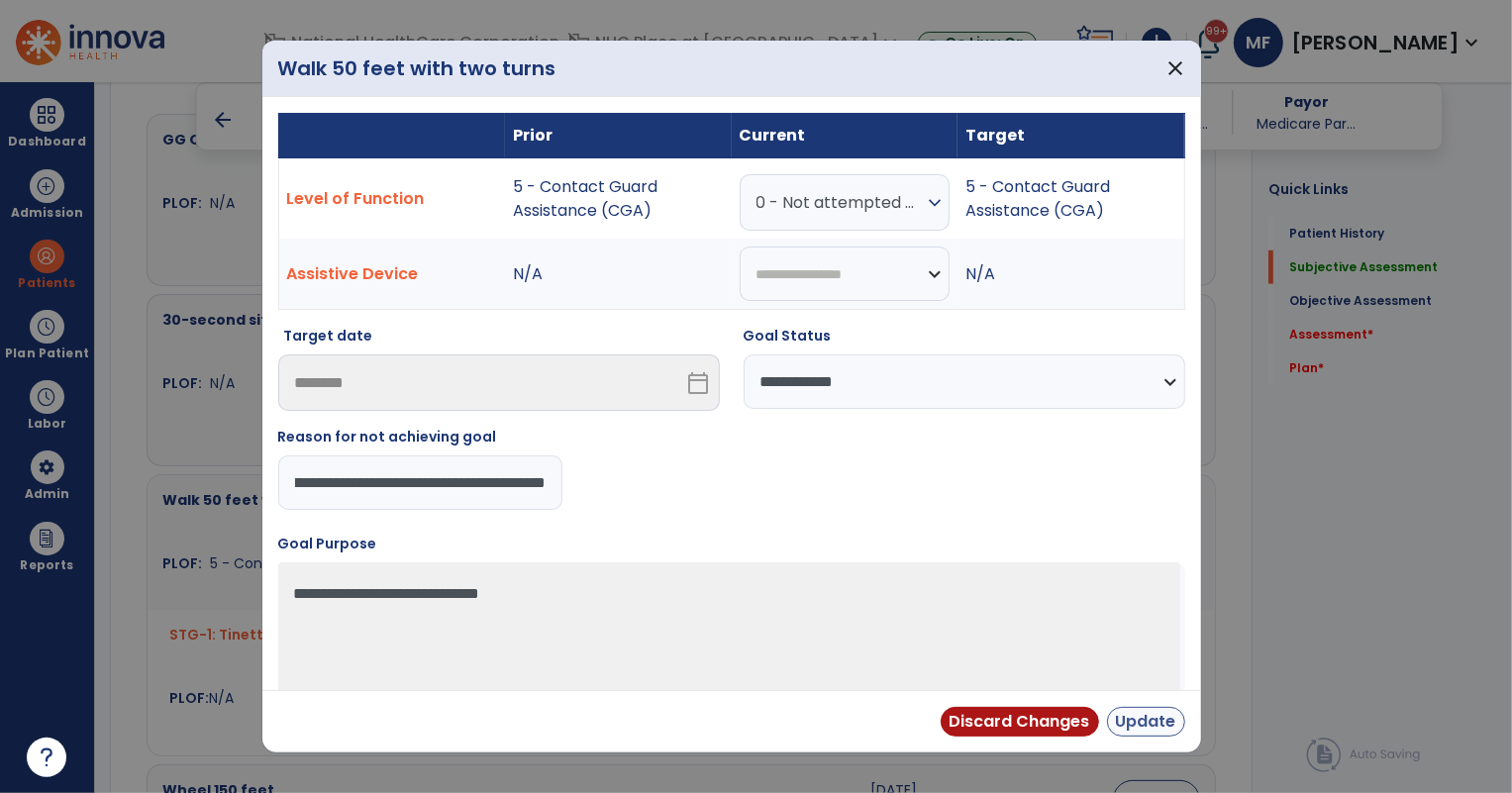 type on "**********" 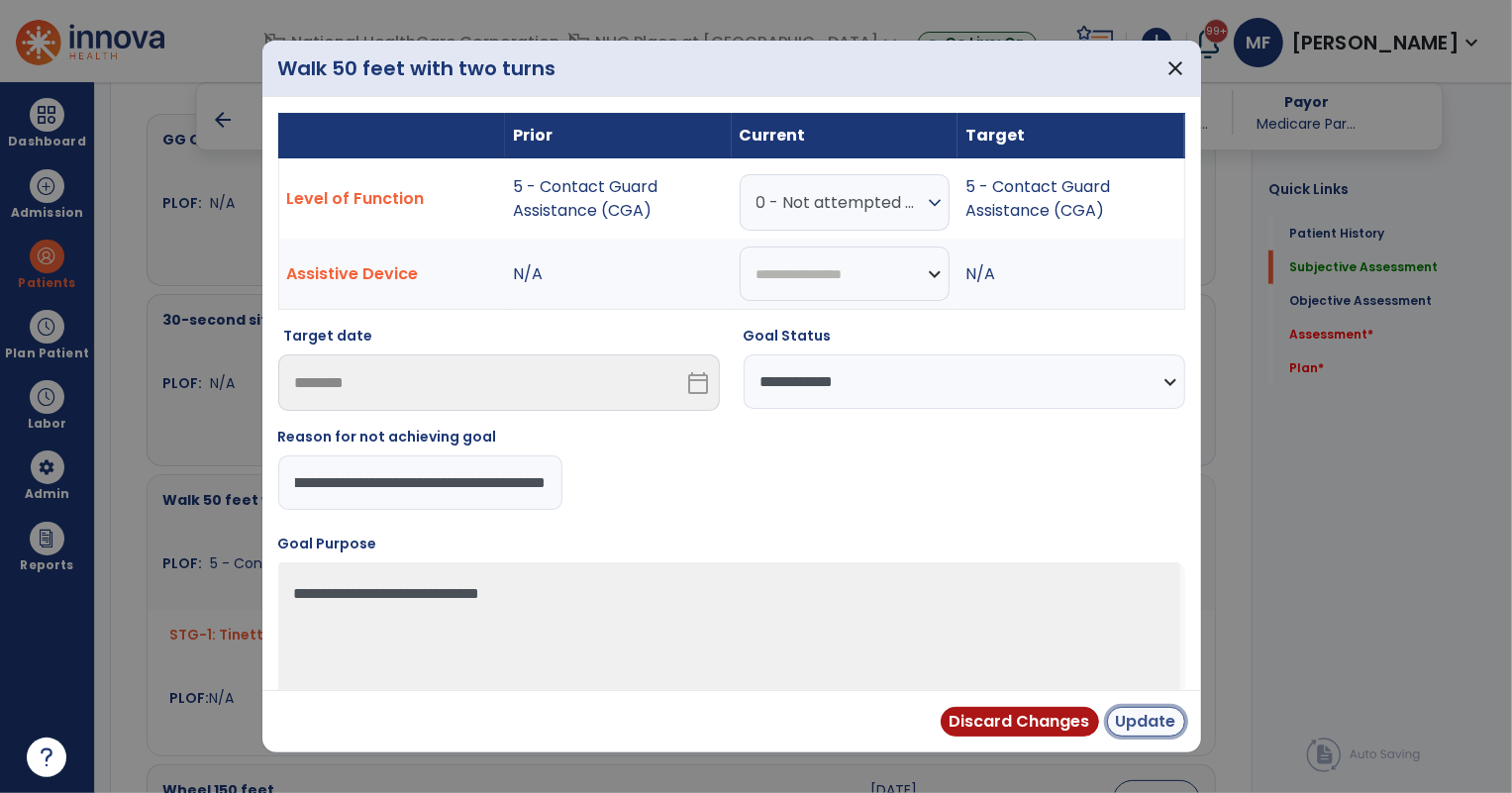click on "Update" at bounding box center [1146, 722] 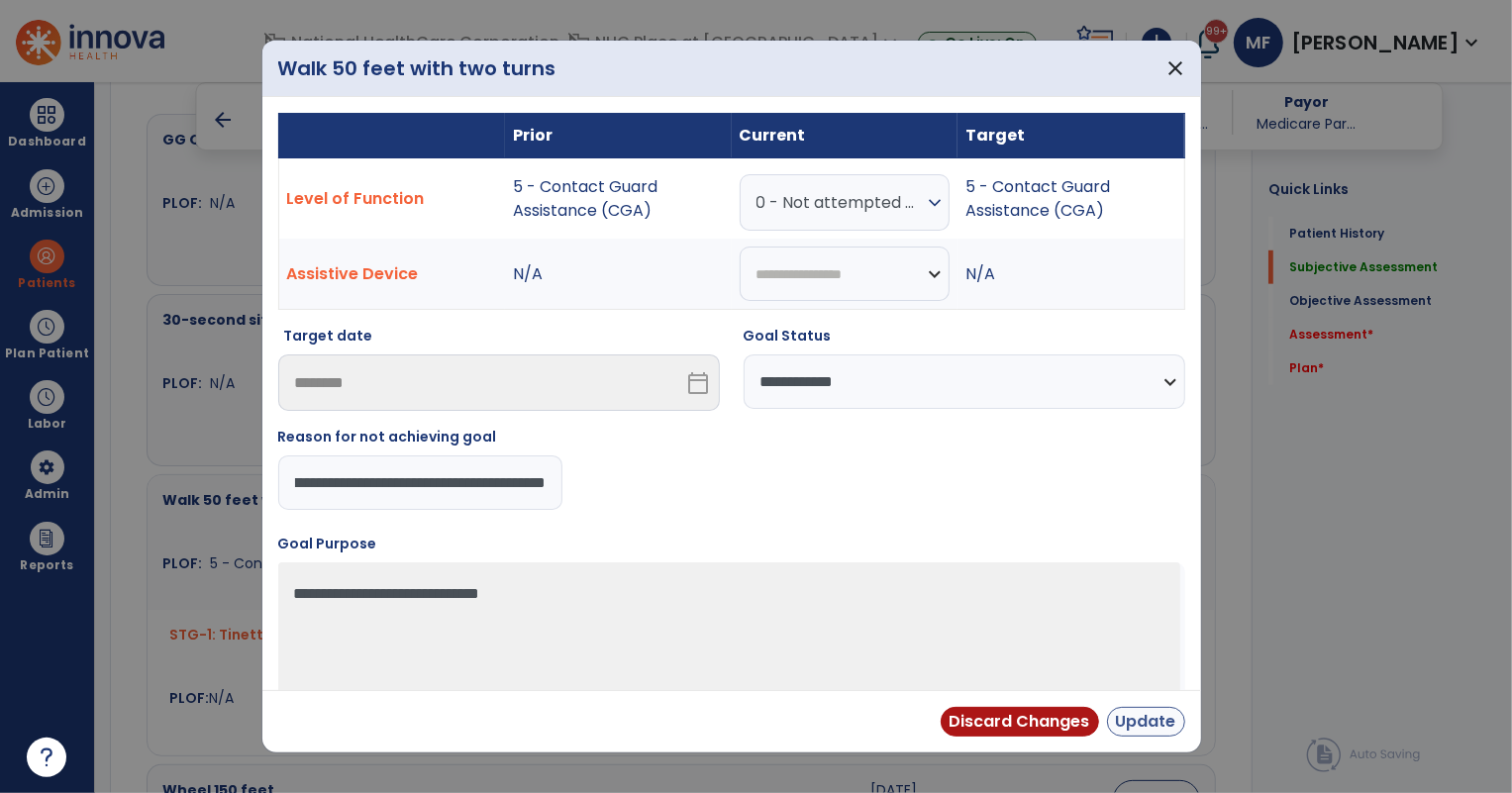 scroll, scrollTop: 0, scrollLeft: 0, axis: both 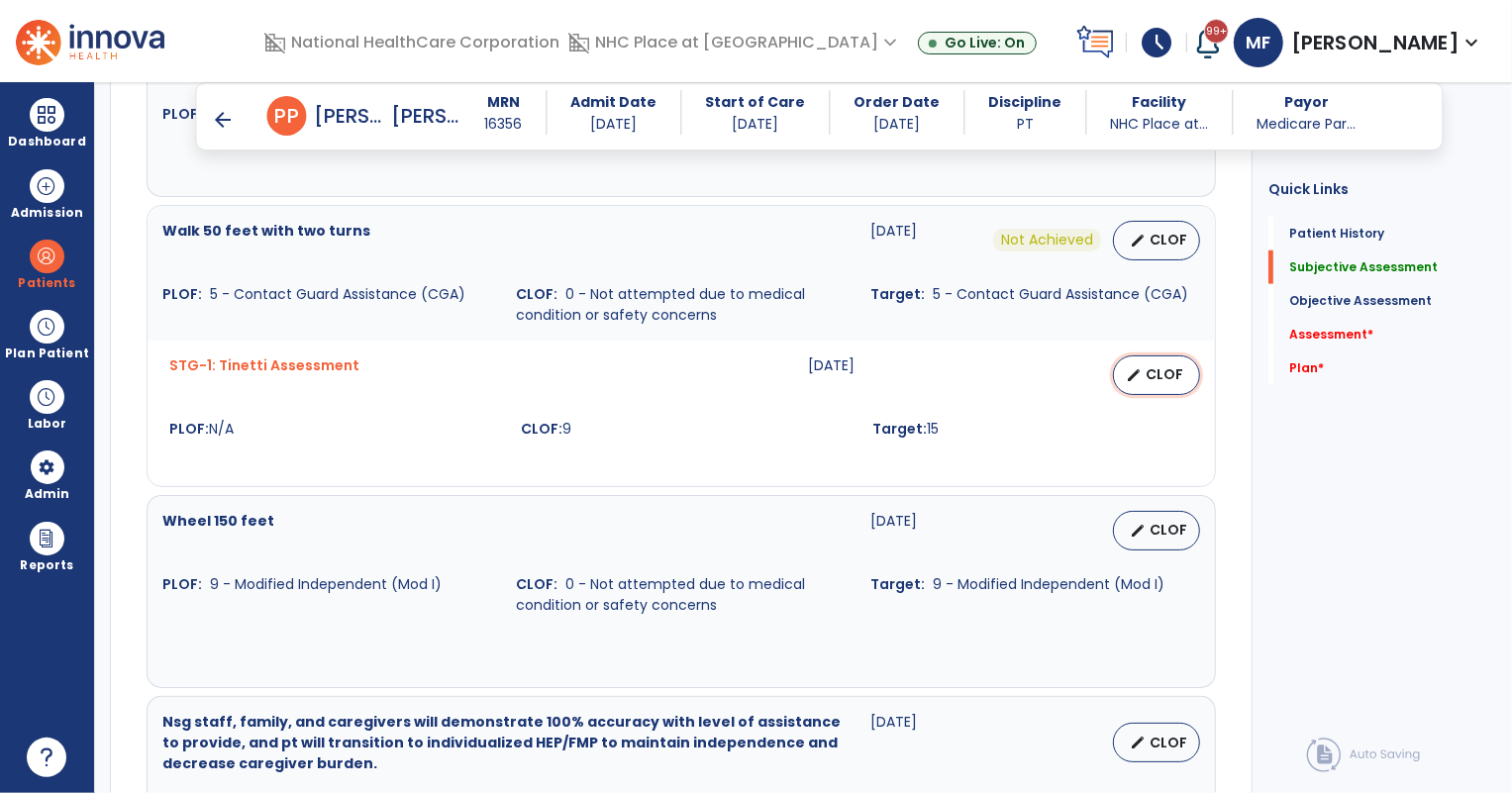 click on "edit   CLOF" at bounding box center [1157, 375] 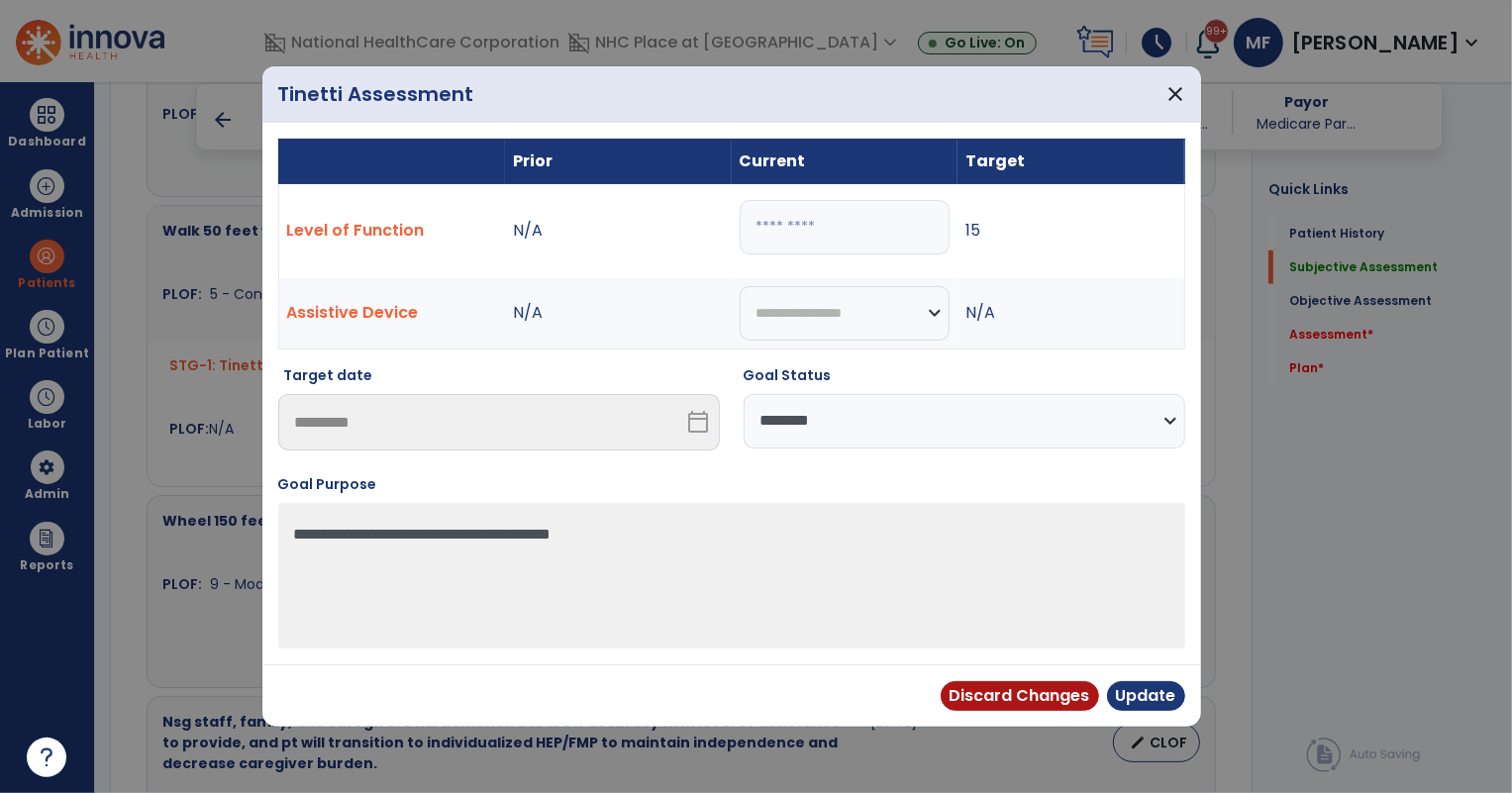 click on "**********" at bounding box center (964, 421) 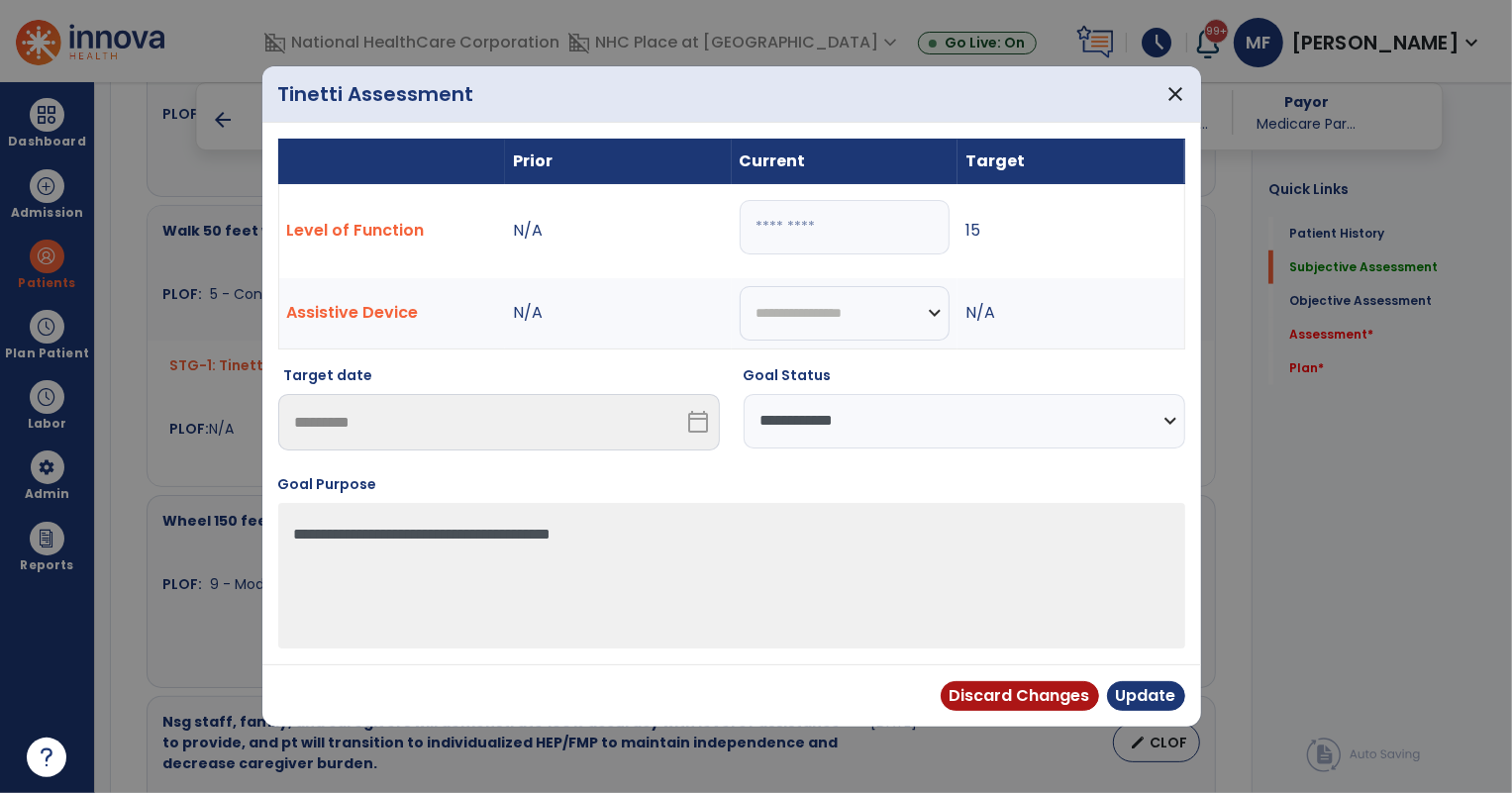 click on "**********" at bounding box center [964, 421] 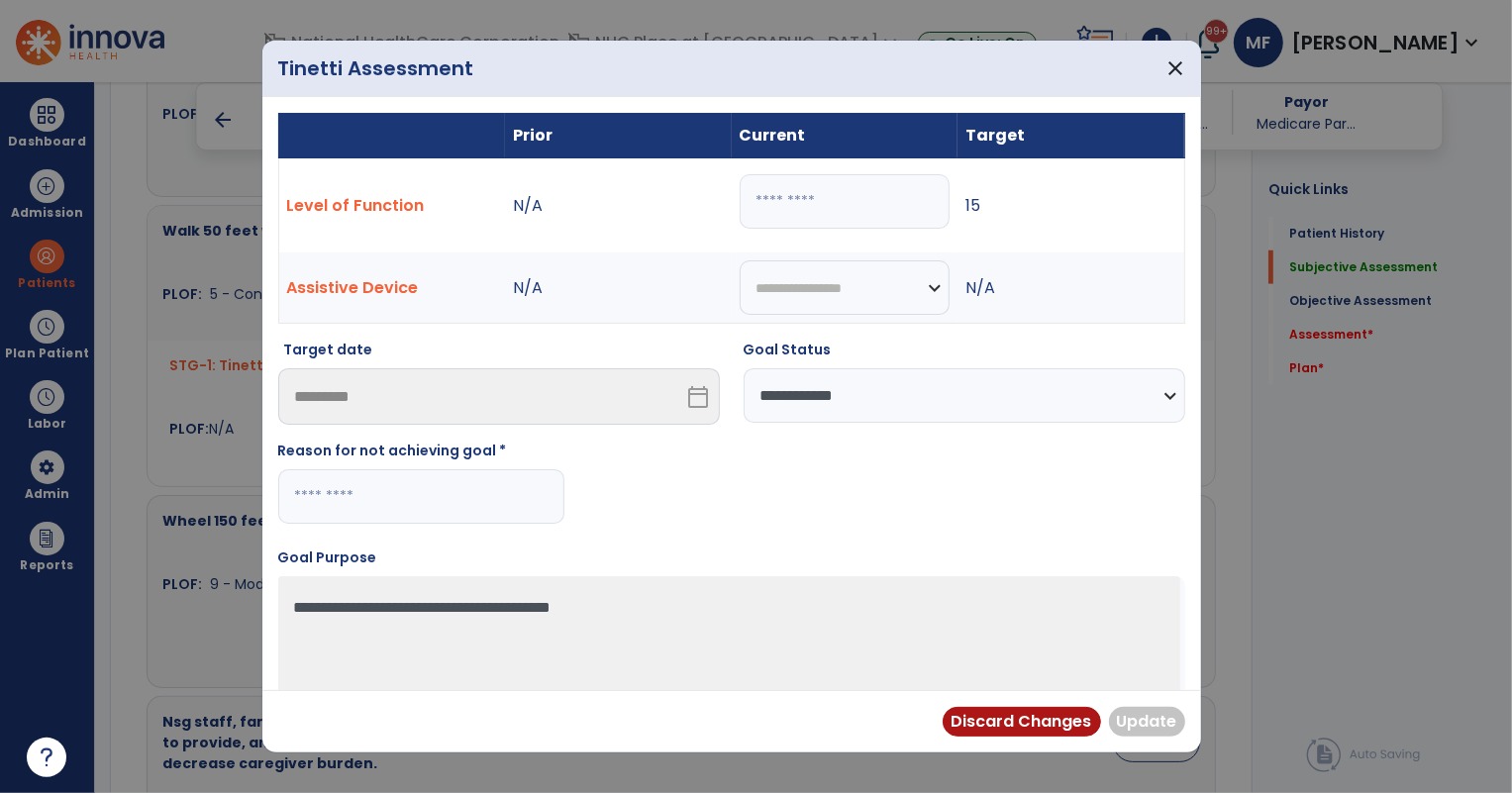 click at bounding box center (421, 496) 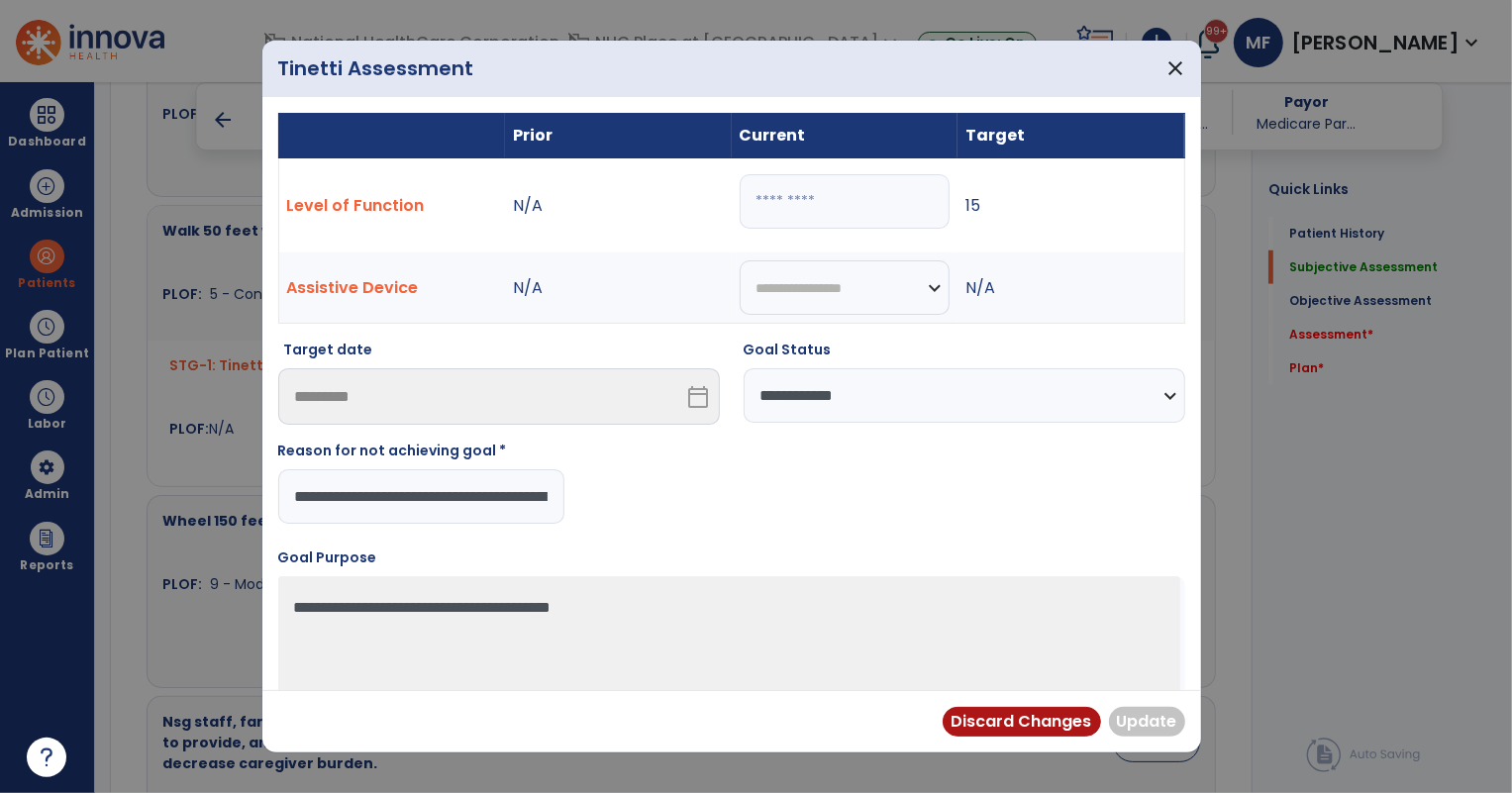 scroll, scrollTop: 0, scrollLeft: 85, axis: horizontal 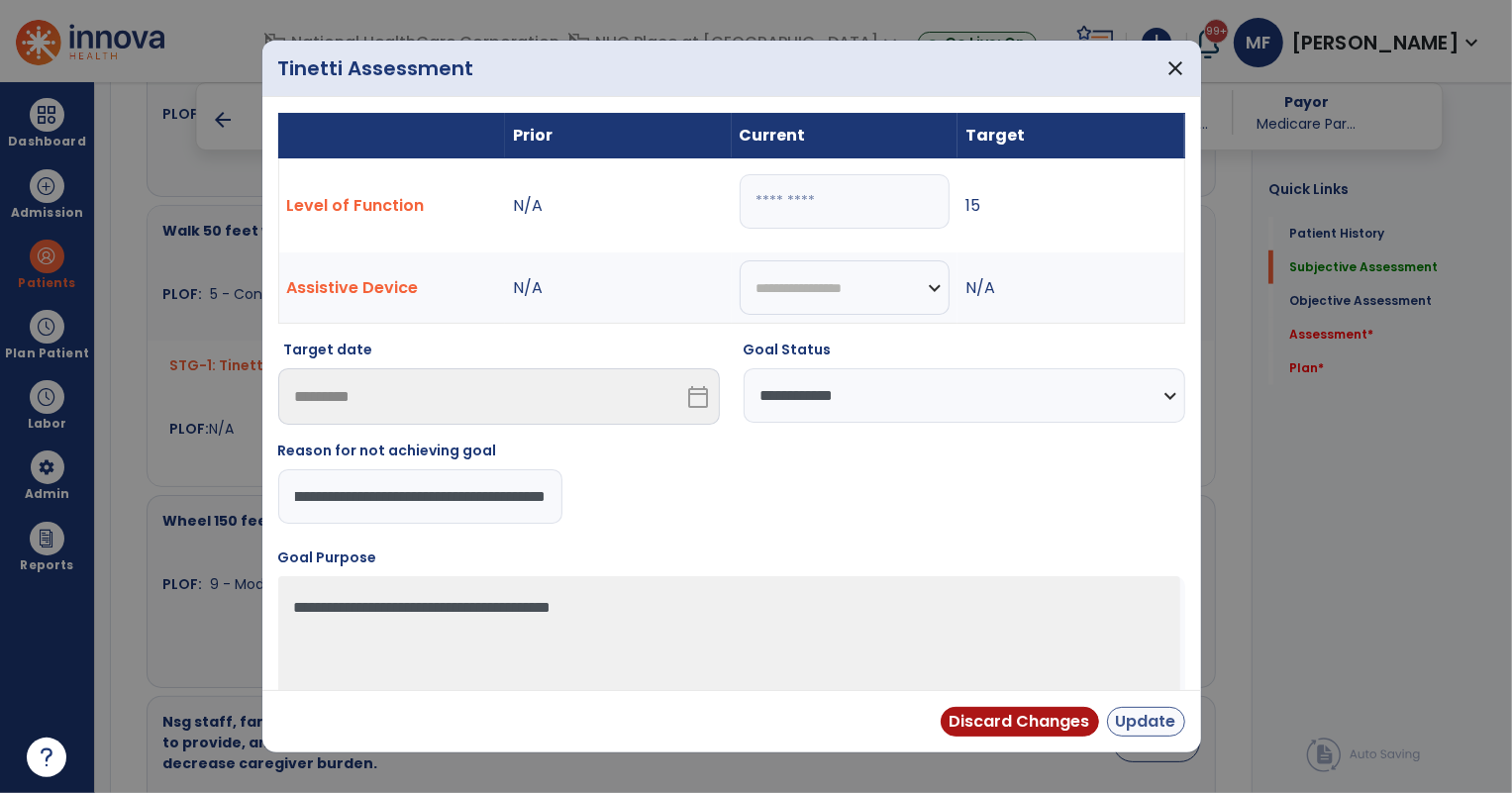 type on "**********" 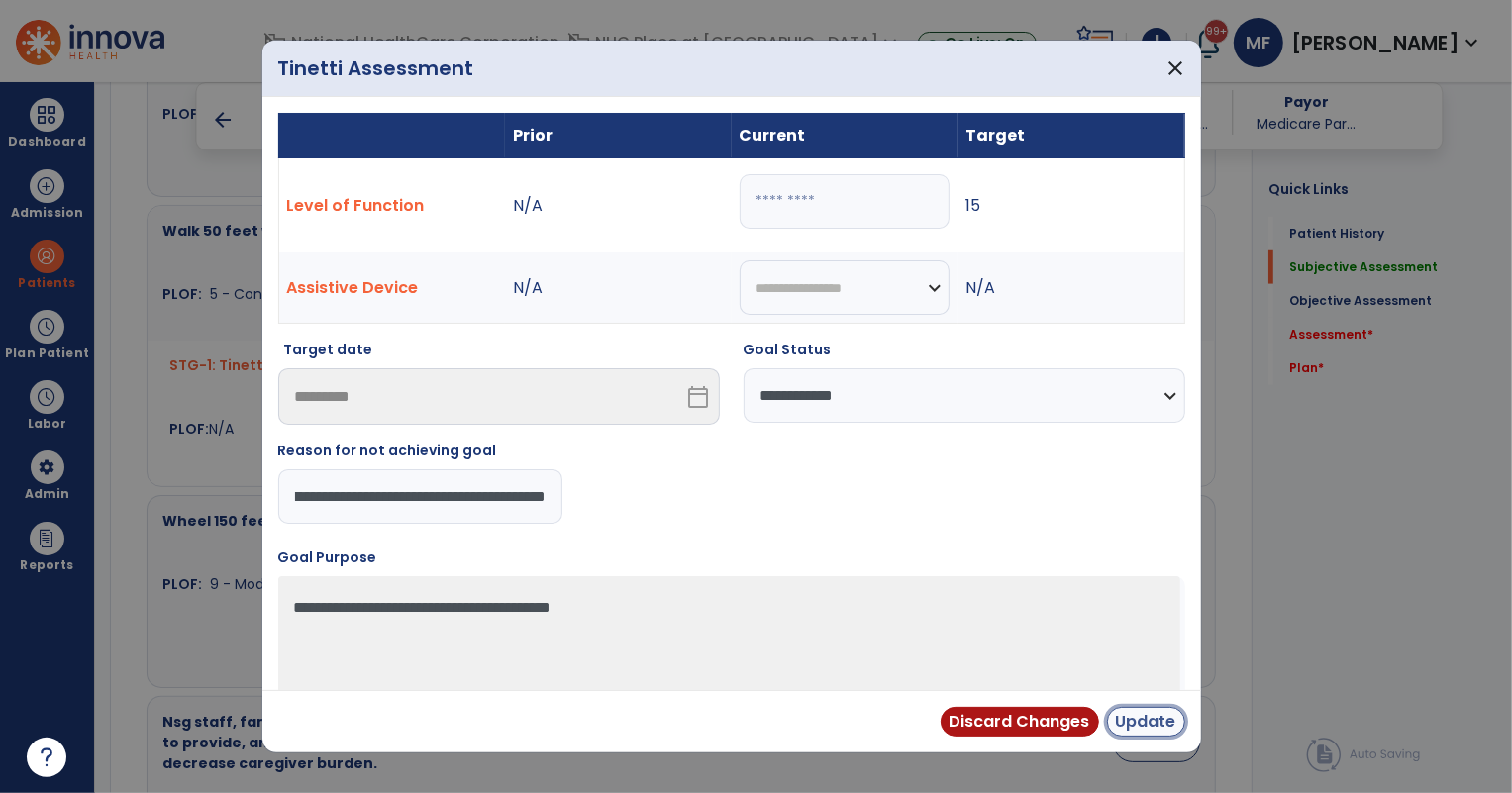 click on "Update" at bounding box center [1146, 722] 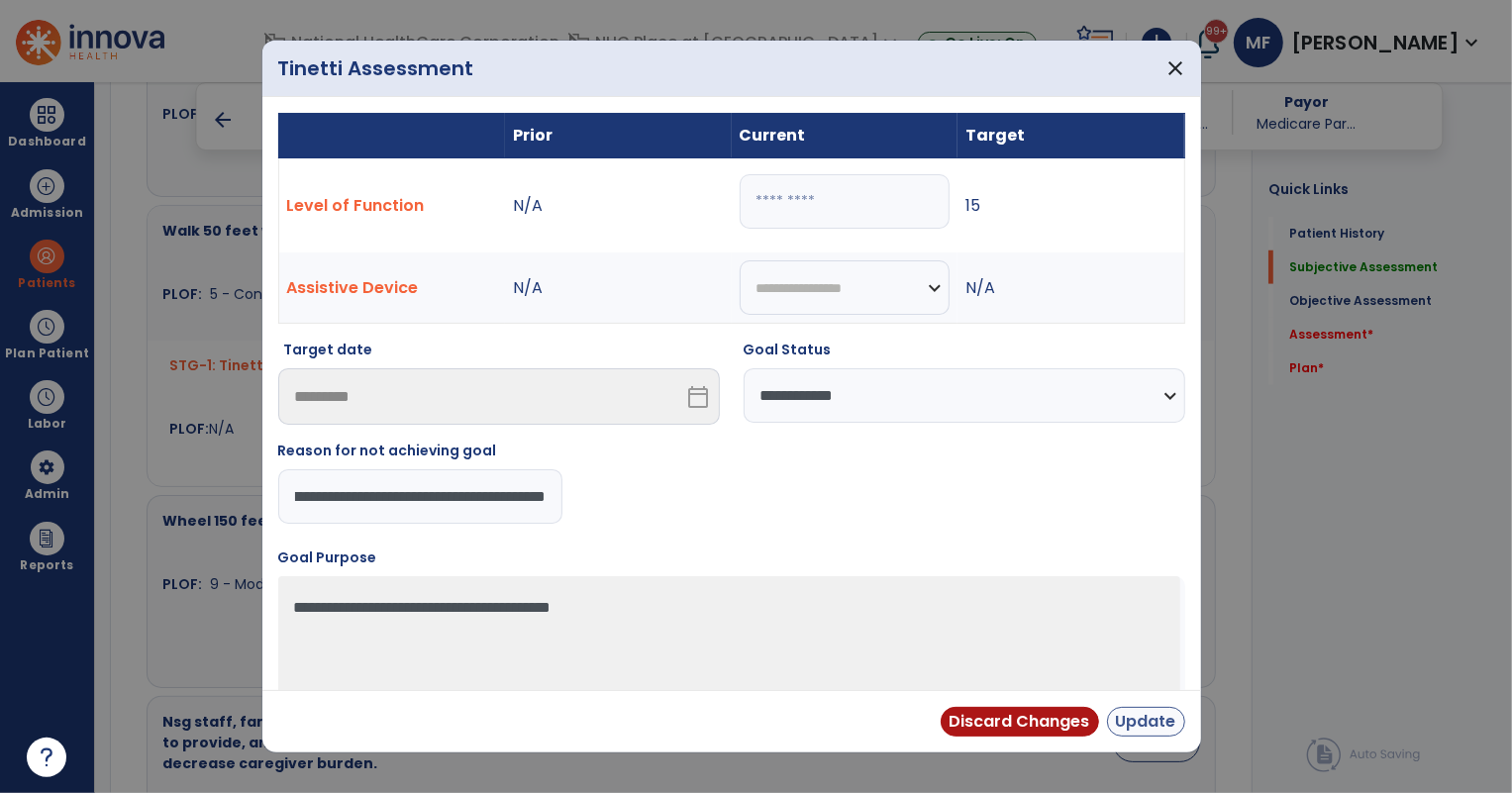 scroll, scrollTop: 0, scrollLeft: 0, axis: both 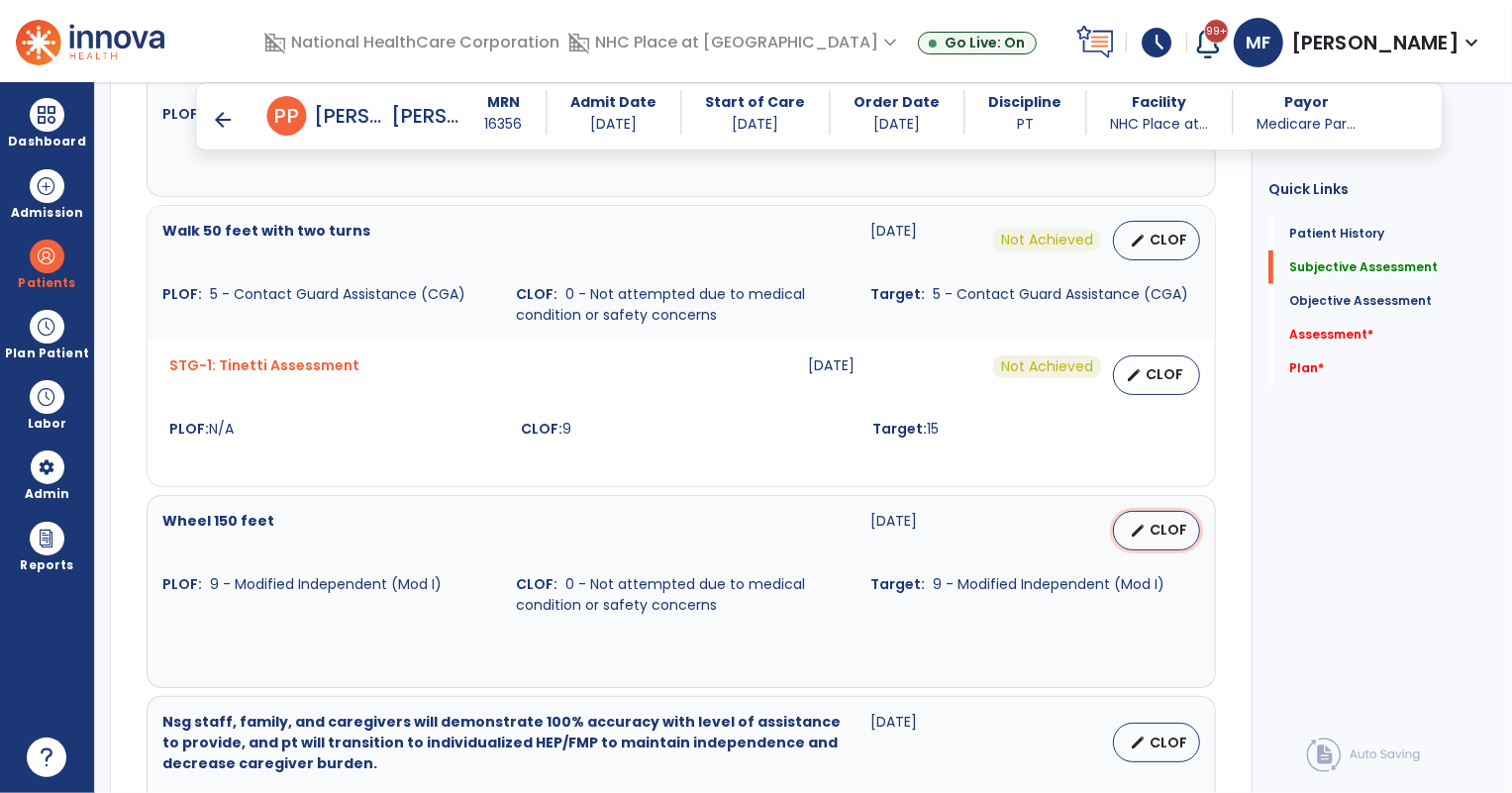 click on "CLOF" at bounding box center (1168, 530) 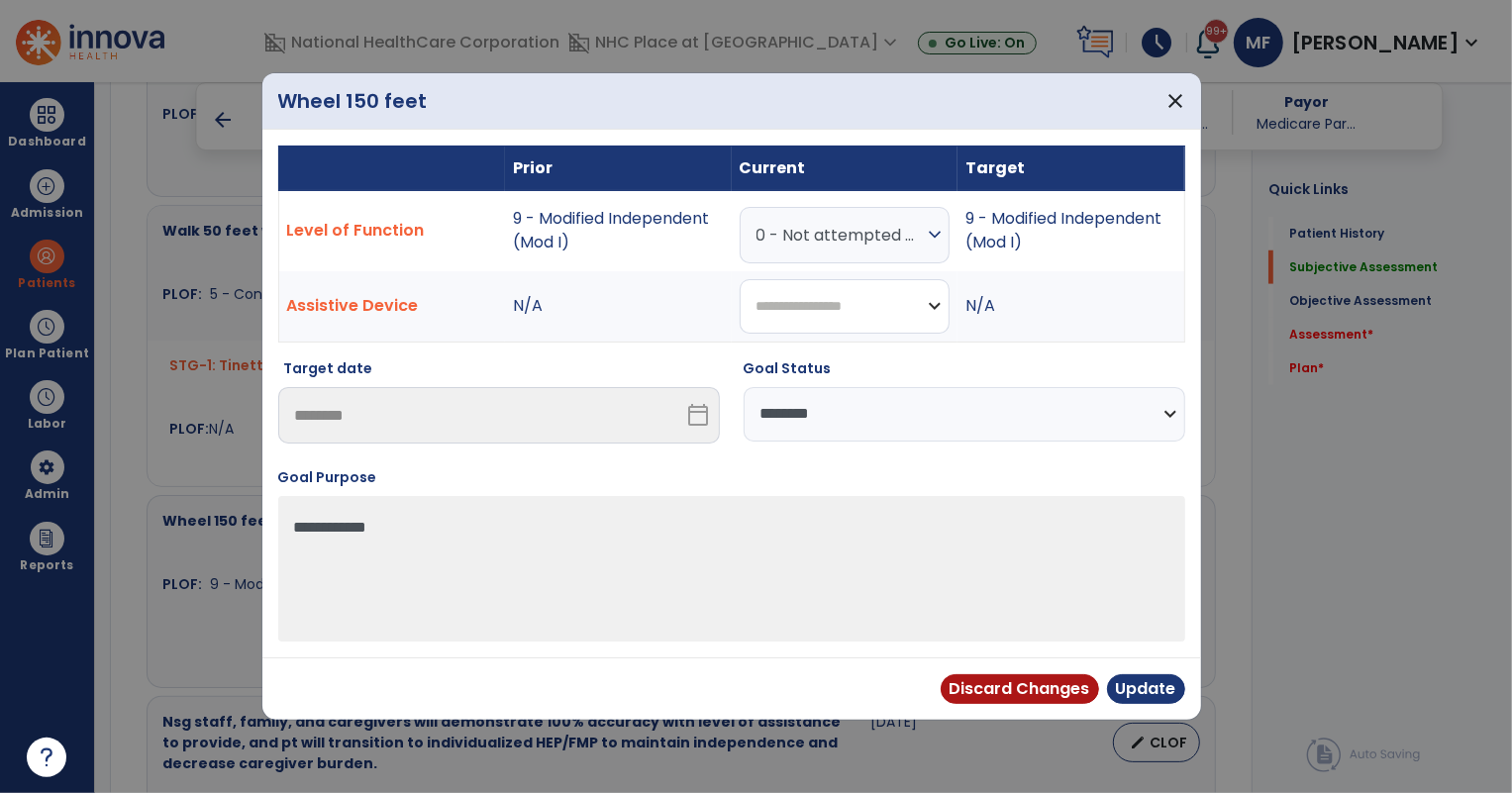 click on "**********" at bounding box center (845, 306) 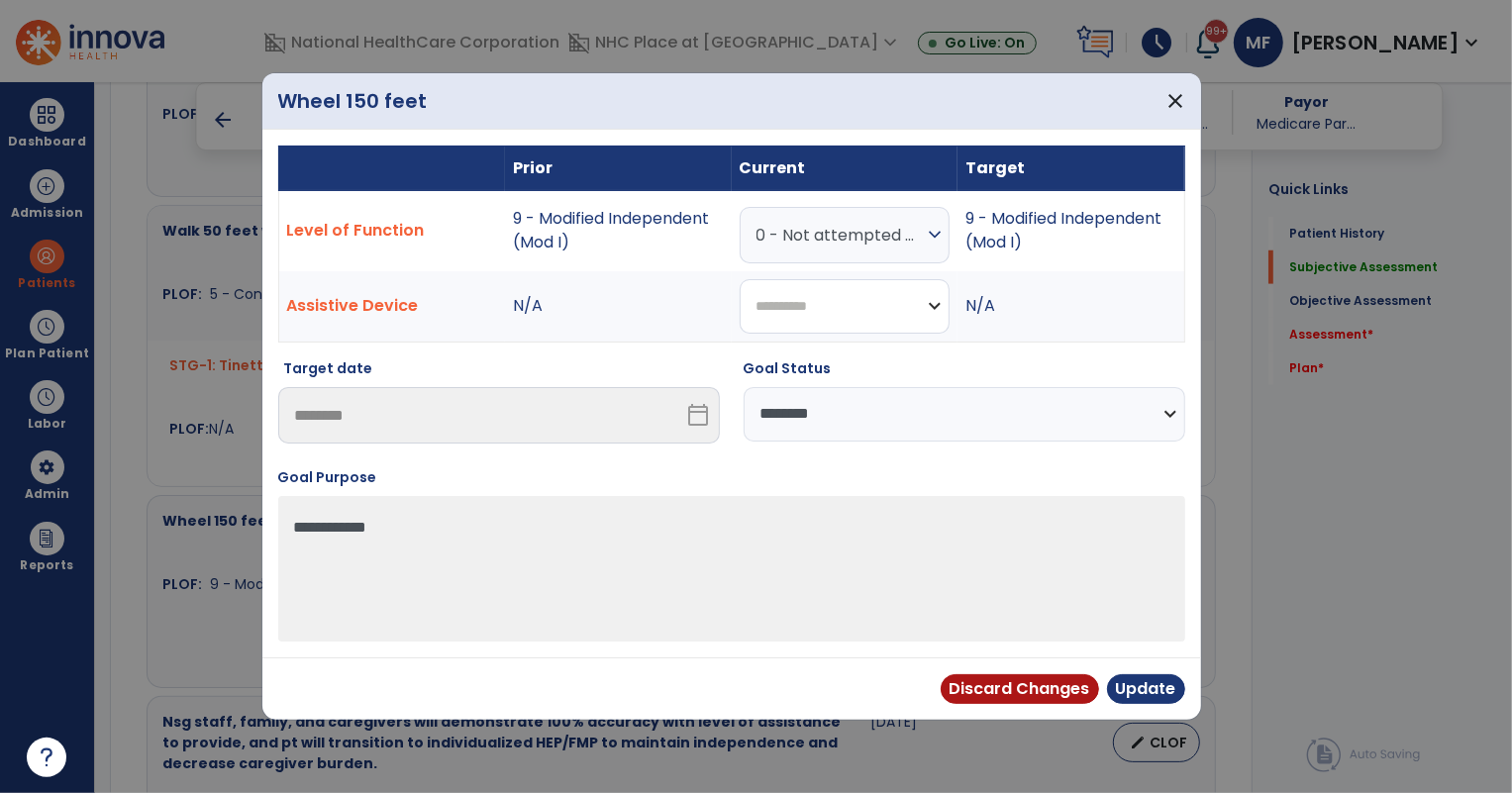 click on "**********" at bounding box center [845, 306] 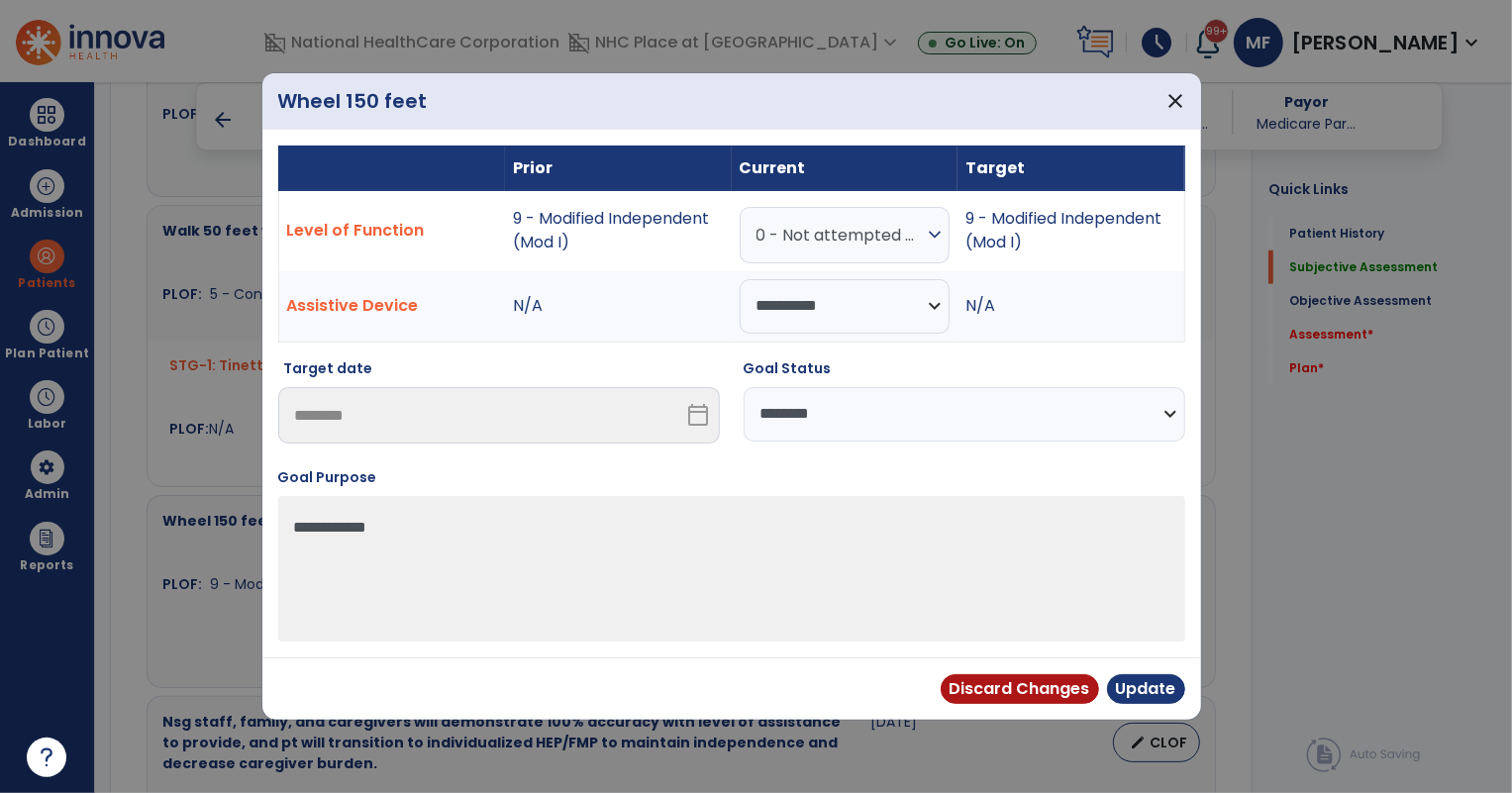 click on "**********" at bounding box center (964, 414) 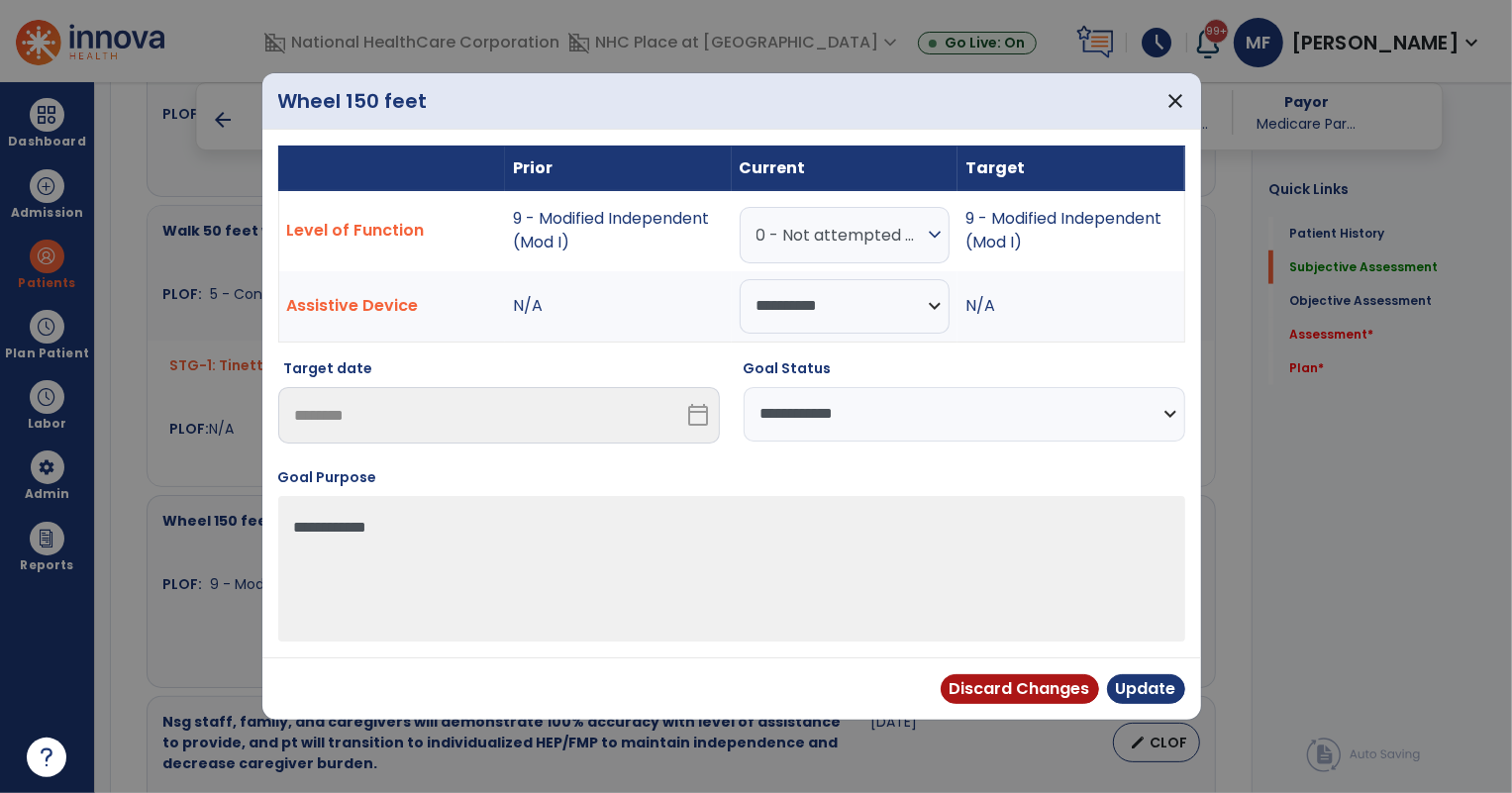 click on "**********" at bounding box center (964, 414) 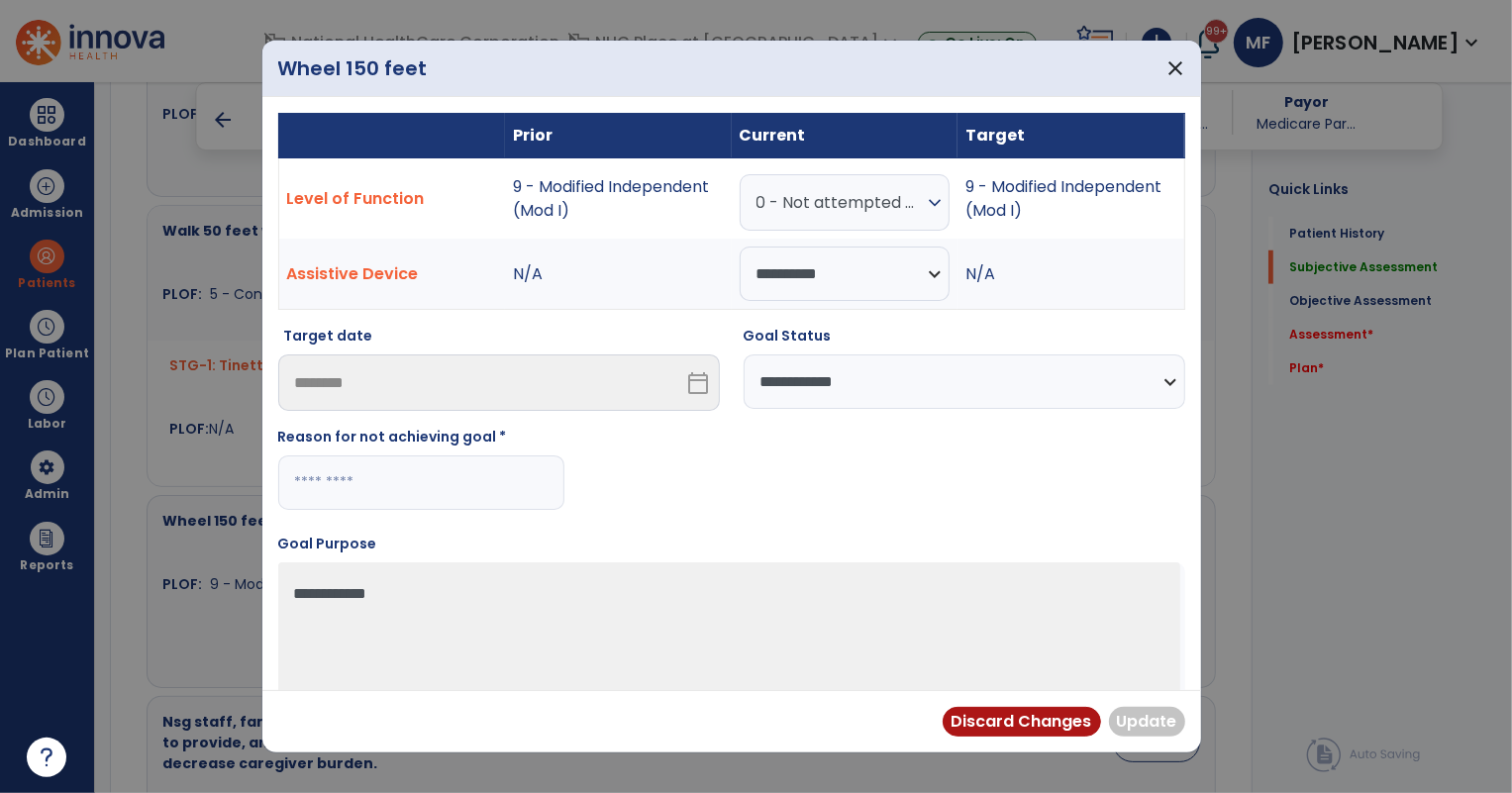 click at bounding box center (421, 482) 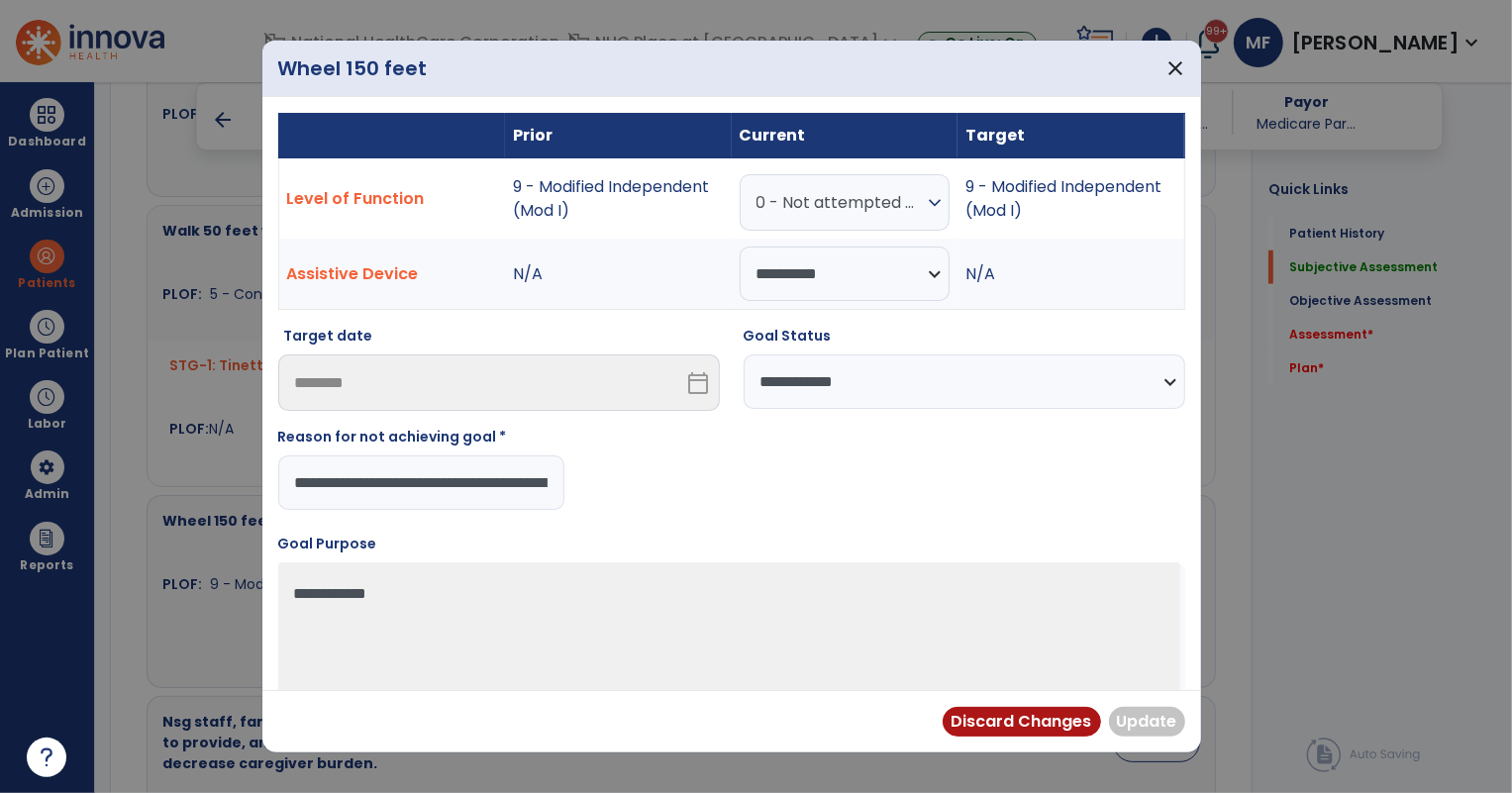 scroll, scrollTop: 0, scrollLeft: 85, axis: horizontal 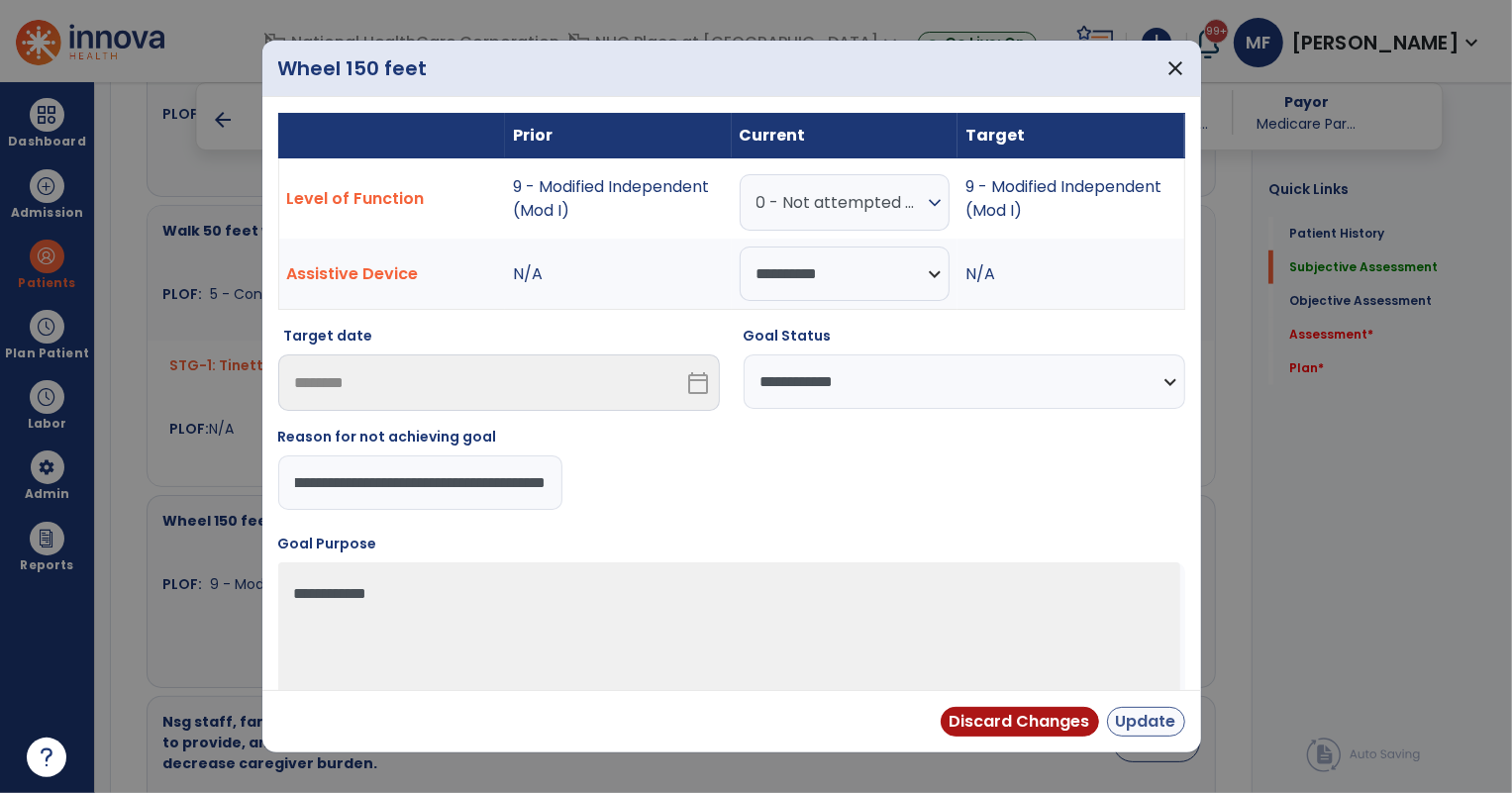 type on "**********" 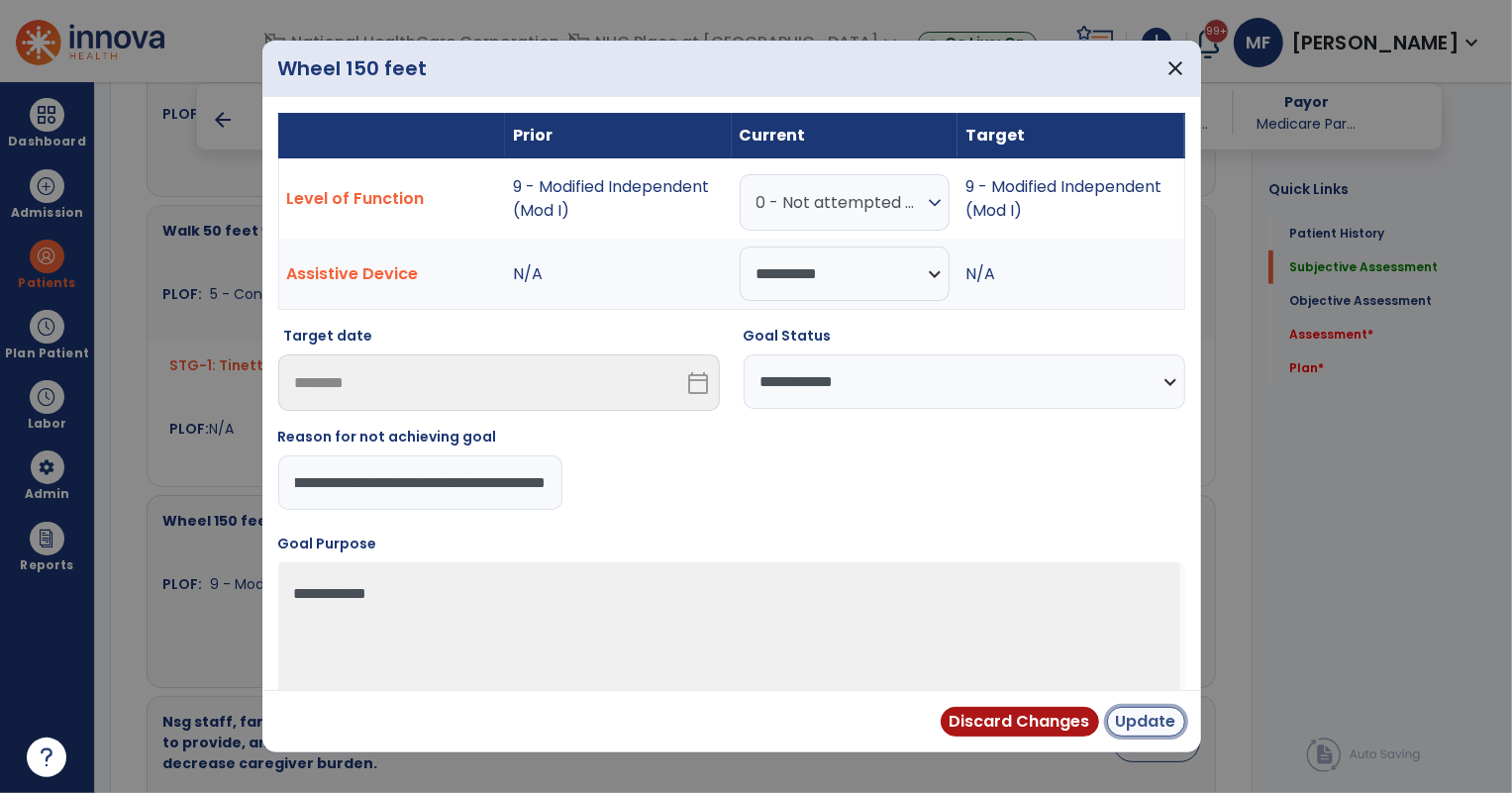 click on "Update" at bounding box center [1146, 722] 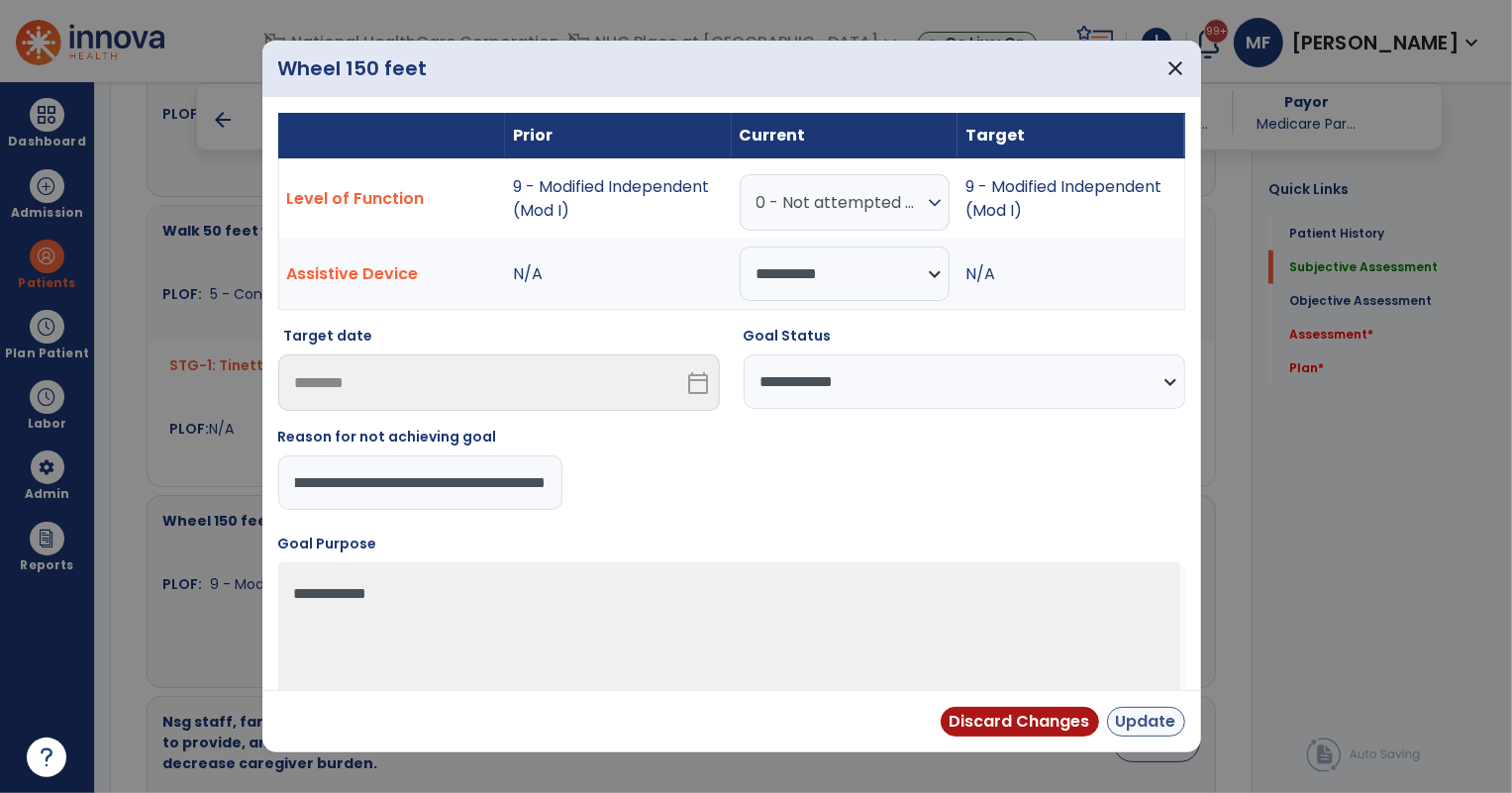 scroll, scrollTop: 0, scrollLeft: 0, axis: both 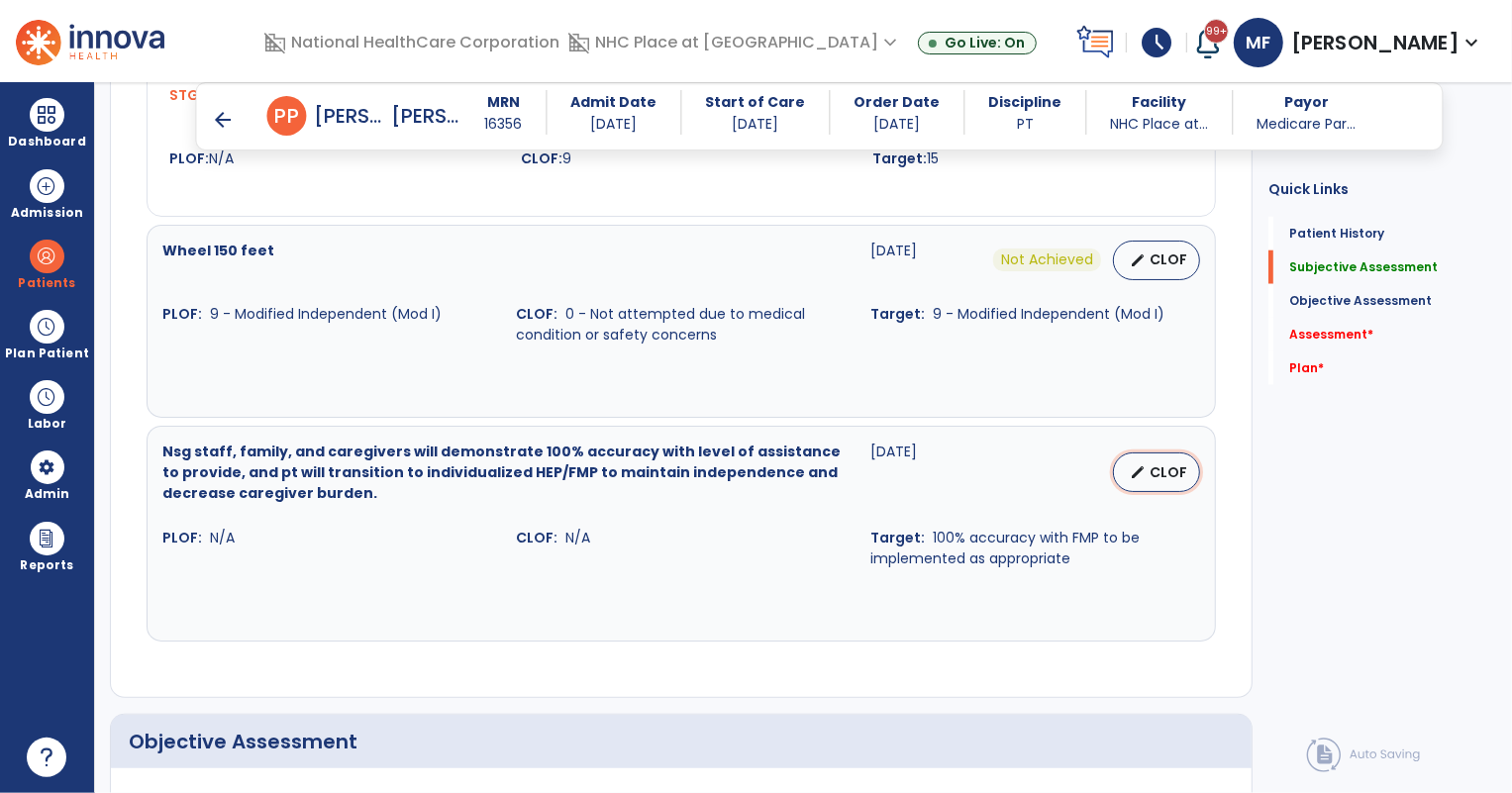 click on "edit" at bounding box center [1138, 472] 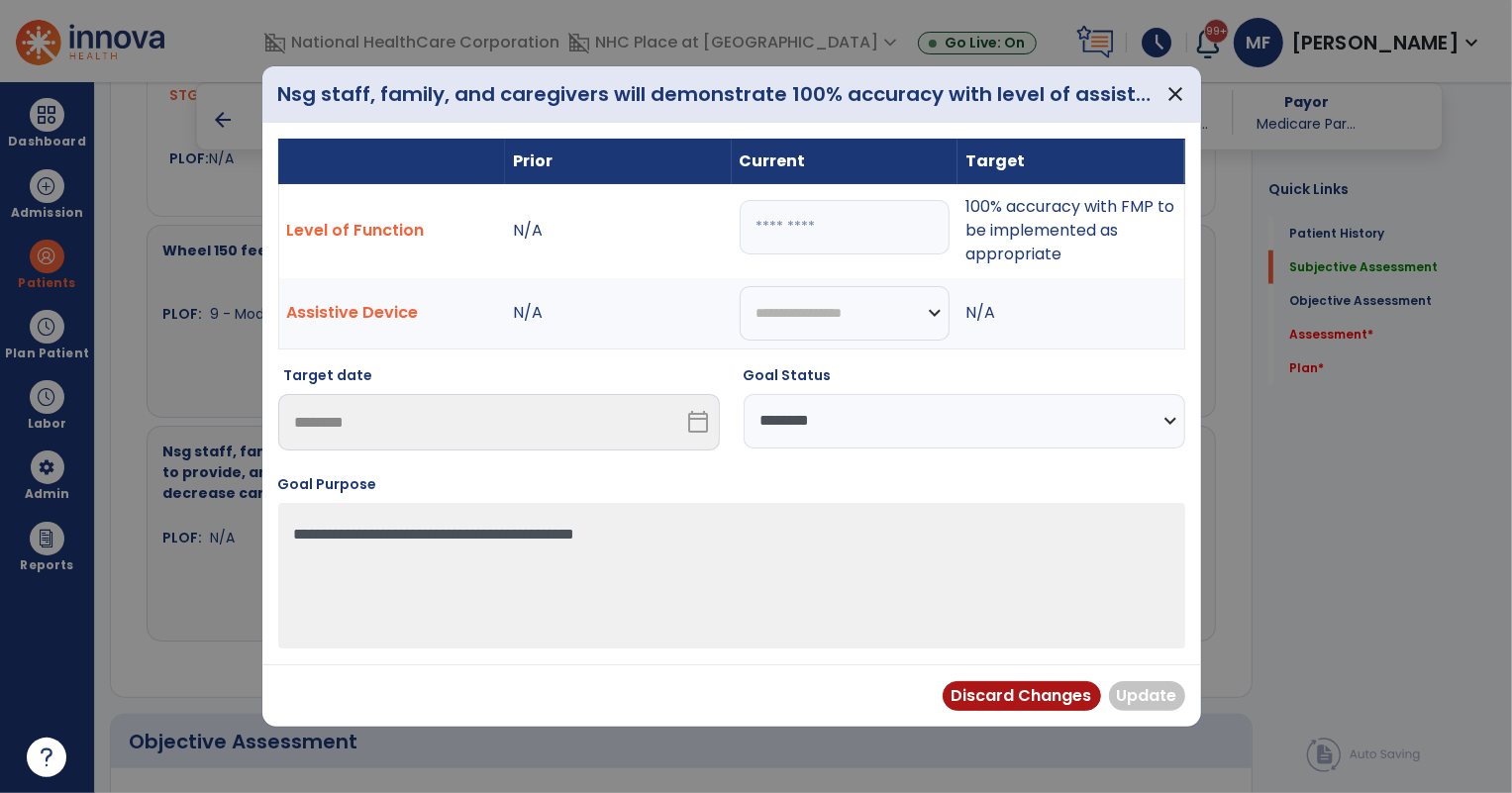 click on "**********" at bounding box center (964, 421) 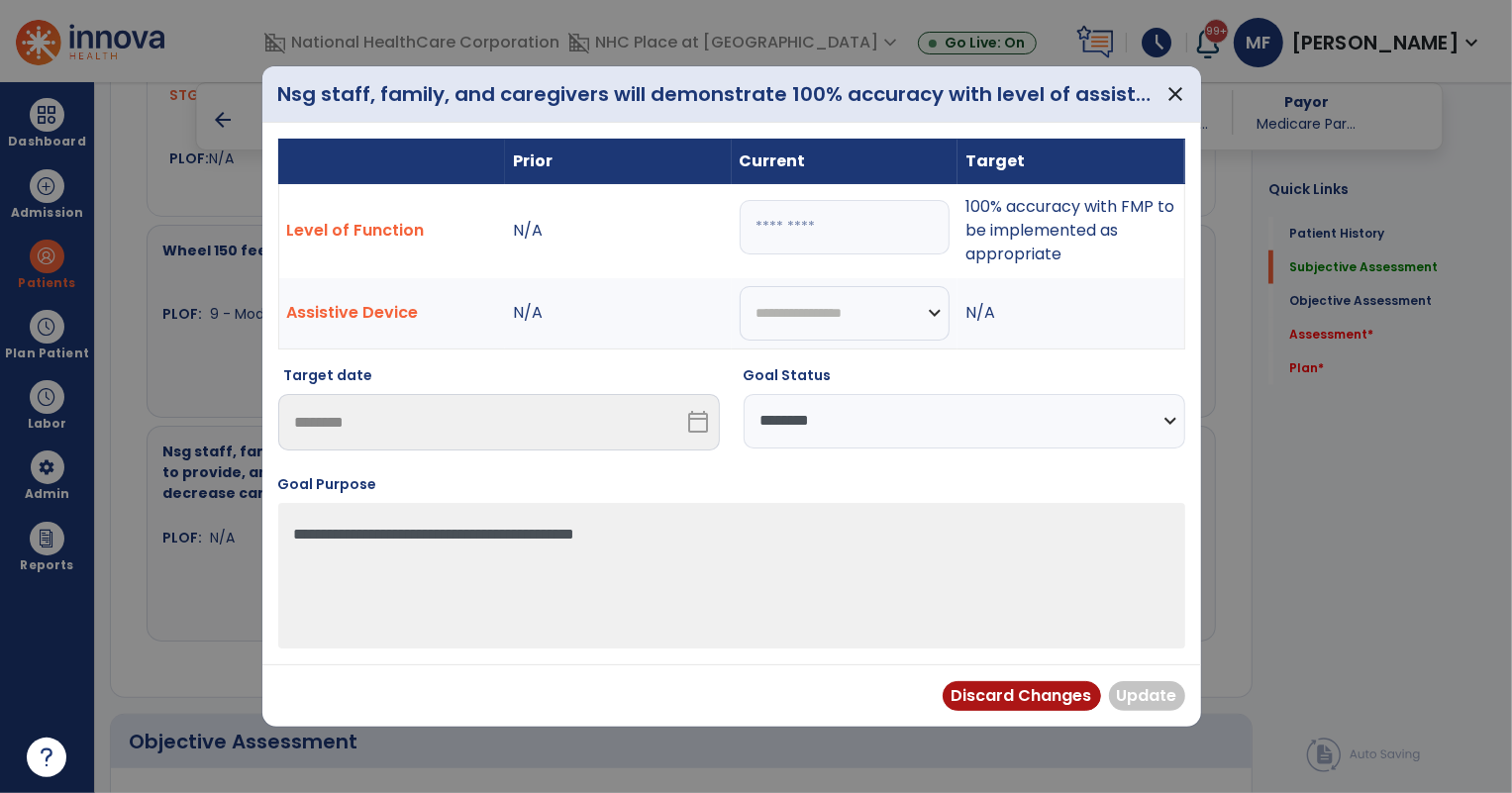 click at bounding box center [845, 227] 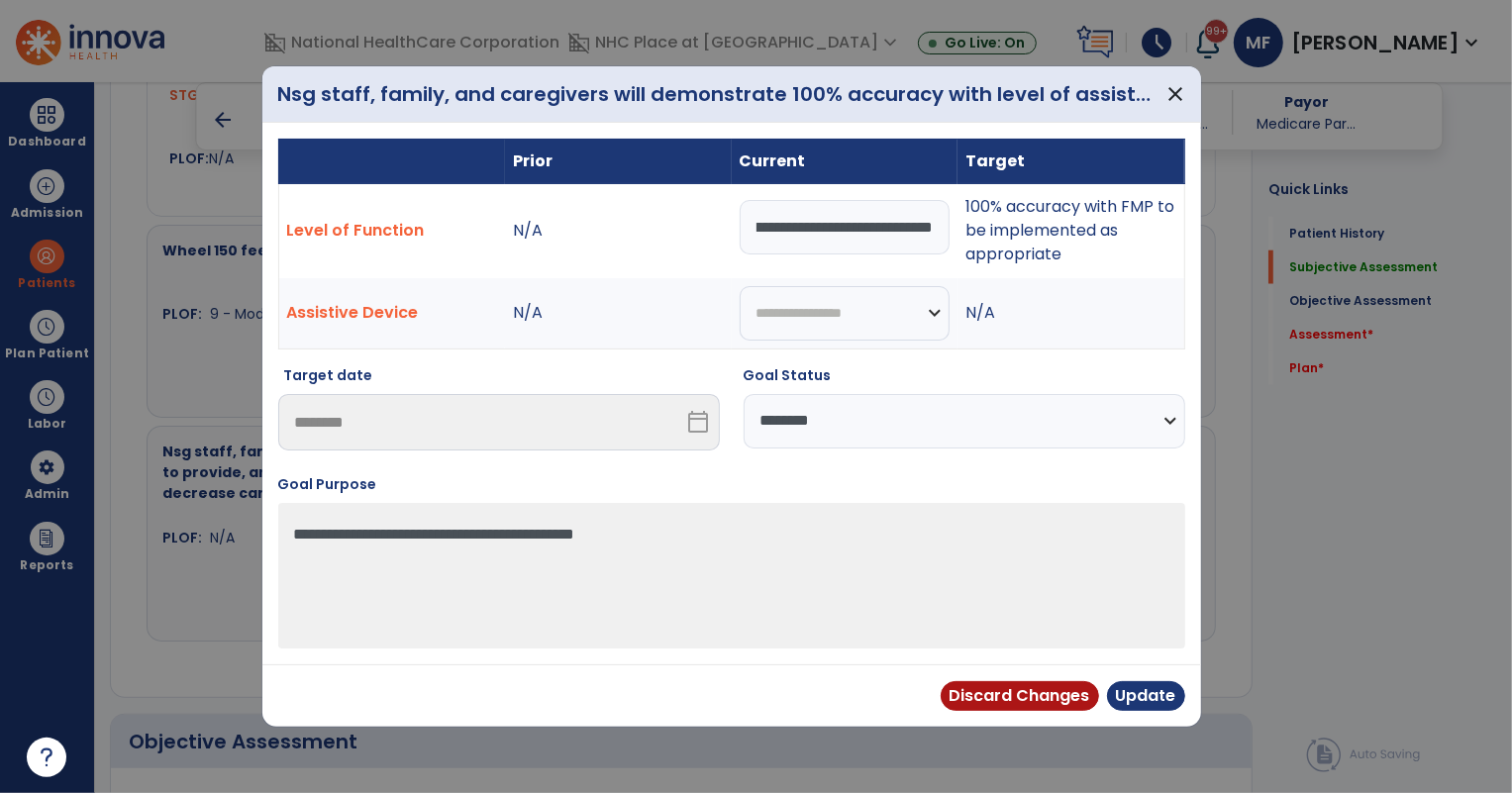 scroll, scrollTop: 0, scrollLeft: 279, axis: horizontal 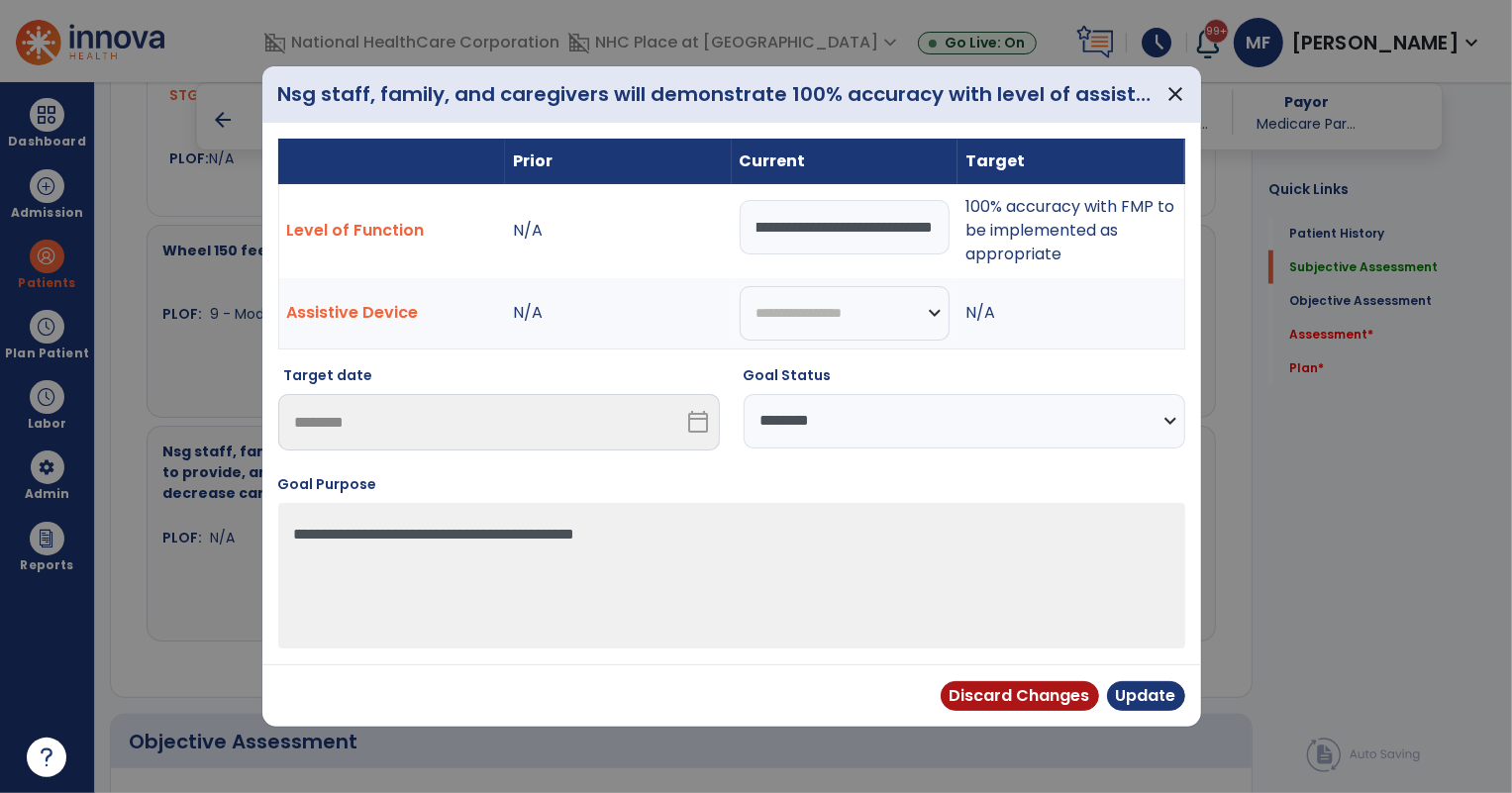 type on "**********" 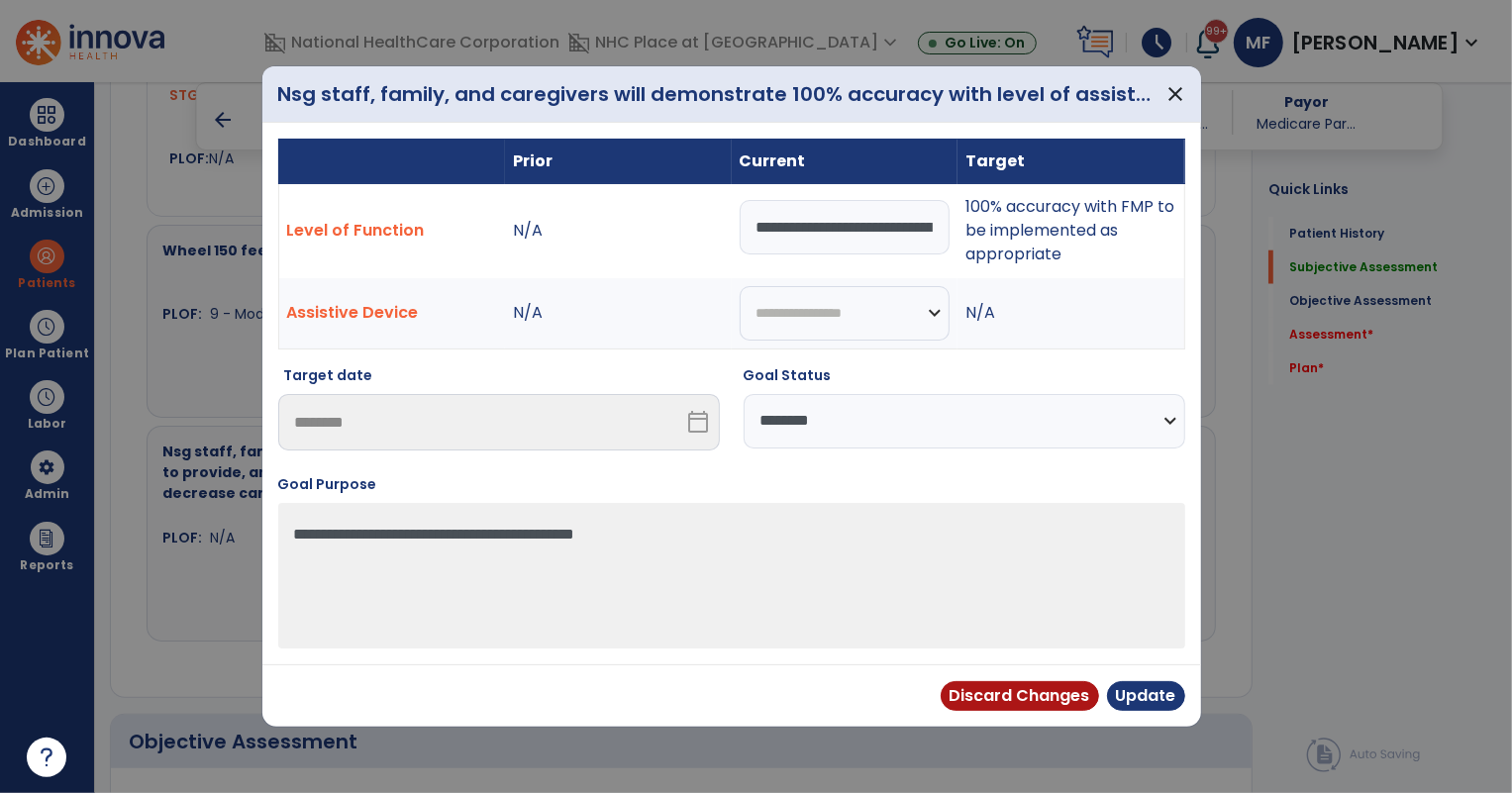select on "**********" 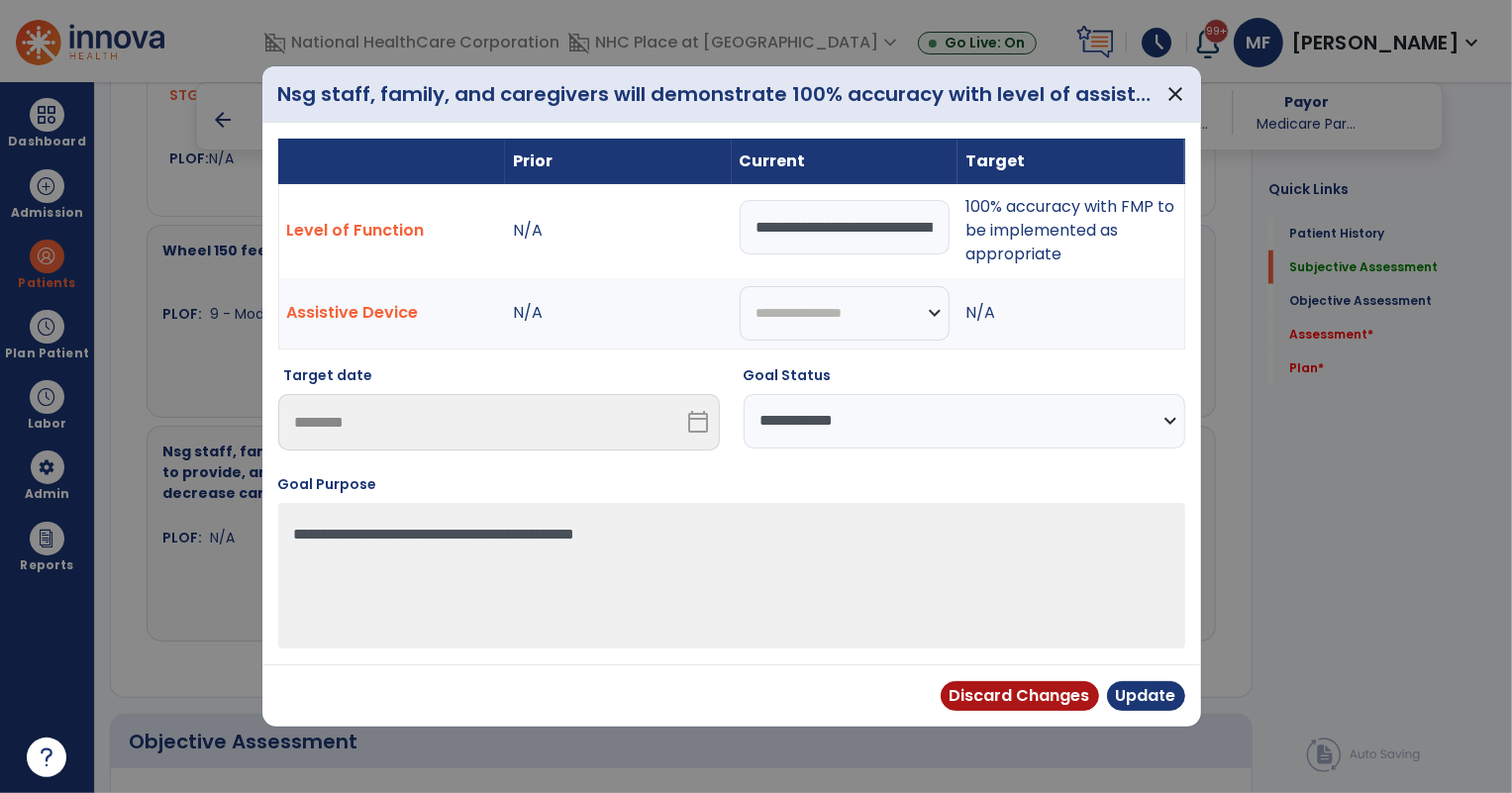 click on "**********" at bounding box center (964, 421) 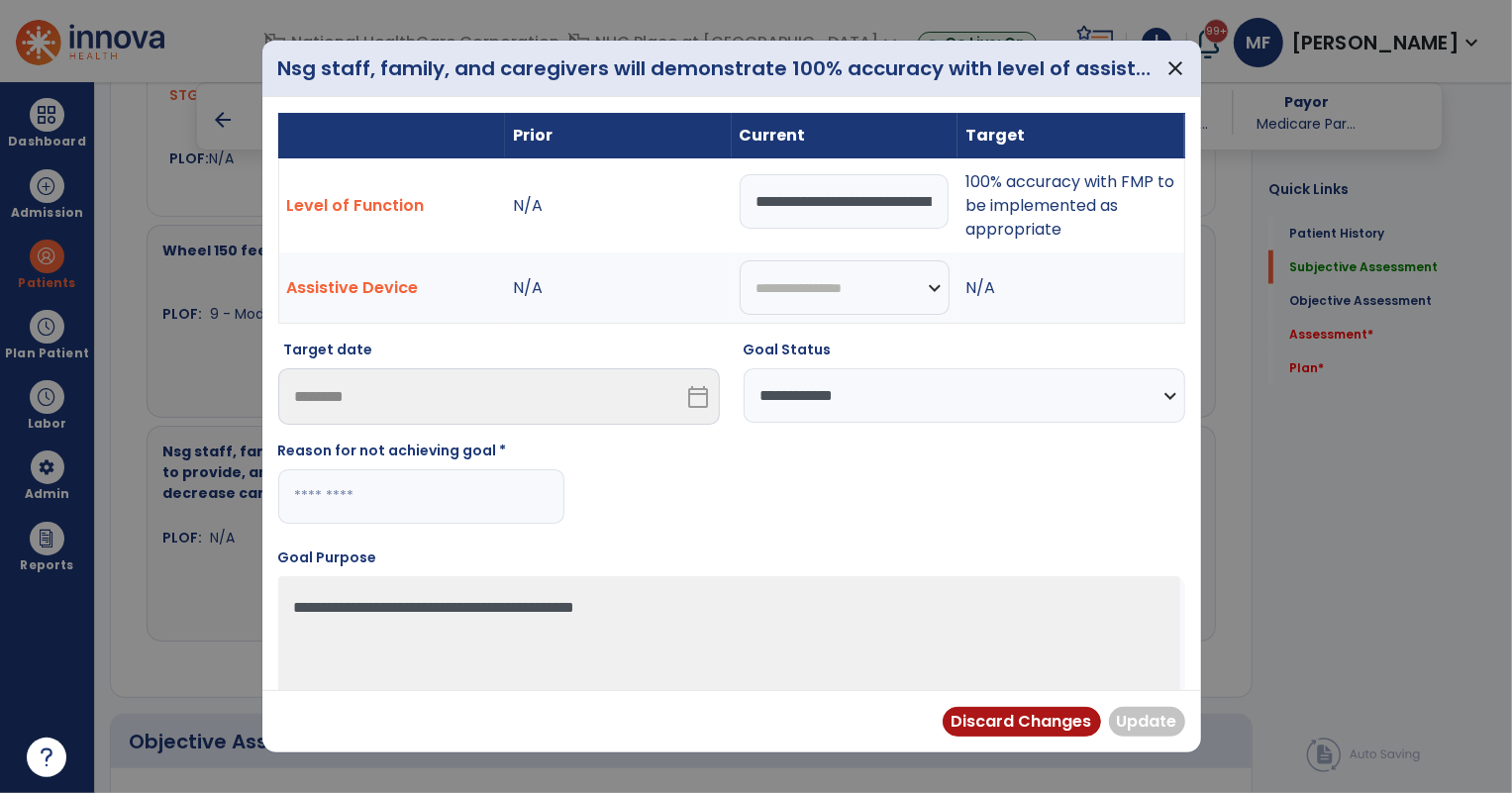 click at bounding box center (421, 496) 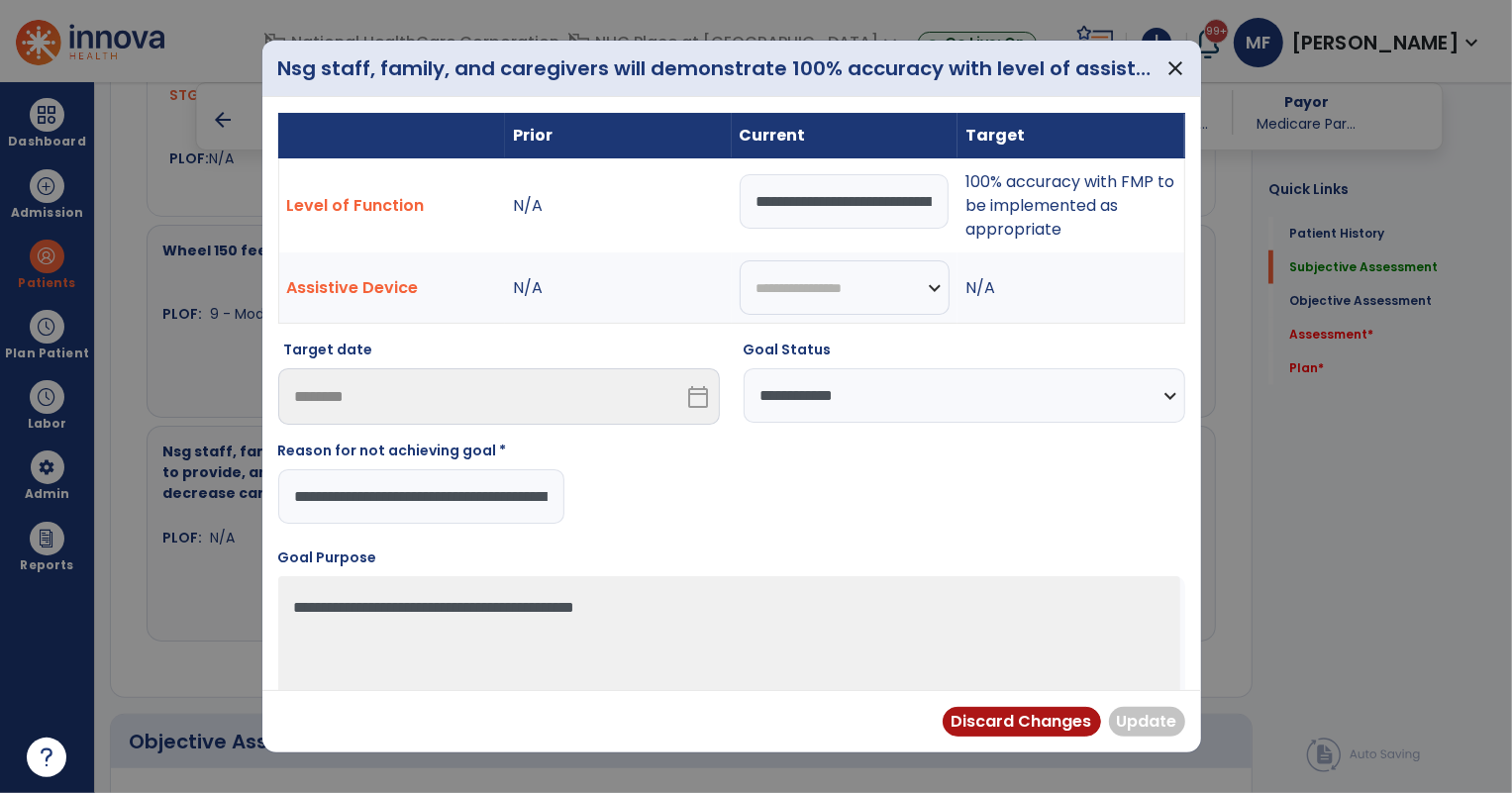 scroll, scrollTop: 0, scrollLeft: 85, axis: horizontal 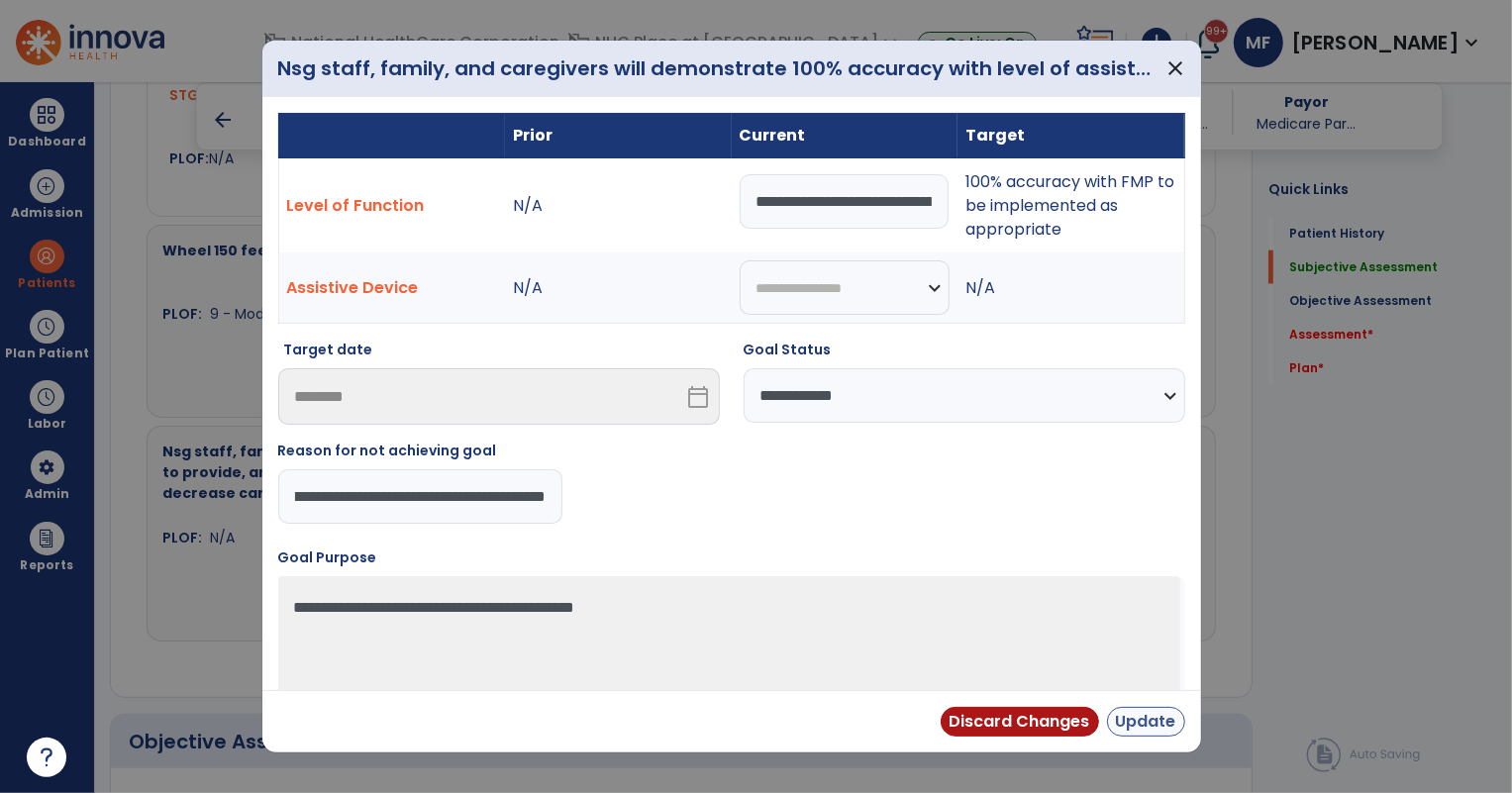 type on "**********" 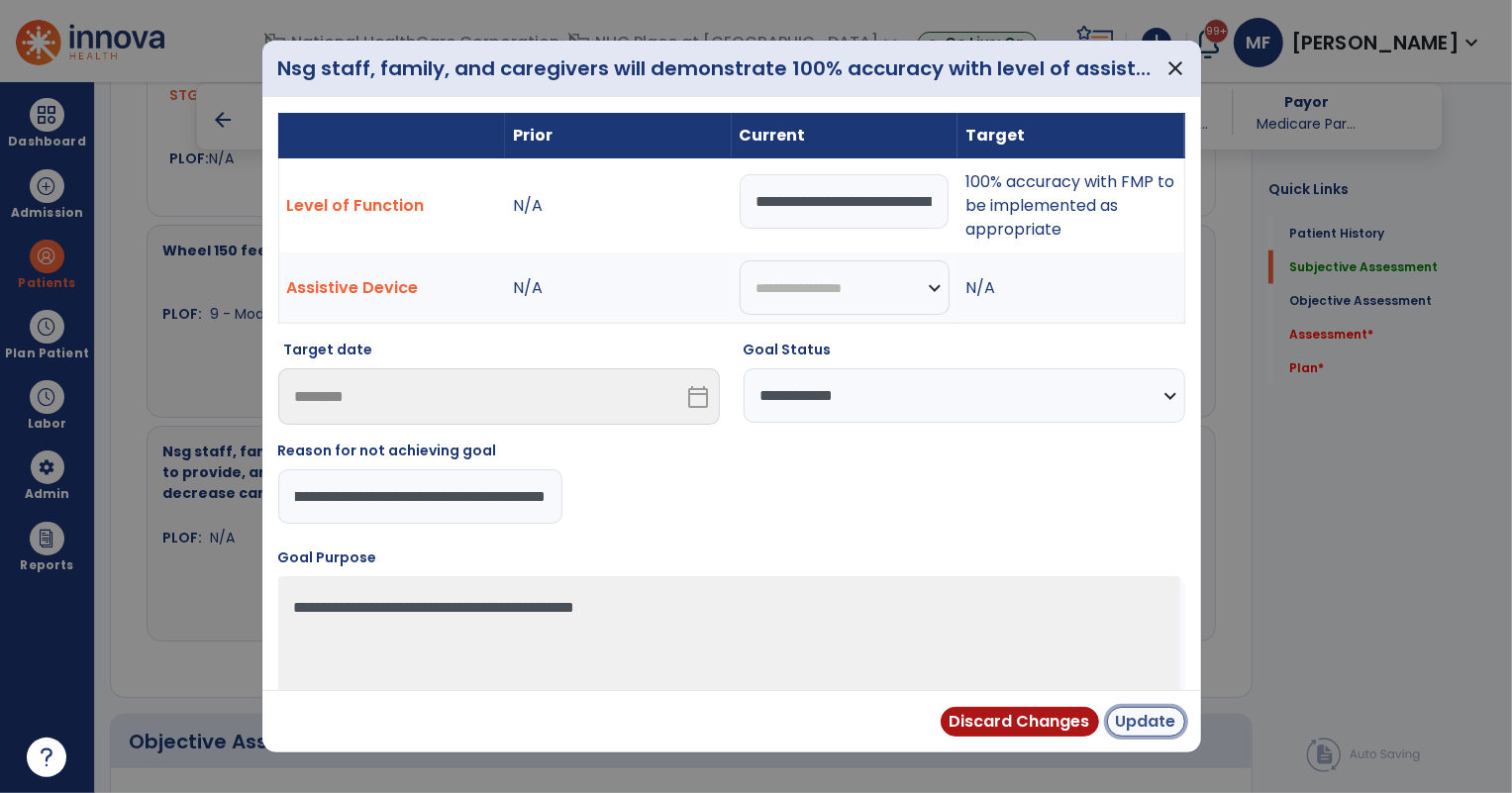 click on "Update" at bounding box center [1146, 722] 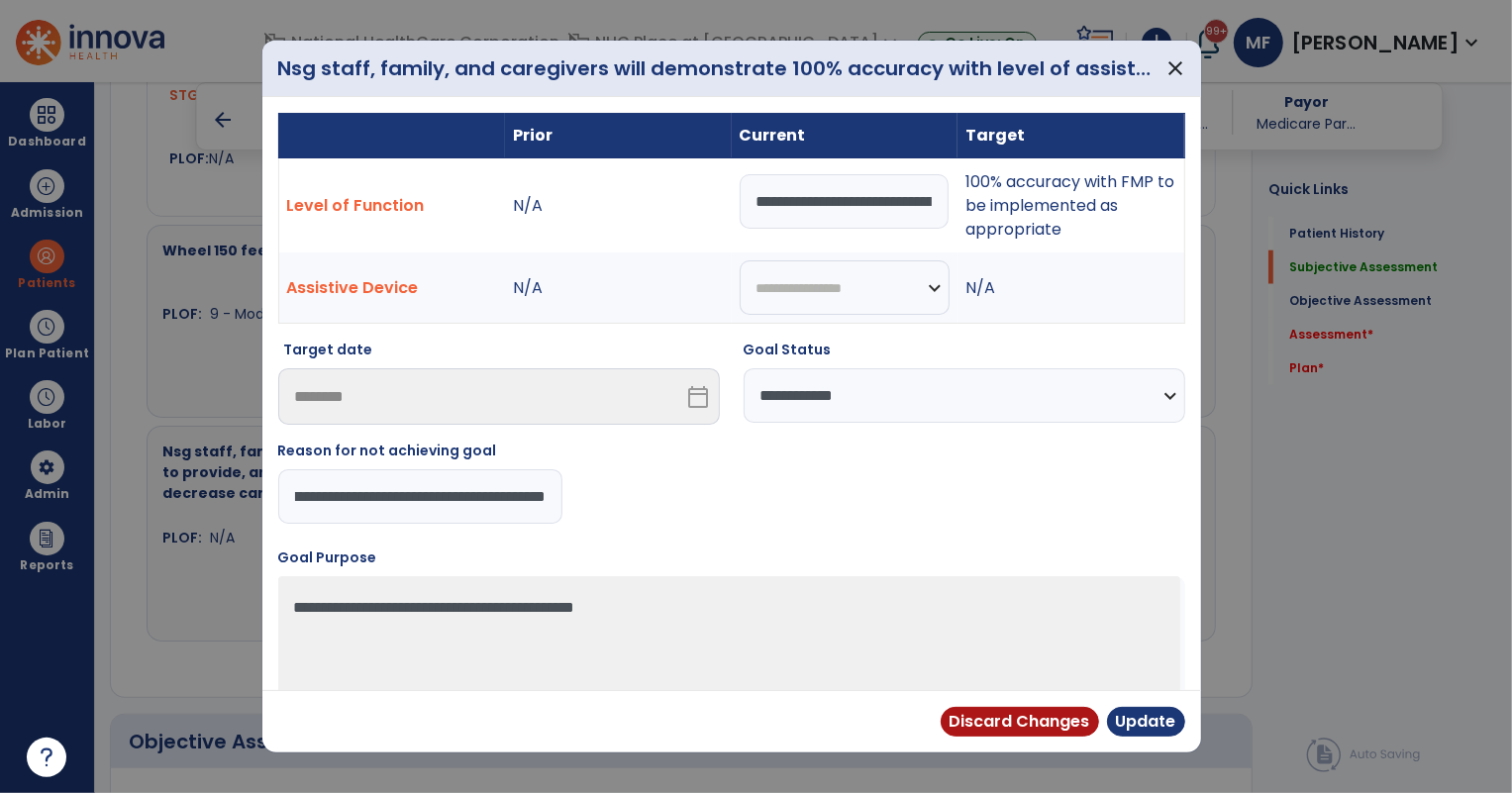 scroll, scrollTop: 0, scrollLeft: 0, axis: both 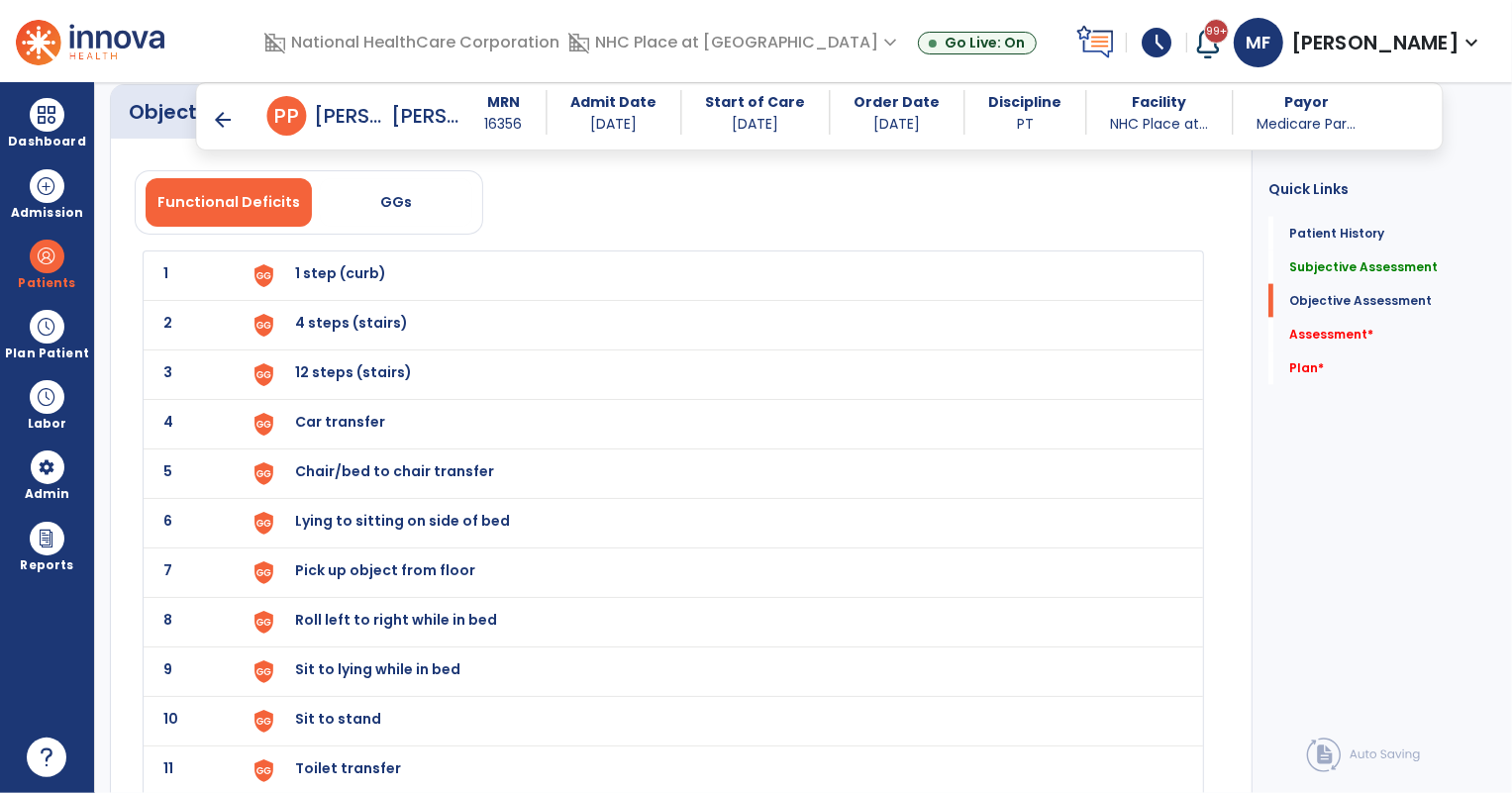 click on "1 step (curb)" at bounding box center (341, 273) 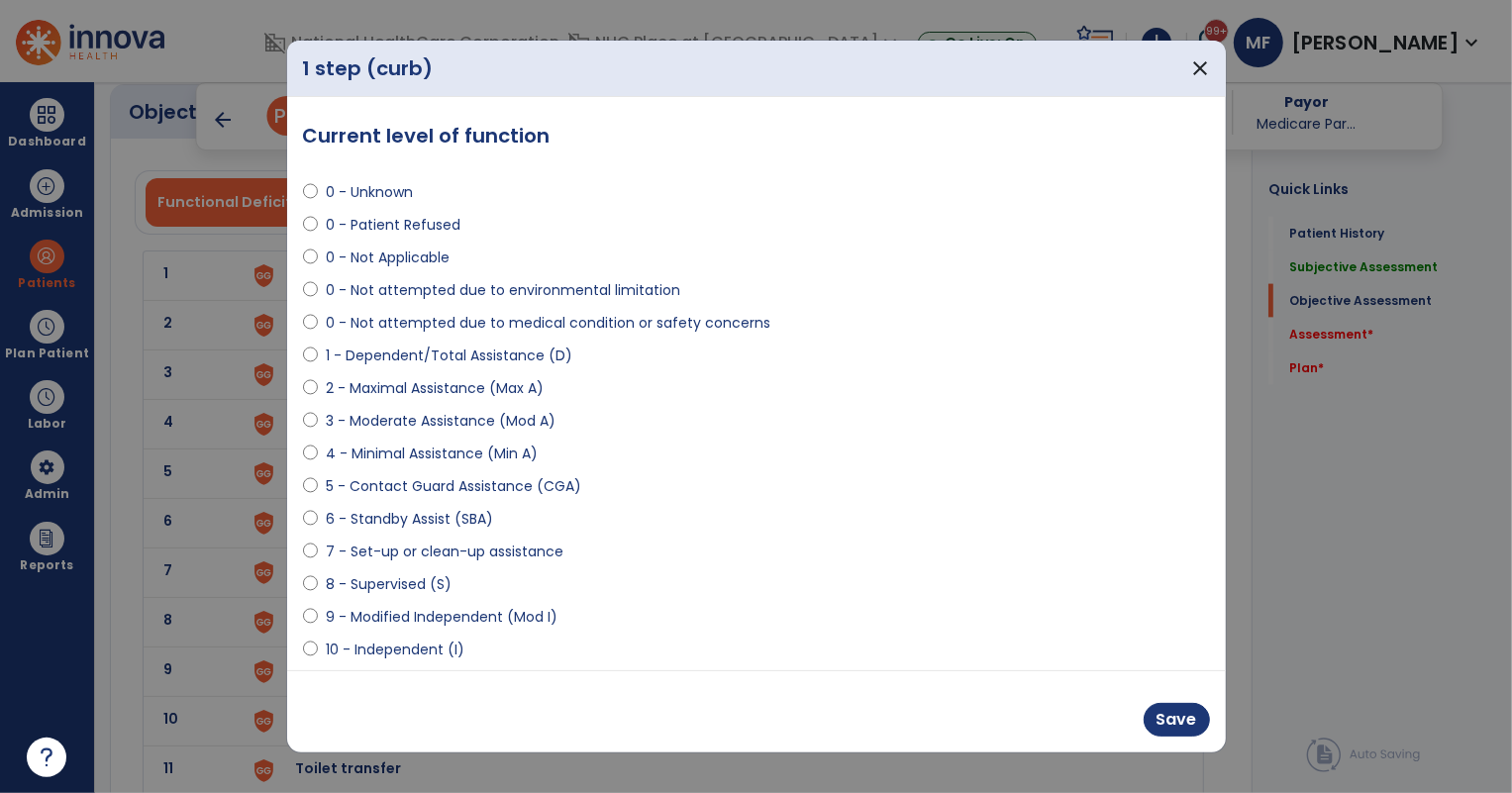 click on "0 - Not Applicable" at bounding box center [387, 257] 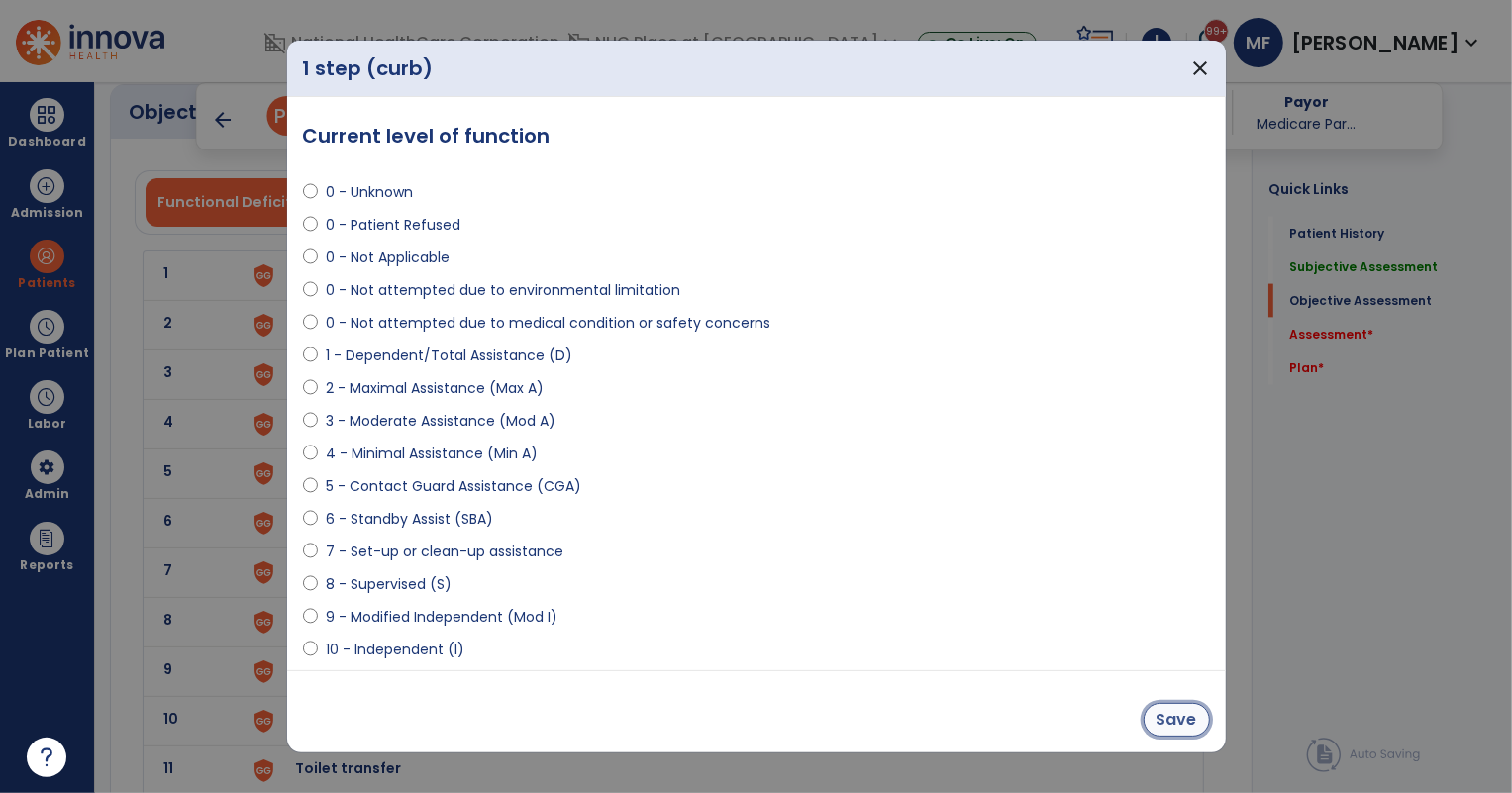 click on "Save" at bounding box center [1176, 720] 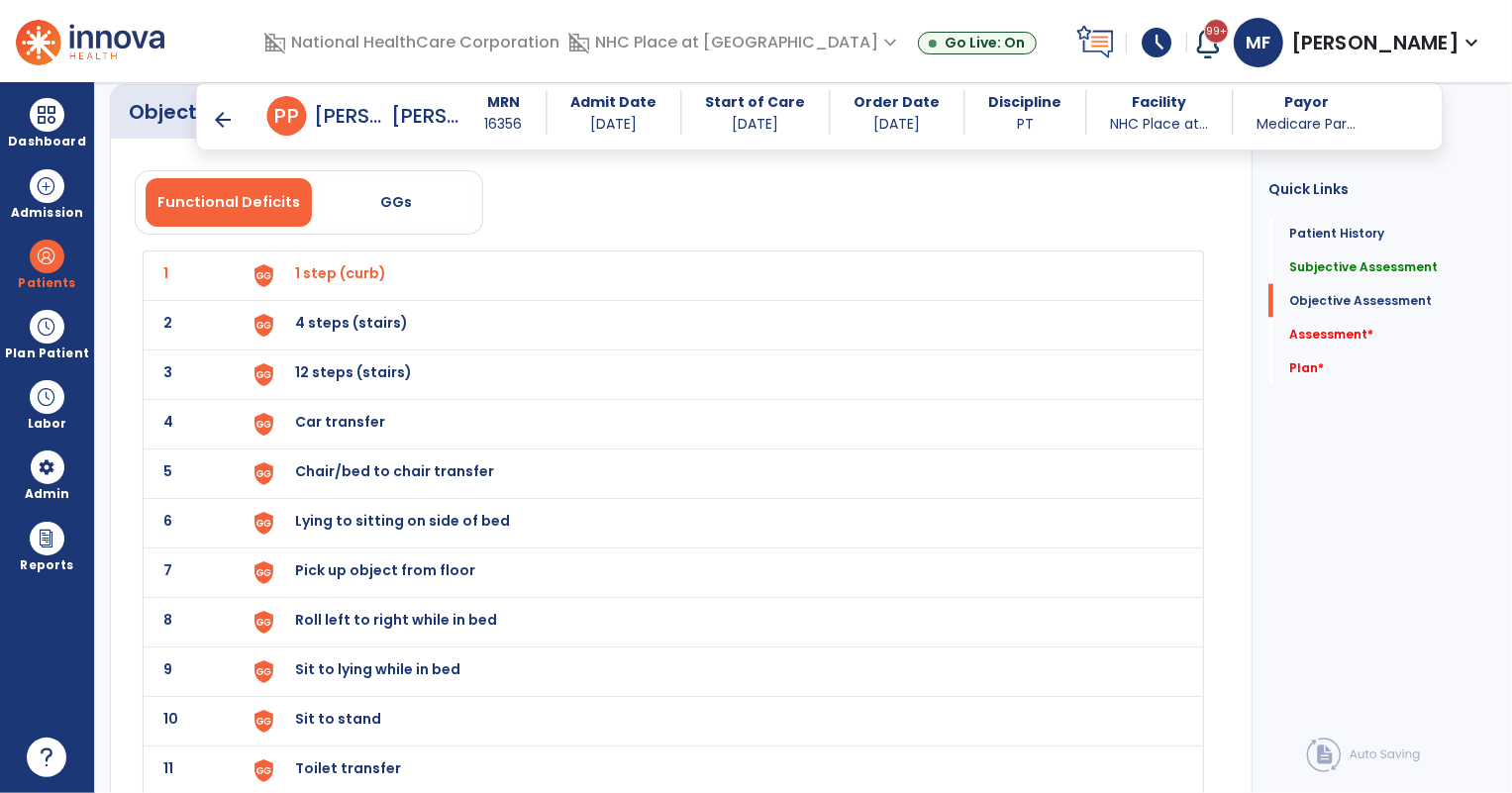 click on "4 steps (stairs)" at bounding box center (341, 273) 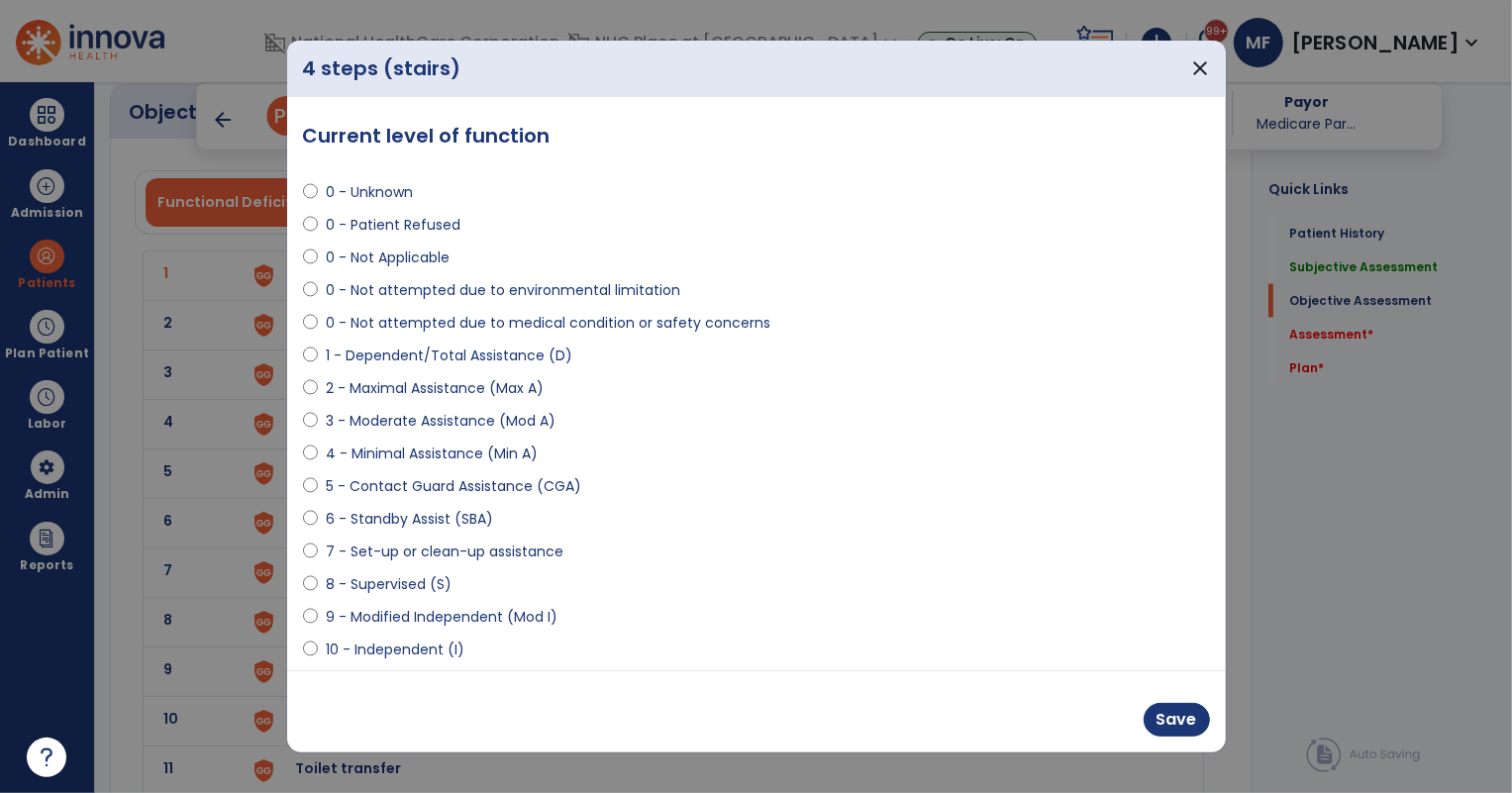 click on "0 - Not attempted due to medical condition or safety concerns" at bounding box center (548, 323) 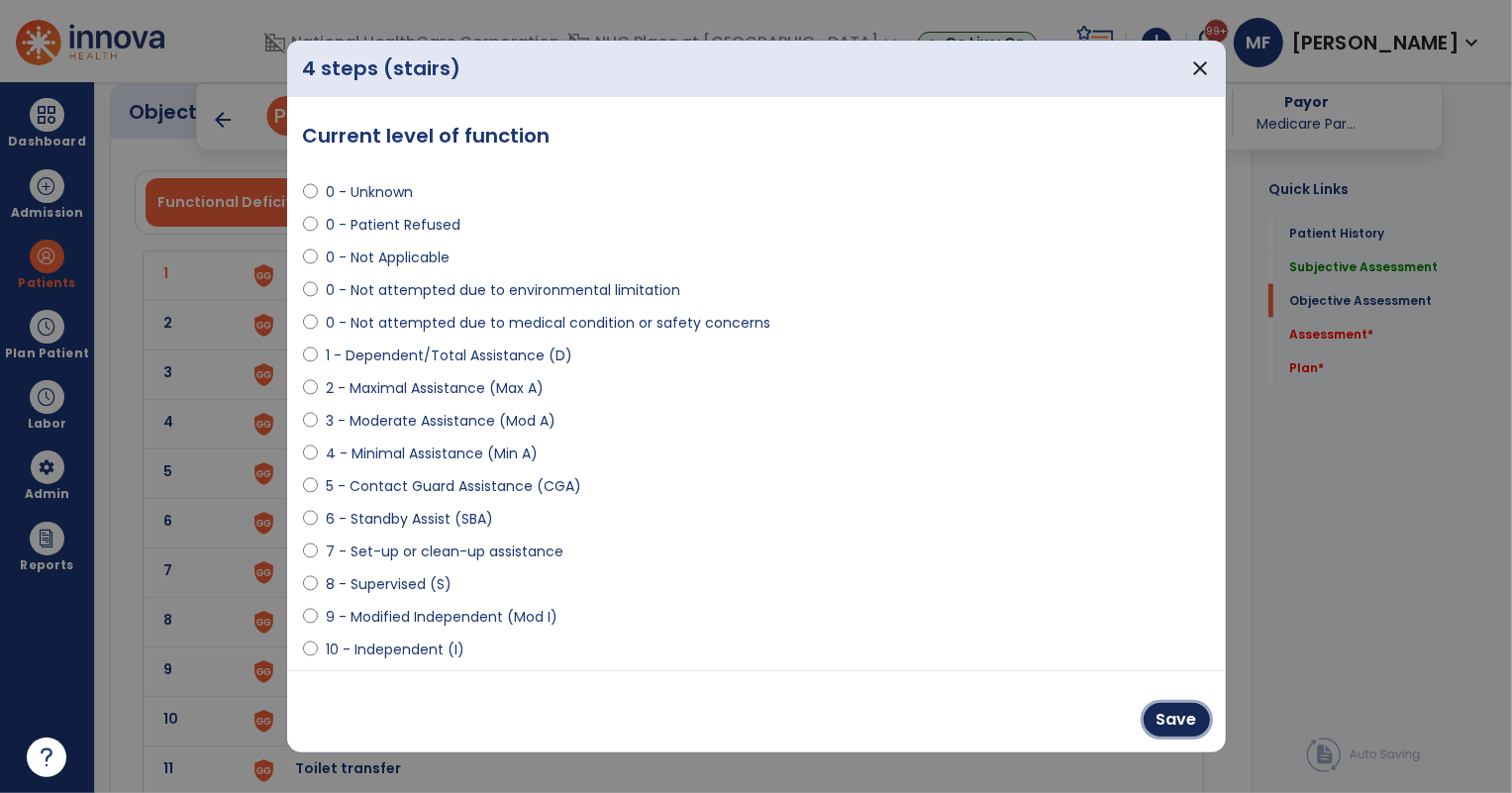 click on "Save" at bounding box center [1176, 720] 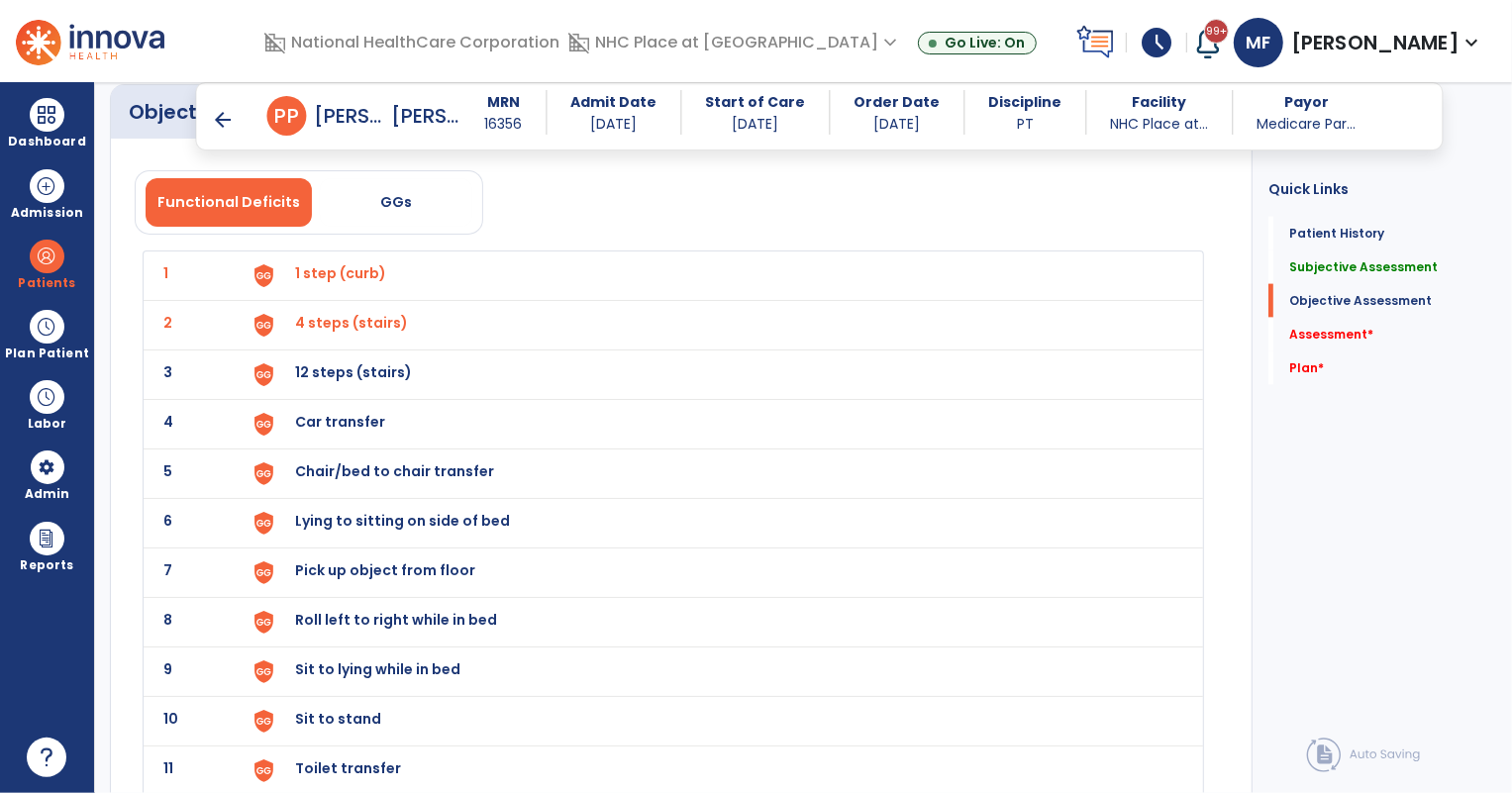 click on "12 steps (stairs)" at bounding box center (341, 273) 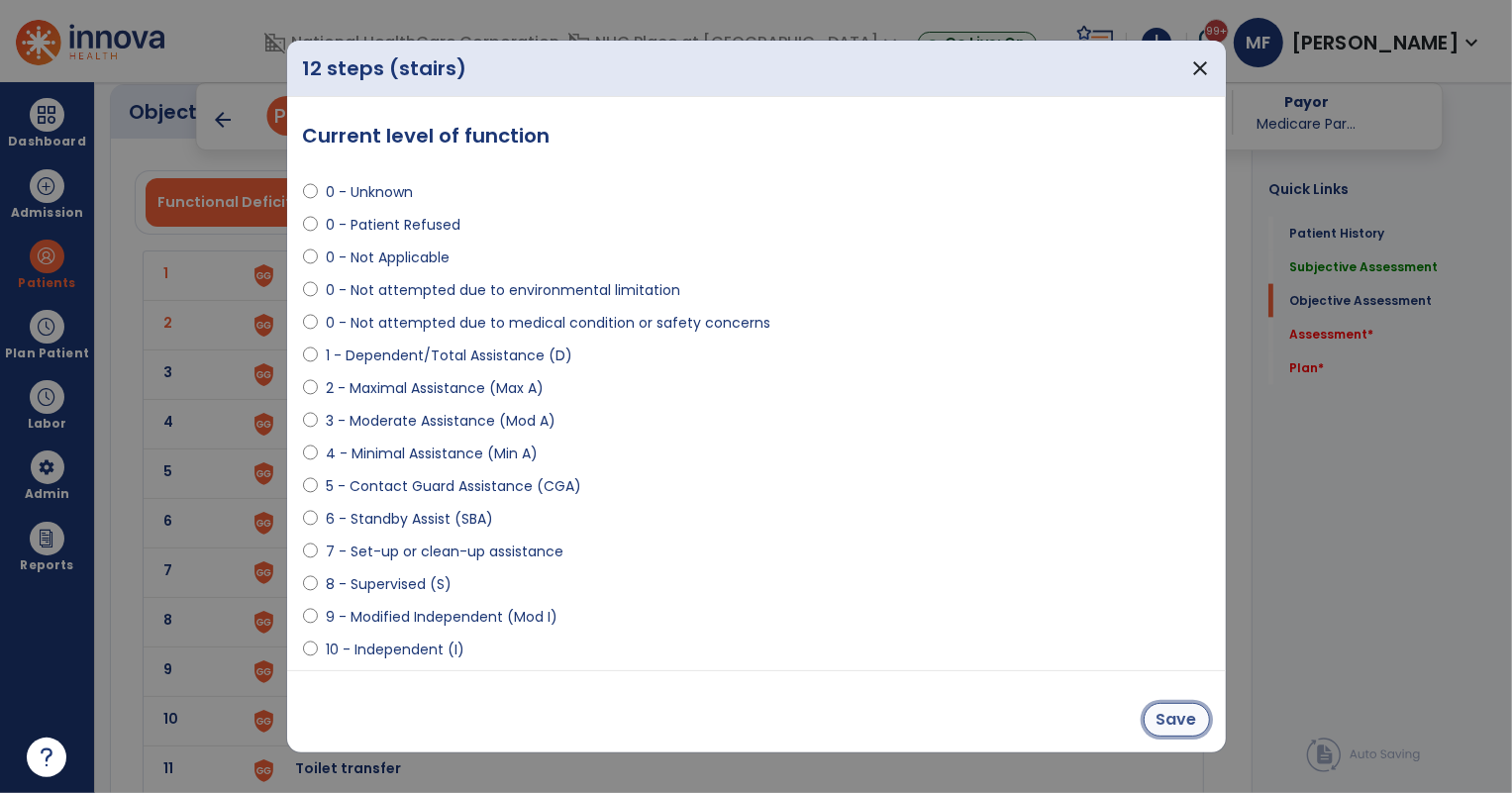 click on "Save" at bounding box center [1176, 720] 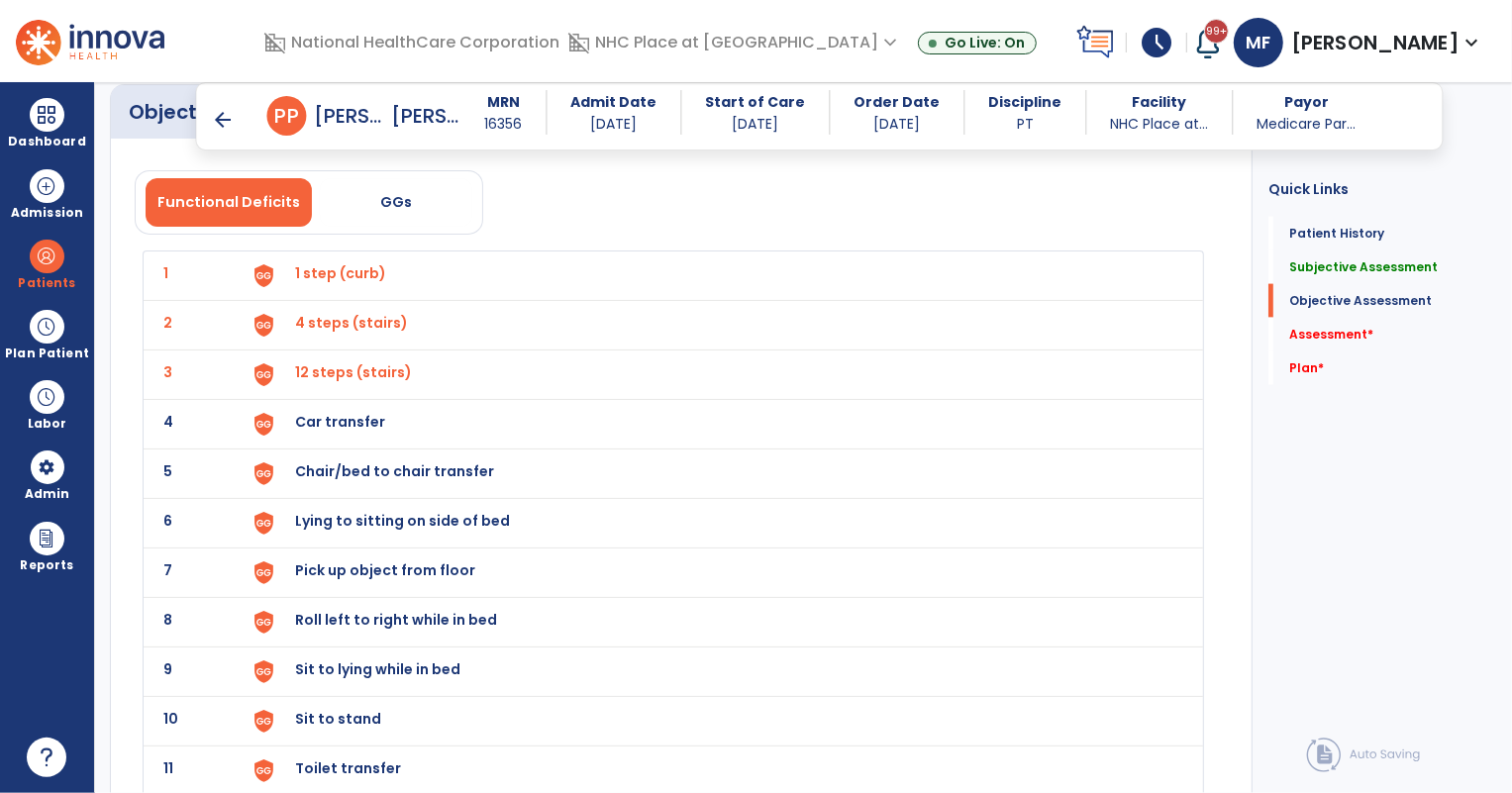 click on "Car transfer" at bounding box center [341, 273] 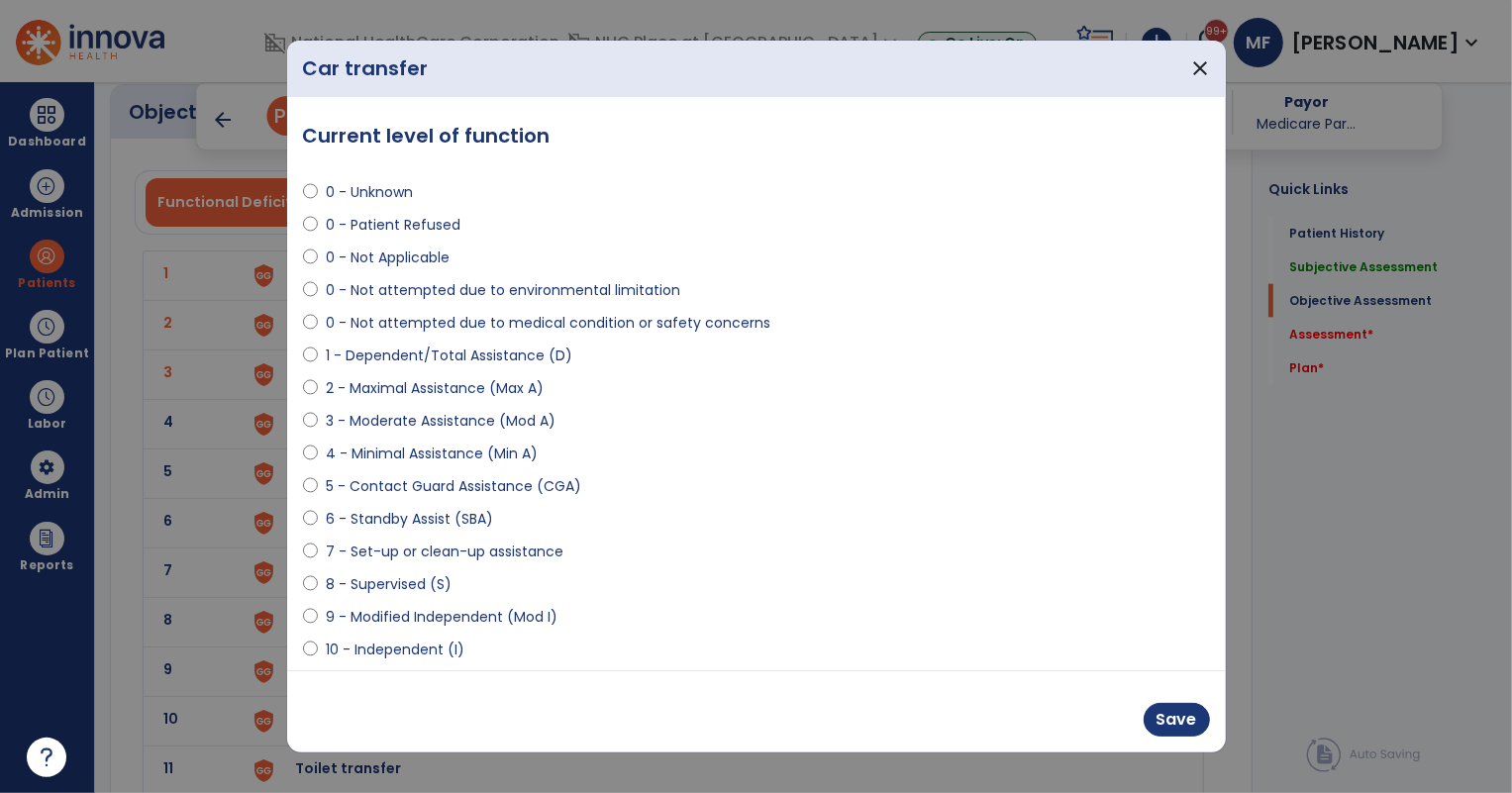 select on "**********" 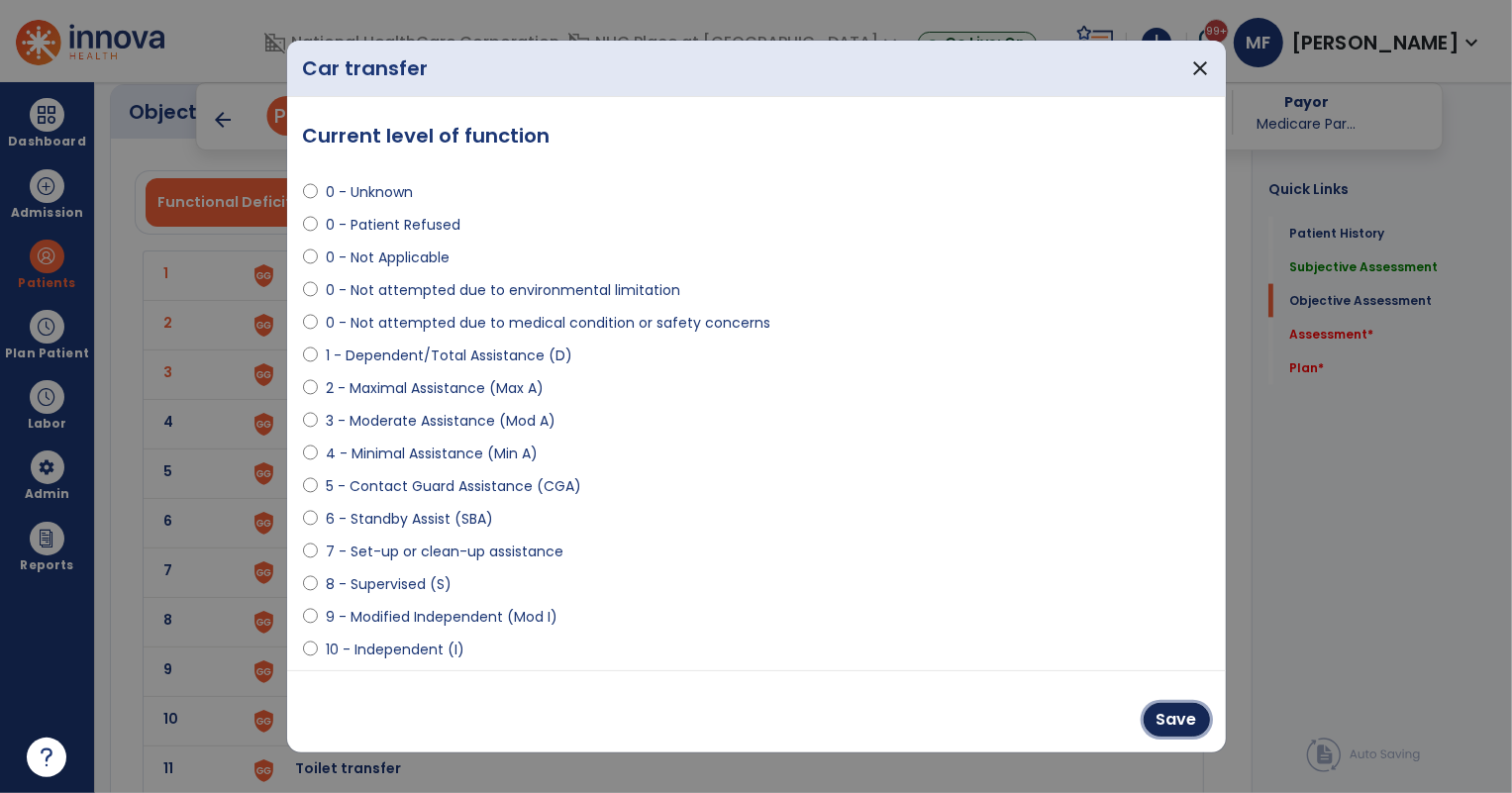 drag, startPoint x: 1178, startPoint y: 720, endPoint x: 1139, endPoint y: 704, distance: 42.154478 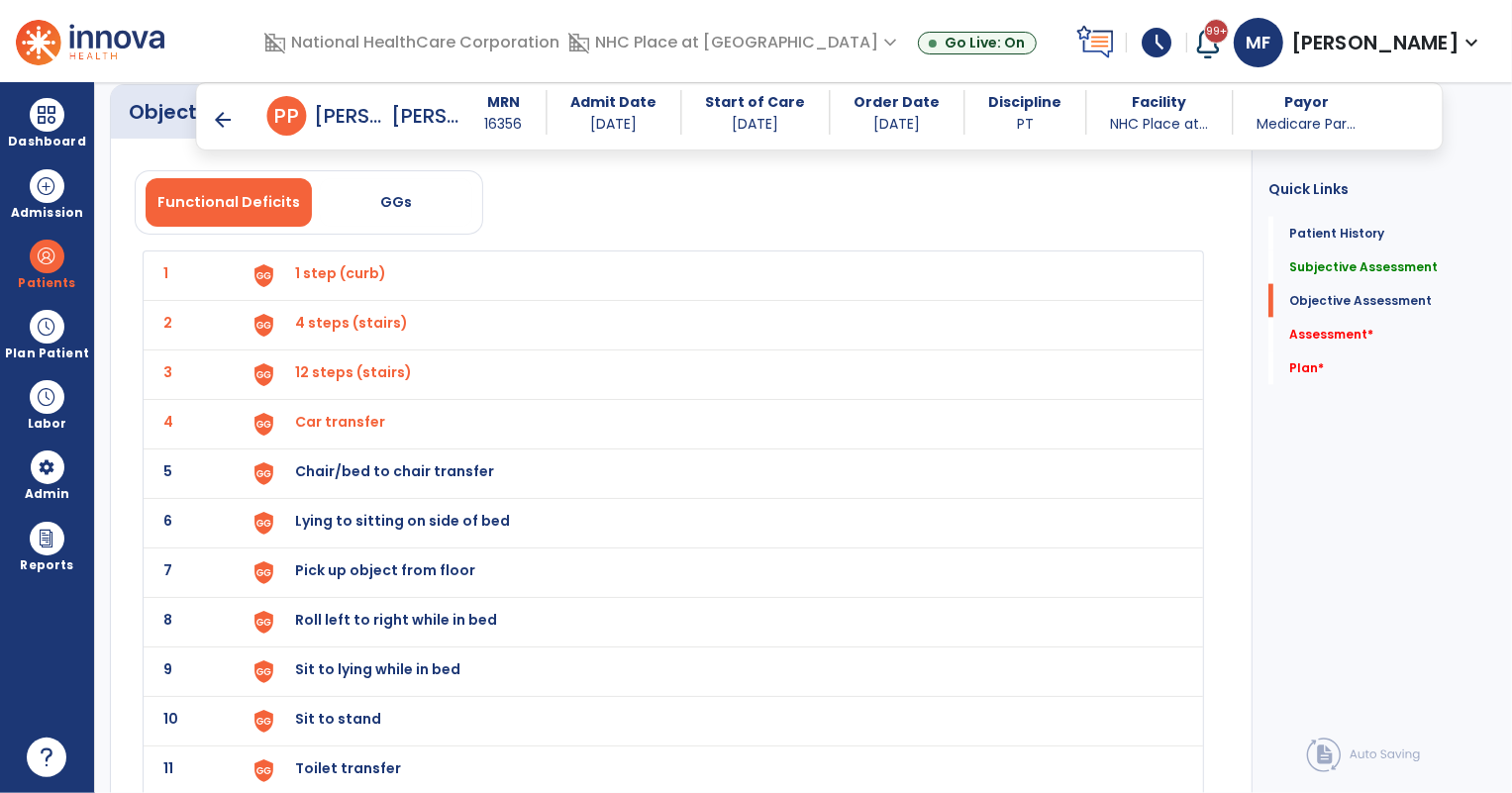 click on "Chair/bed to chair transfer" at bounding box center (341, 273) 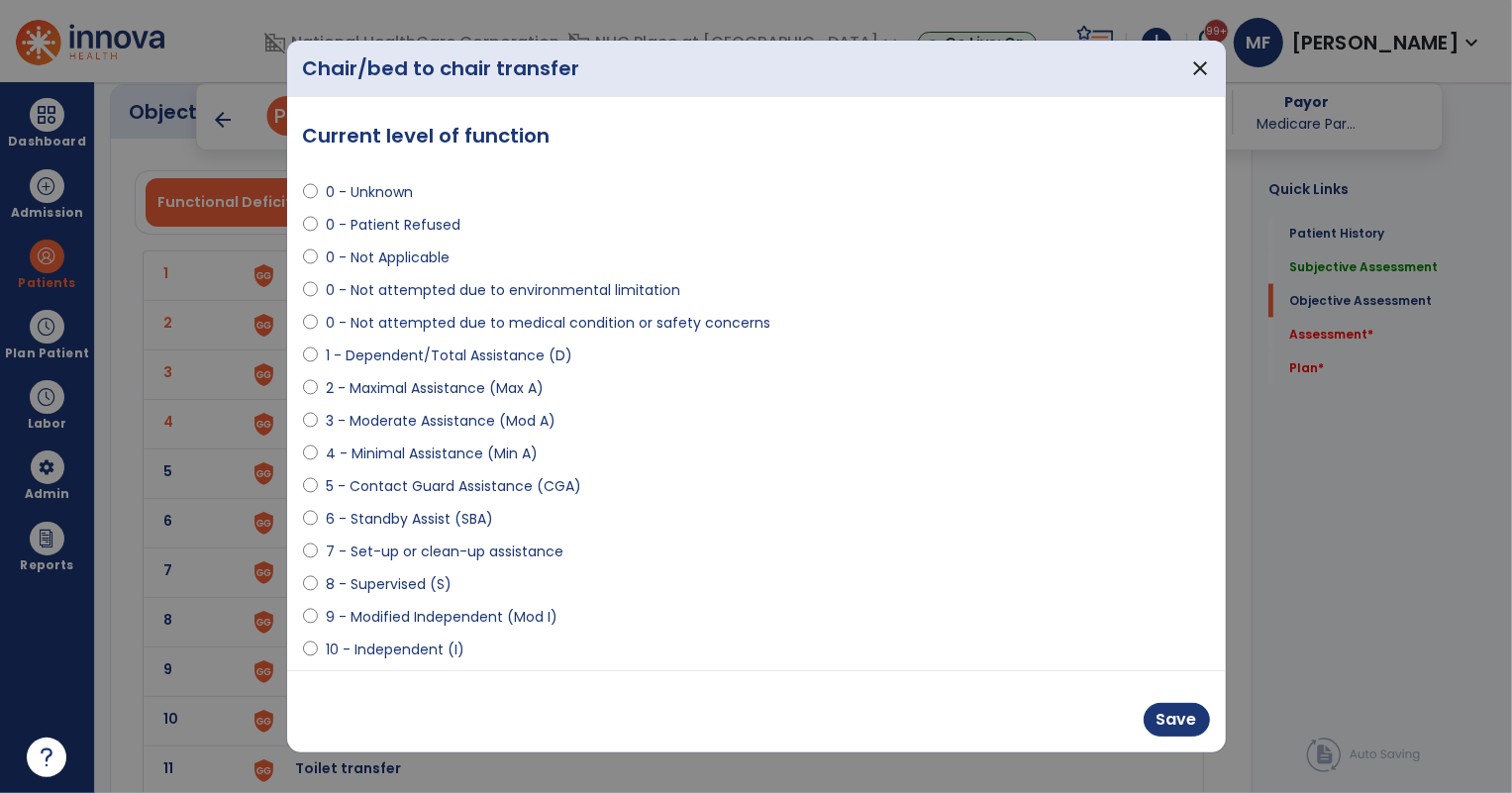 select on "**********" 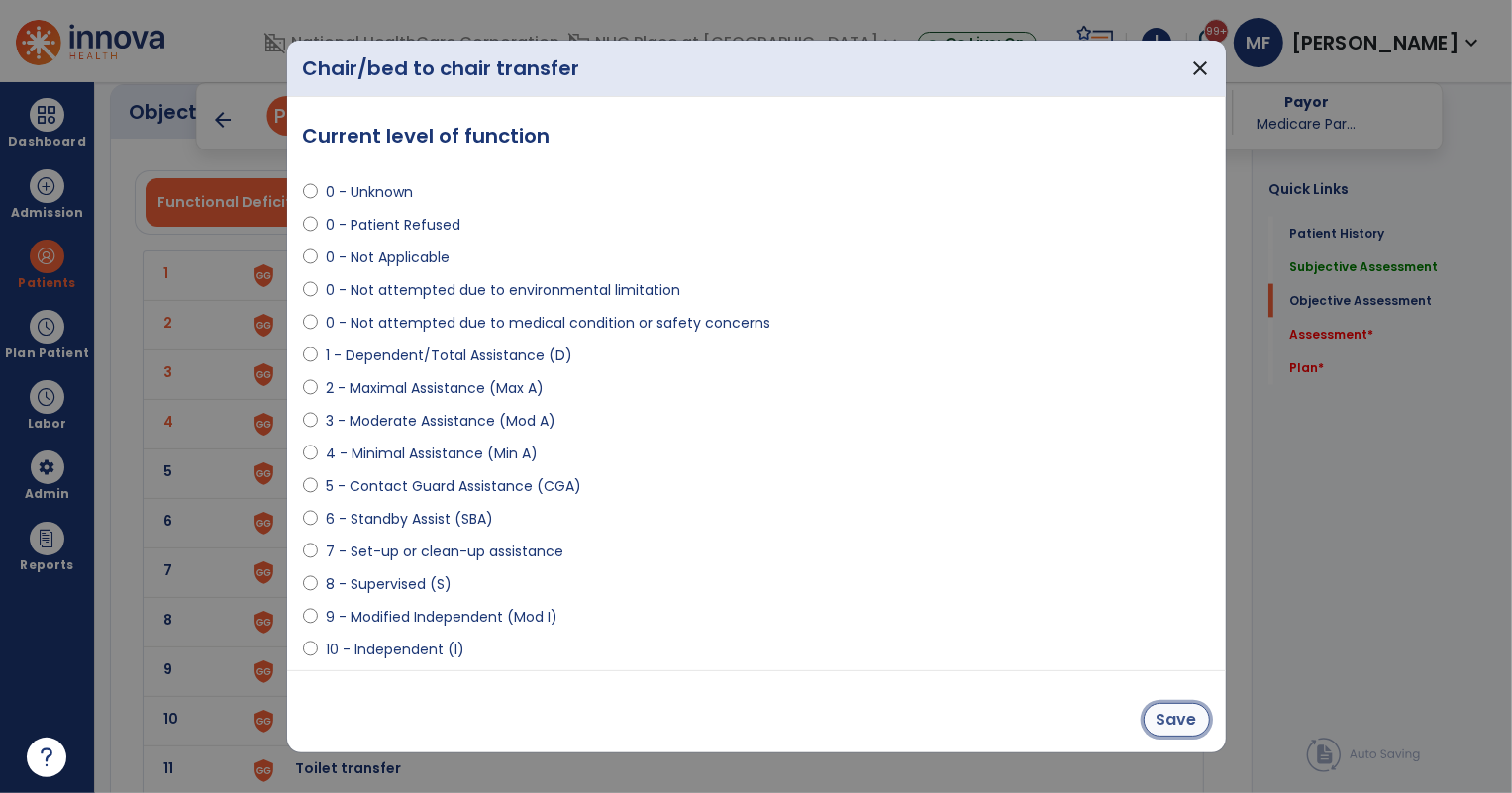 click on "Save" at bounding box center (1176, 720) 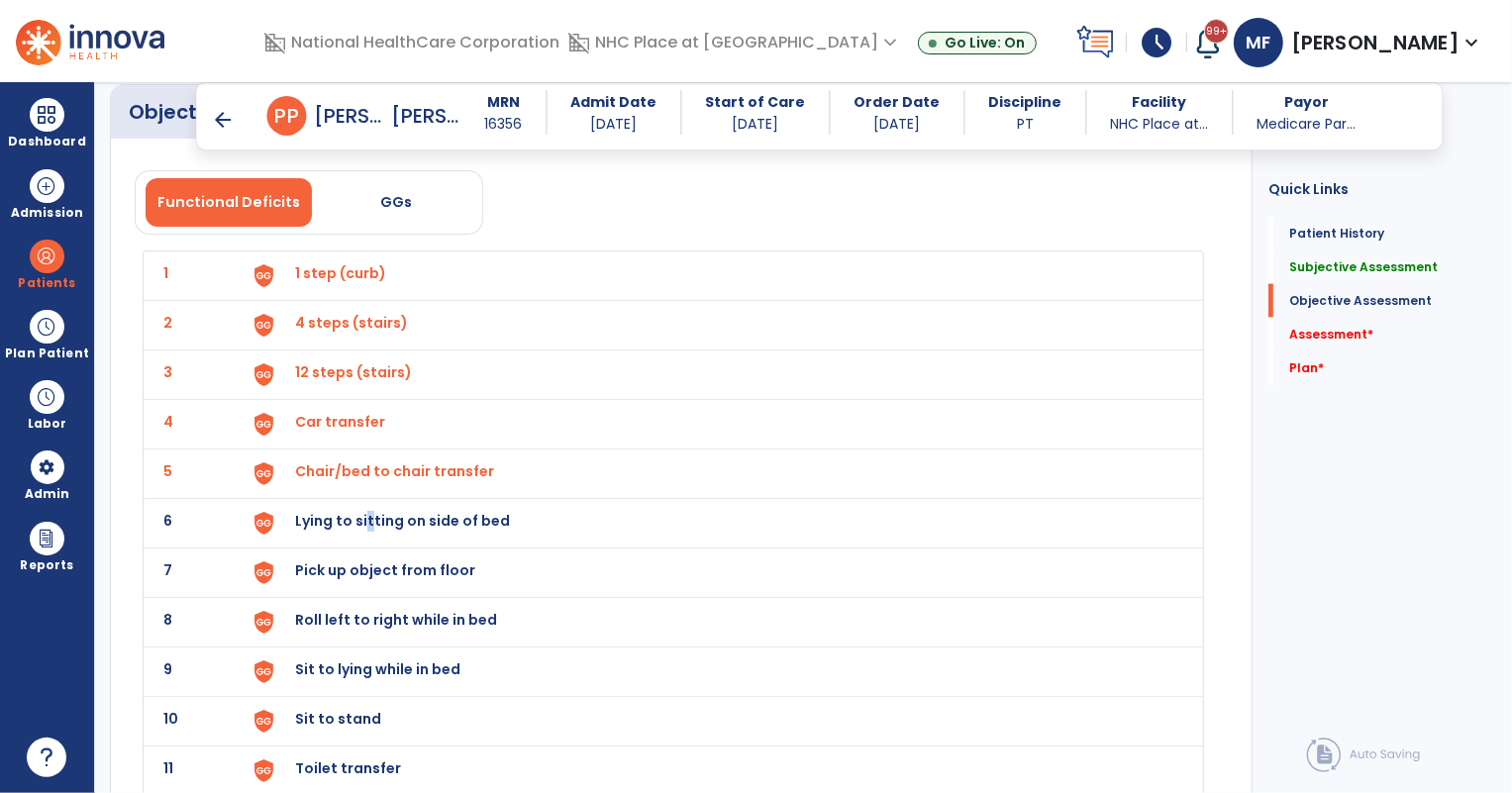 click on "Lying to sitting on side of bed" at bounding box center [341, 273] 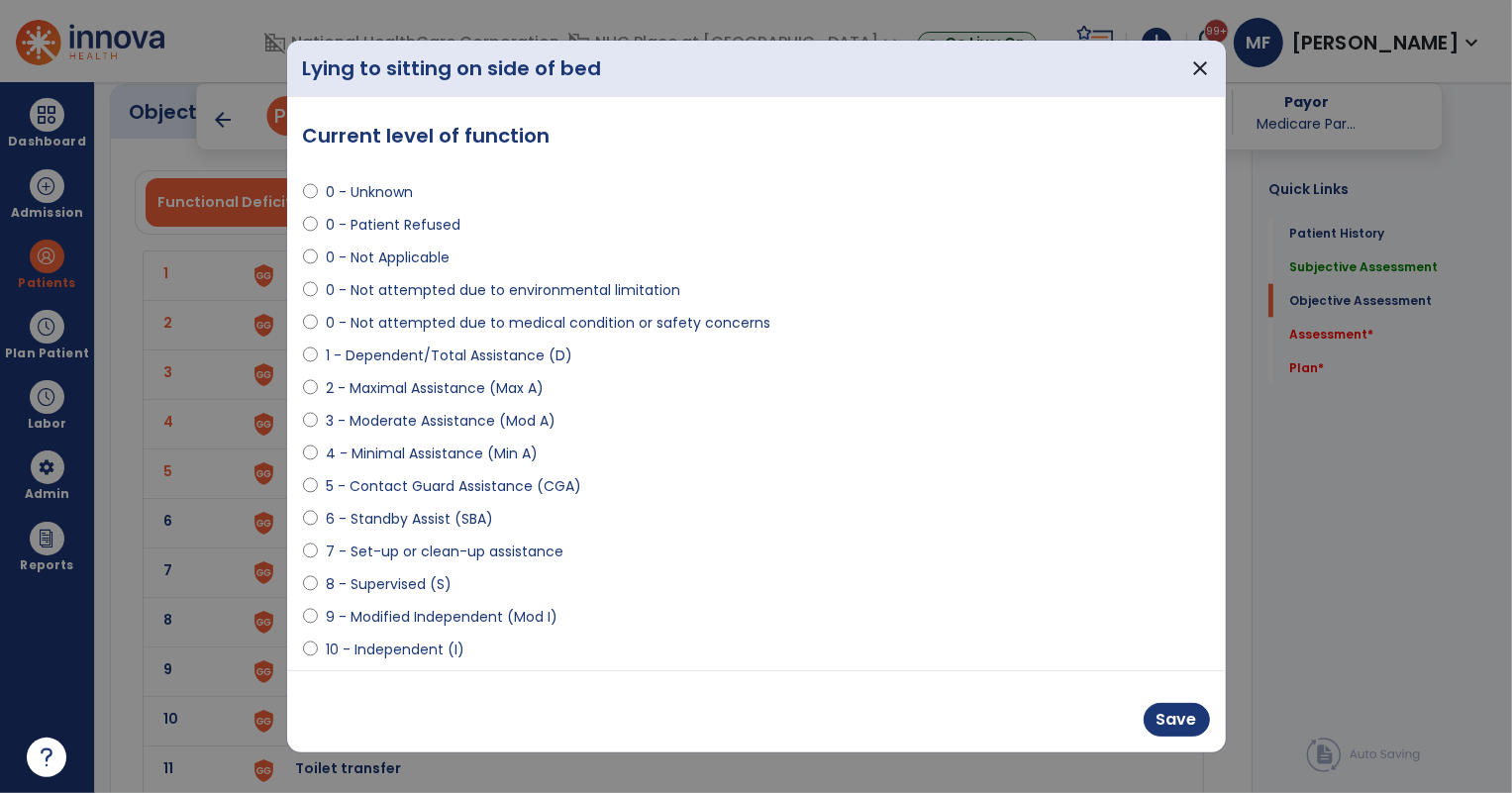 select on "**********" 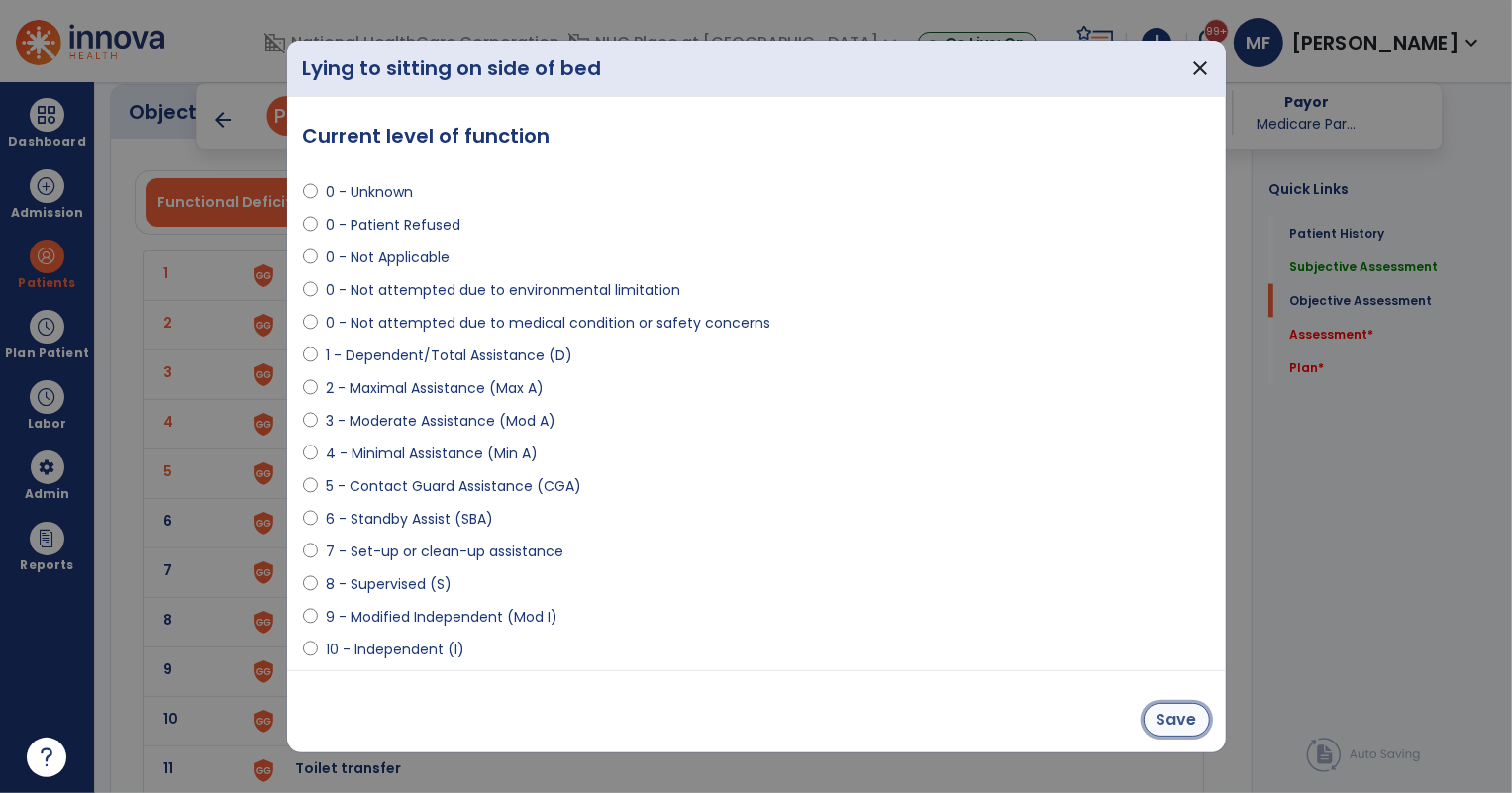 click on "Save" at bounding box center (1176, 720) 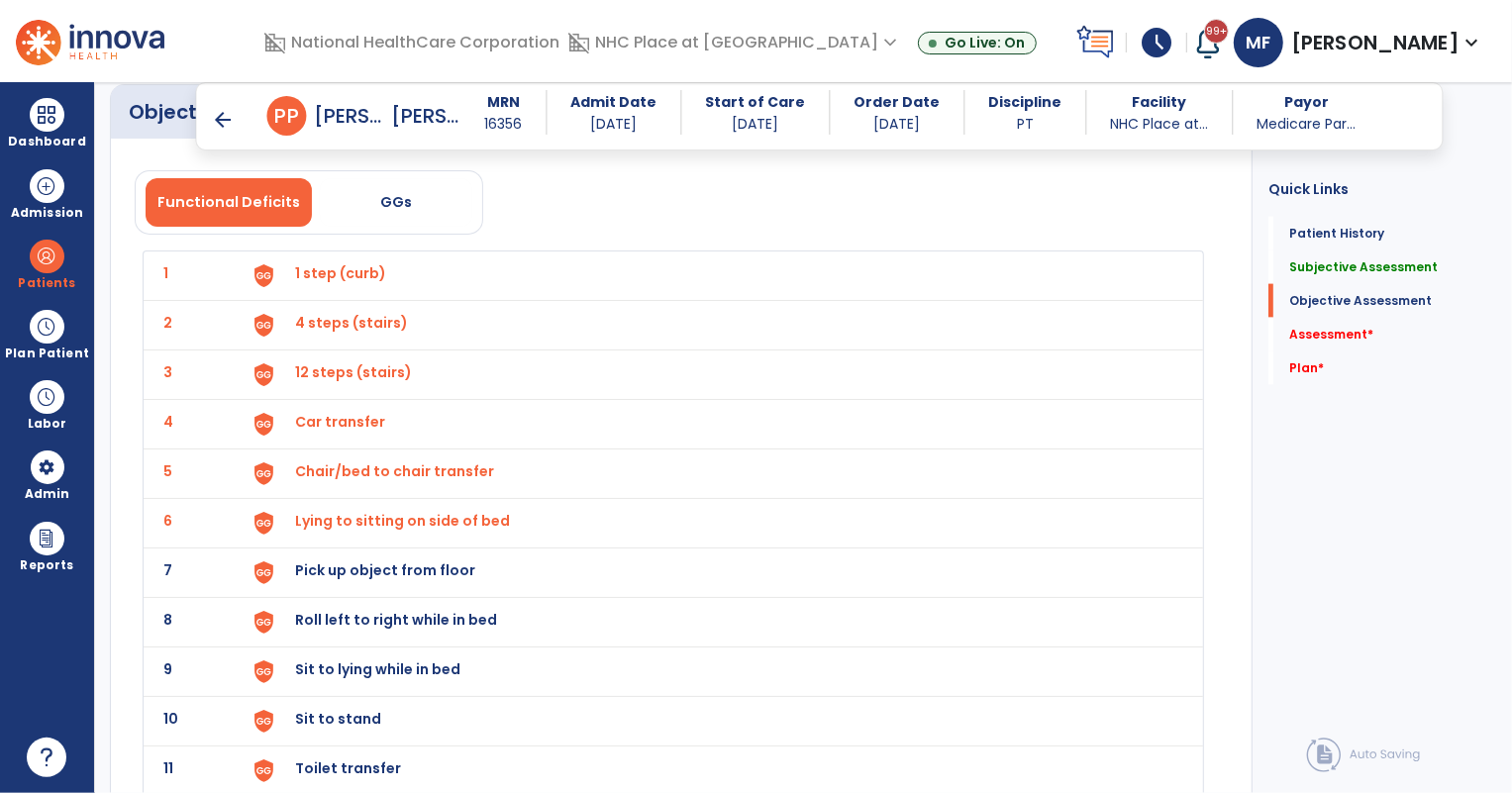 click on "Pick up object from floor" at bounding box center [341, 273] 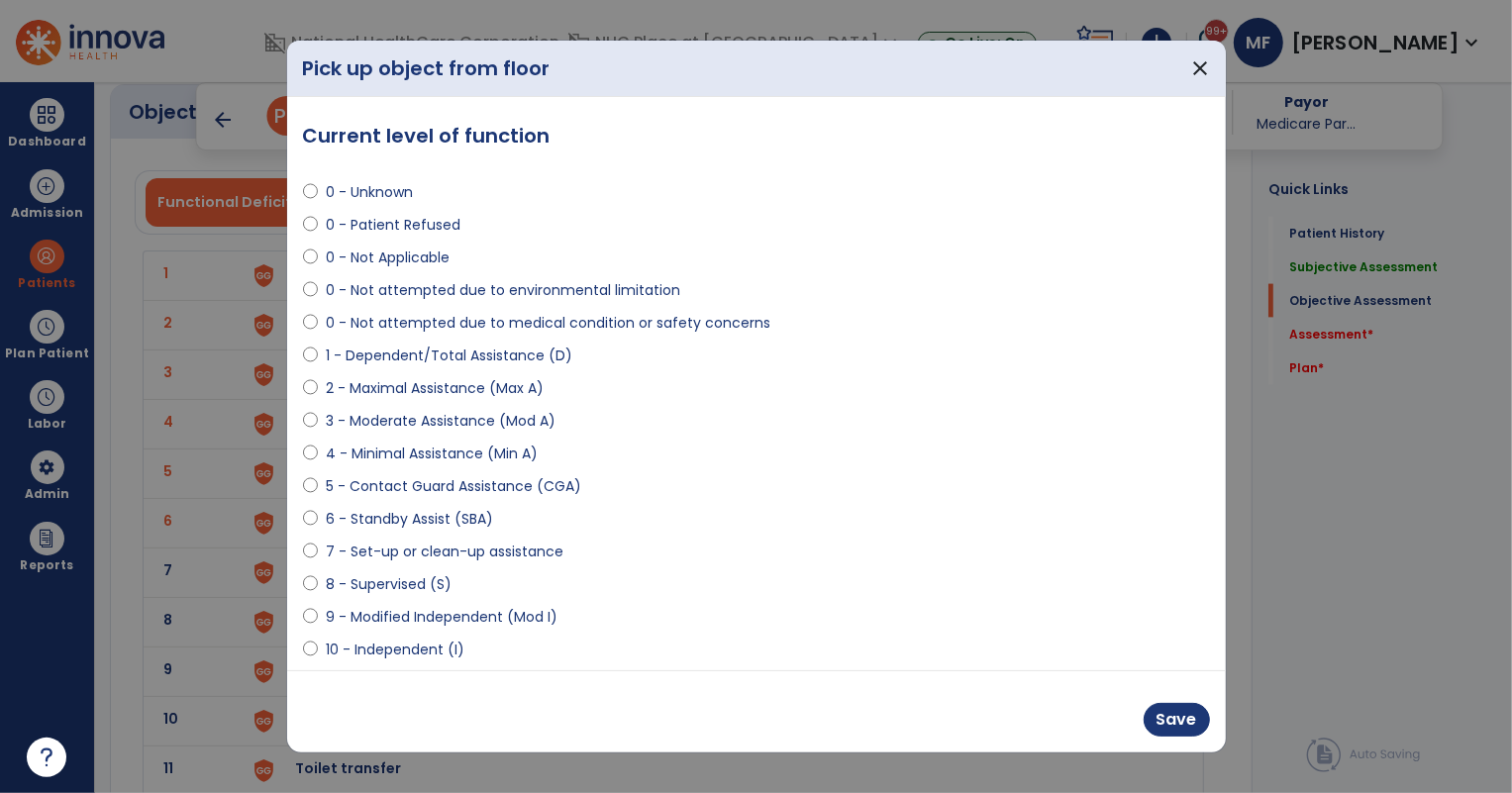 select on "**********" 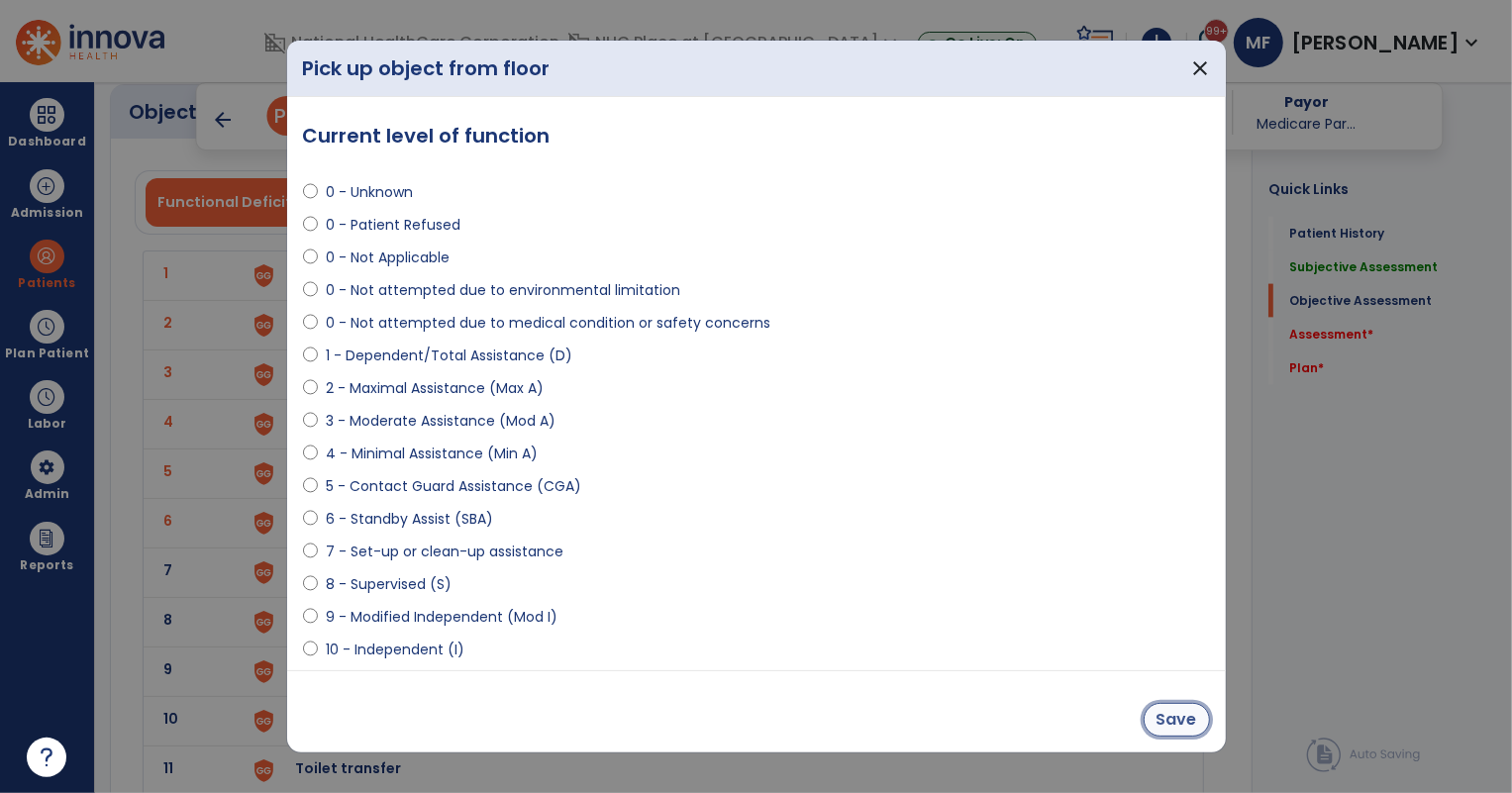 click on "Save" at bounding box center [1176, 720] 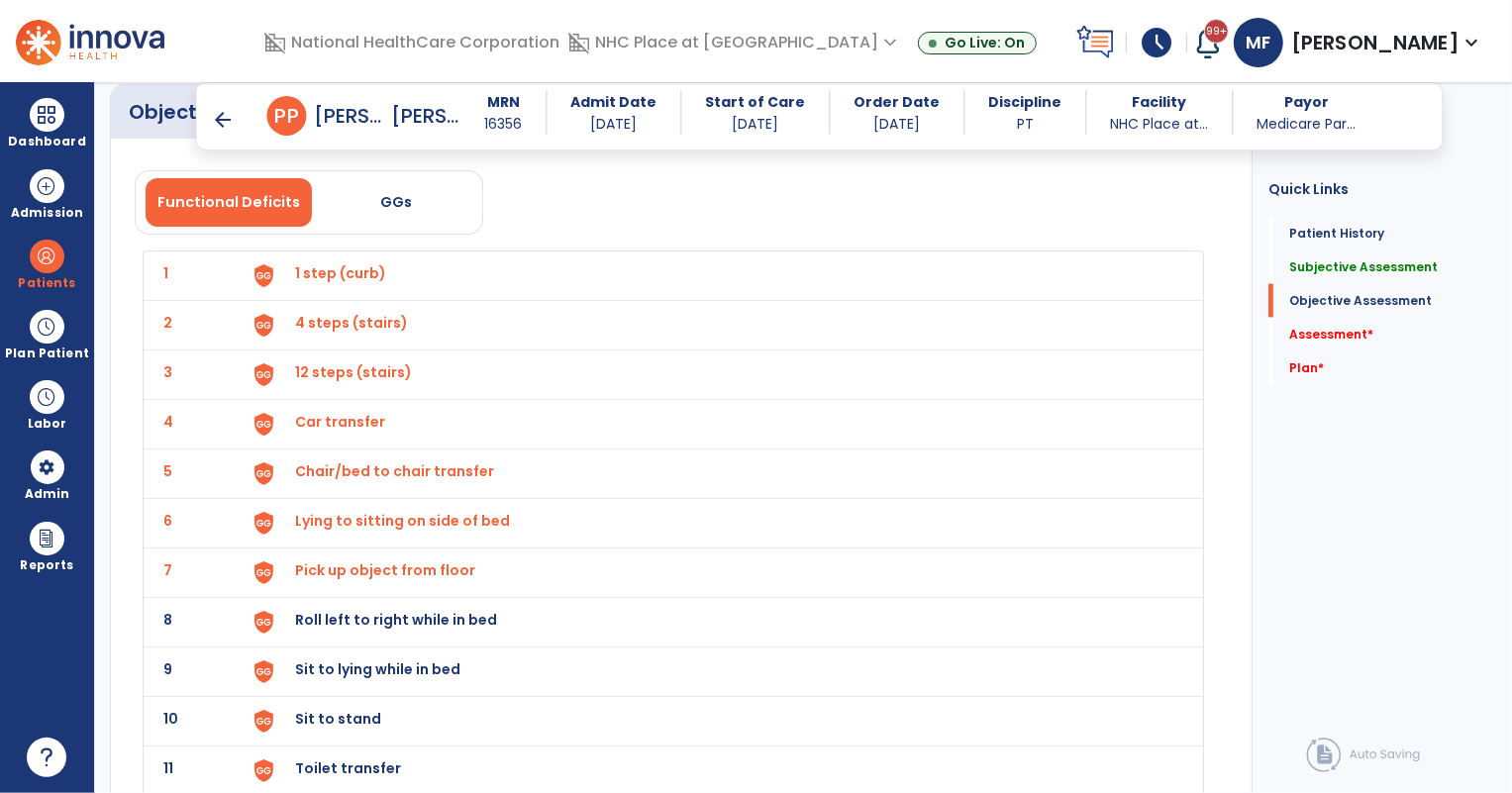 click on "Roll left to right while in bed" at bounding box center (341, 273) 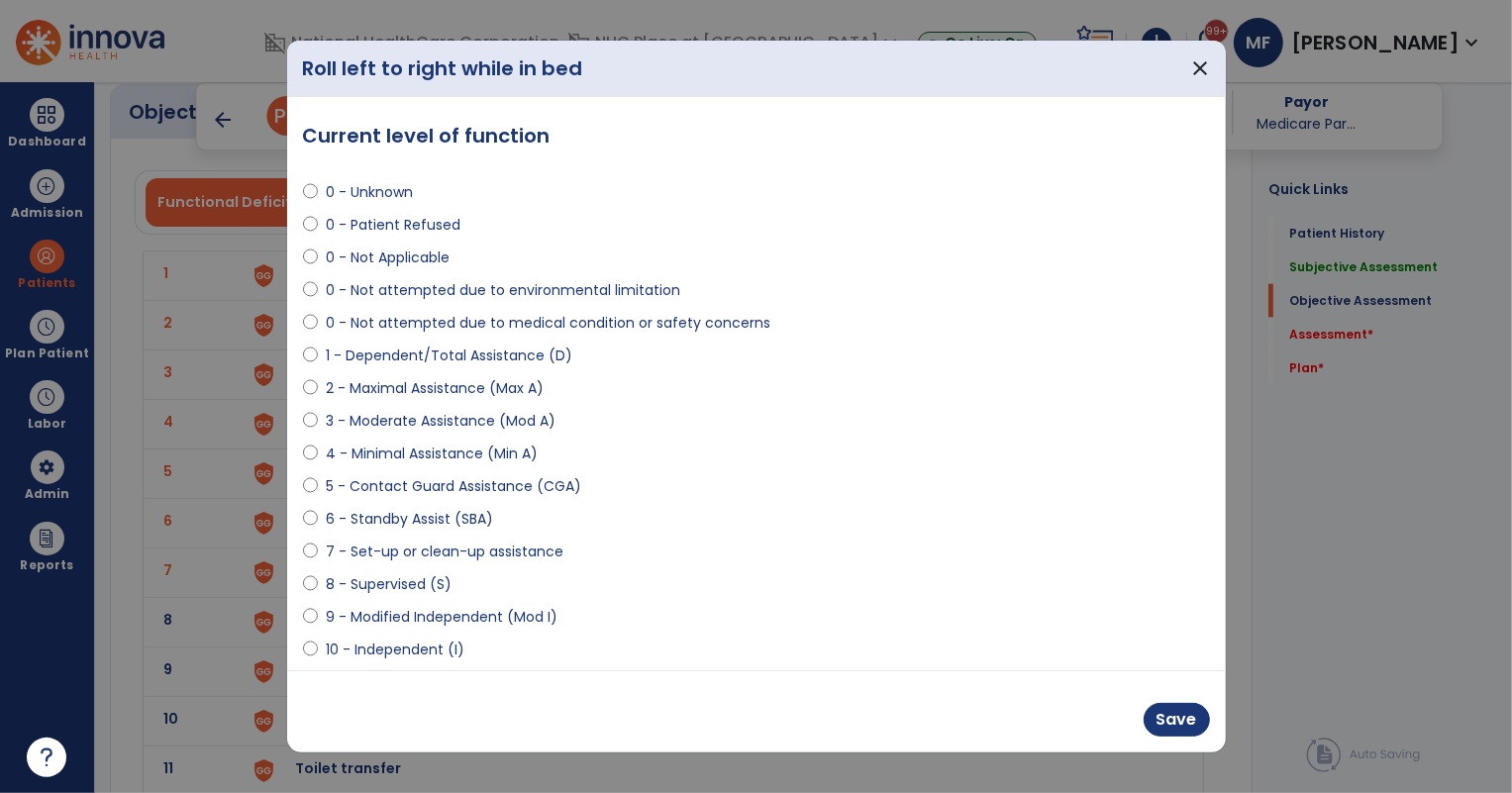 select on "**********" 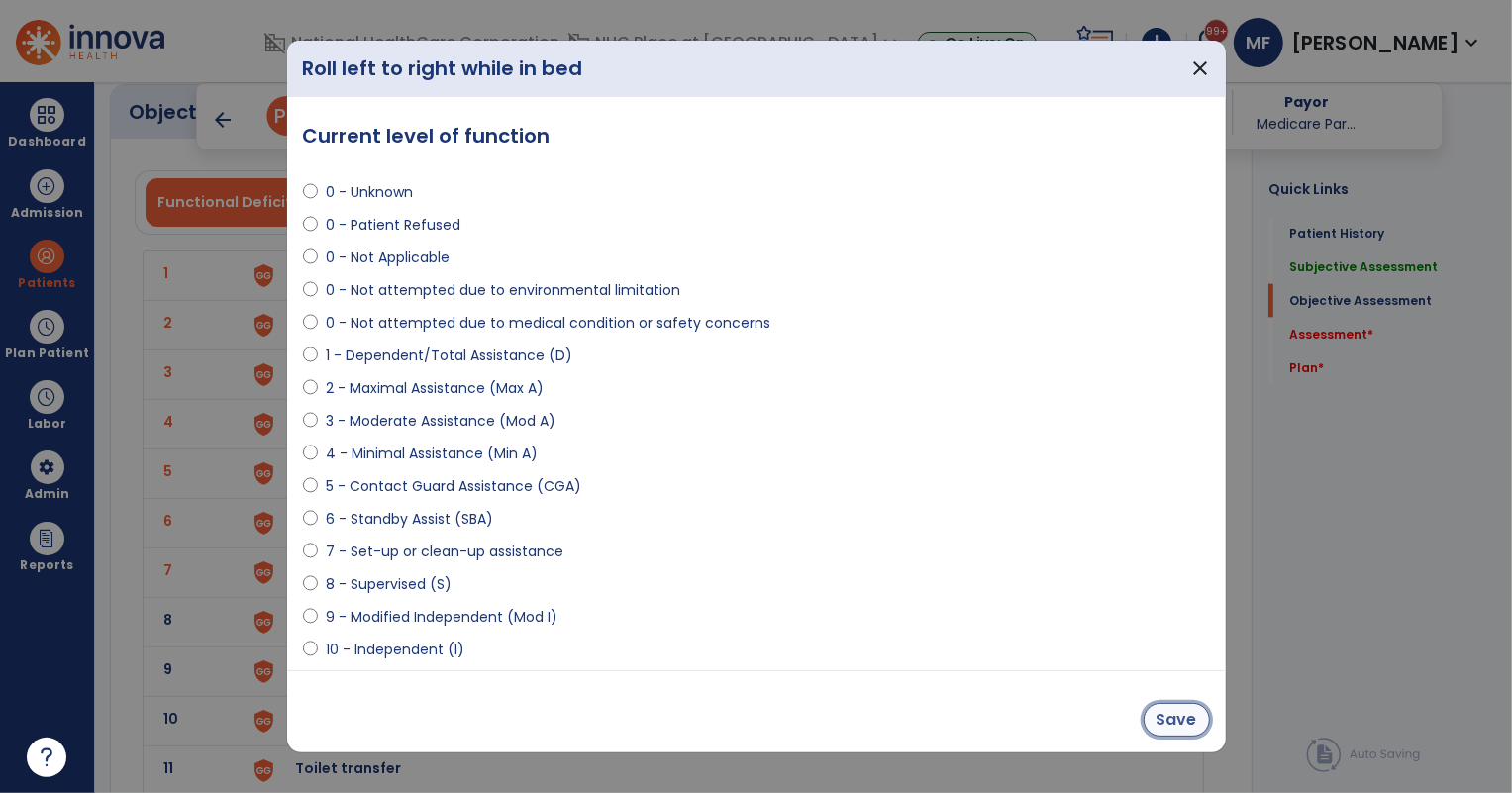 click on "Save" at bounding box center (1176, 720) 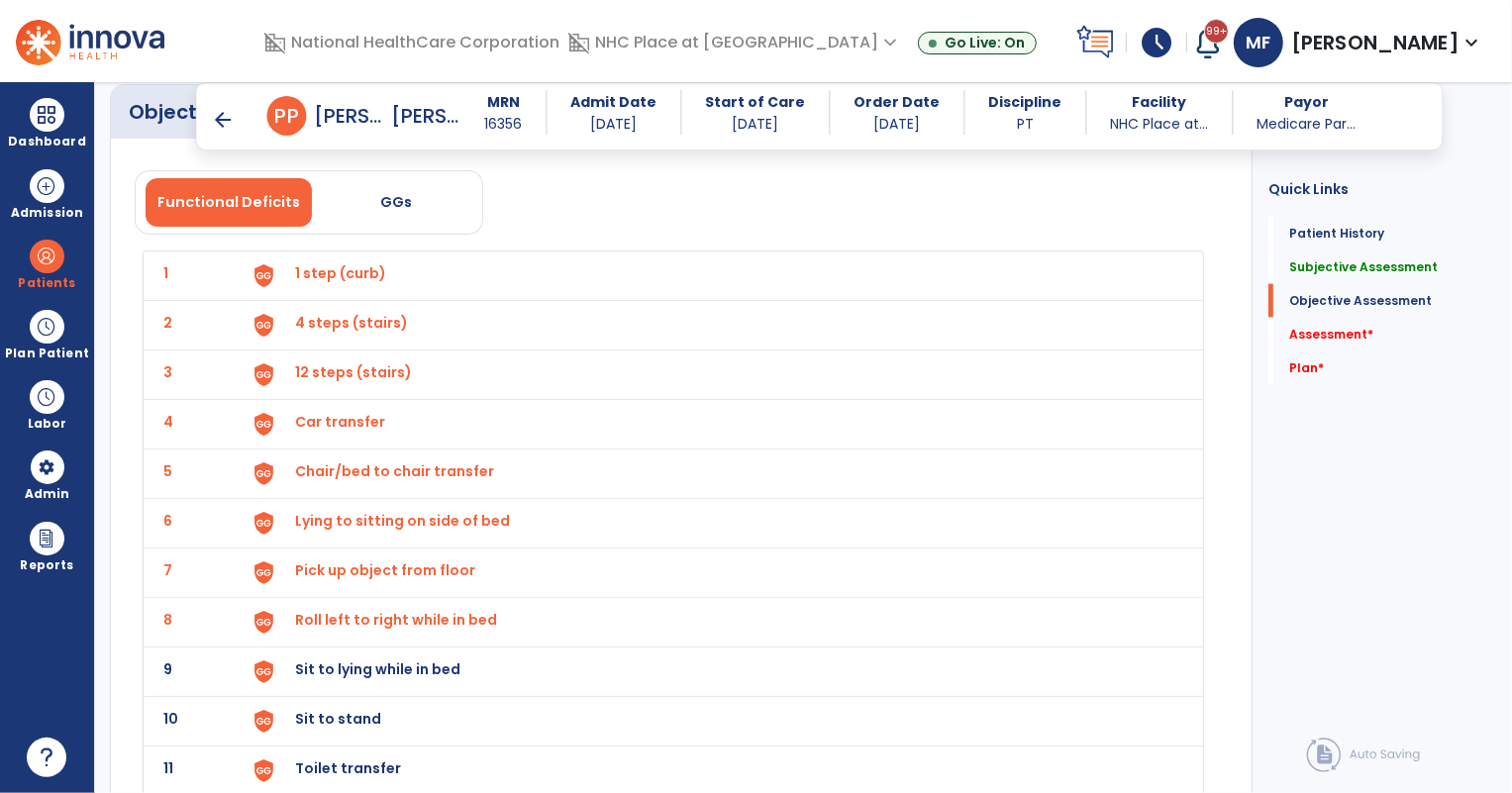 click on "Sit to lying while in bed" at bounding box center [341, 273] 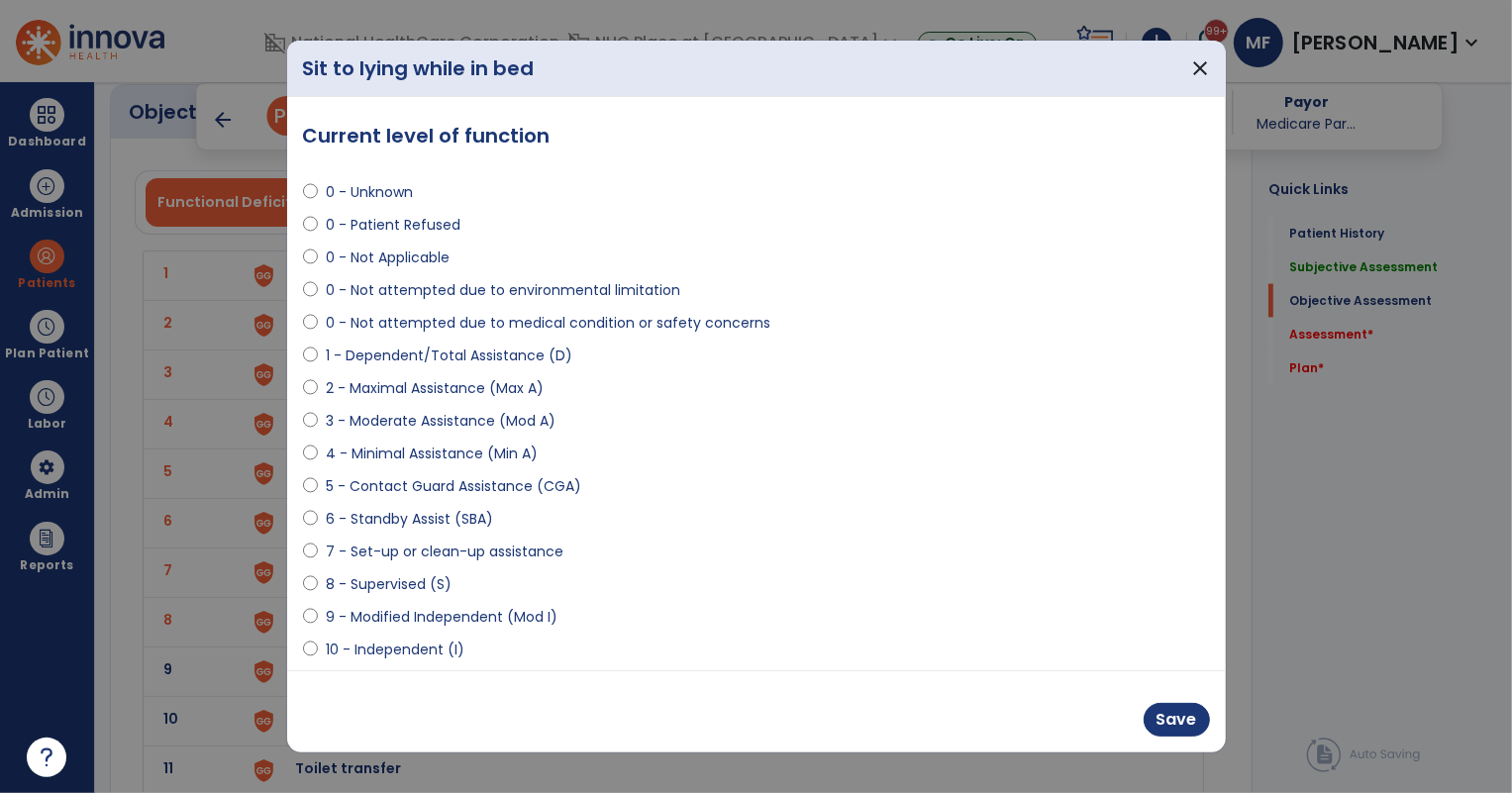 click on "3 - Moderate Assistance (Mod A)" at bounding box center (441, 421) 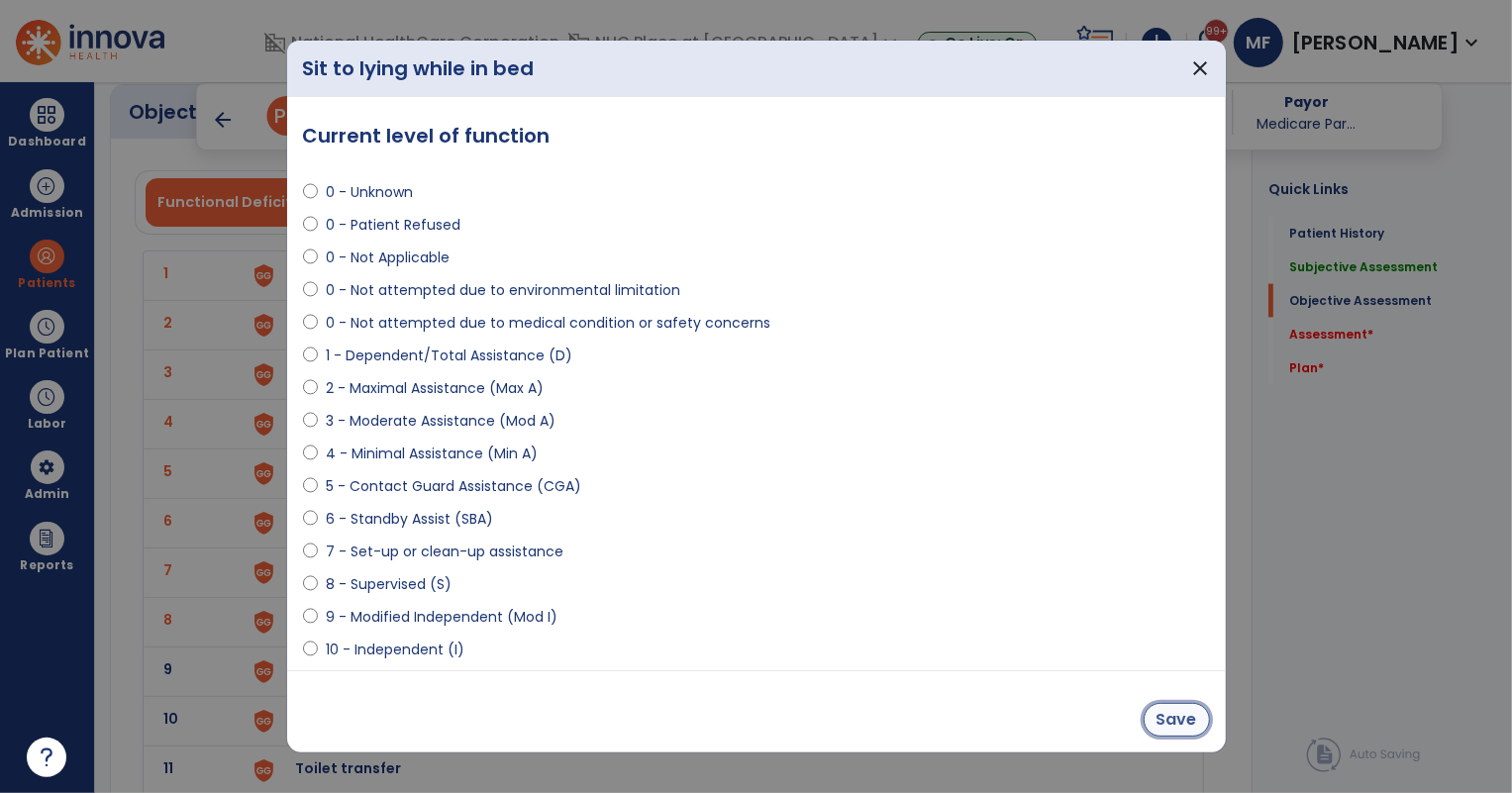 click on "Save" at bounding box center (1176, 720) 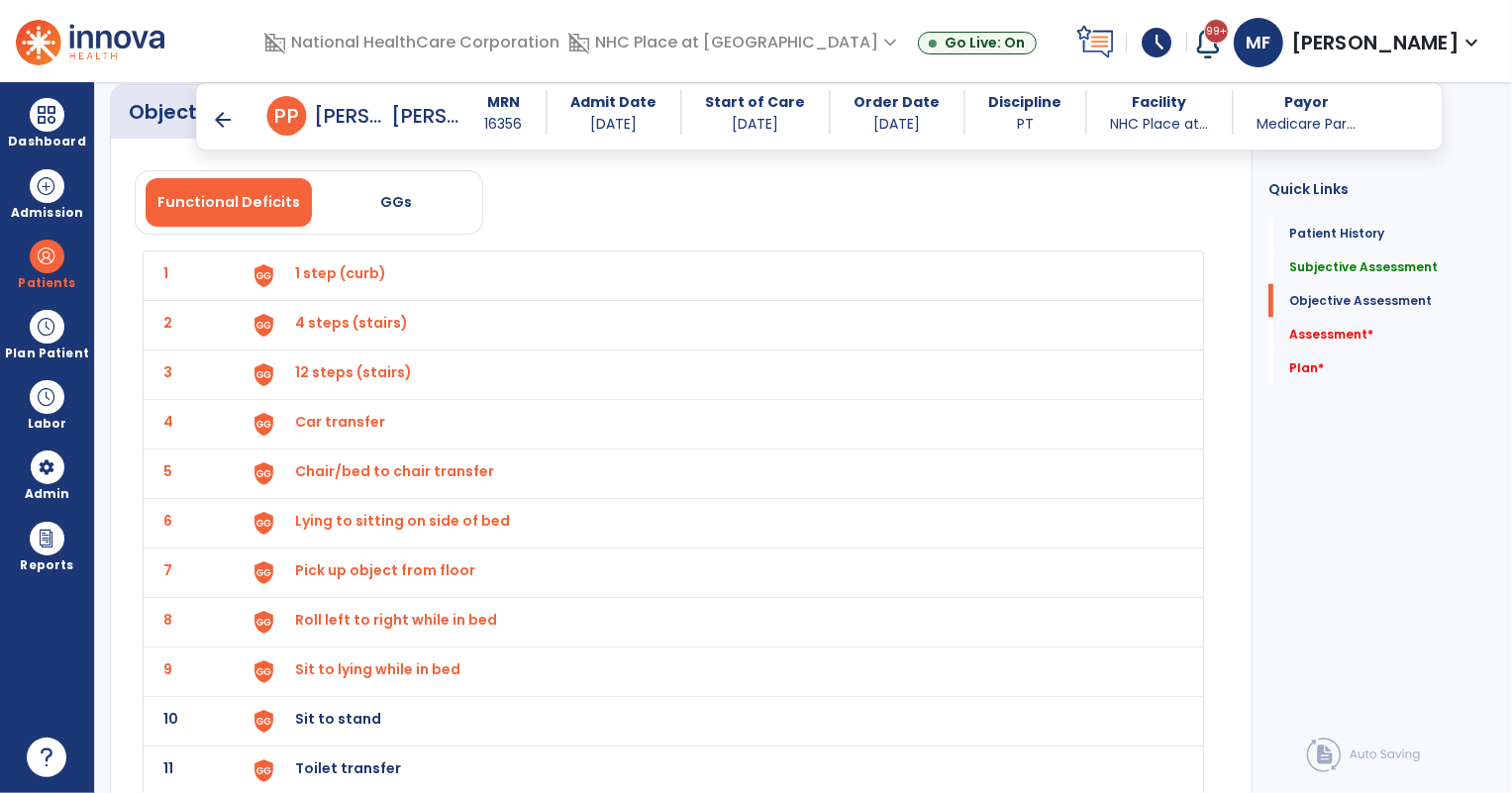 click on "Sit to stand" at bounding box center (341, 273) 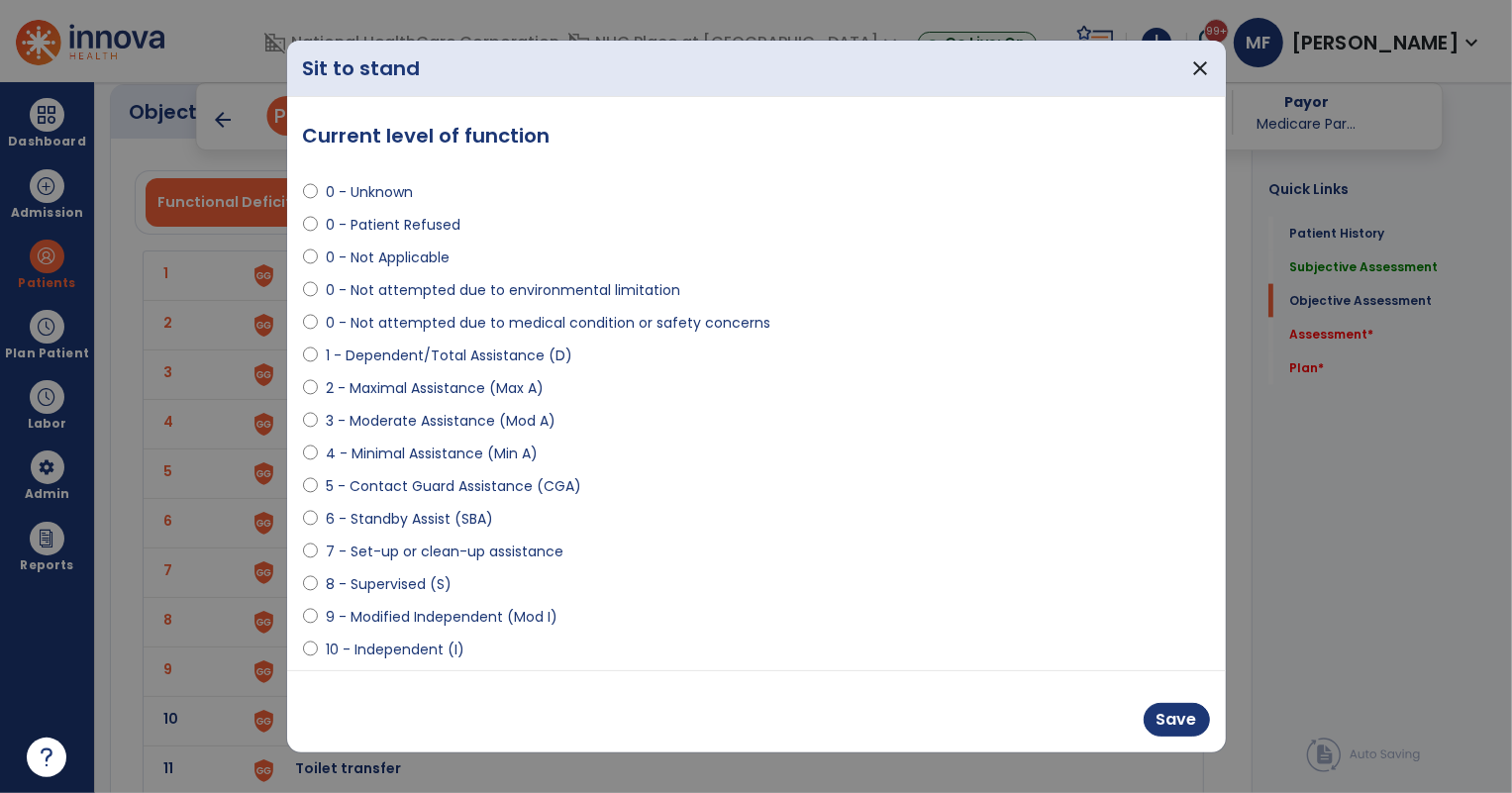 click on "3 - Moderate Assistance (Mod A)" at bounding box center [756, 425] 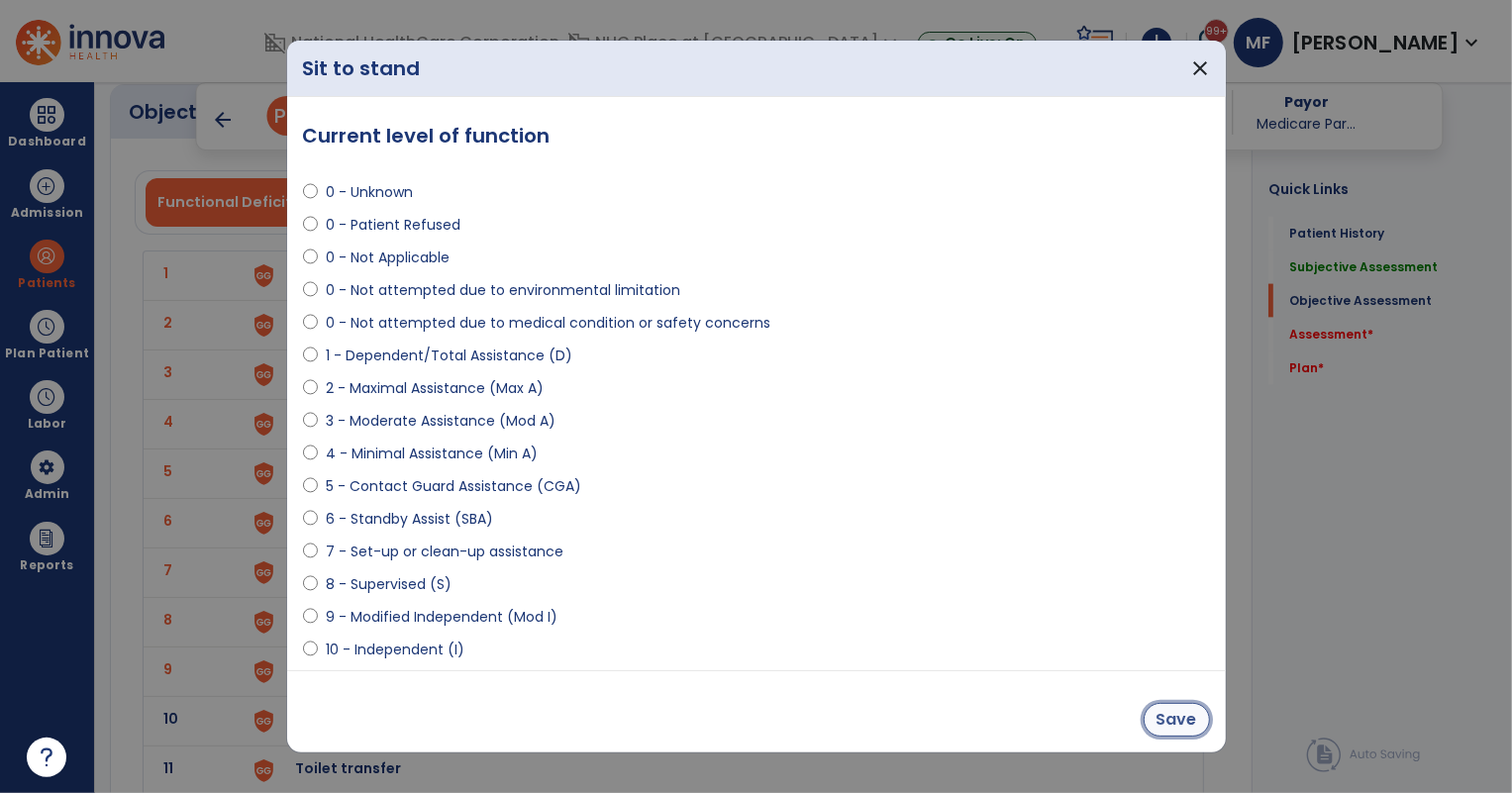 click on "Save" at bounding box center [1176, 720] 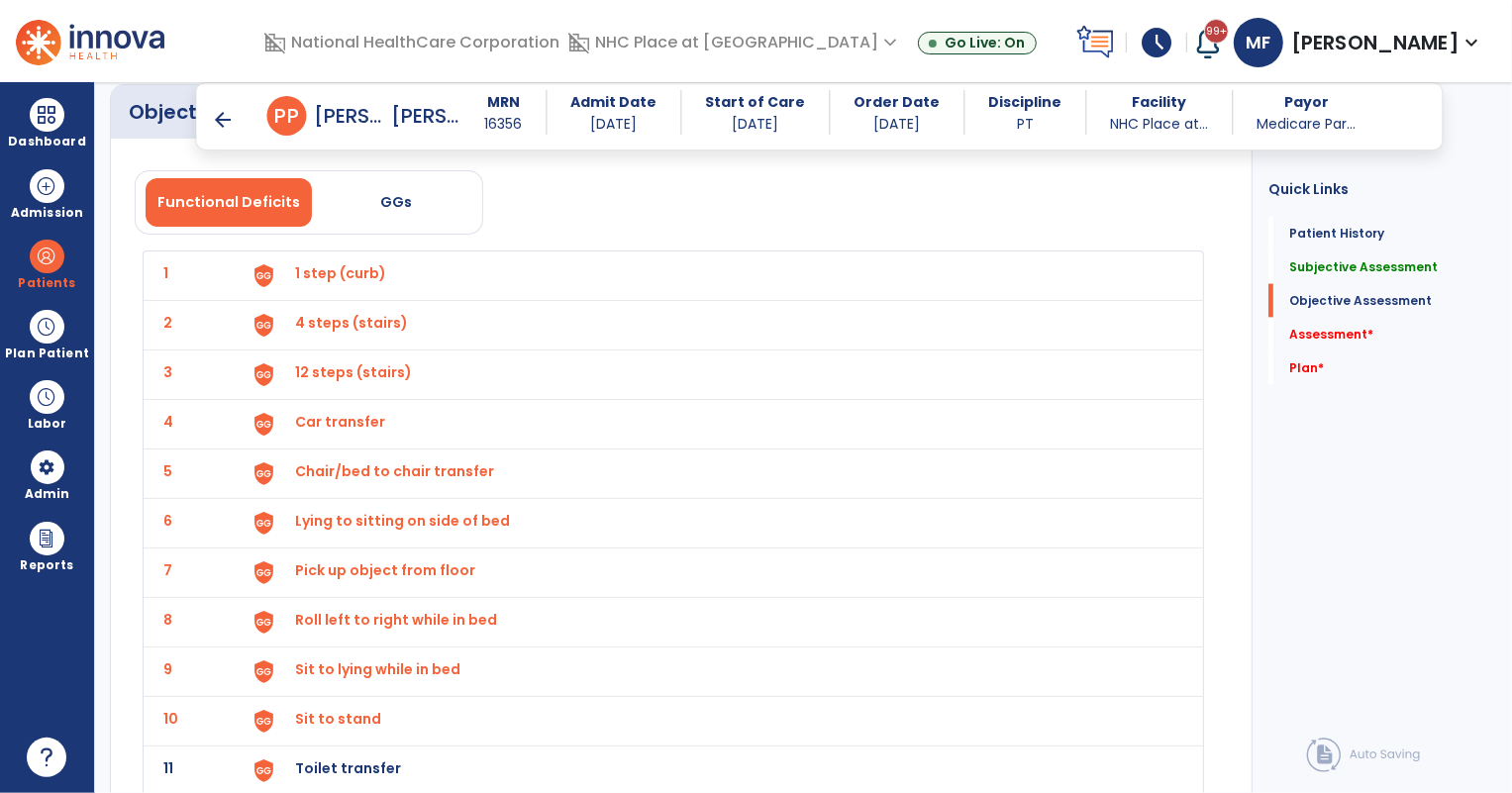 click on "Toilet transfer" at bounding box center [341, 273] 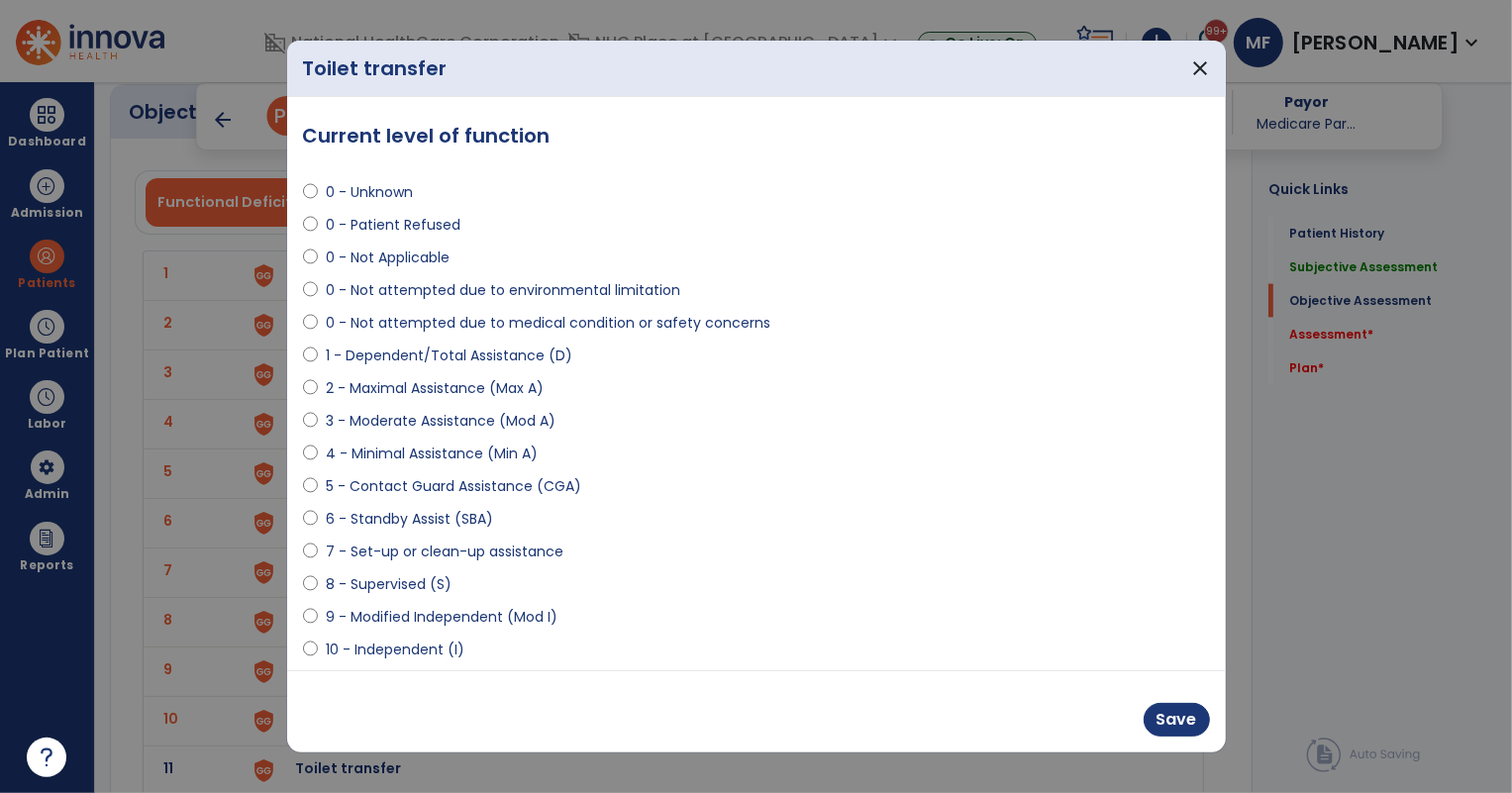 select on "**********" 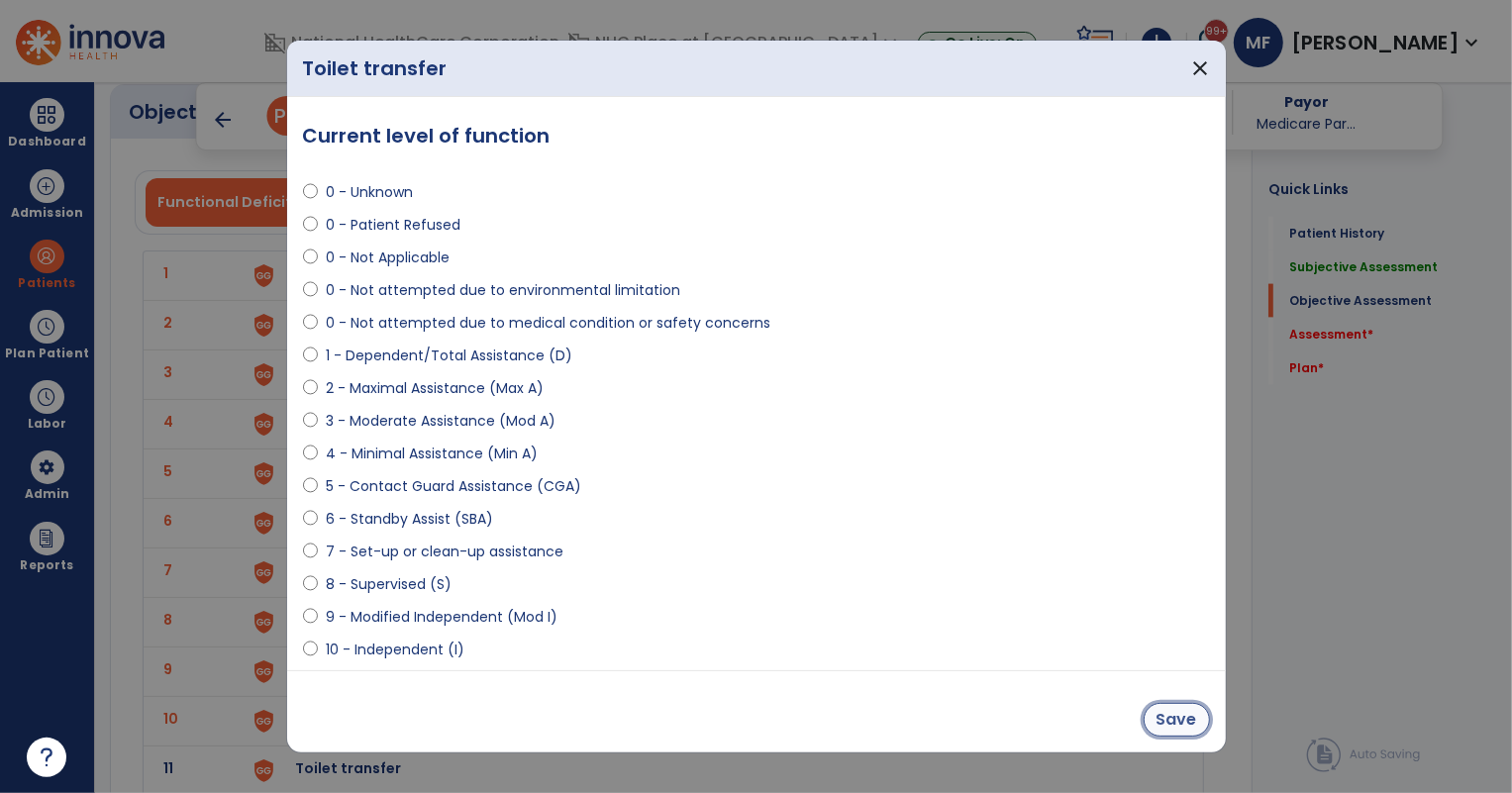 click on "Save" at bounding box center [1176, 720] 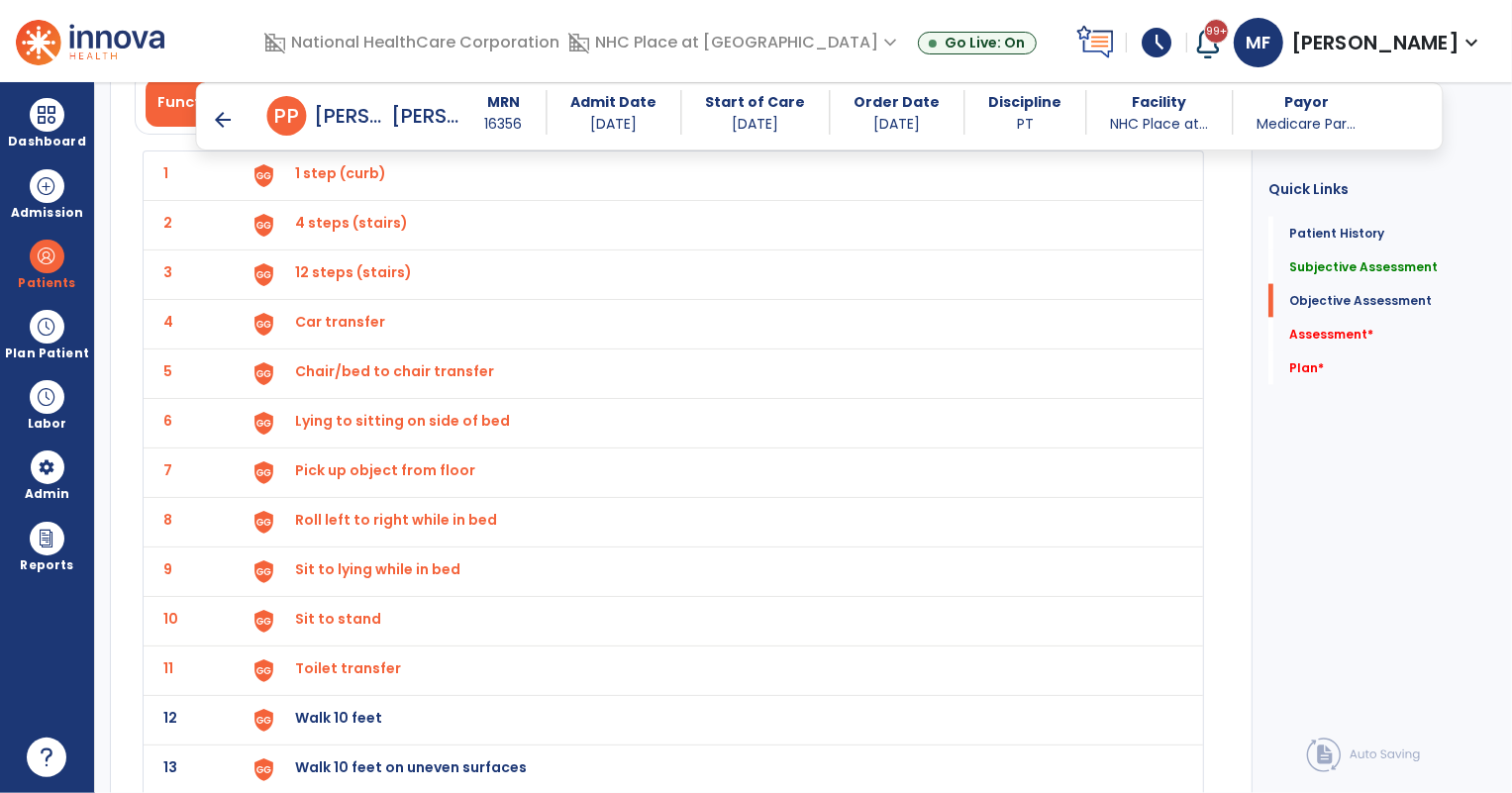 scroll, scrollTop: 2429, scrollLeft: 0, axis: vertical 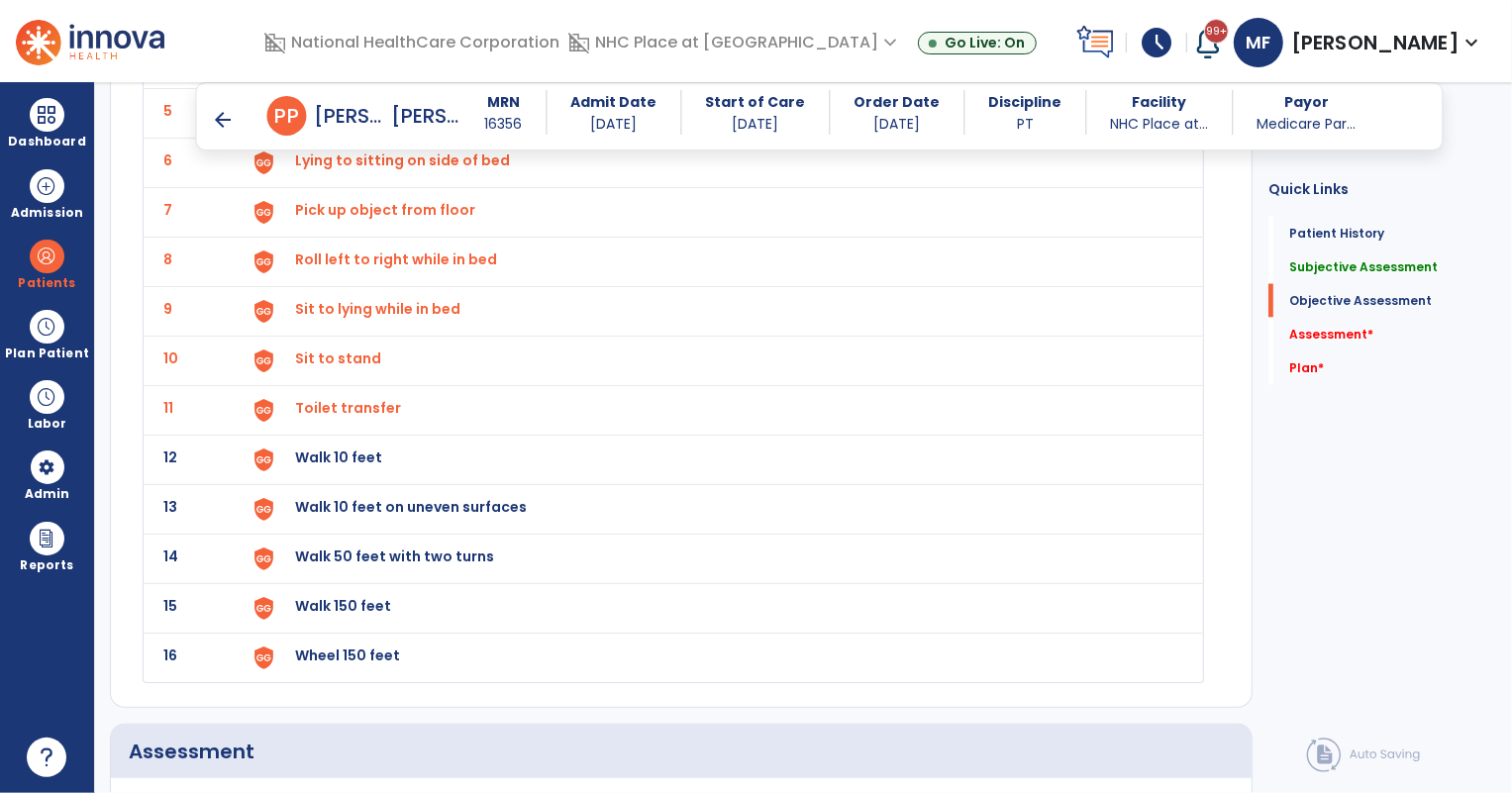 click on "Walk 10 feet" at bounding box center (341, -87) 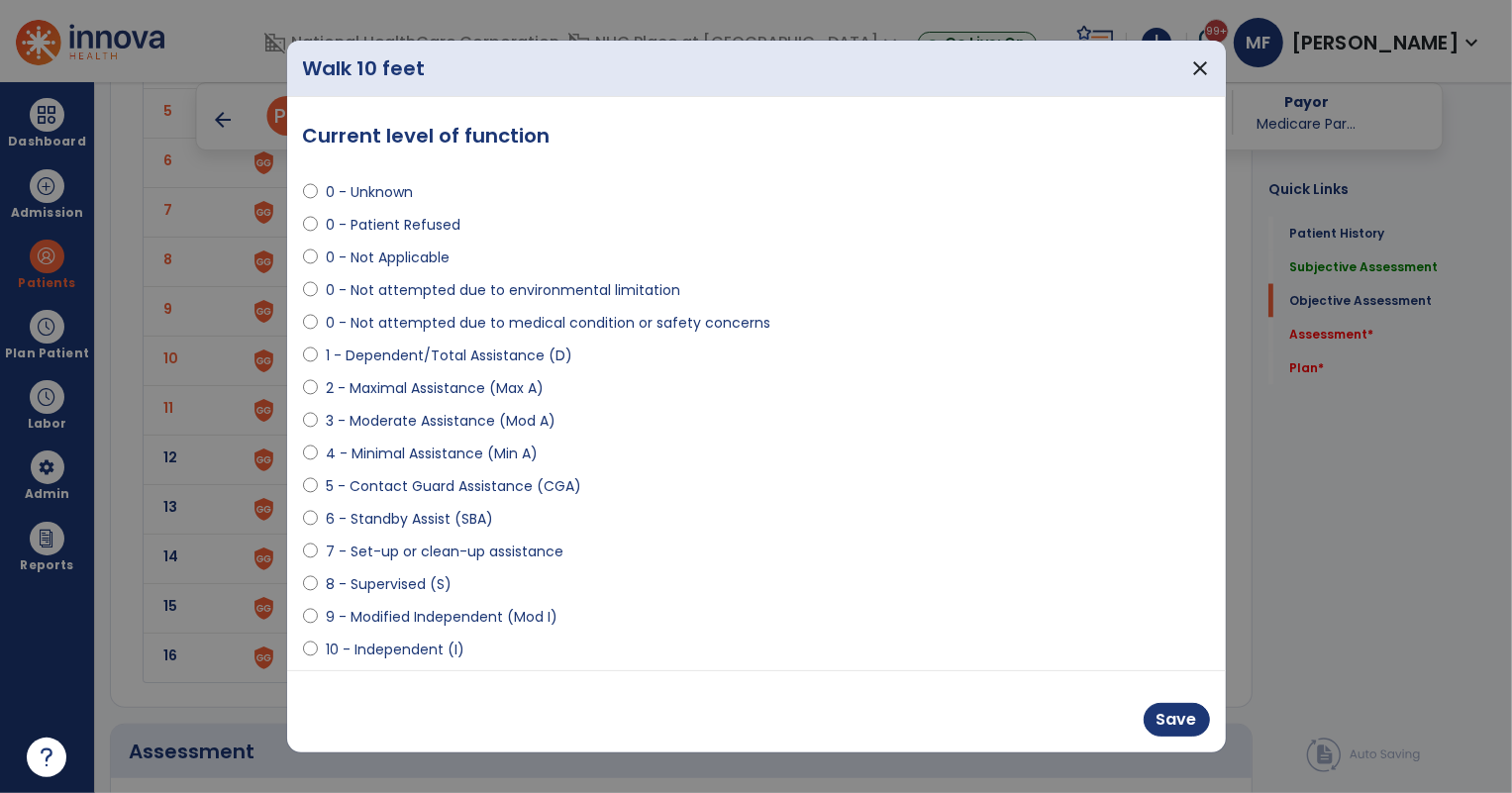 select on "**********" 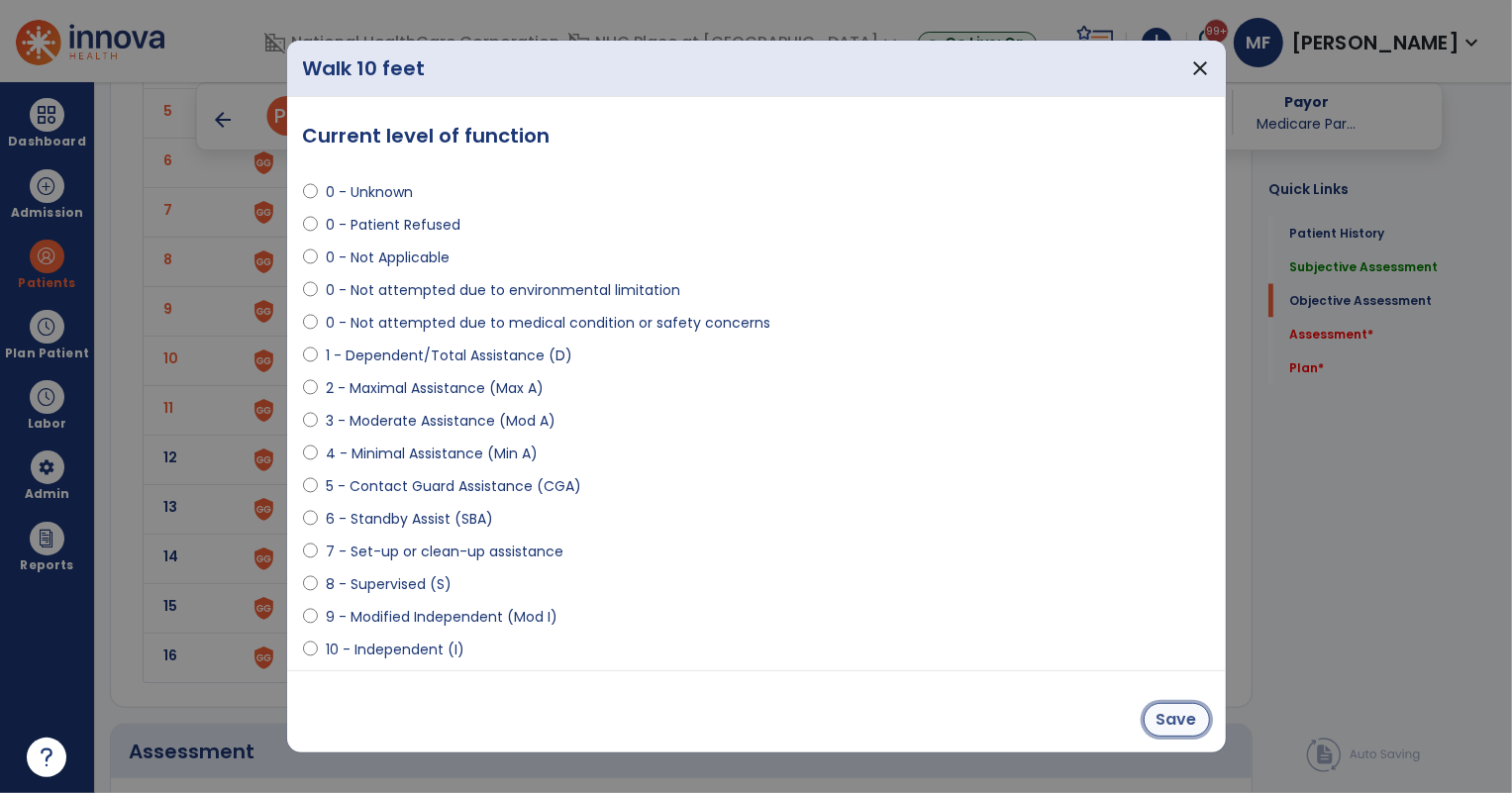 click on "Save" at bounding box center (1176, 720) 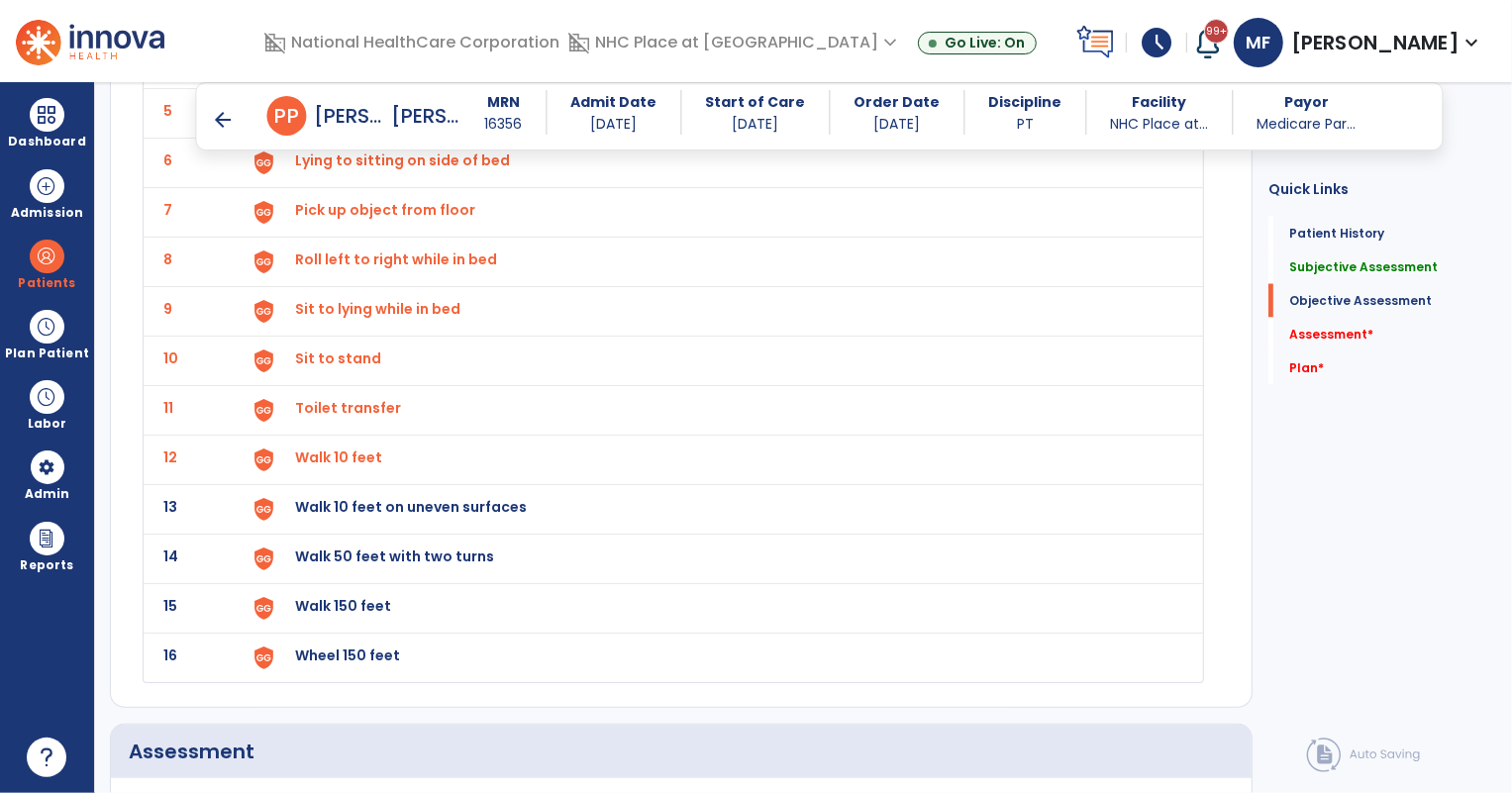 click on "Walk 10 feet on uneven surfaces" at bounding box center (341, -87) 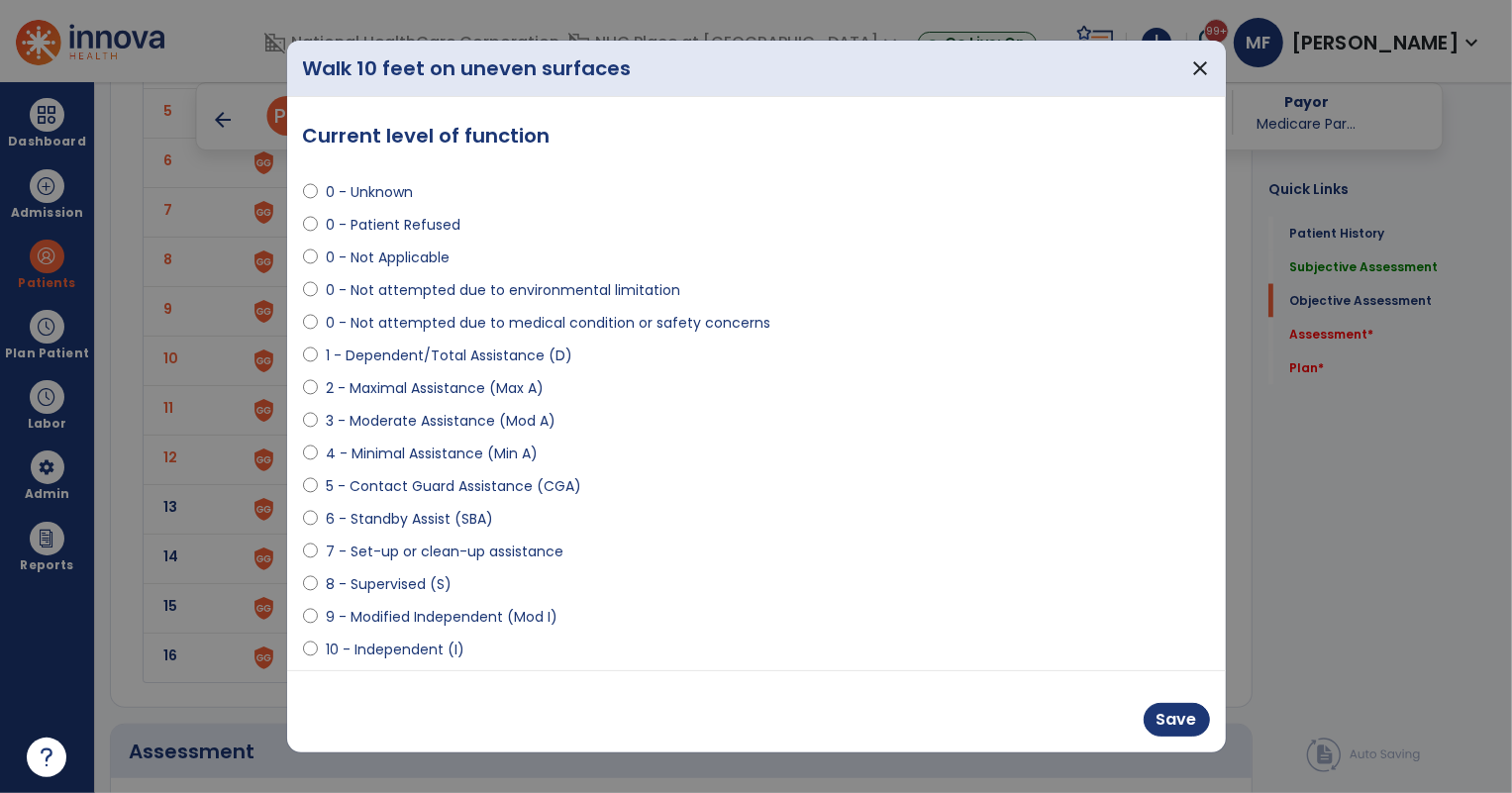 select on "**********" 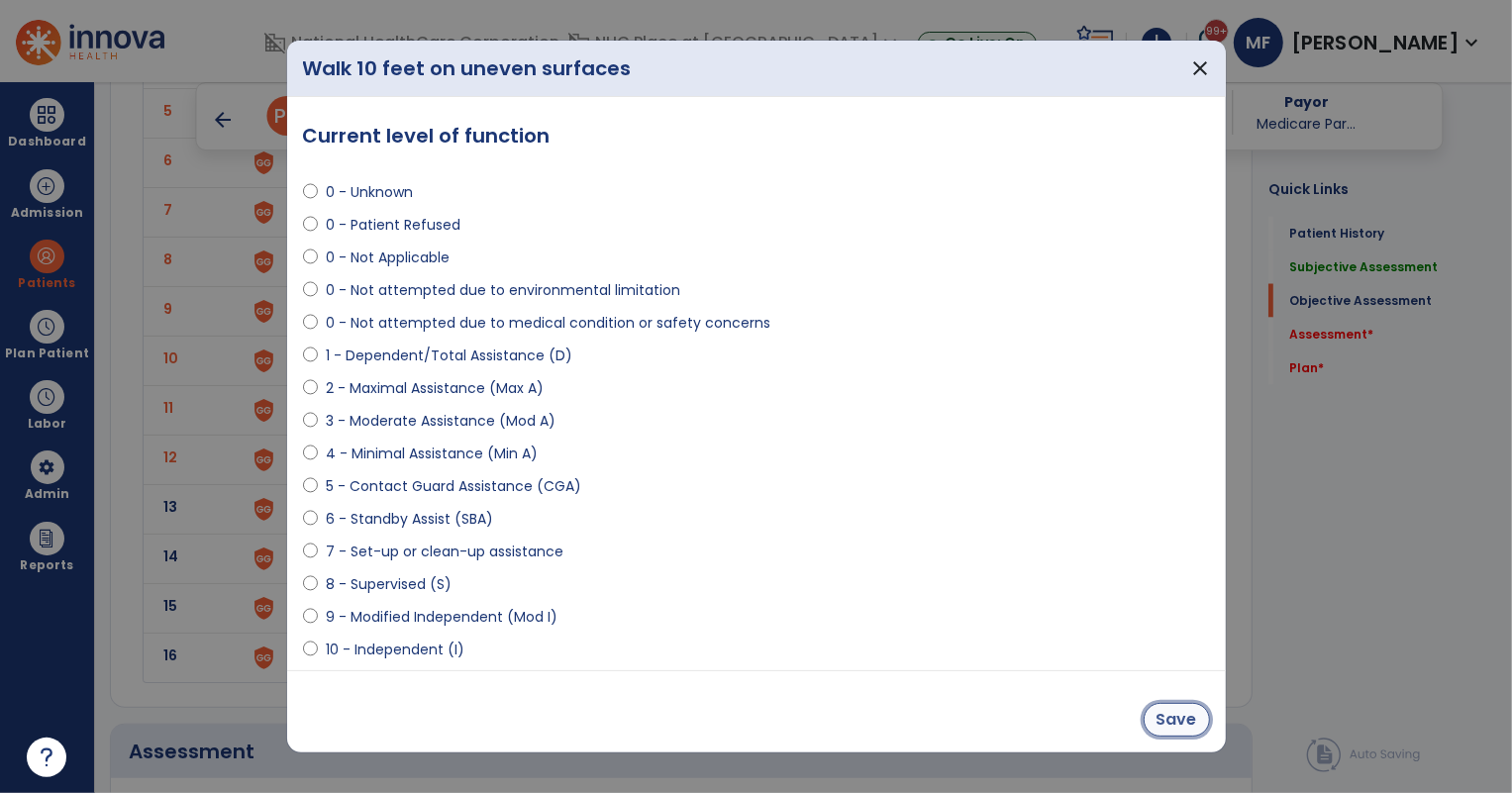 click on "Save" at bounding box center (1176, 720) 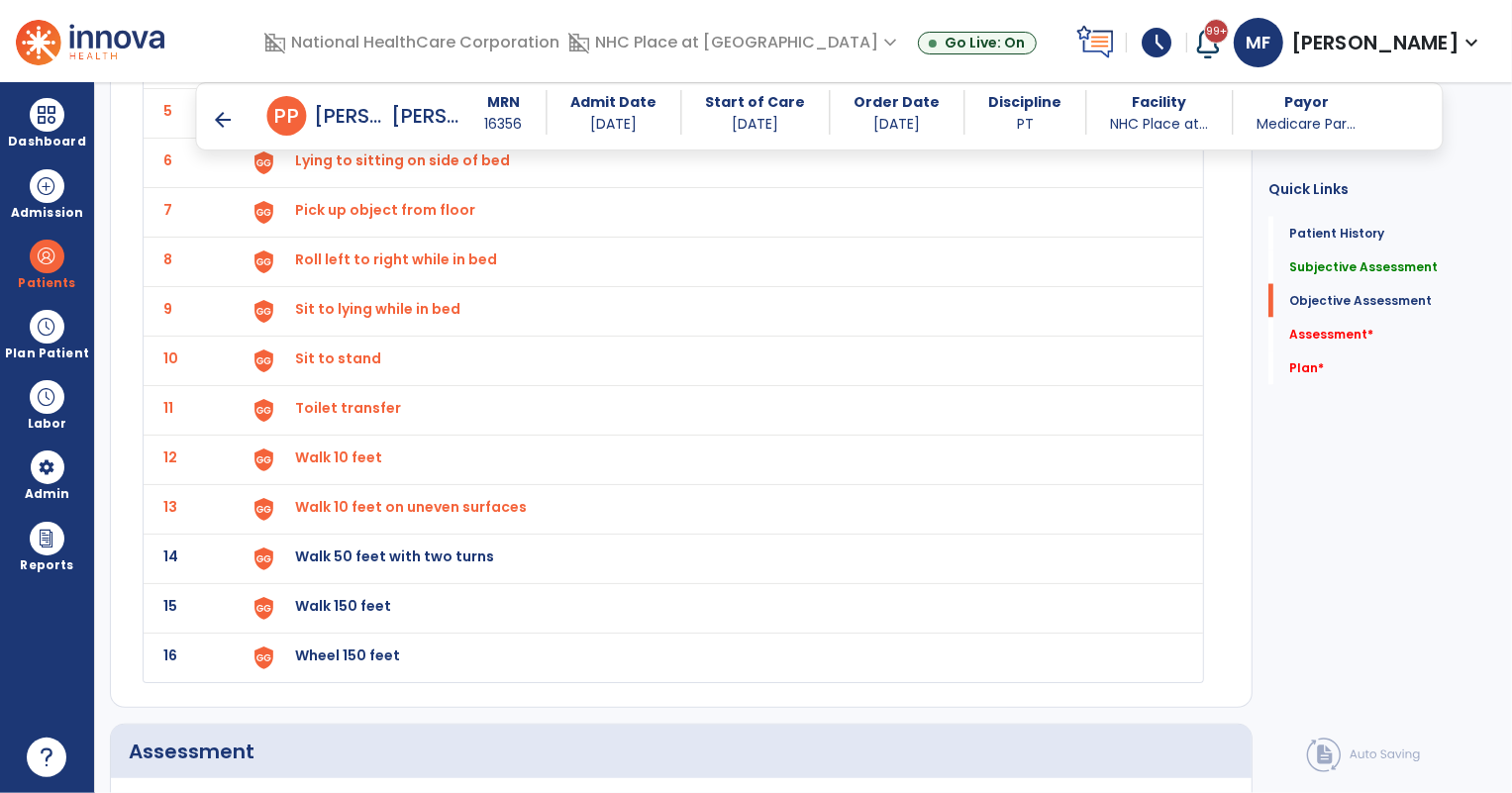 click on "Walk 50 feet with two turns" at bounding box center [341, -87] 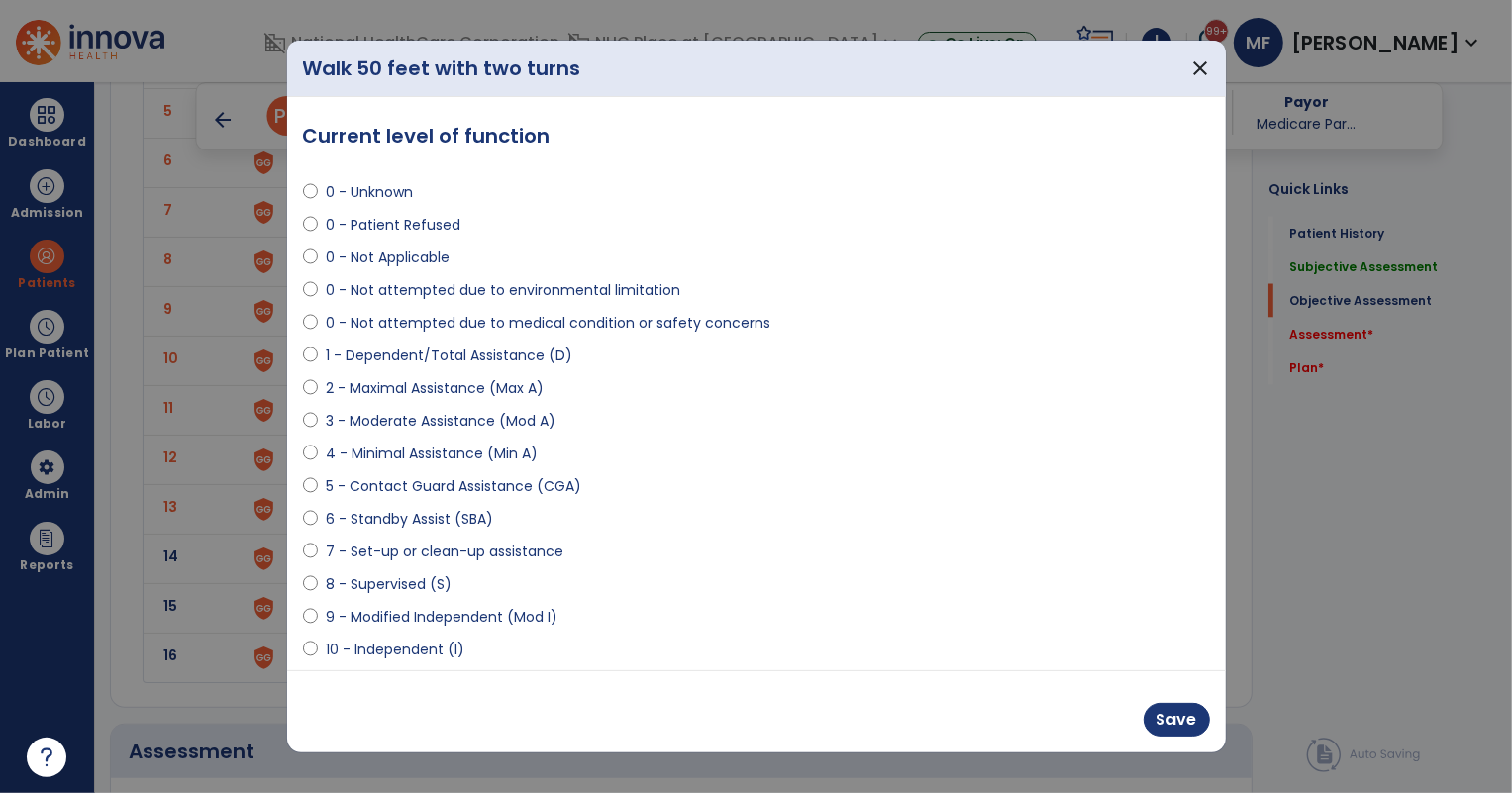 select on "**********" 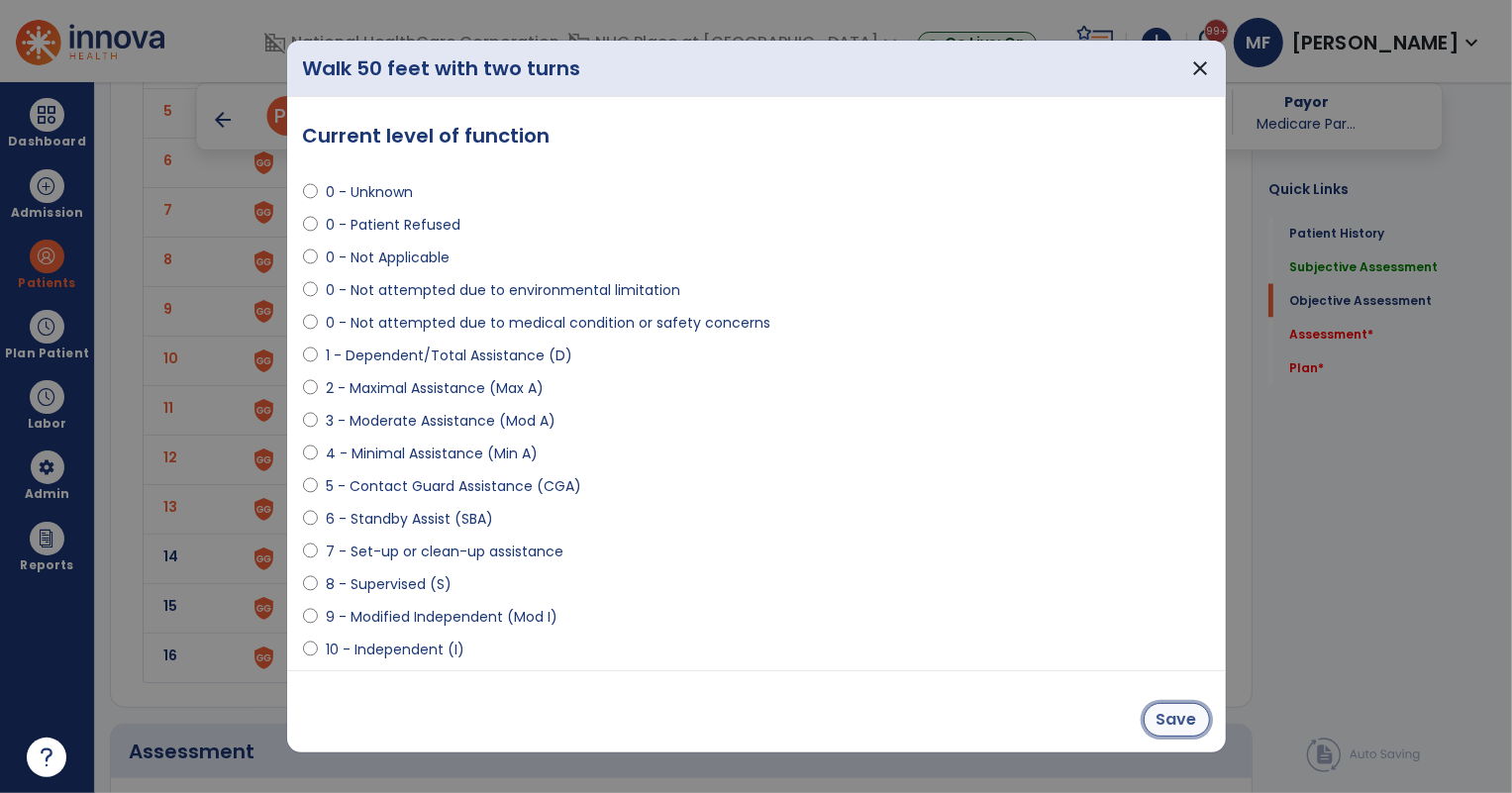 click on "Save" at bounding box center [1176, 720] 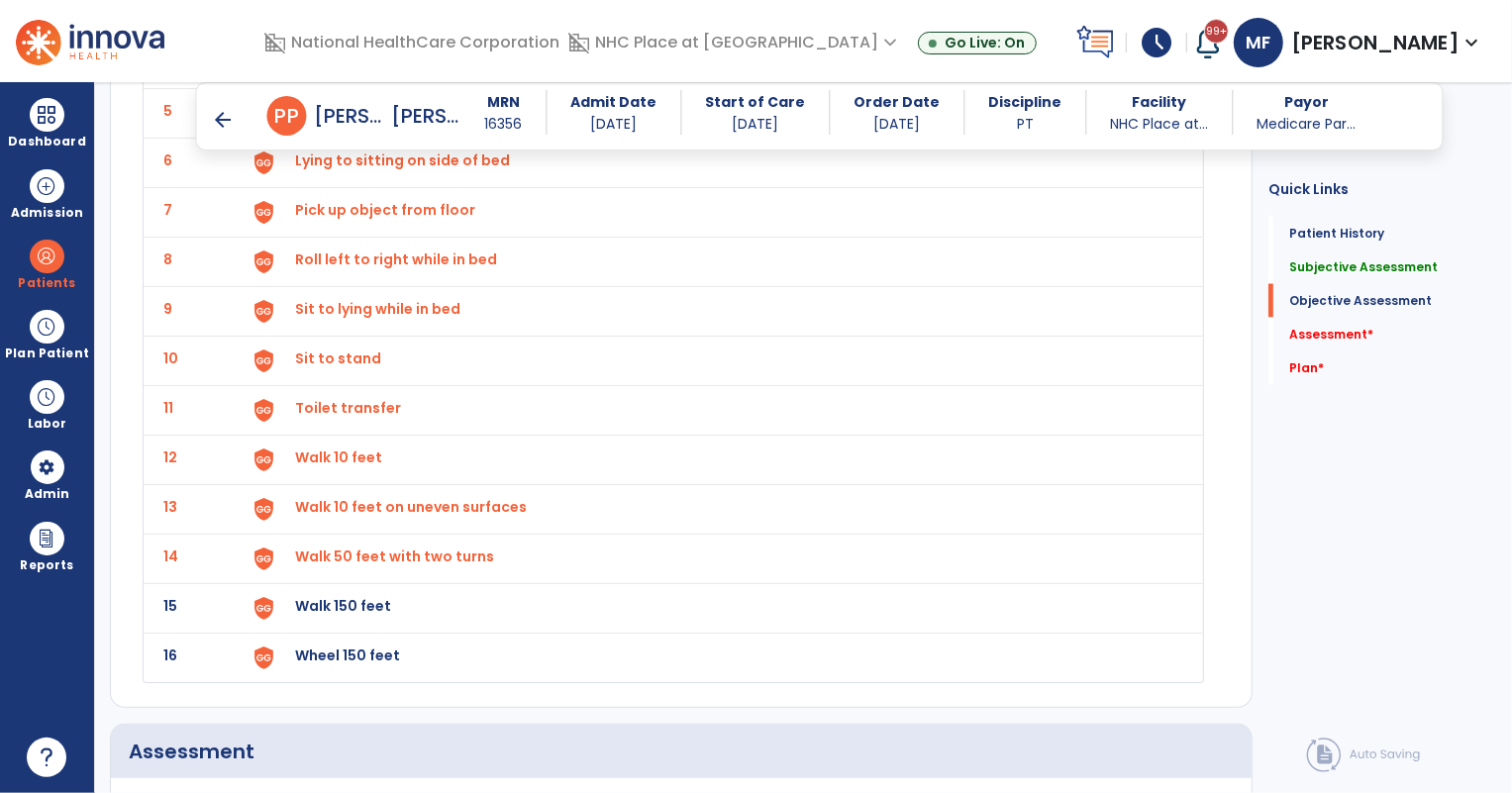 click on "Walk 150 feet" at bounding box center [341, -87] 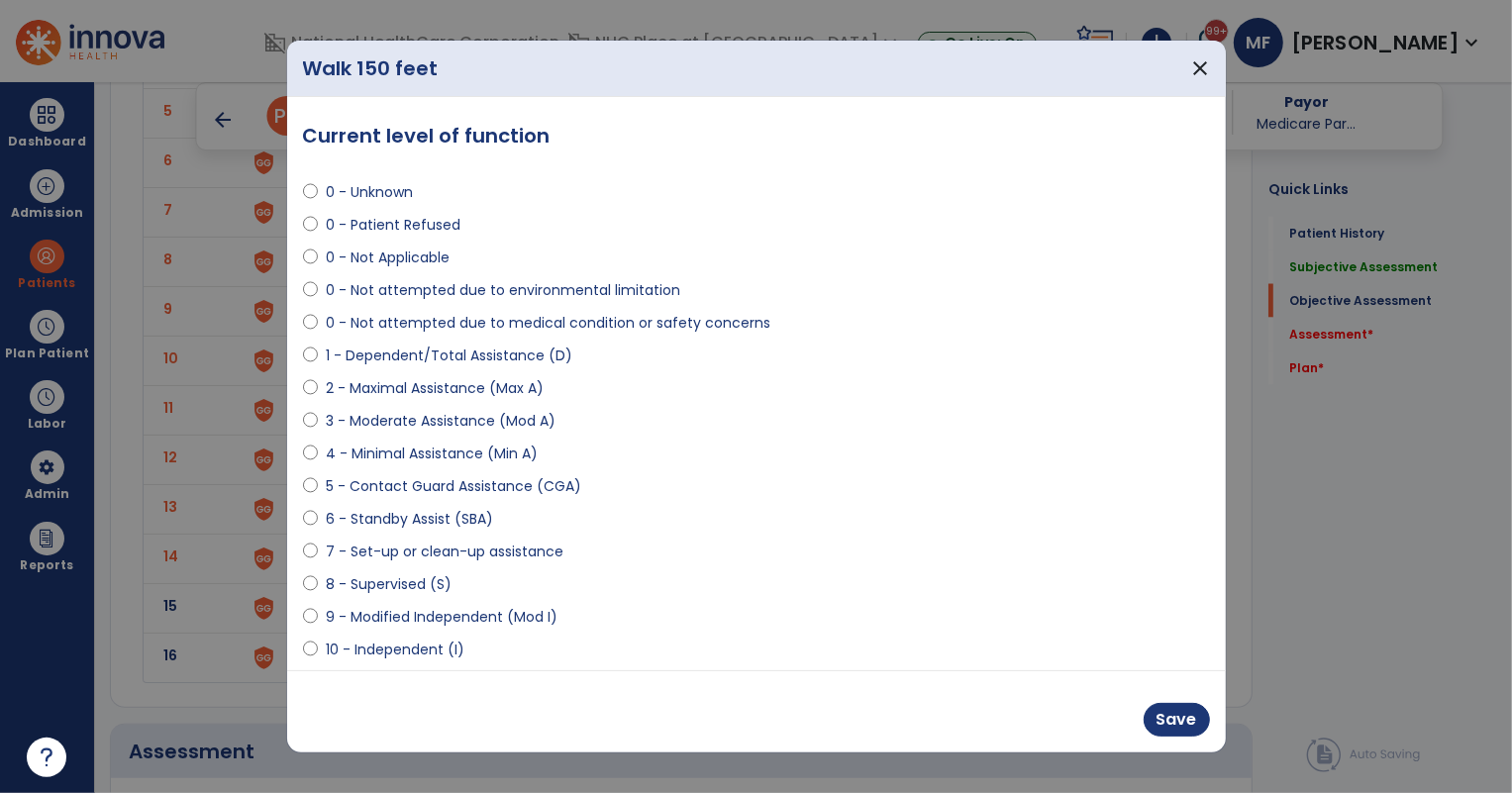 select on "**********" 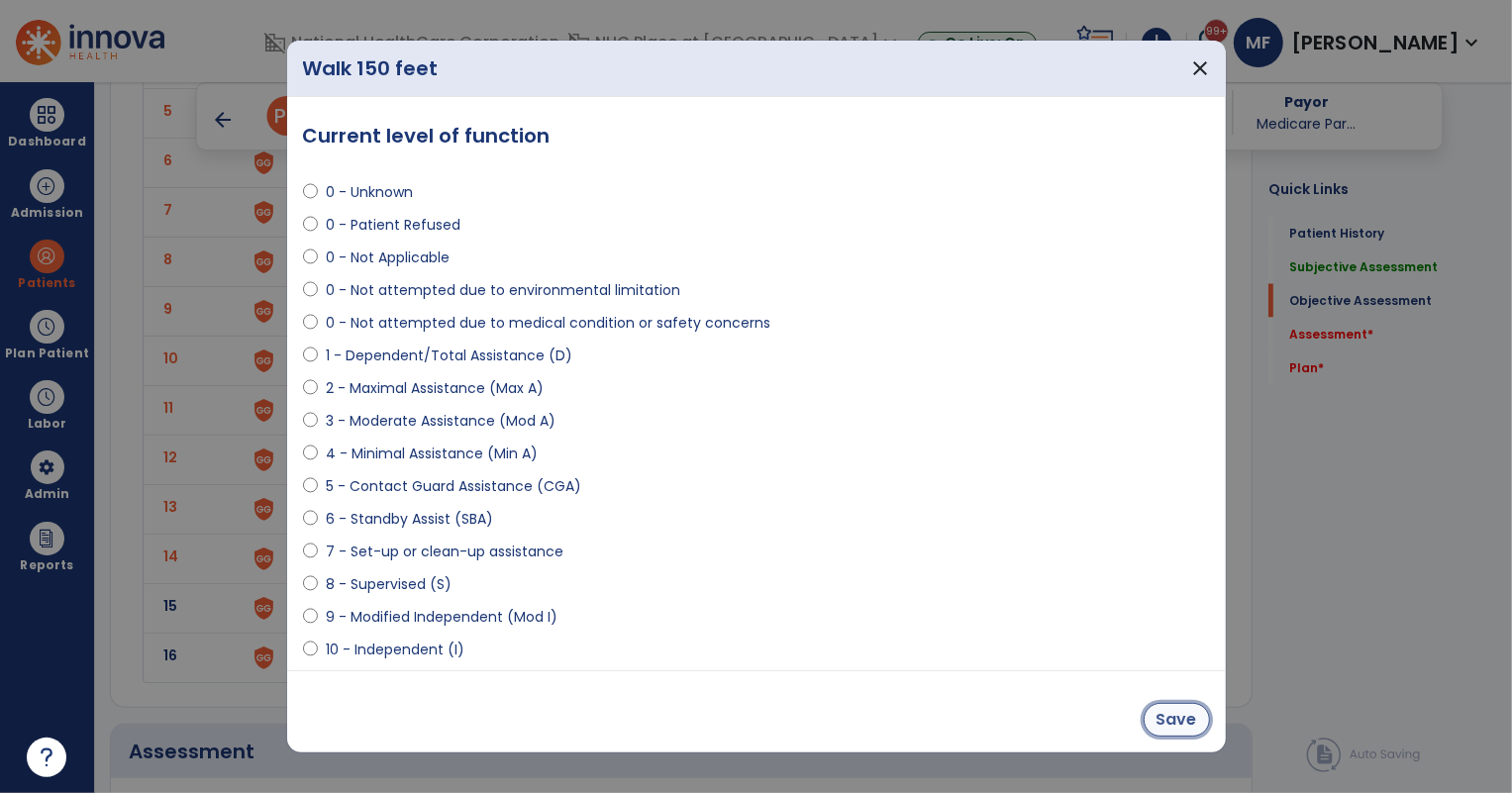click on "Save" at bounding box center (1176, 720) 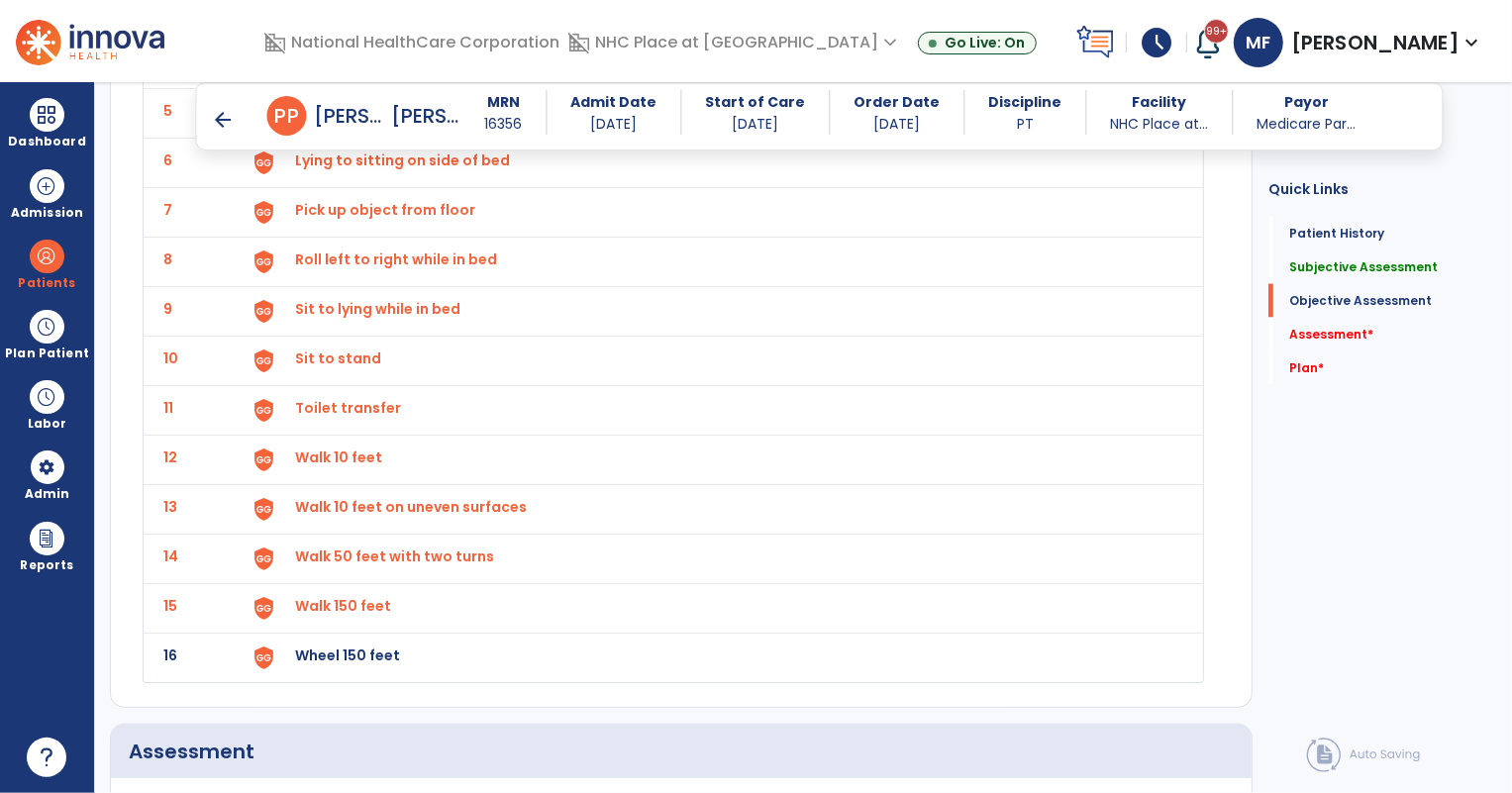 click on "Wheel 150 feet" at bounding box center [341, -87] 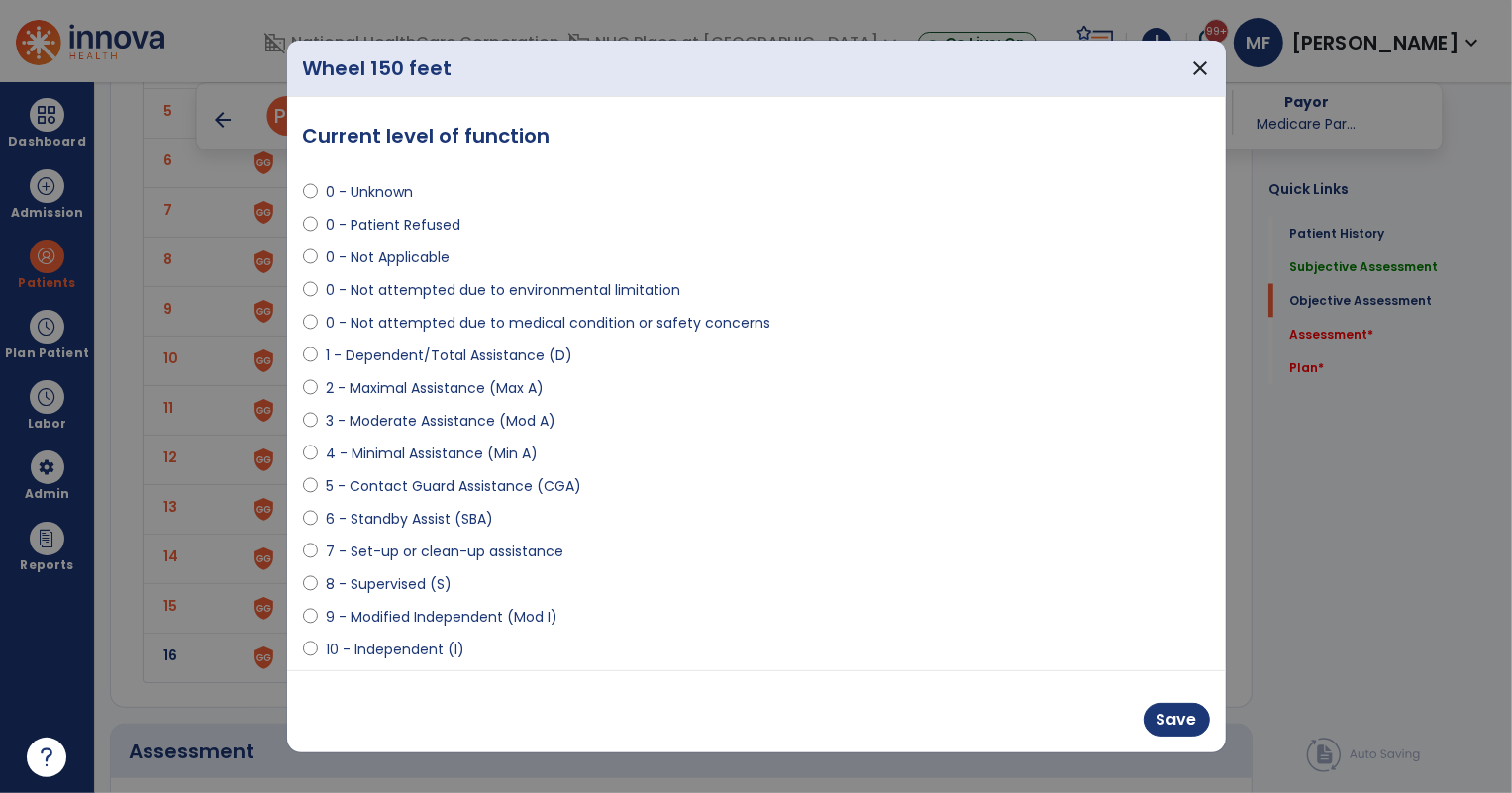 select on "**********" 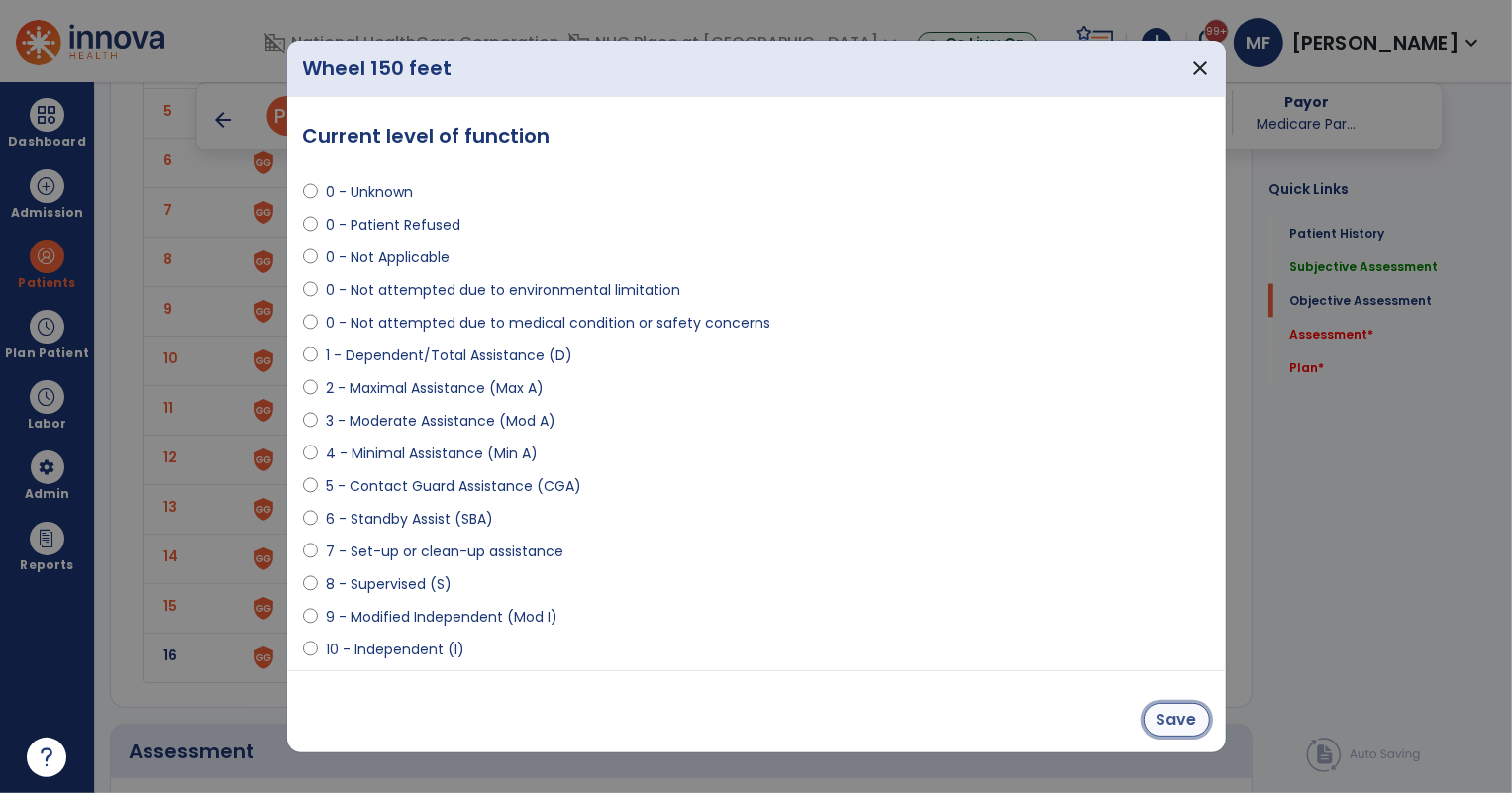 click on "Save" at bounding box center [1176, 720] 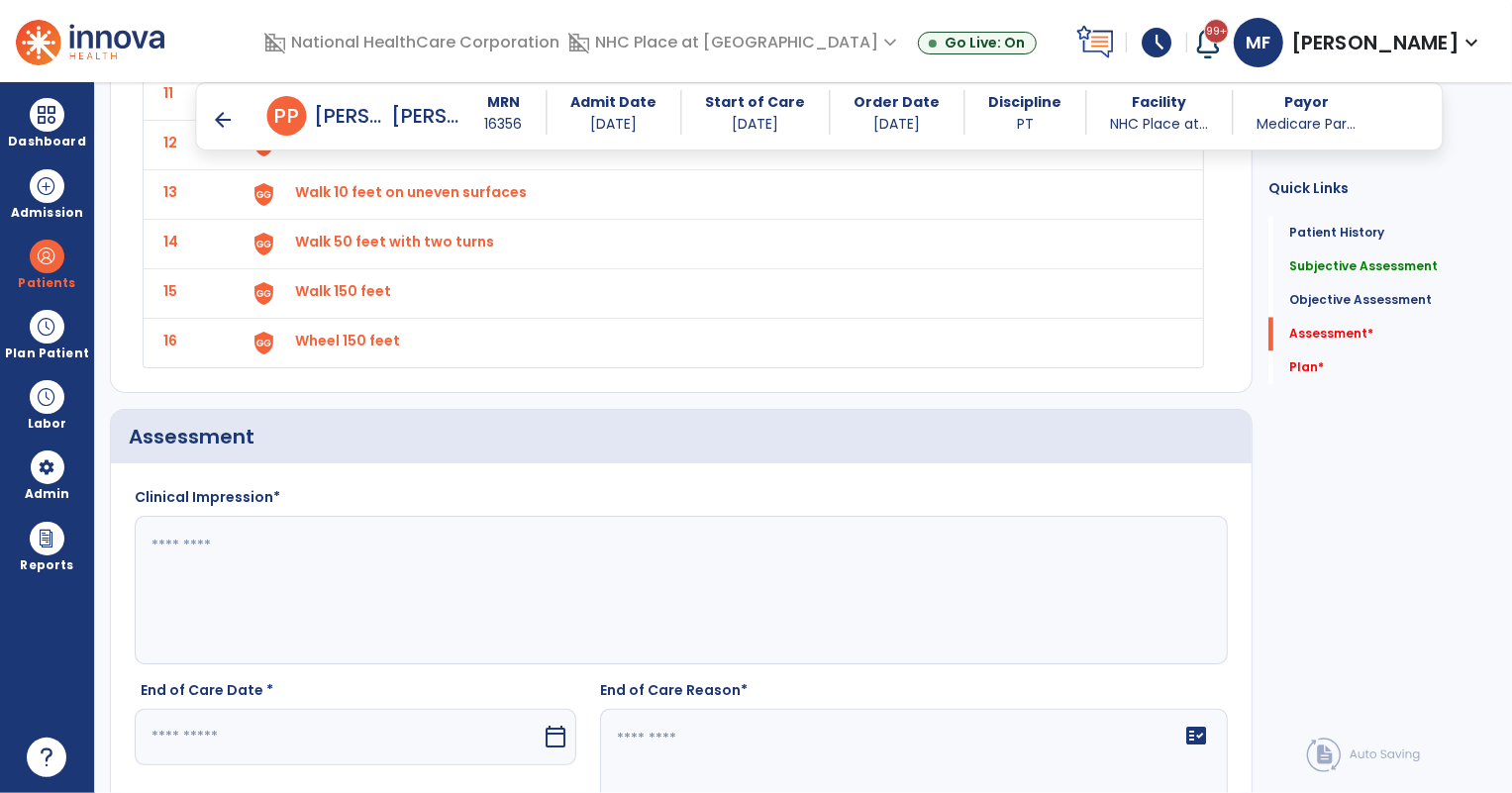 scroll, scrollTop: 2880, scrollLeft: 0, axis: vertical 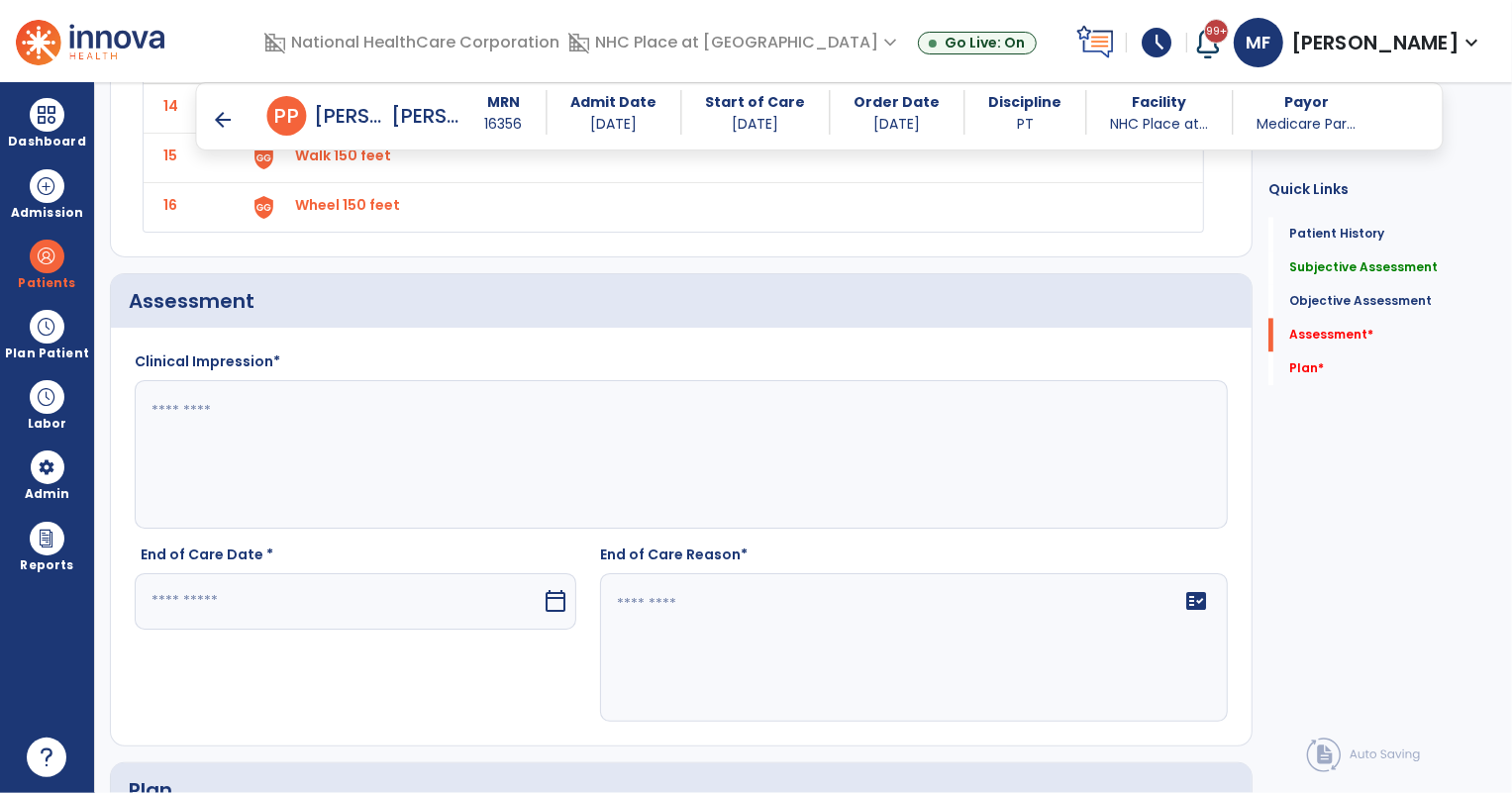click 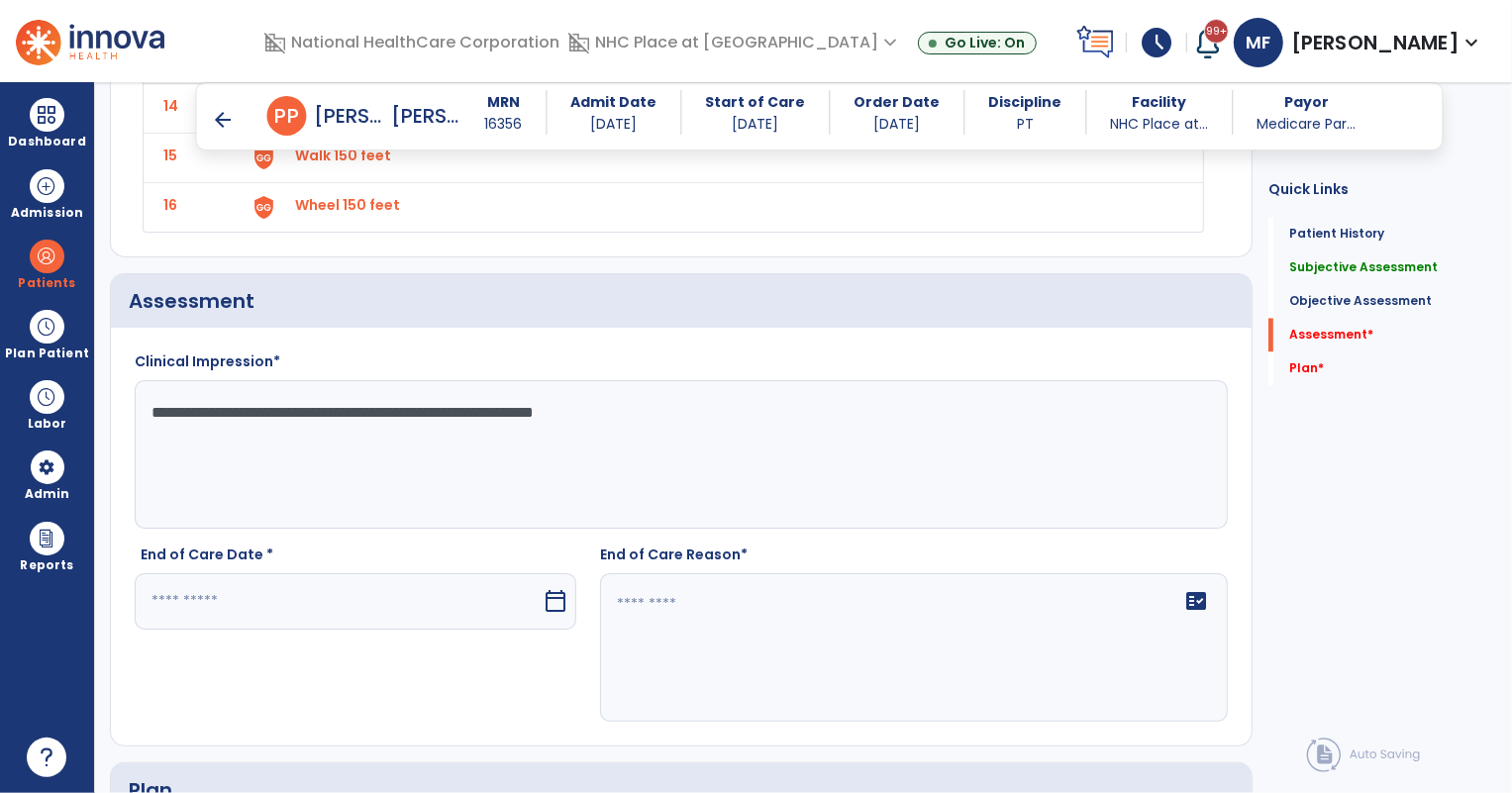 type on "**********" 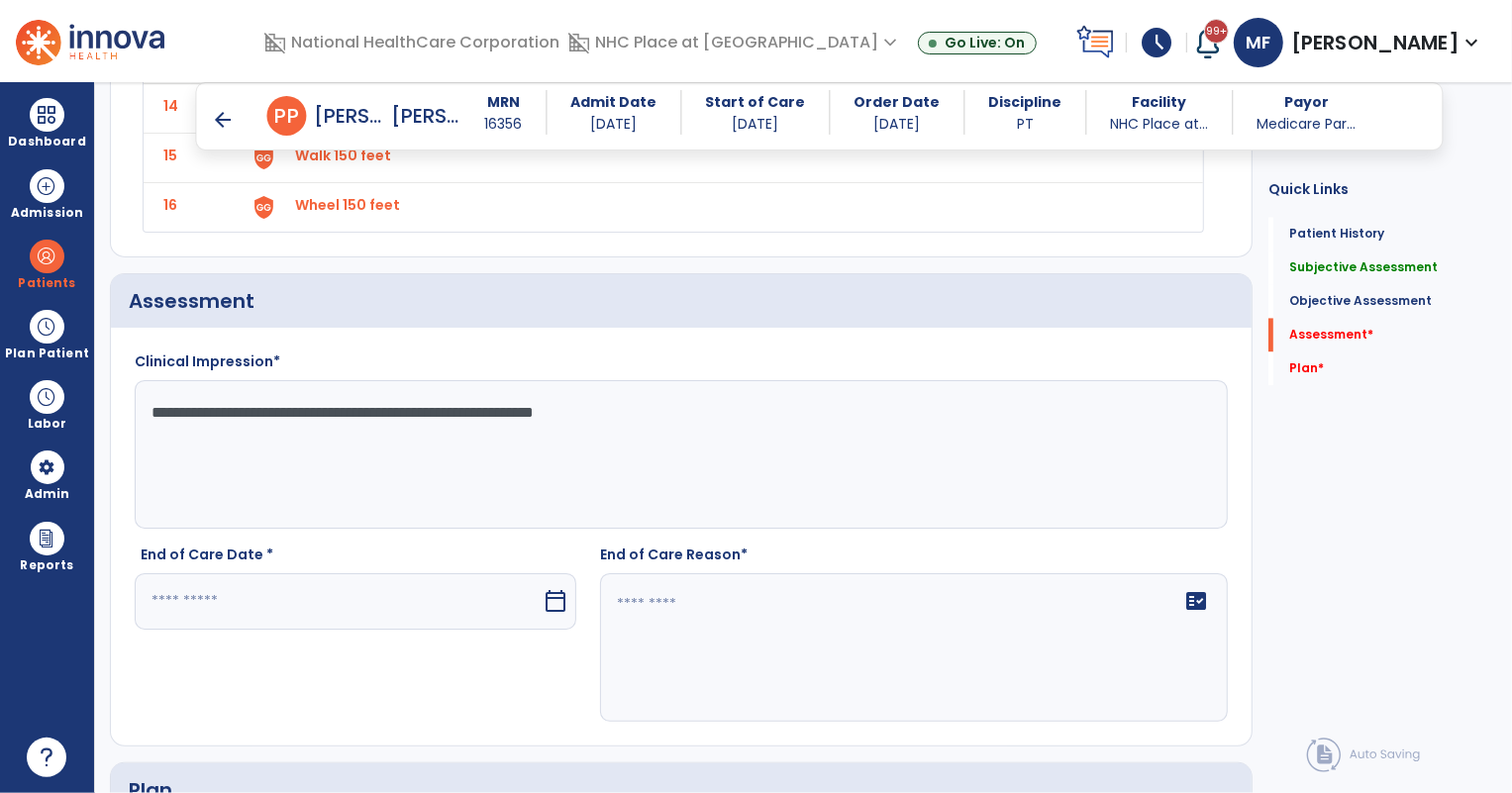 click on "calendar_today" at bounding box center [555, 601] 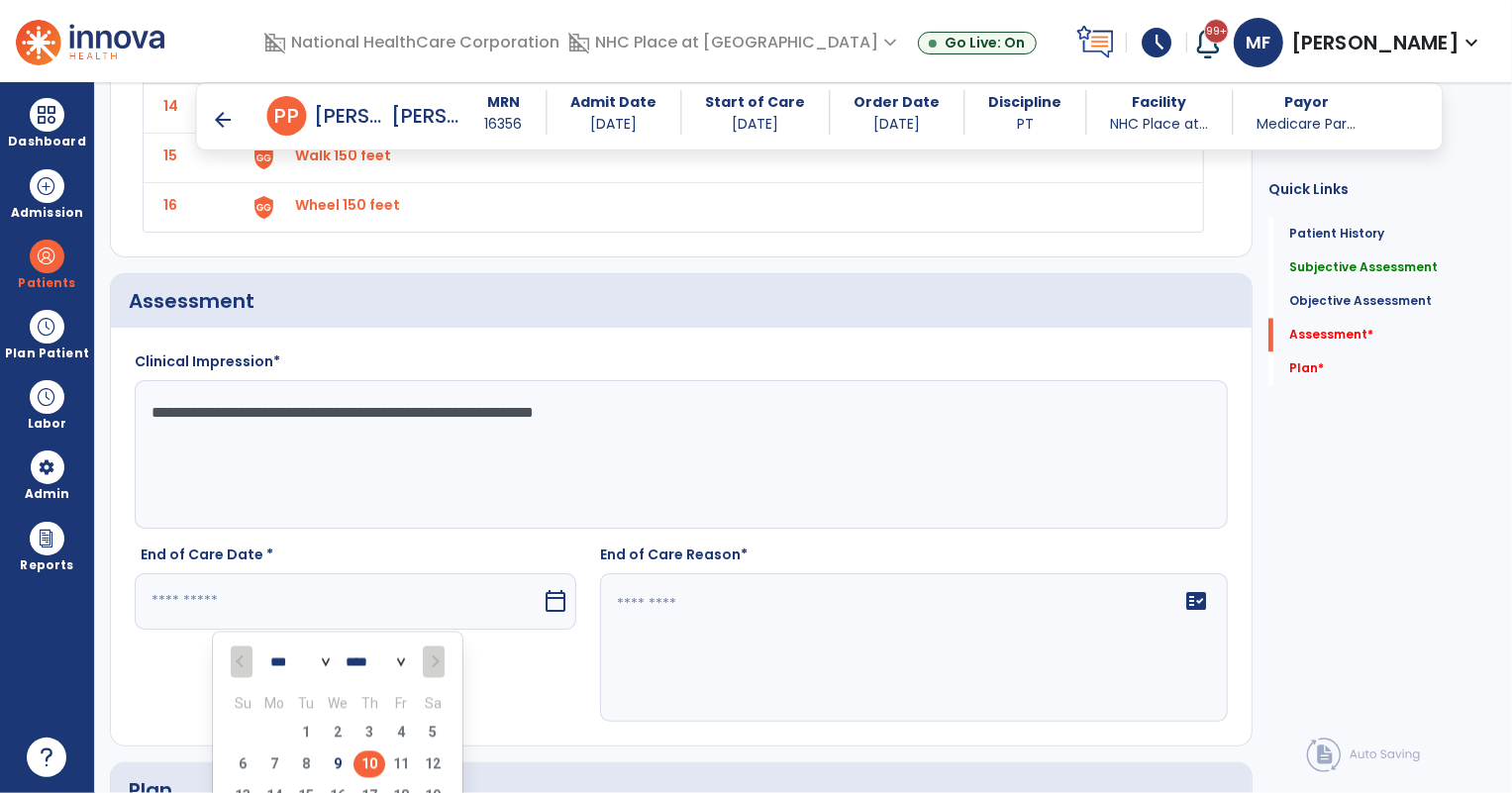 click on "10" at bounding box center [369, 763] 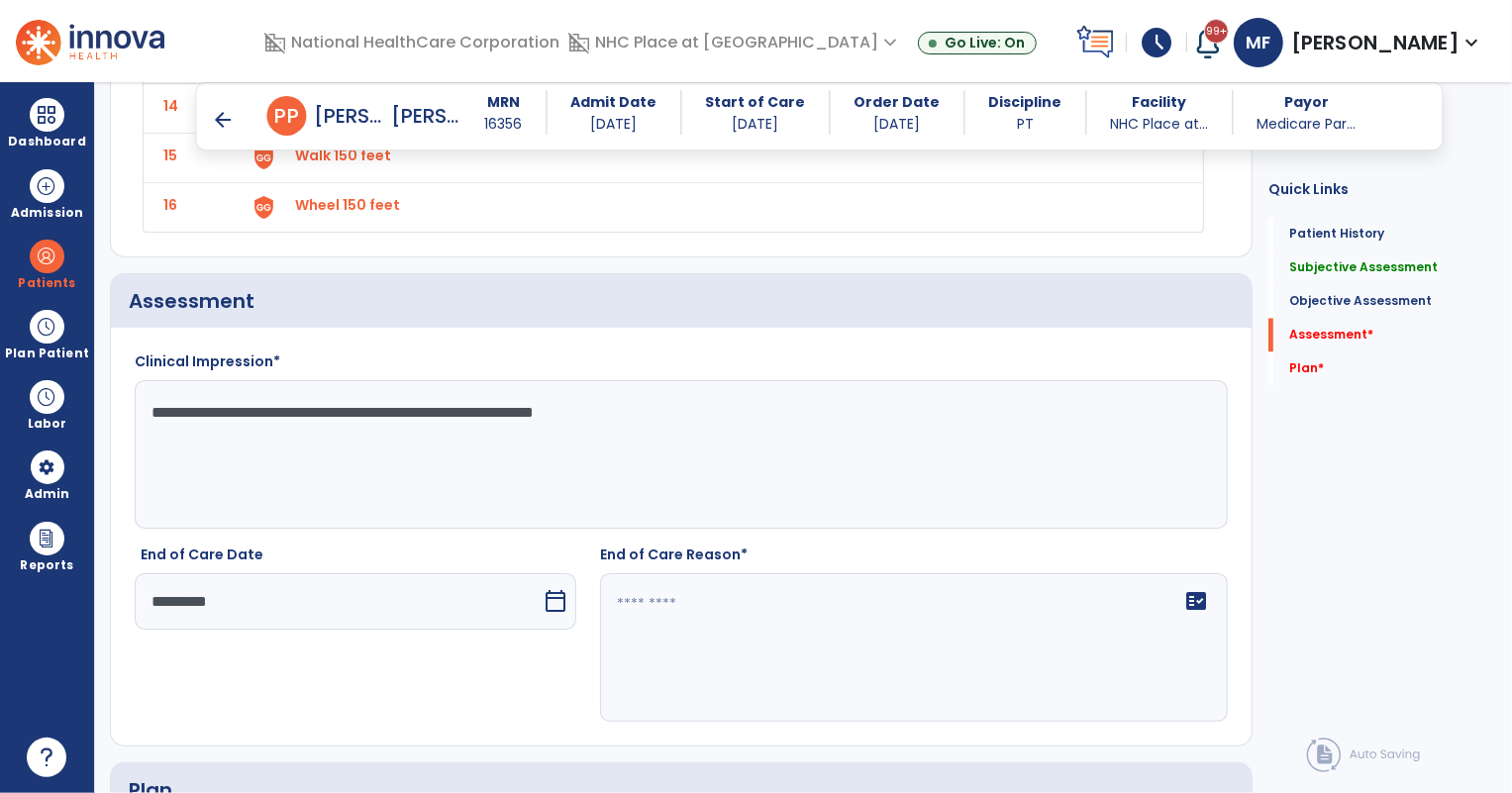 click on "calendar_today" at bounding box center (555, 601) 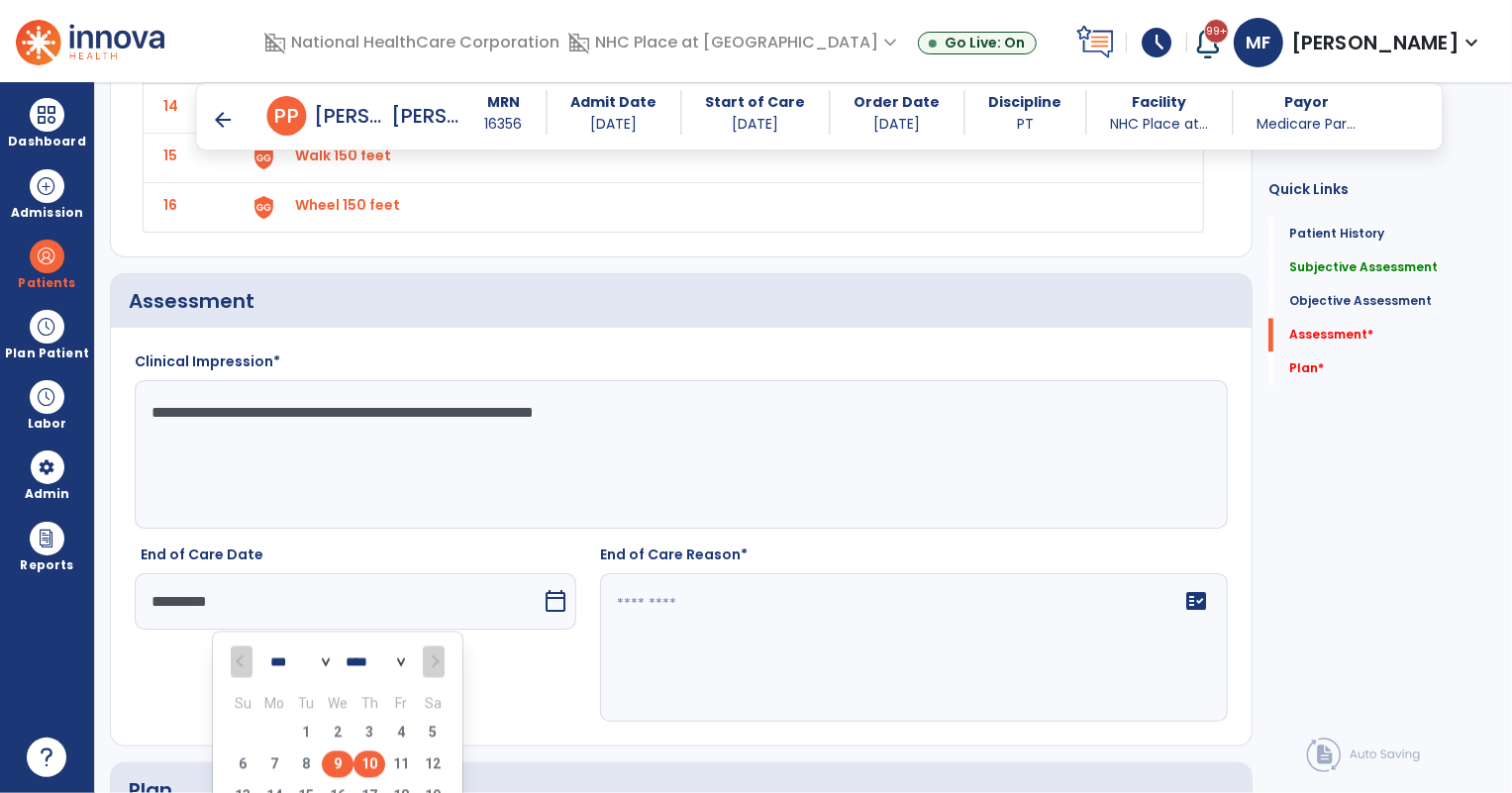 click on "9" at bounding box center (338, 763) 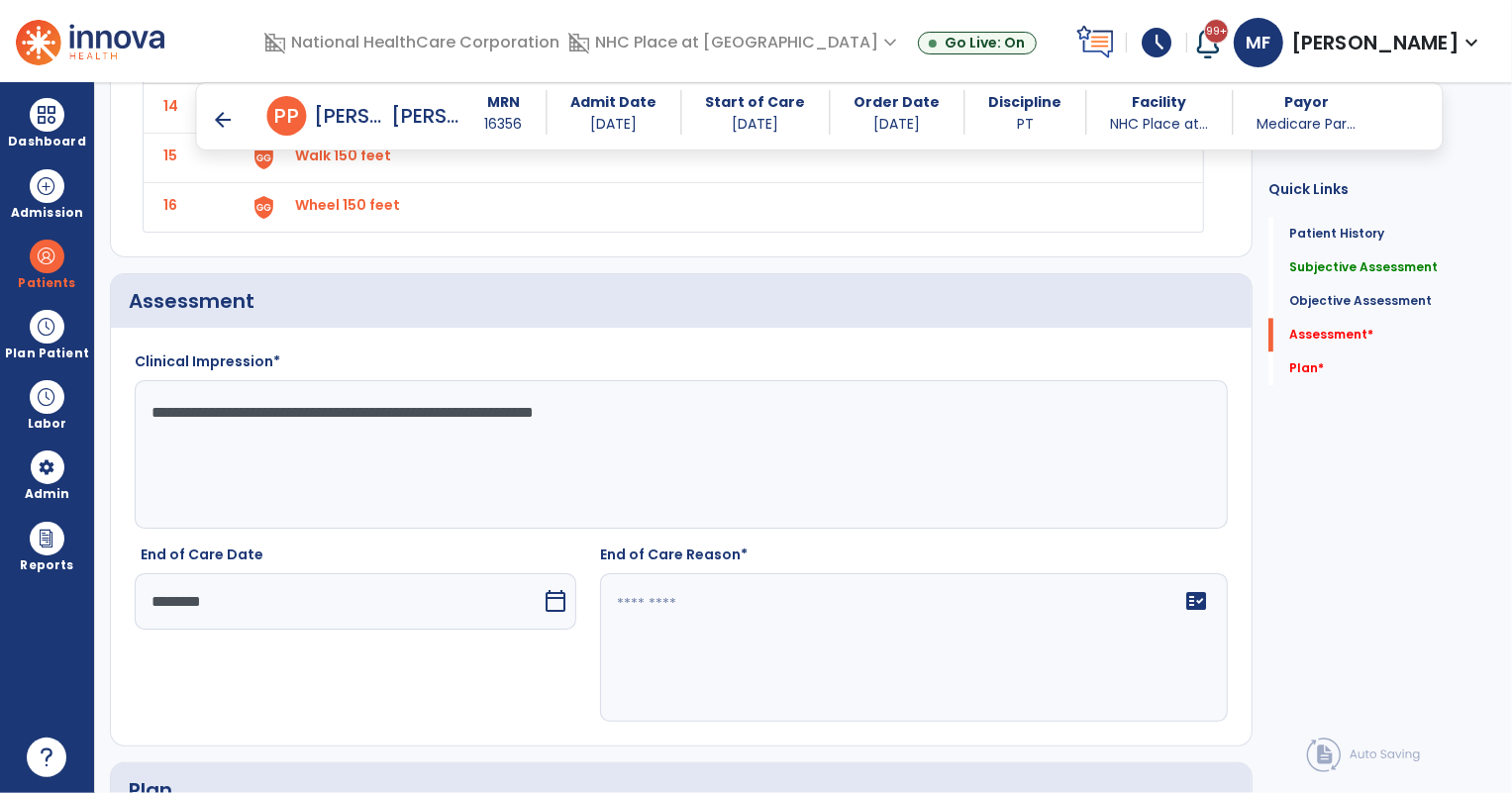 click on "fact_check" 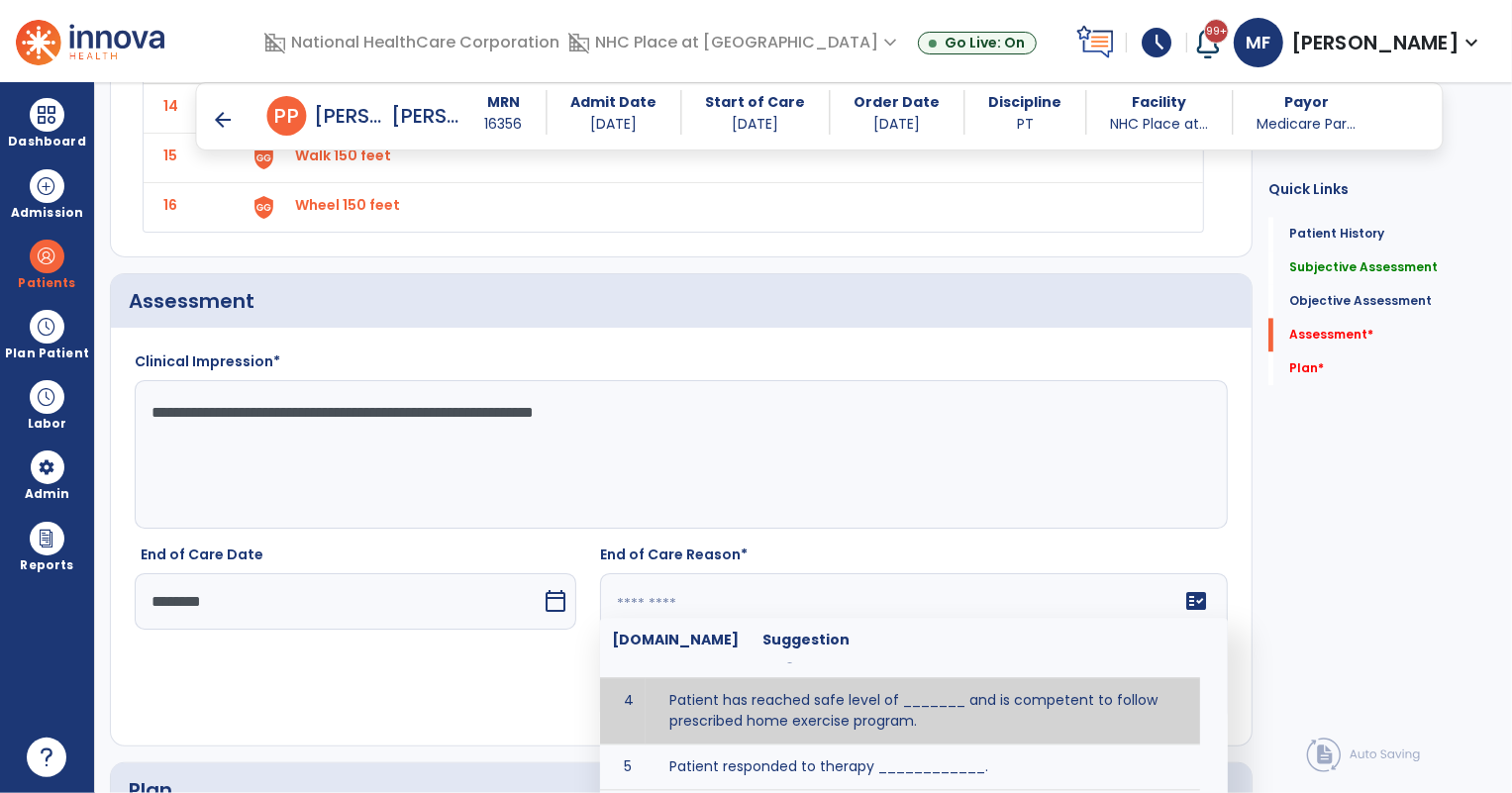 scroll, scrollTop: 153, scrollLeft: 0, axis: vertical 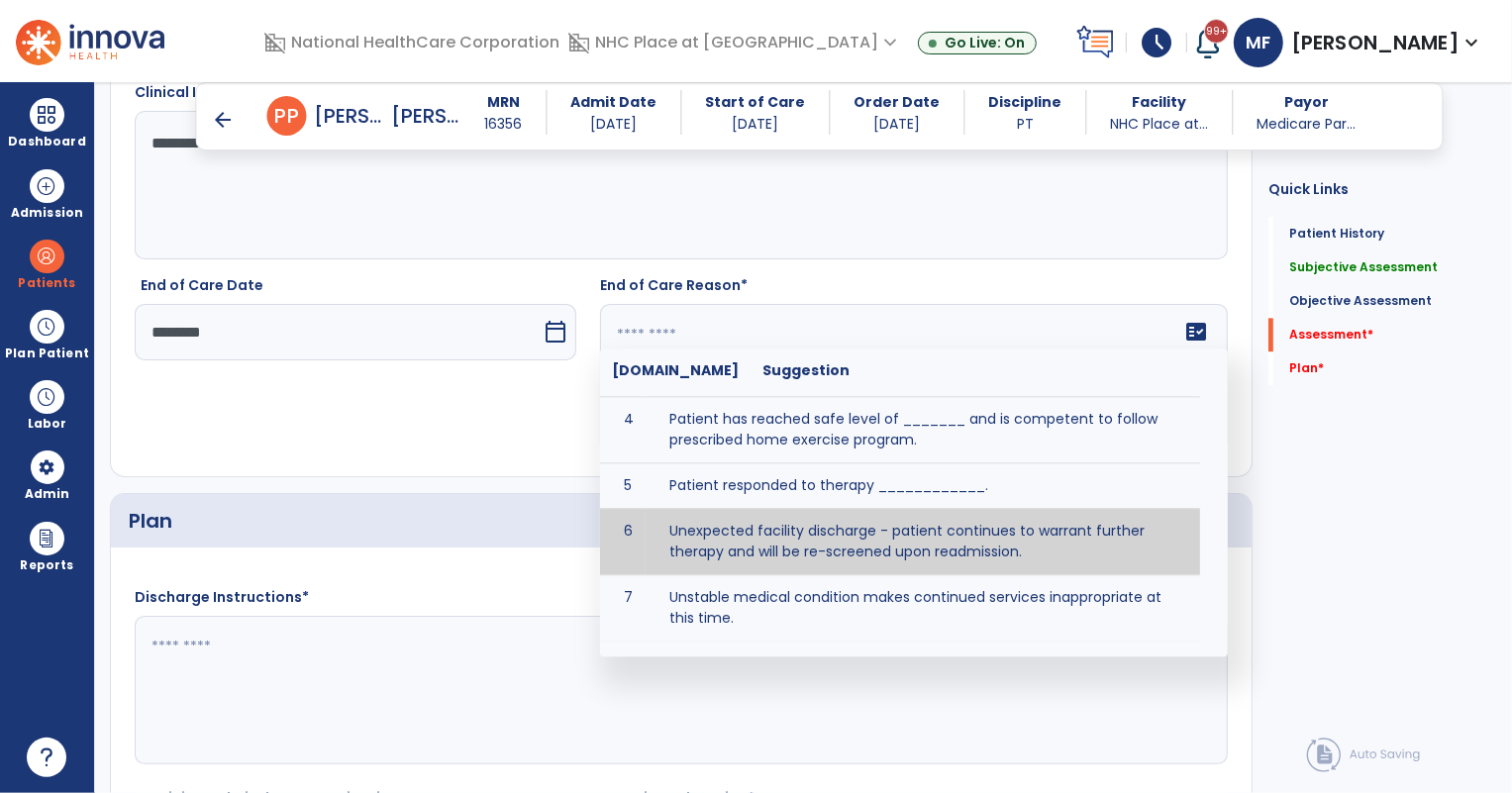 type on "**********" 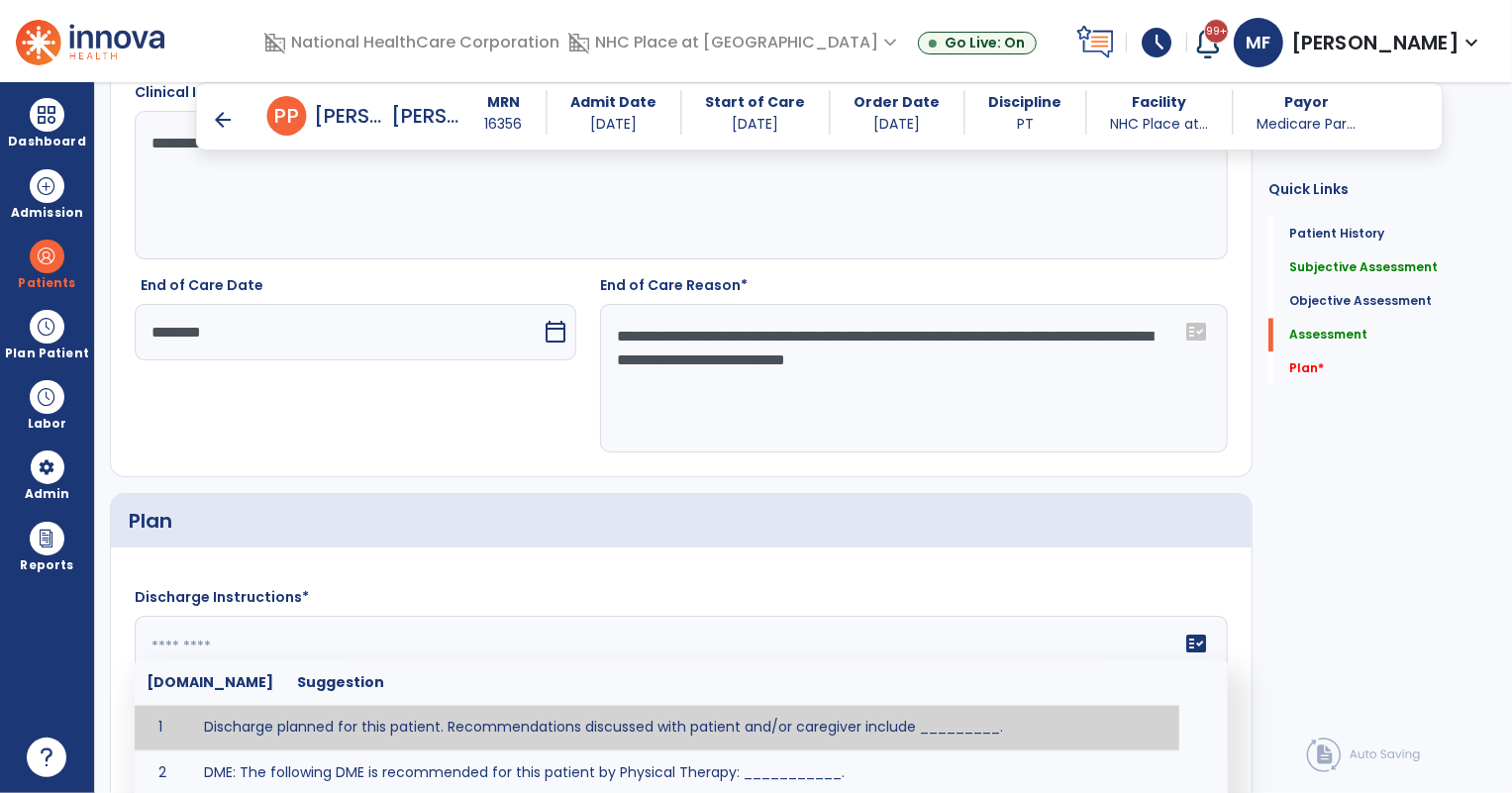 click on "fact_check  [DOMAIN_NAME] Suggestion 1 Discharge planned for this patient. Recommendations discussed with patient and/or caregiver include _________. 2 DME: The following DME is recommended for this patient by Physical Therapy: ___________. 3 Patient discharged to _________ with recommendations including _________. 4 Patient discharged unexpectedly to __________. Recommendations include ____________." 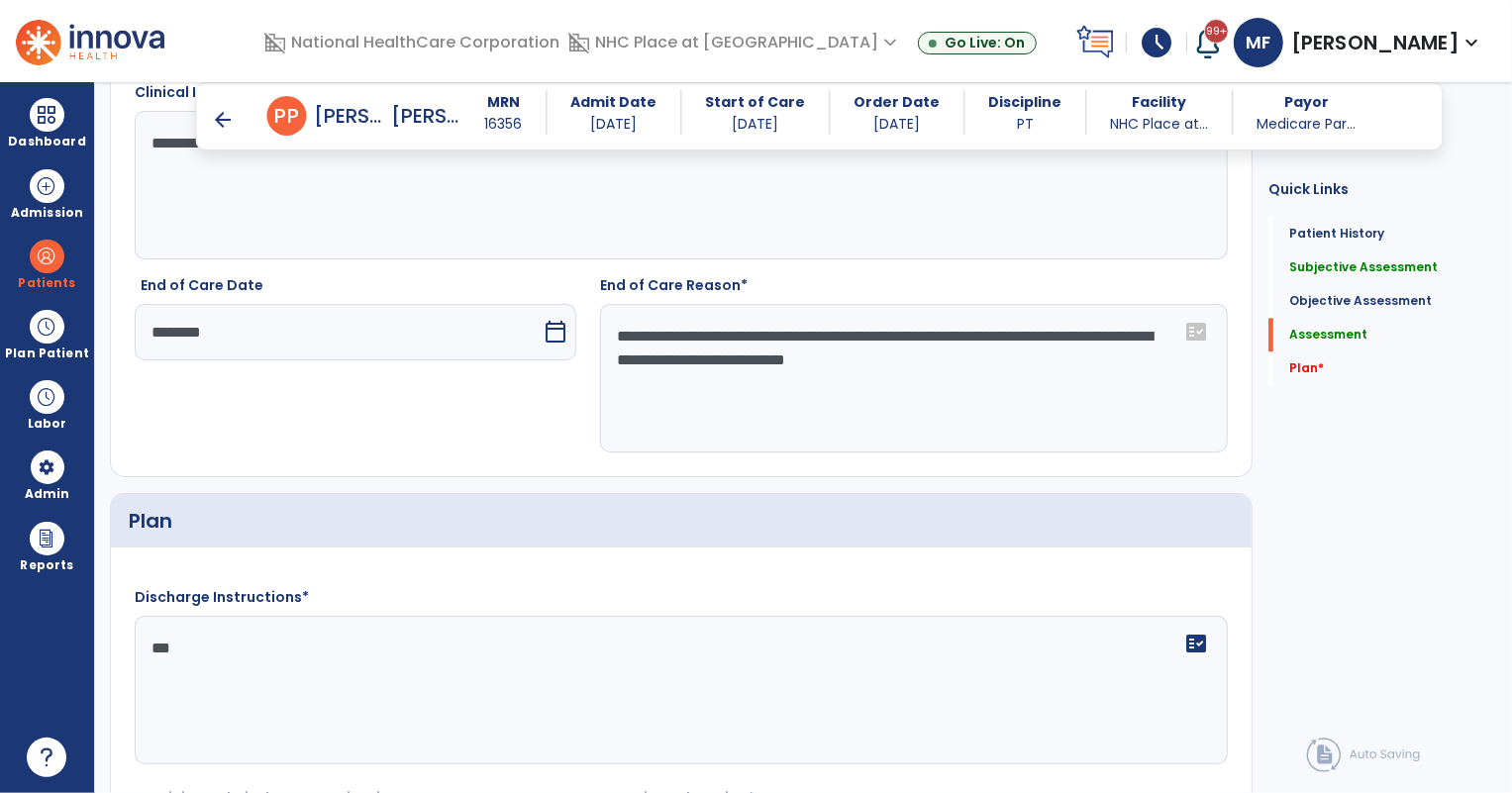 scroll, scrollTop: 3419, scrollLeft: 0, axis: vertical 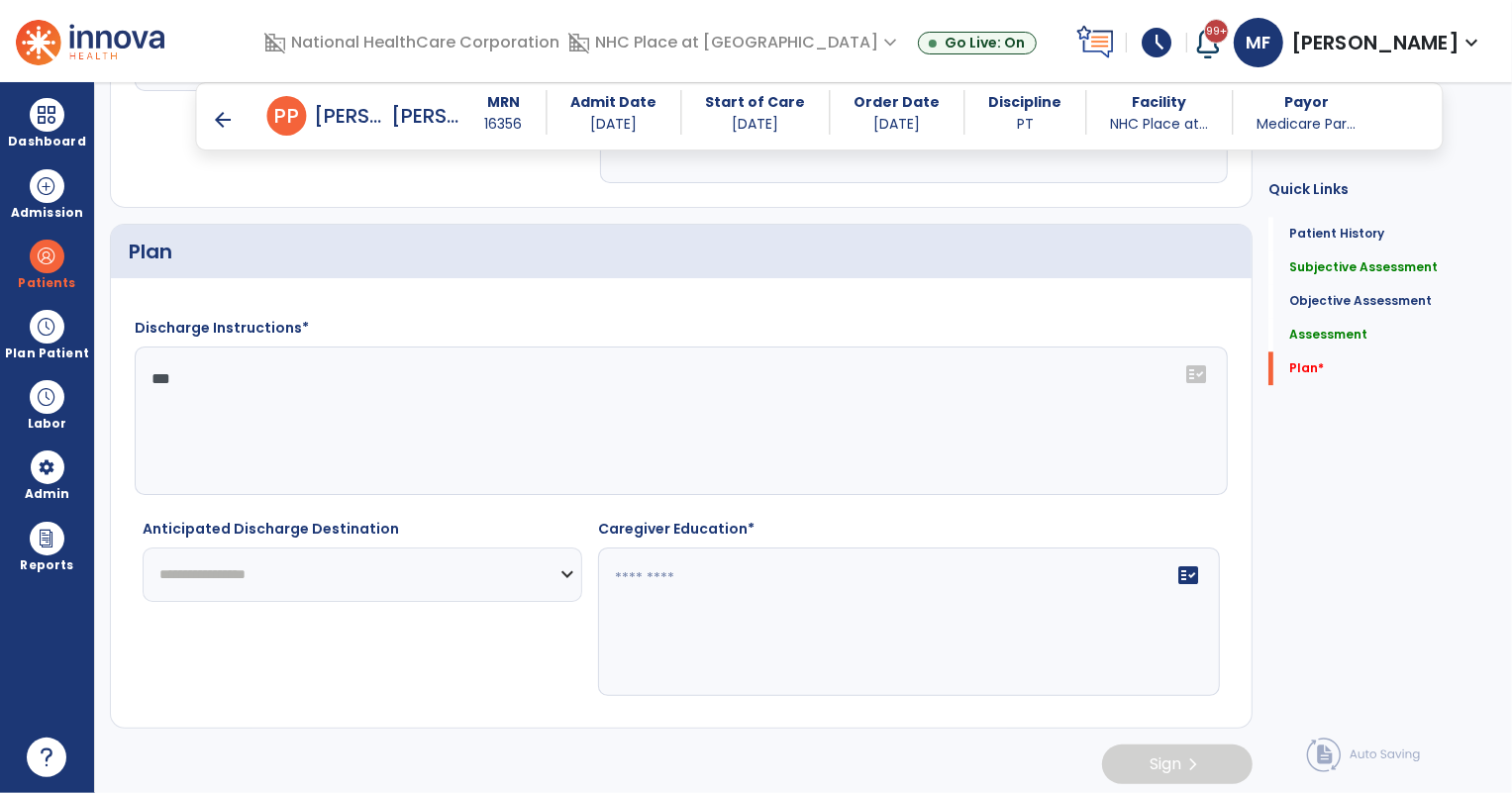 type on "***" 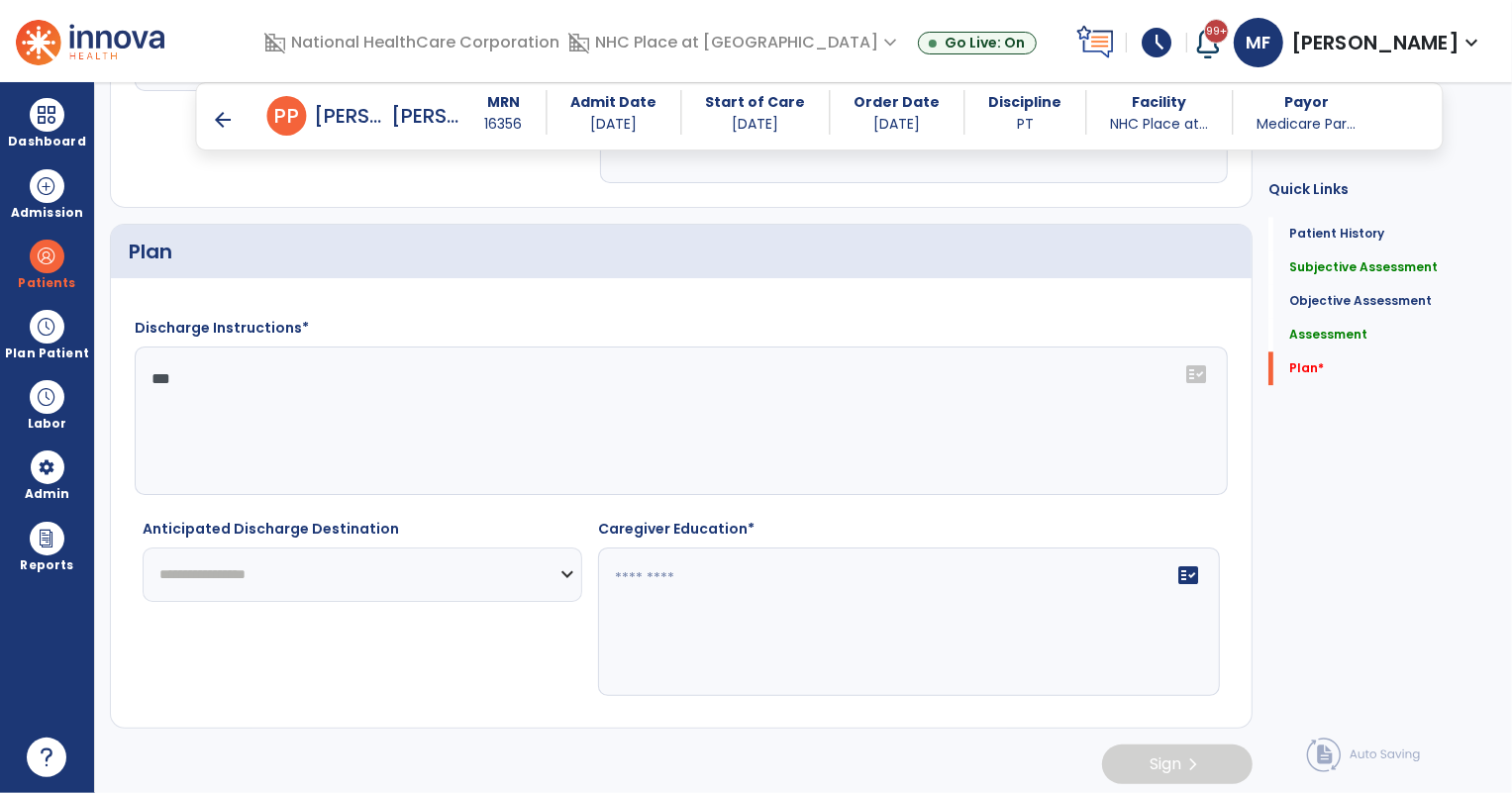 select on "********" 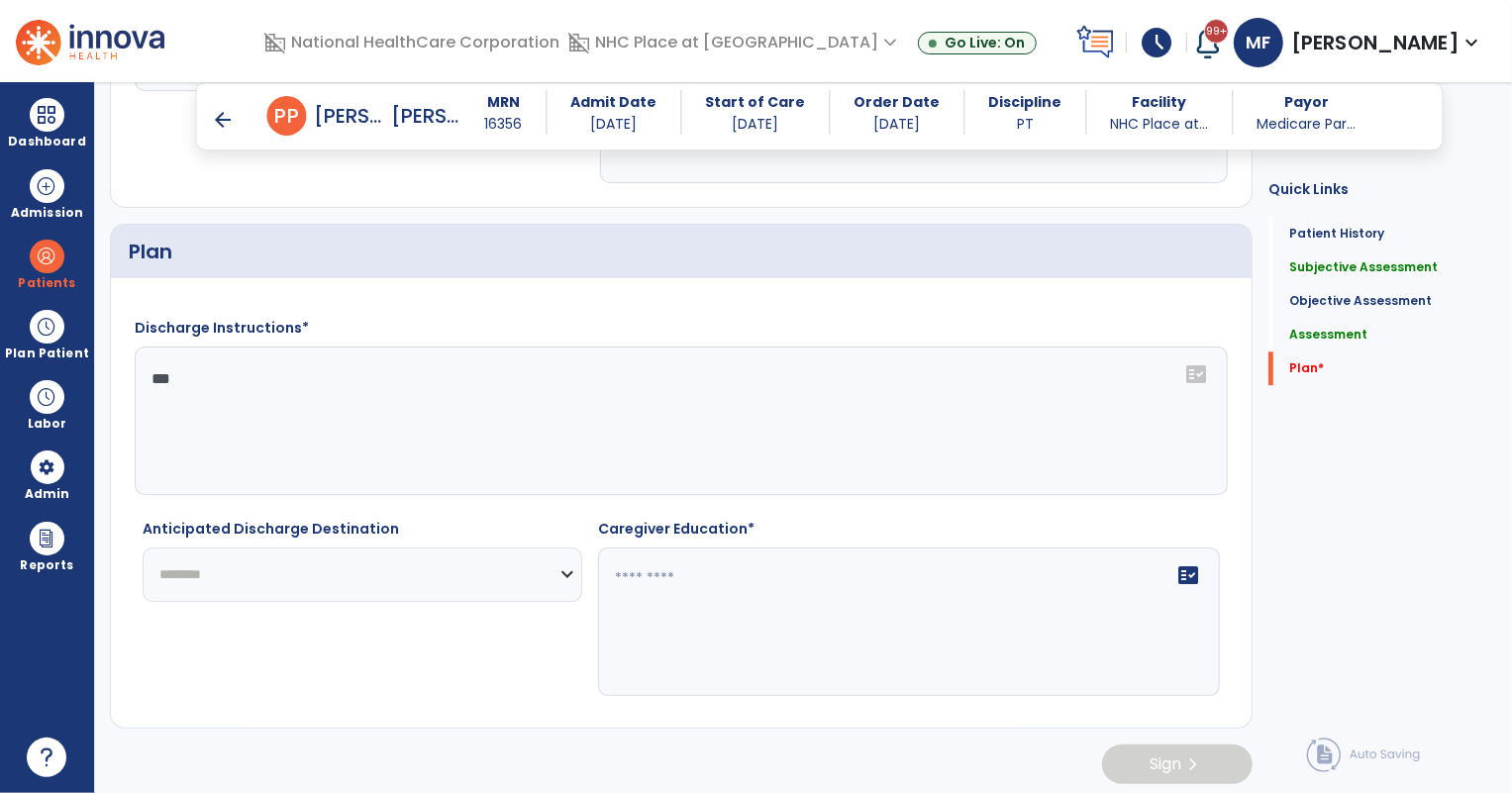 click on "**********" 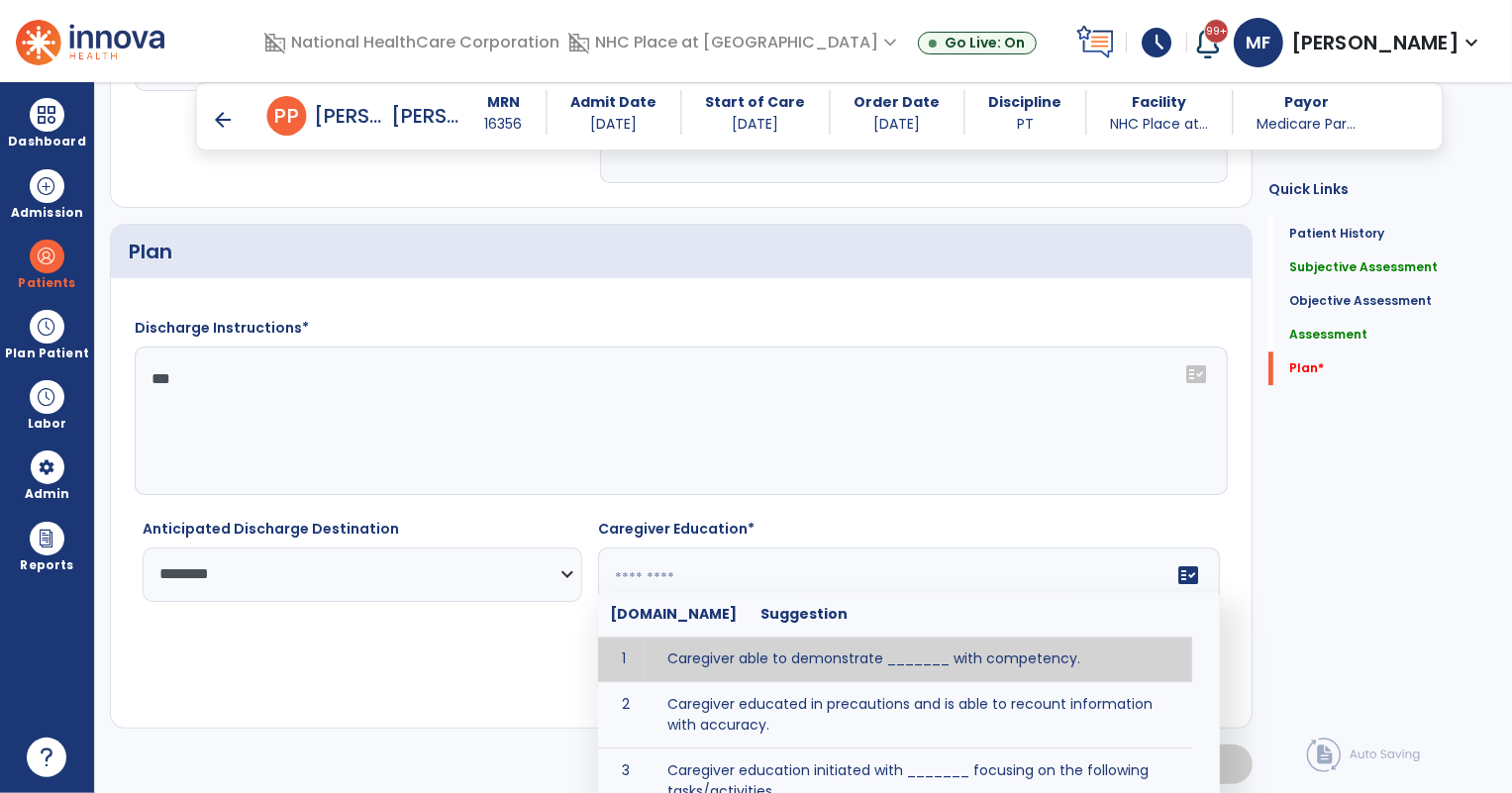 click on "fact_check  [DOMAIN_NAME] Suggestion 1 Caregiver able to demonstrate _______ with competency. 2 Caregiver educated in precautions and is able to recount information with accuracy. 3 Caregiver education initiated with _______ focusing on the following tasks/activities __________. 4 Home exercise program initiated with caregiver focusing on __________. 5 Patient educated in precautions and is able to recount information with [VALUE]% accuracy." 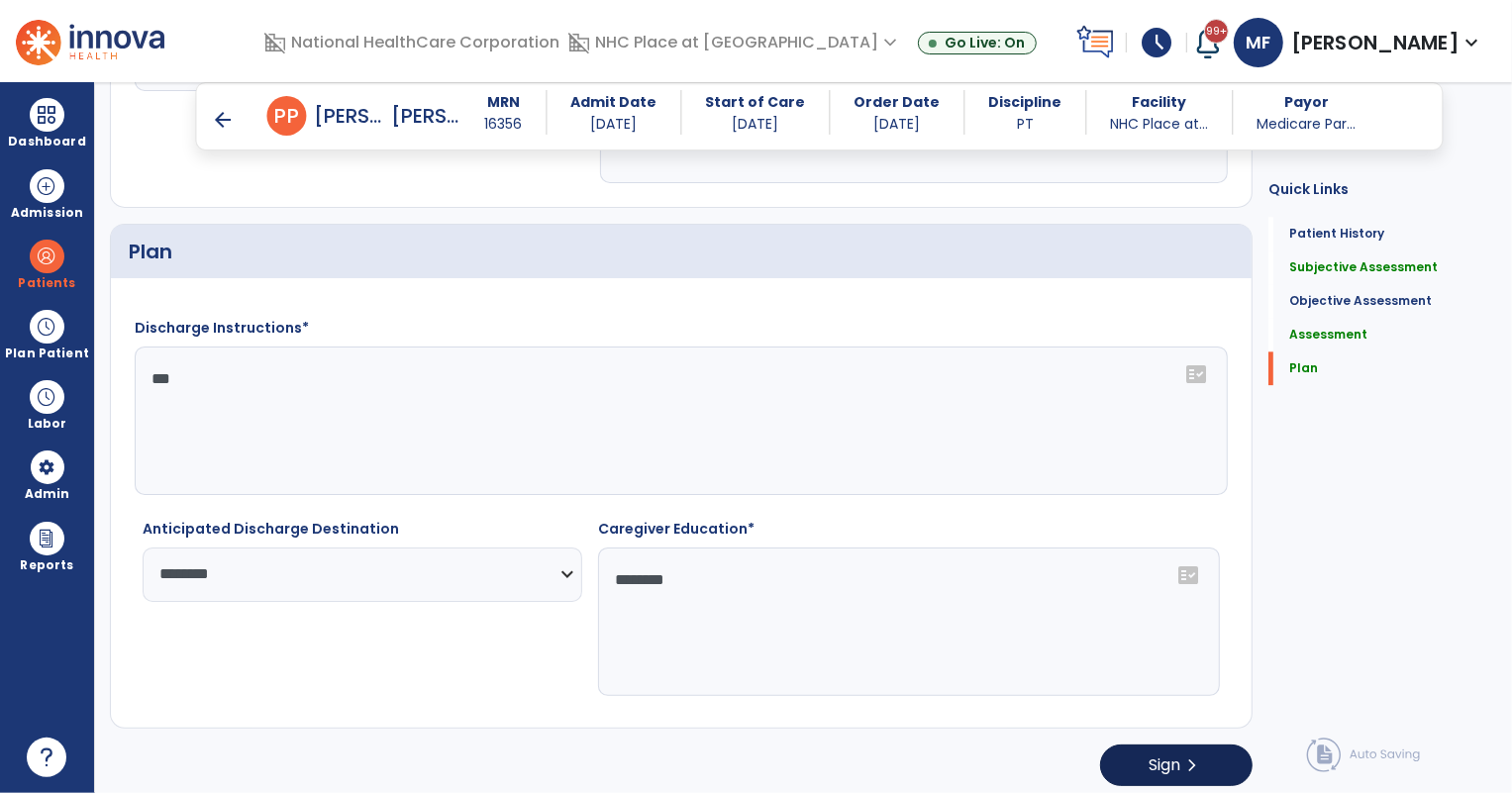 type on "********" 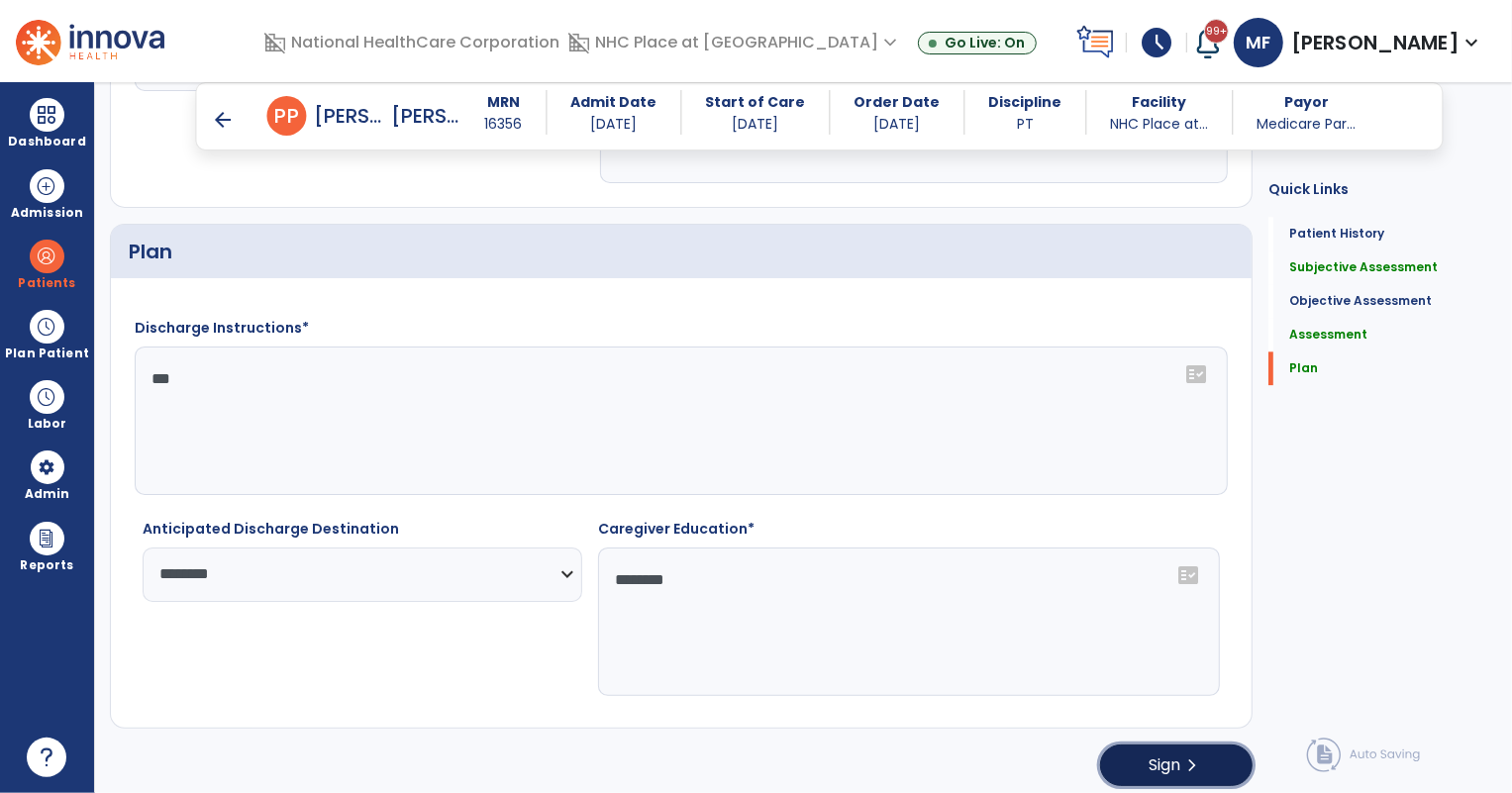 click on "Sign" 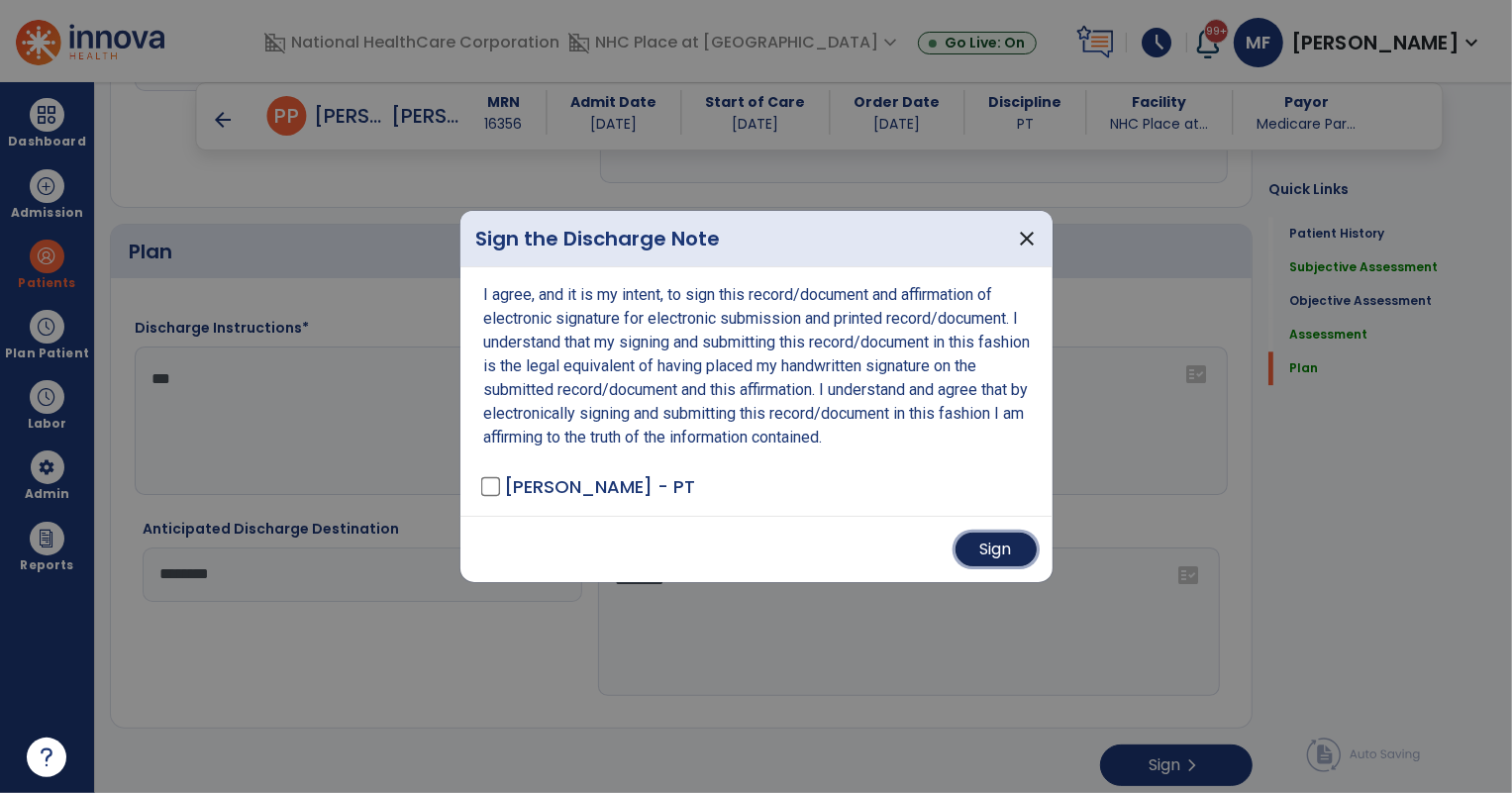 click on "Sign" at bounding box center (996, 549) 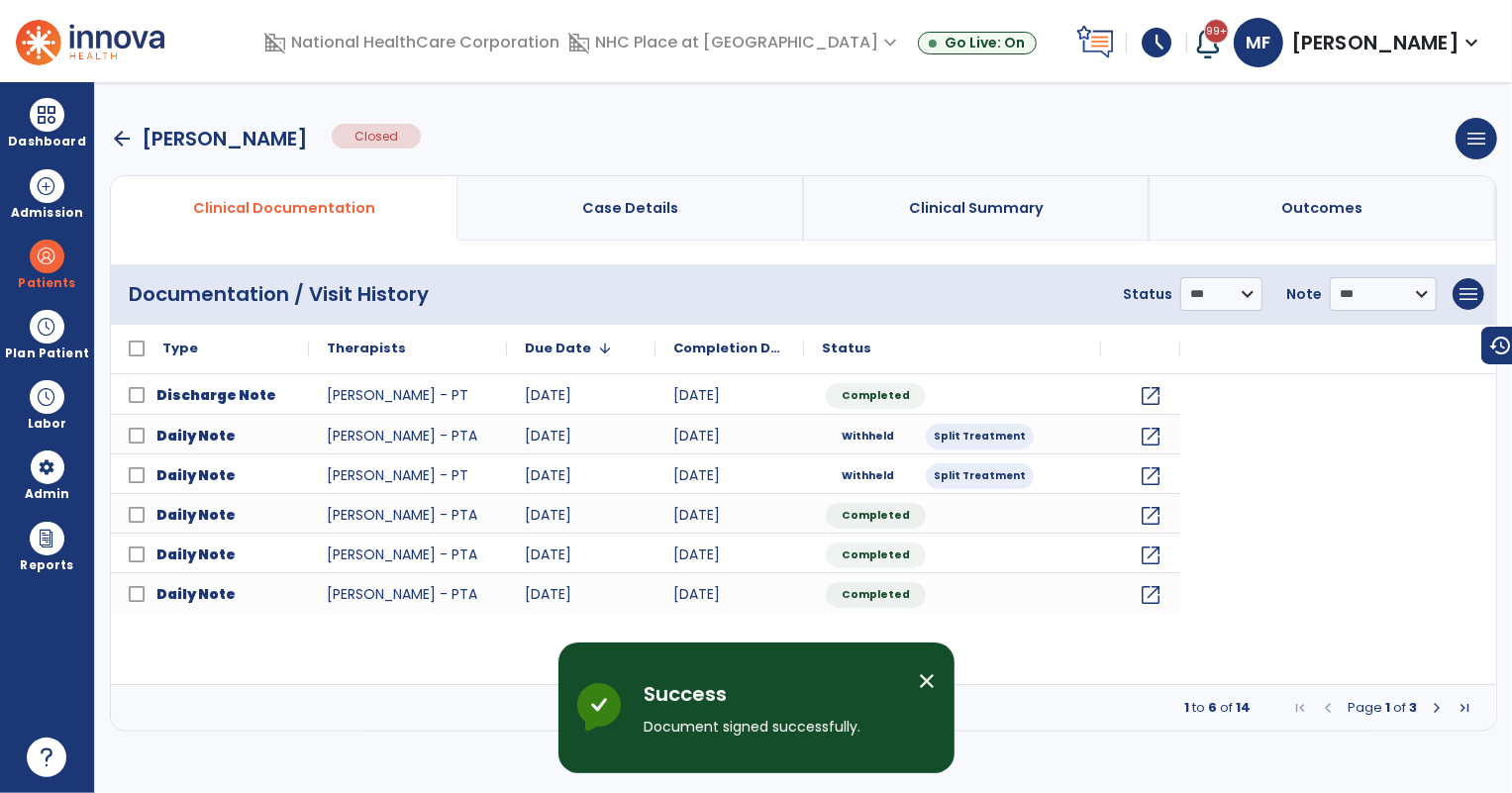 scroll, scrollTop: 0, scrollLeft: 0, axis: both 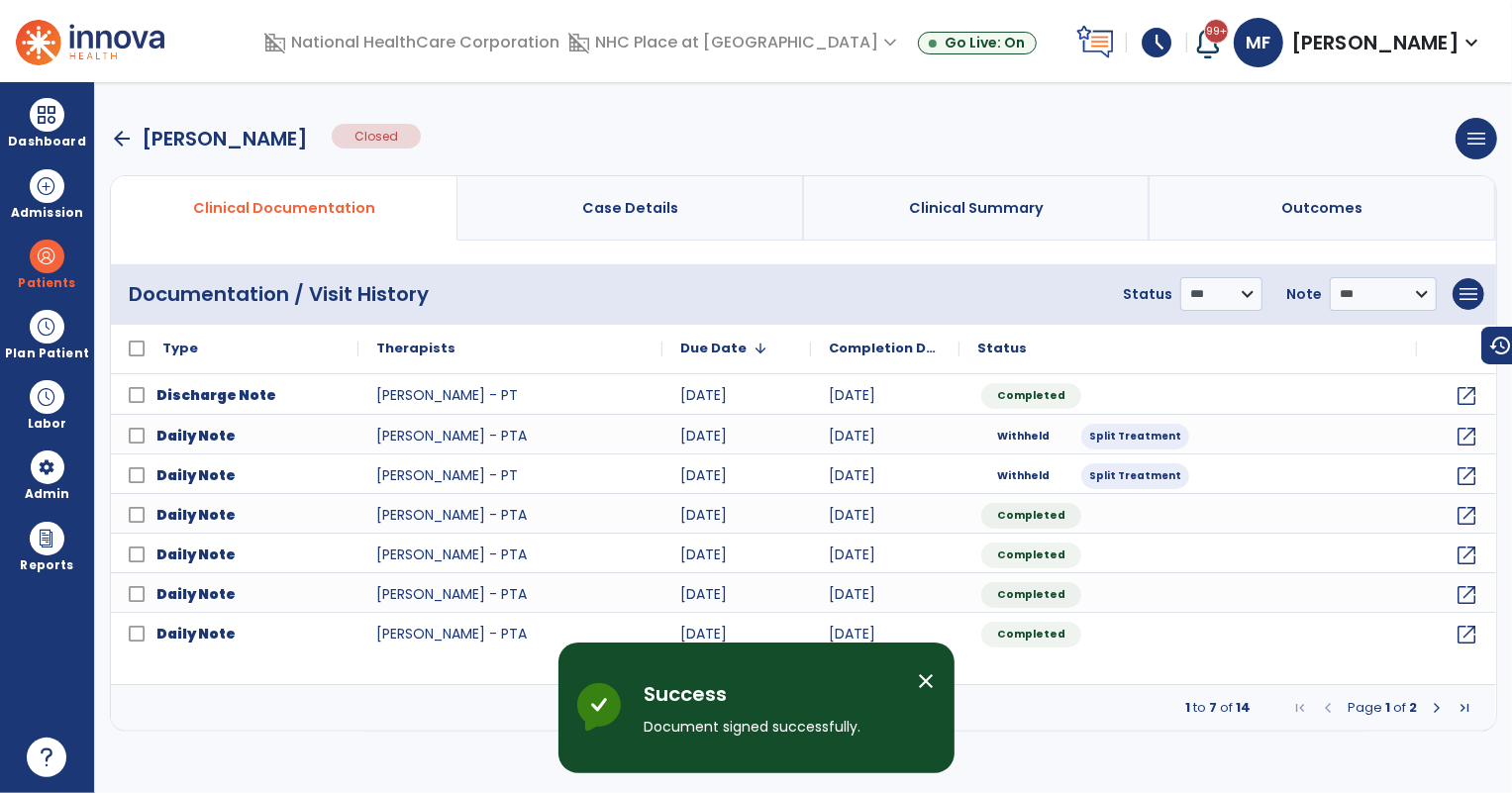 click on "arrow_back" at bounding box center [122, 139] 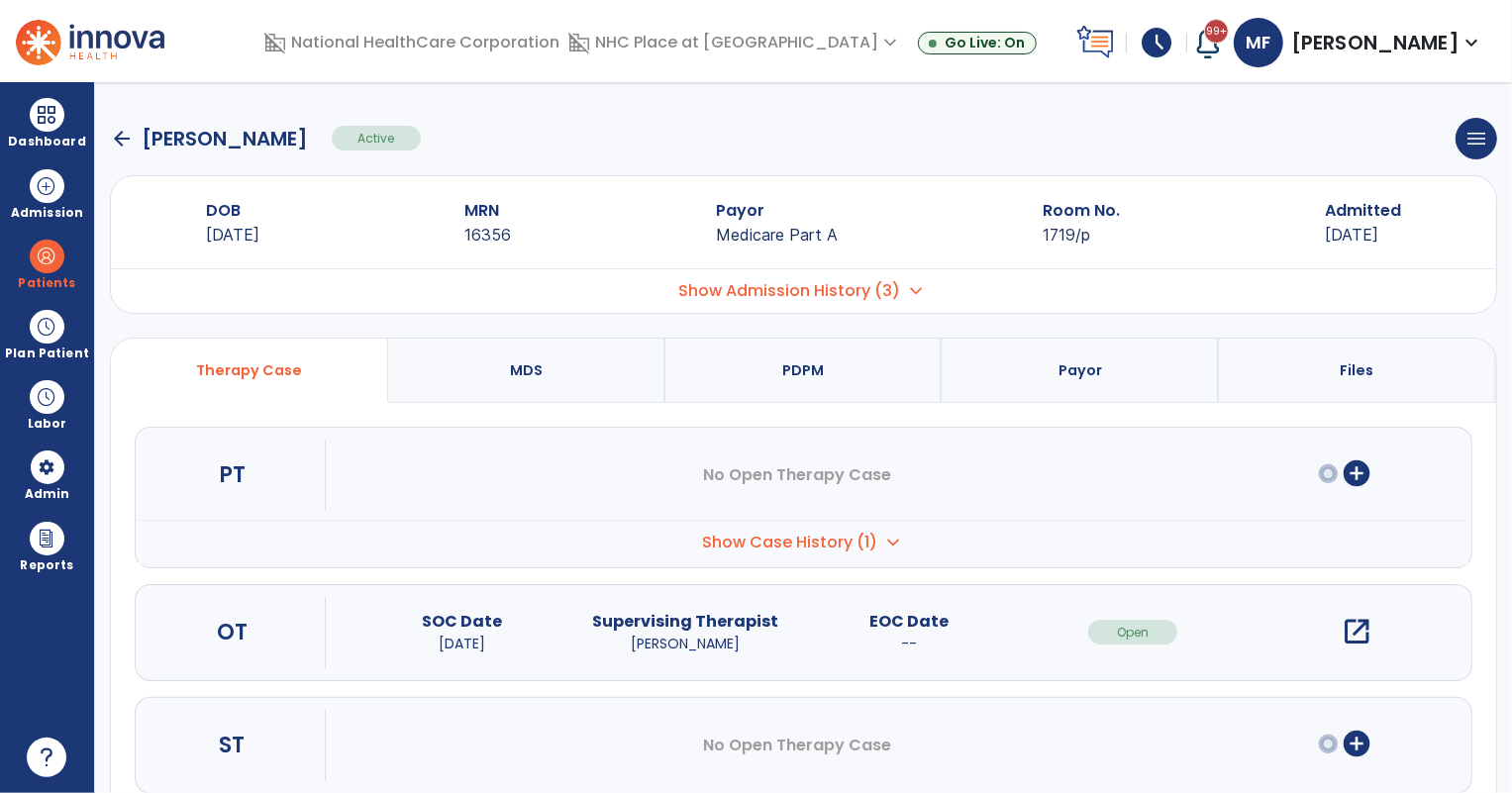 click on "arrow_back" 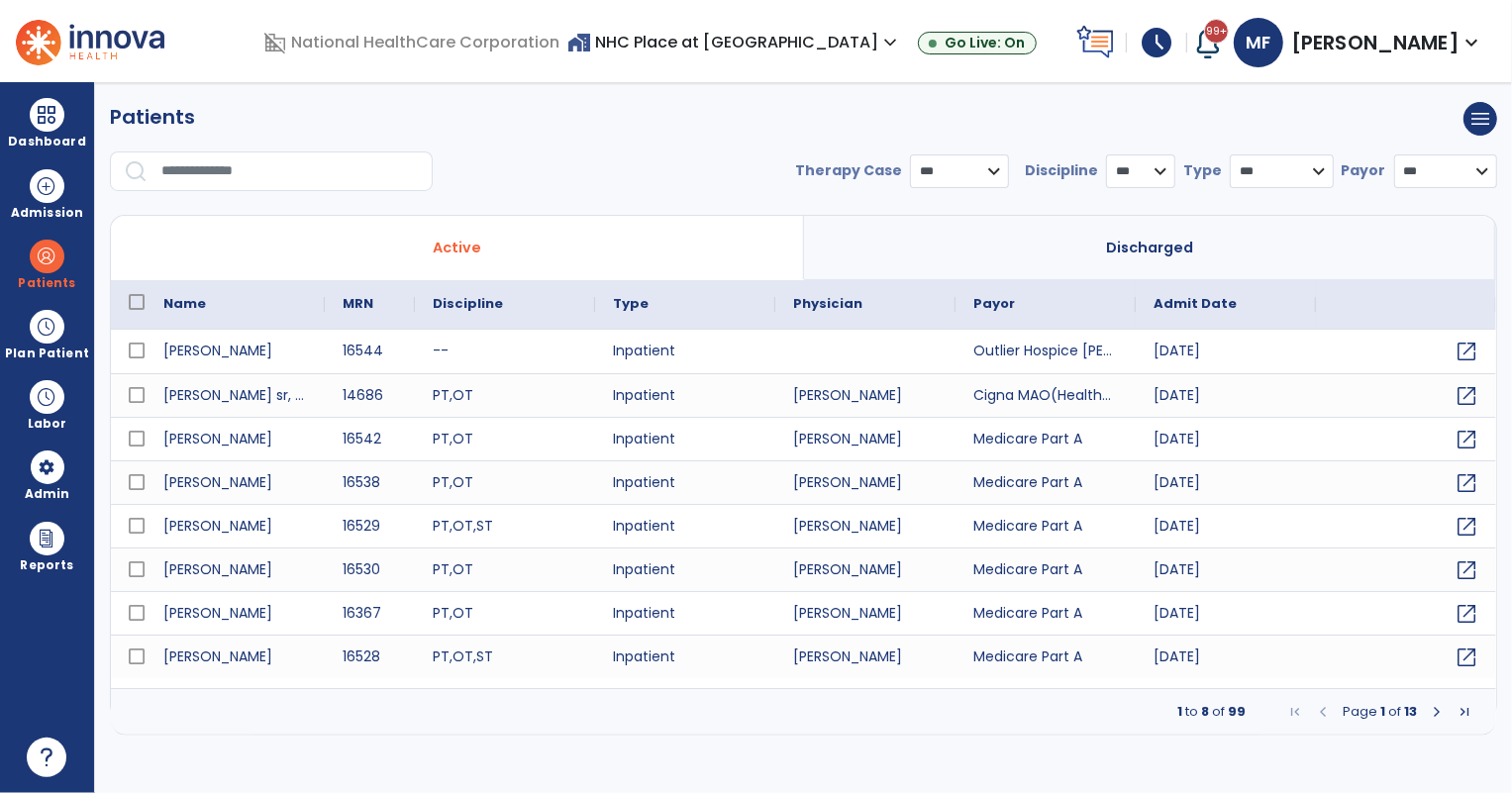 click at bounding box center (290, 171) 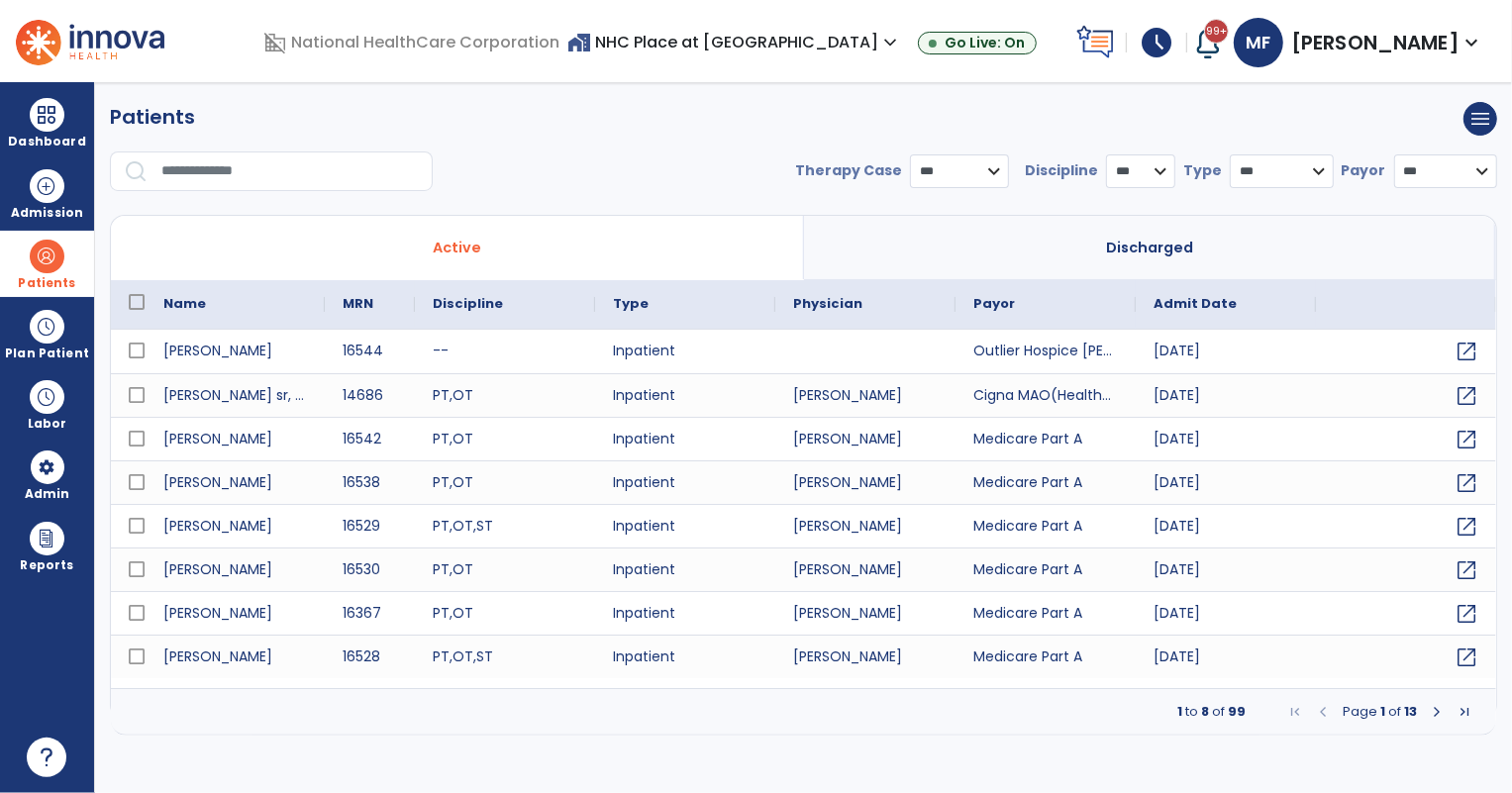 click at bounding box center [47, 256] 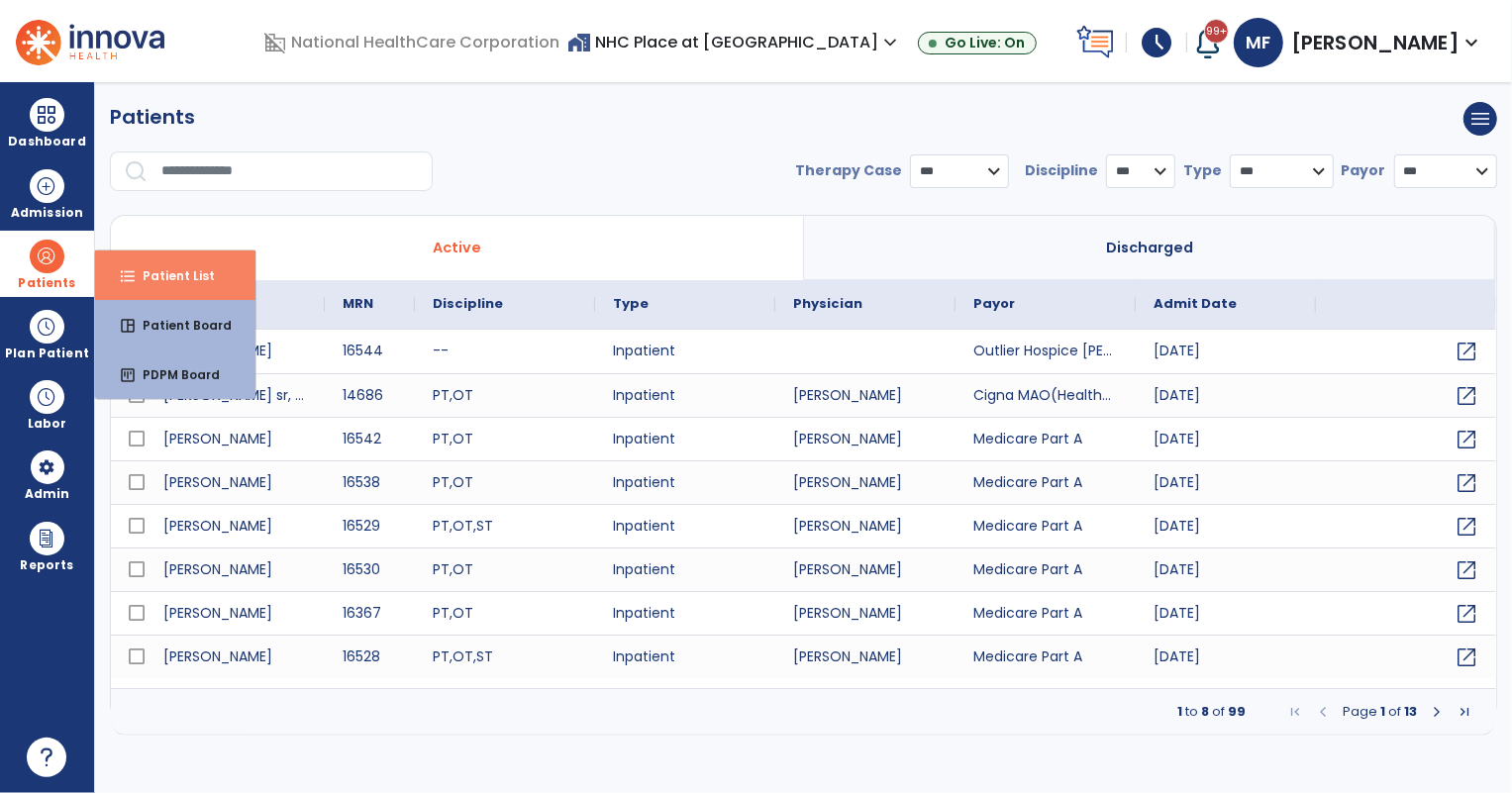 click on "Patient List" at bounding box center (170, 275) 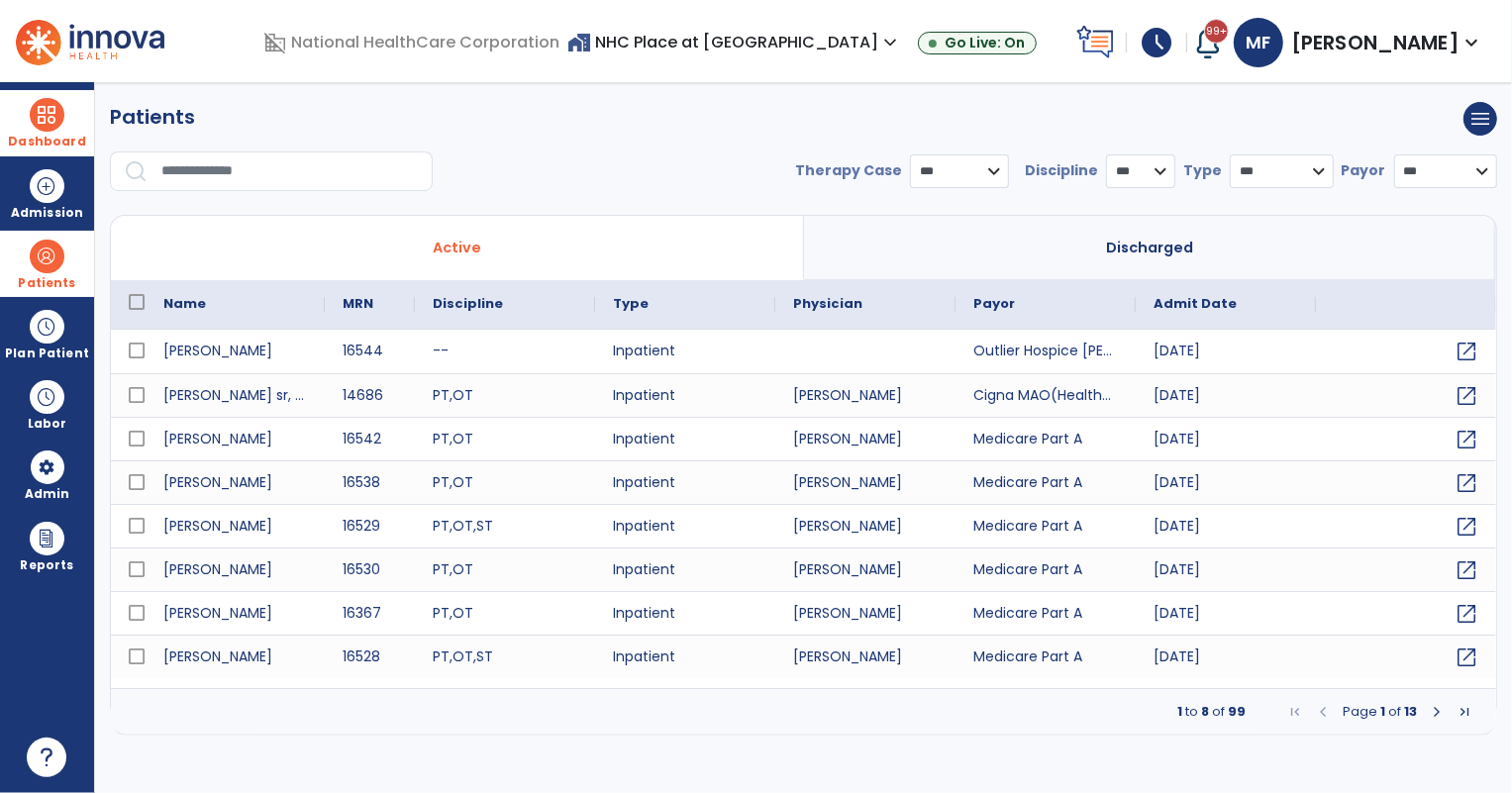 drag, startPoint x: 36, startPoint y: 125, endPoint x: 72, endPoint y: 122, distance: 36.12478 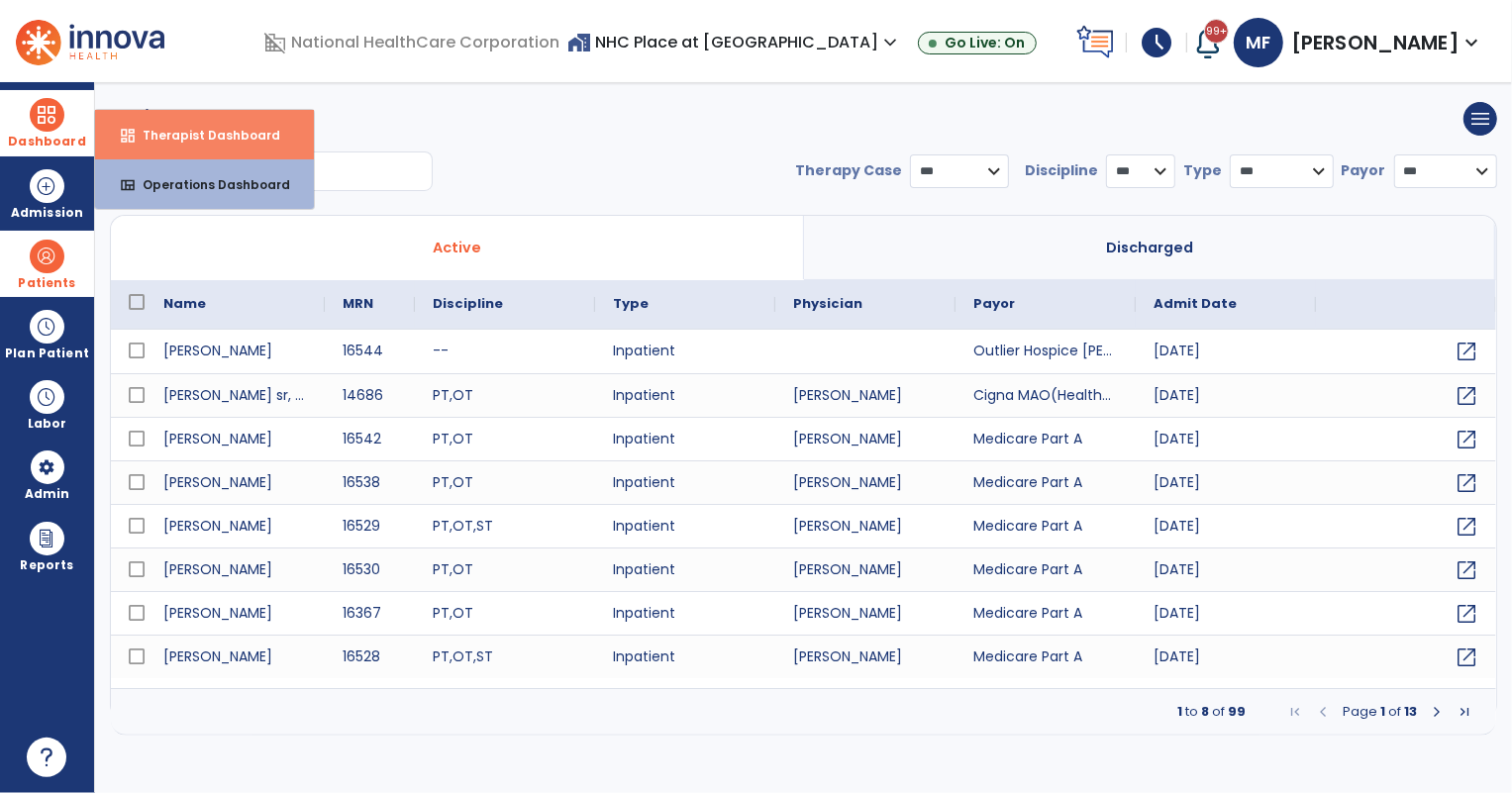 click on "dashboard  Therapist Dashboard" at bounding box center (204, 135) 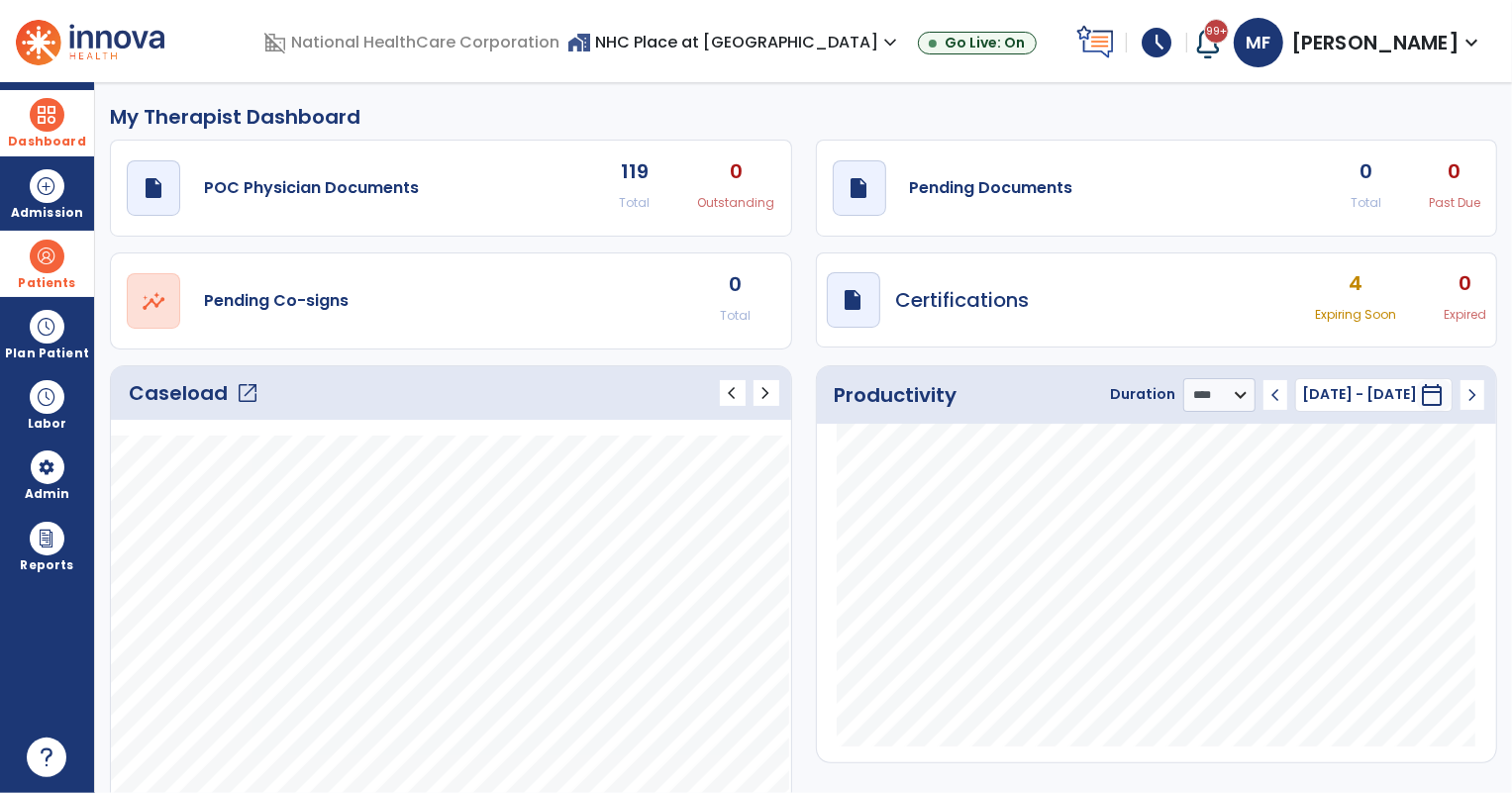 click on "open_in_new" 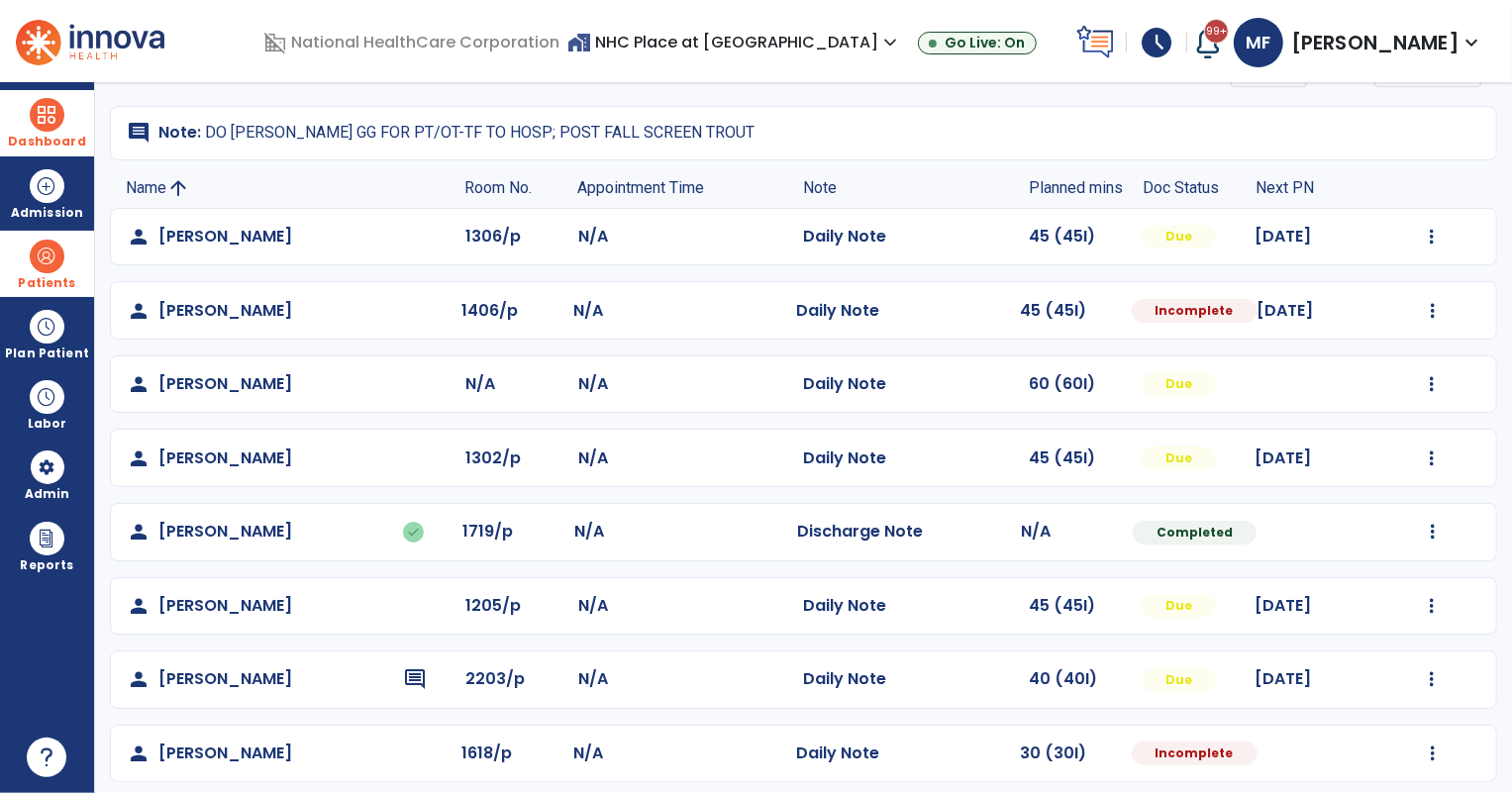 scroll, scrollTop: 132, scrollLeft: 0, axis: vertical 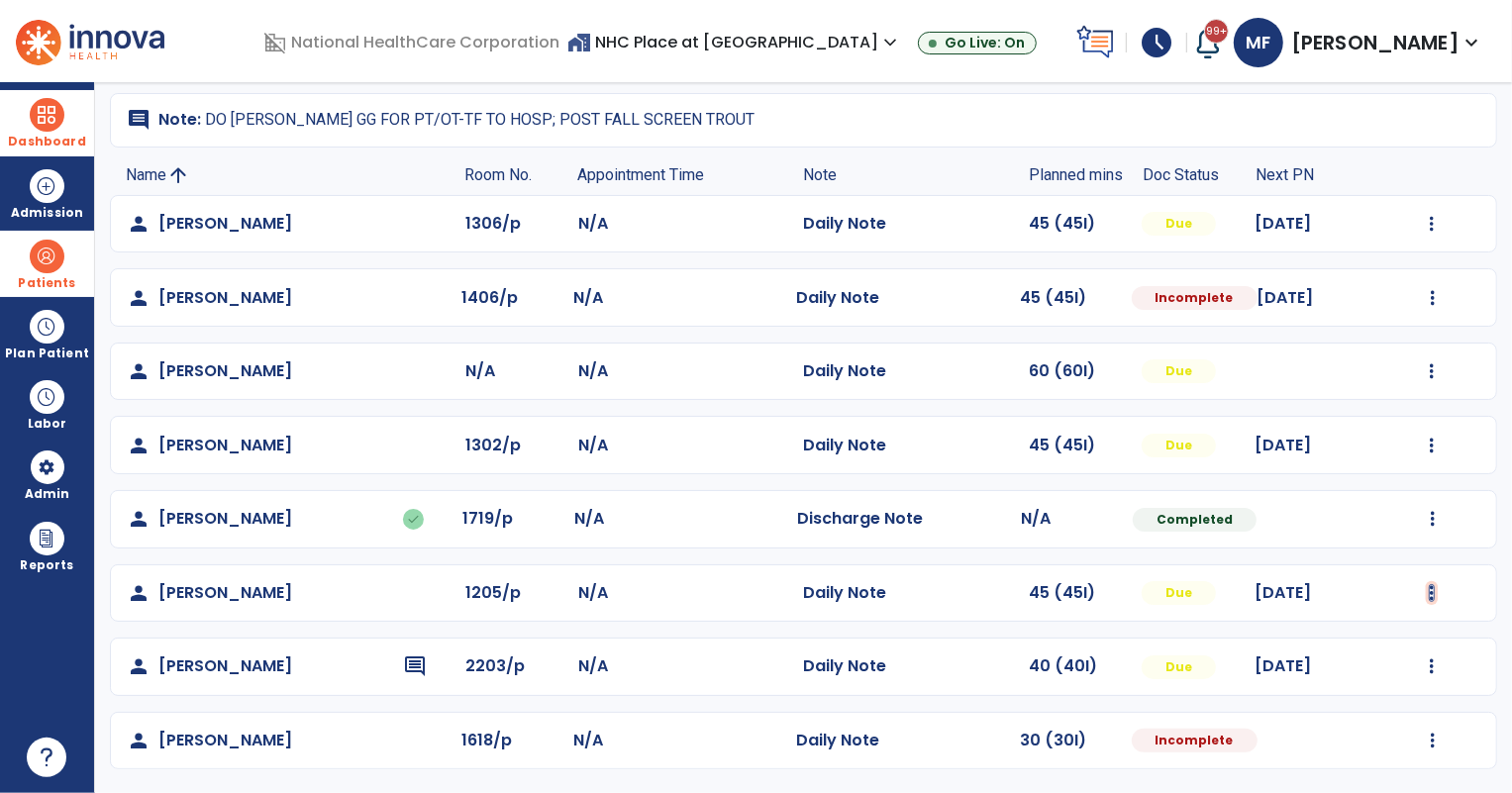 click at bounding box center (1432, 224) 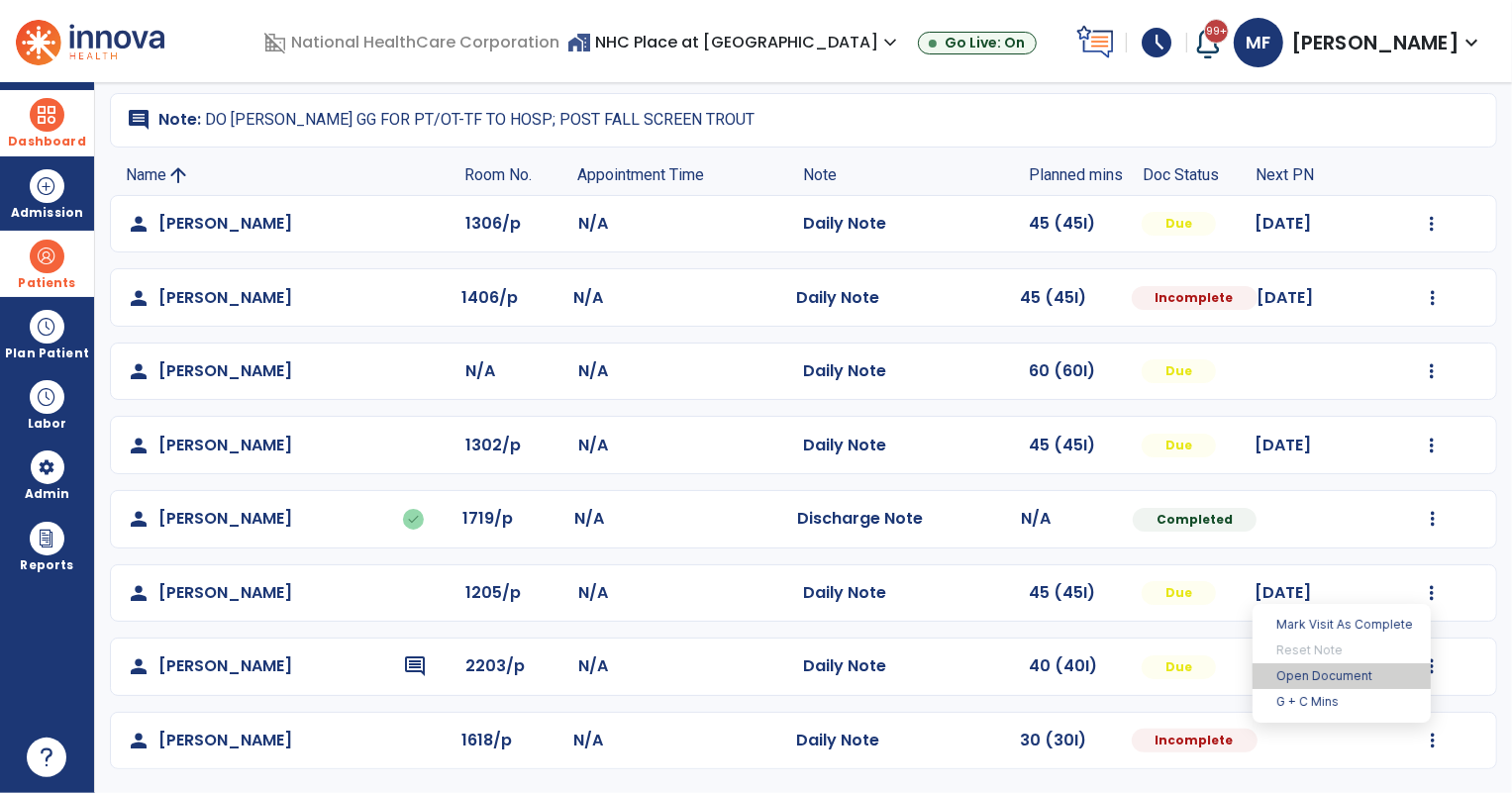 click on "Open Document" at bounding box center (1342, 676) 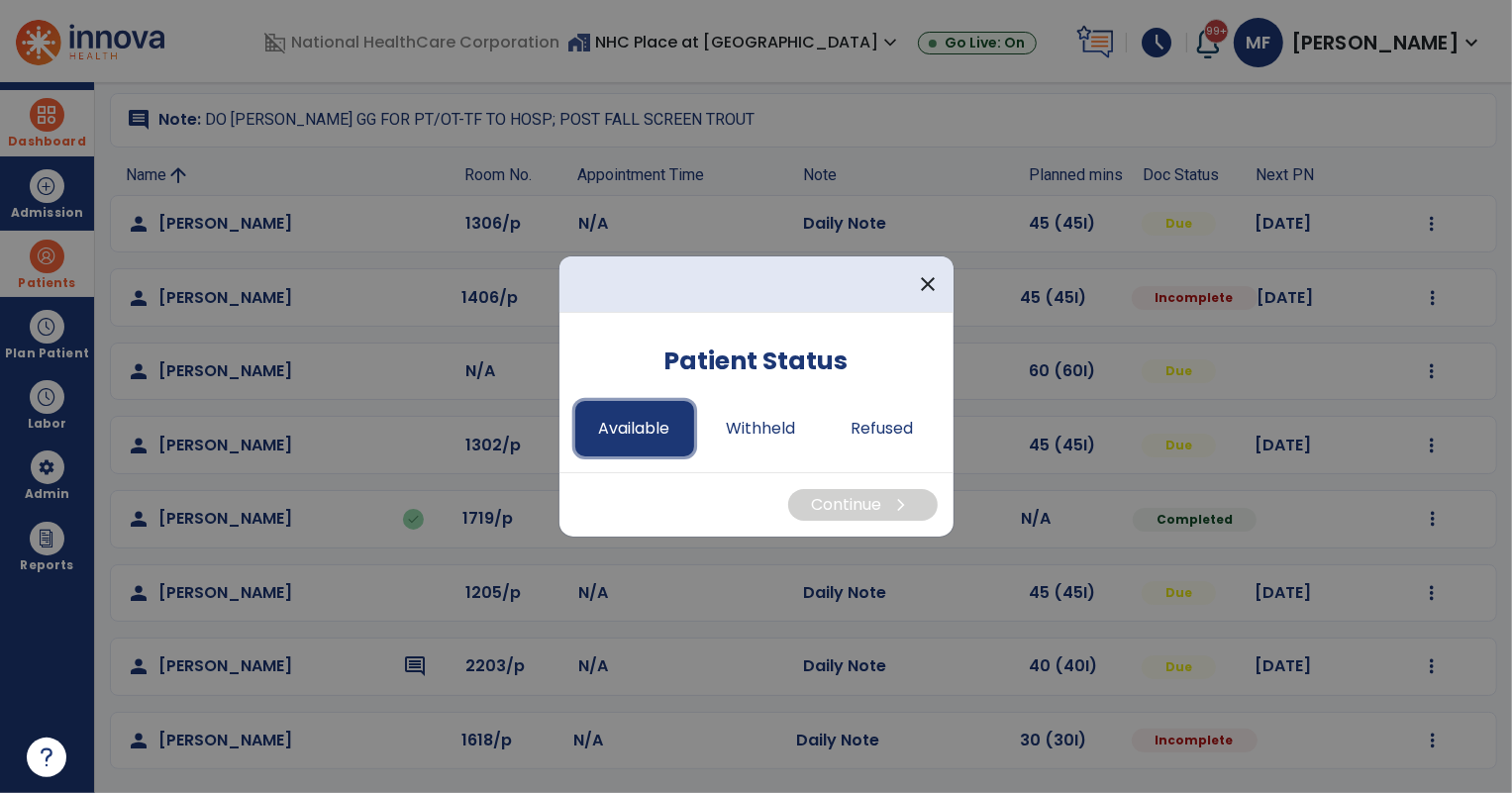 drag, startPoint x: 637, startPoint y: 423, endPoint x: 649, endPoint y: 429, distance: 13.416408 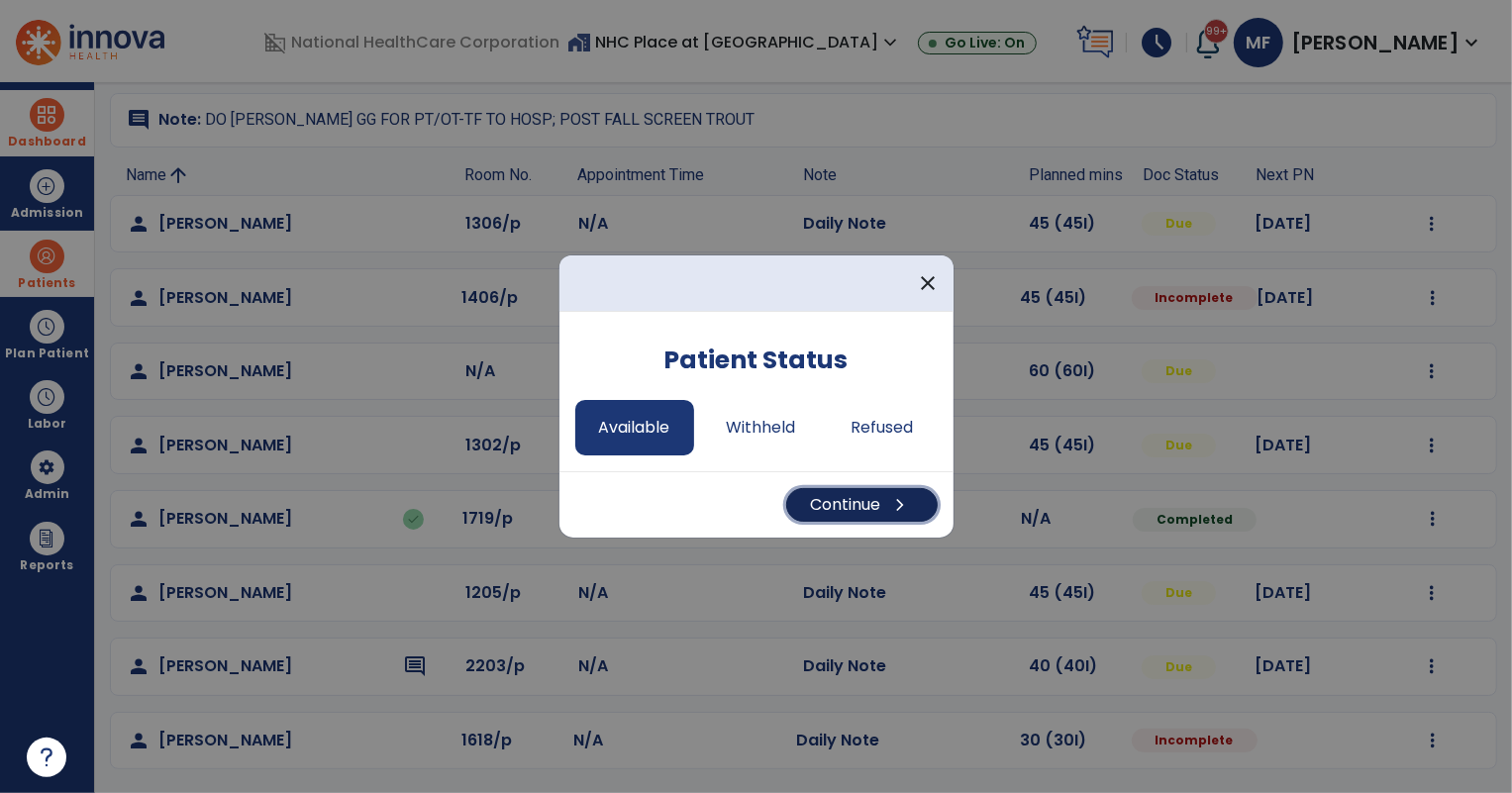 click on "Continue   chevron_right" at bounding box center [861, 505] 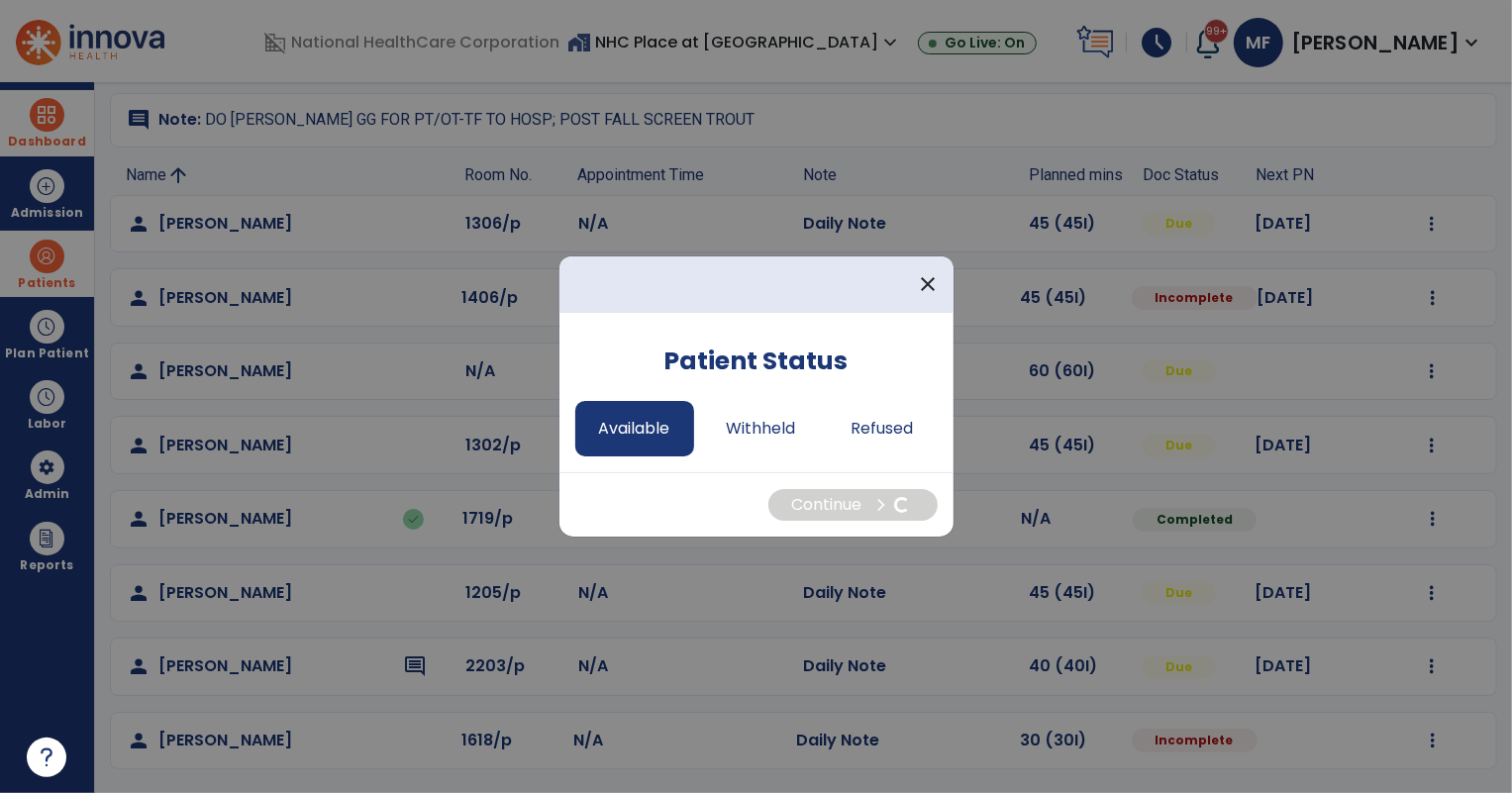 select on "*" 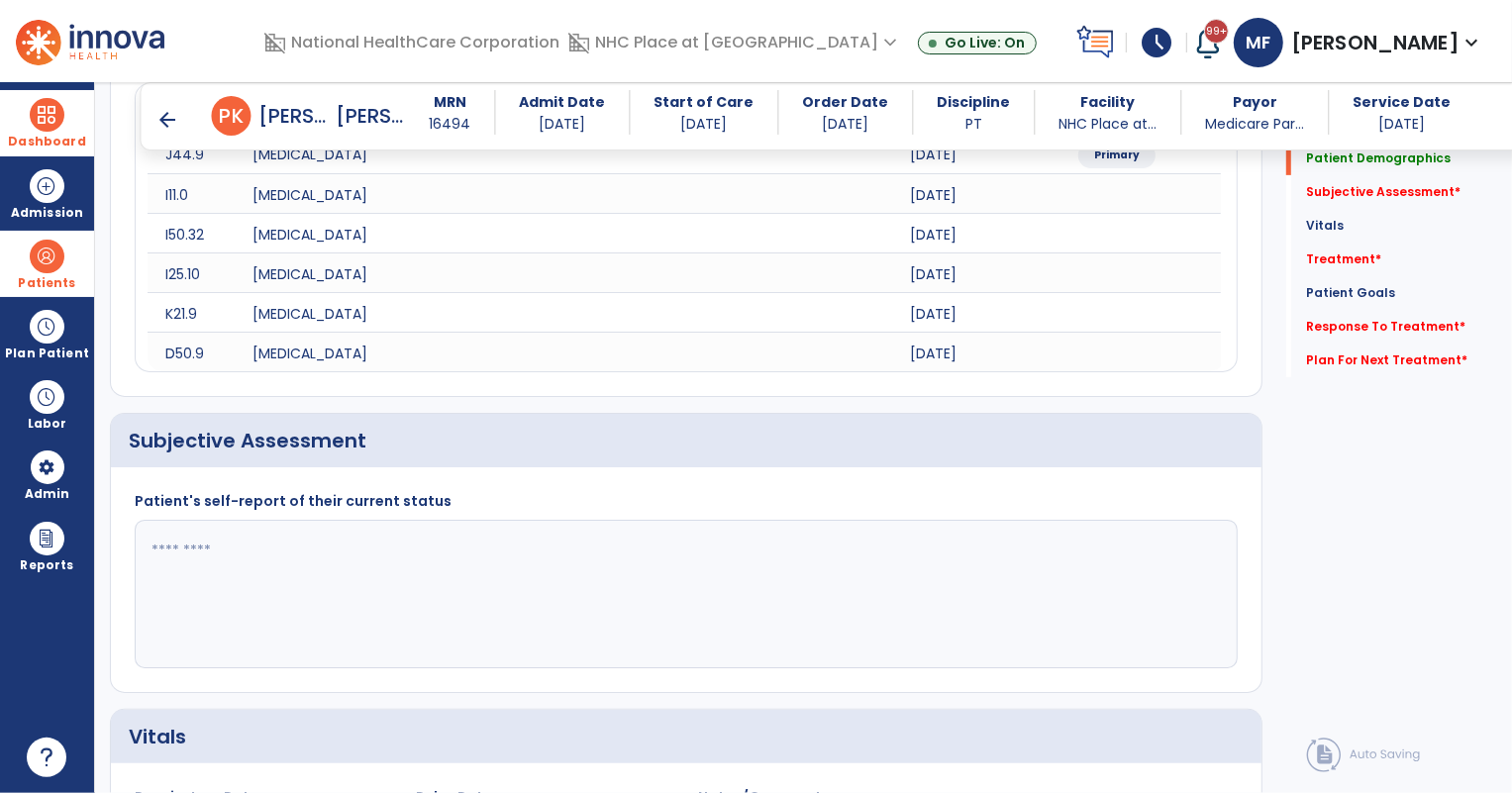 scroll, scrollTop: 312, scrollLeft: 0, axis: vertical 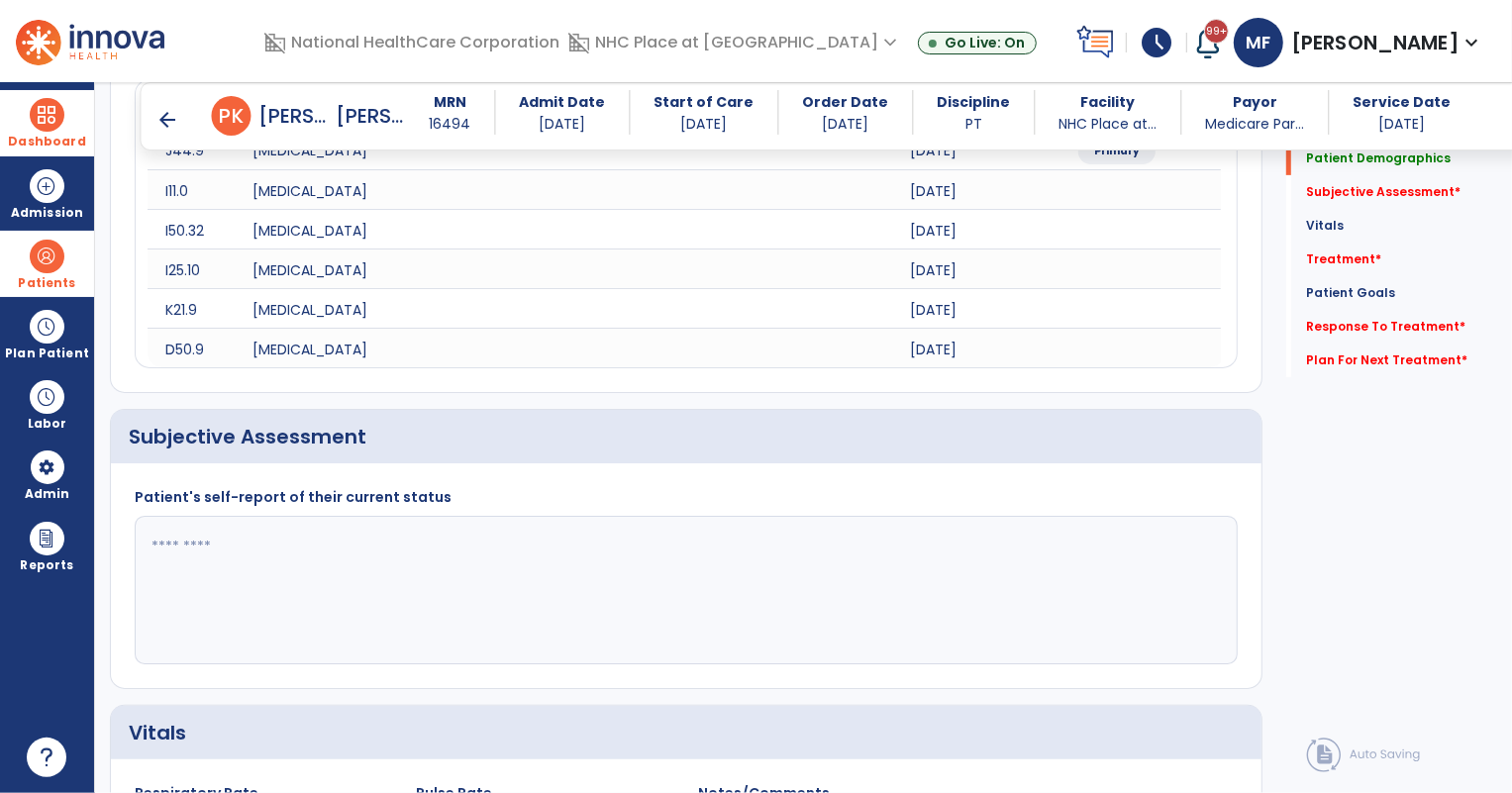 click 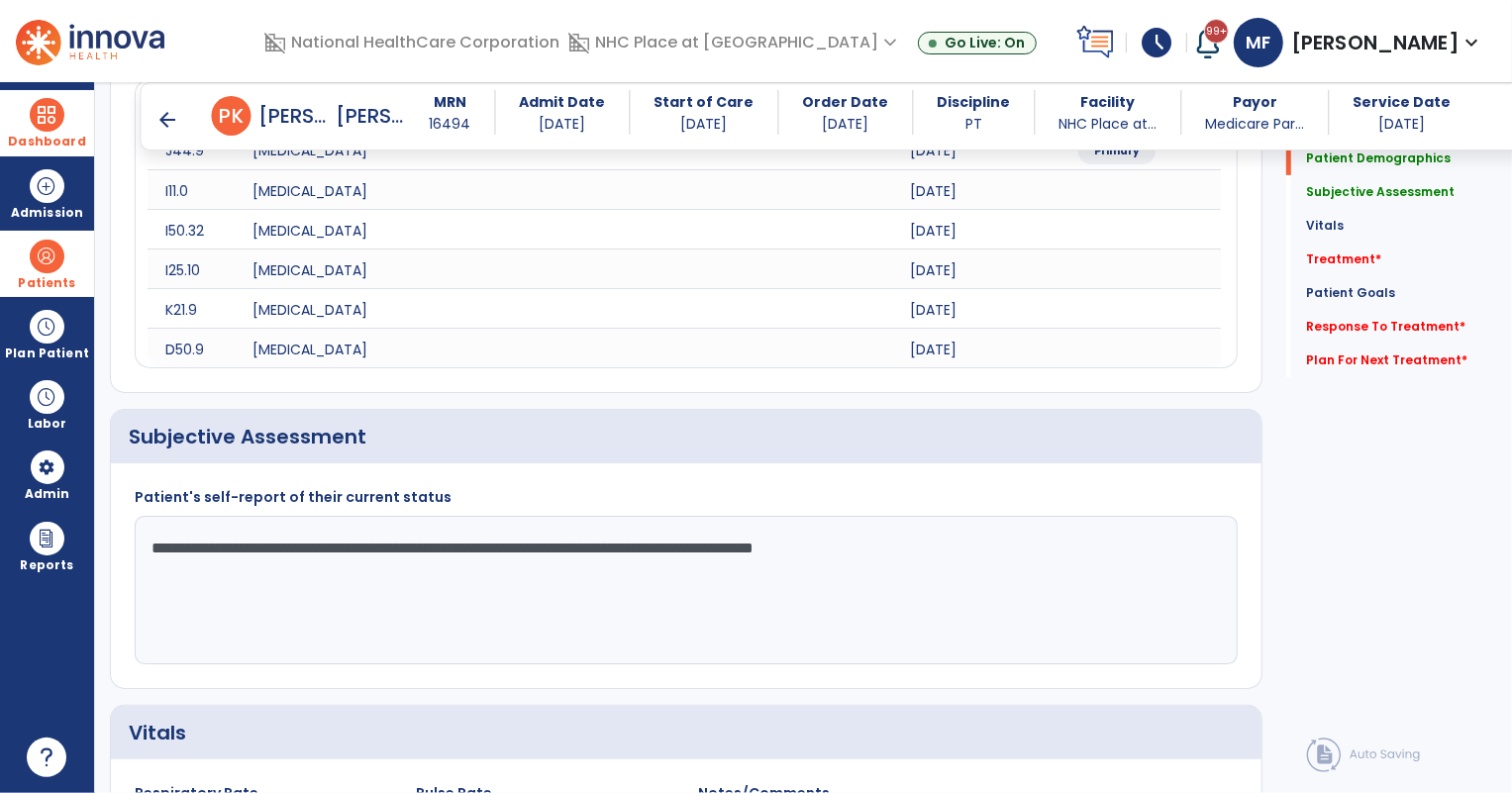 click on "**********" 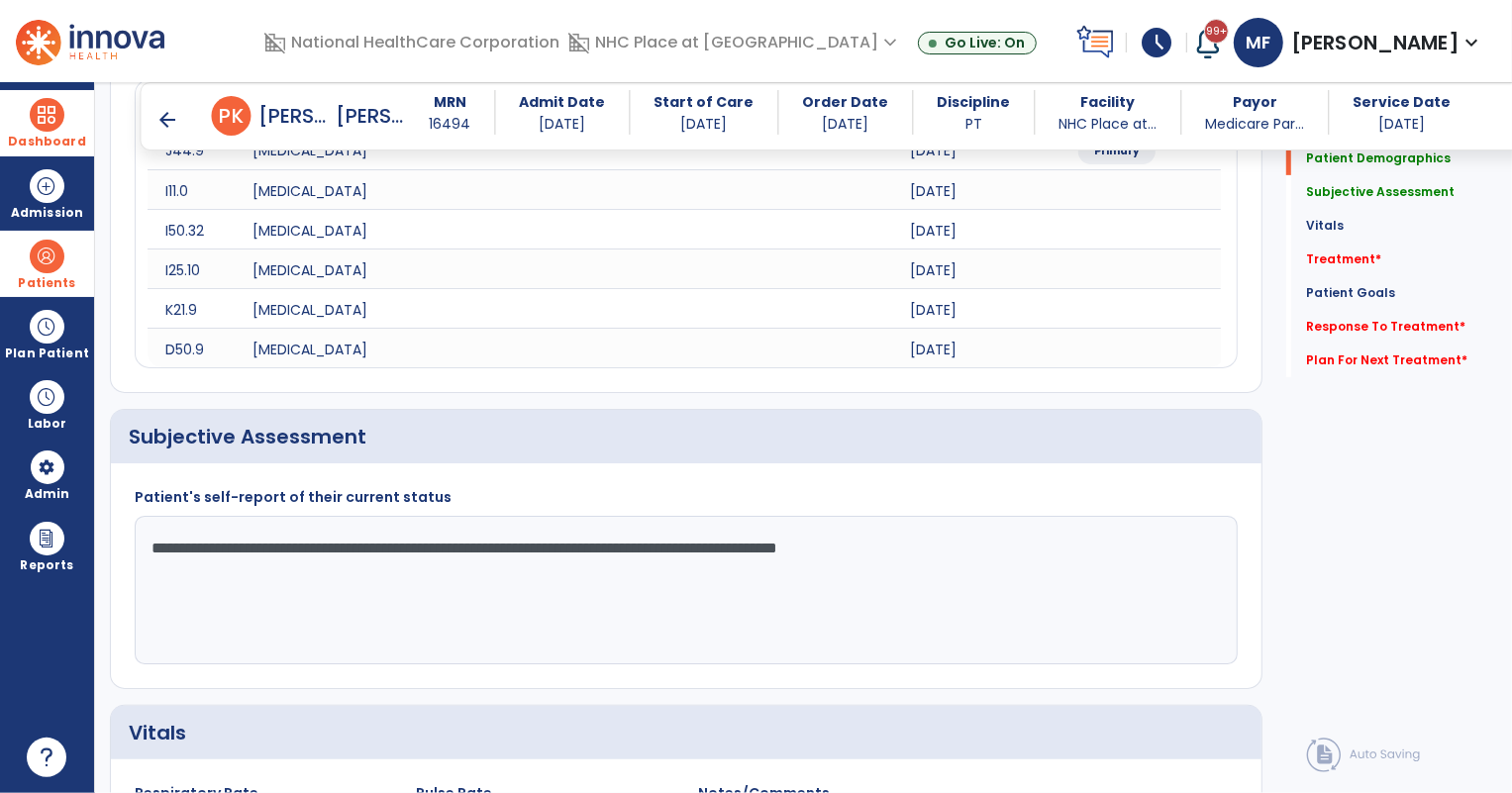 click on "**********" 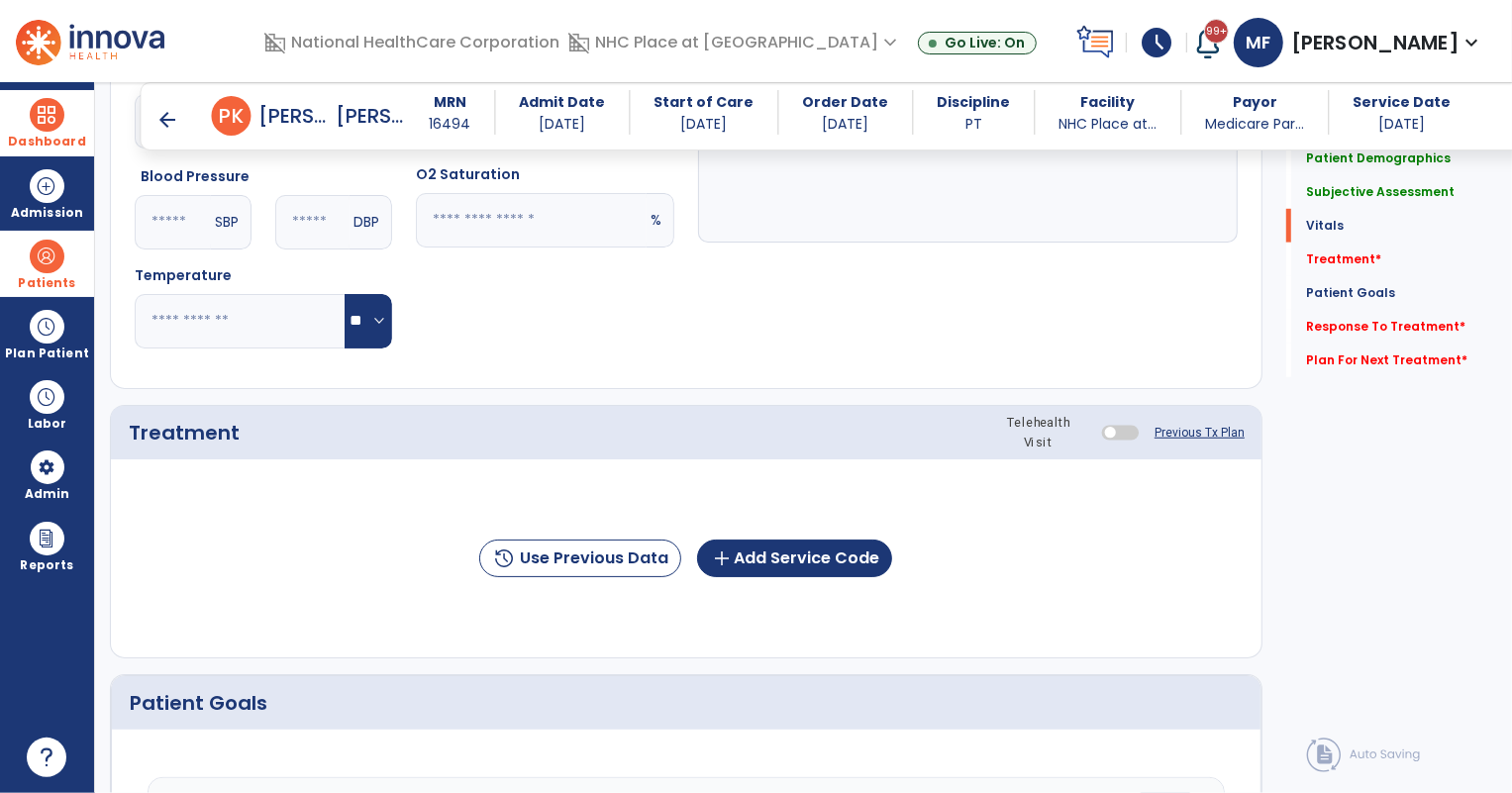 scroll, scrollTop: 1032, scrollLeft: 0, axis: vertical 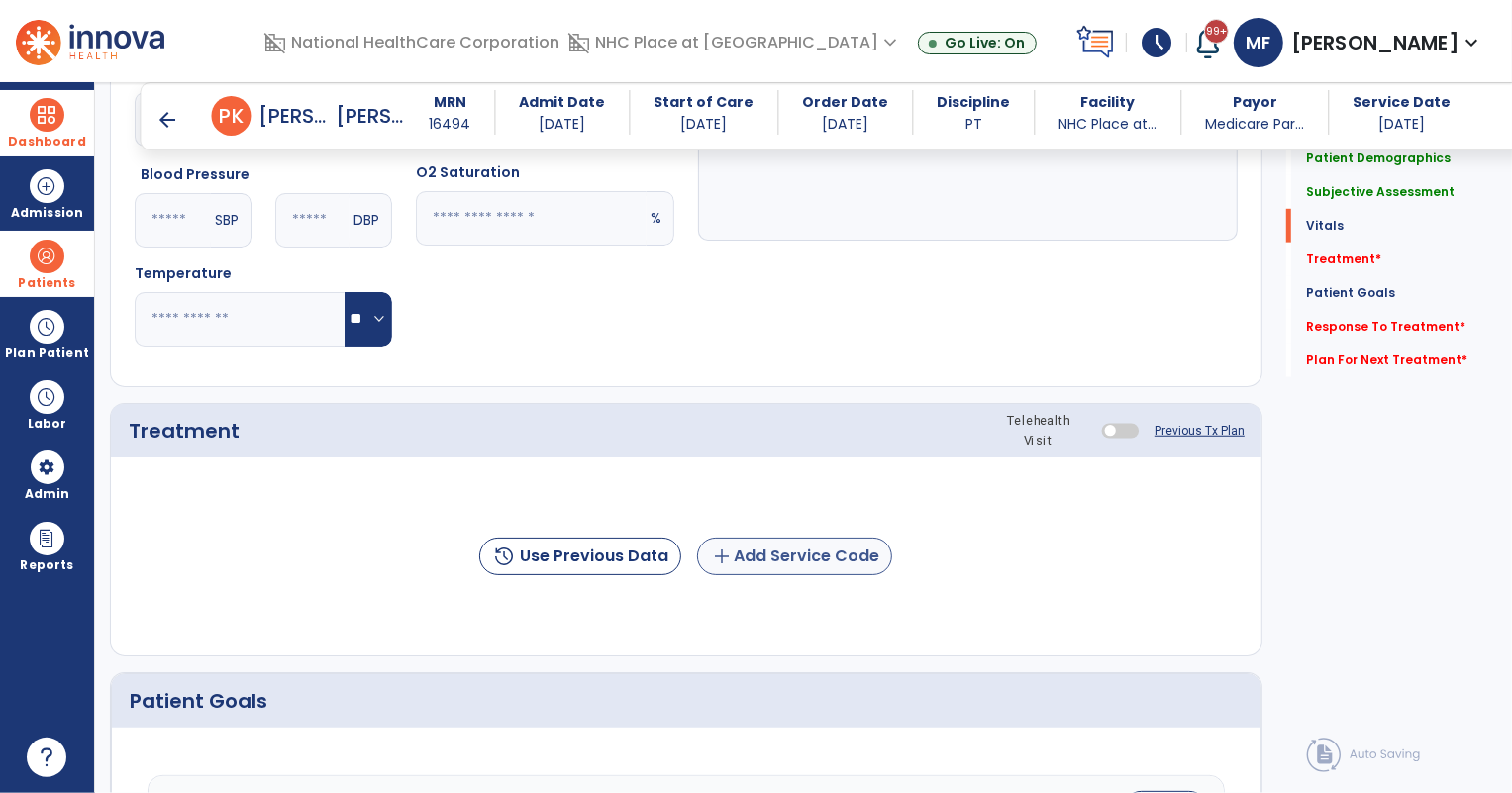 type on "**********" 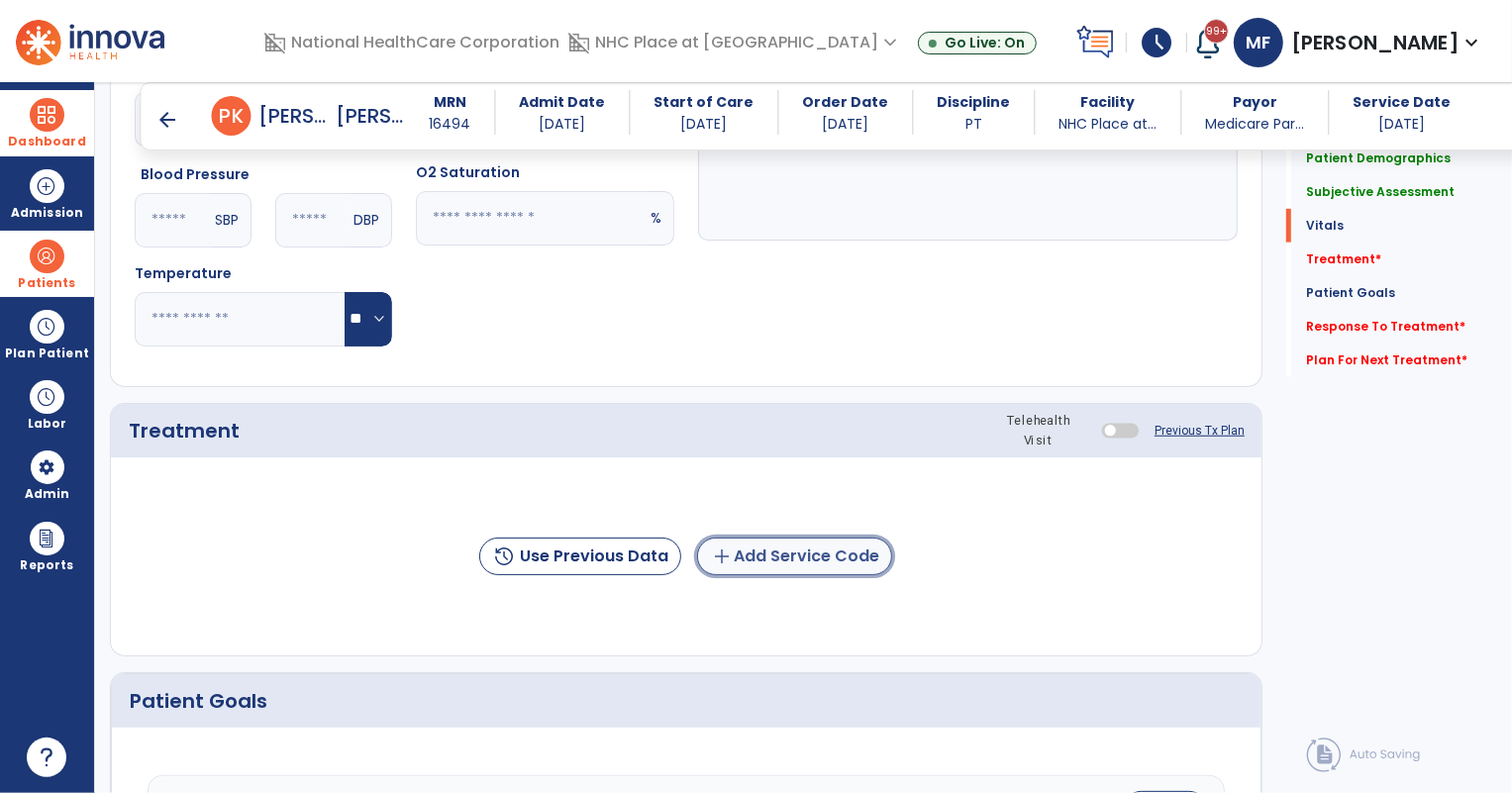 click on "add  Add Service Code" 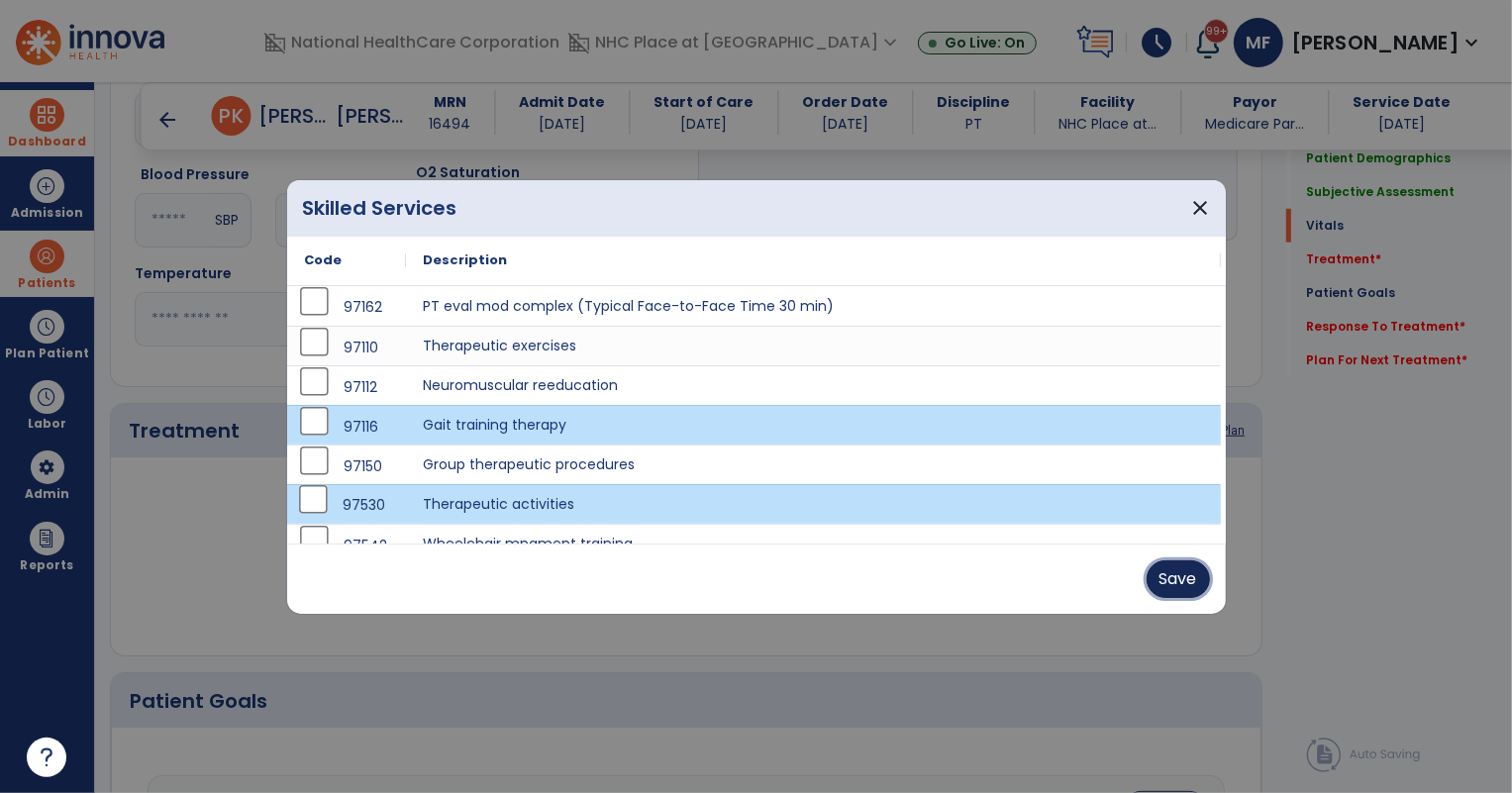 click on "Save" at bounding box center (1178, 579) 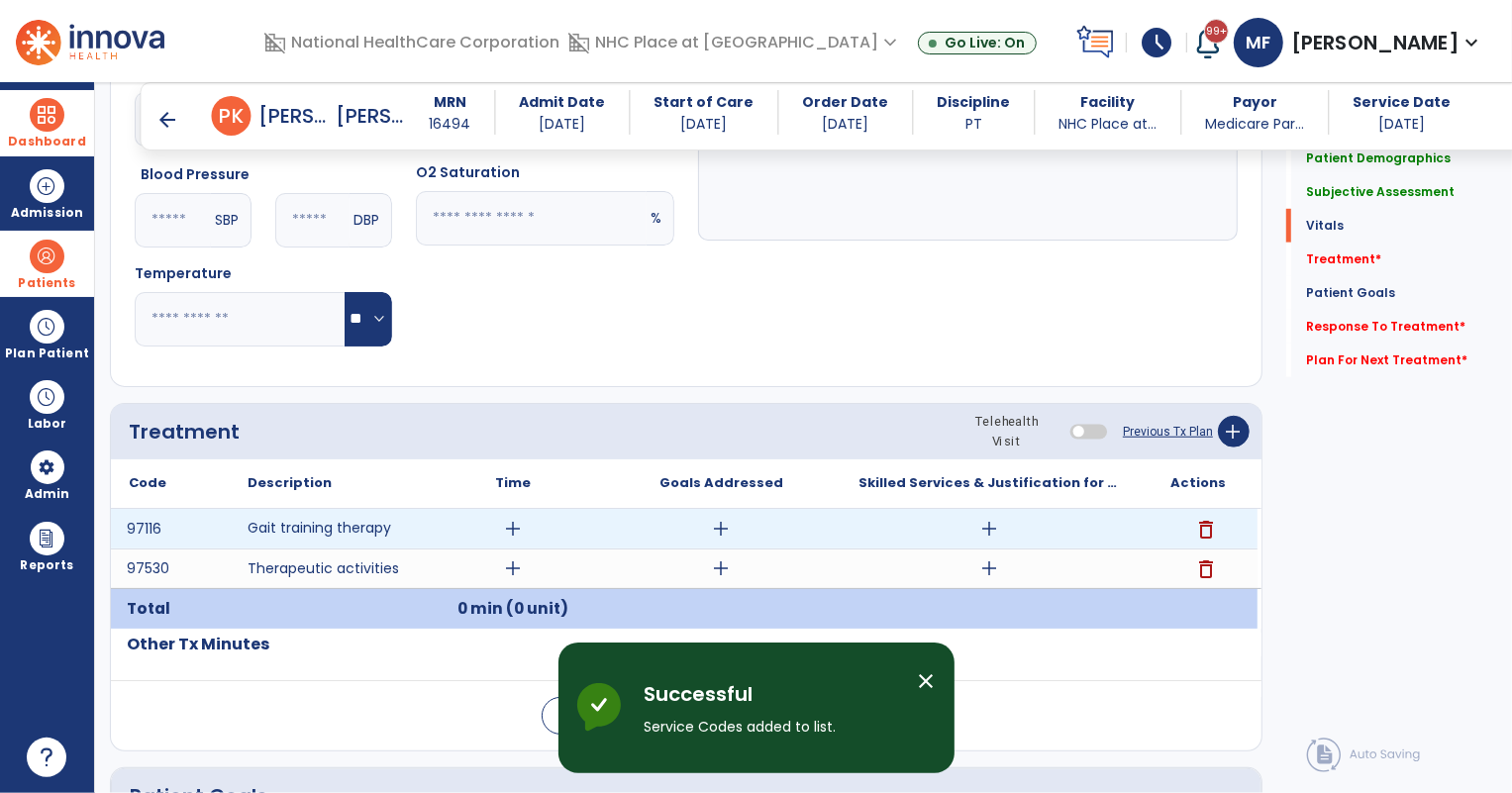 click on "add" at bounding box center [513, 529] 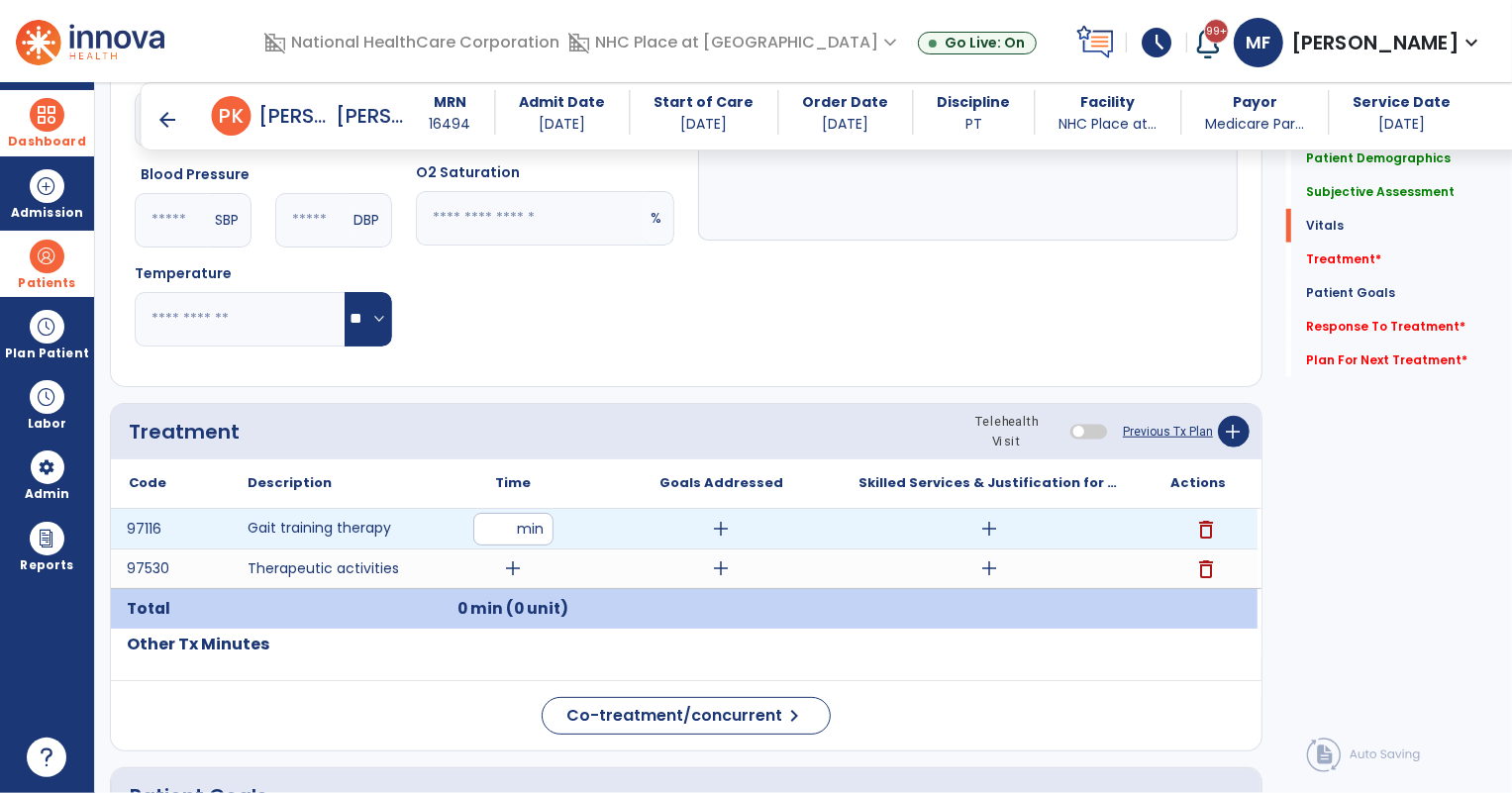 drag, startPoint x: 512, startPoint y: 533, endPoint x: 485, endPoint y: 536, distance: 27.166155 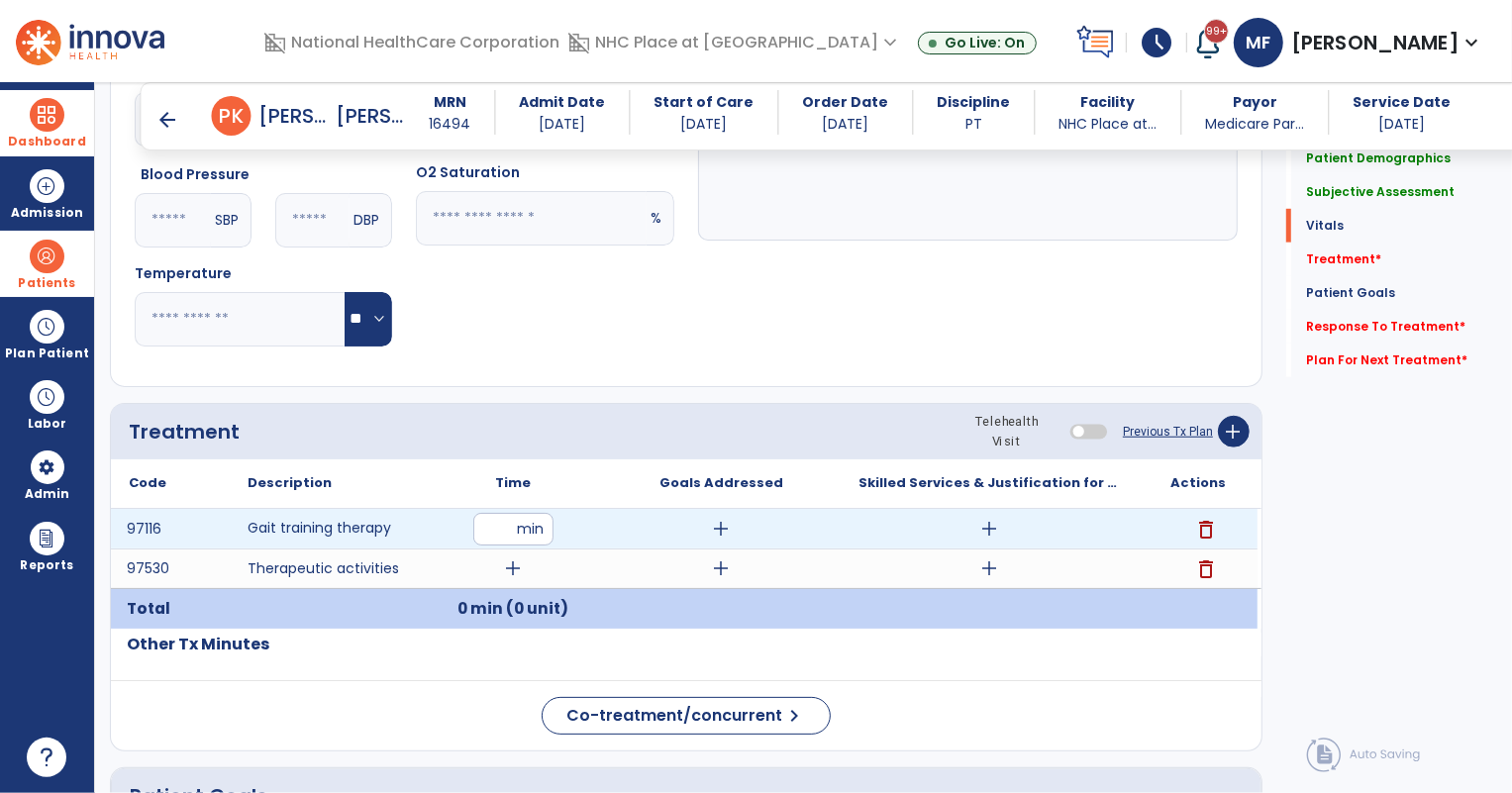 click on "**" at bounding box center (513, 529) 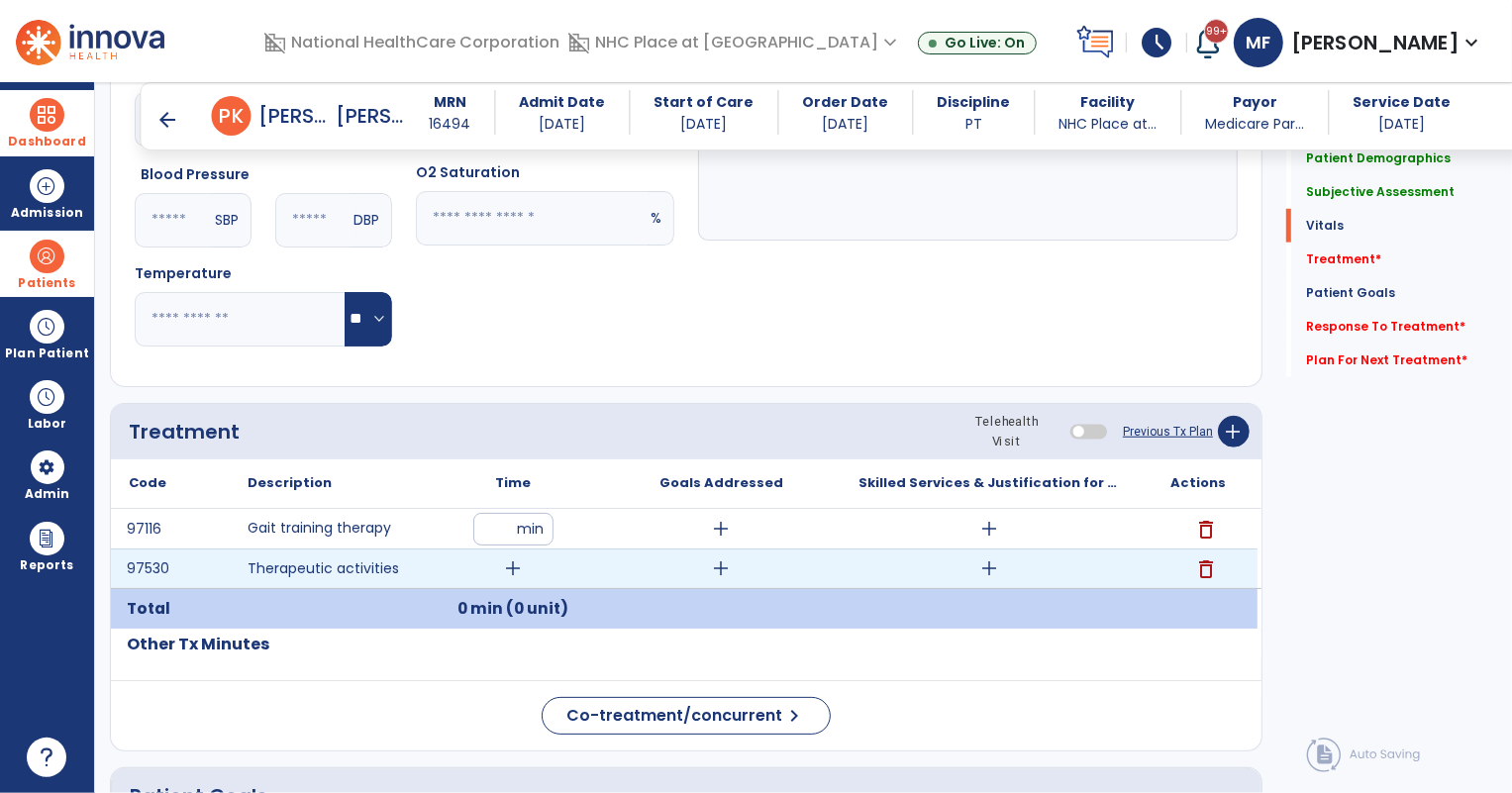 type on "**" 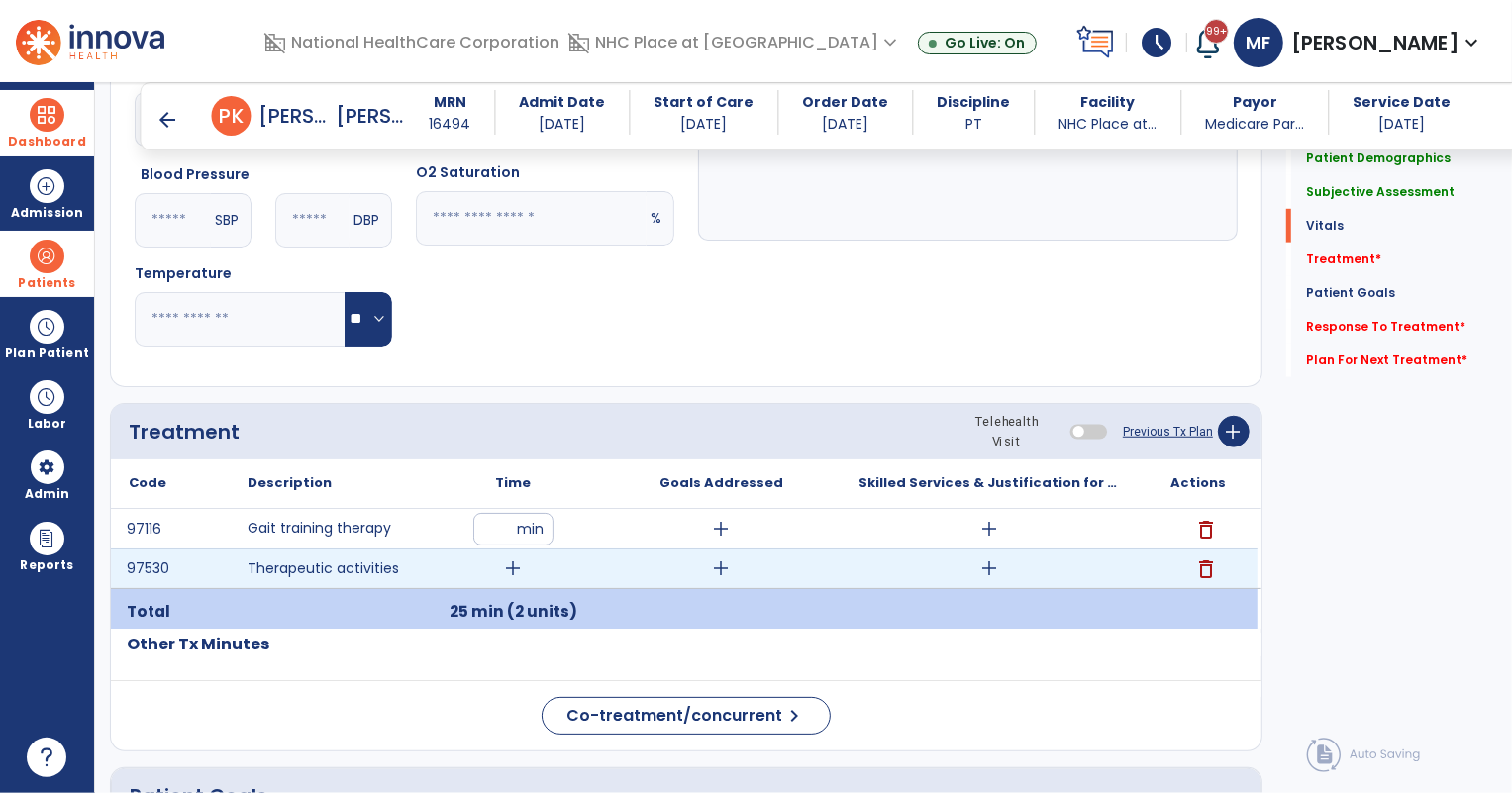 click on "add" at bounding box center (513, 568) 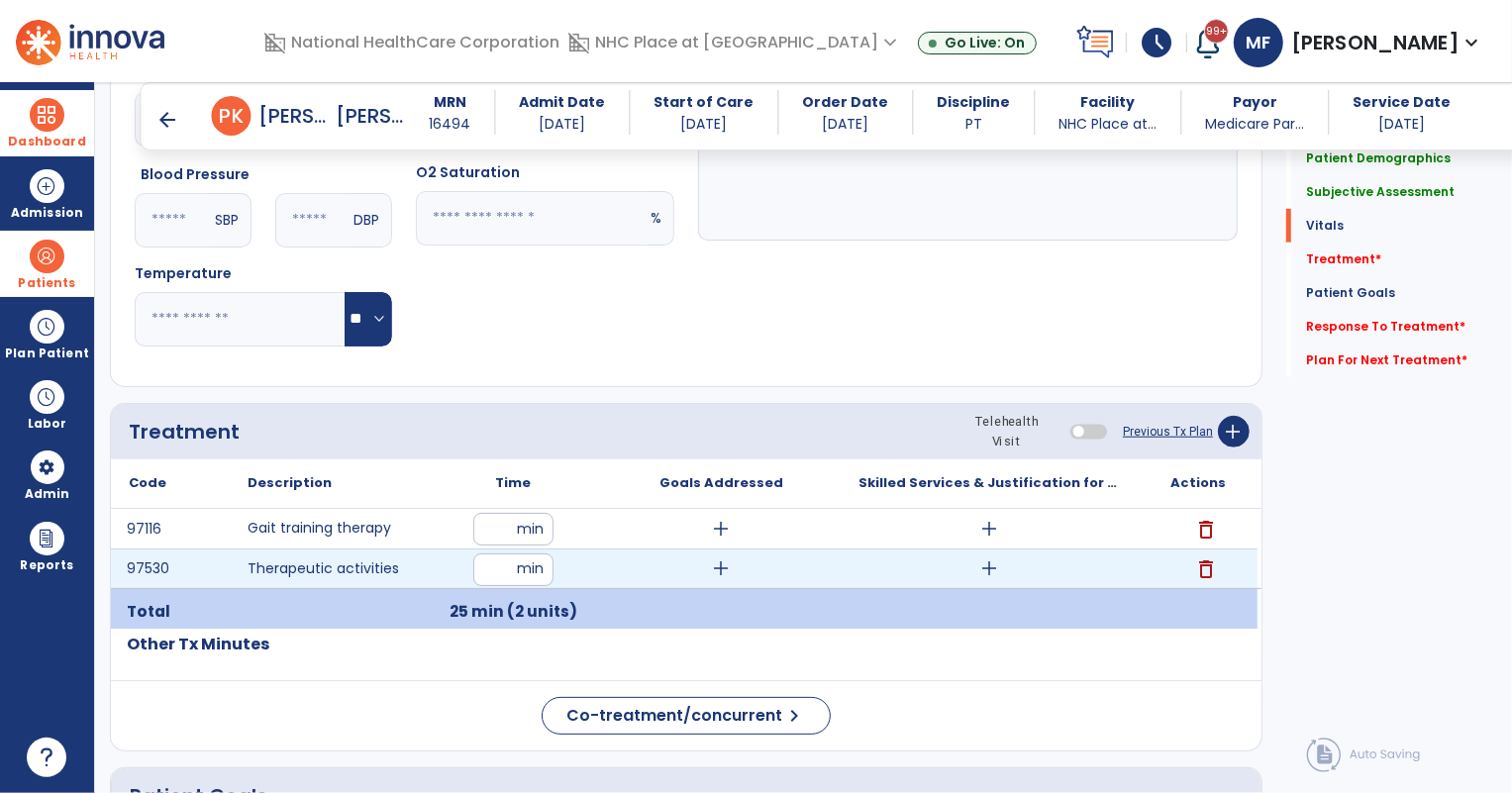 type on "**" 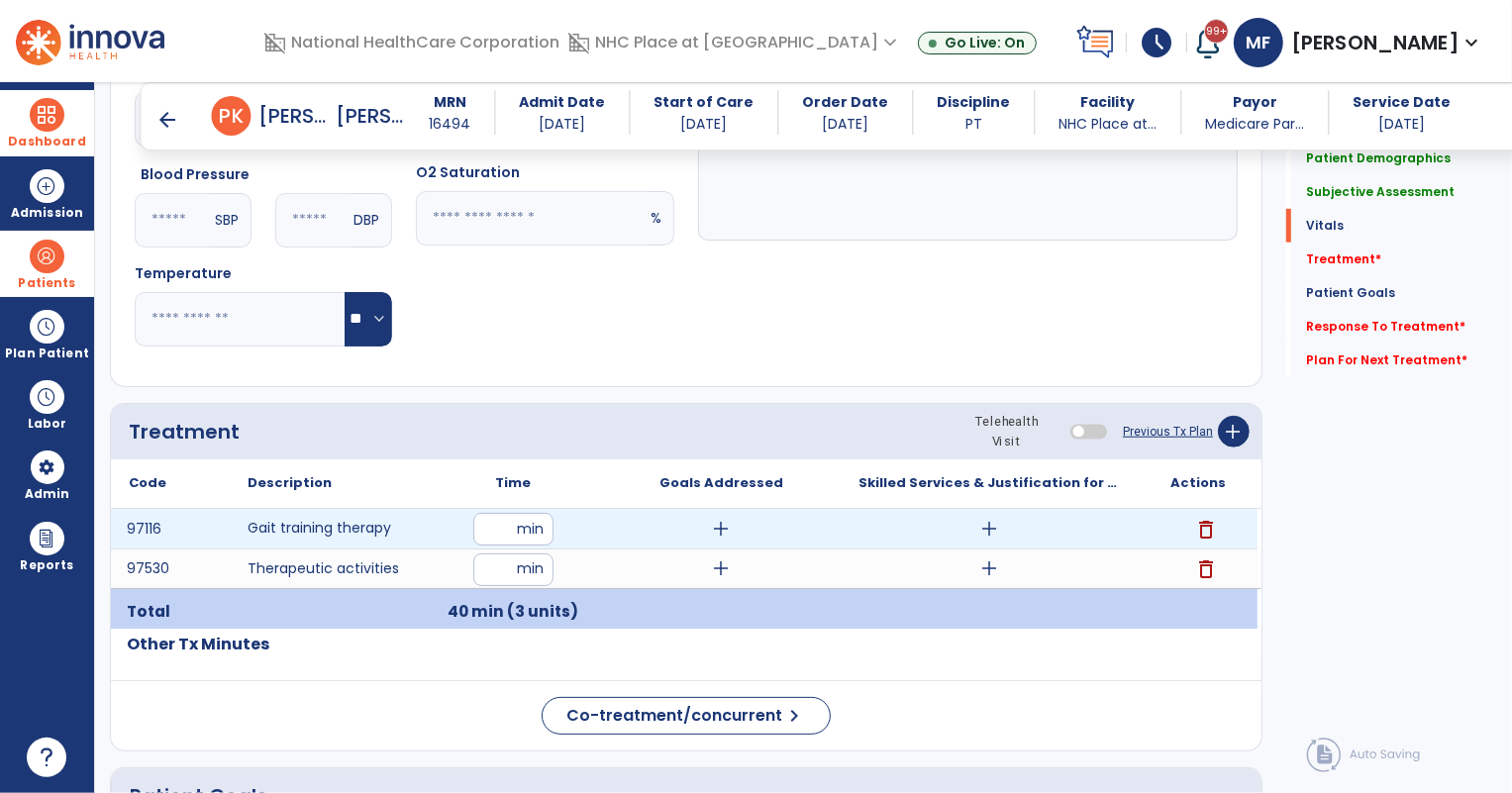 click on "add" at bounding box center (722, 529) 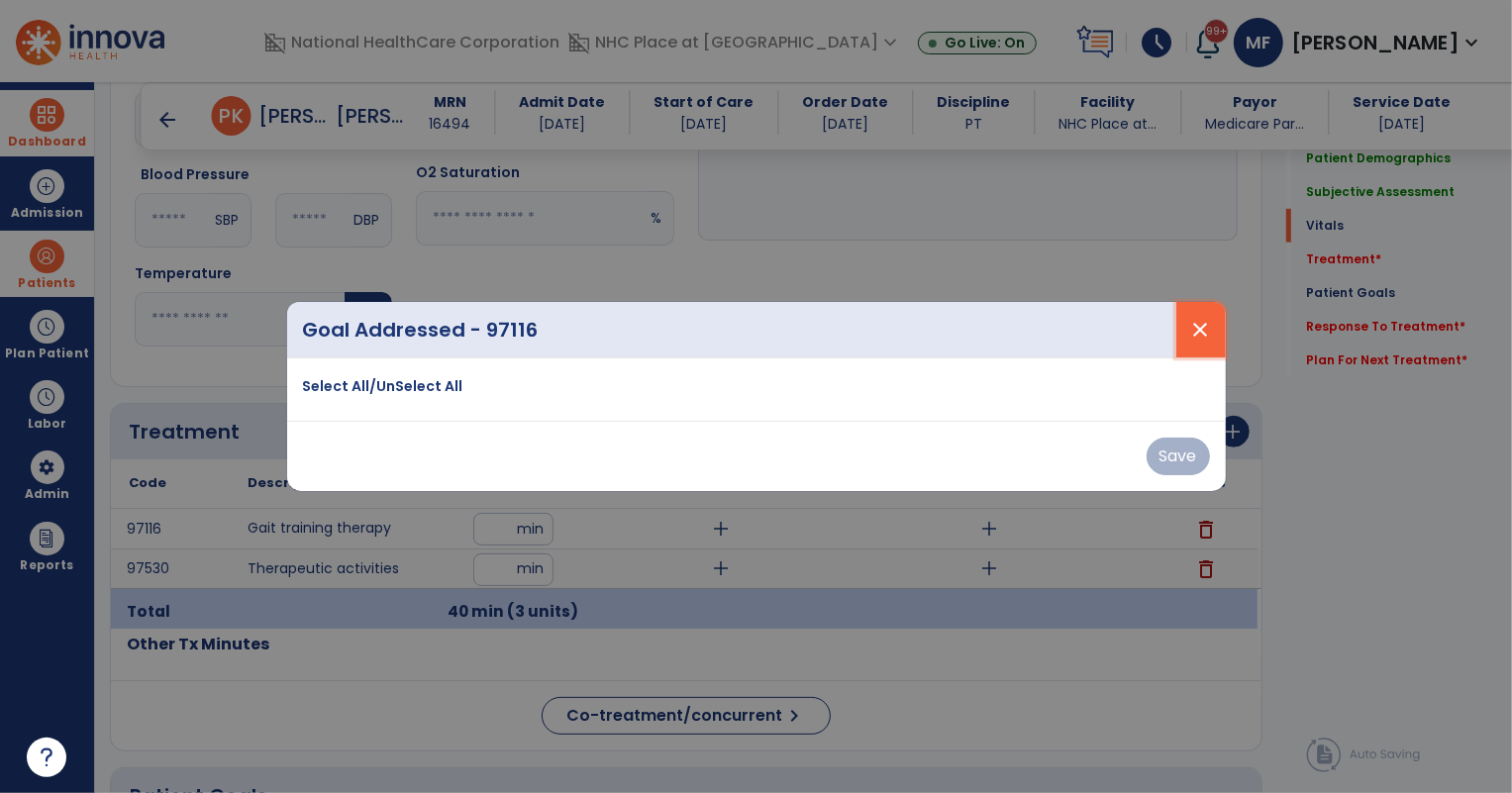 click on "close" at bounding box center (1201, 330) 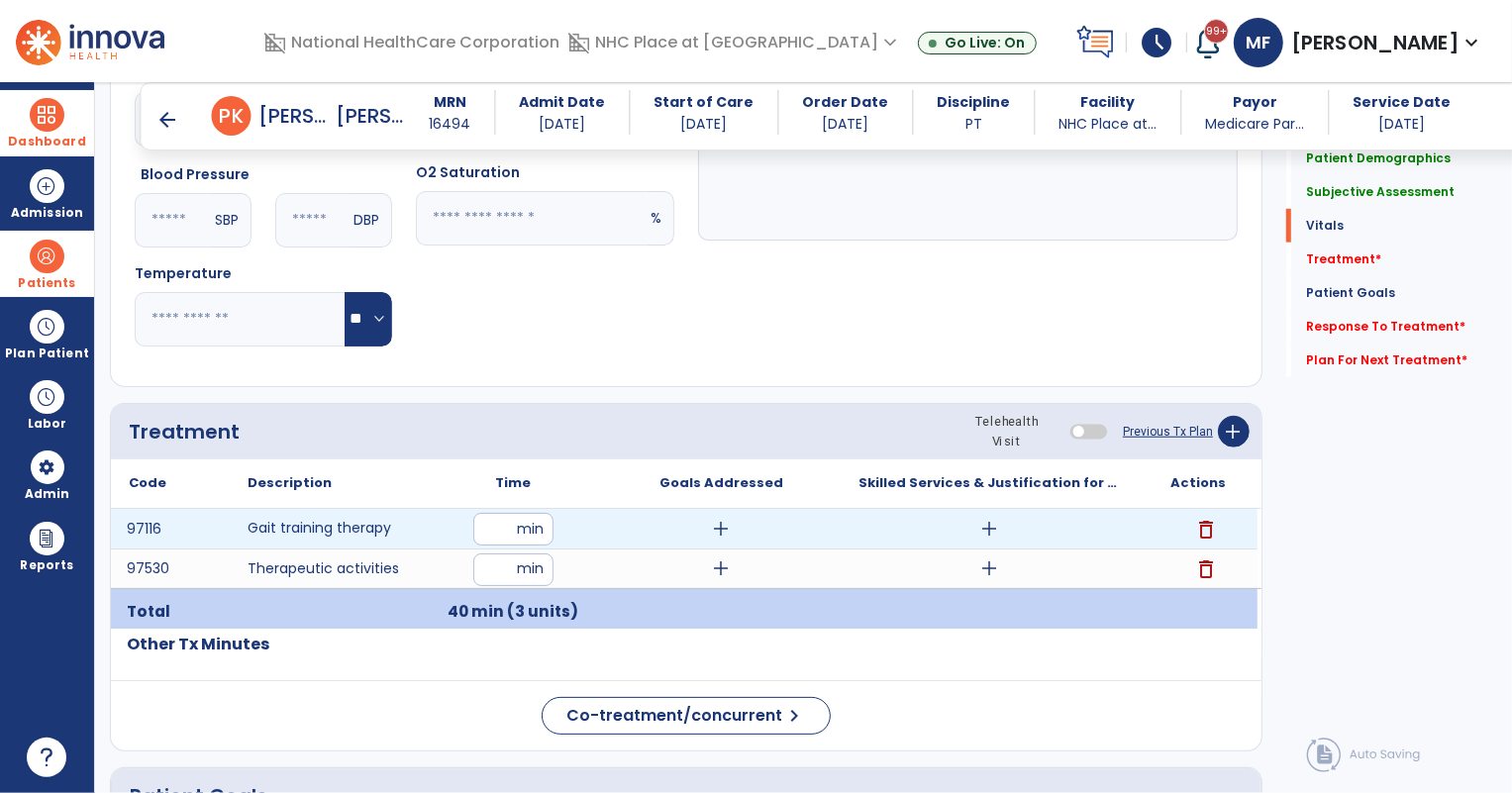 click on "add" at bounding box center [722, 529] 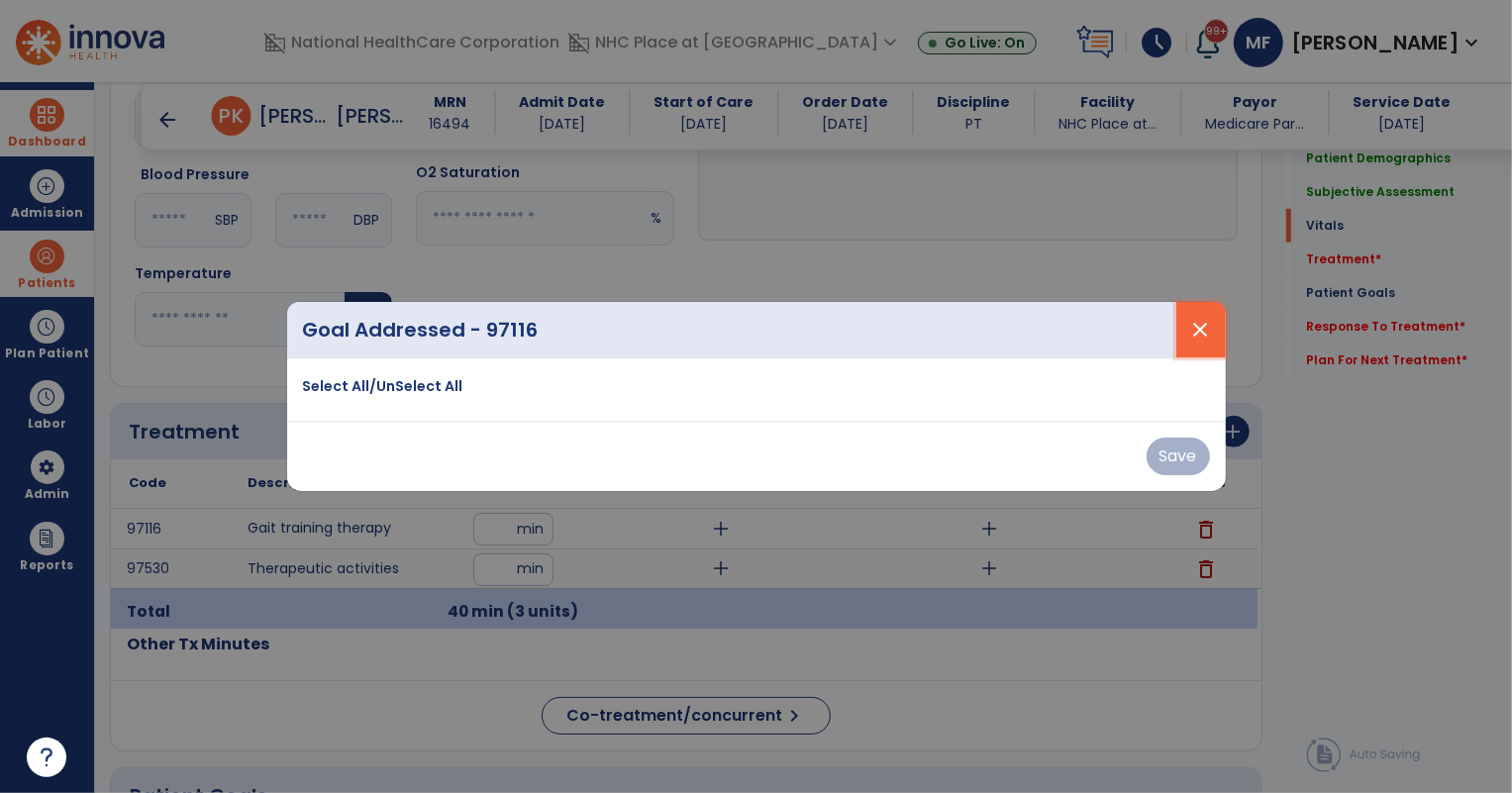 click on "close" at bounding box center (1201, 330) 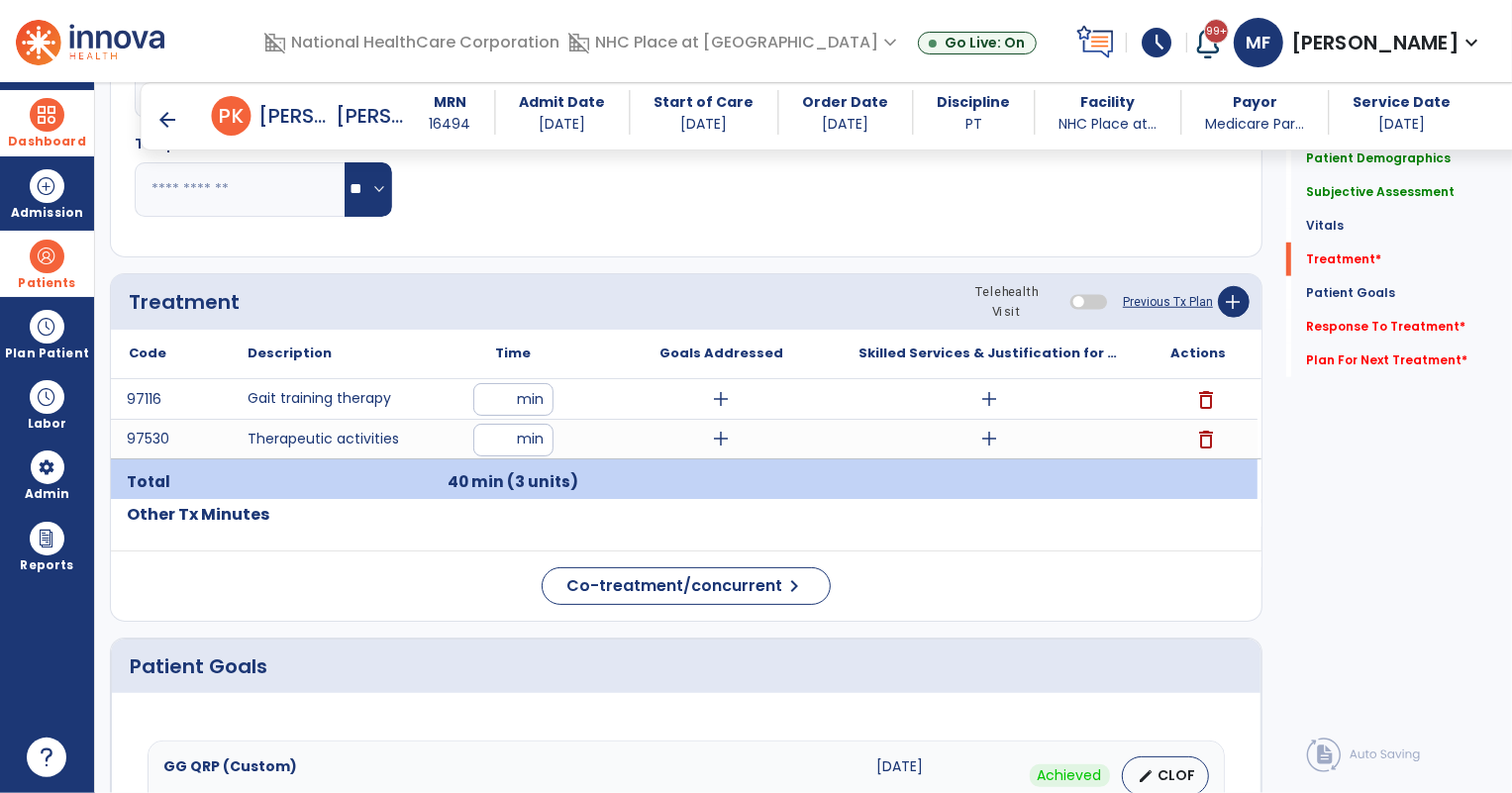 scroll, scrollTop: 1032, scrollLeft: 0, axis: vertical 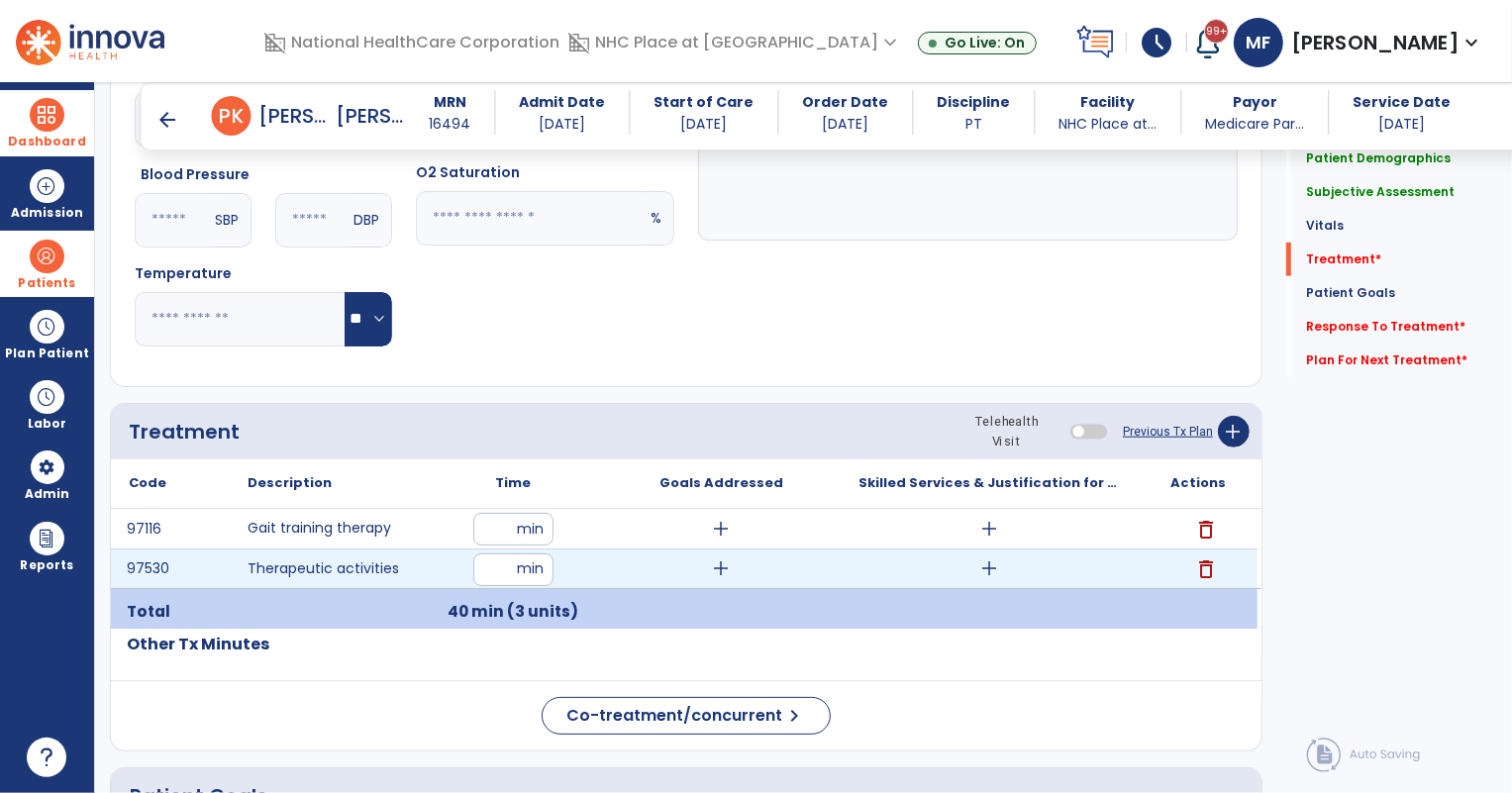 click on "add" at bounding box center (722, 568) 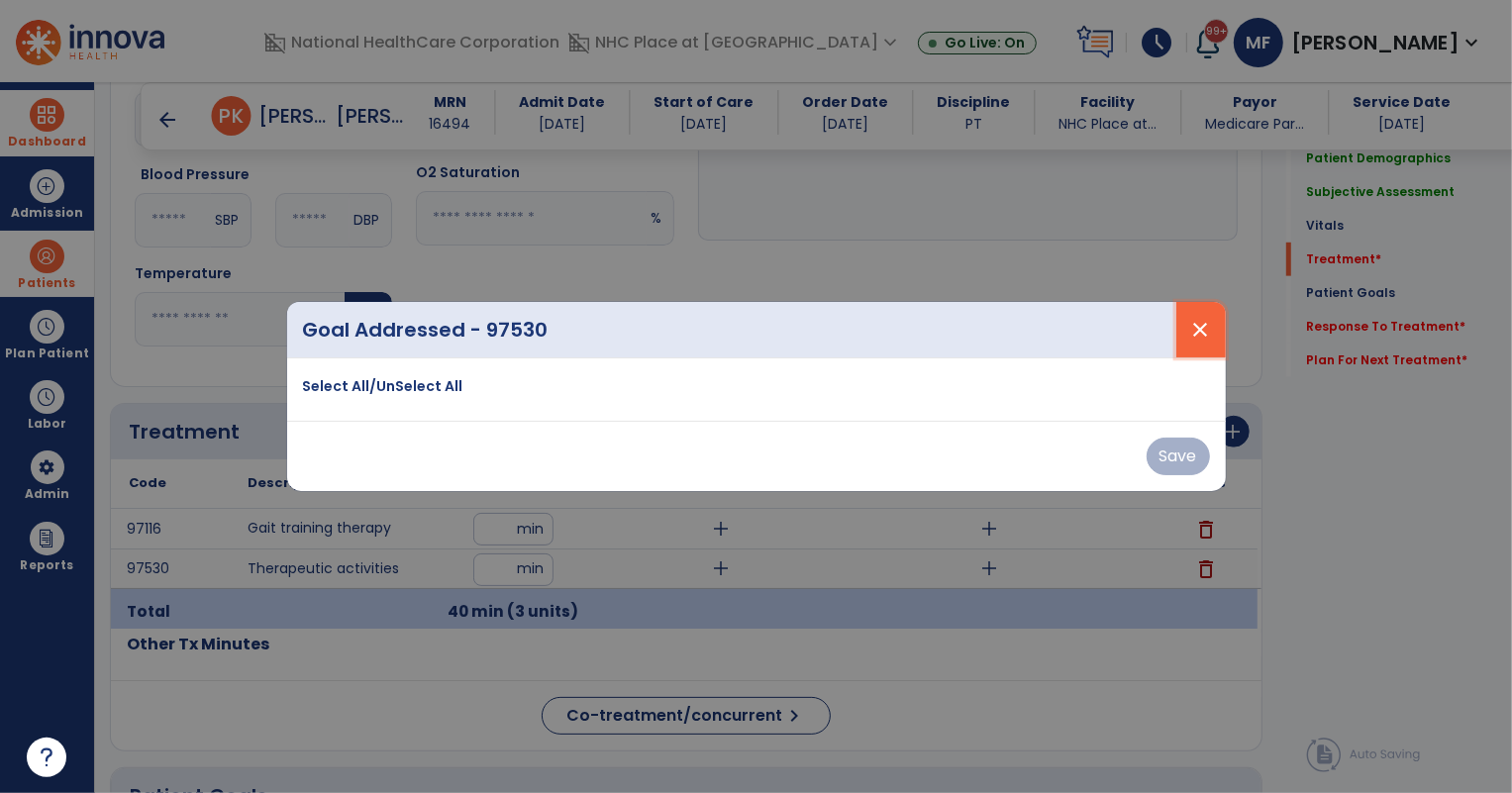 click on "close" at bounding box center (1201, 330) 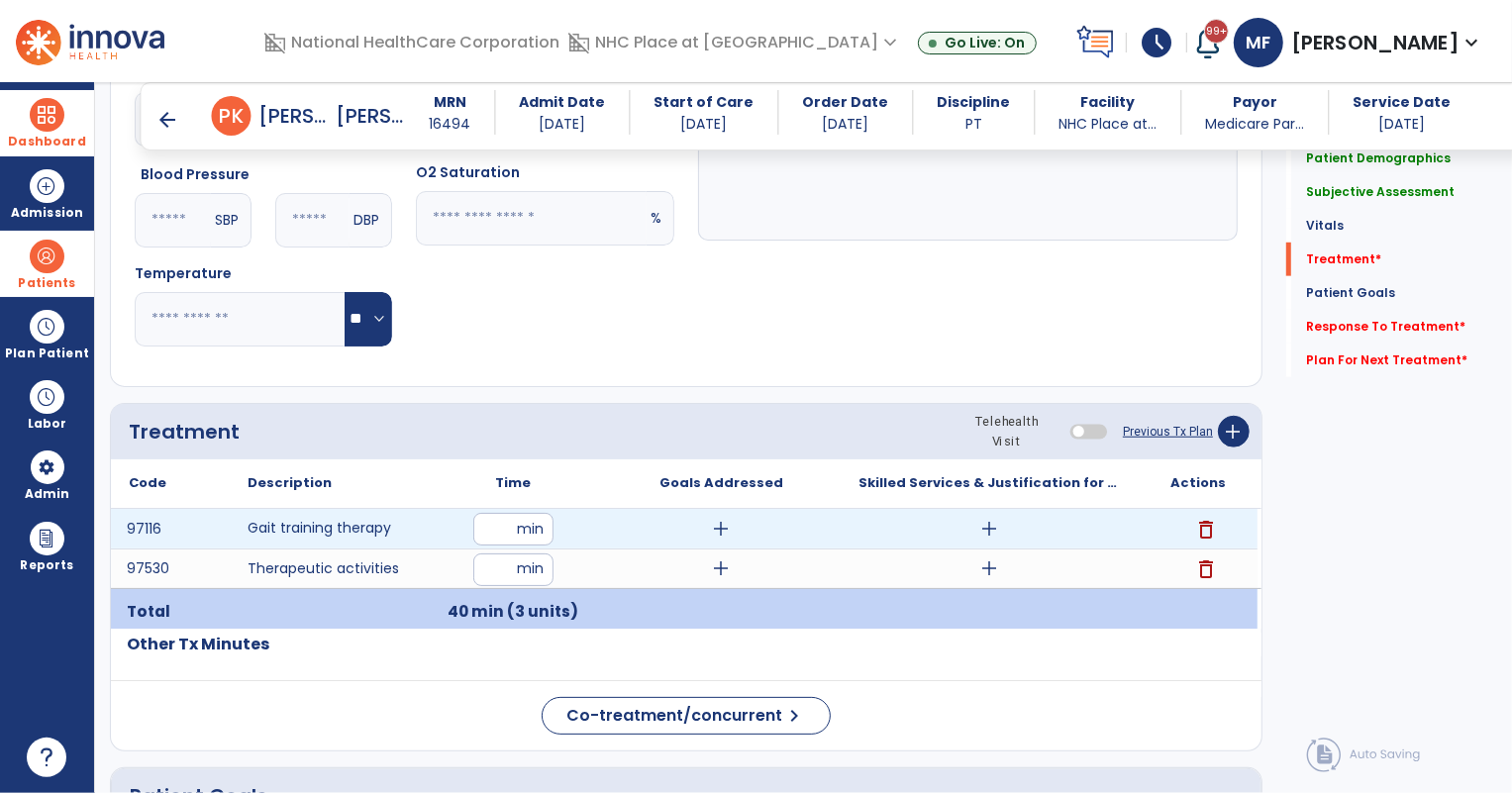 click on "add" at bounding box center [990, 529] 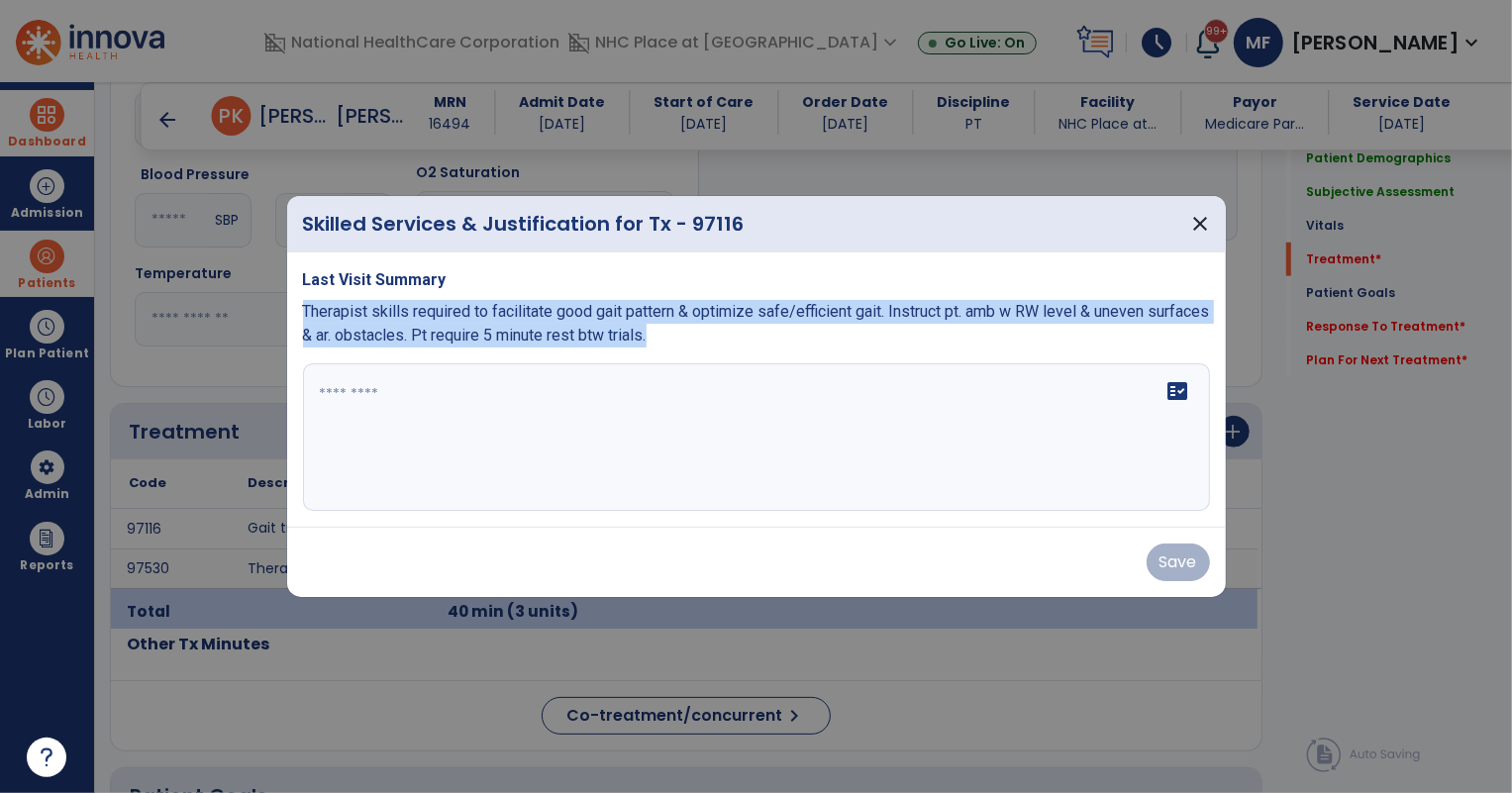 drag, startPoint x: 300, startPoint y: 311, endPoint x: 629, endPoint y: 361, distance: 332.7777 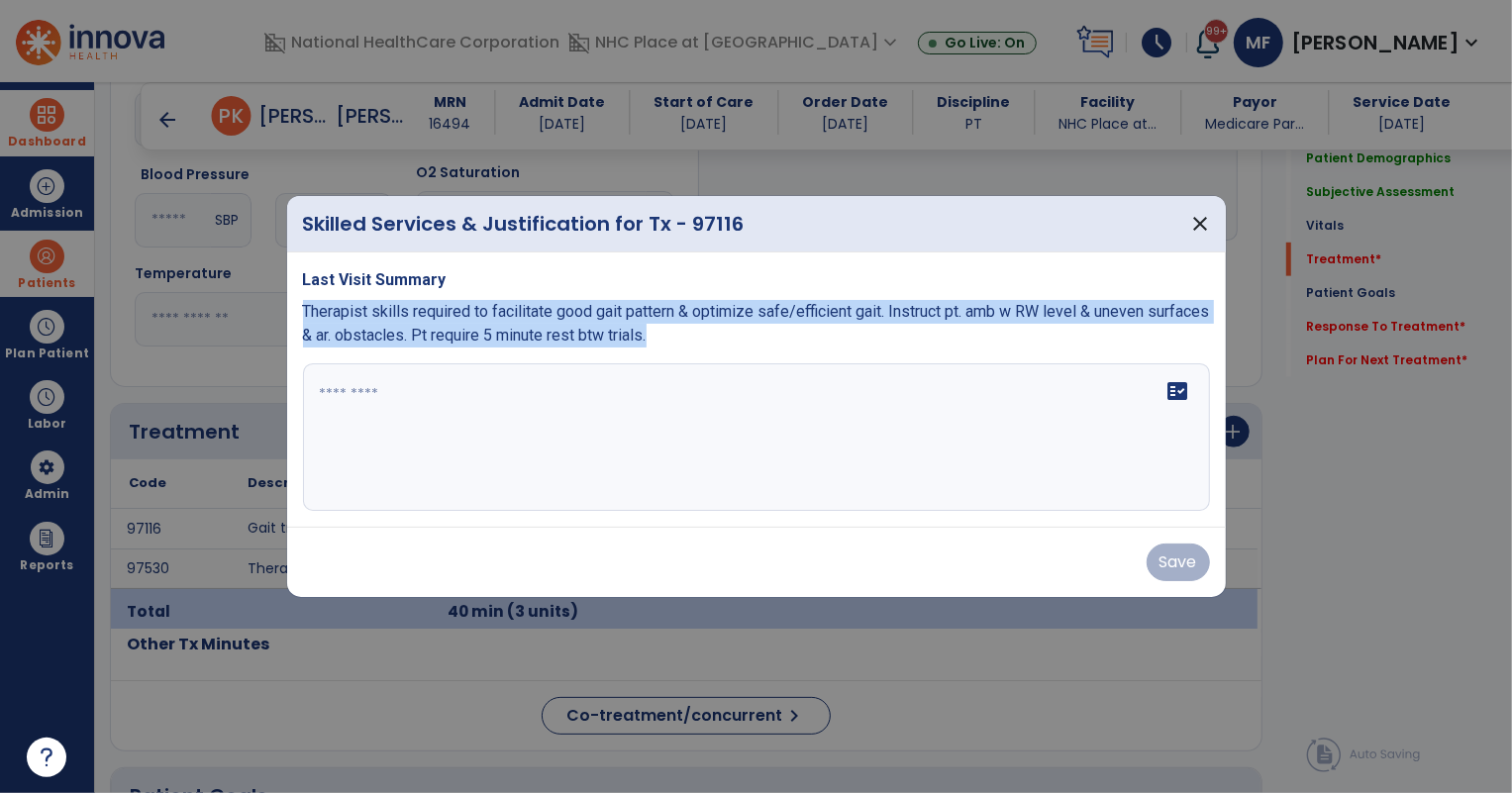 click on "Last Visit Summary Therapist skills required to facilitate good gait pattern & optimize safe/efficient gait.  Instruct pt. amb w RW   level & uneven surfaces  & ar. obstacles. Pt require 5 minute rest btw trials.    fact_check" at bounding box center [756, 390] 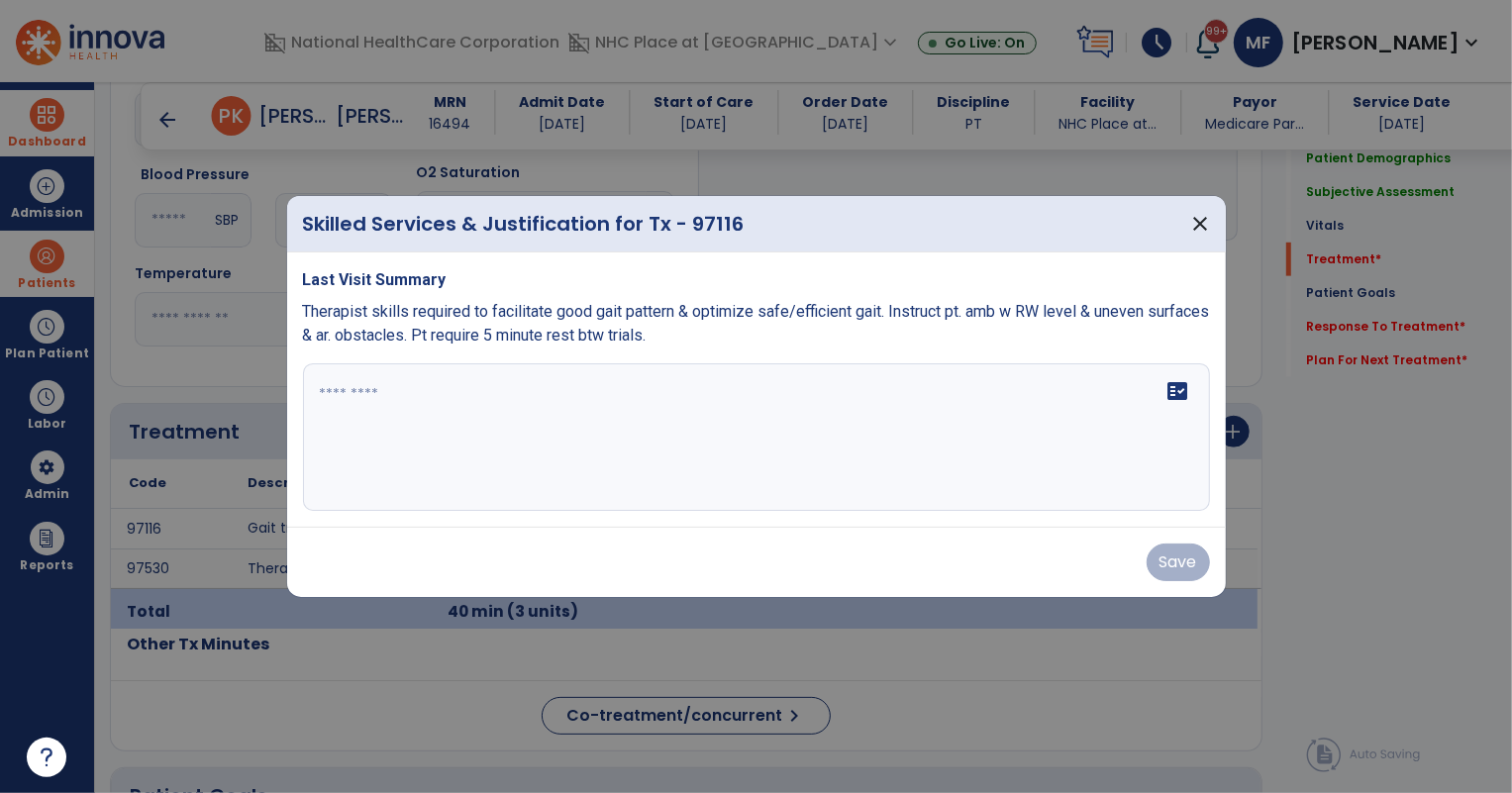 click at bounding box center (756, 438) 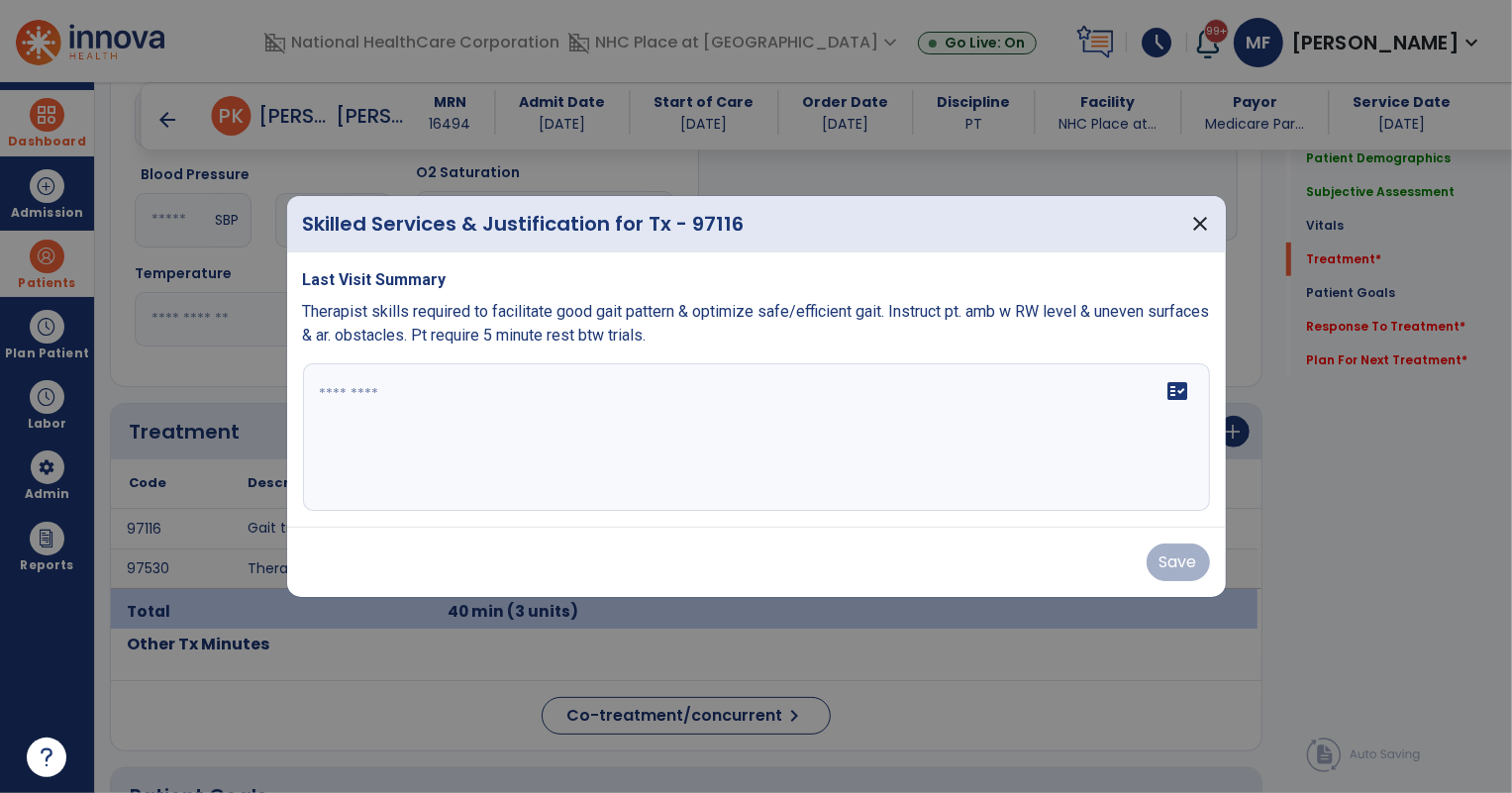 click at bounding box center [756, 438] 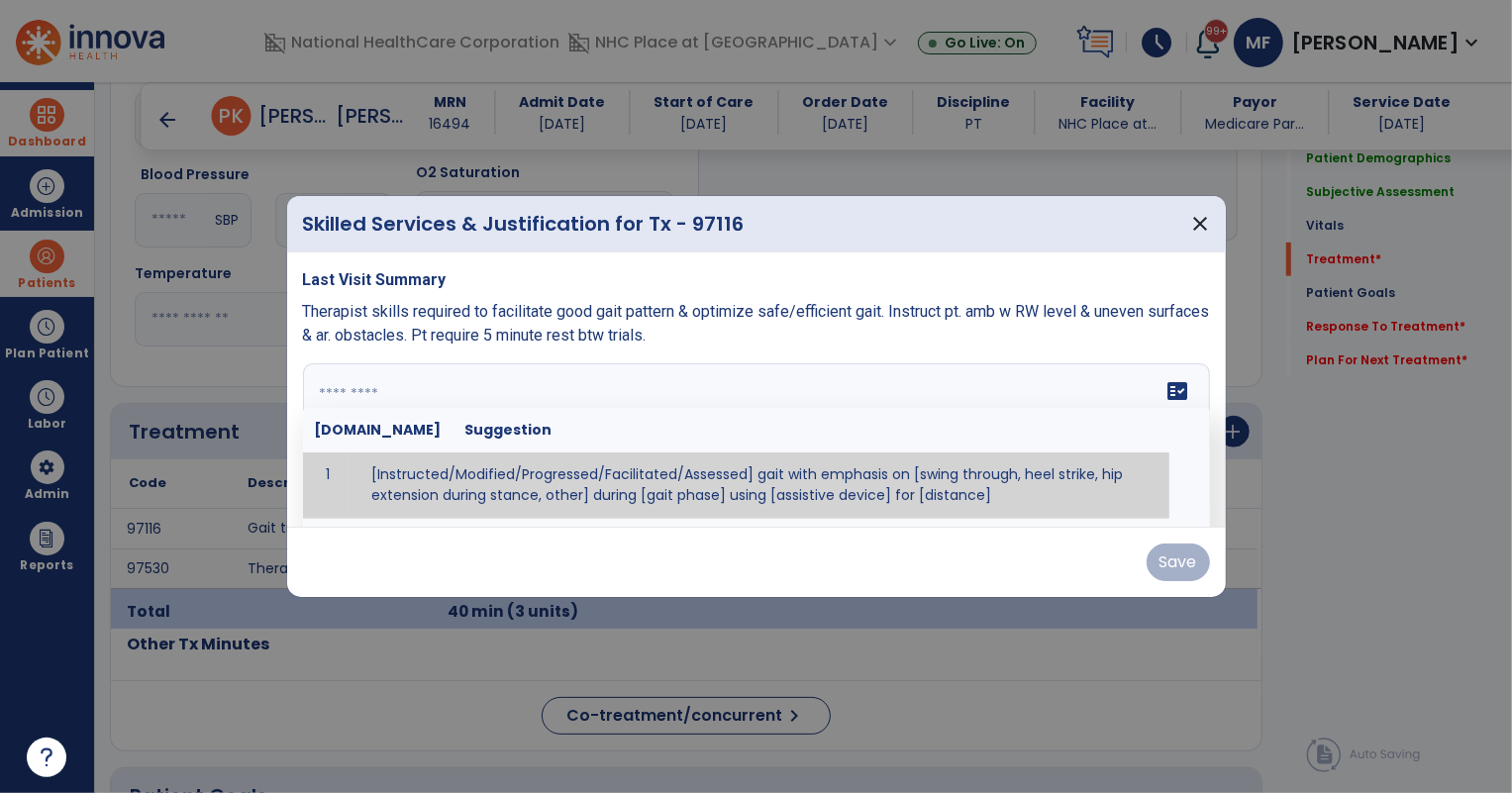 paste on "**********" 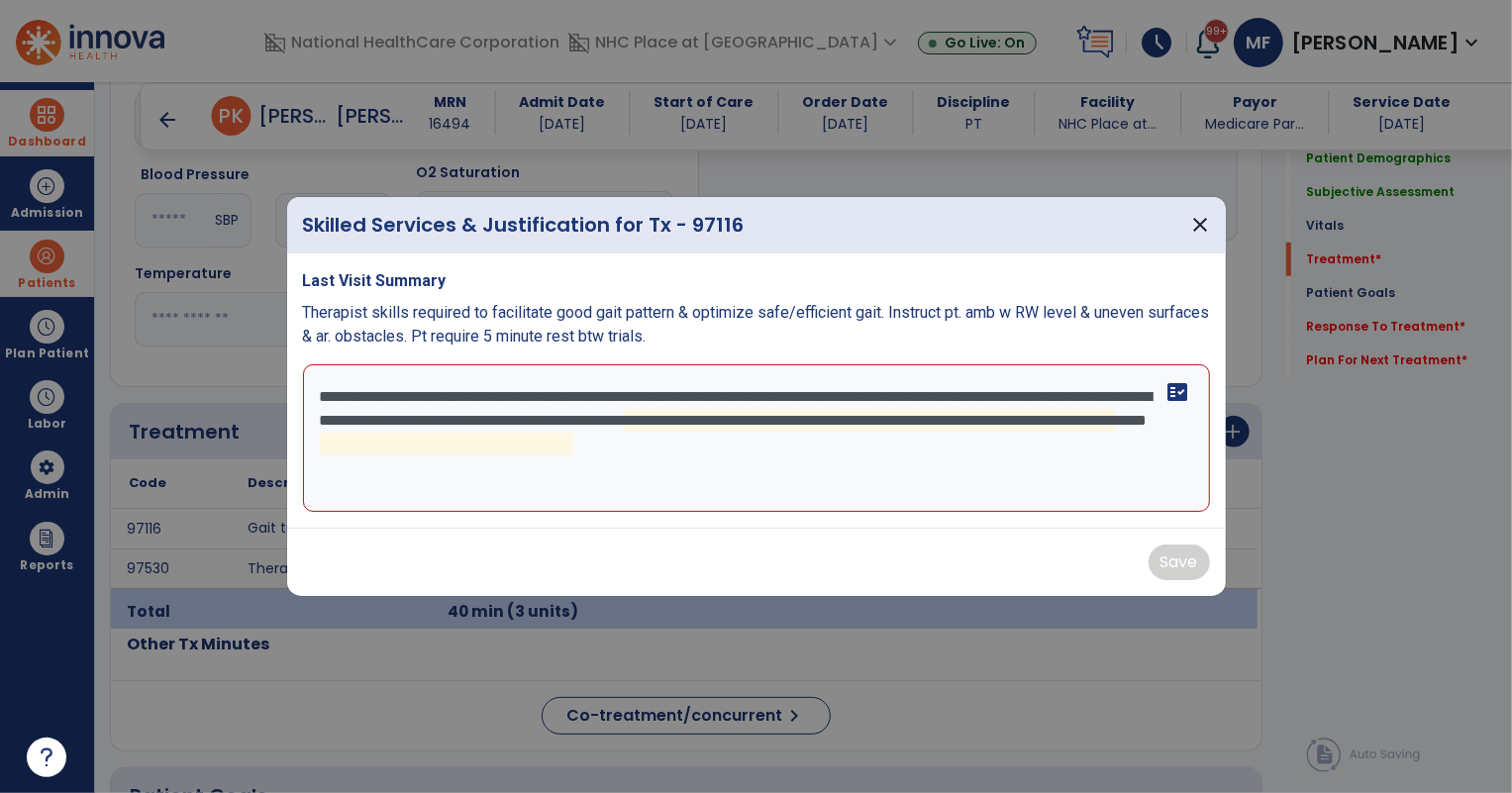 click on "**********" at bounding box center (756, 439) 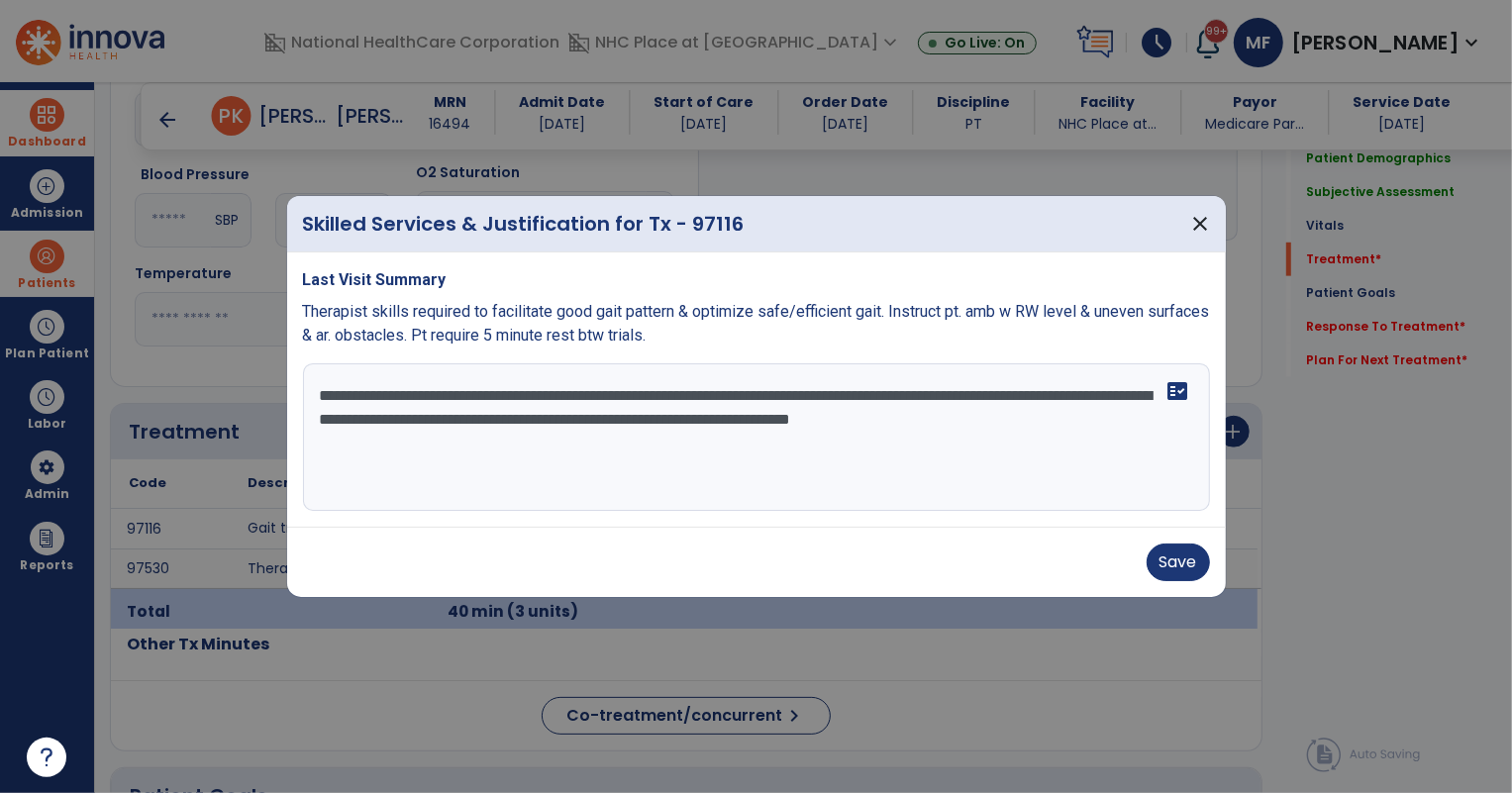 click on "**********" at bounding box center [756, 438] 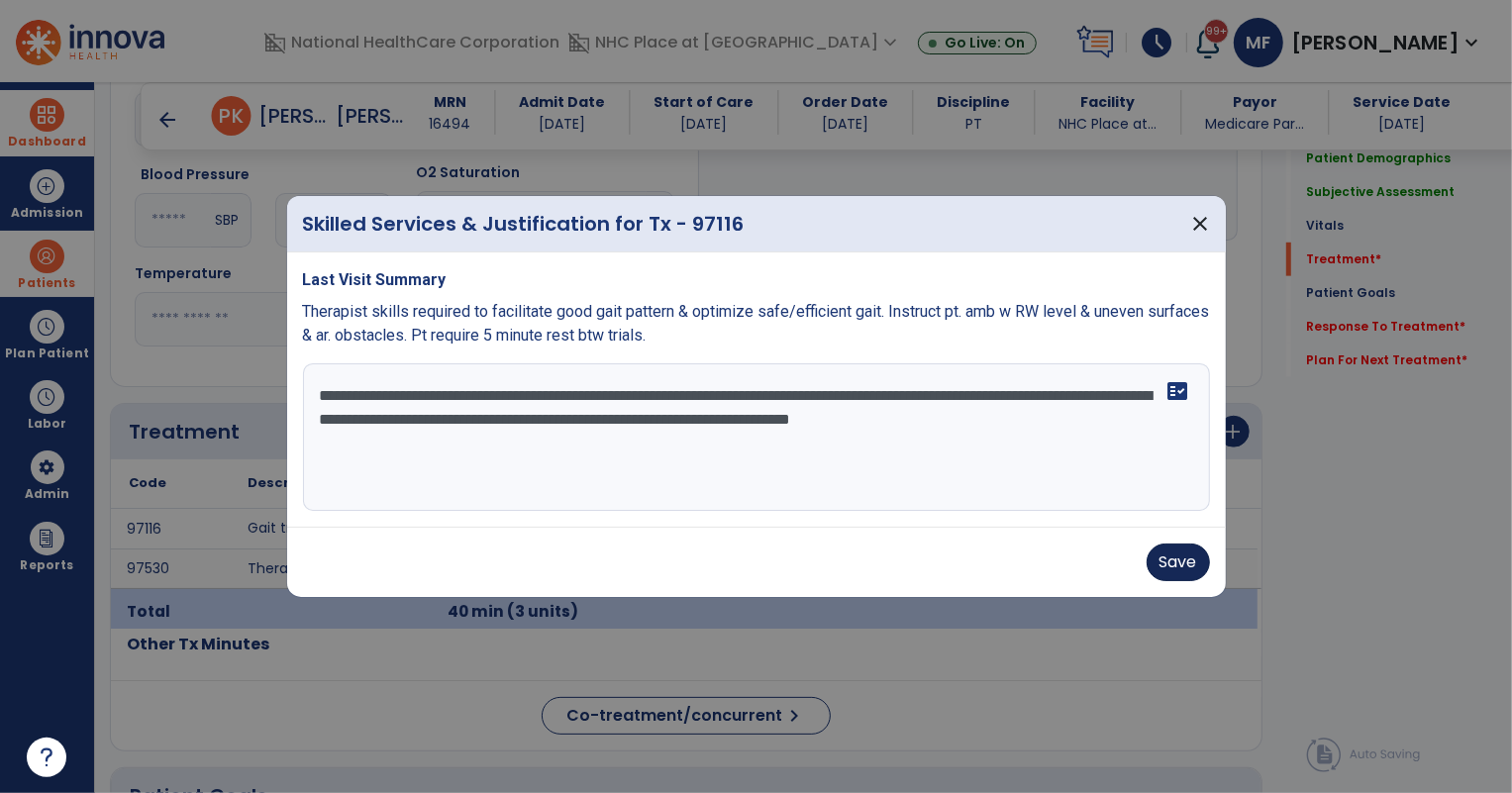 type on "**********" 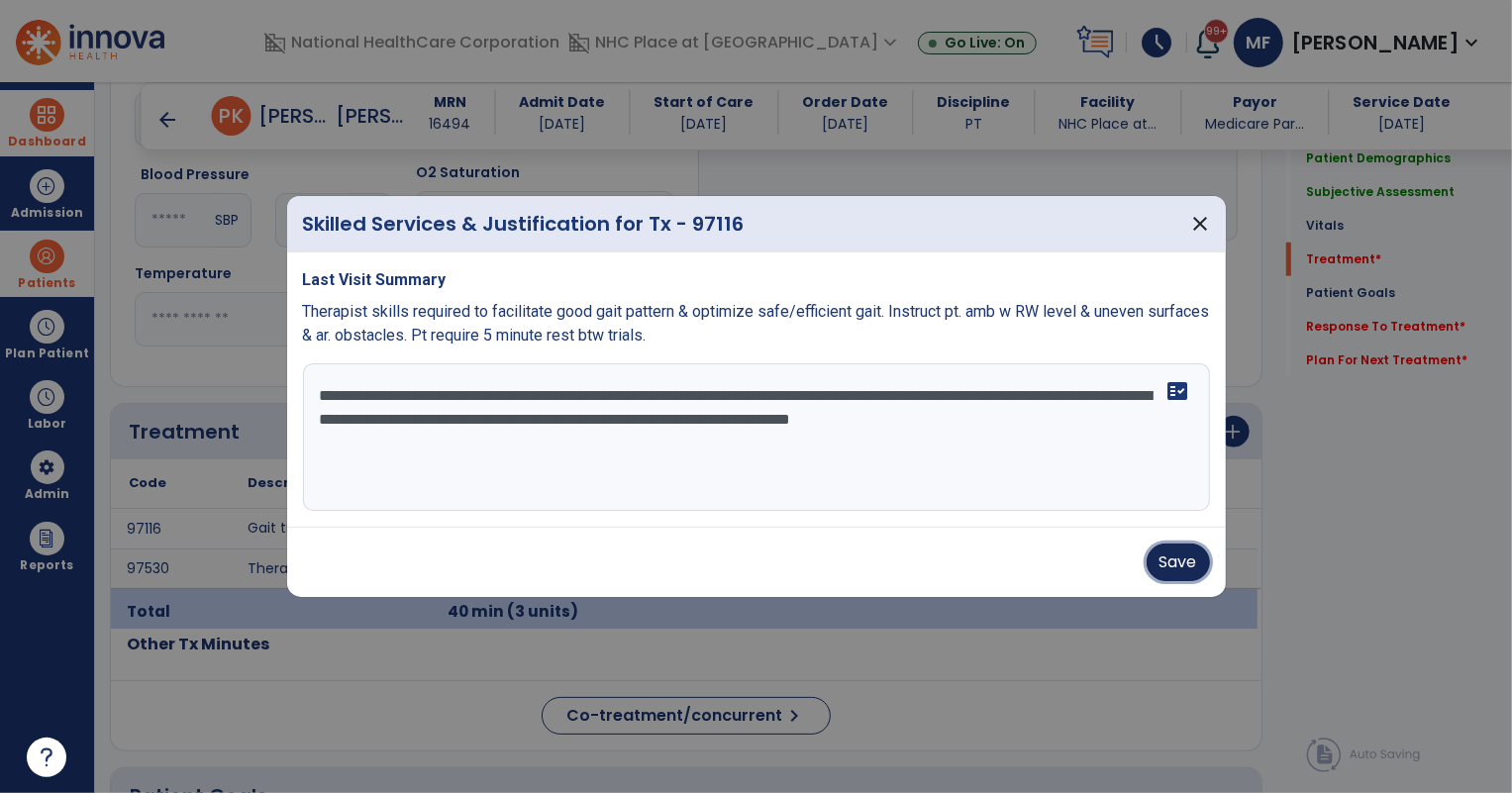 click on "Save" at bounding box center (1178, 562) 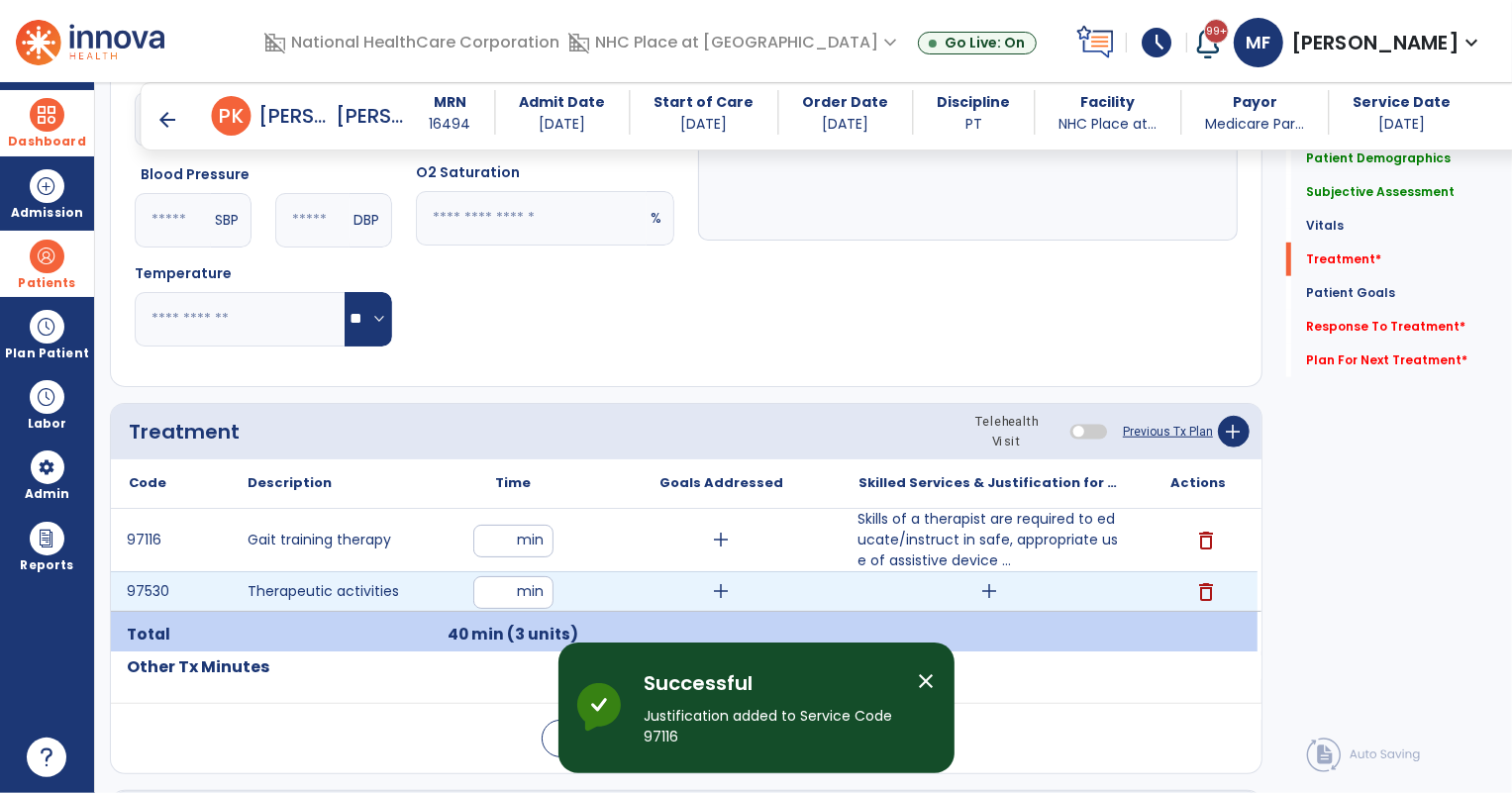 click on "add" at bounding box center [990, 591] 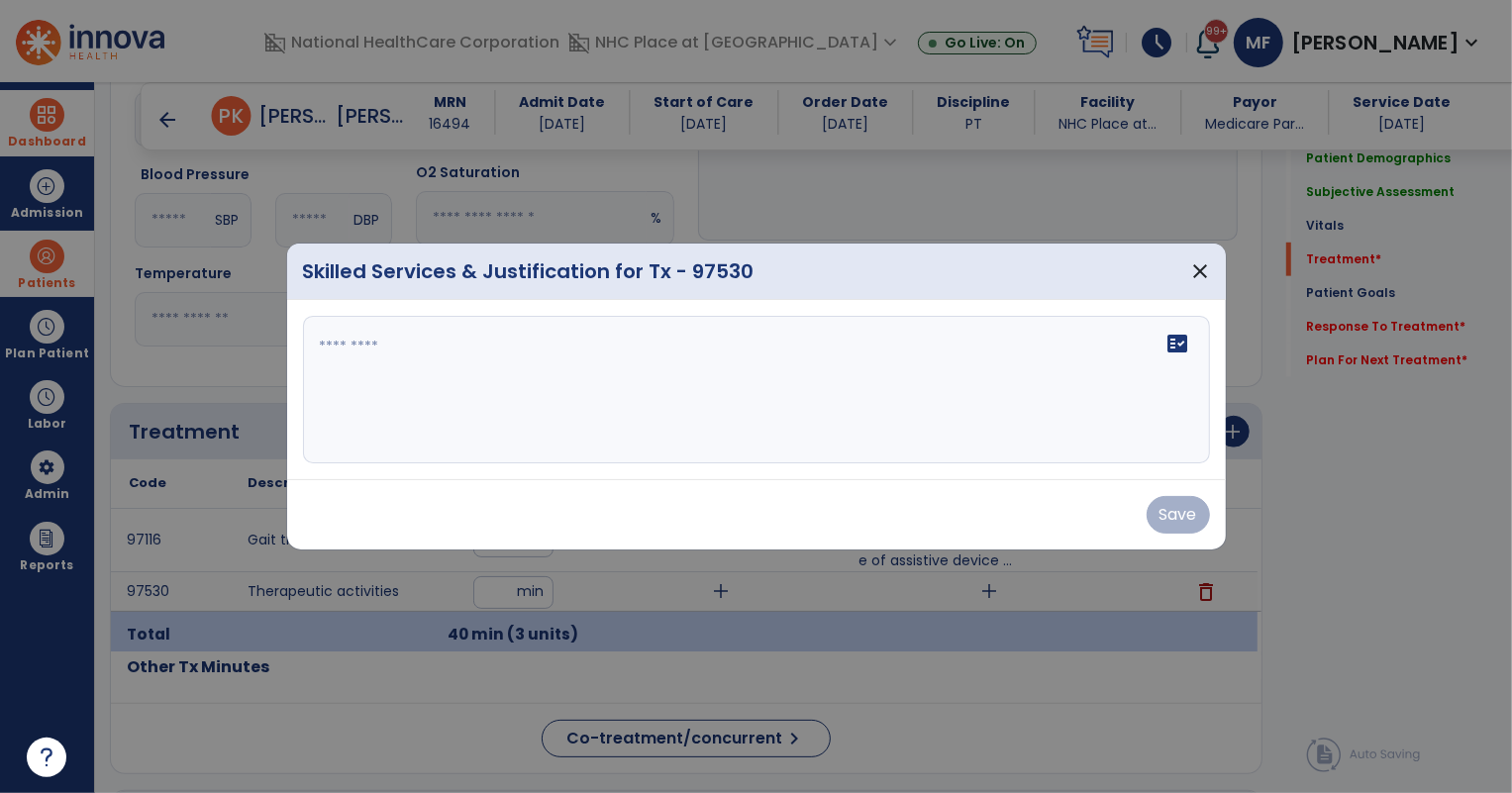 click on "fact_check" at bounding box center [756, 390] 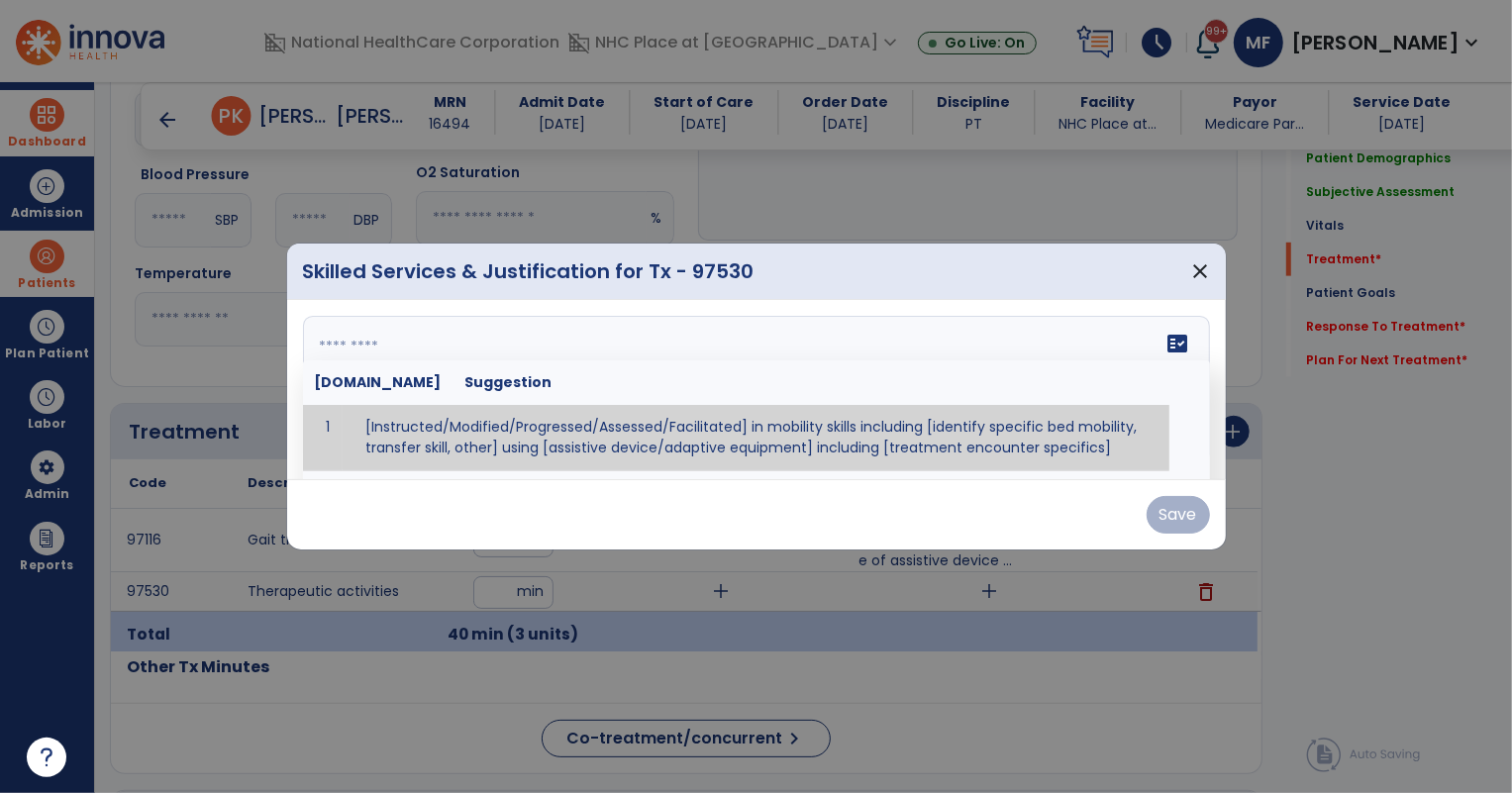 paste on "**********" 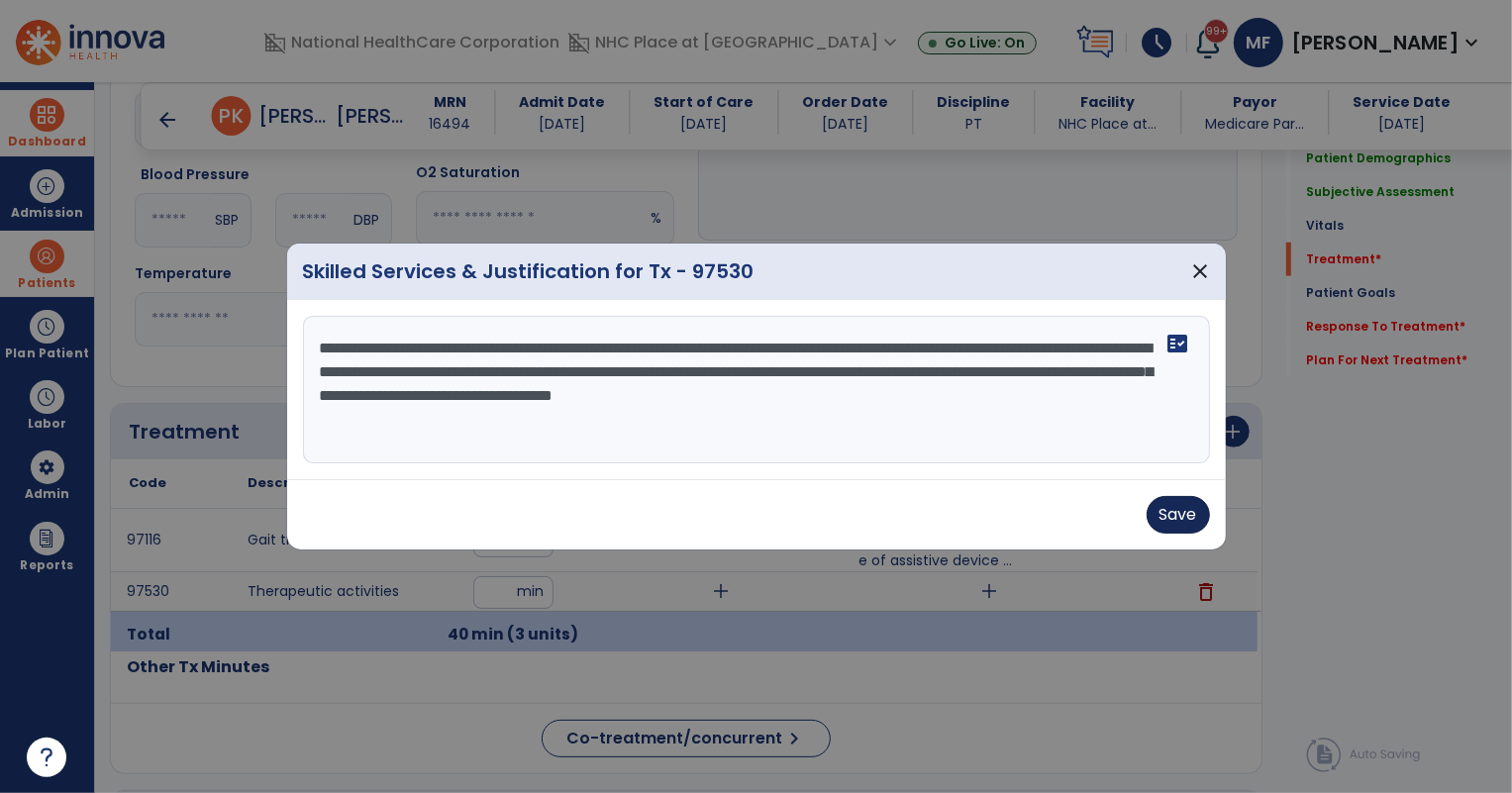 type on "**********" 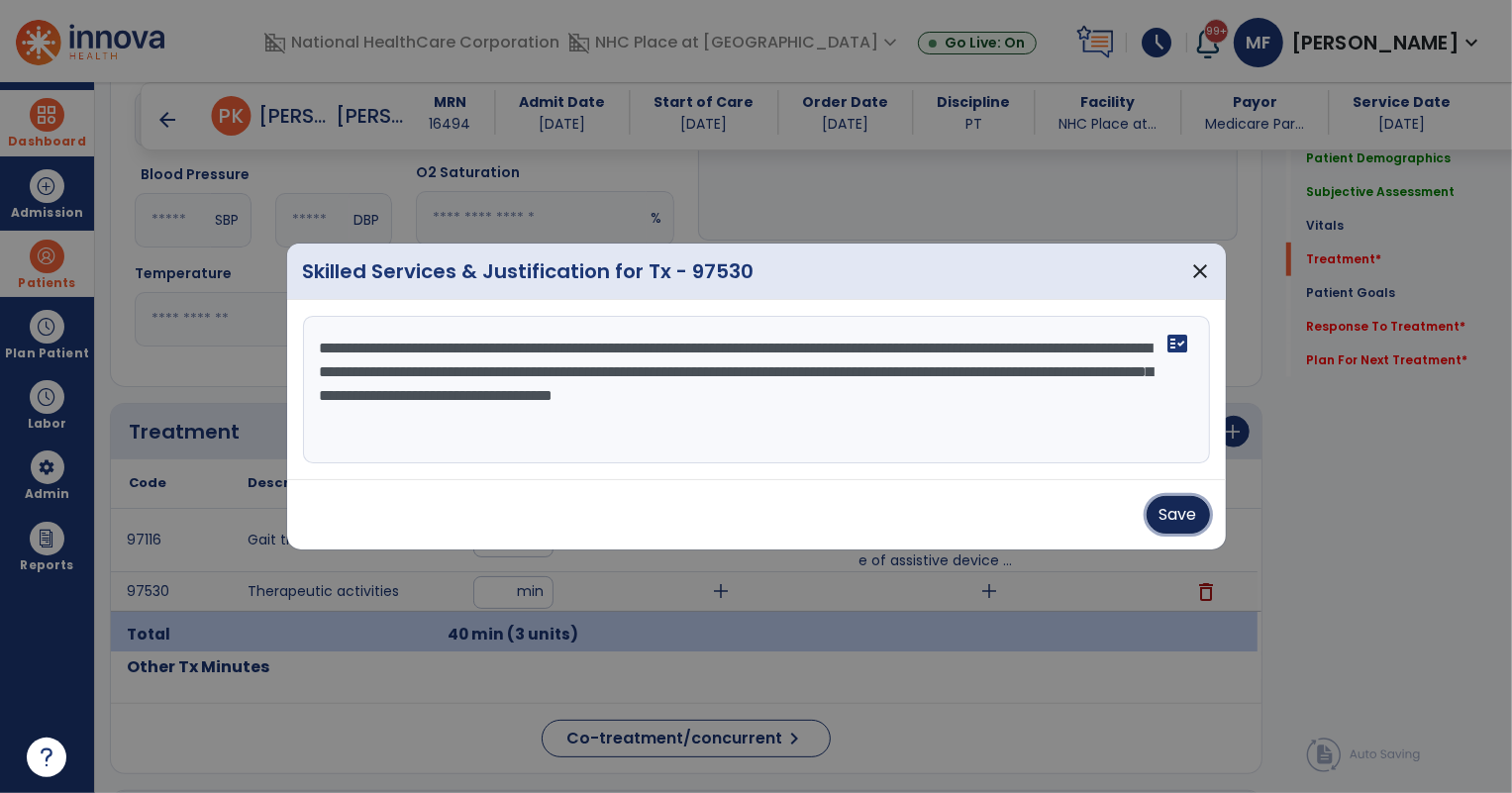 click on "Save" at bounding box center [1178, 515] 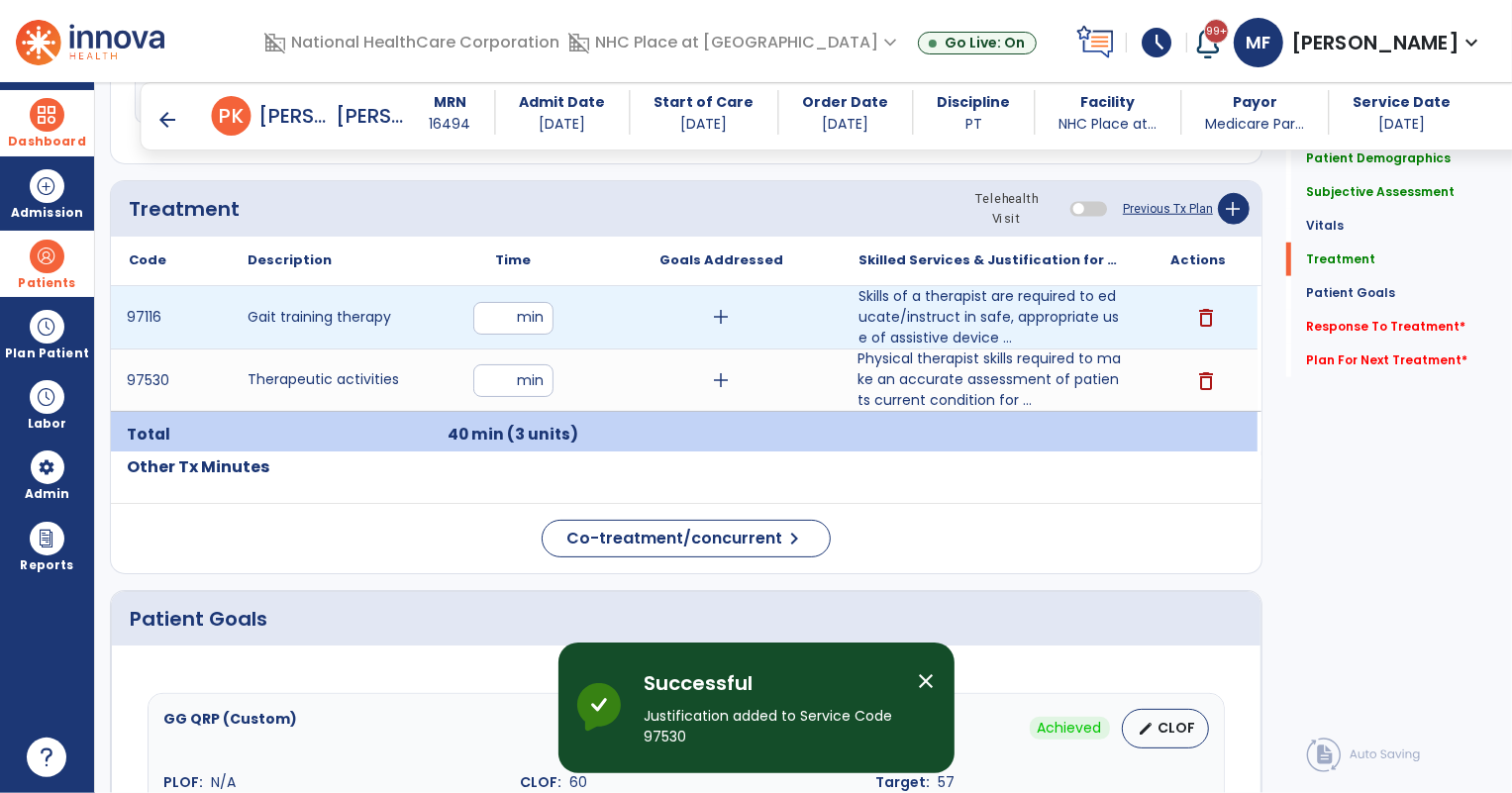 scroll, scrollTop: 1482, scrollLeft: 0, axis: vertical 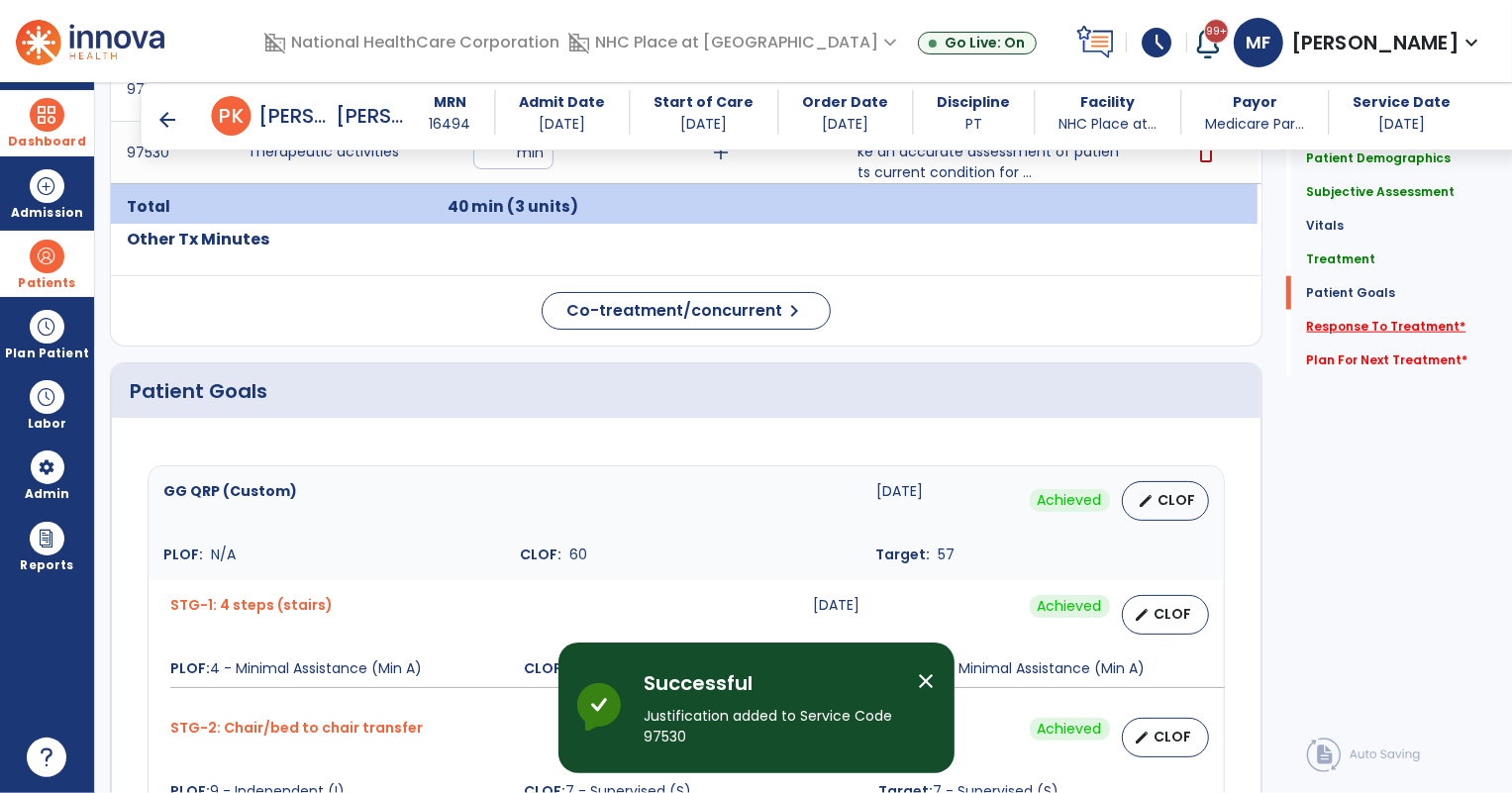 click on "Response To Treatment   *" 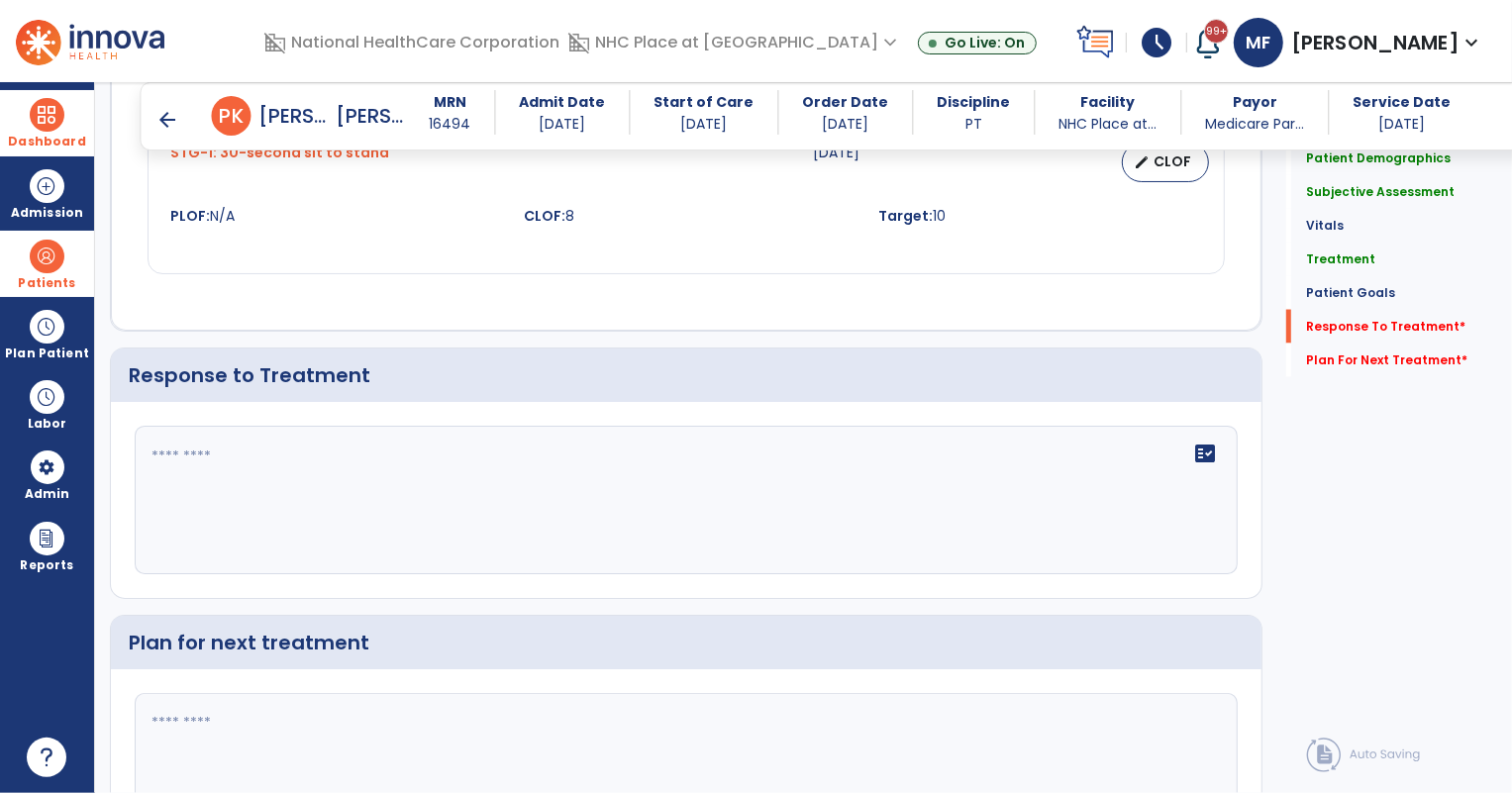 scroll, scrollTop: 2359, scrollLeft: 0, axis: vertical 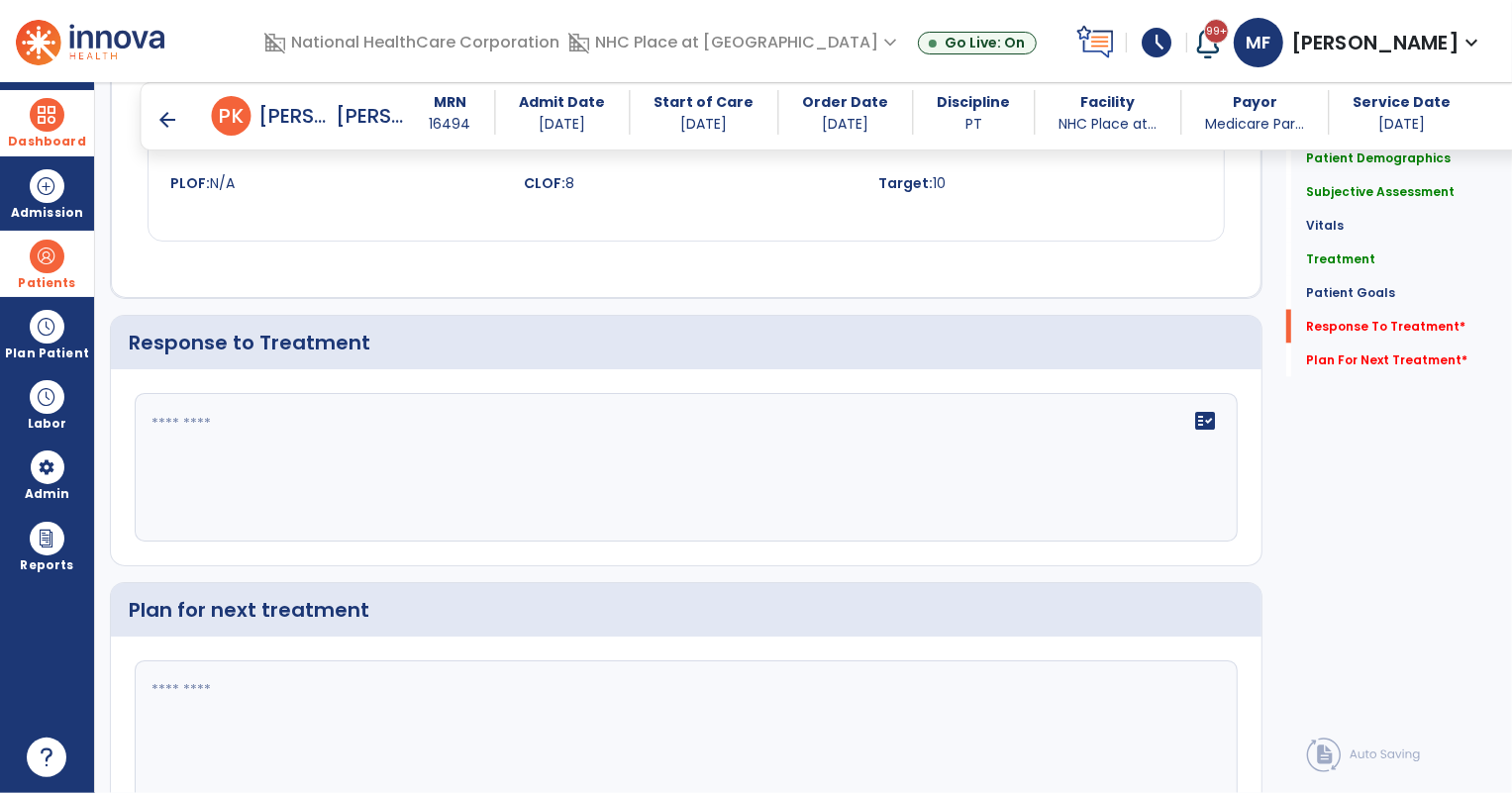 click on "fact_check" 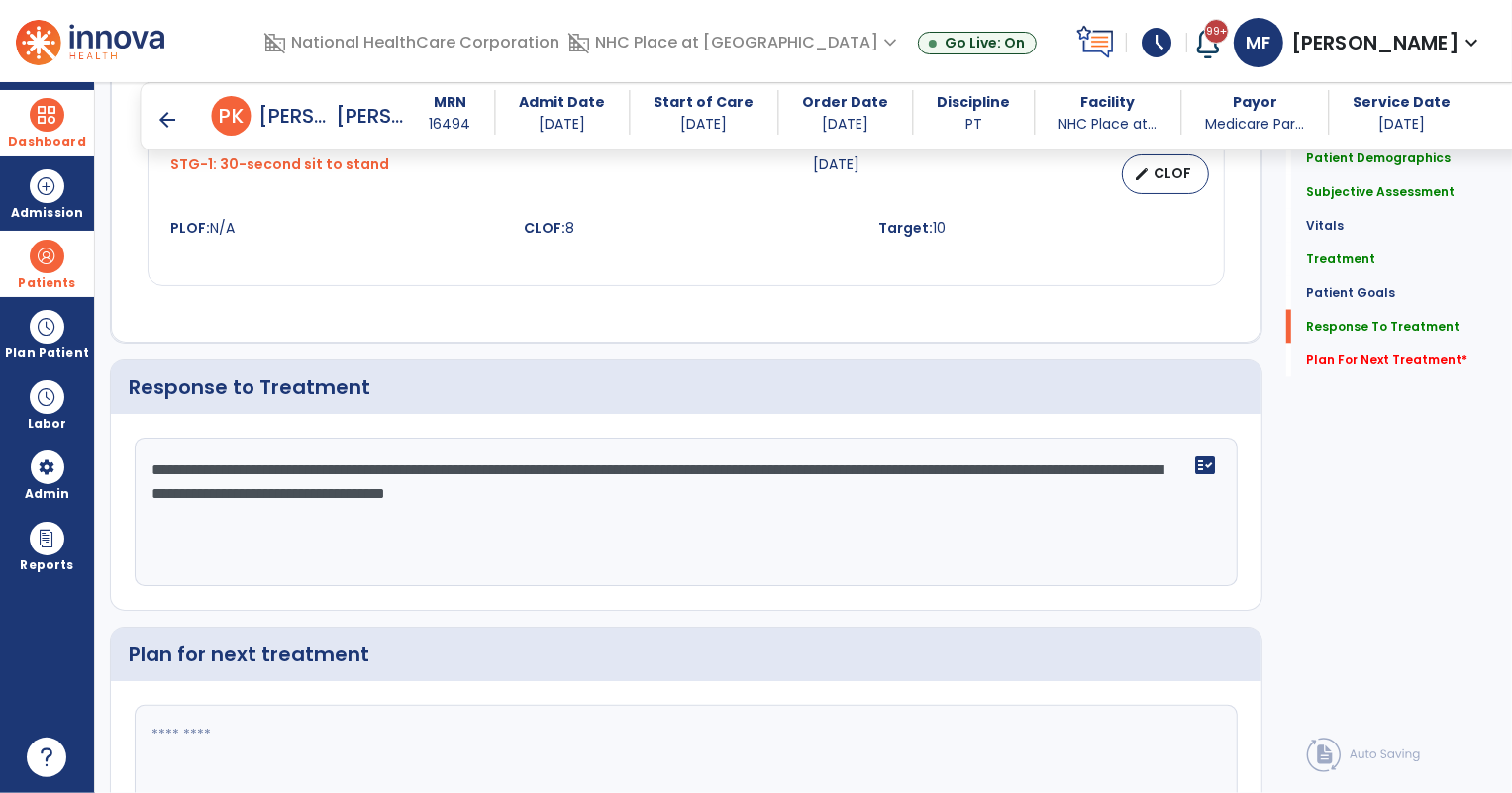 scroll, scrollTop: 2360, scrollLeft: 0, axis: vertical 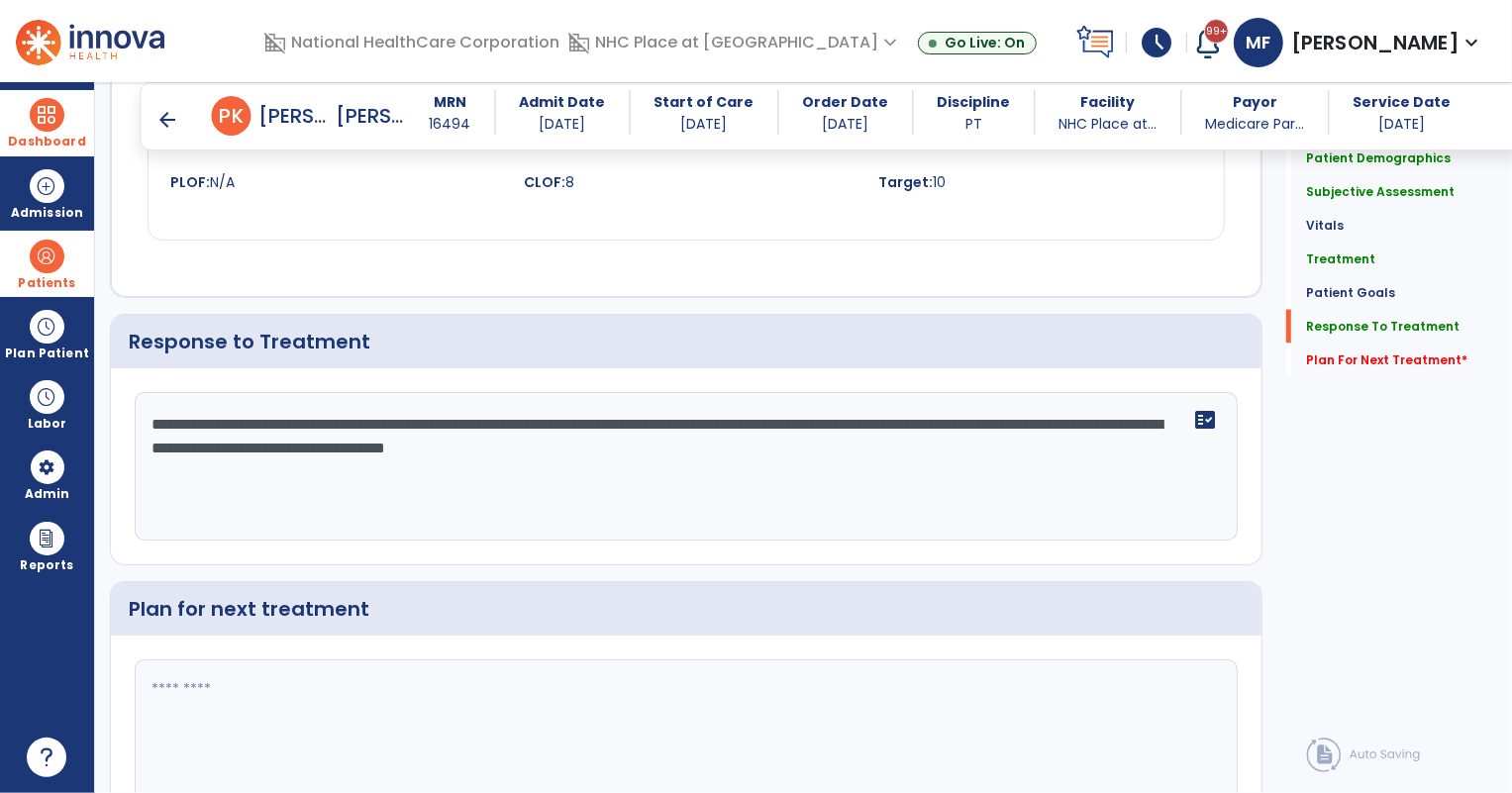 type on "**********" 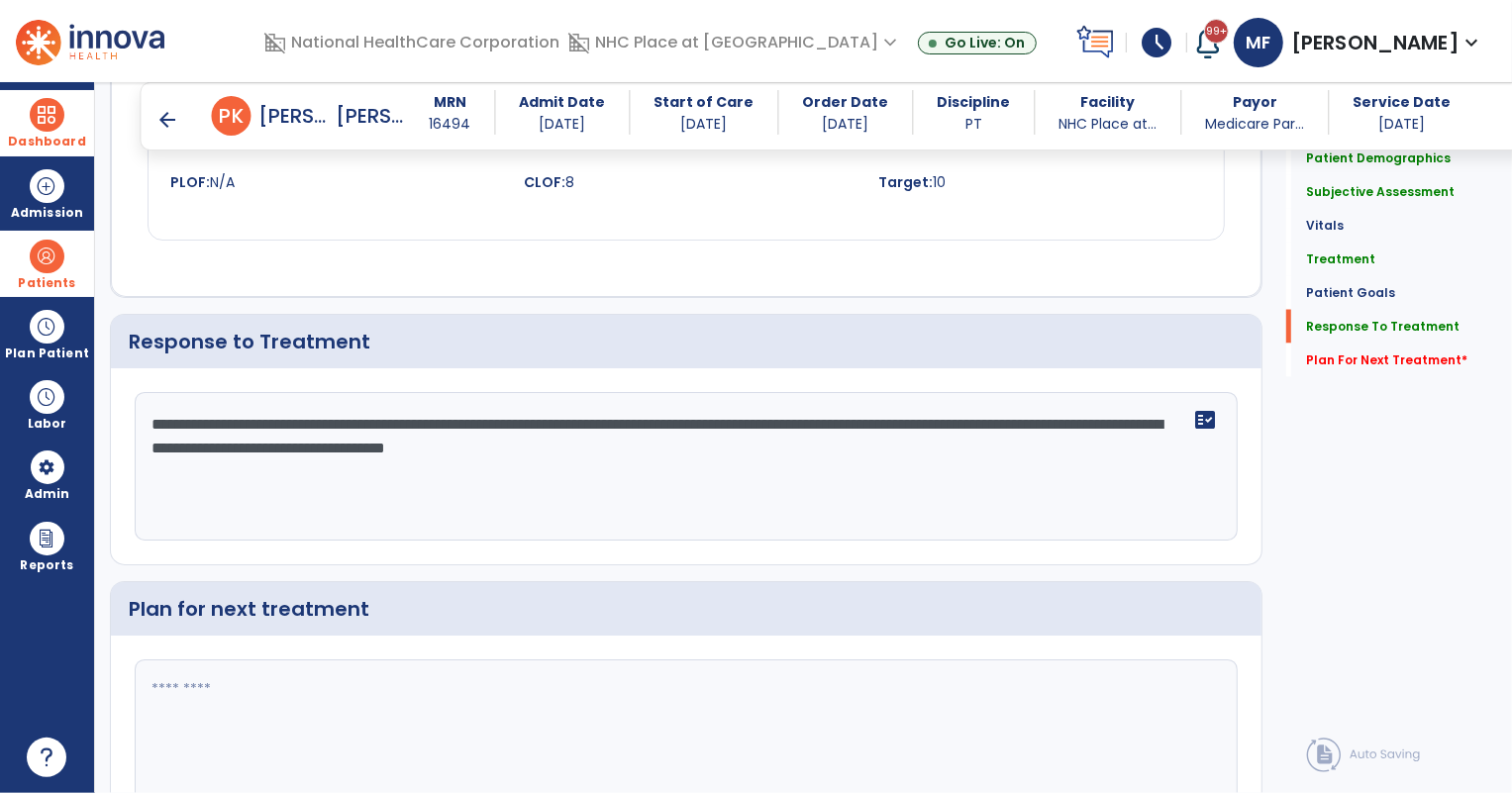 drag, startPoint x: 146, startPoint y: 441, endPoint x: 847, endPoint y: 464, distance: 701.3772 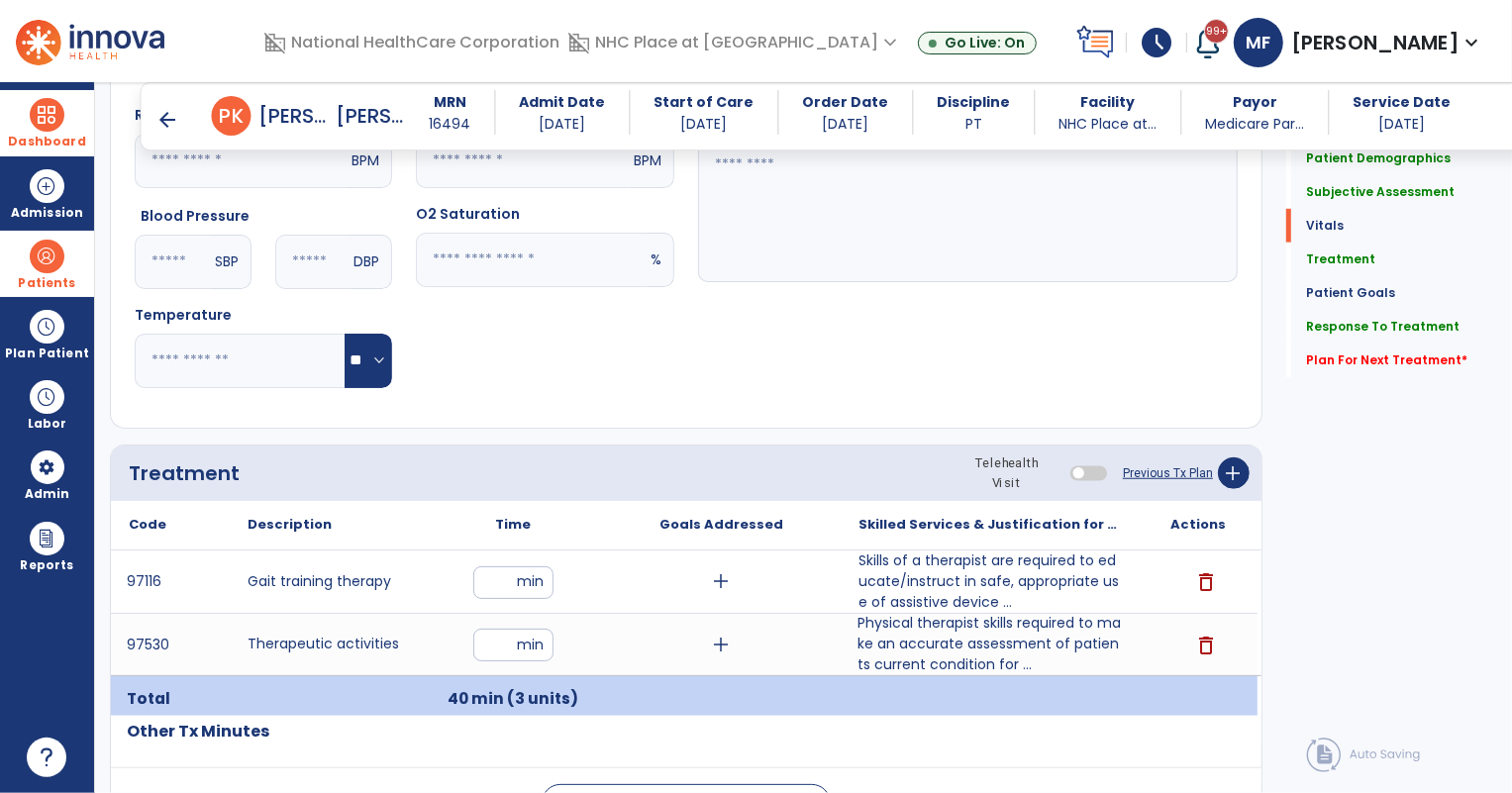 scroll, scrollTop: 1190, scrollLeft: 0, axis: vertical 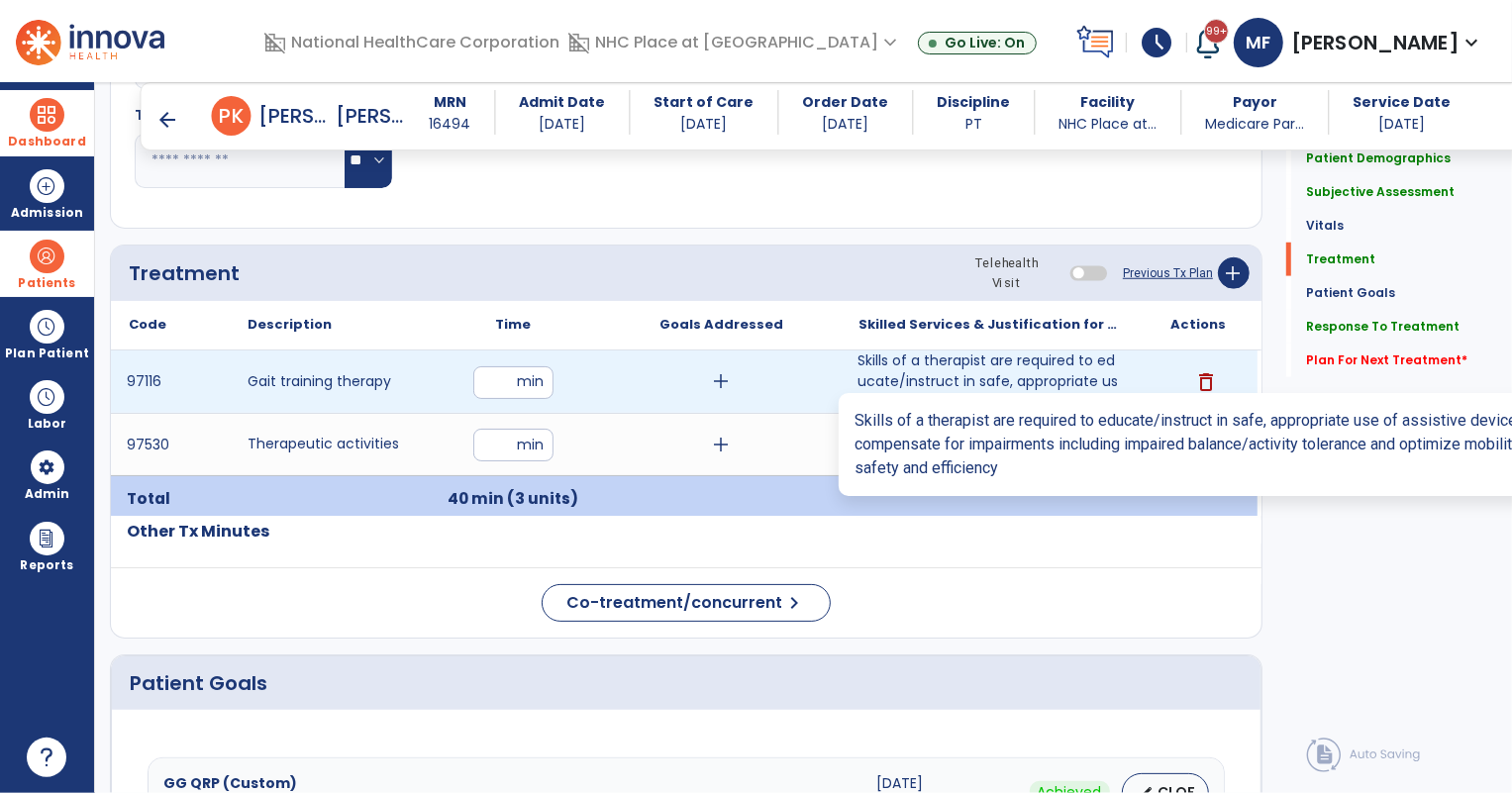 click on "Skills of a therapist are required to educate/instruct in safe, appropriate use of assistive device ..." at bounding box center [989, 381] 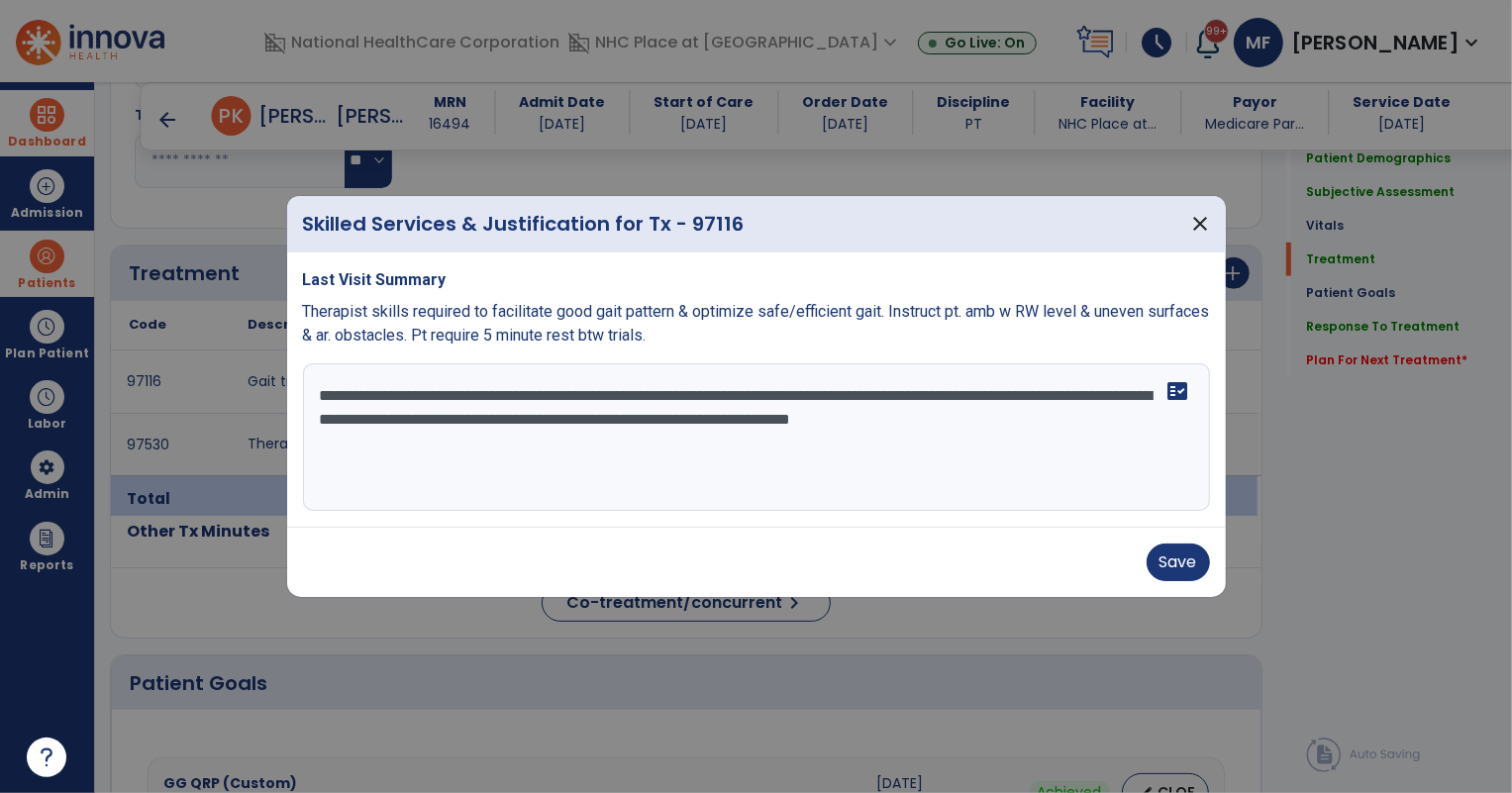 drag, startPoint x: 315, startPoint y: 389, endPoint x: 481, endPoint y: 464, distance: 182.15653 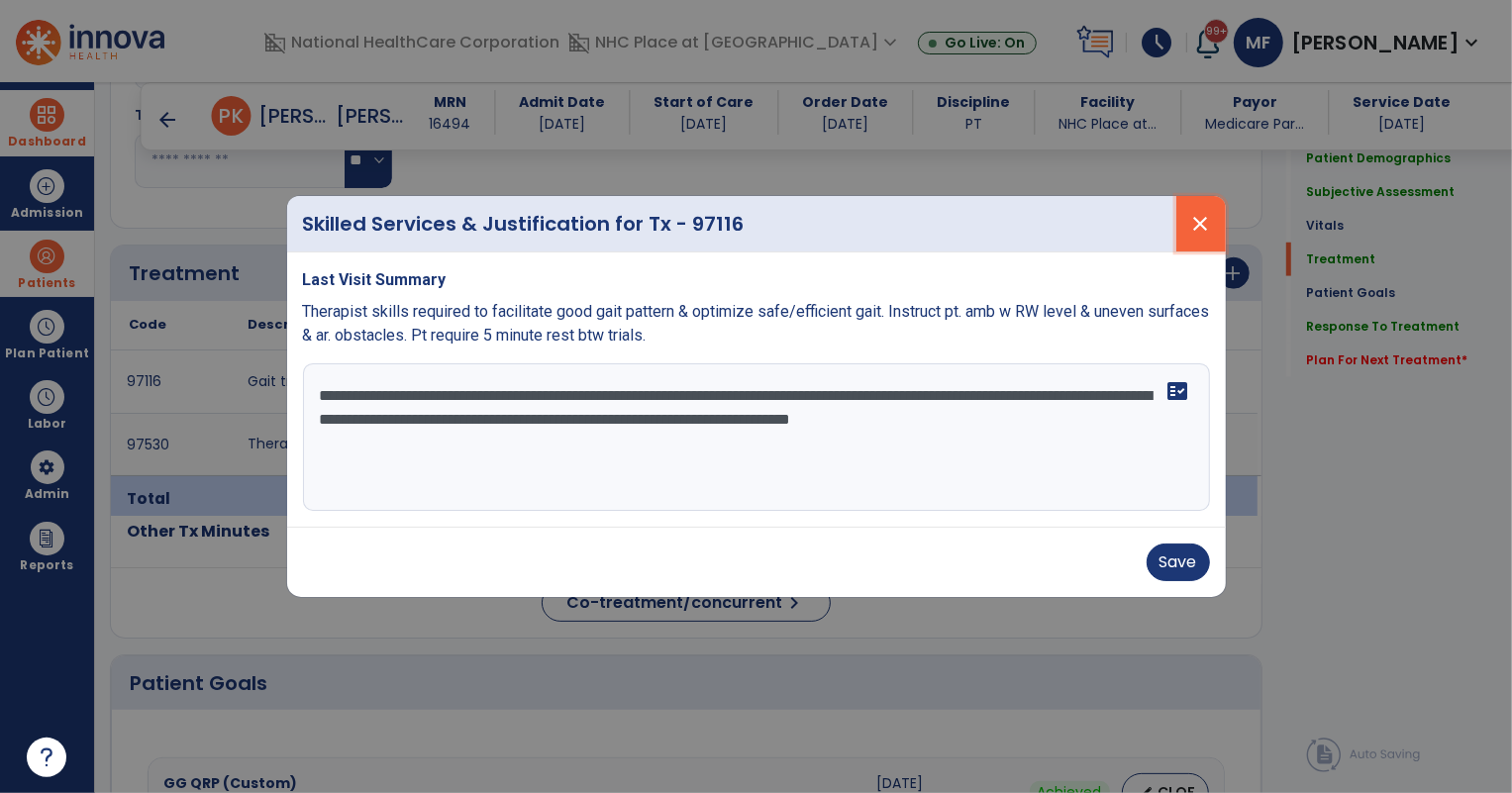 click on "close" at bounding box center [1201, 224] 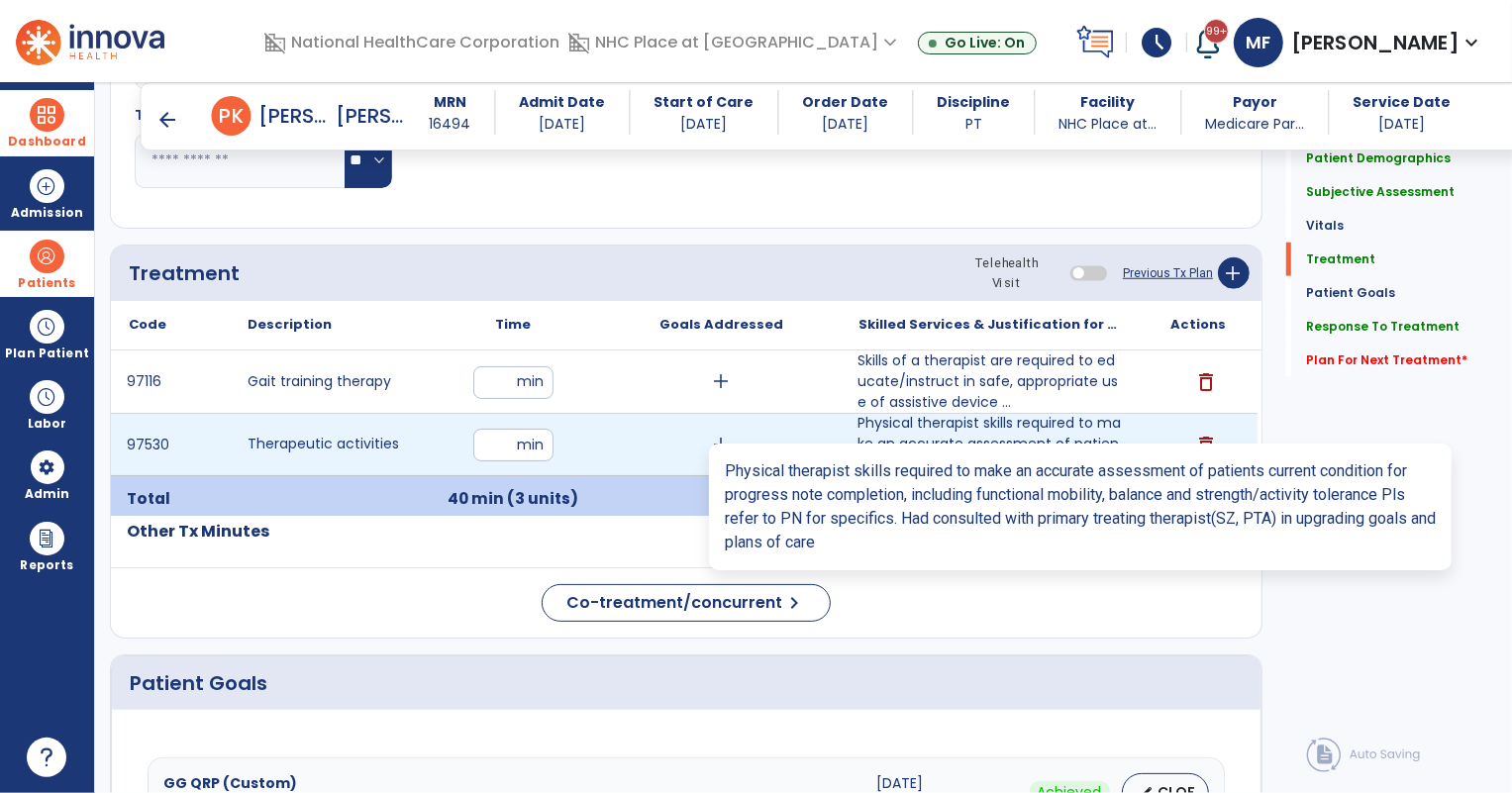 click on "Physical therapist skills required to make an accurate assessment of patients current condition for ..." at bounding box center (989, 444) 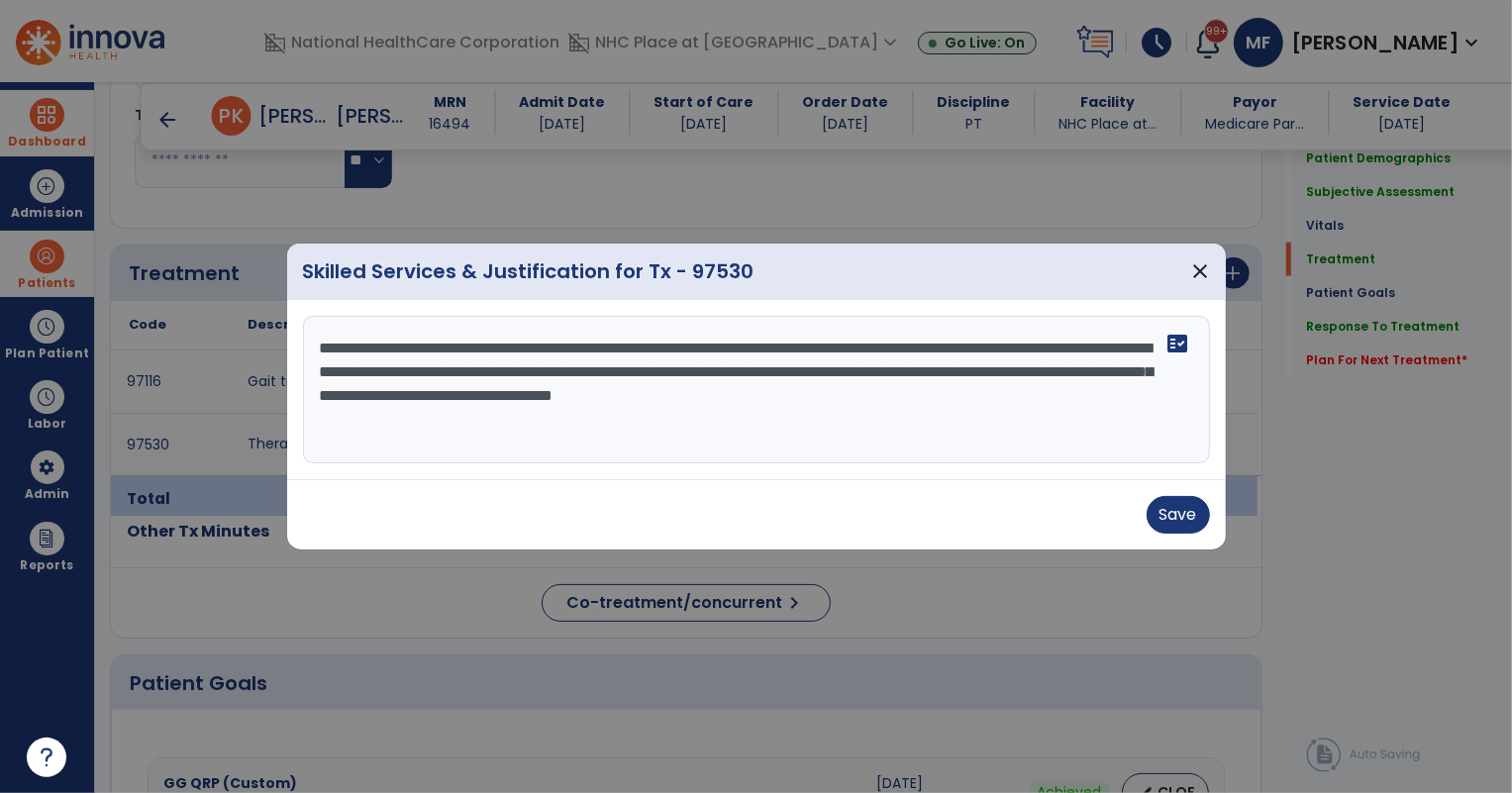 drag, startPoint x: 312, startPoint y: 342, endPoint x: 406, endPoint y: 437, distance: 133.64505 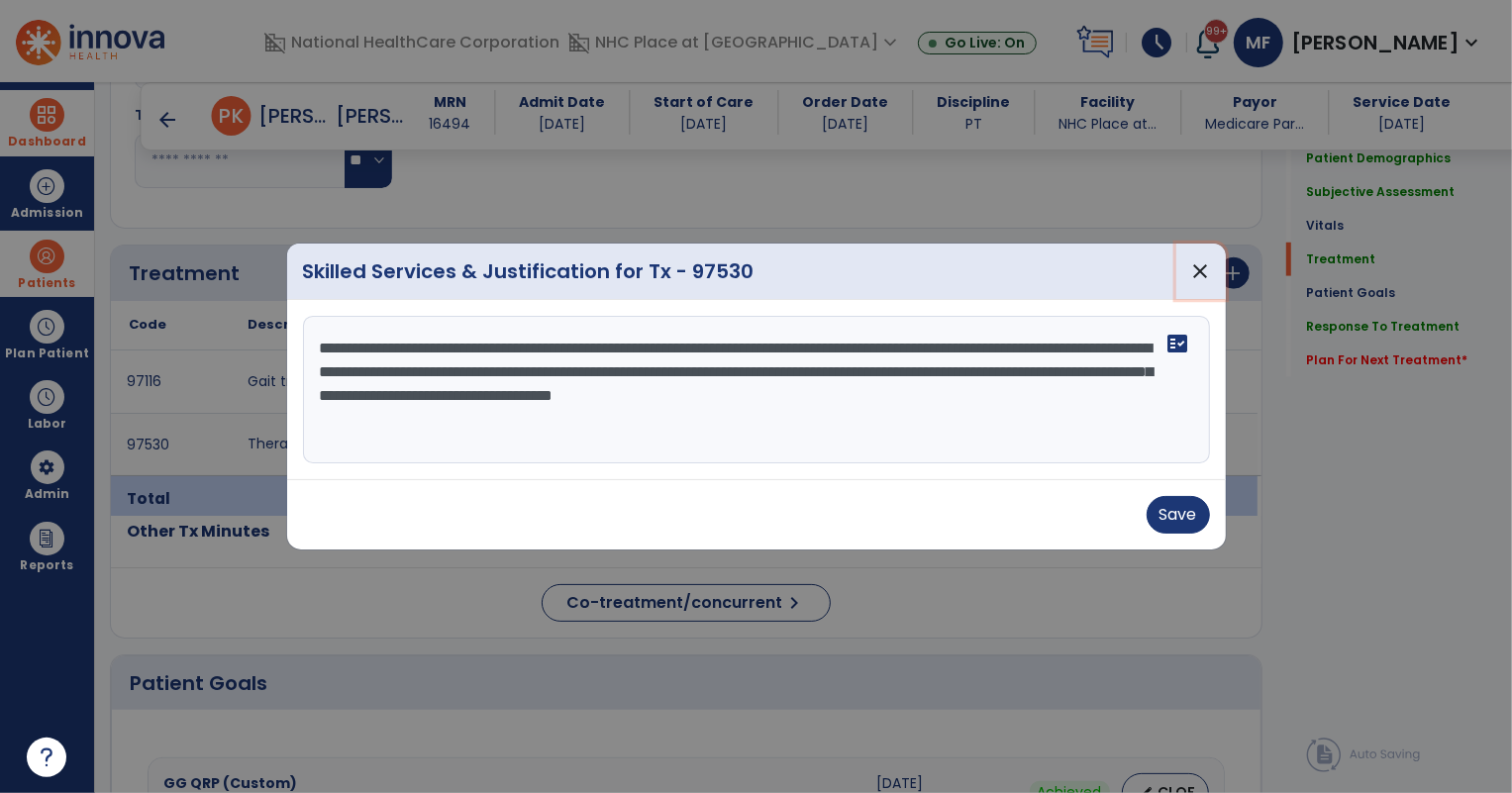 click on "close" at bounding box center (1201, 271) 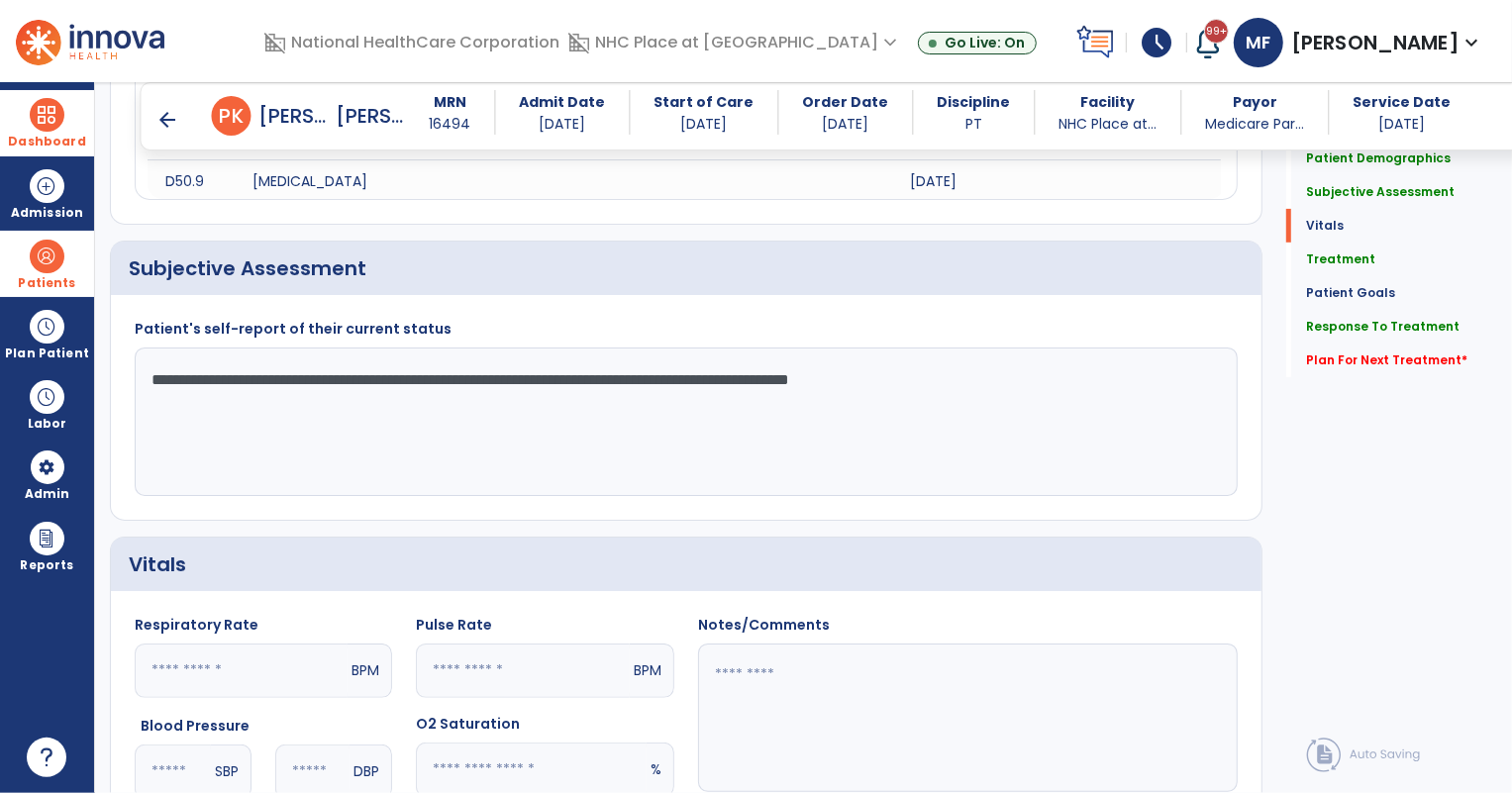 scroll, scrollTop: 470, scrollLeft: 0, axis: vertical 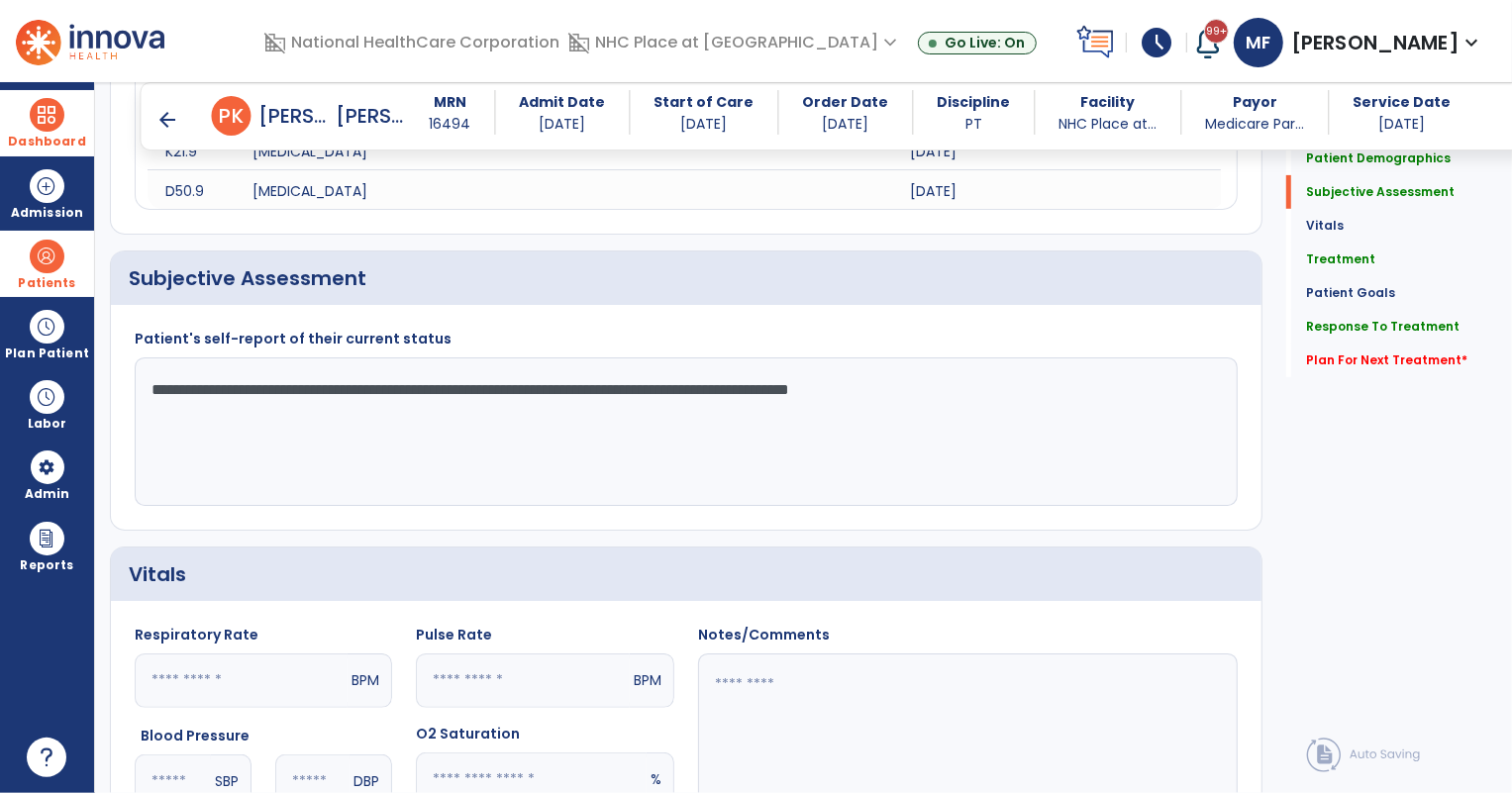 drag, startPoint x: 140, startPoint y: 387, endPoint x: 1169, endPoint y: 386, distance: 1029.0005 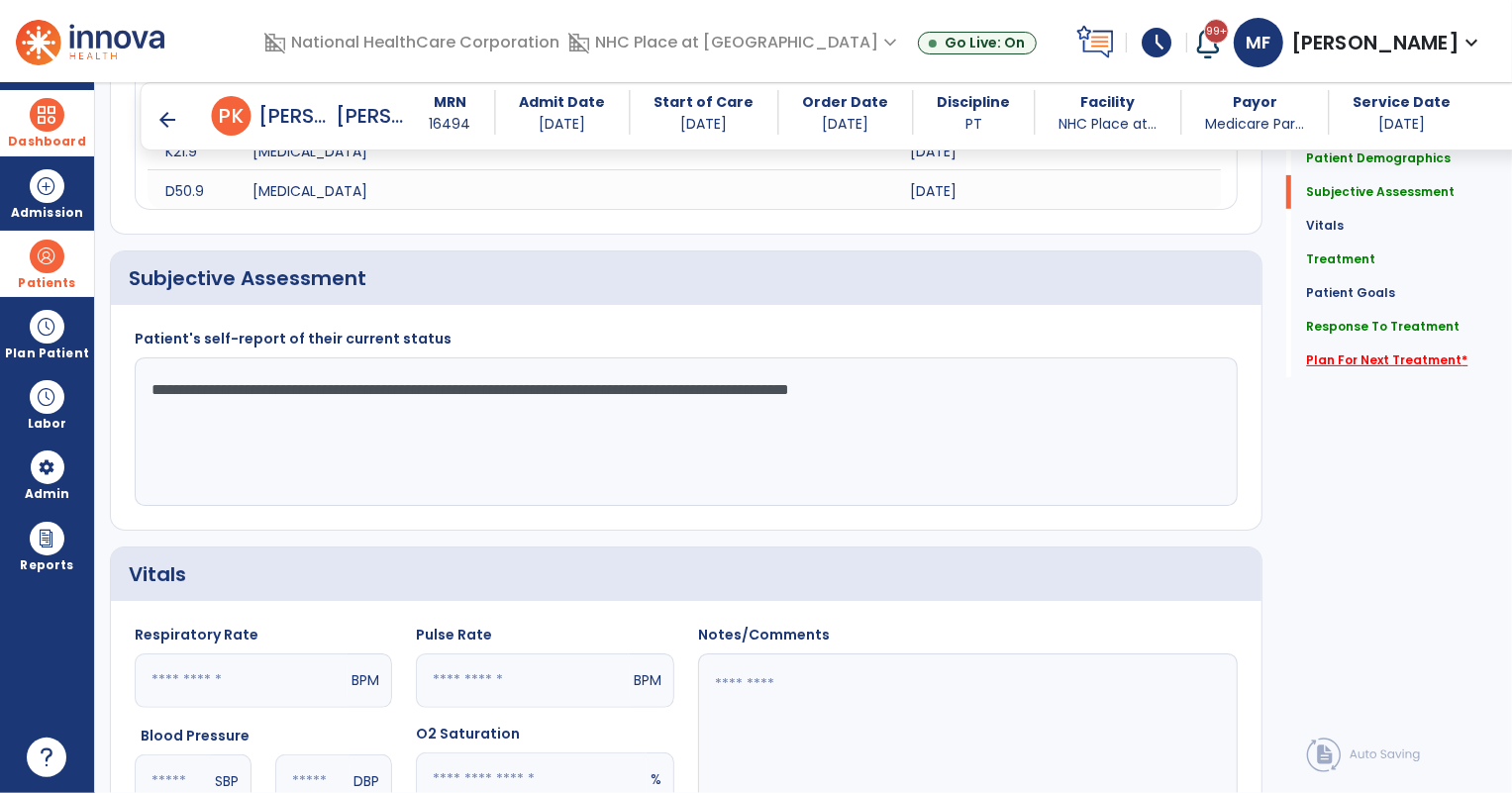 click on "Plan For Next Treatment   *" 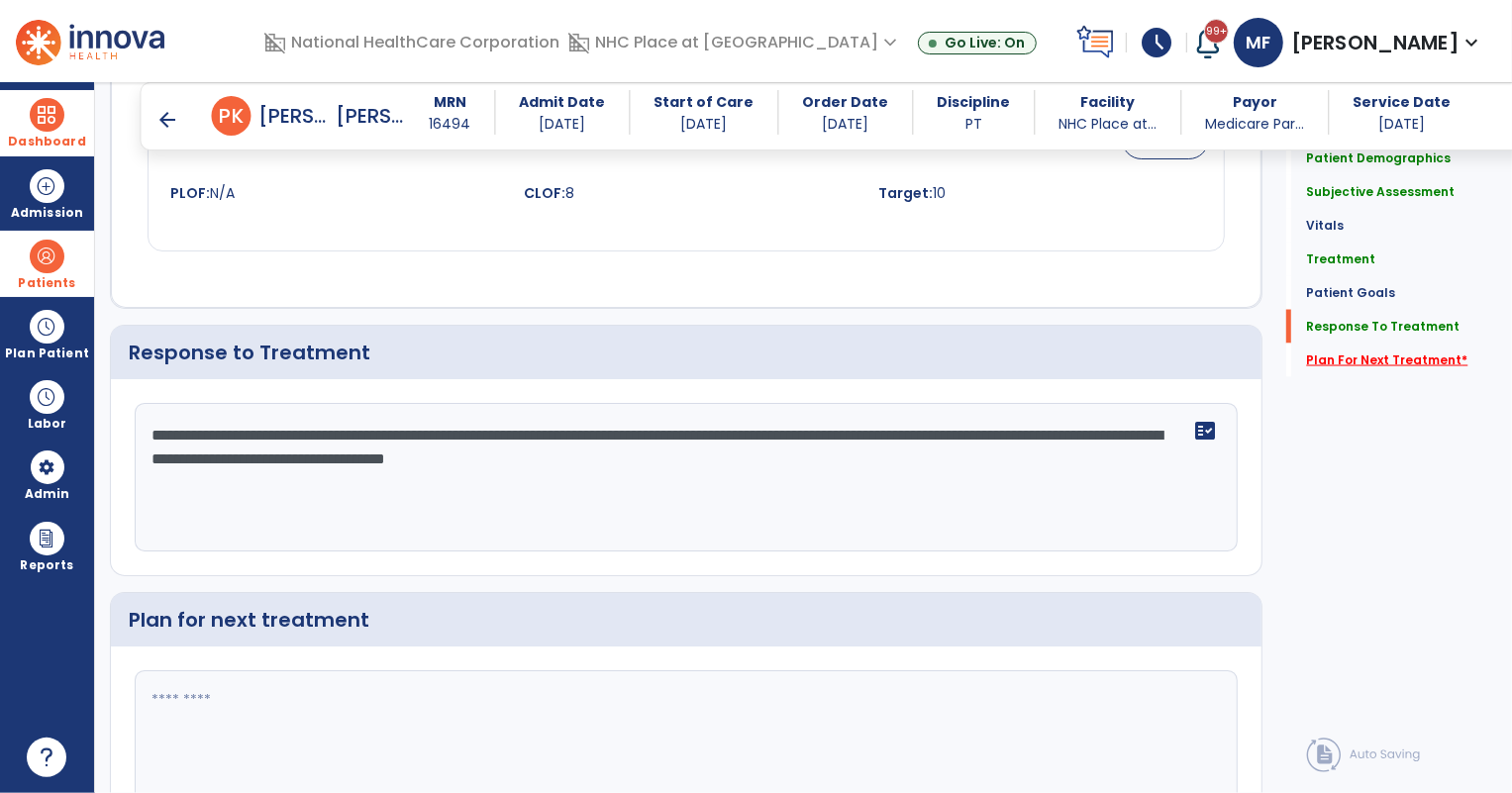 scroll, scrollTop: 2461, scrollLeft: 0, axis: vertical 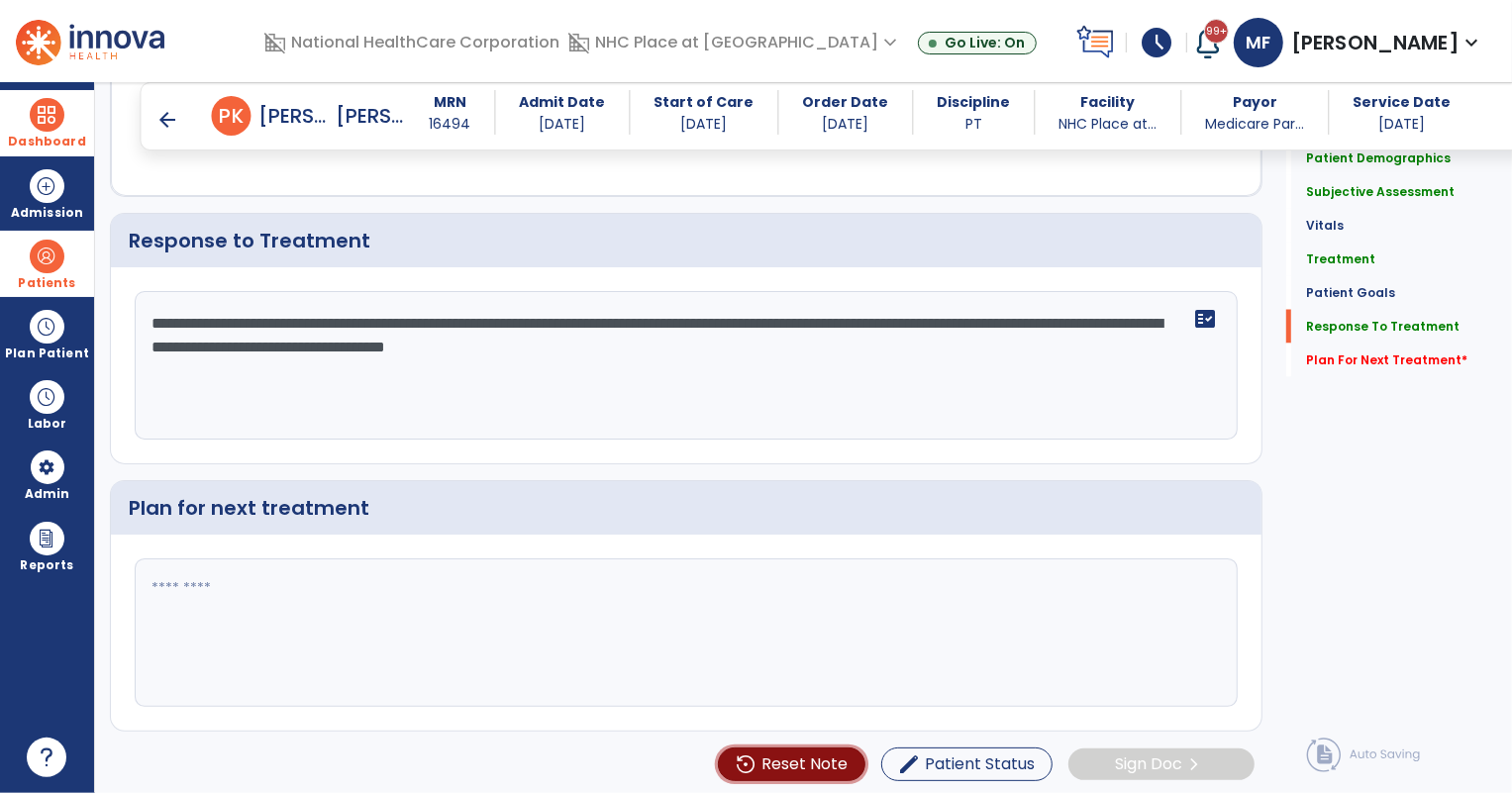 click on "Reset Note" 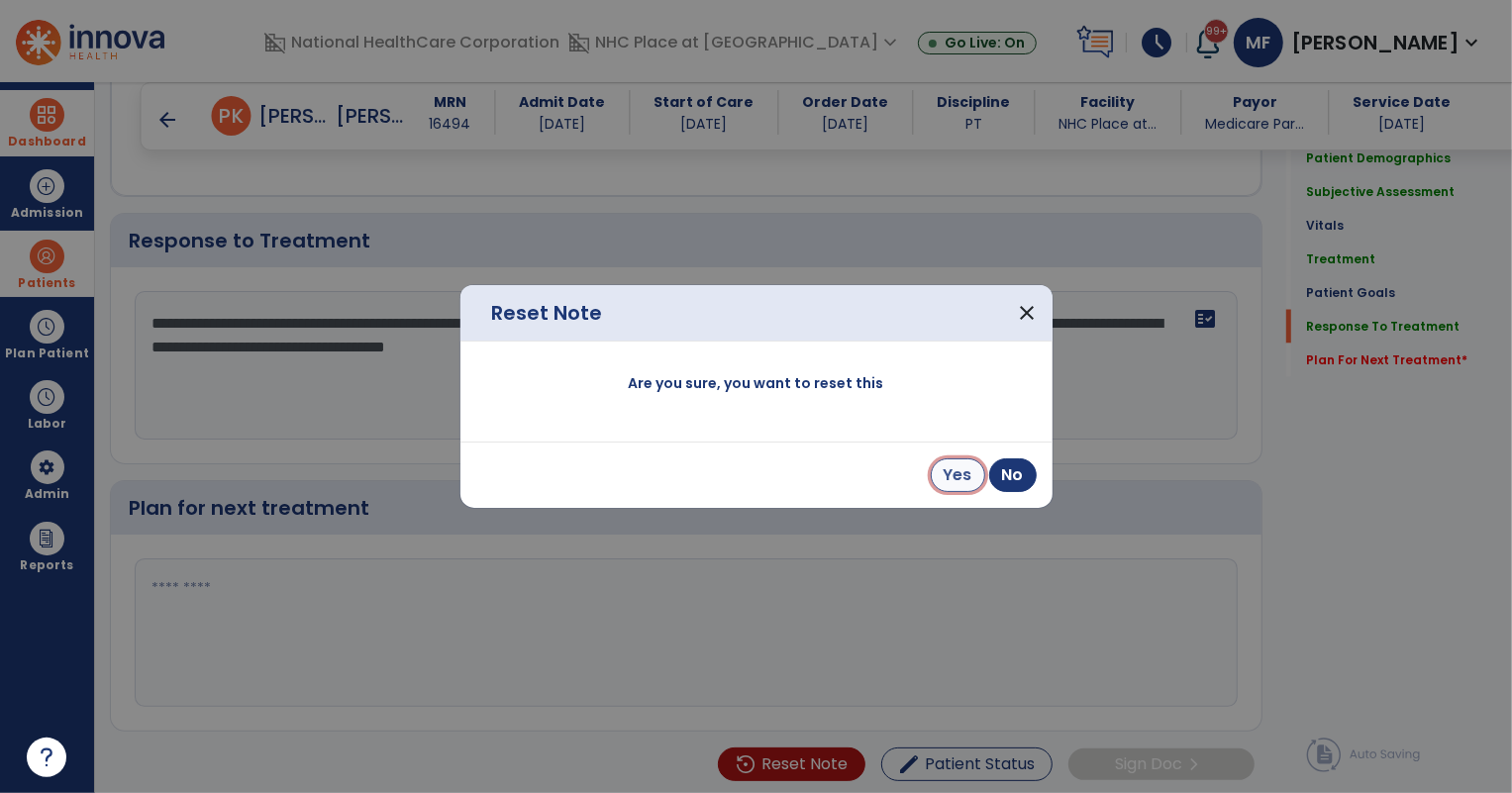 click on "Yes" at bounding box center (958, 475) 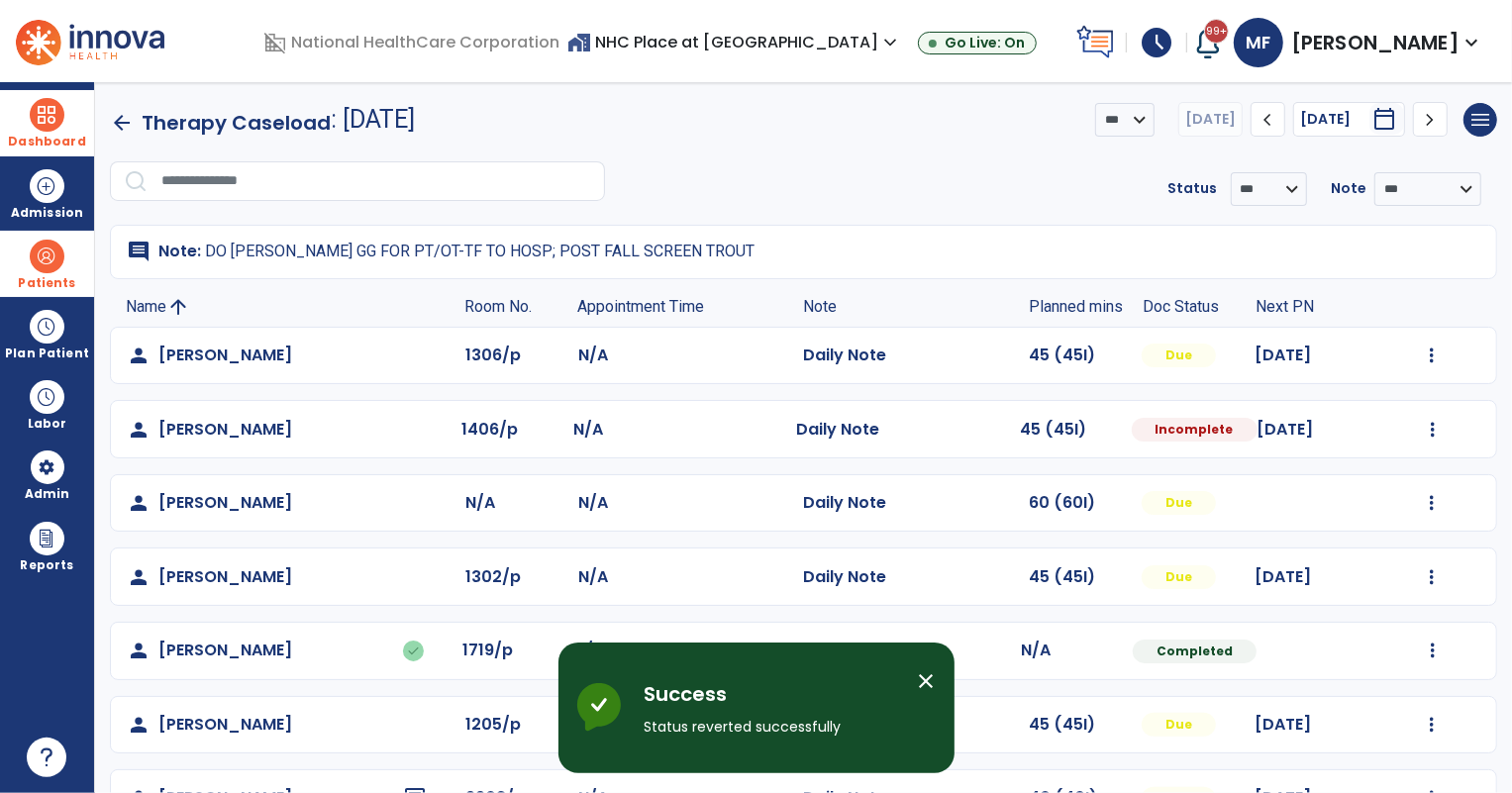click at bounding box center (47, 256) 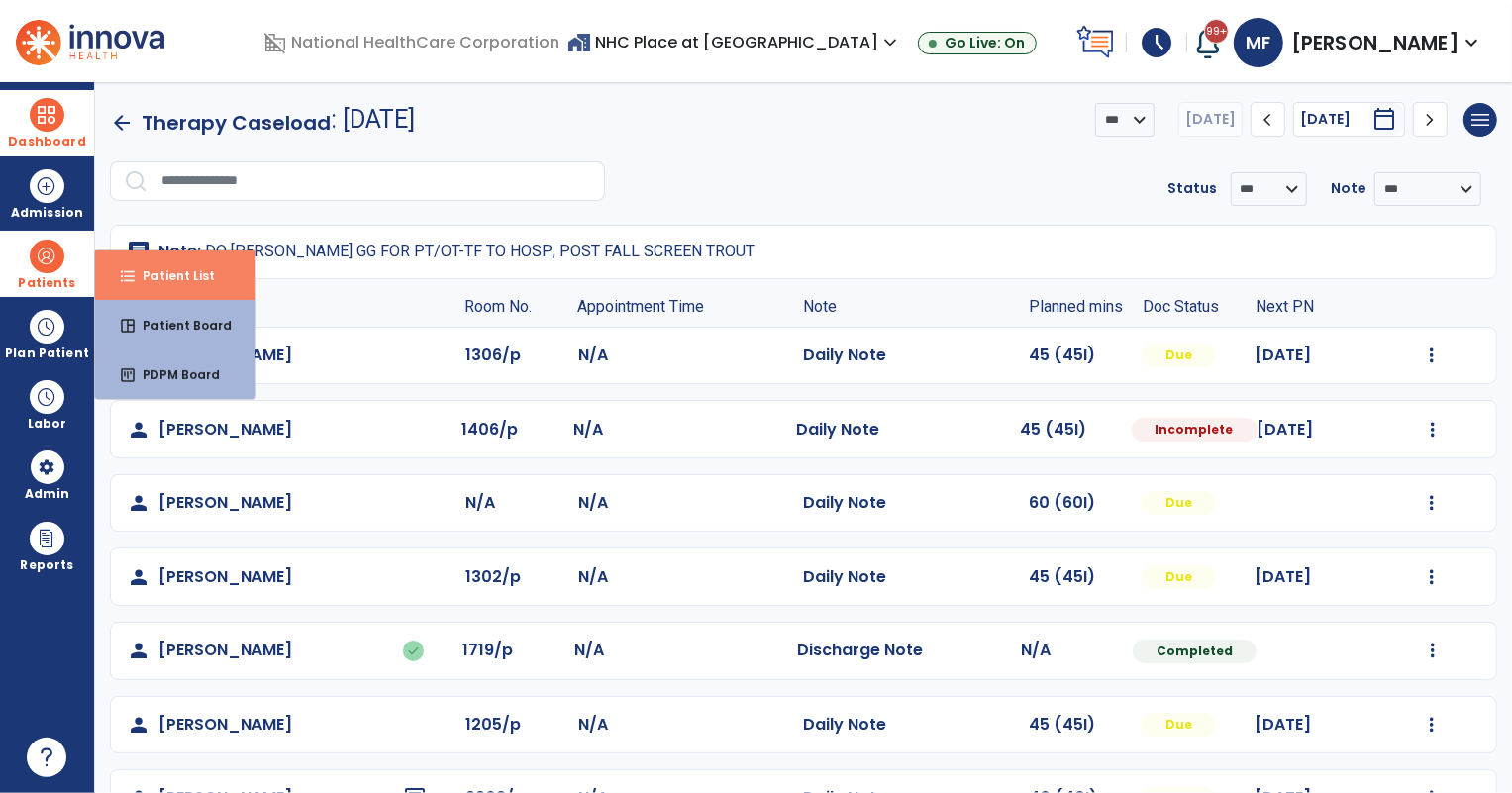click on "format_list_bulleted  Patient List" at bounding box center (175, 275) 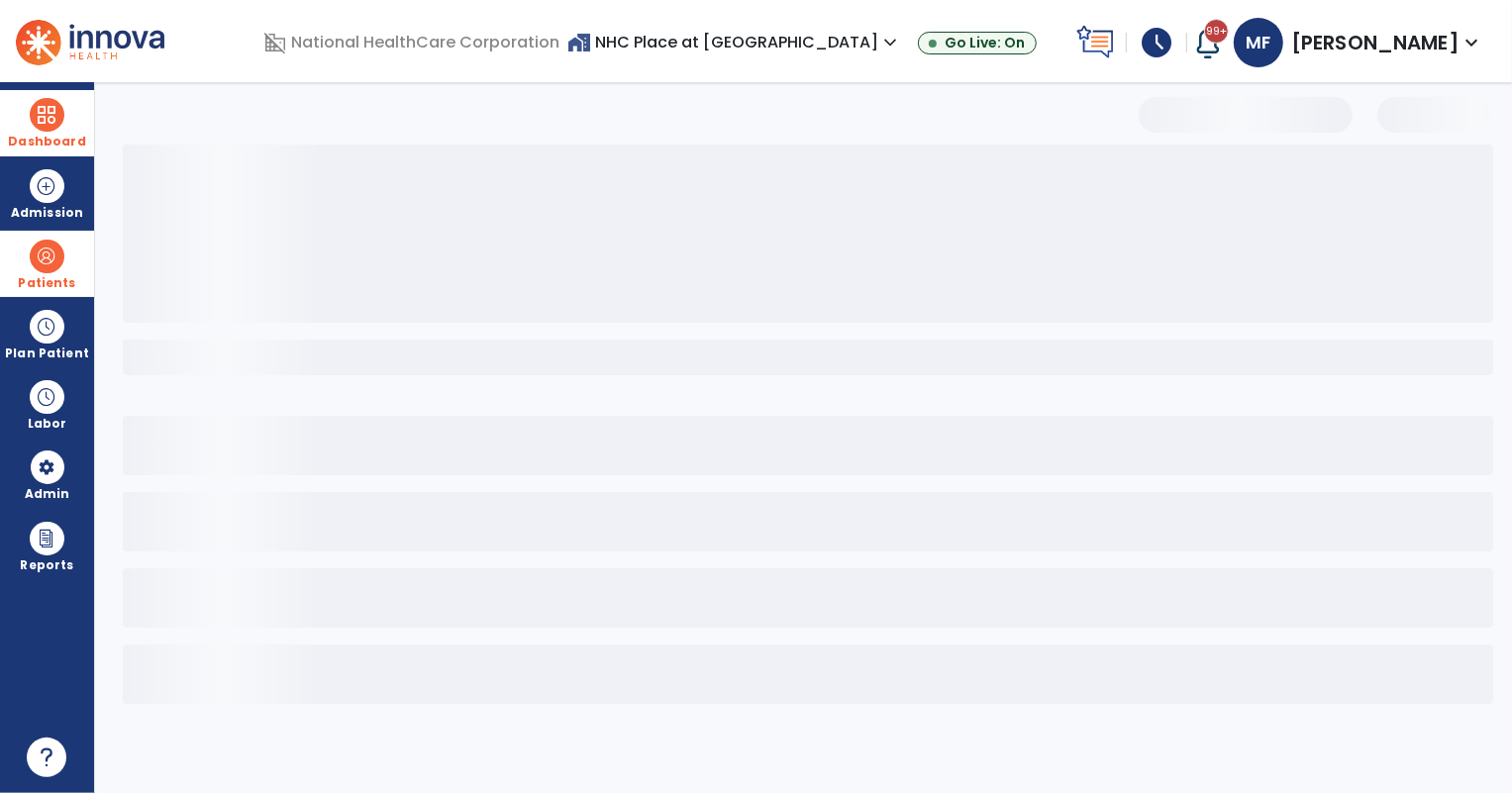 select on "***" 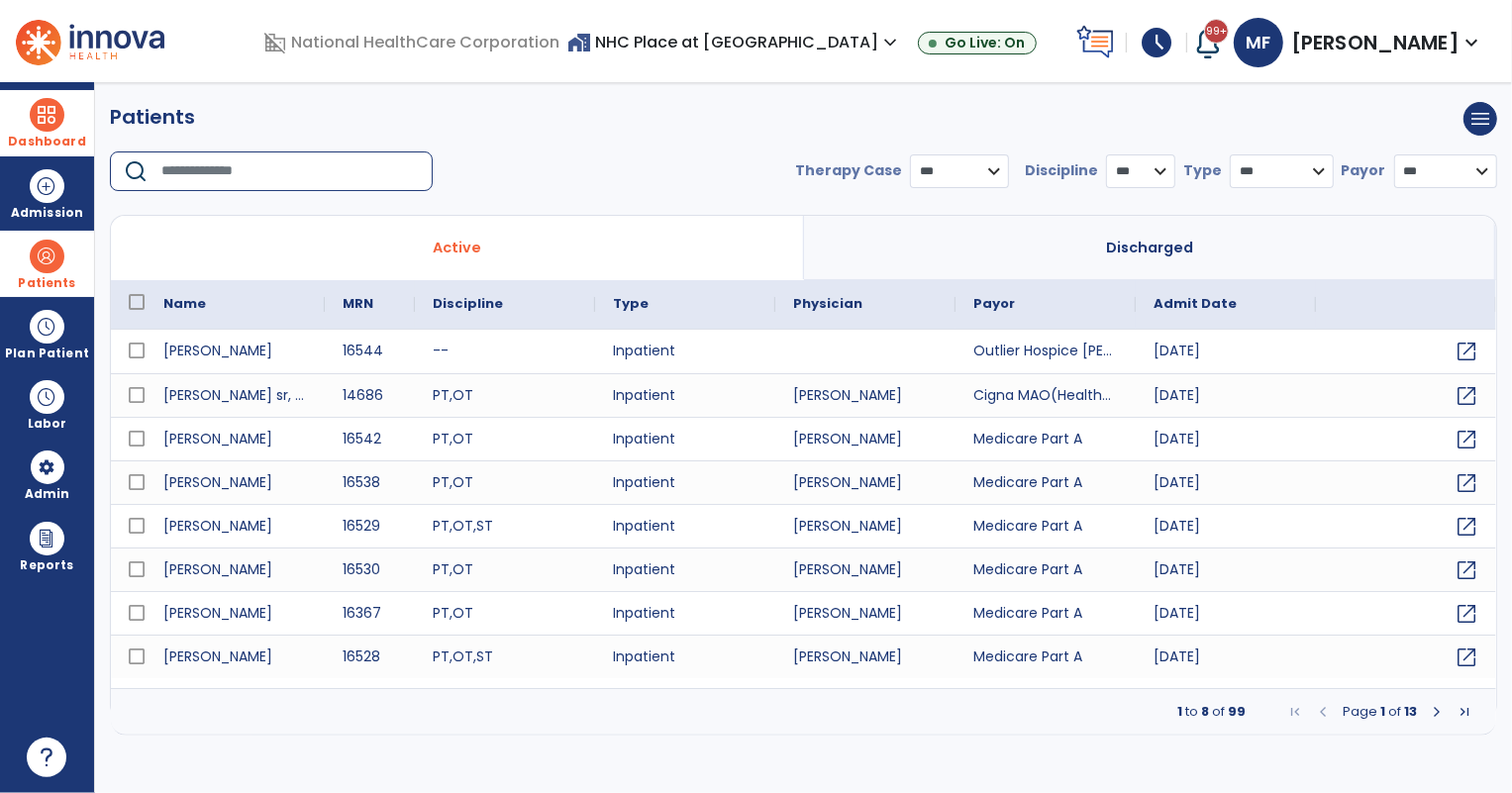 click at bounding box center [290, 171] 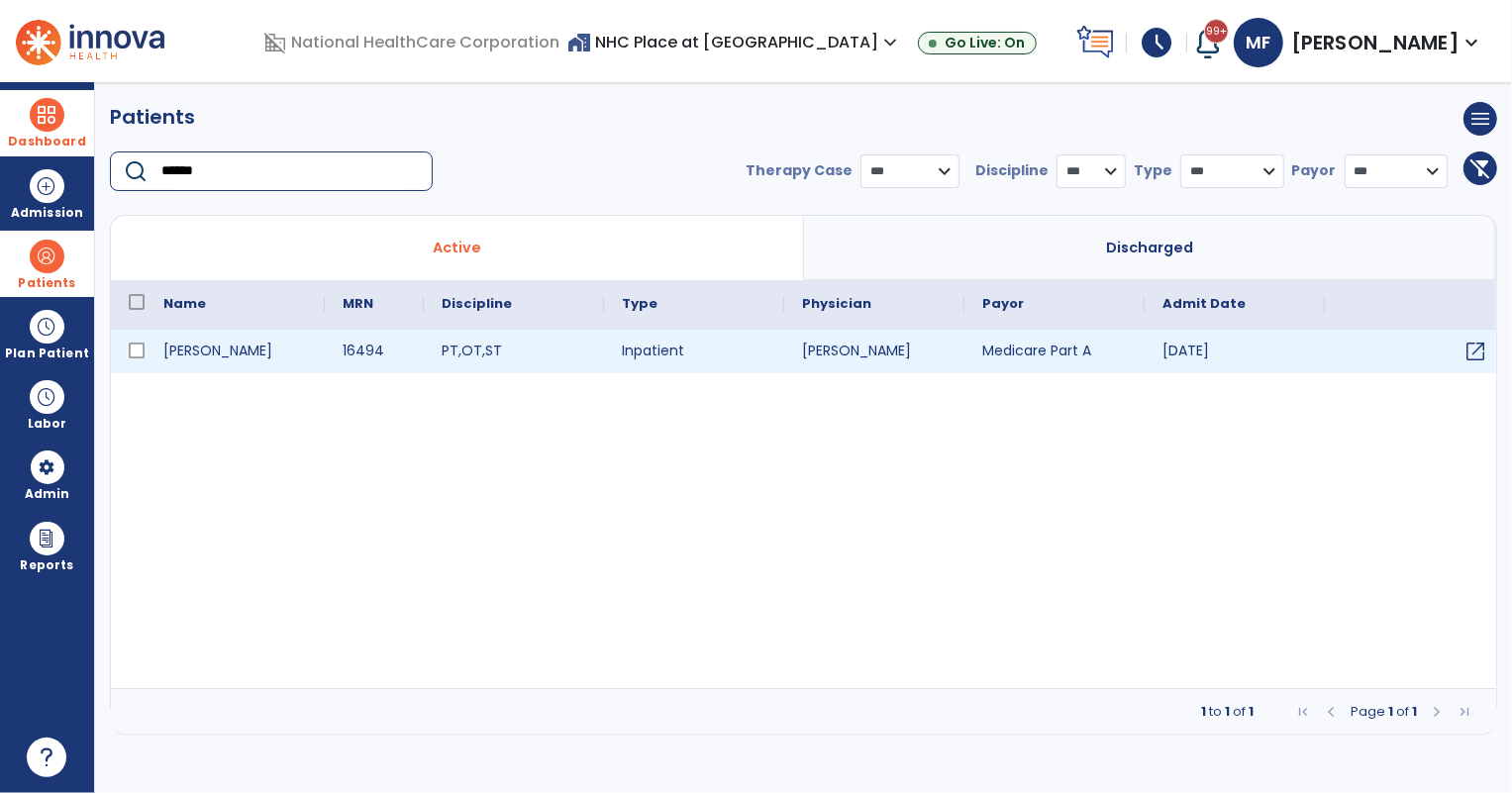 type on "******" 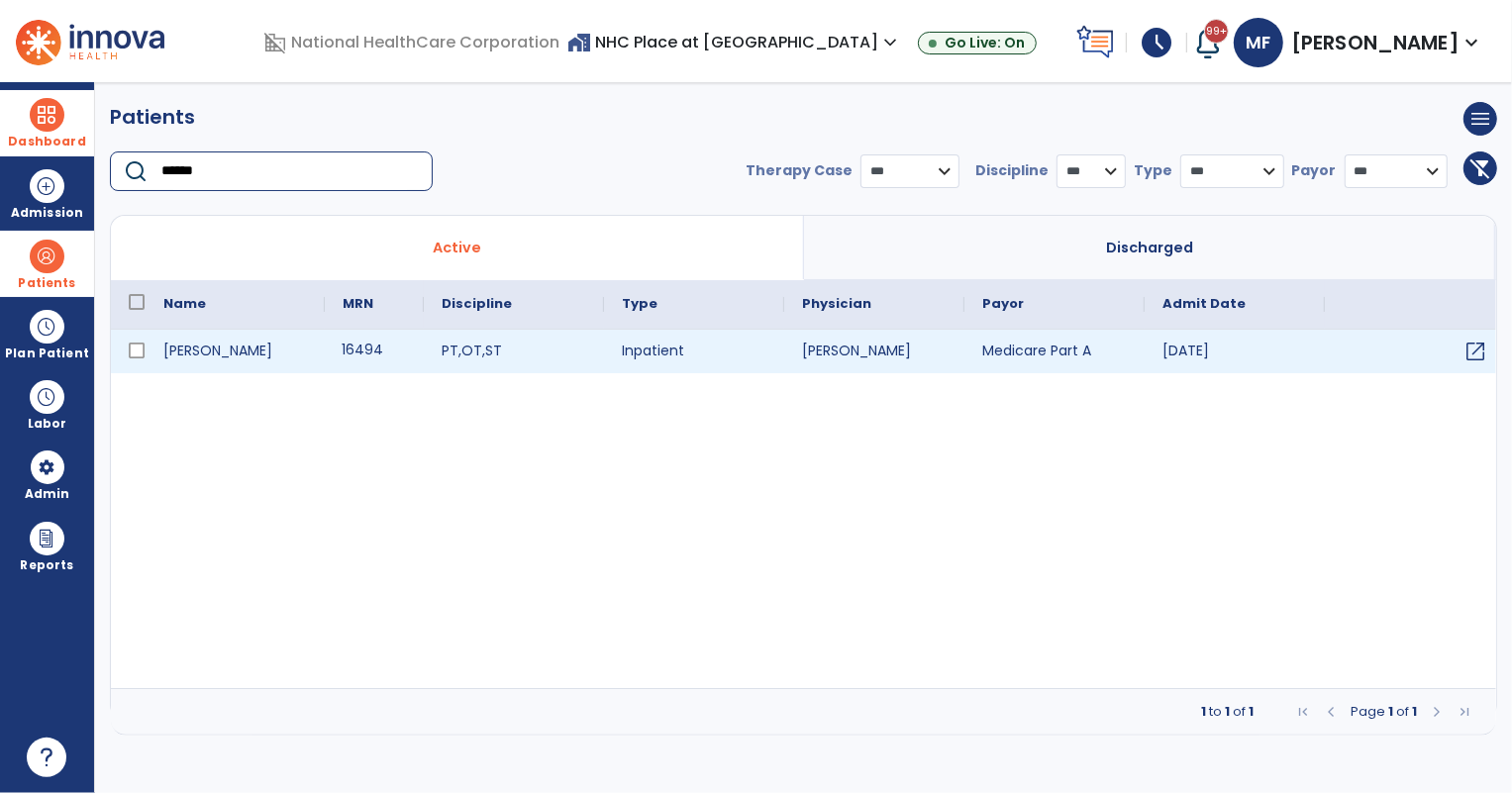 click on "16494" at bounding box center [374, 351] 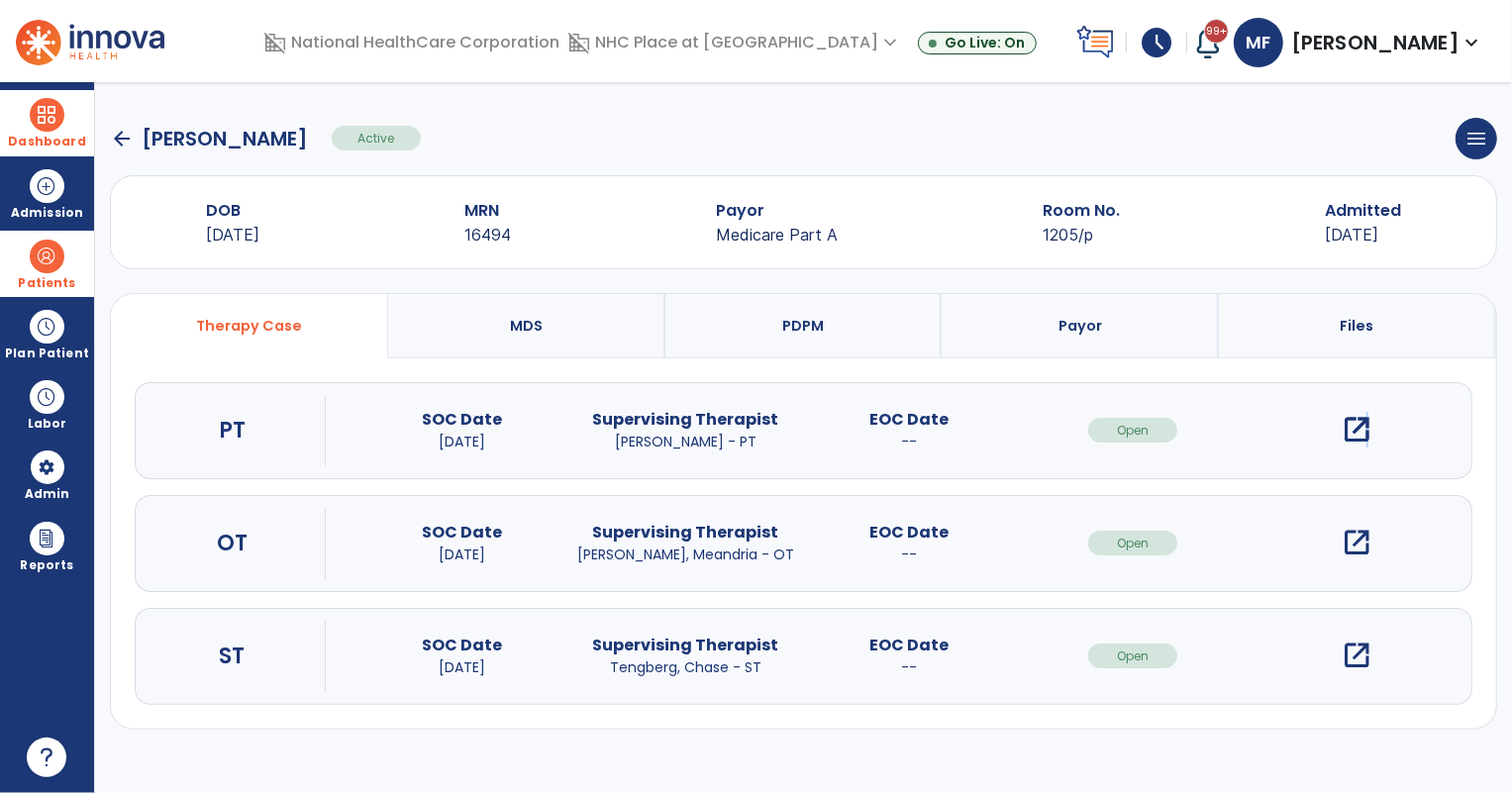 click on "open_in_new" at bounding box center (1357, 430) 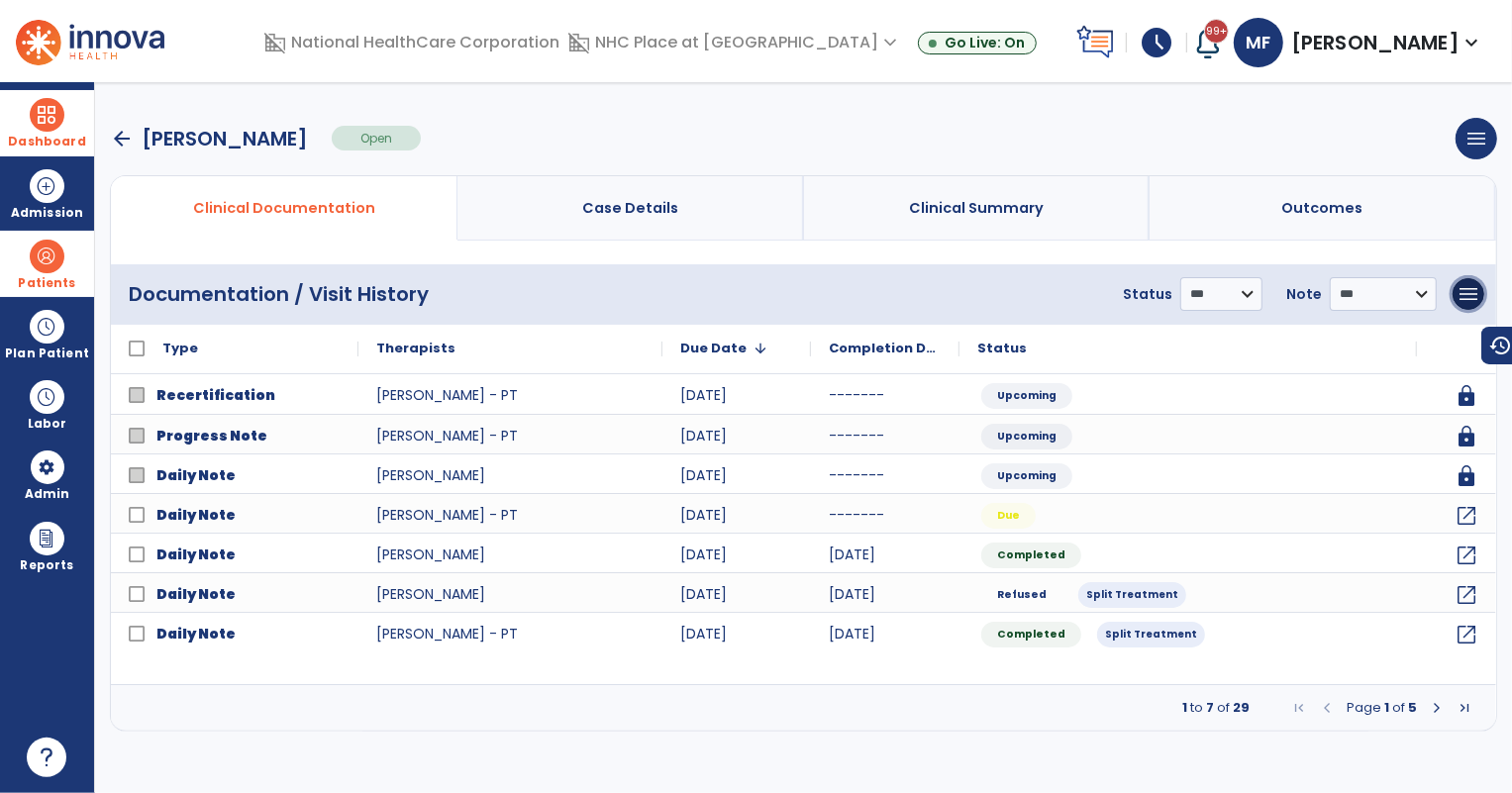 drag, startPoint x: 1470, startPoint y: 293, endPoint x: 1448, endPoint y: 308, distance: 26.62705 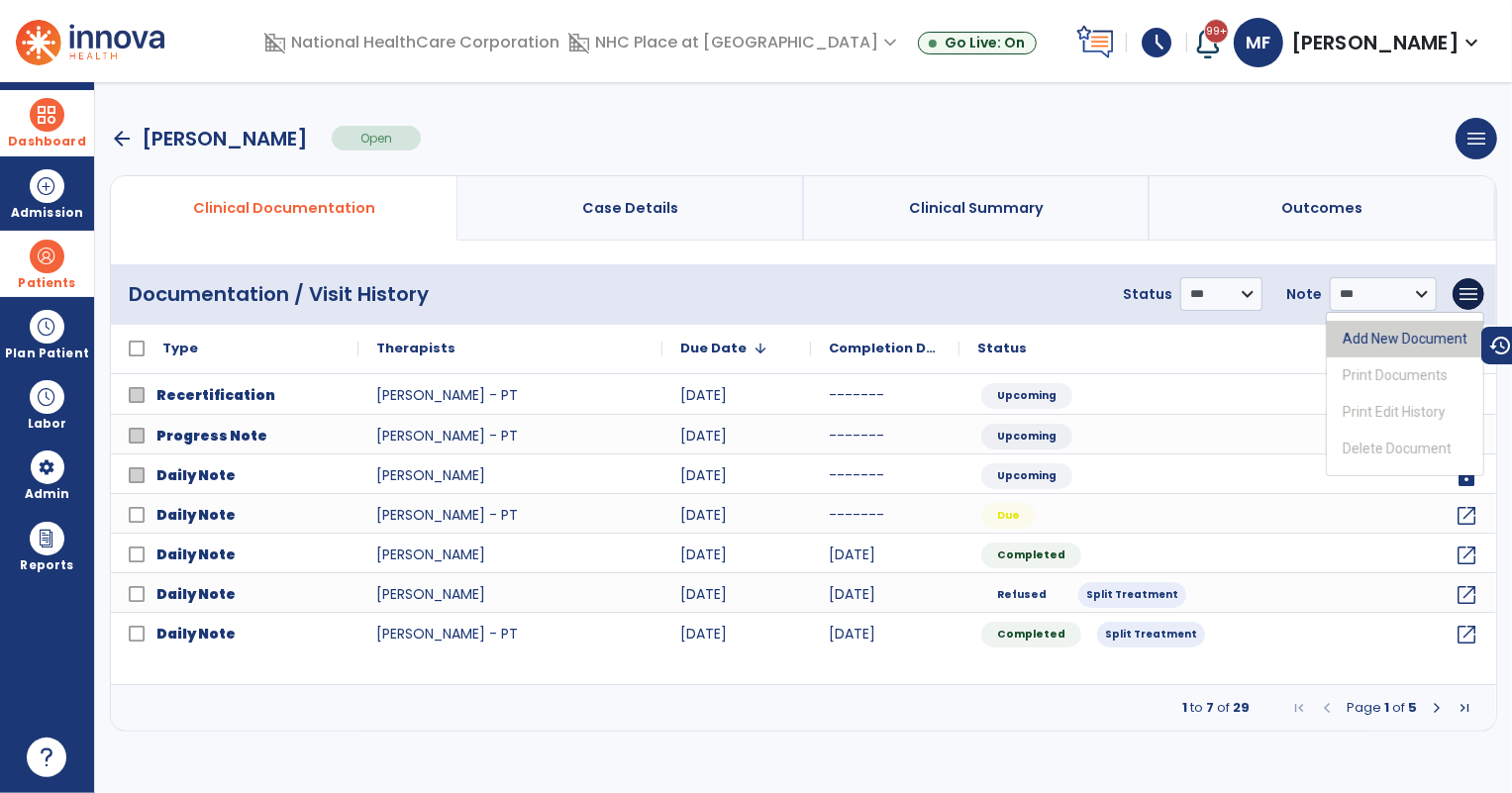 click on "Add New Document" at bounding box center [1405, 339] 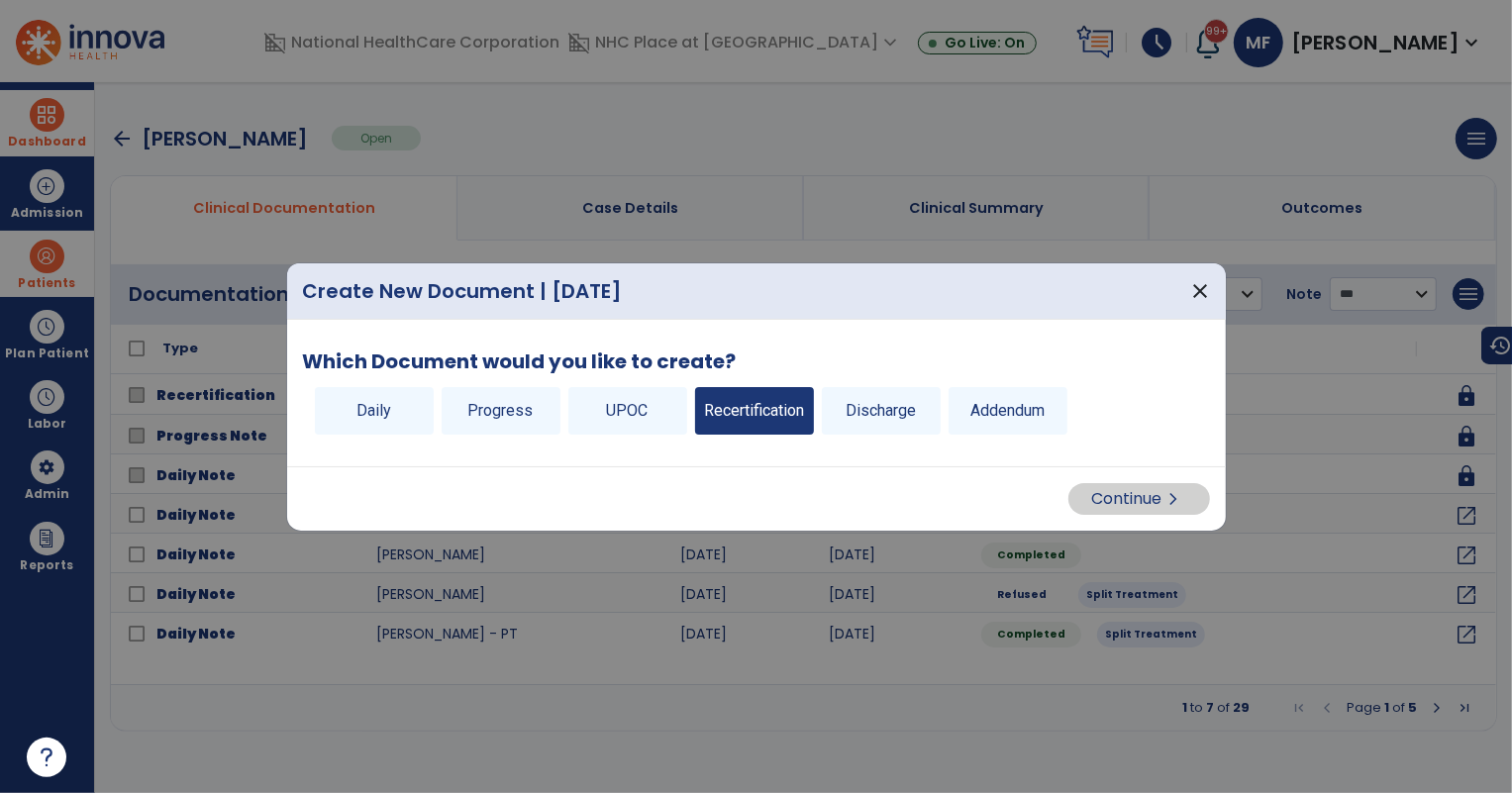 click on "Recertification" at bounding box center (755, 411) 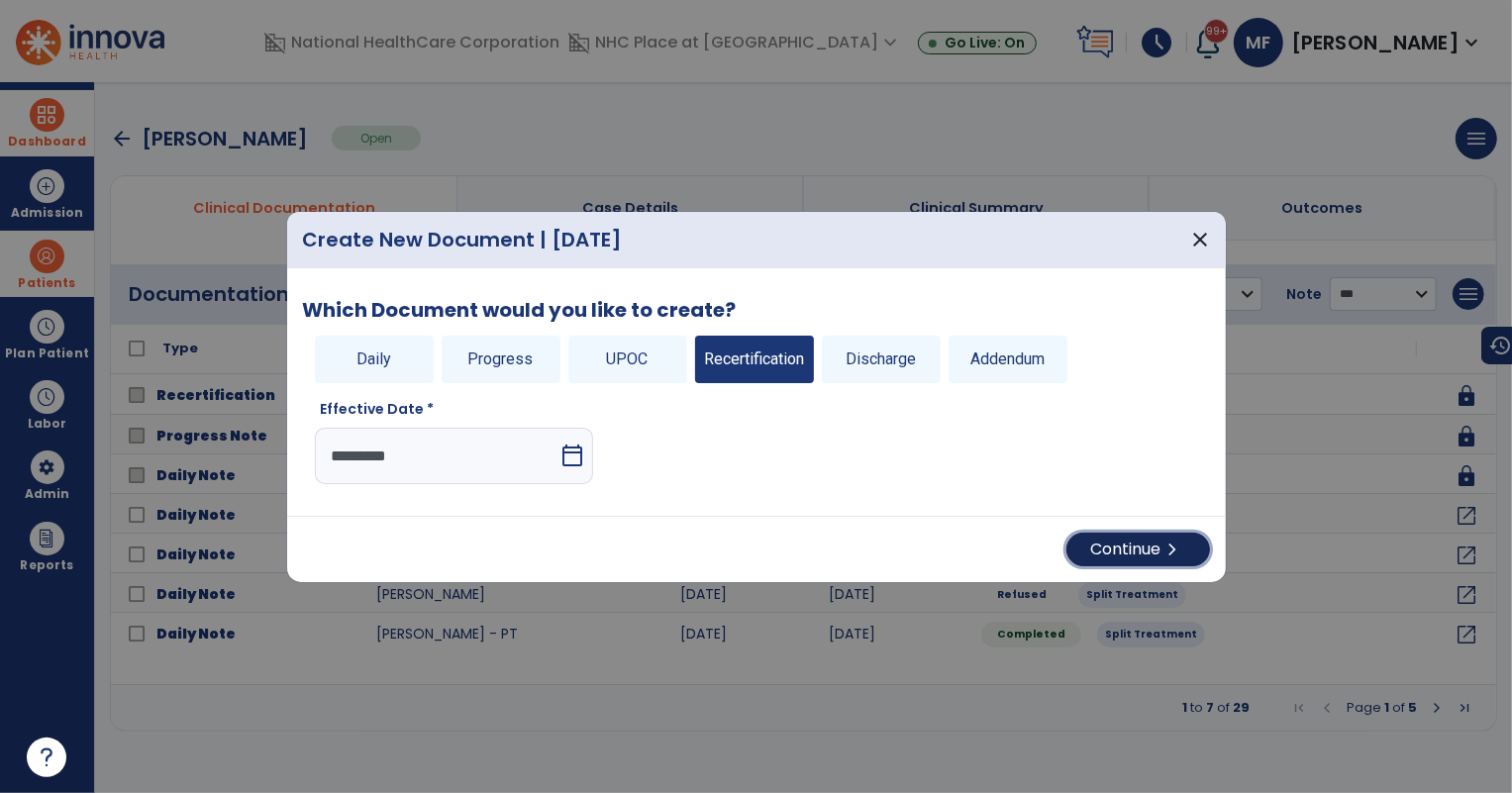 click on "Continue   chevron_right" at bounding box center [1138, 549] 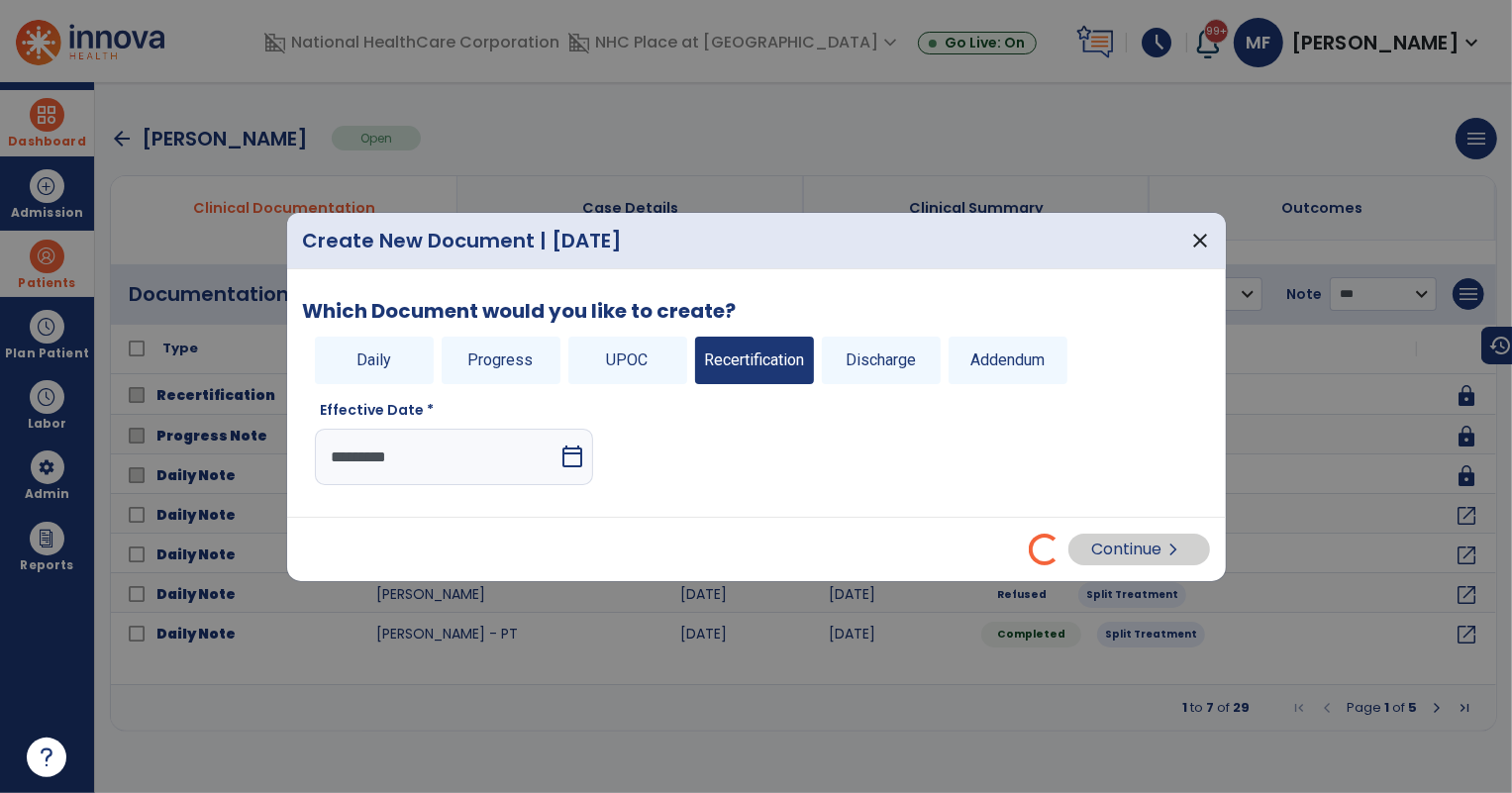 select on "**" 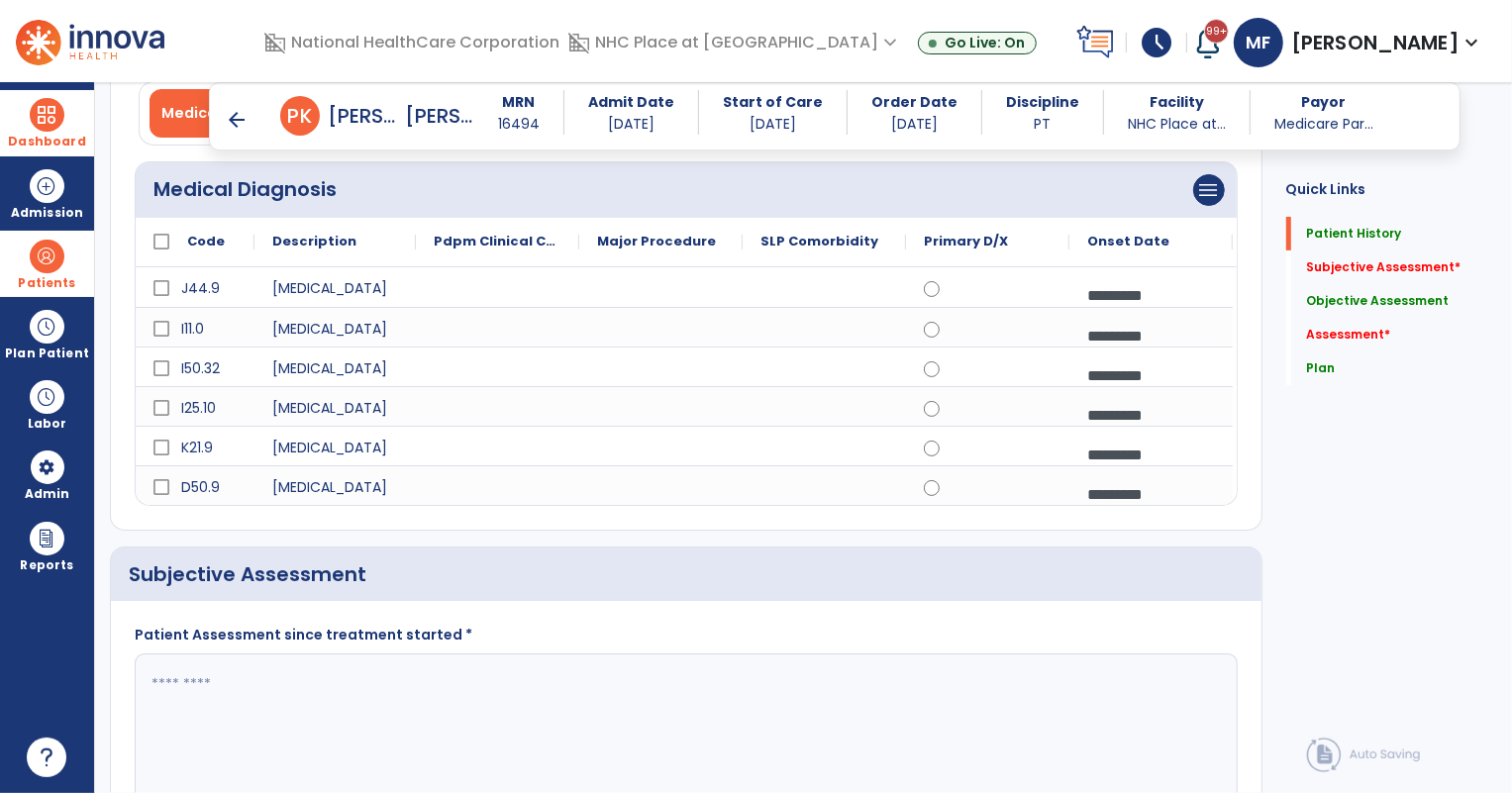 scroll, scrollTop: 269, scrollLeft: 0, axis: vertical 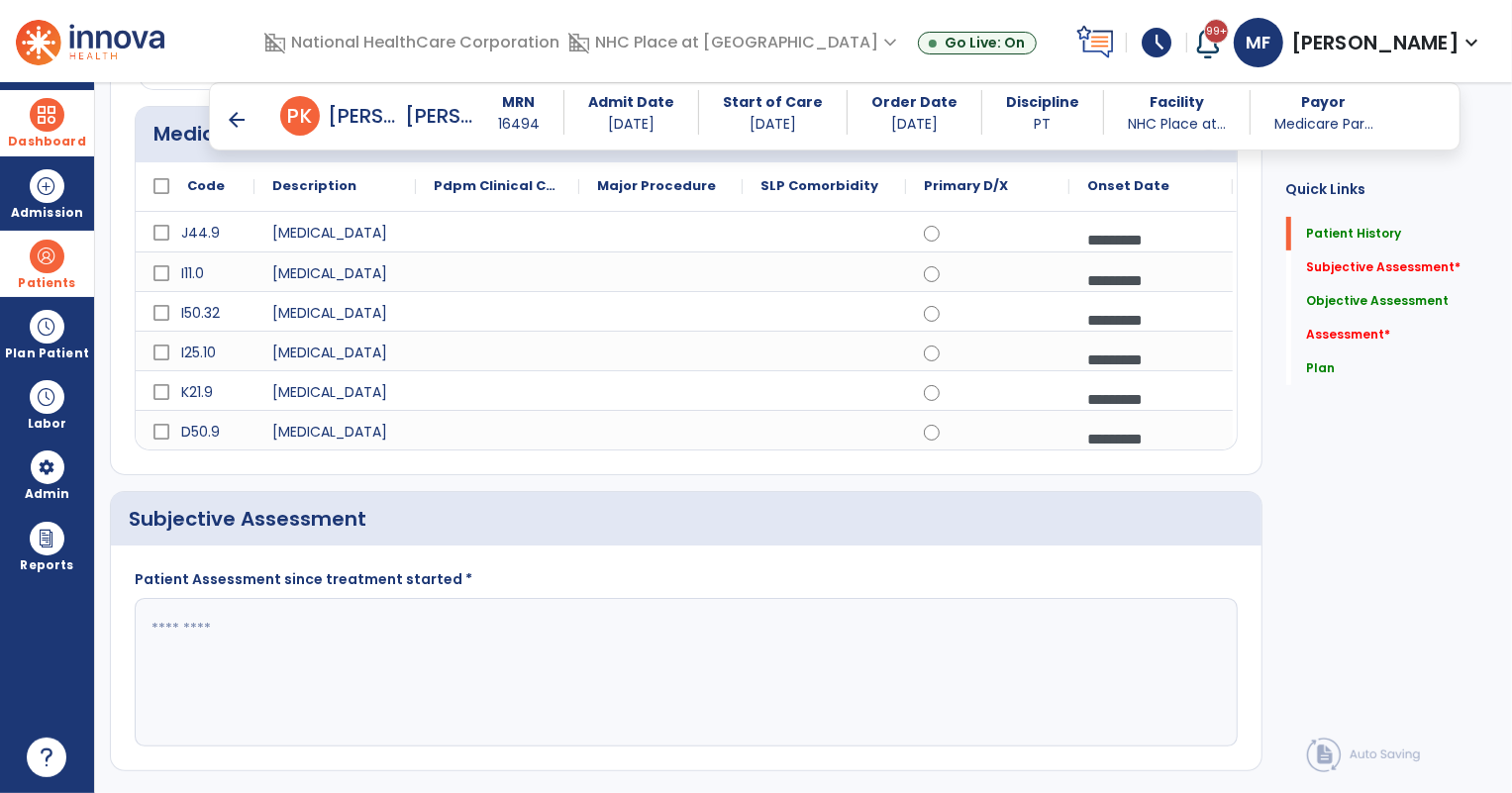 click 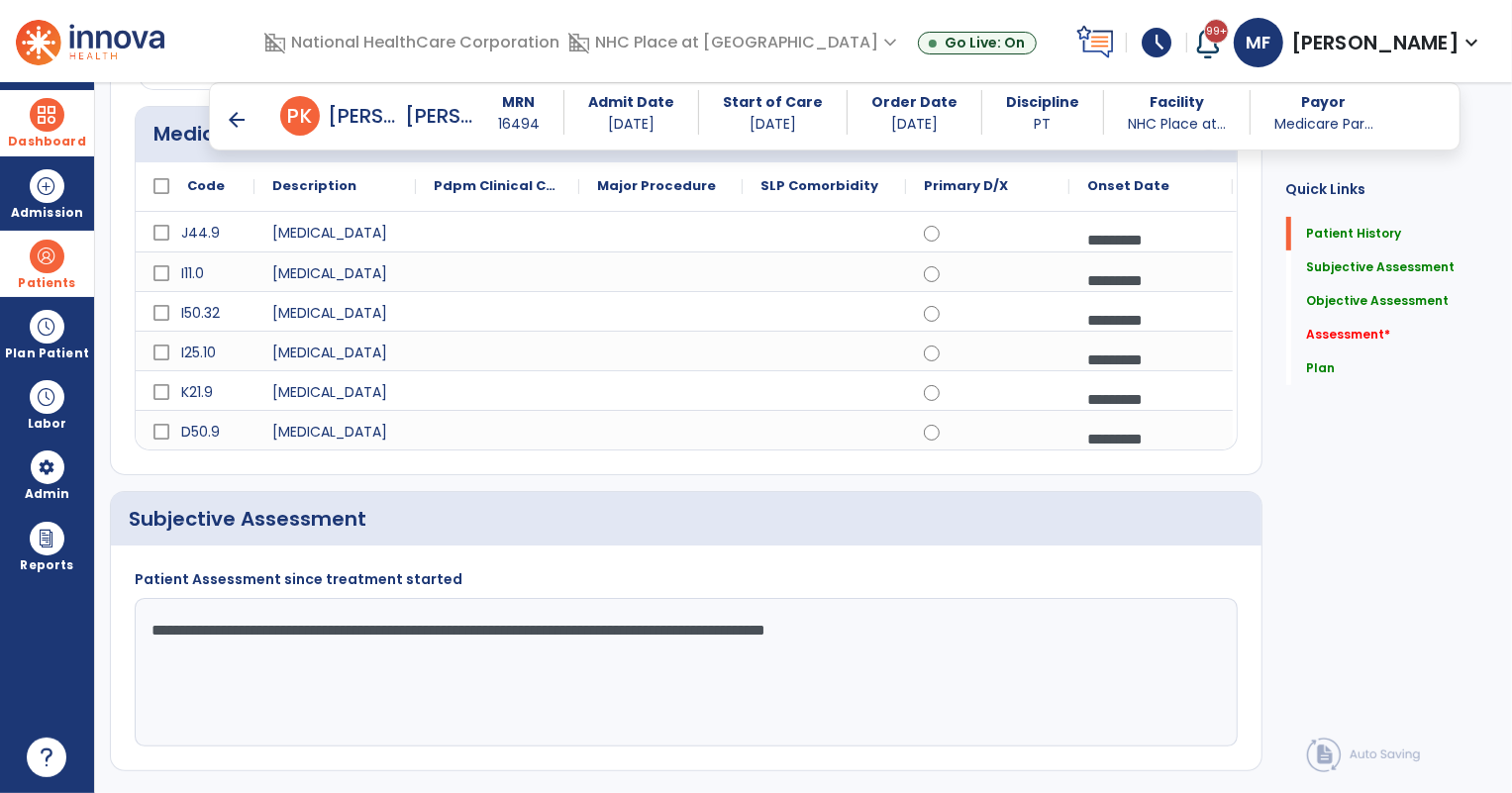 click on "**********" 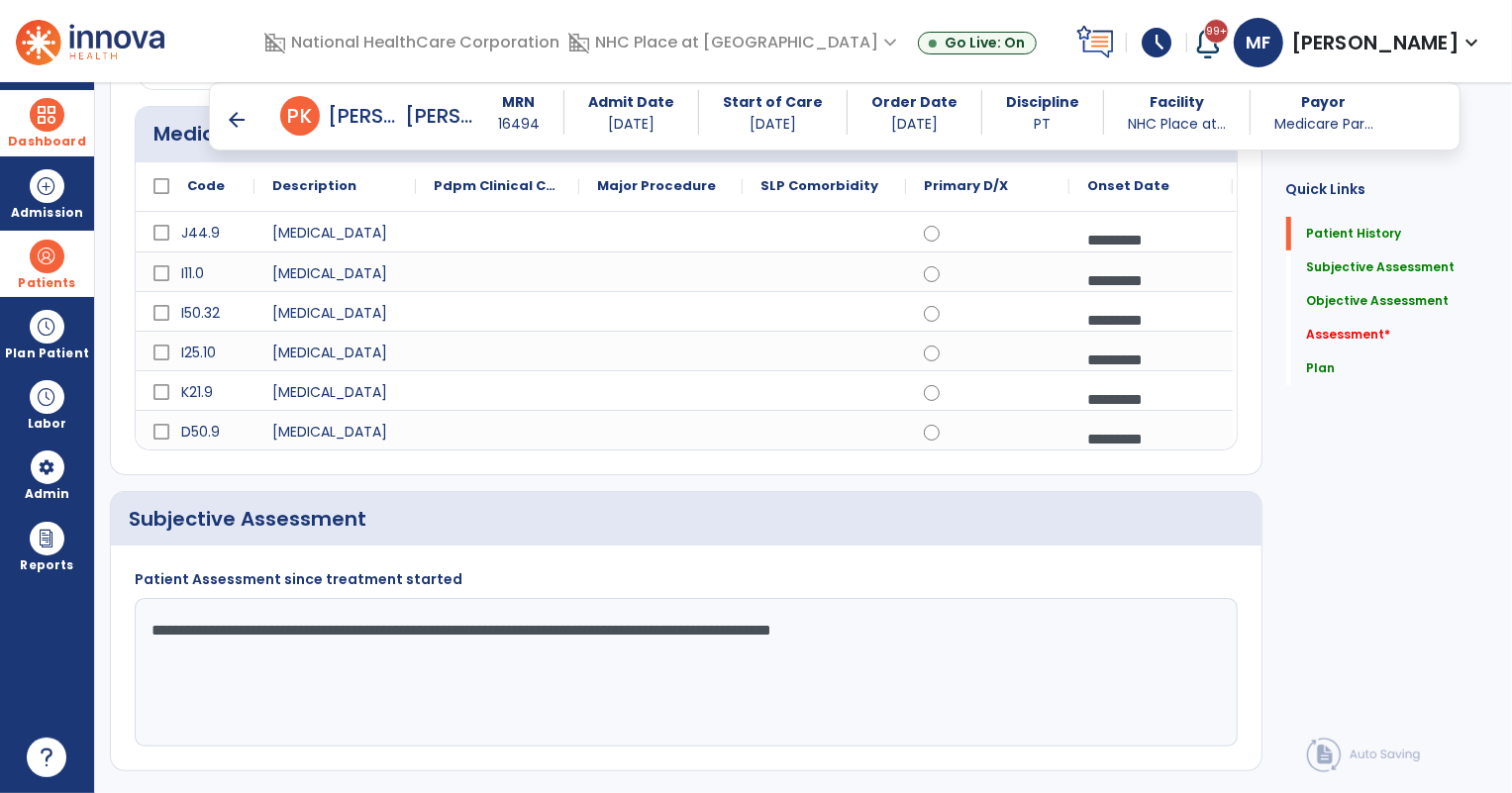 drag, startPoint x: 928, startPoint y: 634, endPoint x: 990, endPoint y: 634, distance: 62 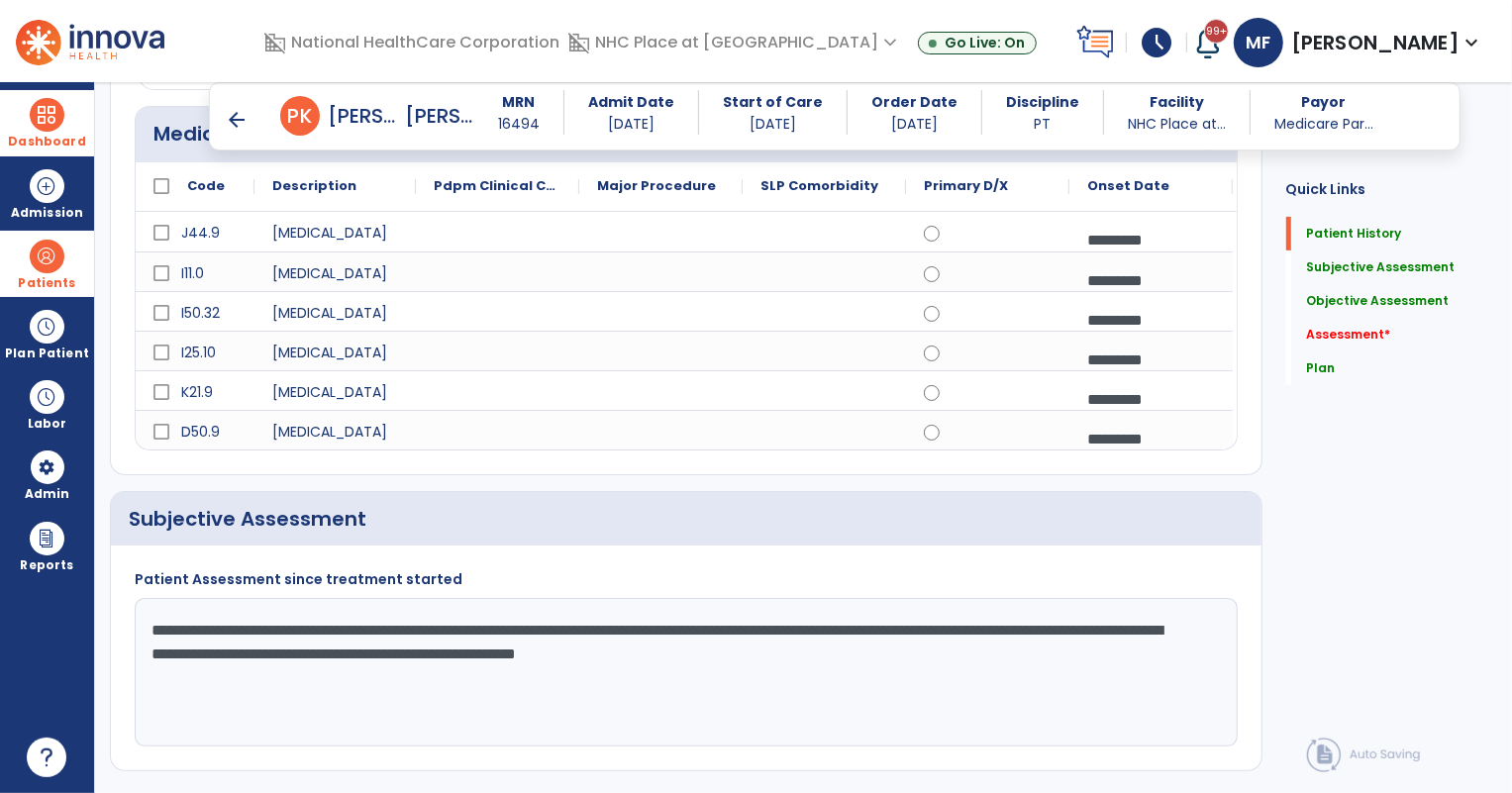 click on "**********" 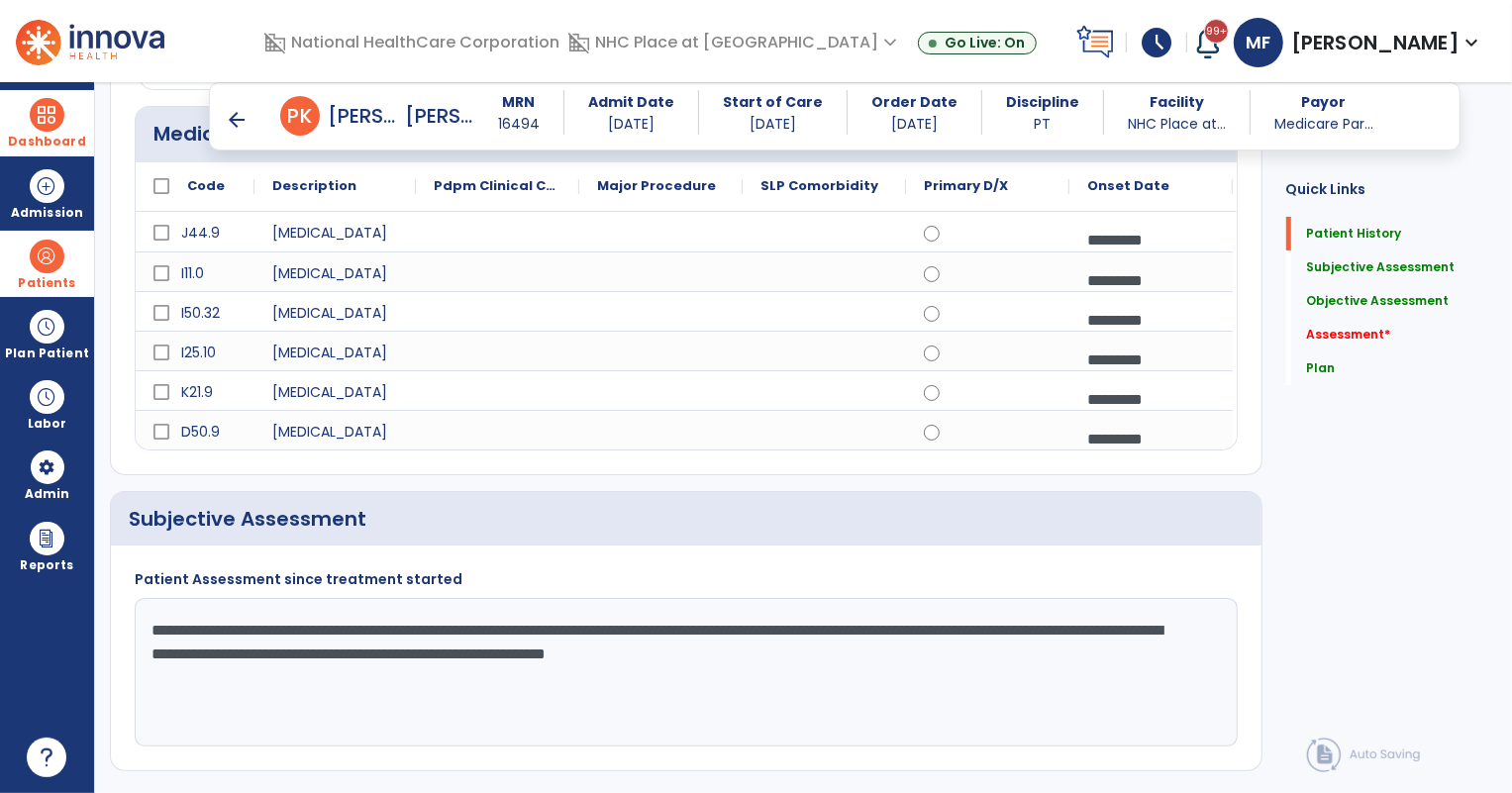 click on "**********" 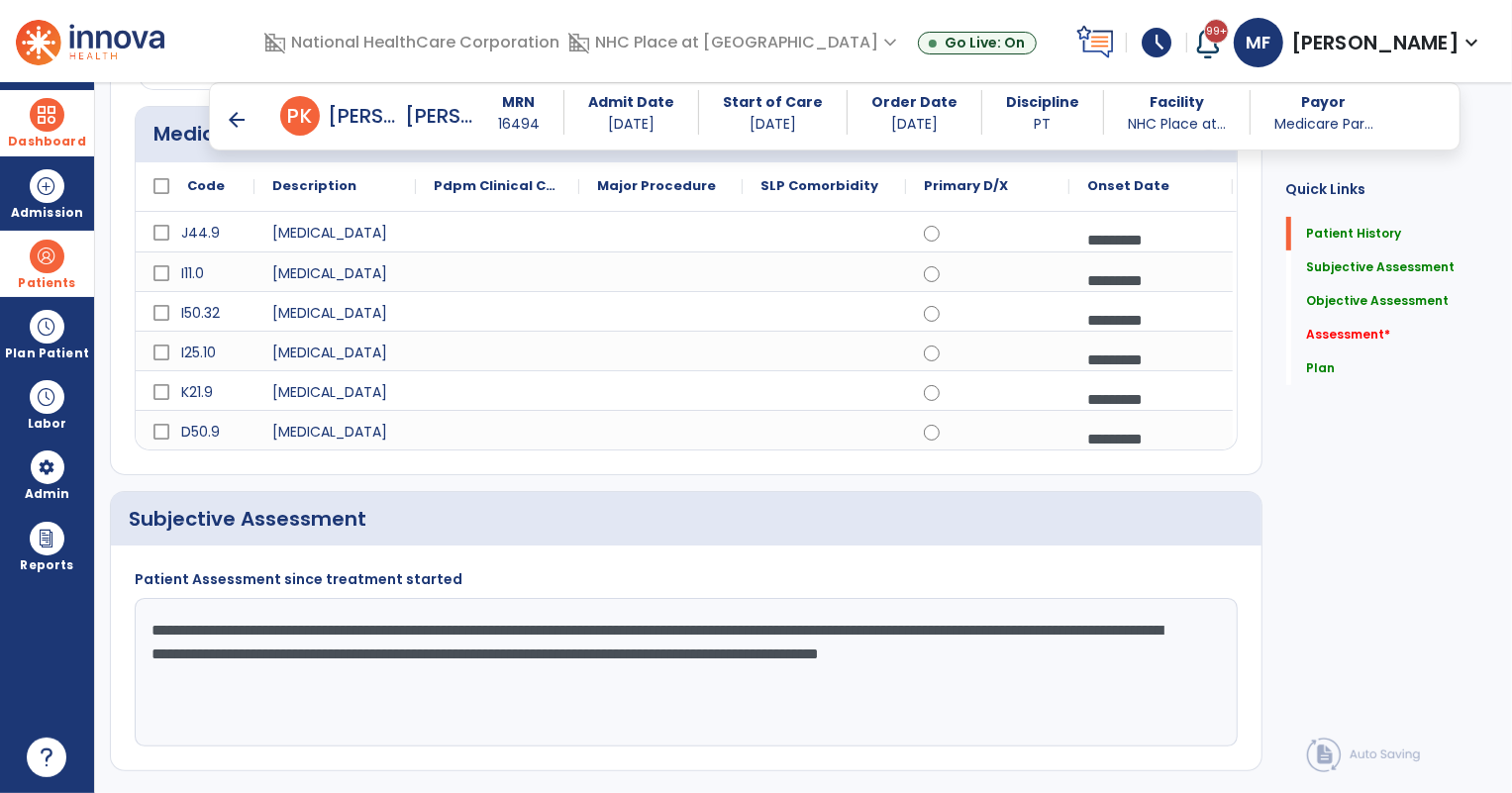 drag, startPoint x: 1068, startPoint y: 669, endPoint x: 1058, endPoint y: 700, distance: 32.57299 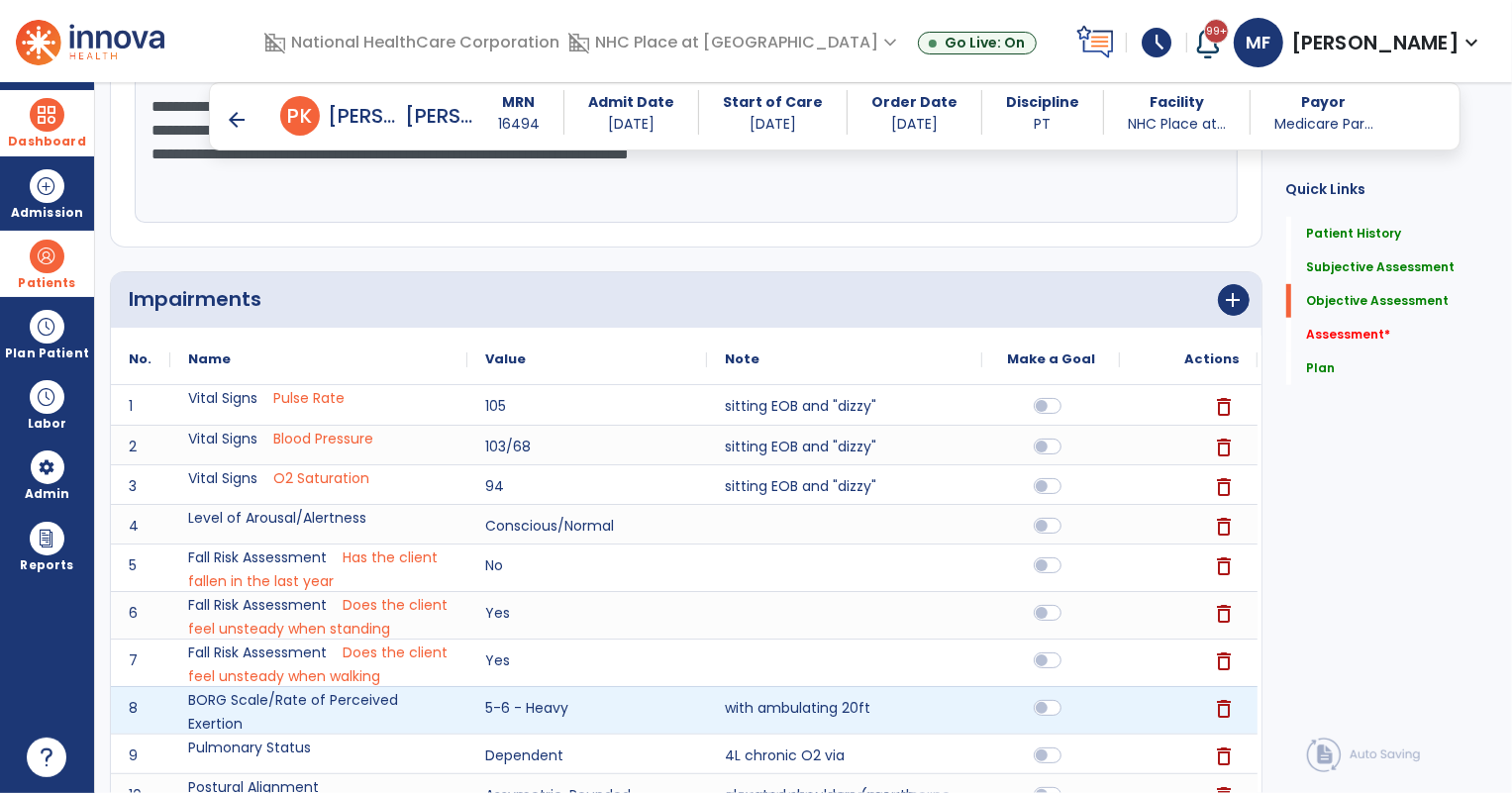 scroll, scrollTop: 810, scrollLeft: 0, axis: vertical 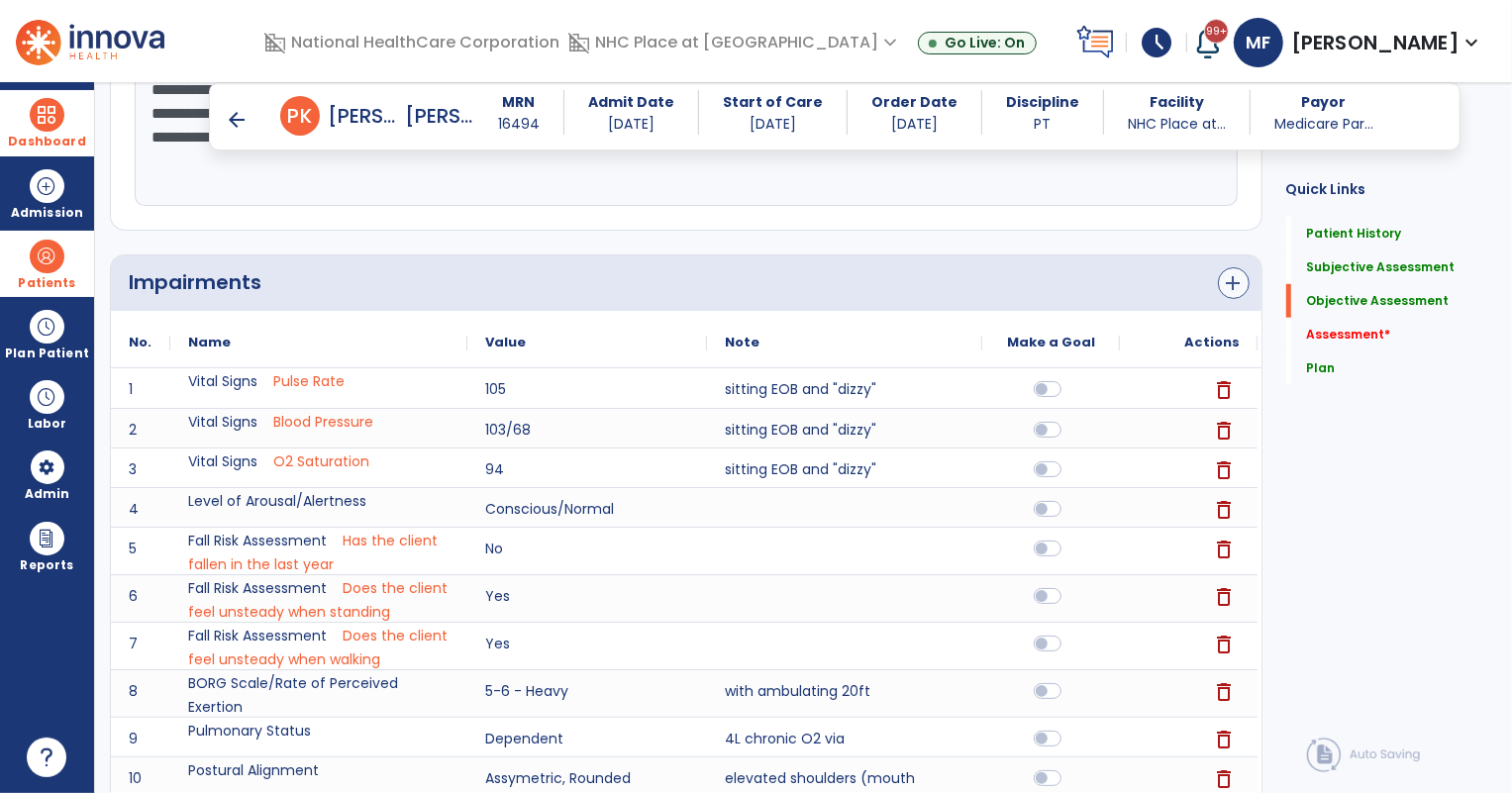 type on "**********" 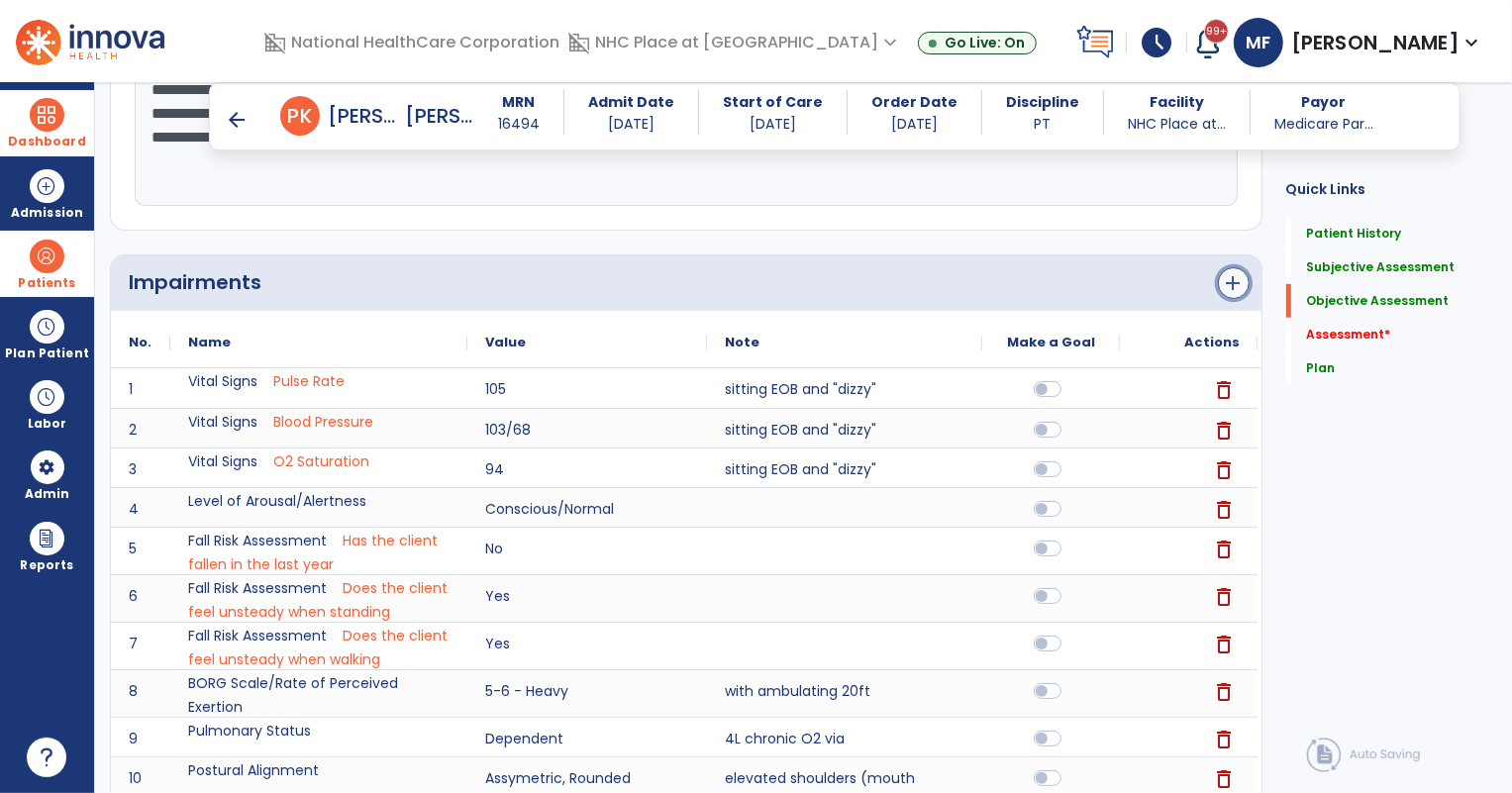 click on "add" 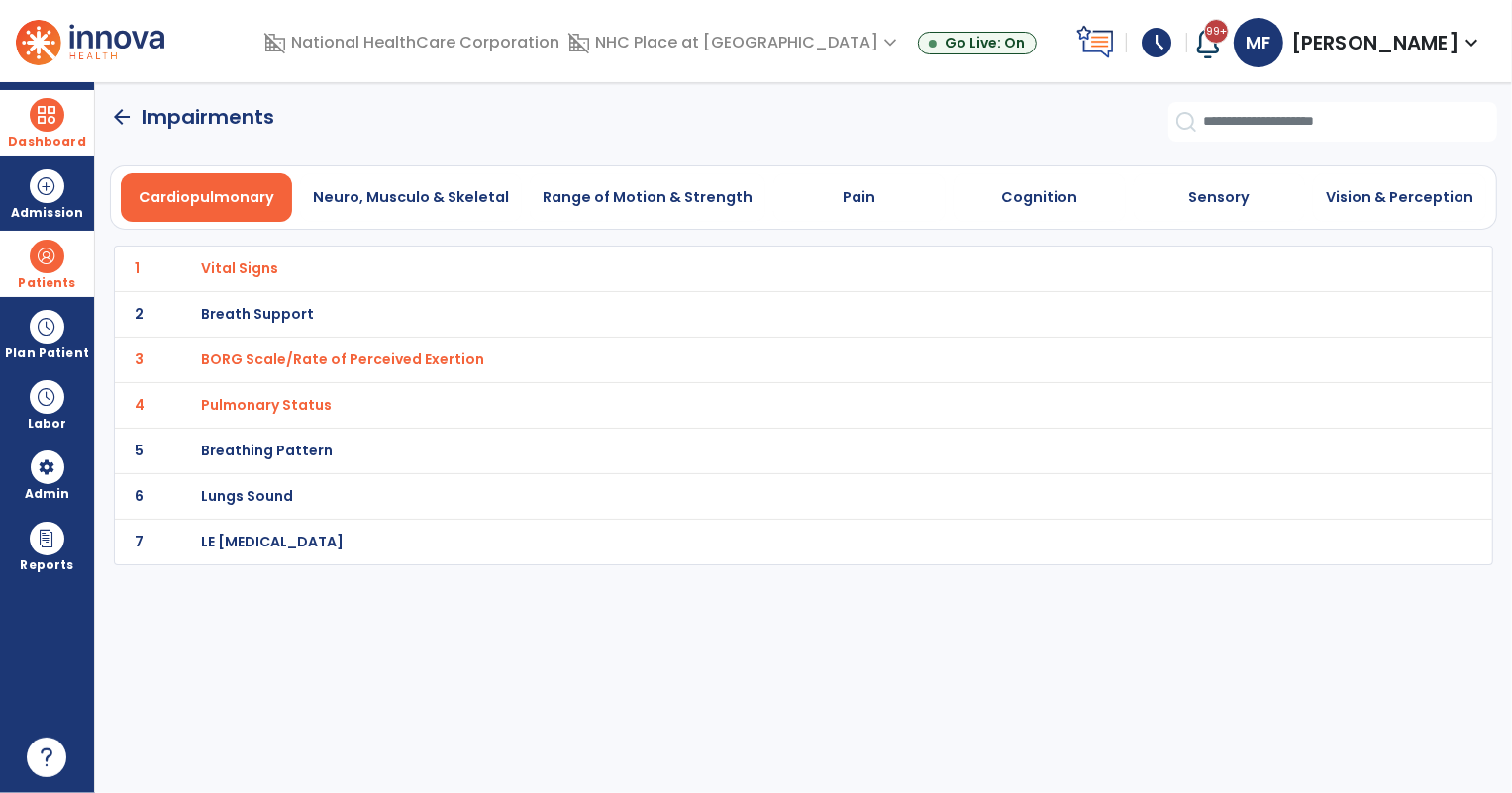 scroll, scrollTop: 0, scrollLeft: 0, axis: both 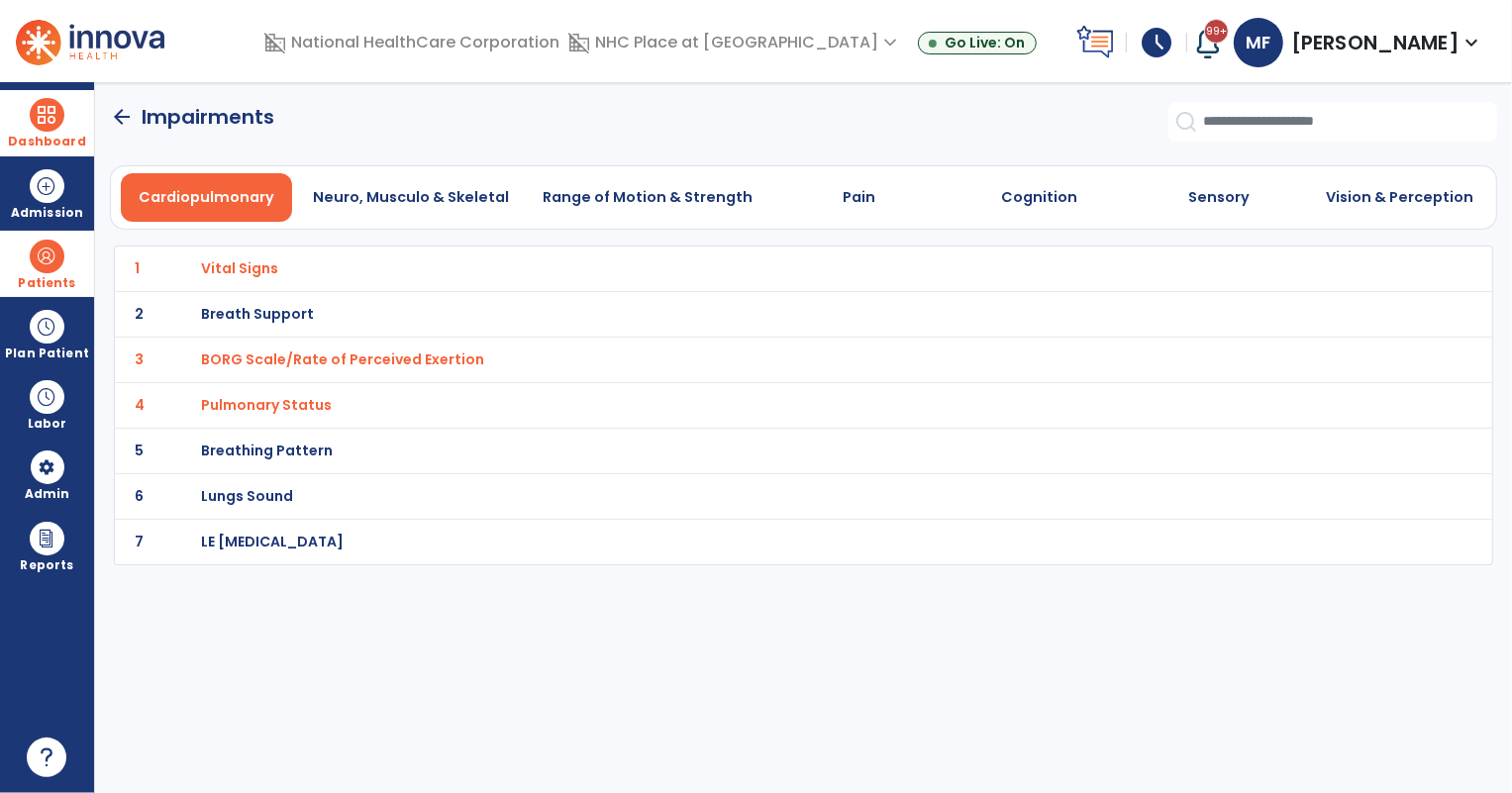 click on "Vital Signs" at bounding box center (240, 268) 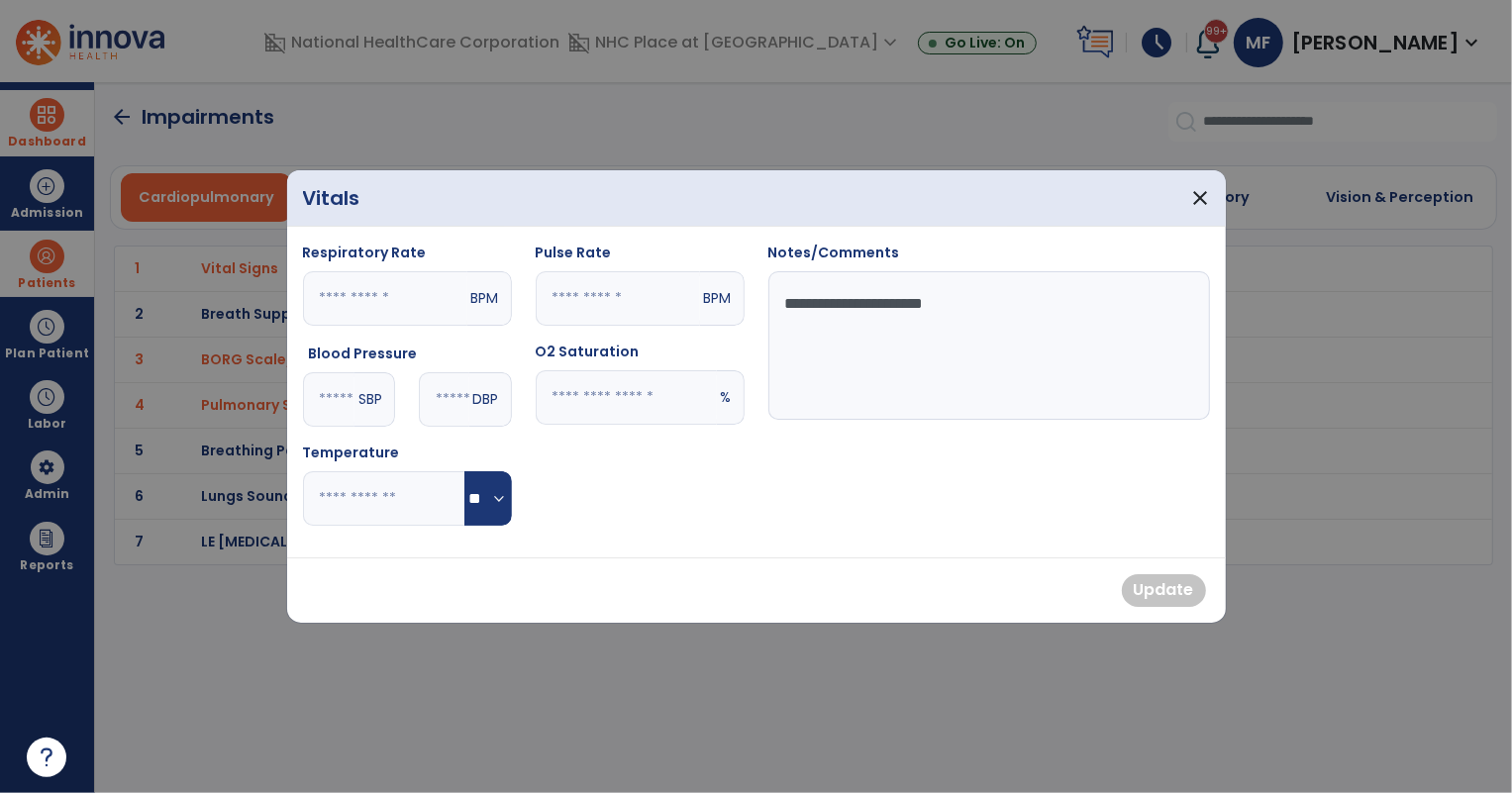 click on "***" at bounding box center (618, 298) 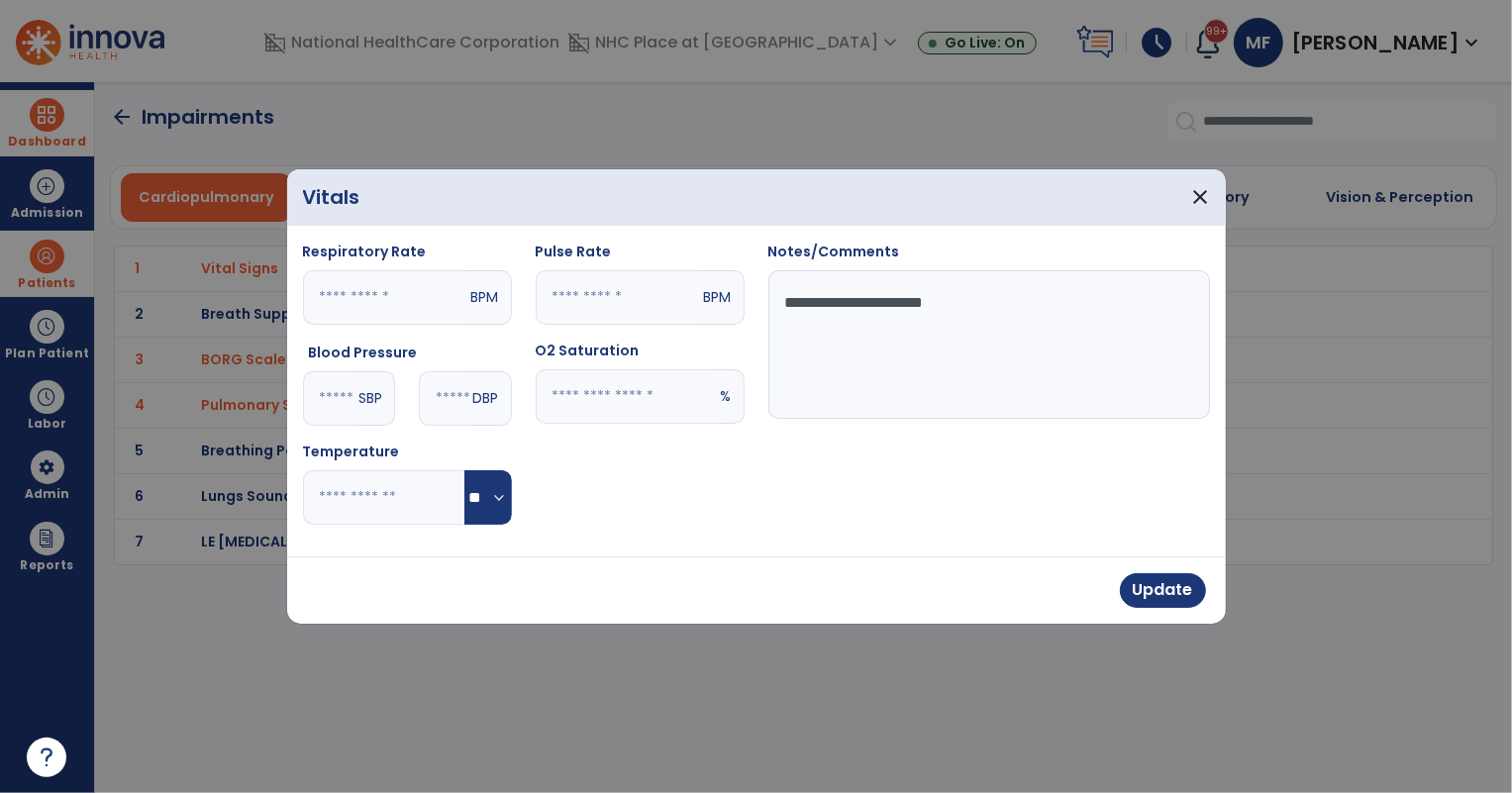 drag, startPoint x: 351, startPoint y: 400, endPoint x: 274, endPoint y: 417, distance: 78.854296 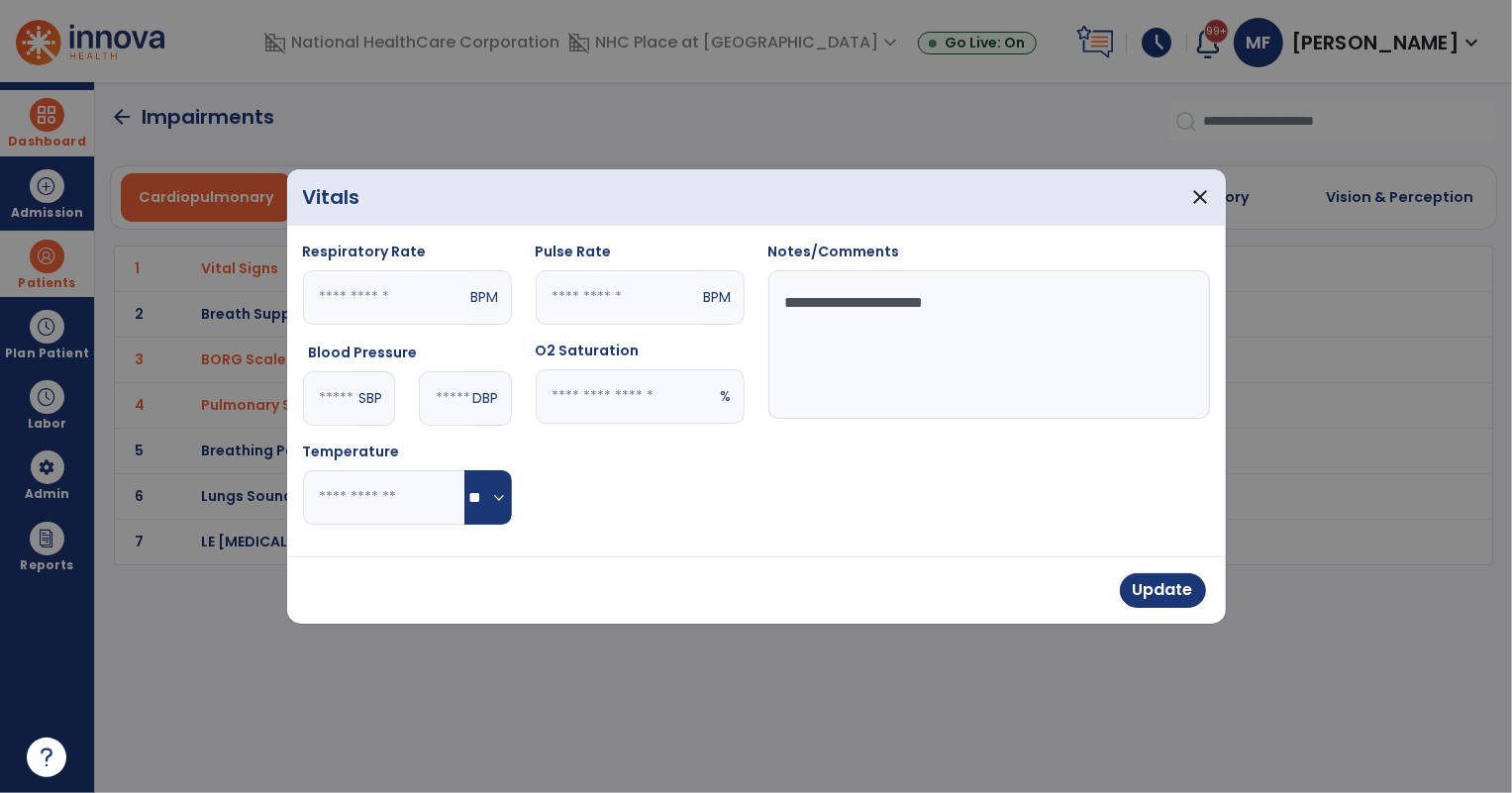 click on "**********" at bounding box center [756, 396] 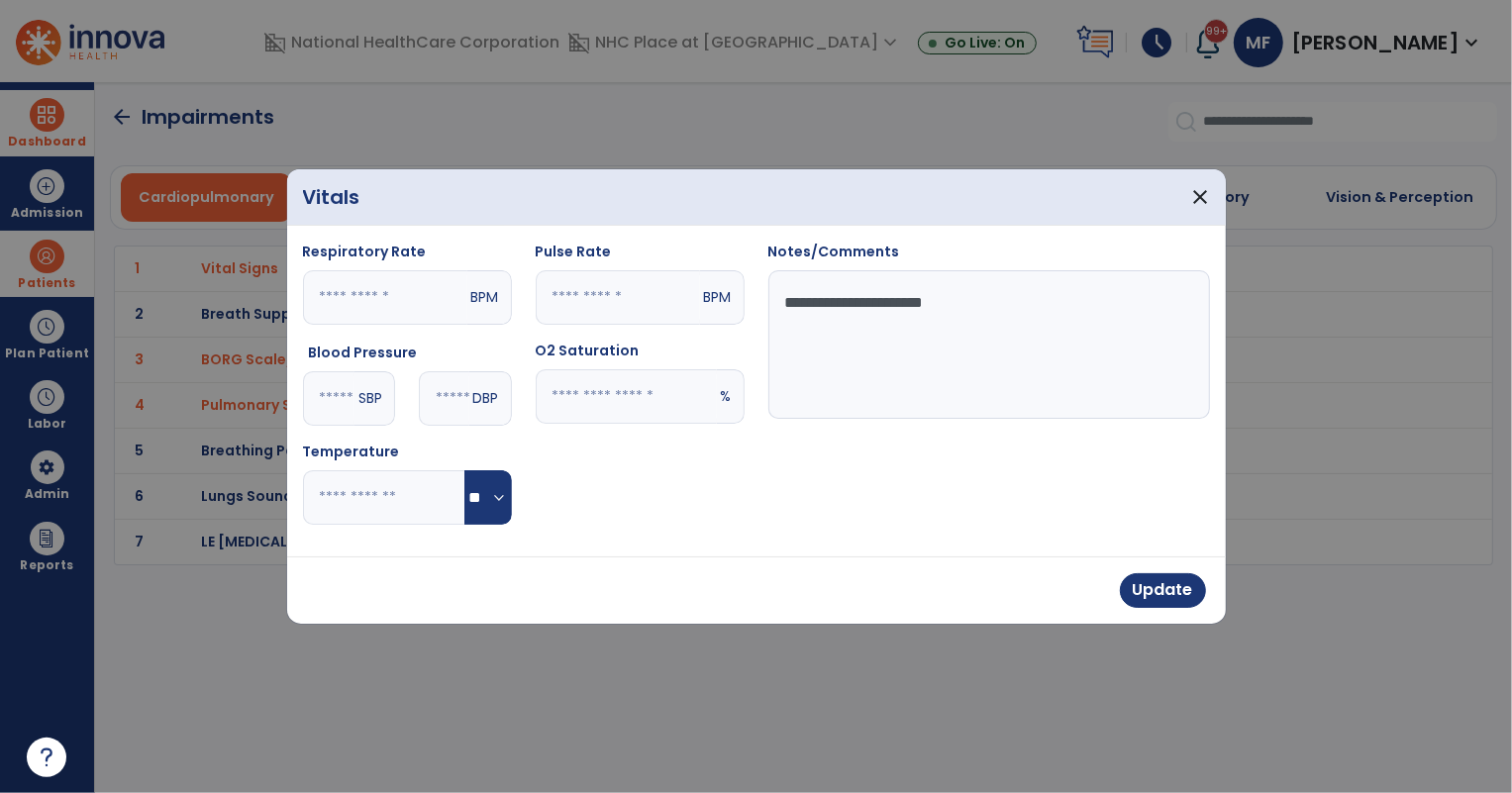 type on "**" 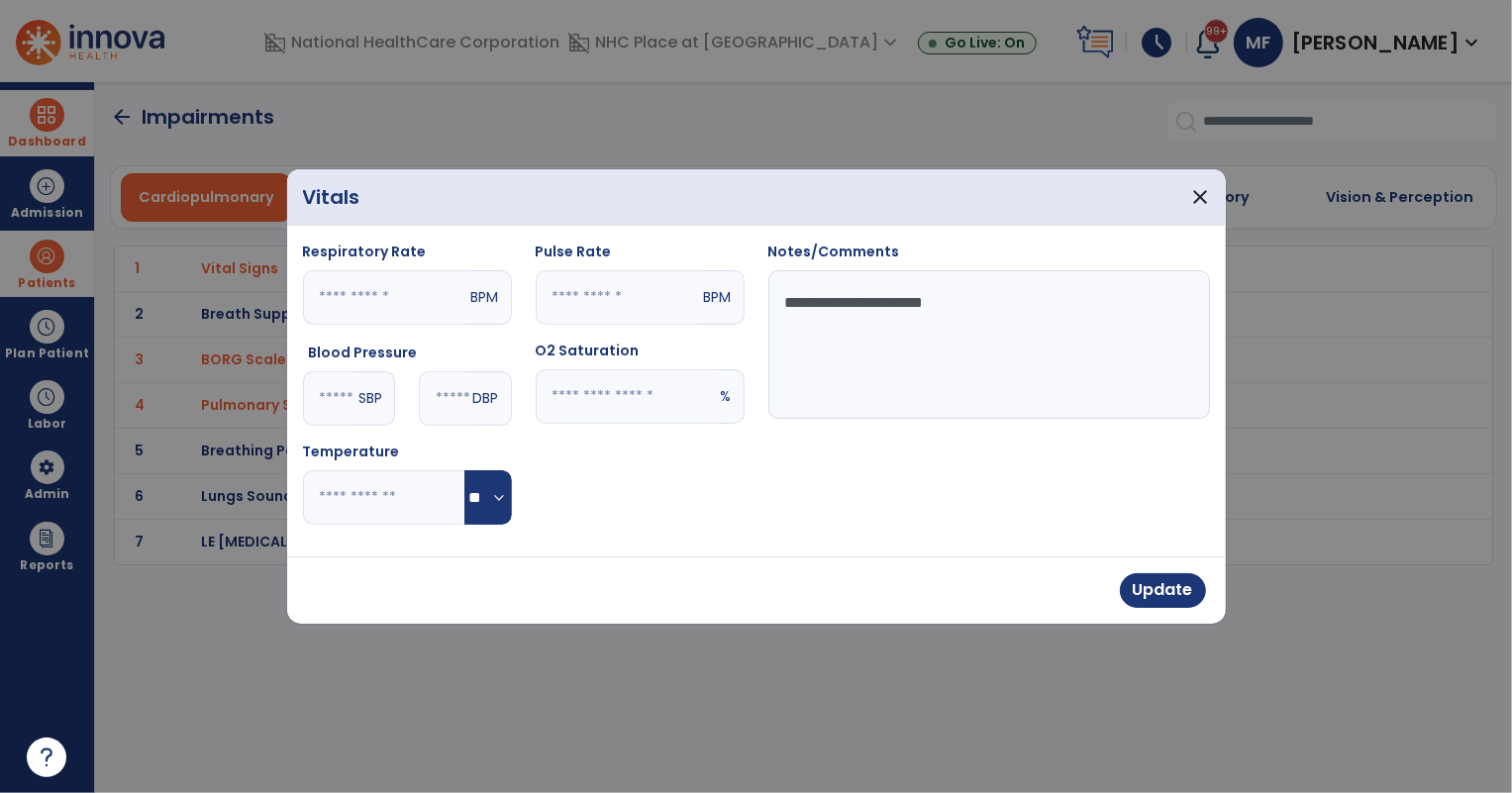 drag, startPoint x: 784, startPoint y: 306, endPoint x: 1080, endPoint y: 307, distance: 296.00169 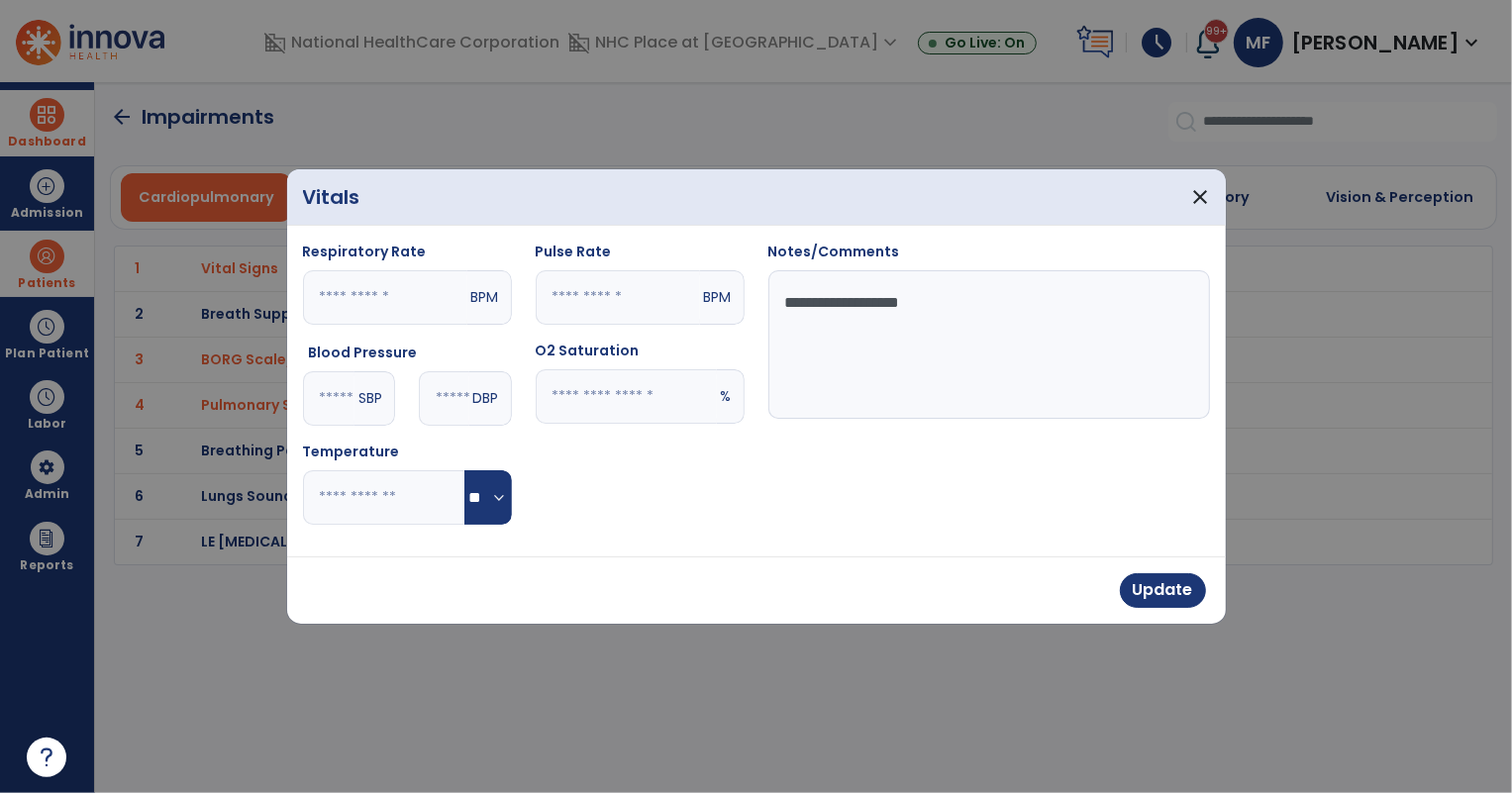 type on "**********" 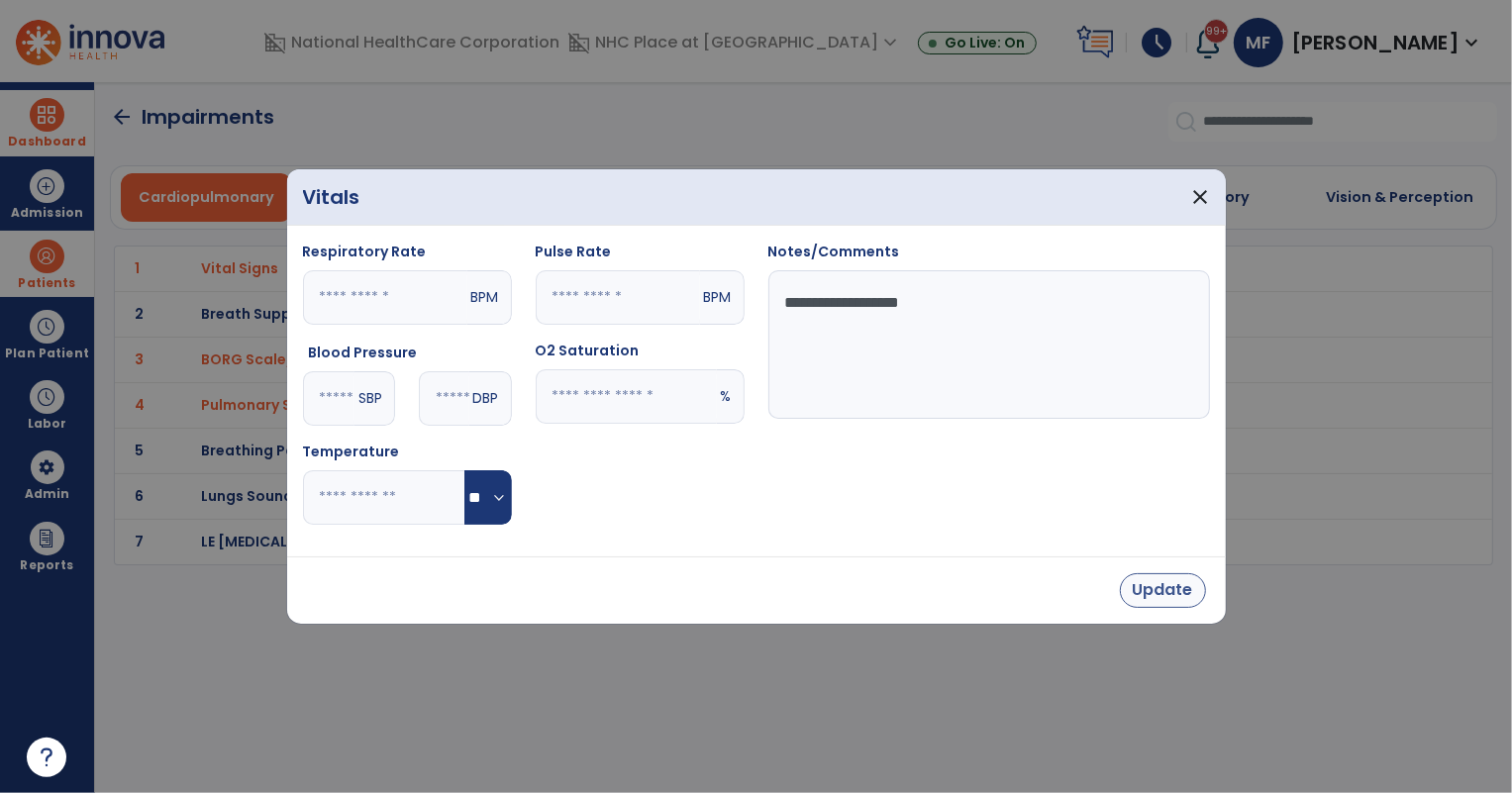 type on "**" 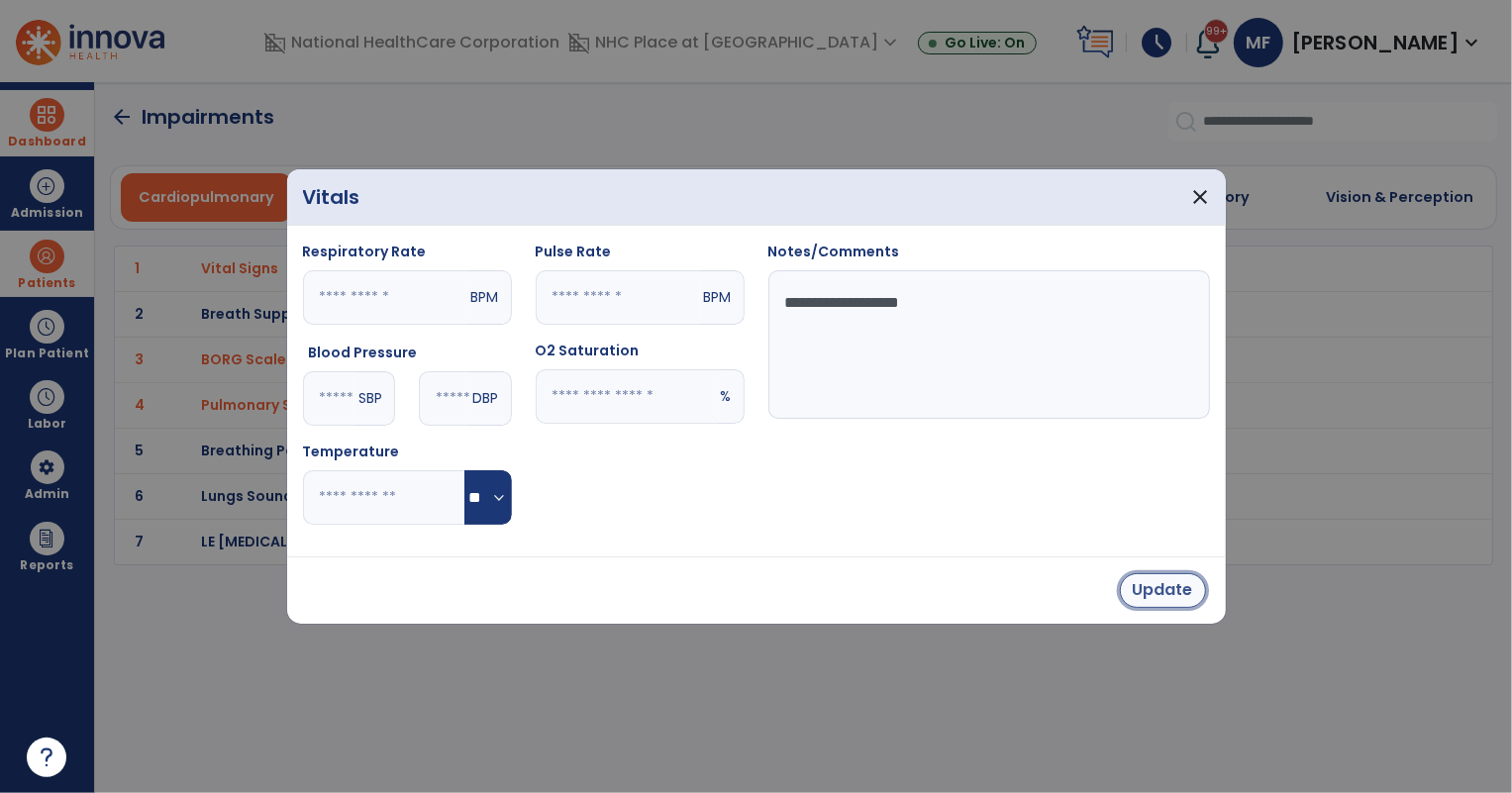 click on "Update" at bounding box center (1162, 590) 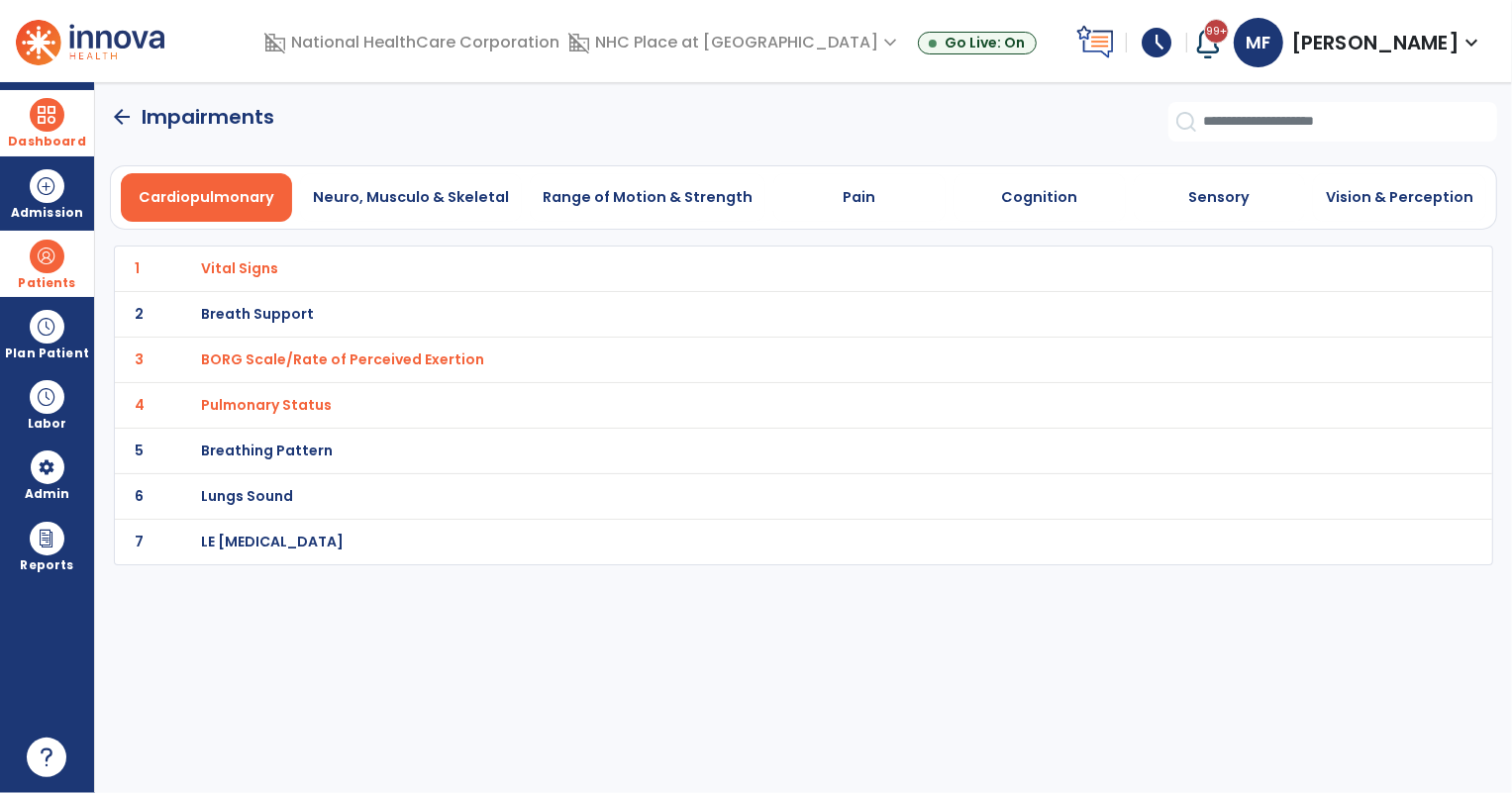 click on "BORG Scale/Rate of Perceived Exertion" at bounding box center [240, 268] 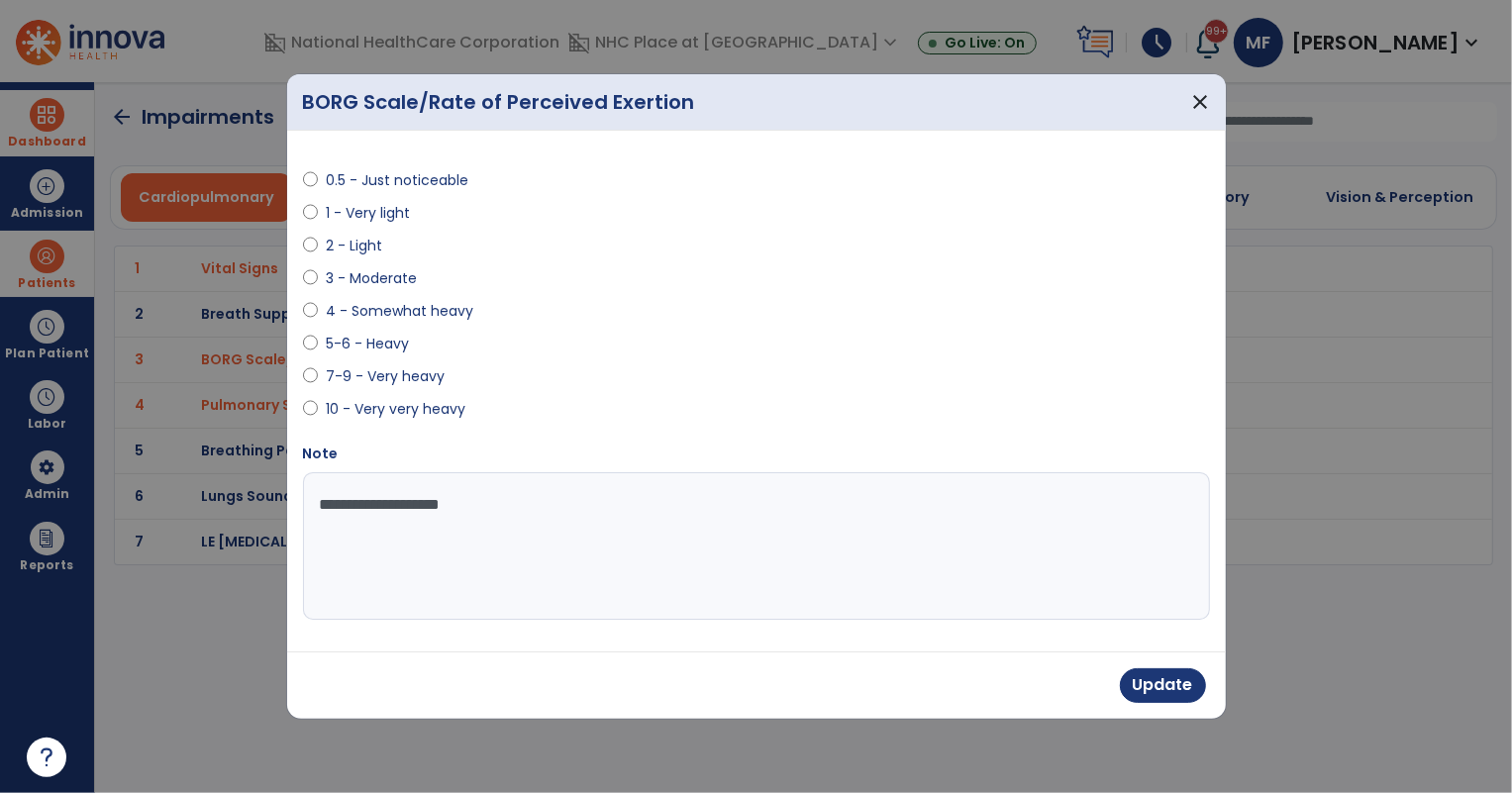 drag, startPoint x: 537, startPoint y: 516, endPoint x: 270, endPoint y: 515, distance: 267.00187 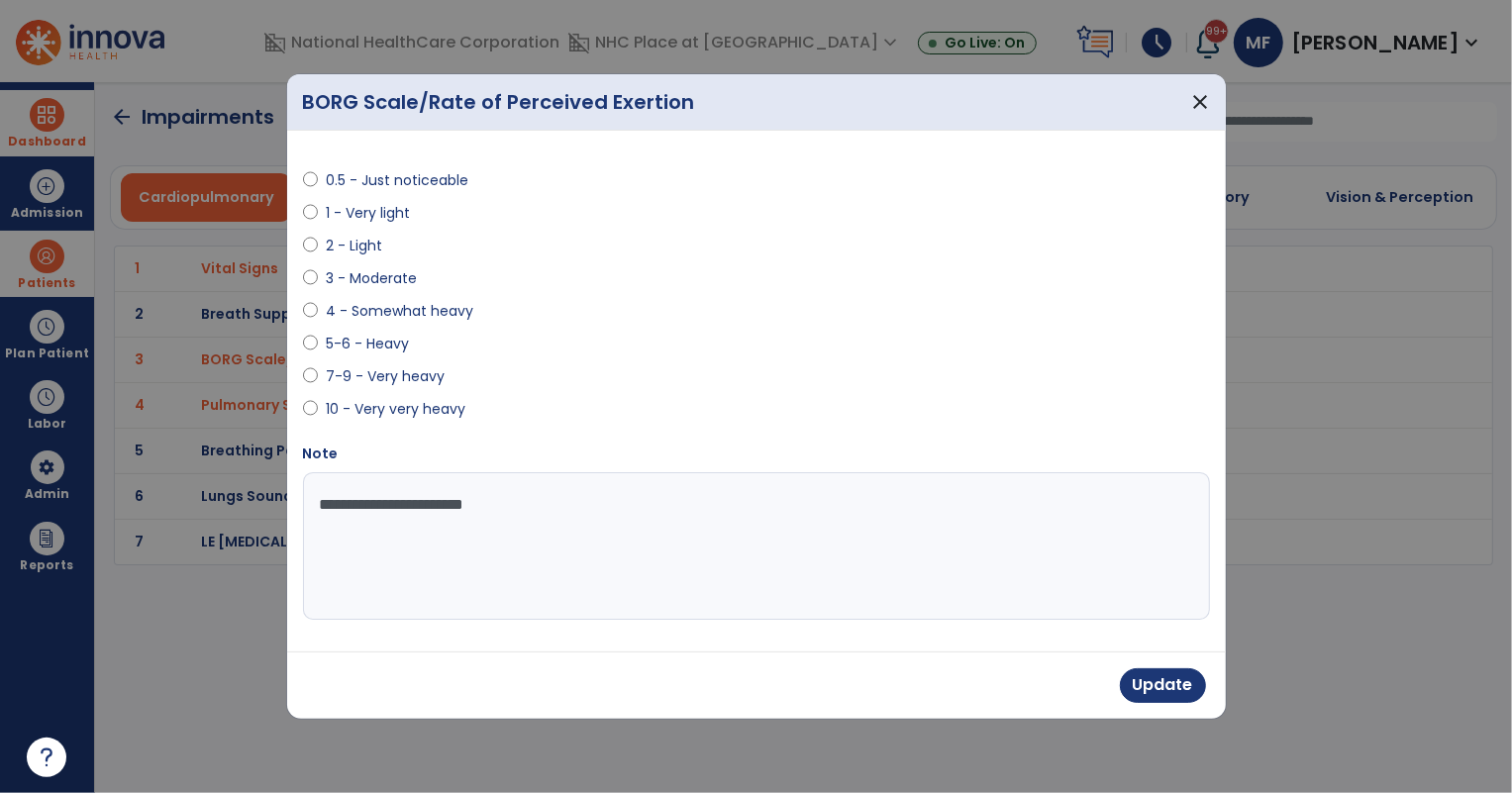 type on "**********" 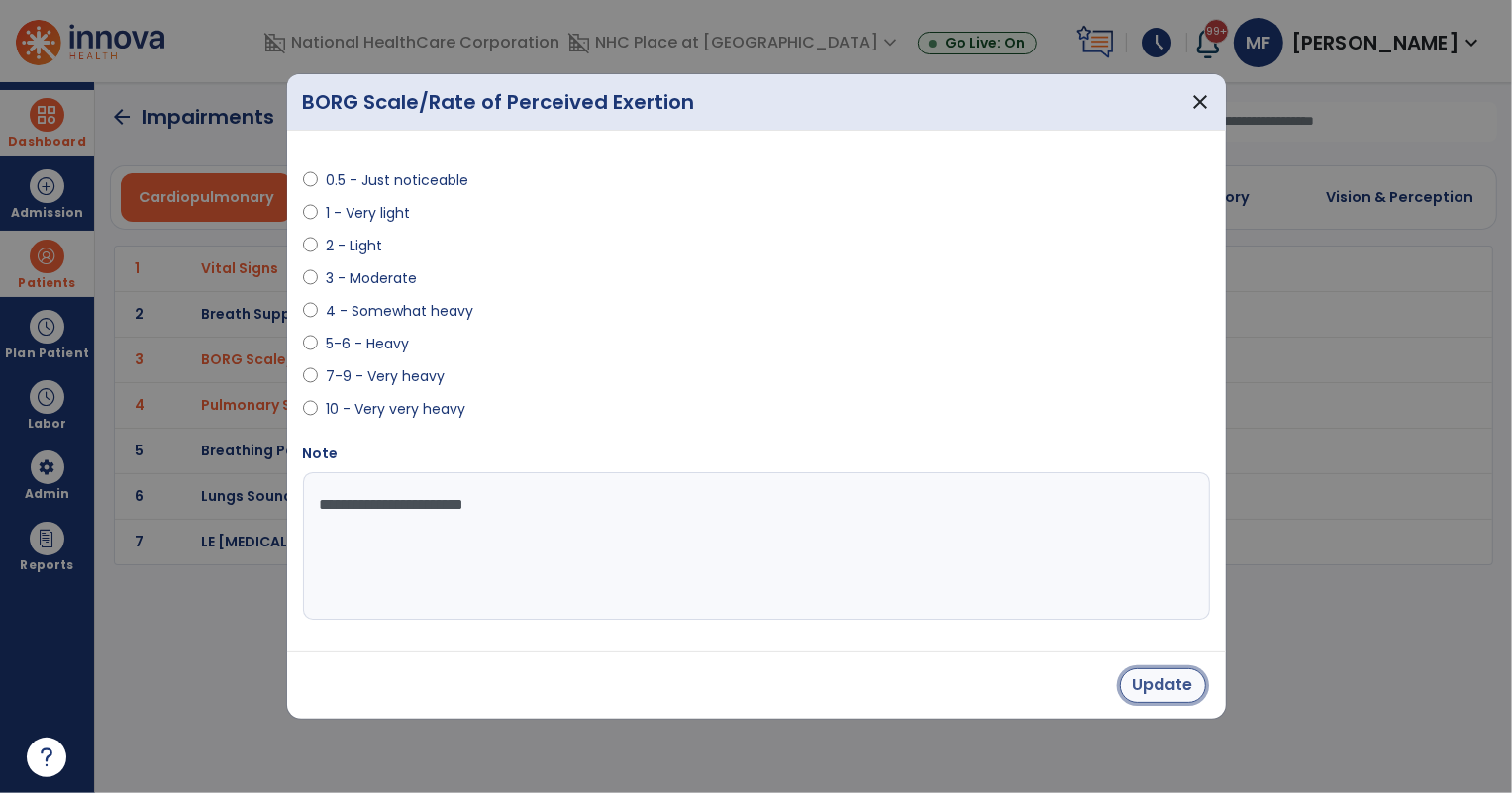 click on "Update" at bounding box center [1162, 685] 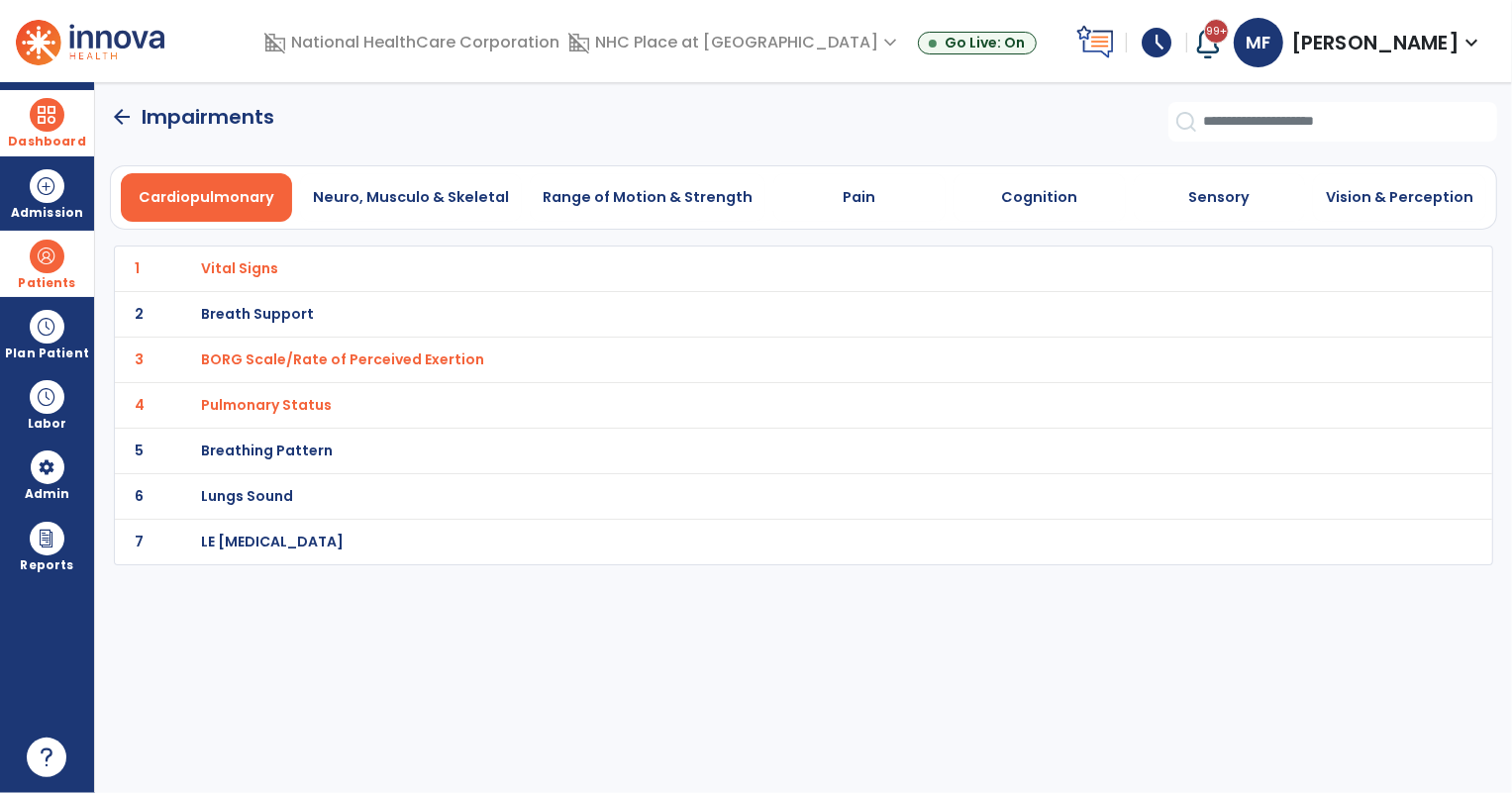 click on "Pulmonary Status" at bounding box center [240, 268] 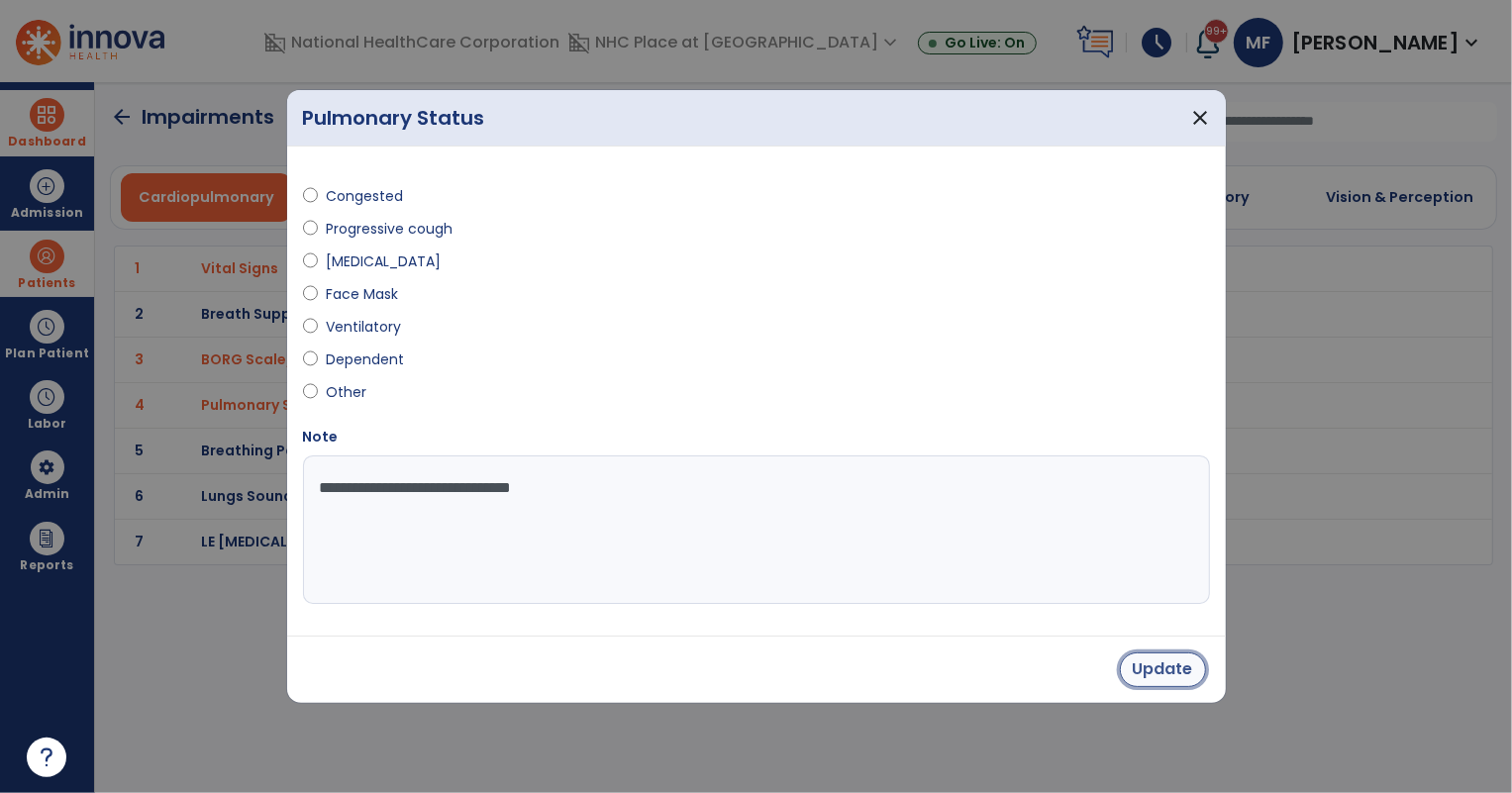click on "Update" at bounding box center [1162, 669] 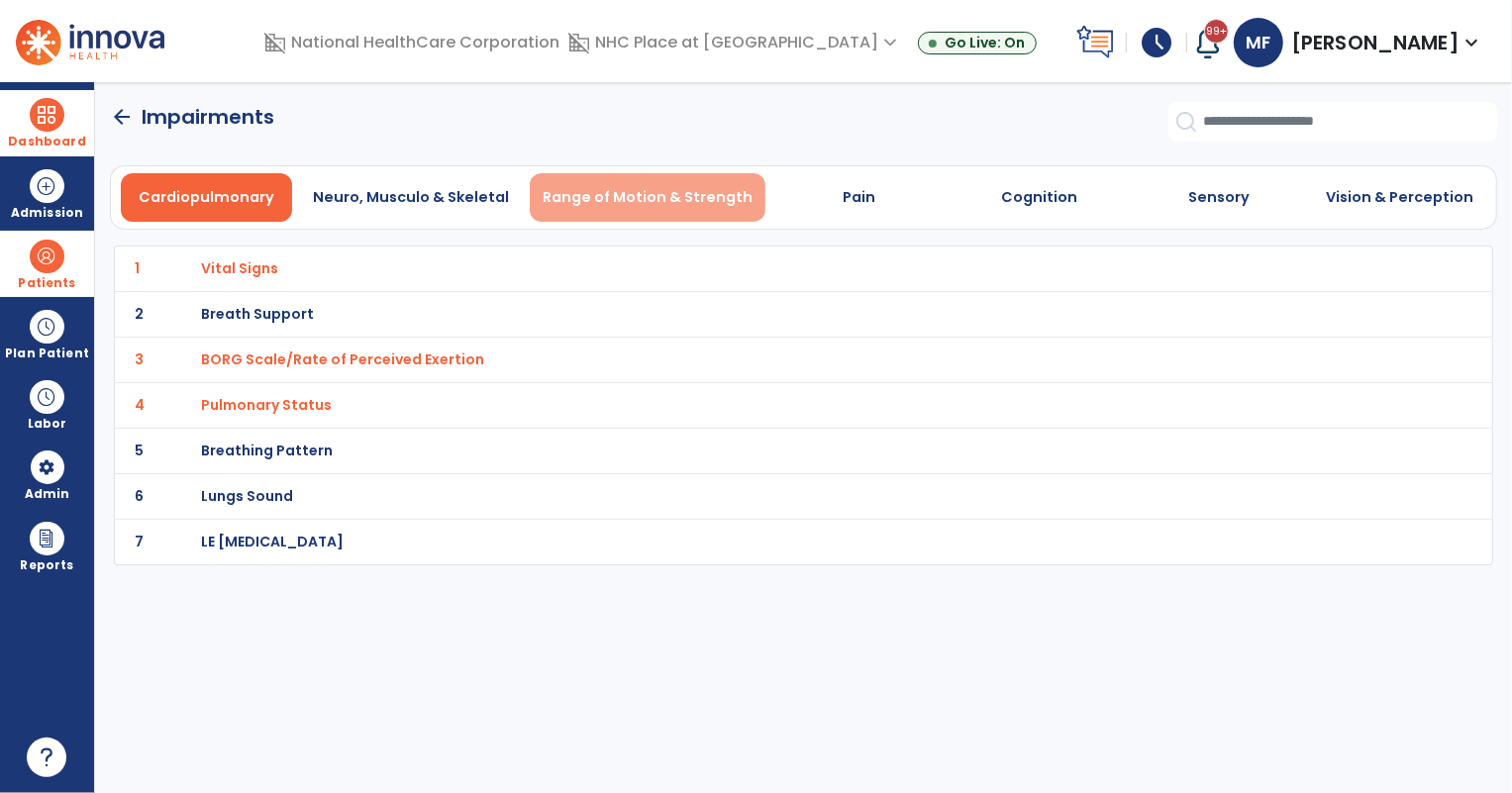click on "Range of Motion & Strength" at bounding box center (648, 197) 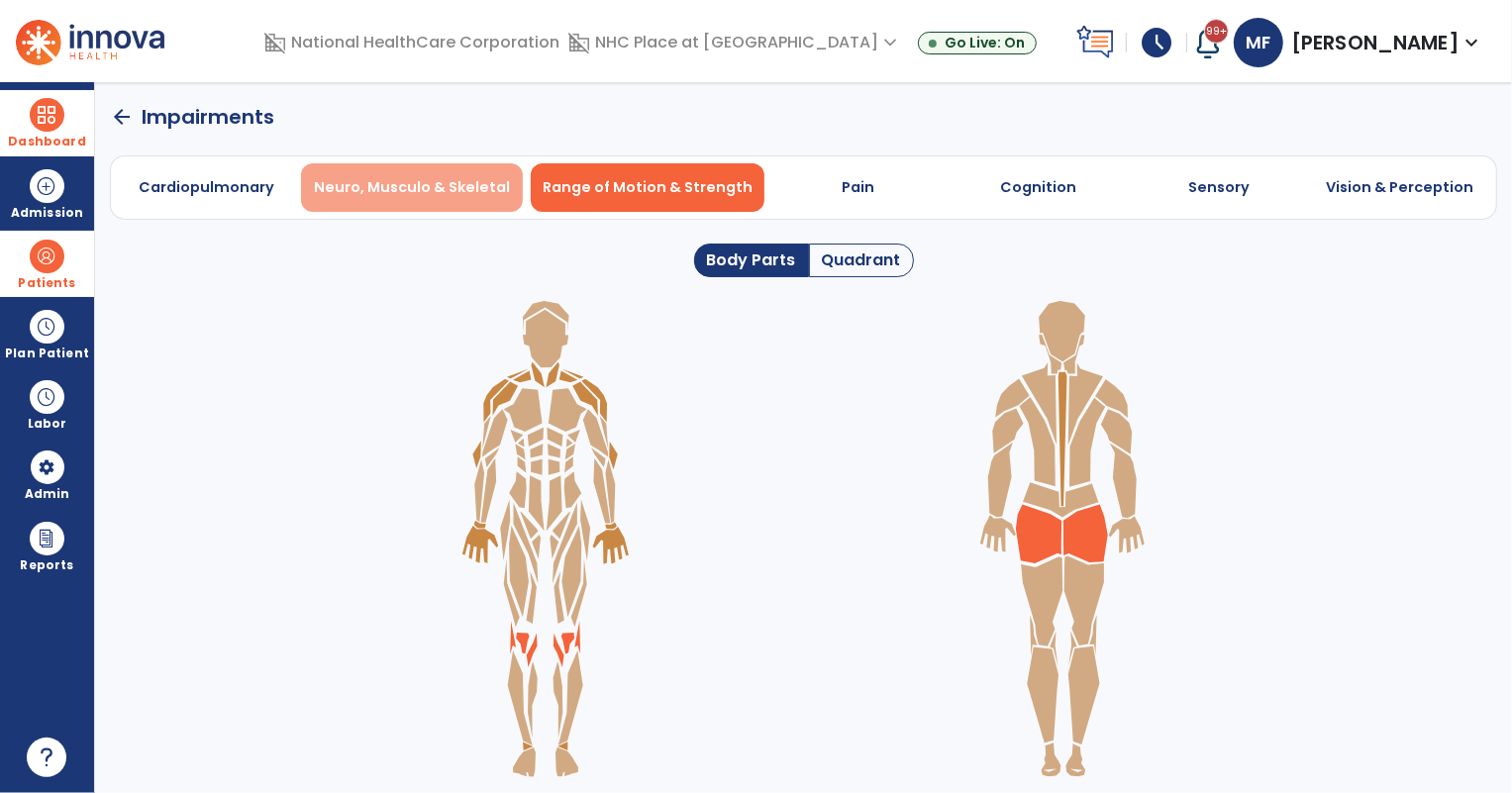click on "Neuro, Musculo & Skeletal" at bounding box center [412, 187] 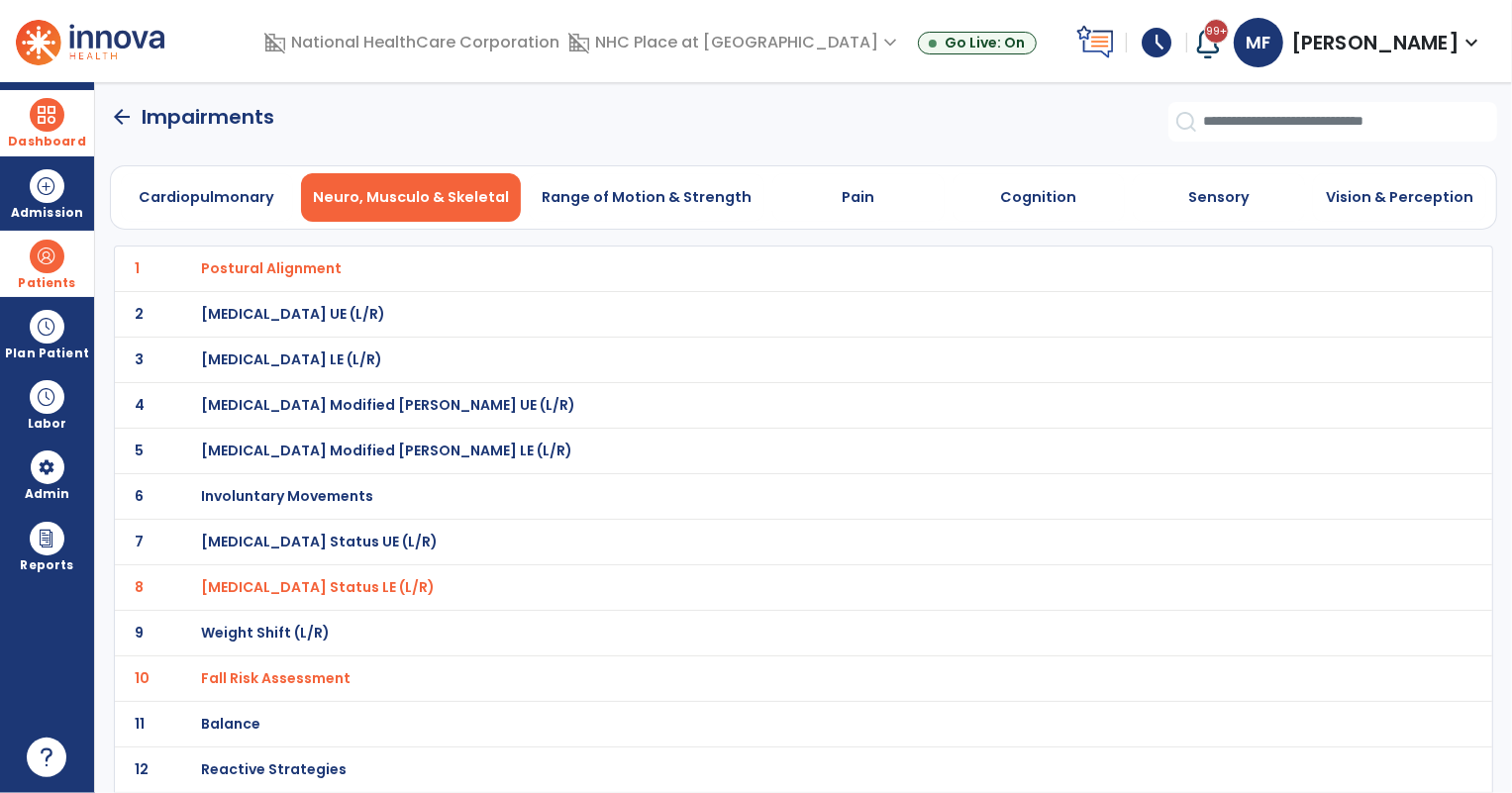click on "Postural Alignment" at bounding box center [271, 268] 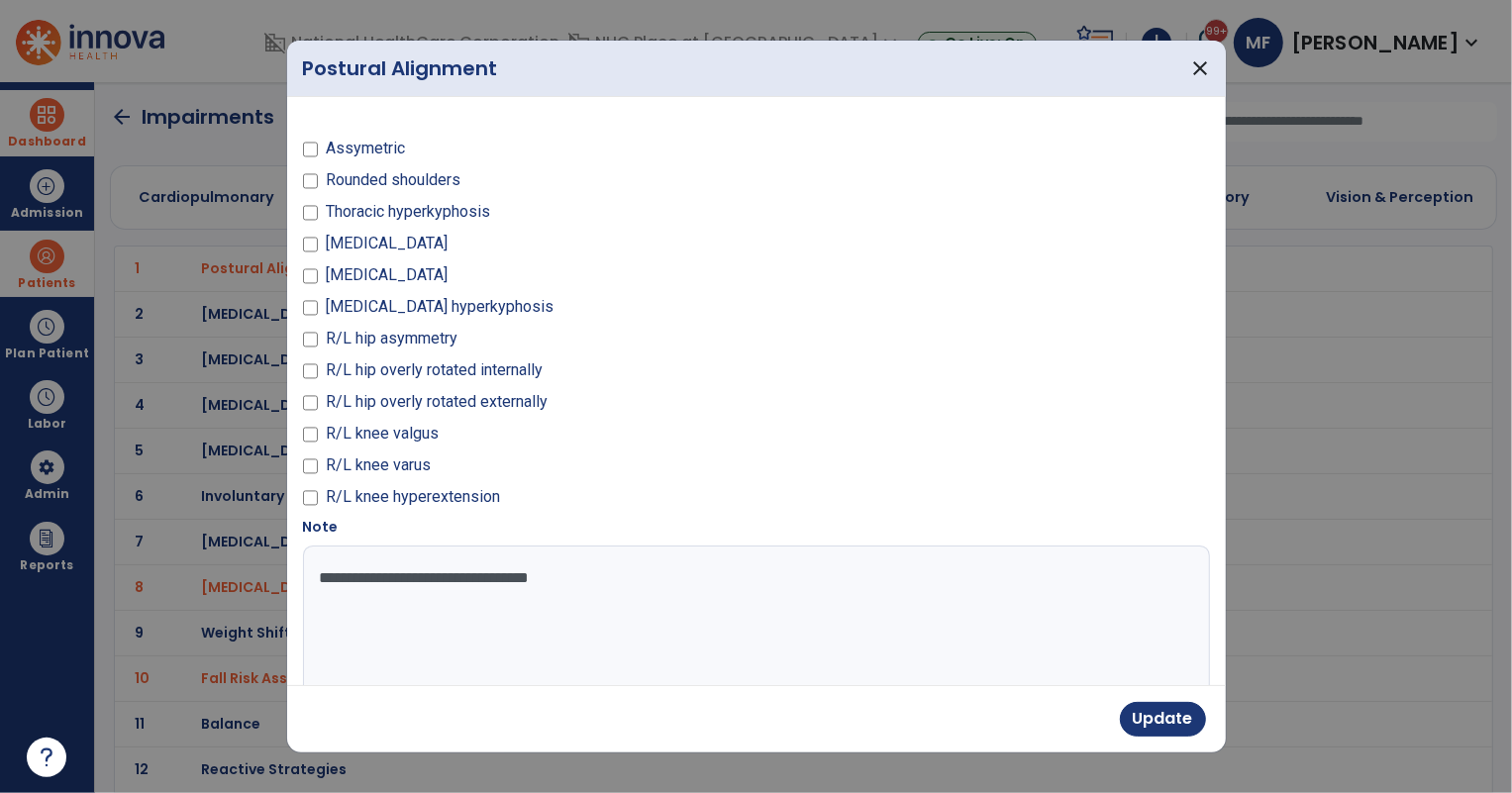 click on "Thoracic hyperkyphosis" at bounding box center (408, 212) 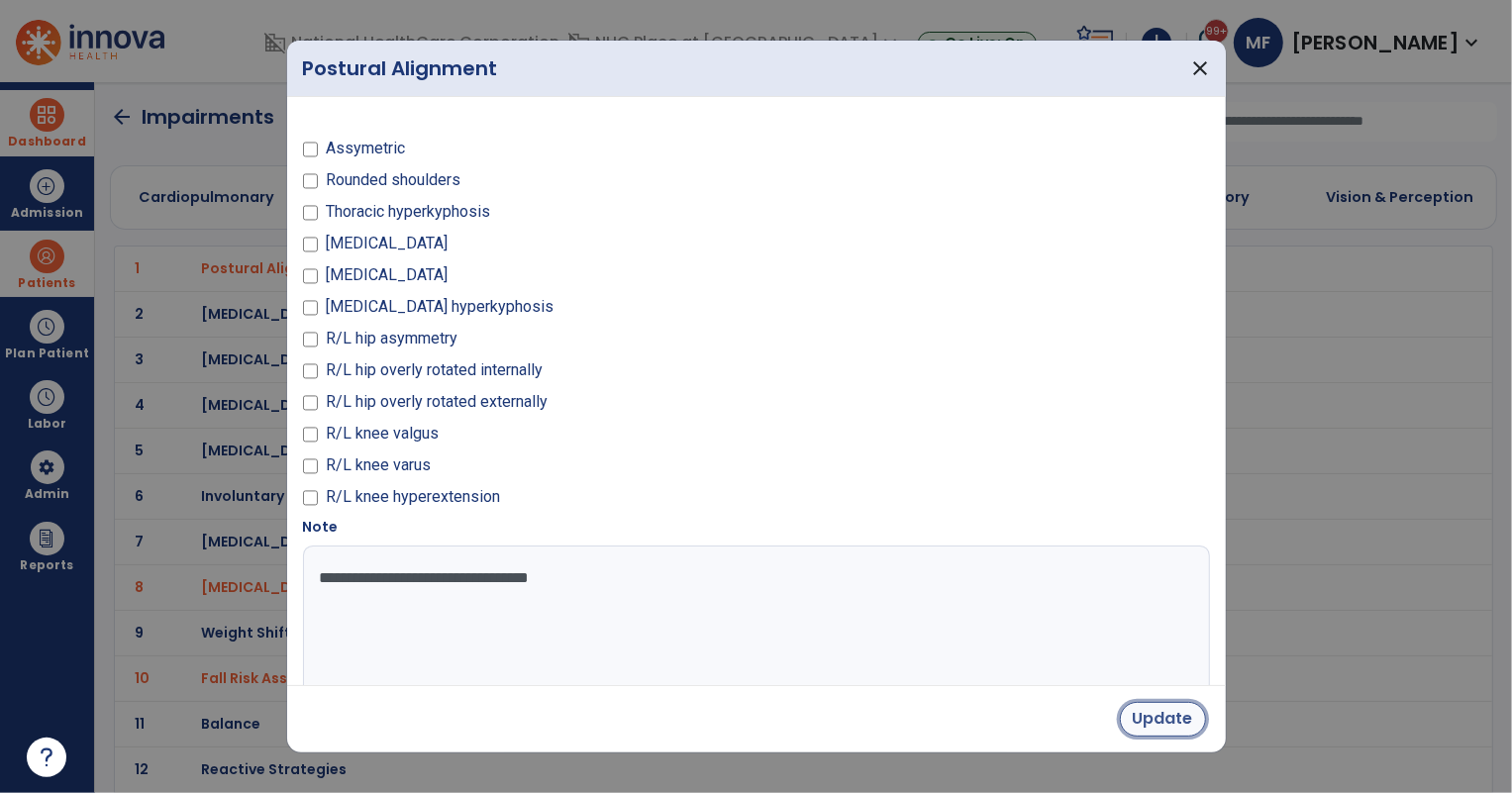 click on "Update" at bounding box center (1162, 719) 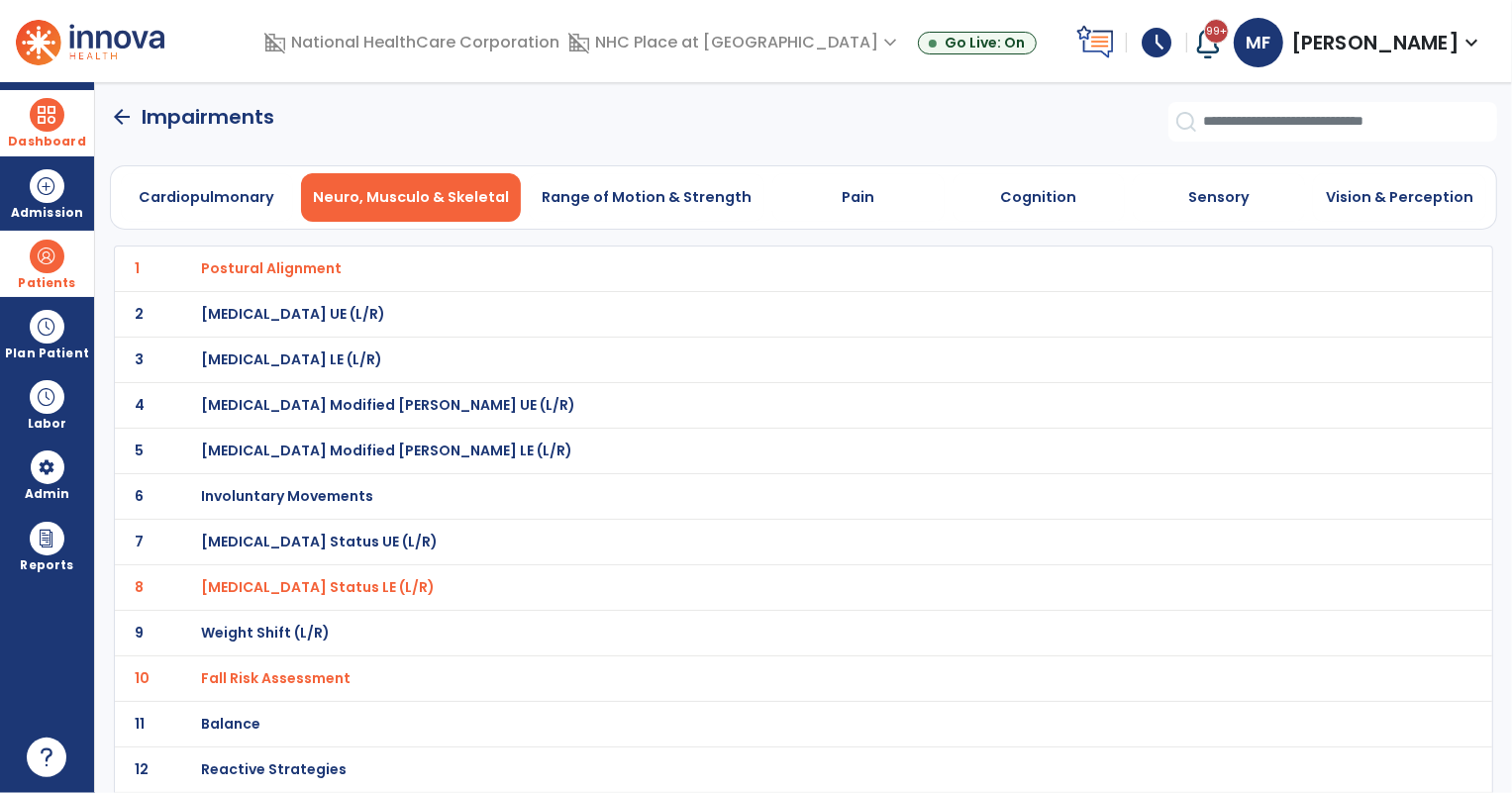 click on "[MEDICAL_DATA] Status LE (L/R)" at bounding box center (271, 268) 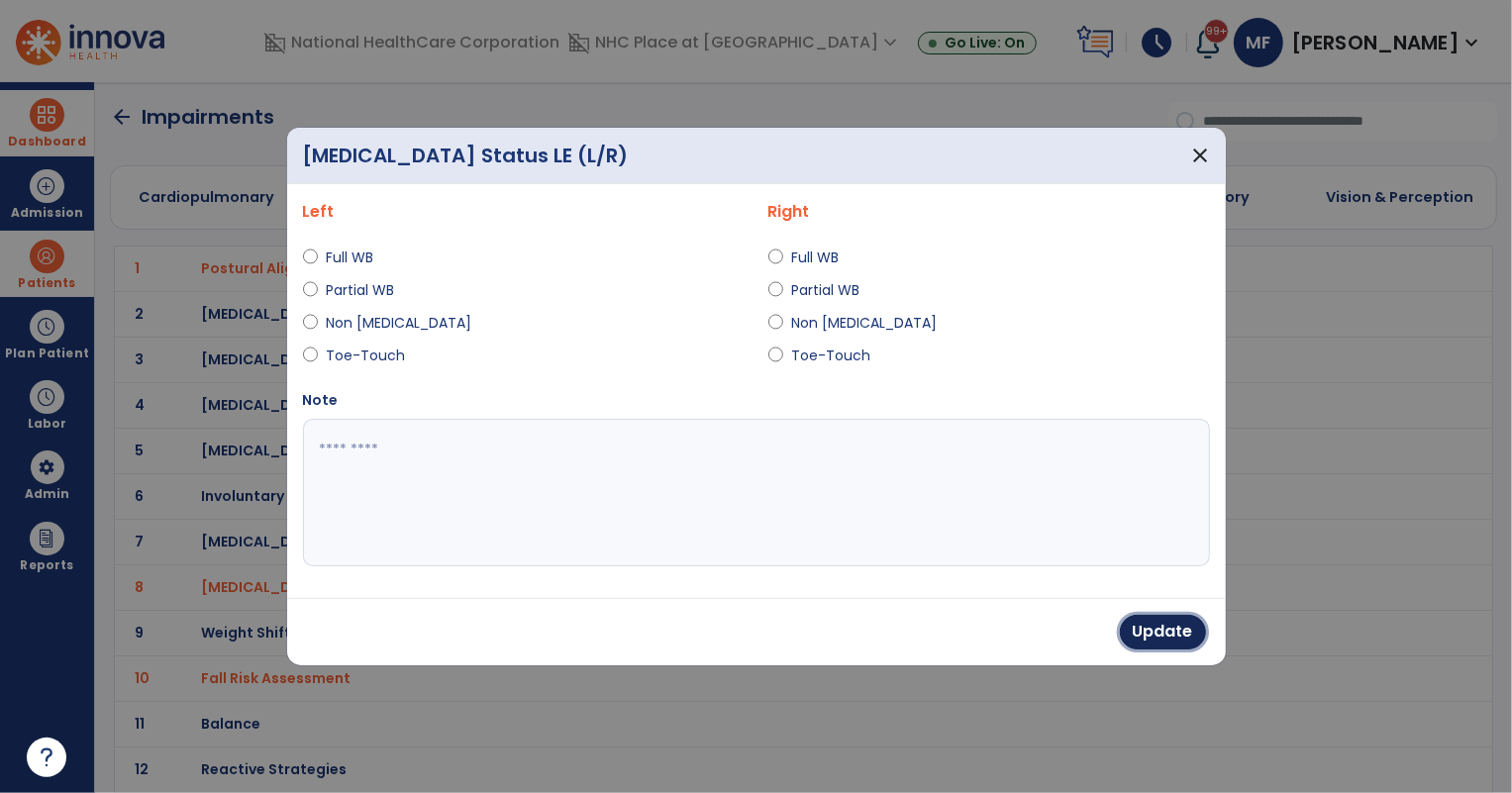 drag, startPoint x: 1157, startPoint y: 632, endPoint x: 1139, endPoint y: 639, distance: 19.313208 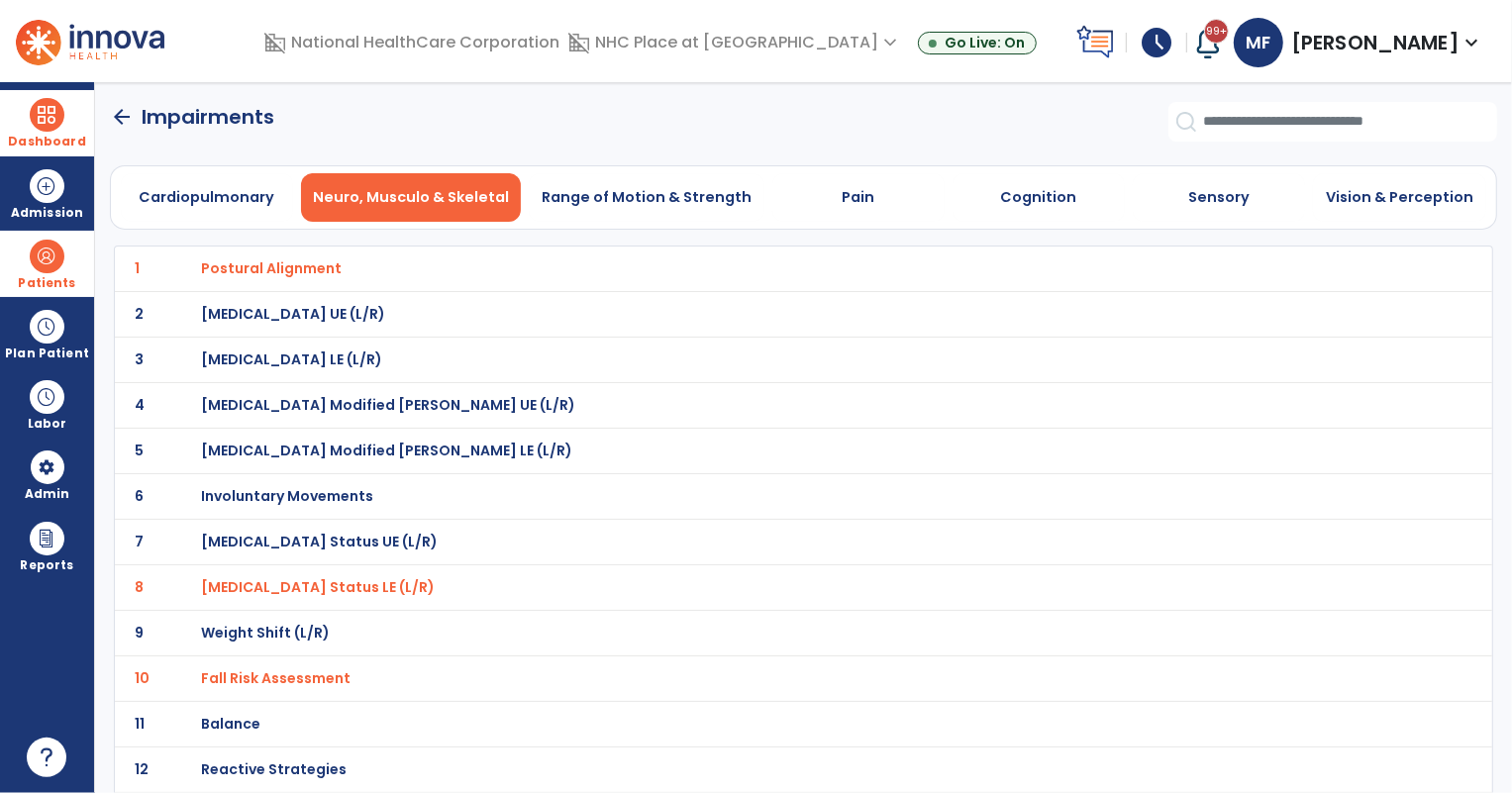 click on "[MEDICAL_DATA] Status LE (L/R)" at bounding box center [271, 268] 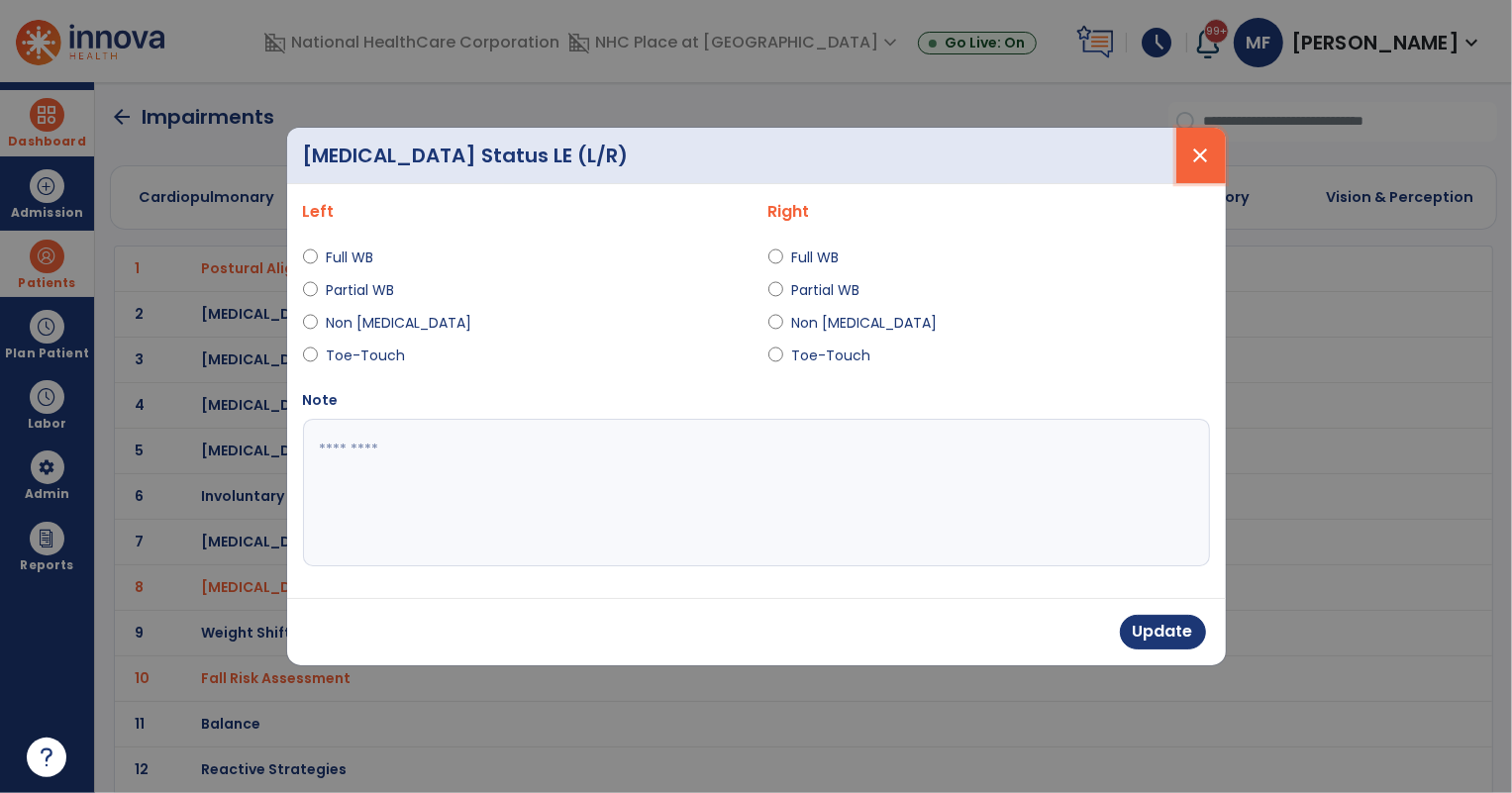 click on "close" at bounding box center [1201, 155] 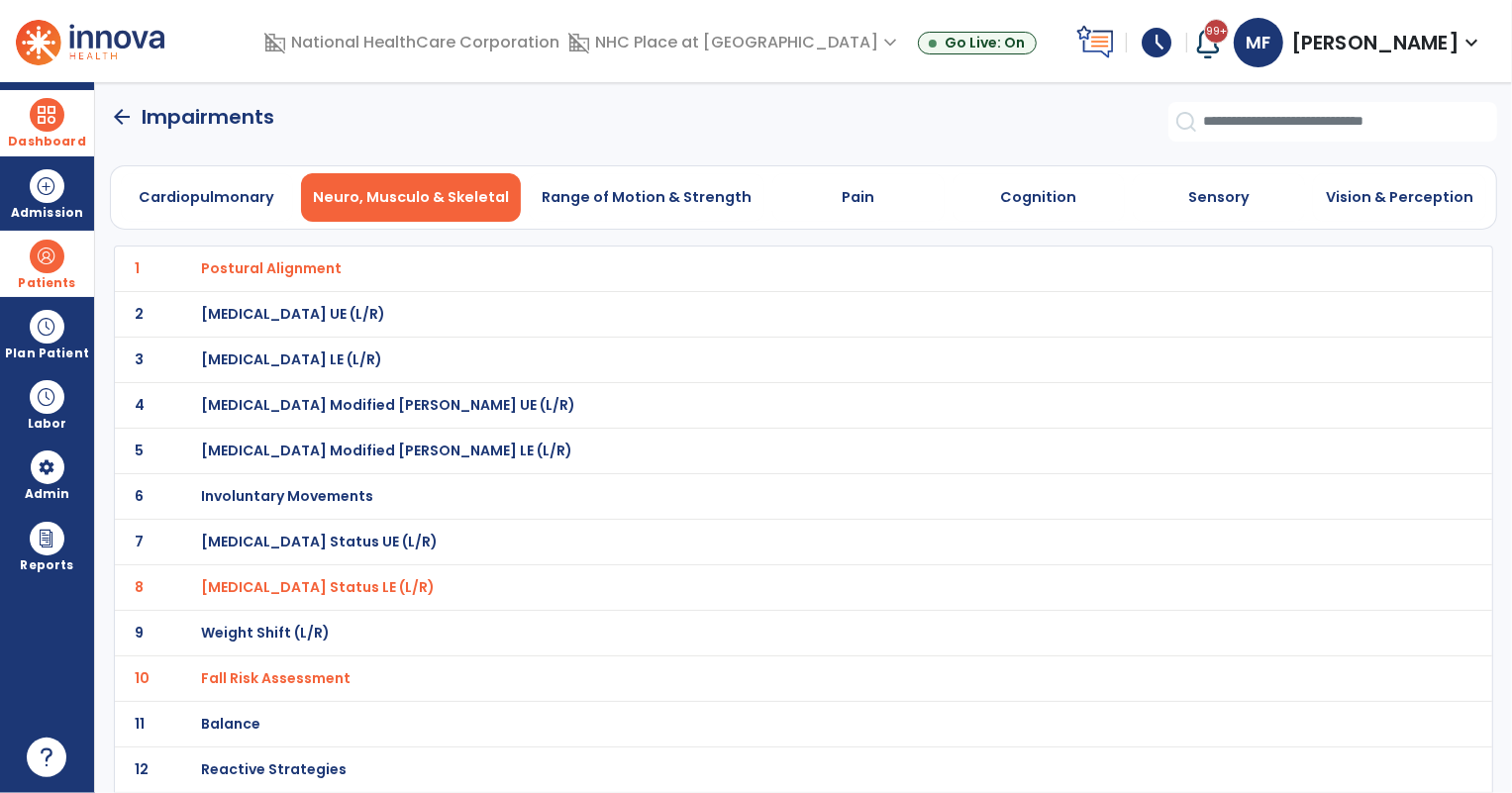 click on "Fall Risk Assessment" at bounding box center (271, 268) 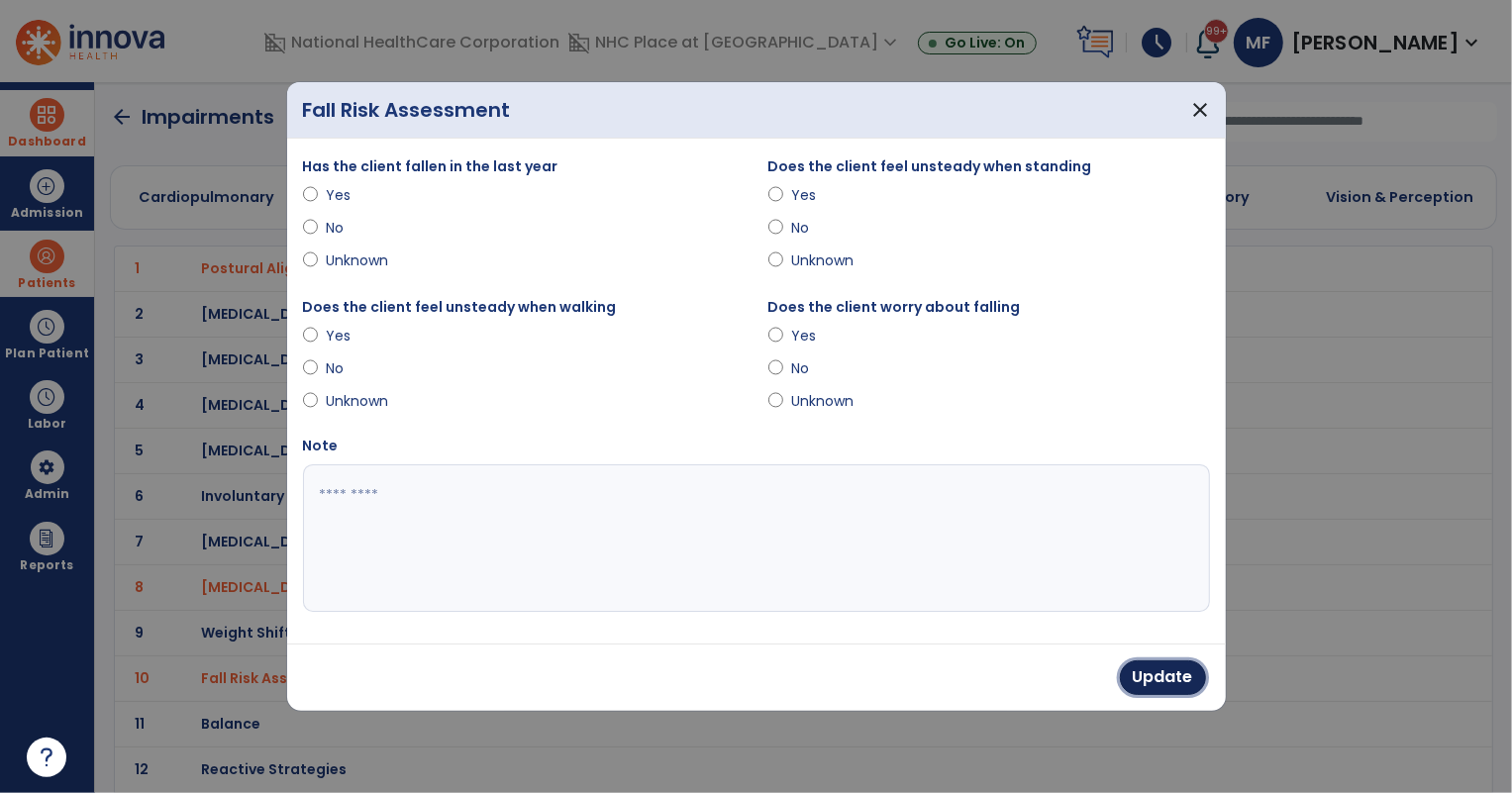 click on "Update" at bounding box center (1162, 677) 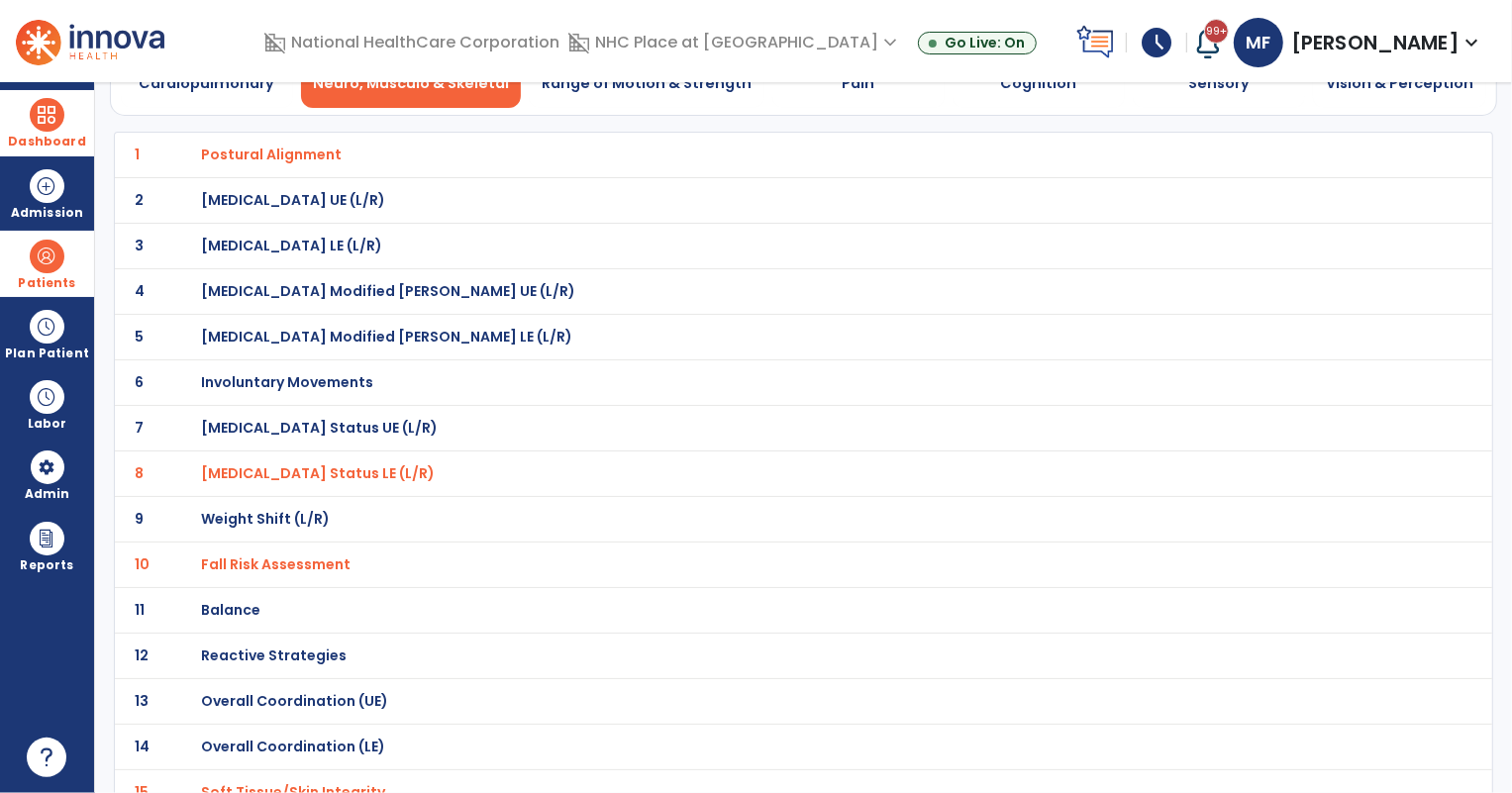 scroll, scrollTop: 359, scrollLeft: 0, axis: vertical 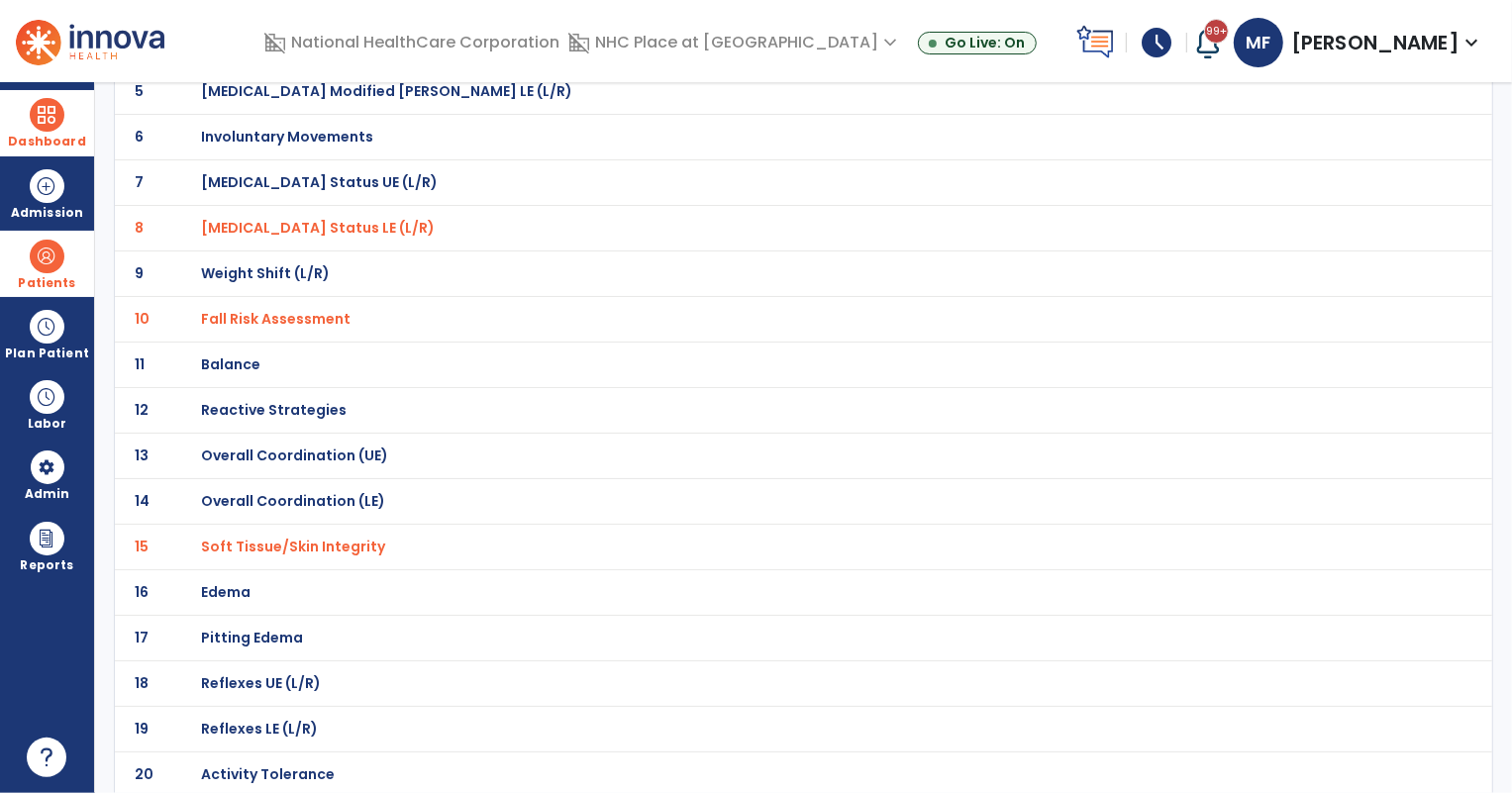 click on "Soft Tissue/Skin Integrity" at bounding box center [271, -91] 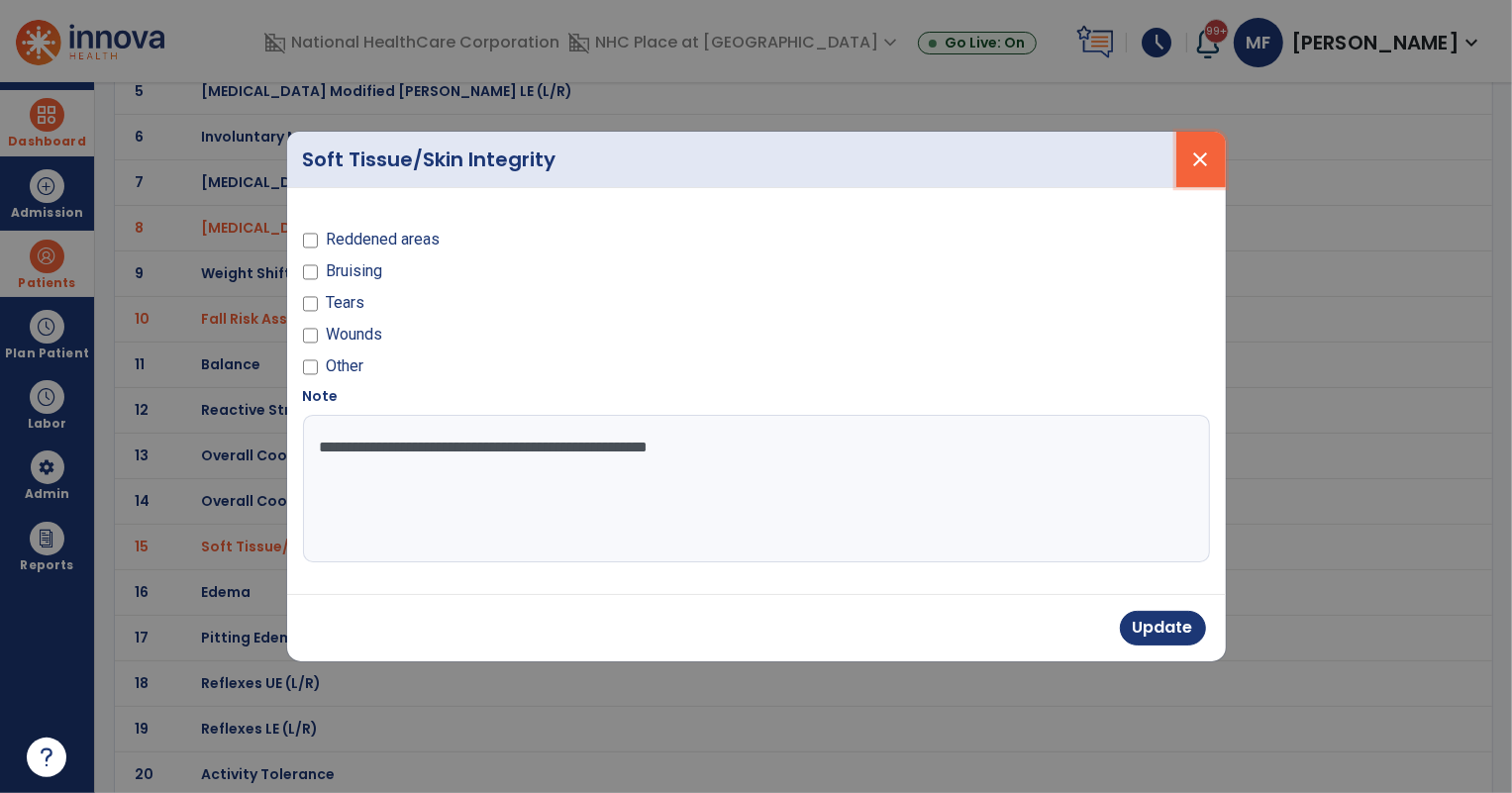 click on "close" at bounding box center (1201, 159) 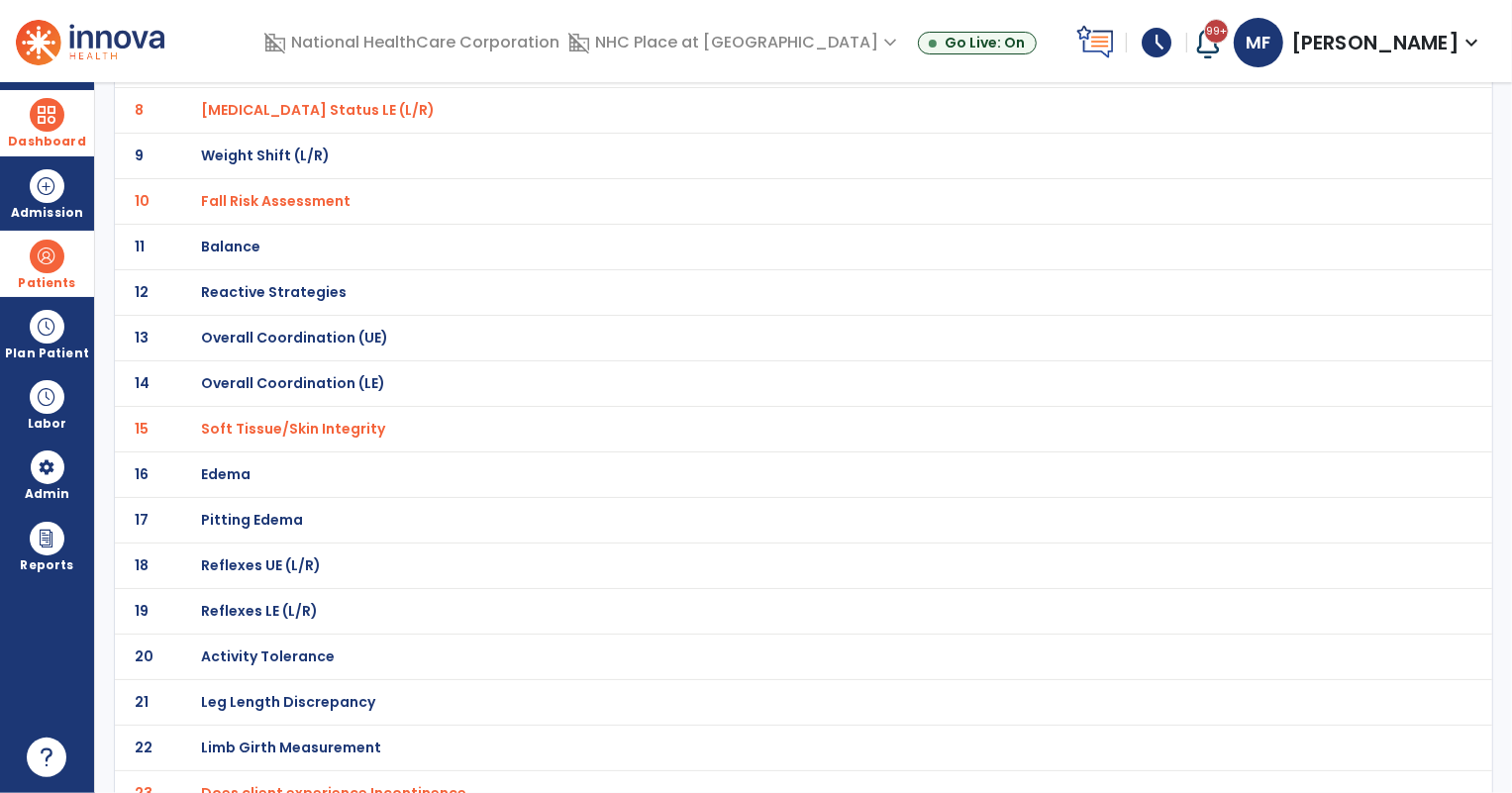 scroll, scrollTop: 588, scrollLeft: 0, axis: vertical 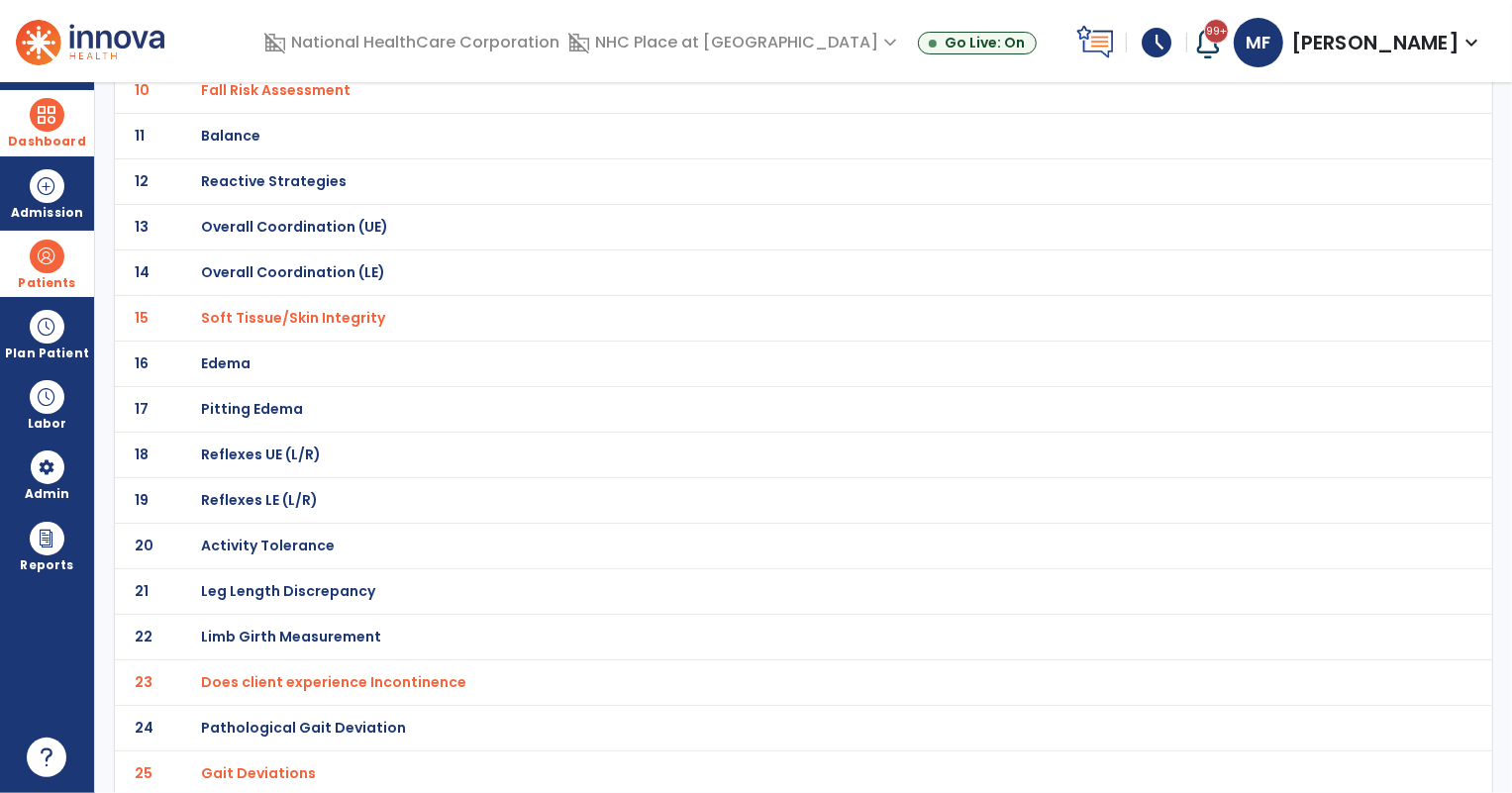 click on "Does client experience Incontinence" at bounding box center (271, -320) 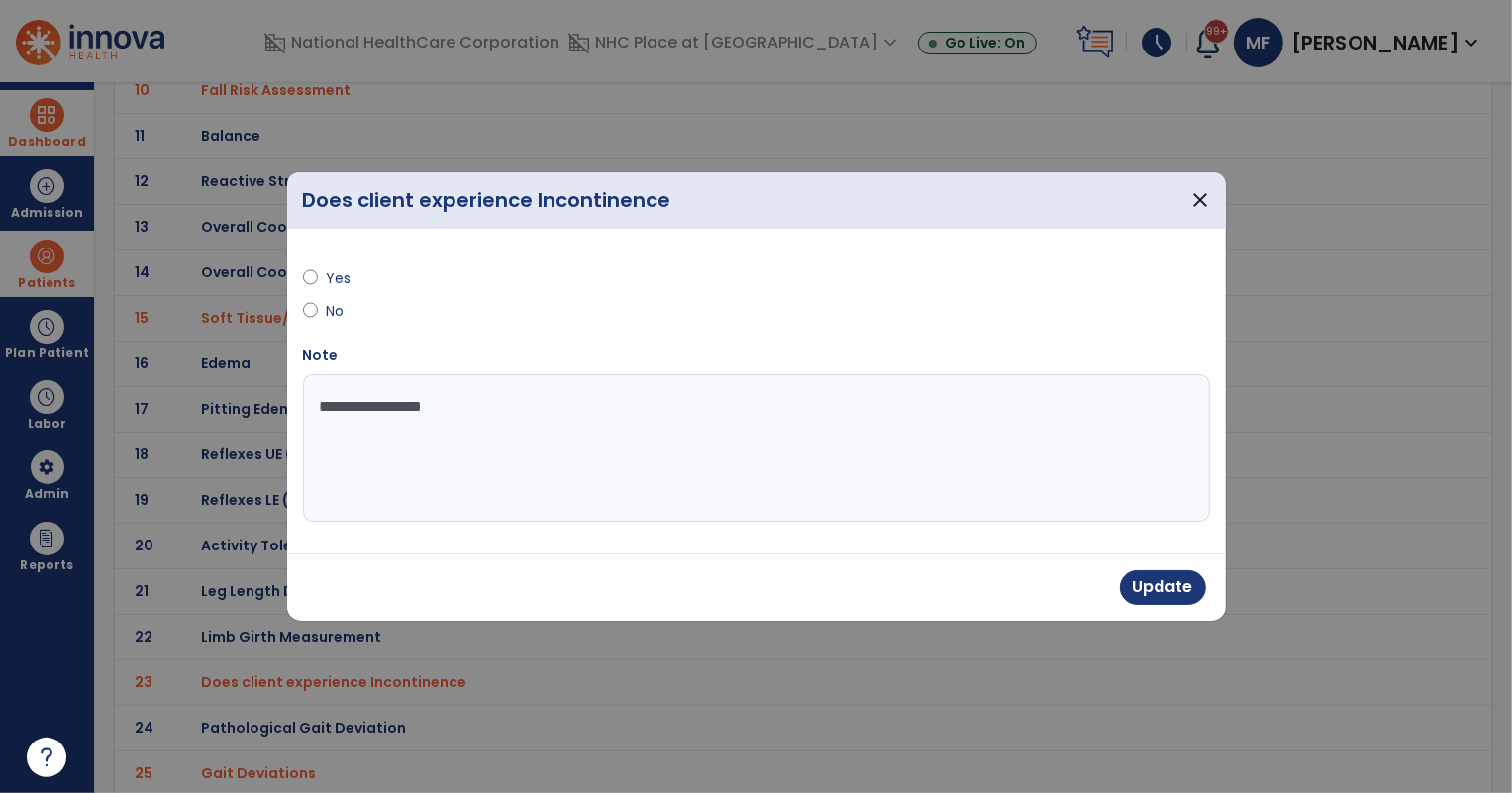 drag, startPoint x: 552, startPoint y: 431, endPoint x: 333, endPoint y: 412, distance: 219.82266 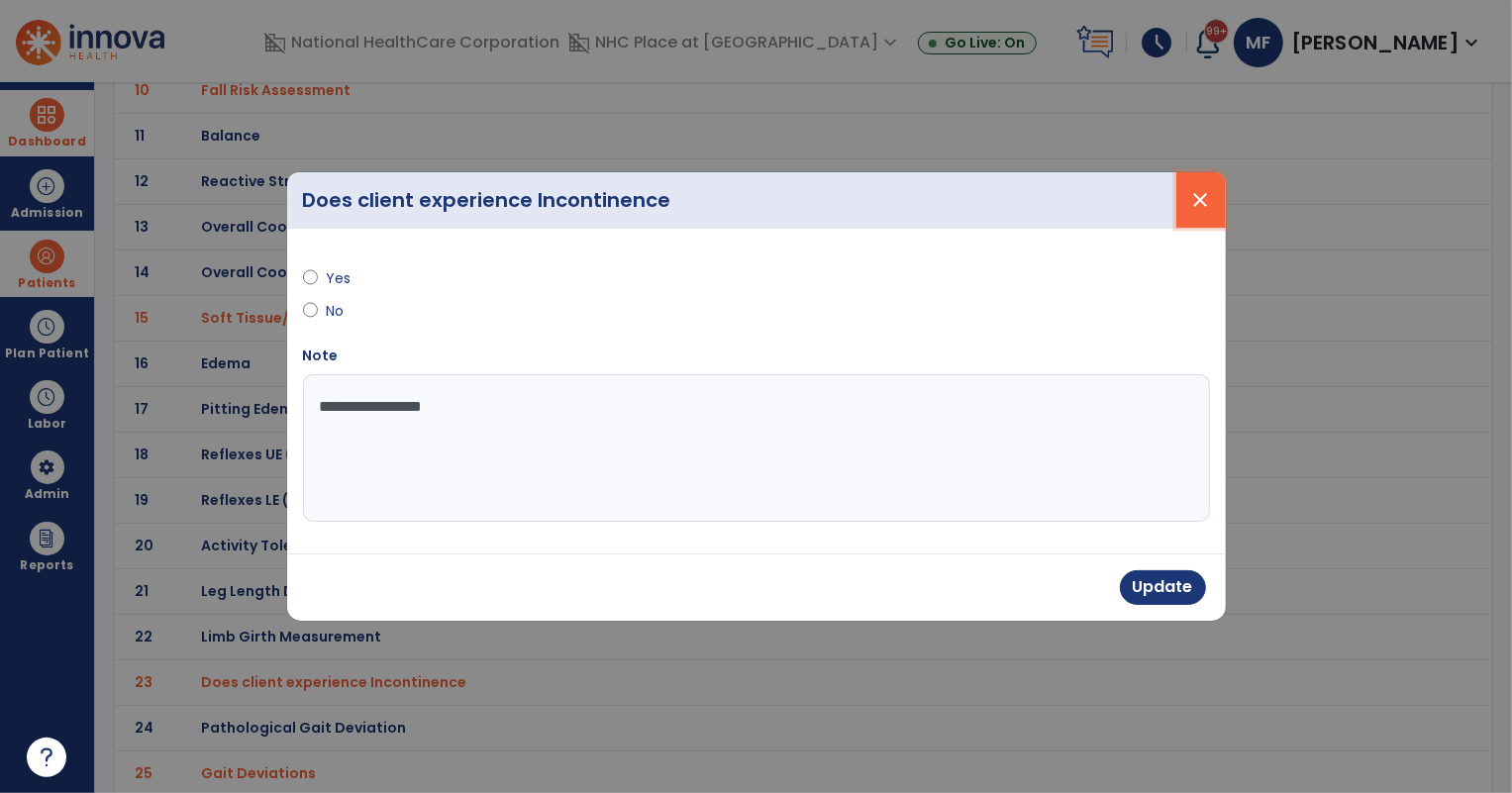 click on "close" at bounding box center [1201, 200] 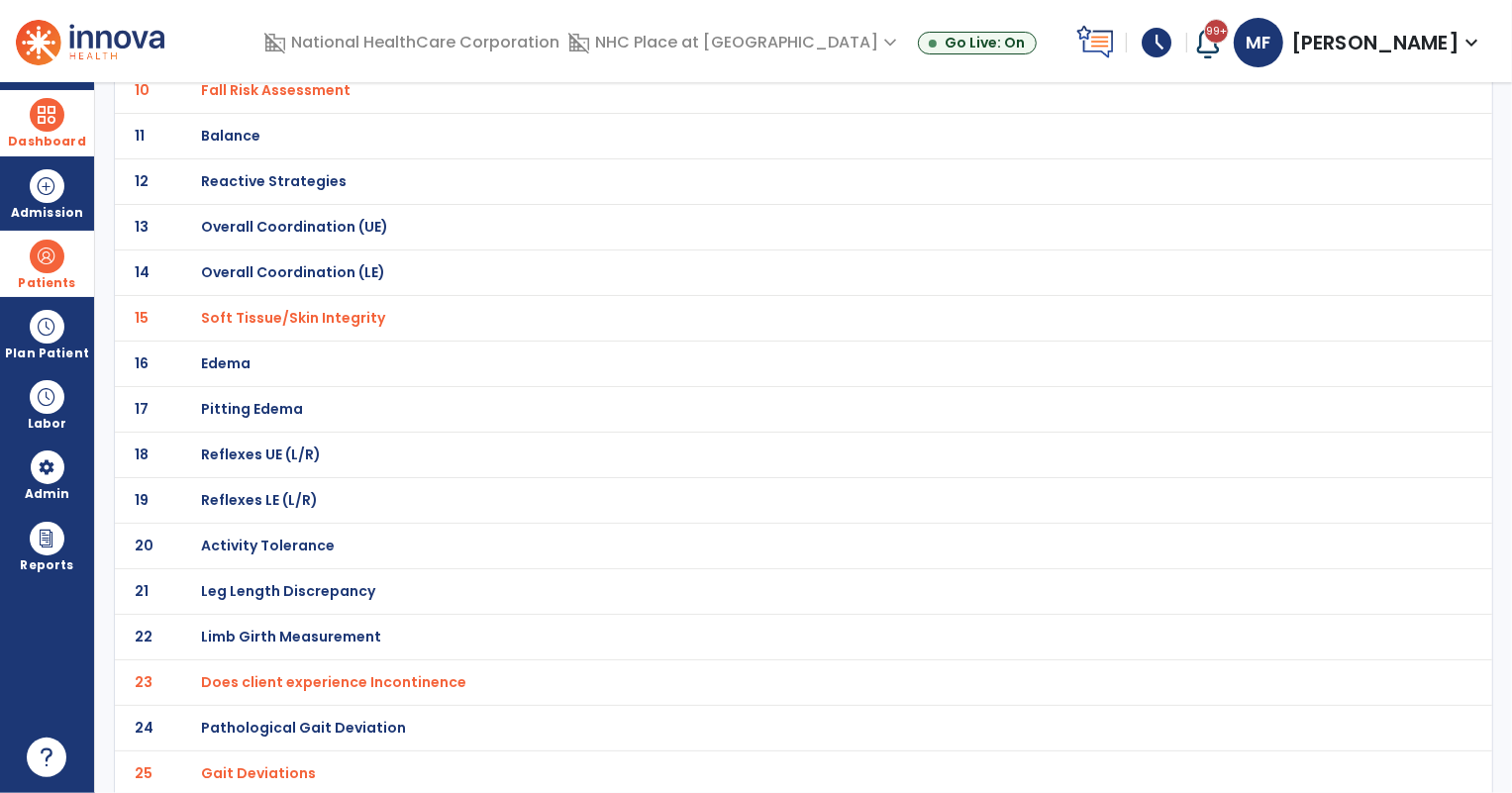 click on "Gait Deviations" at bounding box center [271, -320] 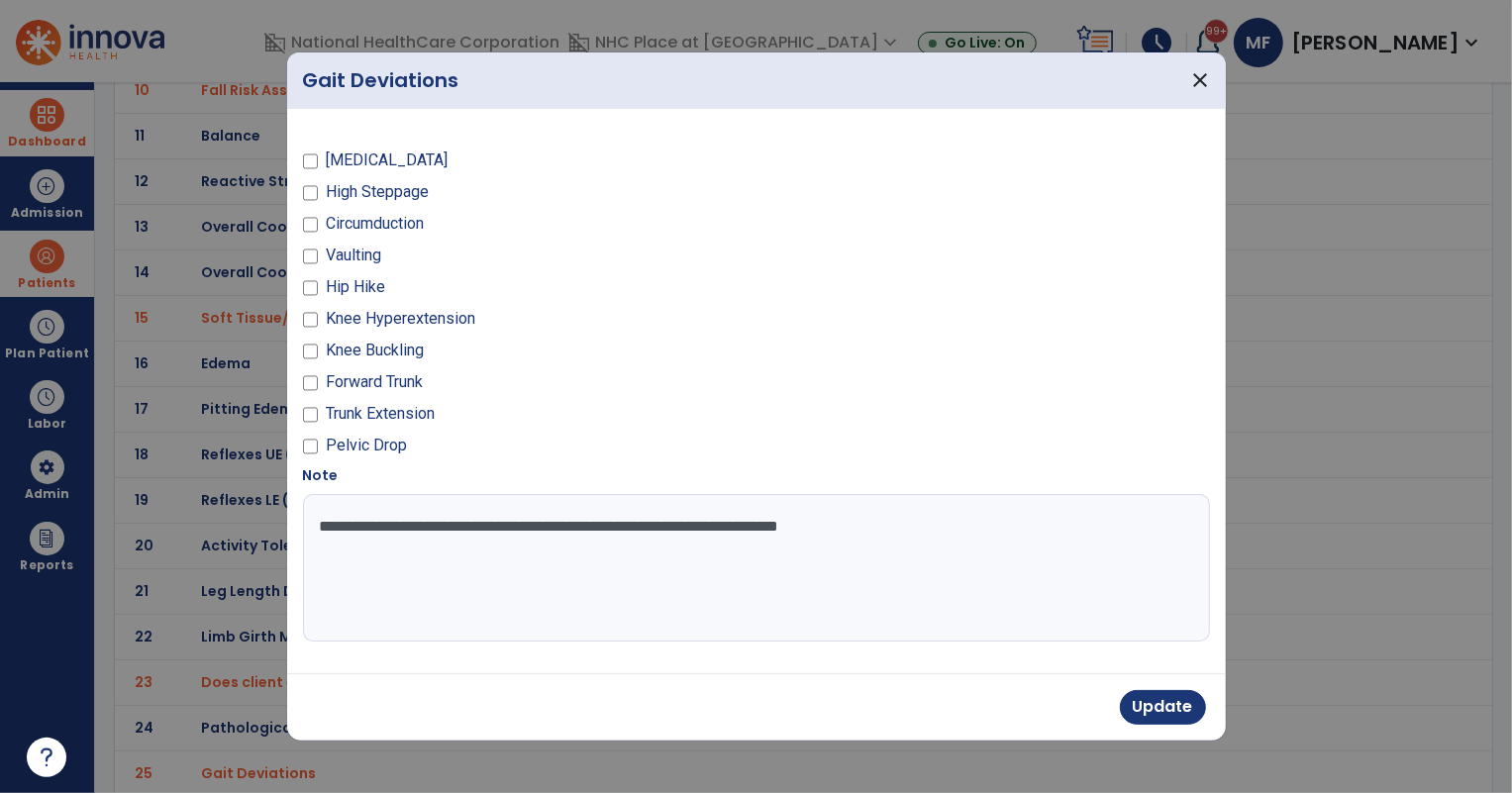 click on "**********" at bounding box center (756, 568) 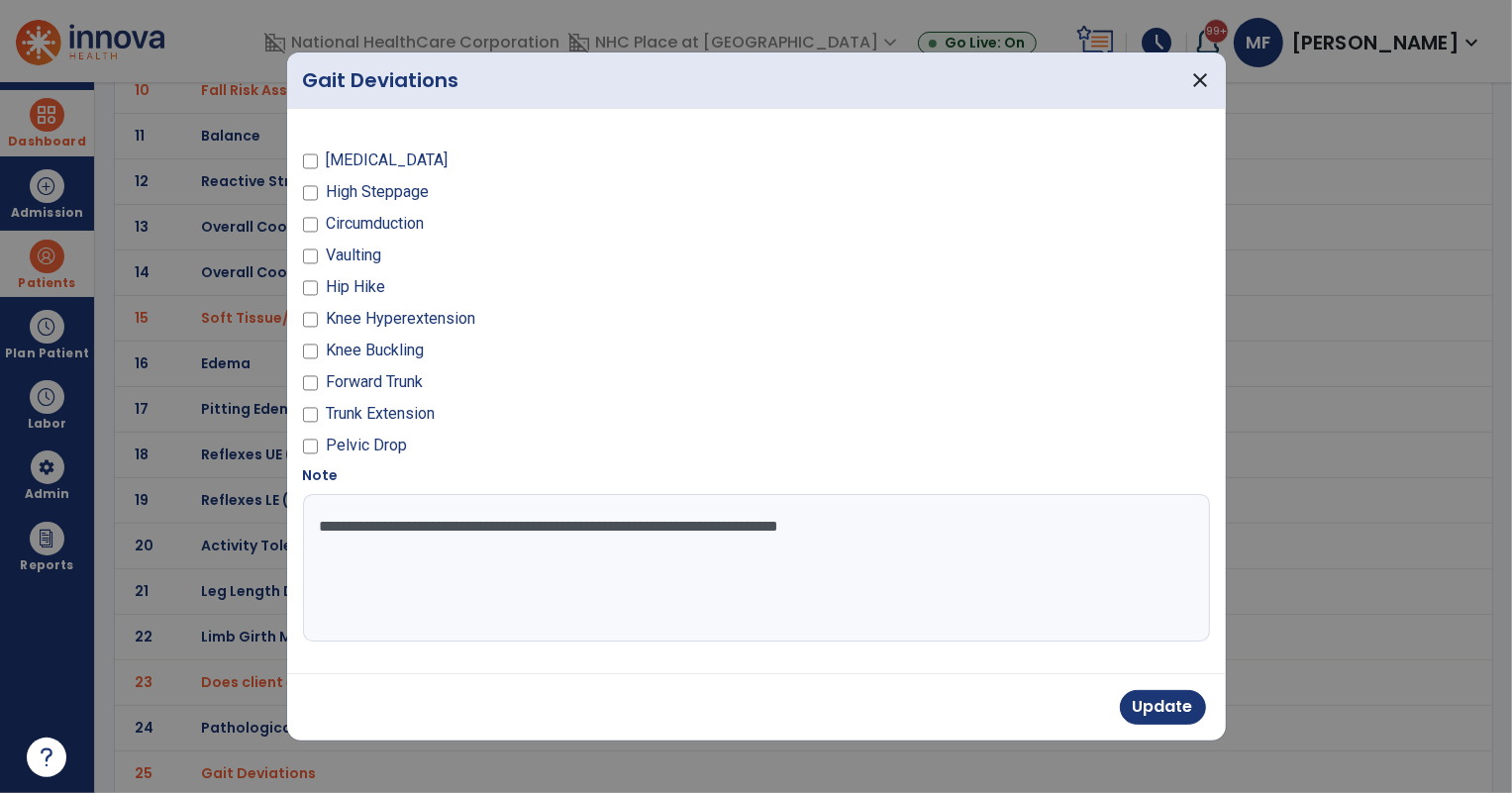 drag, startPoint x: 314, startPoint y: 525, endPoint x: 1058, endPoint y: 531, distance: 744.024 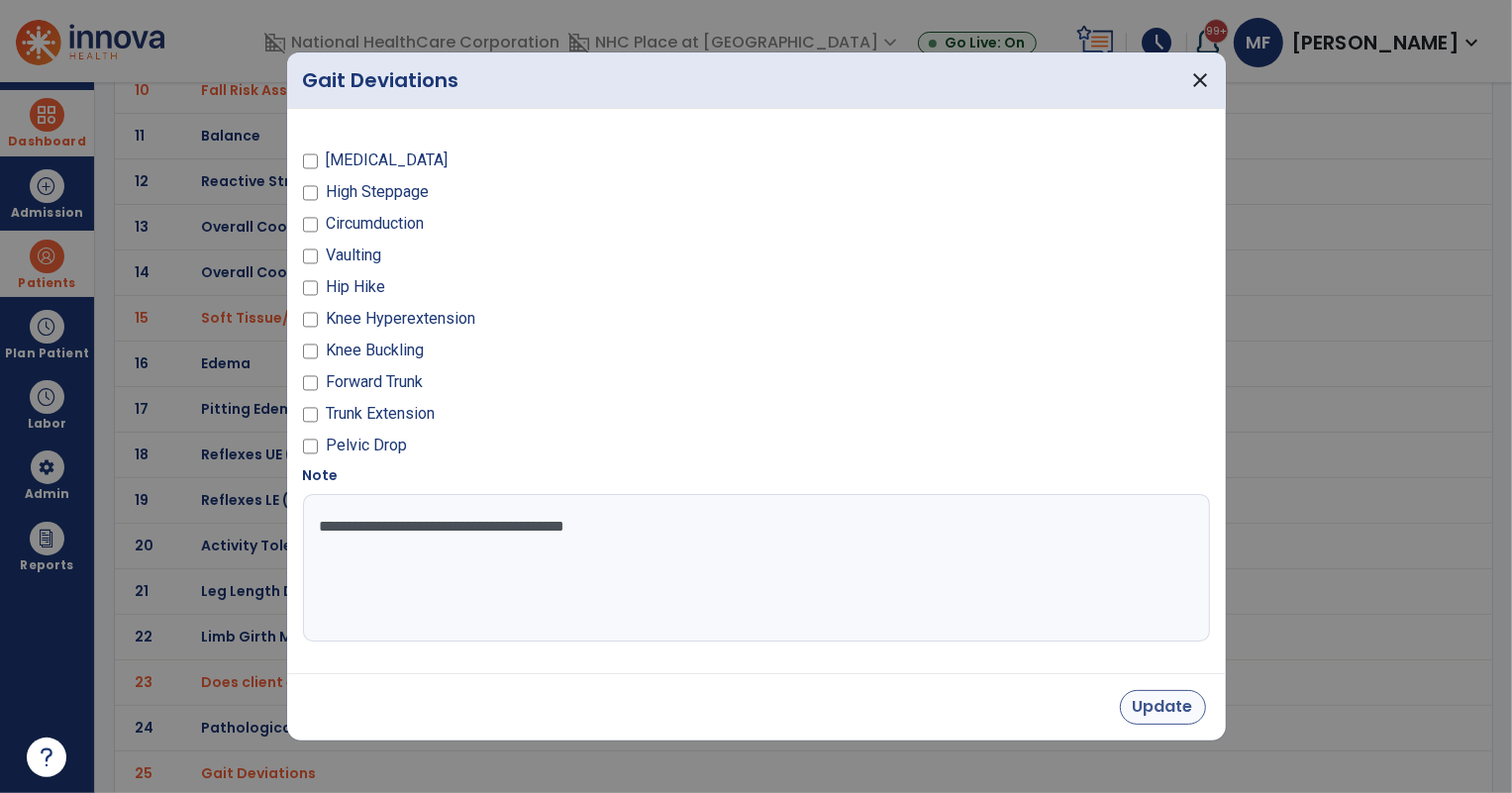 type on "**********" 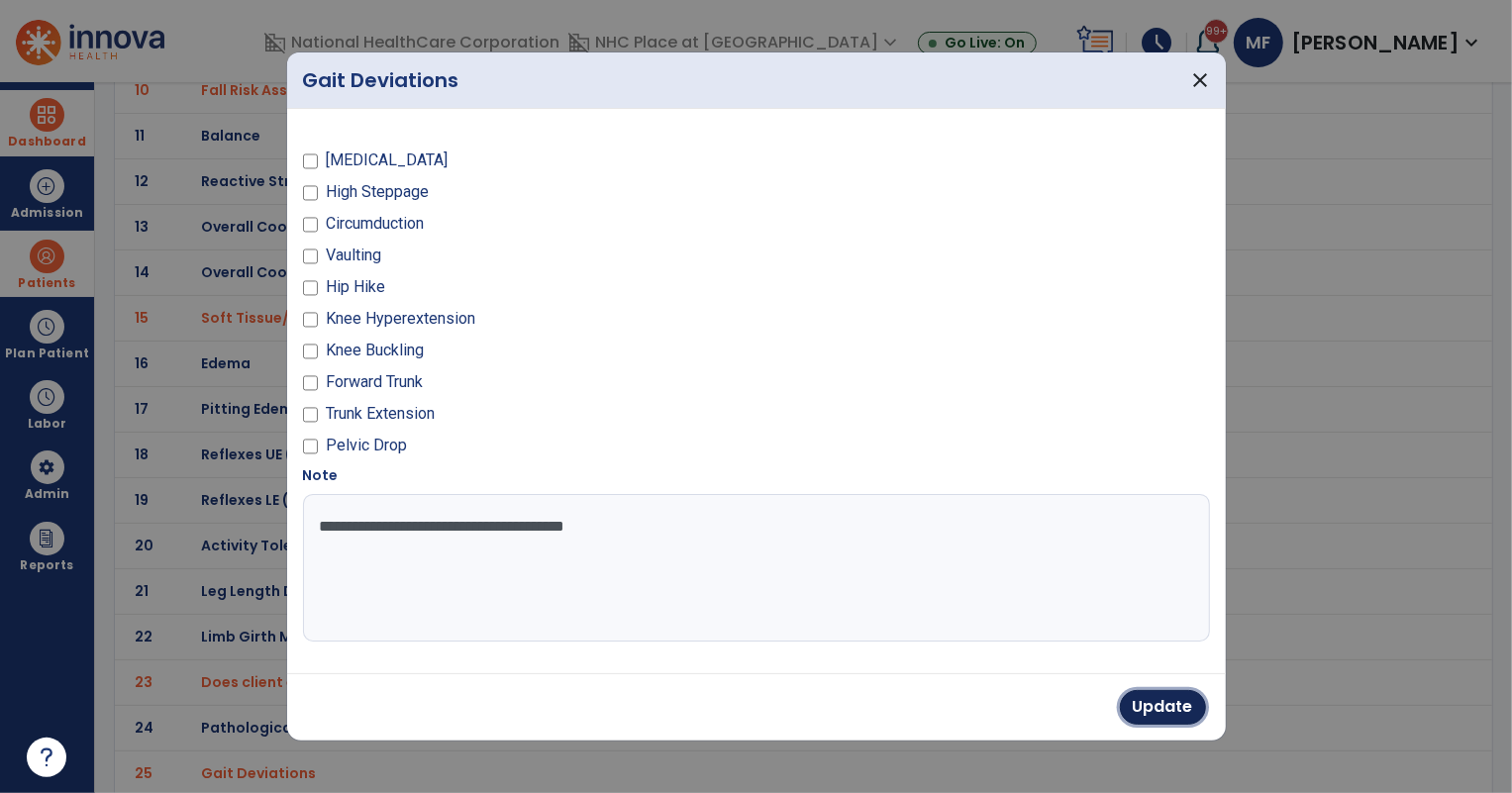 click on "Update" at bounding box center [1162, 707] 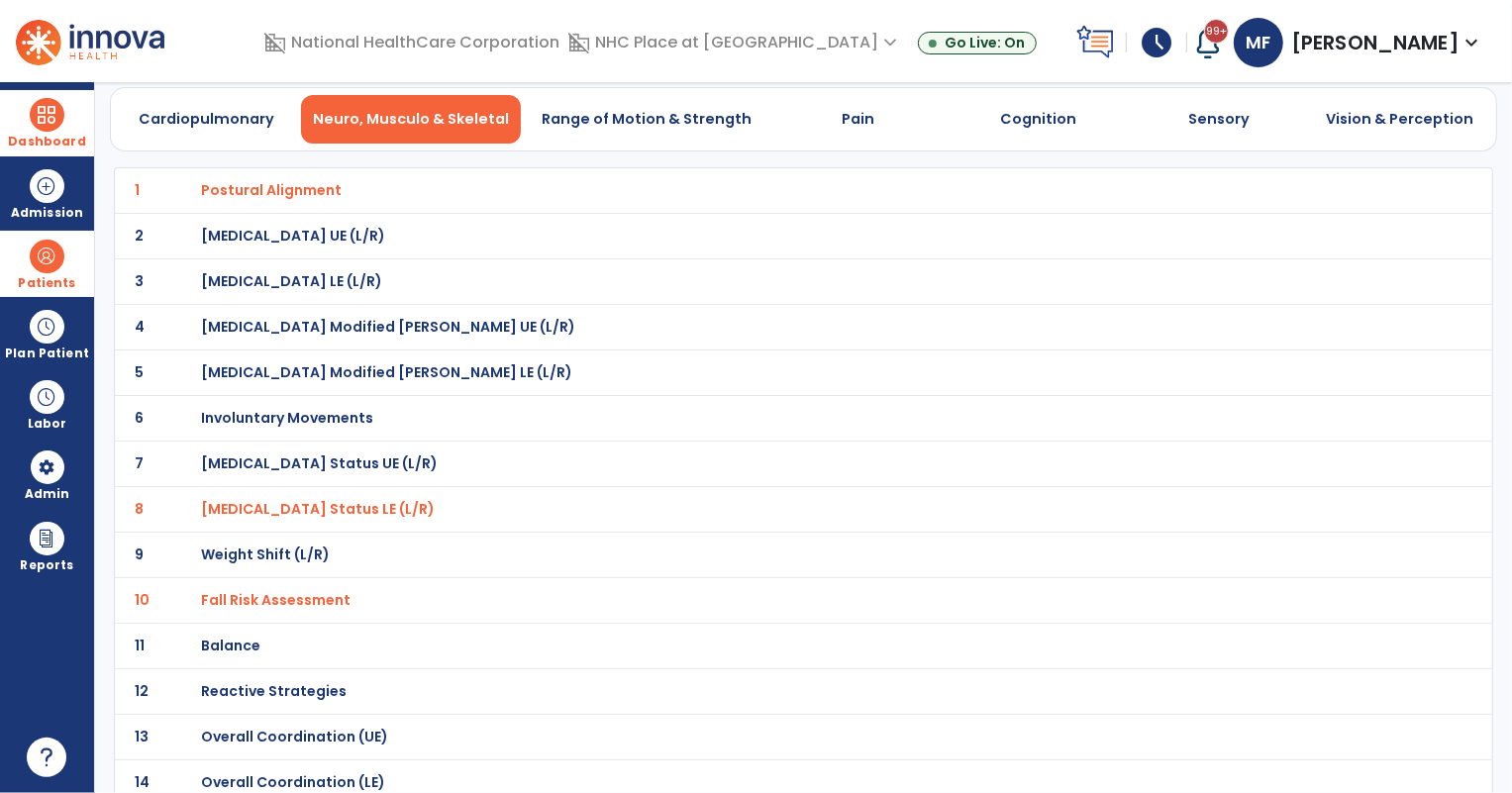 scroll, scrollTop: 0, scrollLeft: 0, axis: both 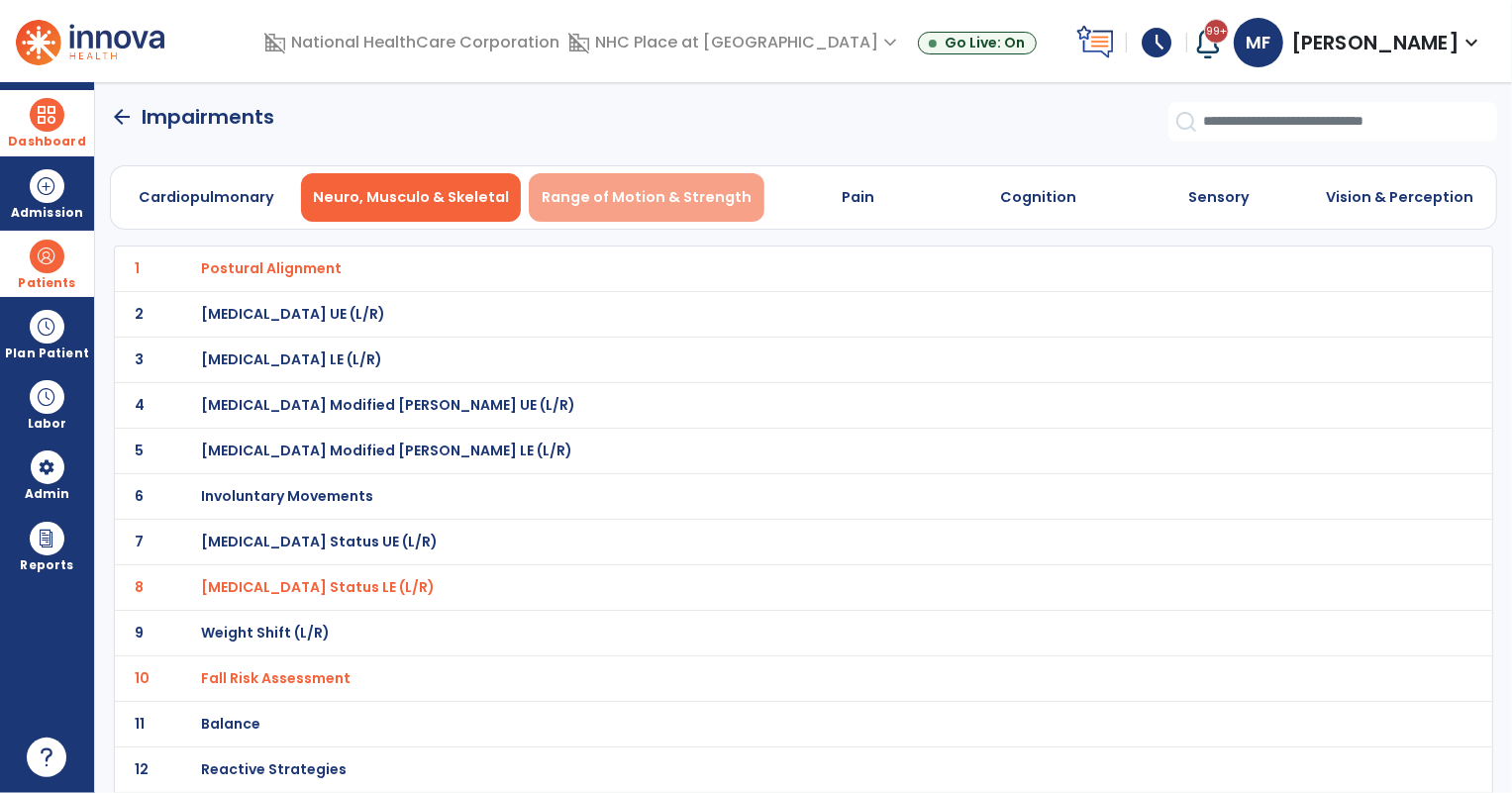 click on "Range of Motion & Strength" at bounding box center (647, 197) 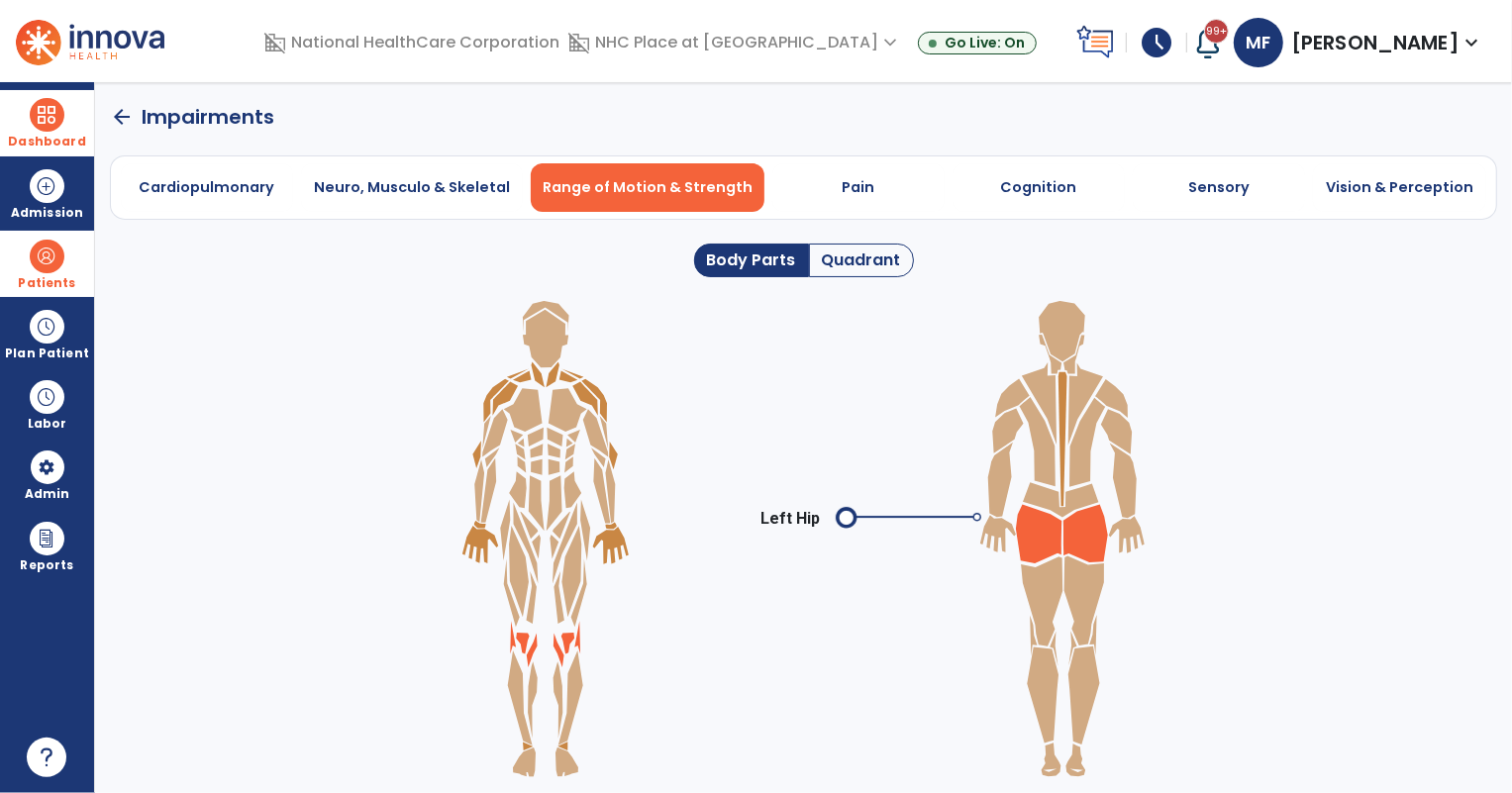 click 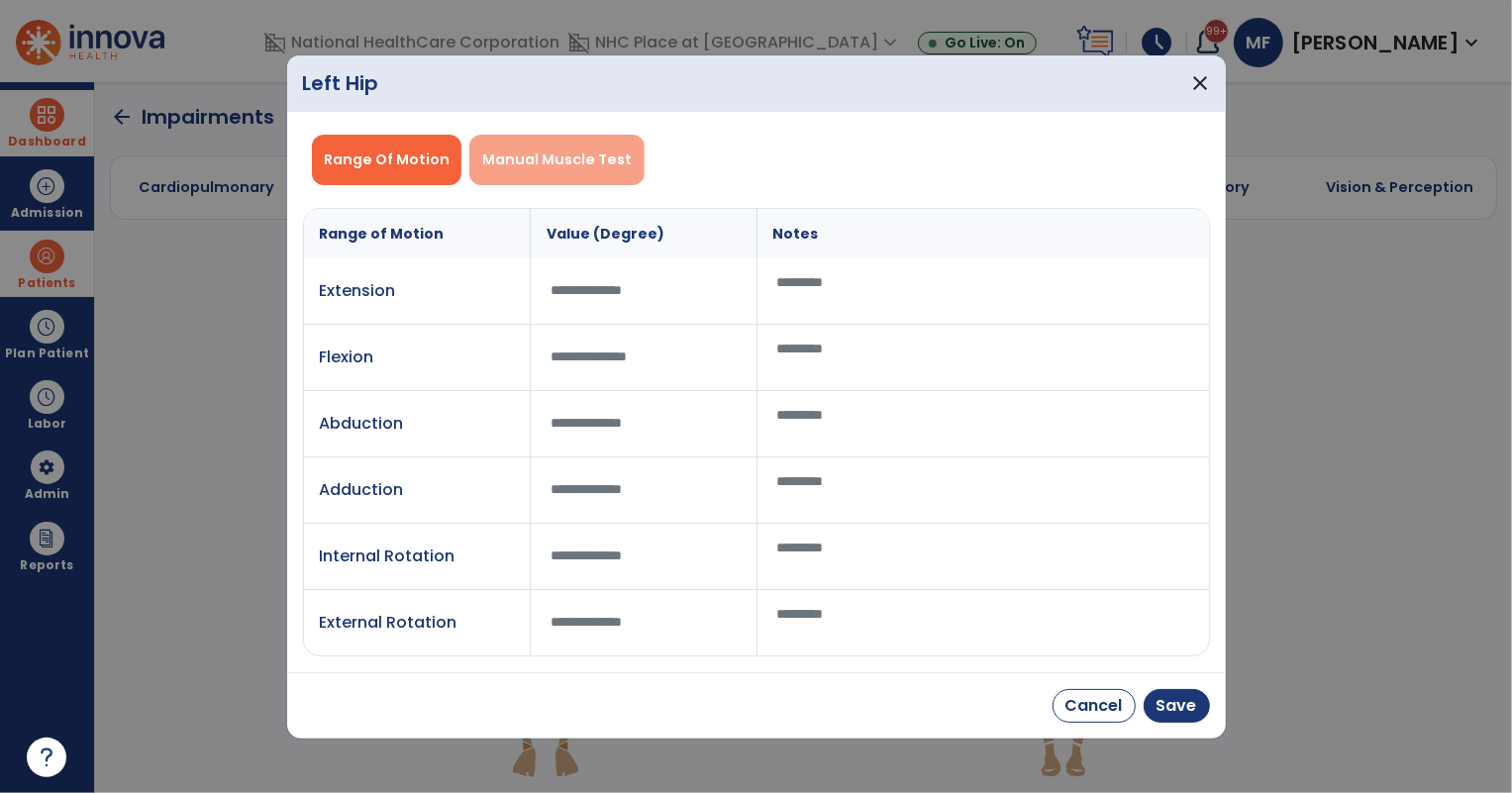 click on "Manual Muscle Test" at bounding box center [556, 159] 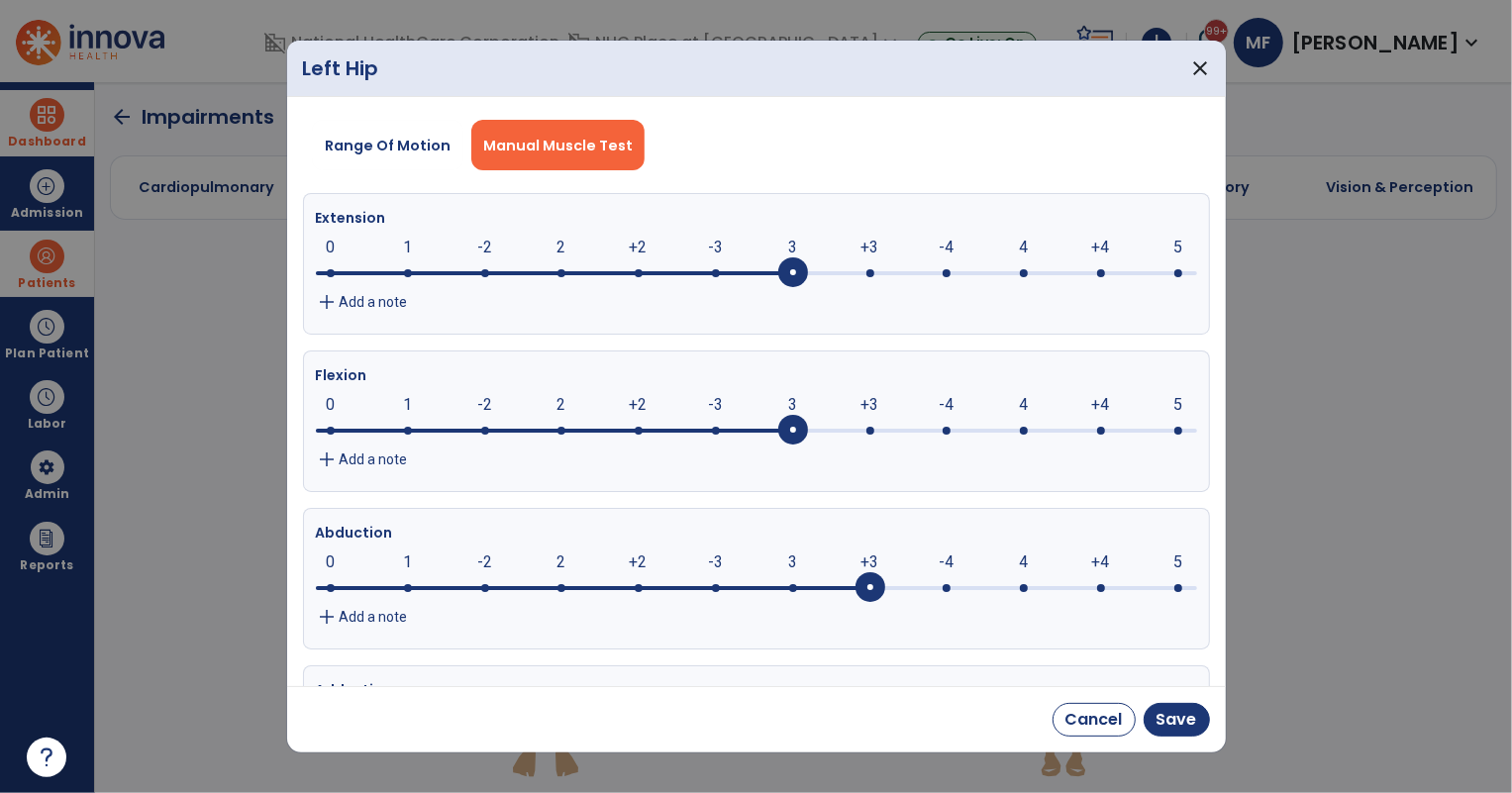 click 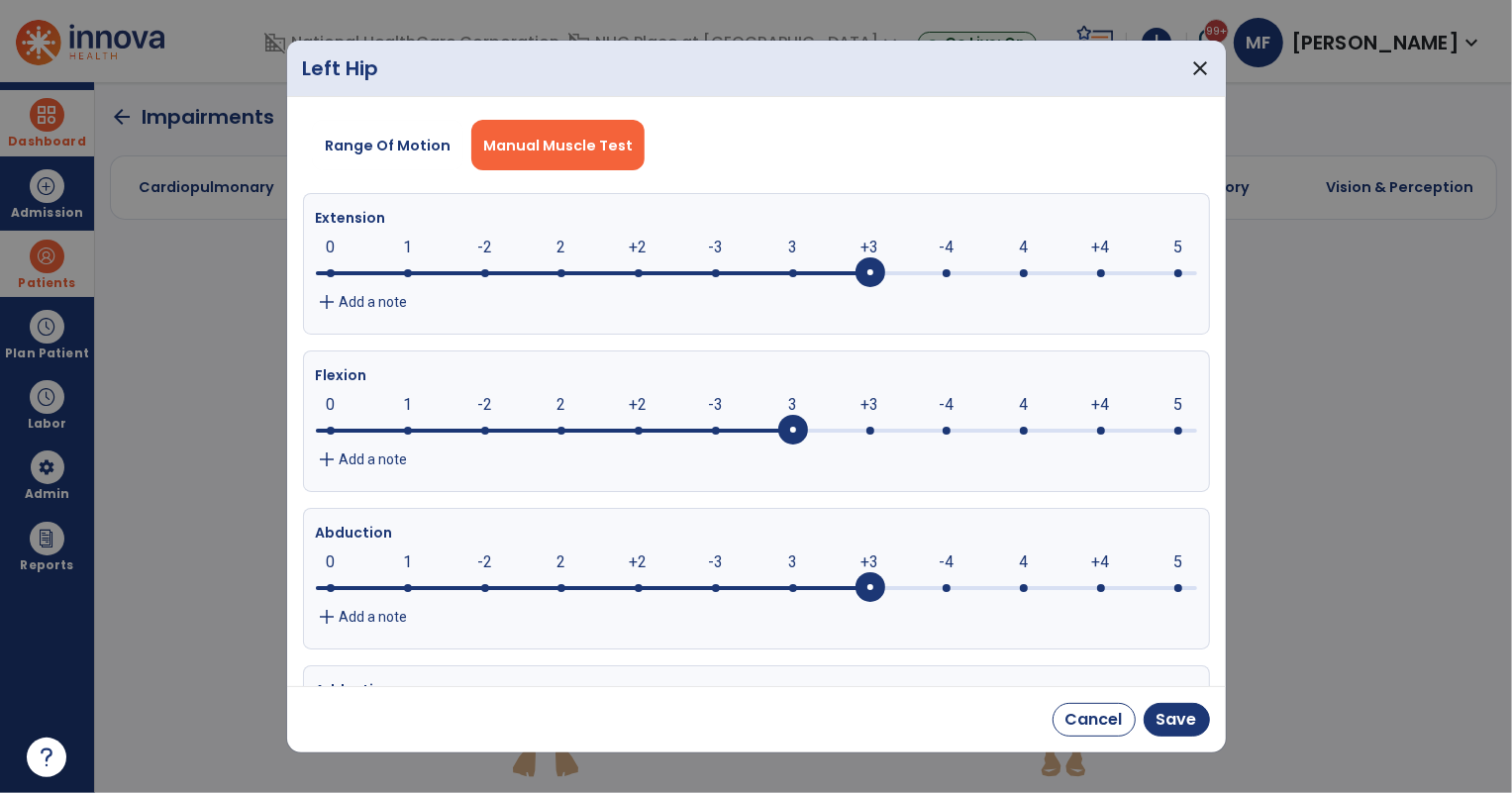 click 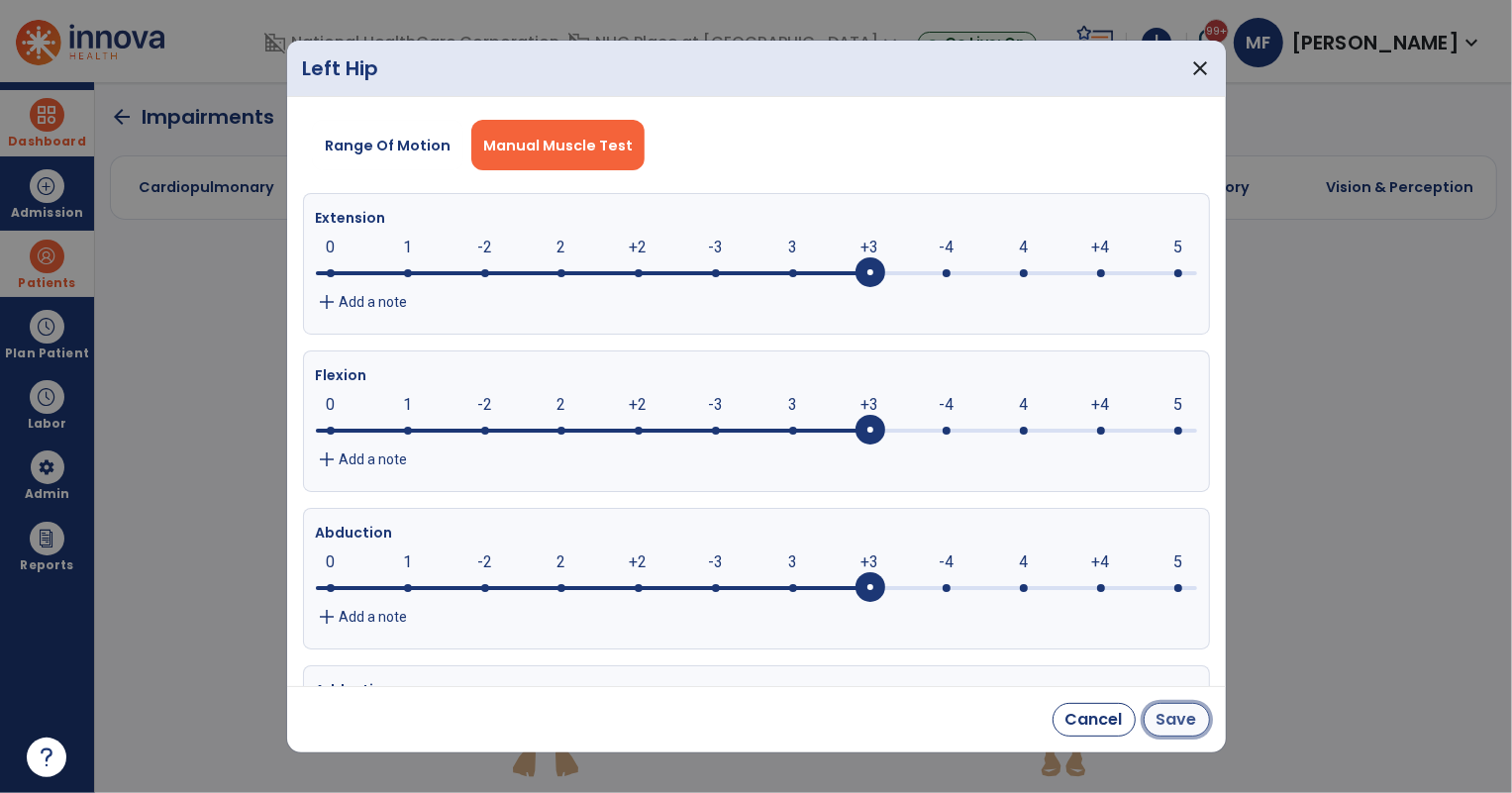 click on "Save" at bounding box center (1176, 720) 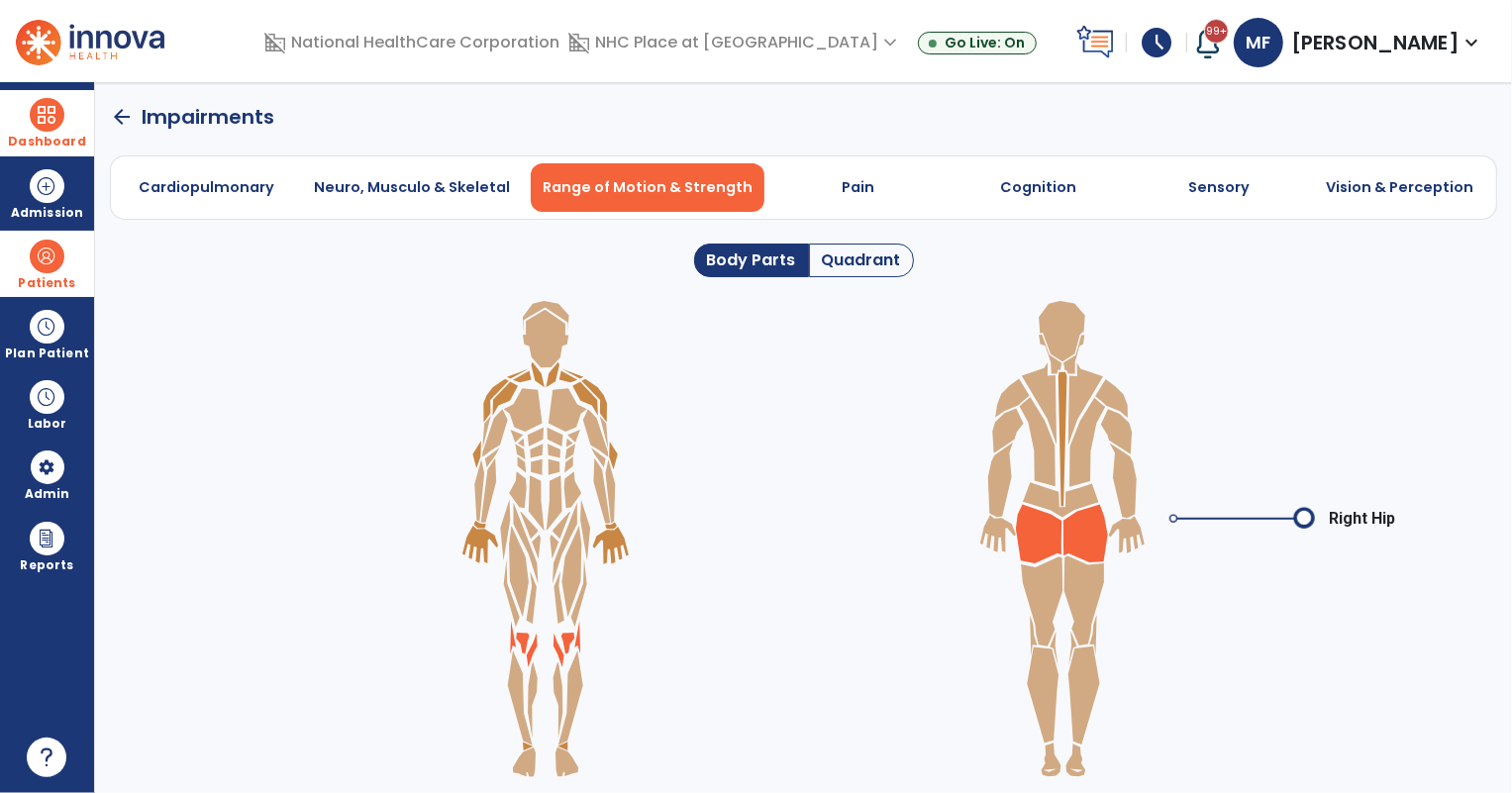click 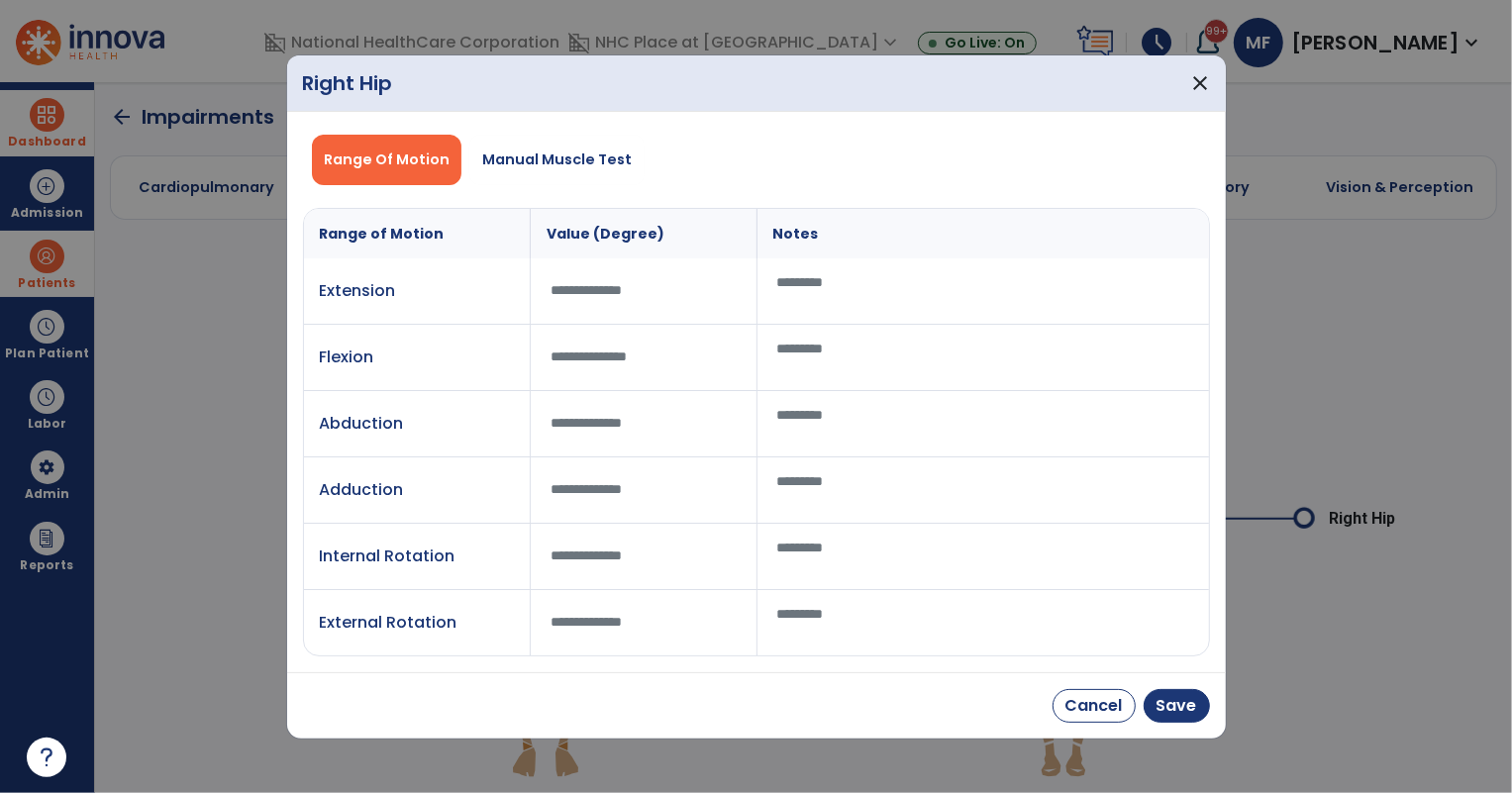 drag, startPoint x: 554, startPoint y: 159, endPoint x: 777, endPoint y: 186, distance: 224.62858 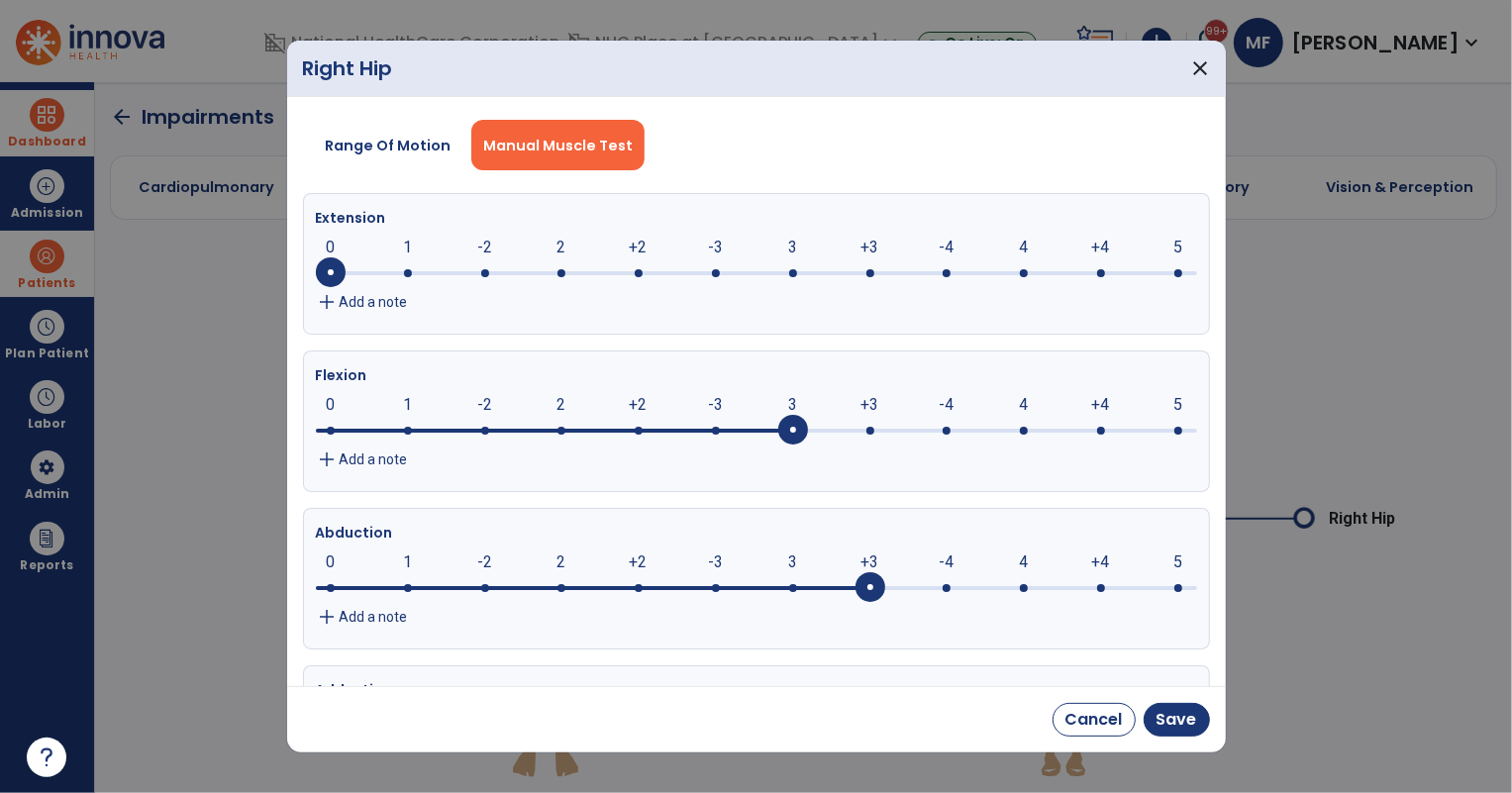 drag, startPoint x: 872, startPoint y: 270, endPoint x: 875, endPoint y: 321, distance: 51.088159 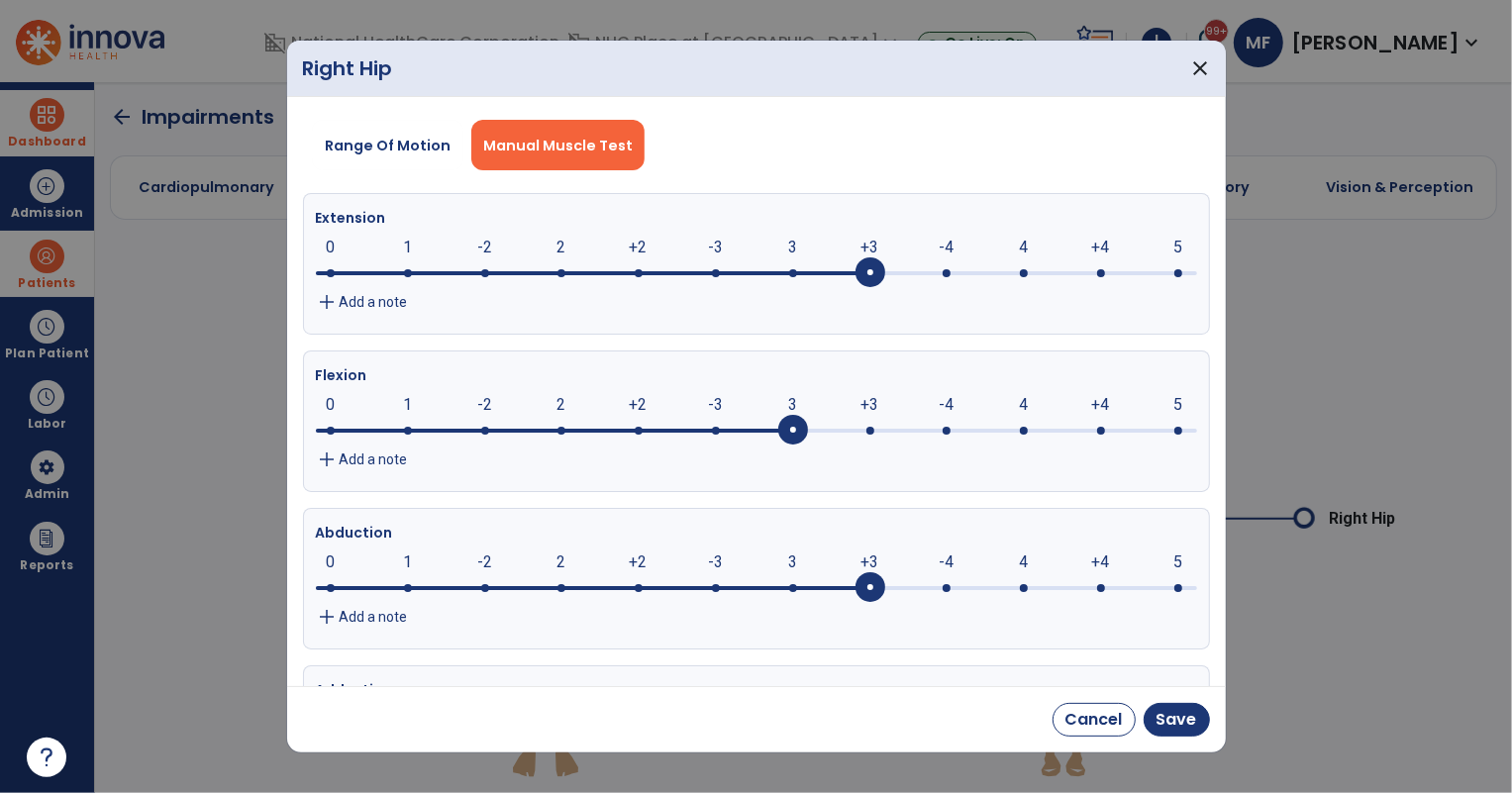 click 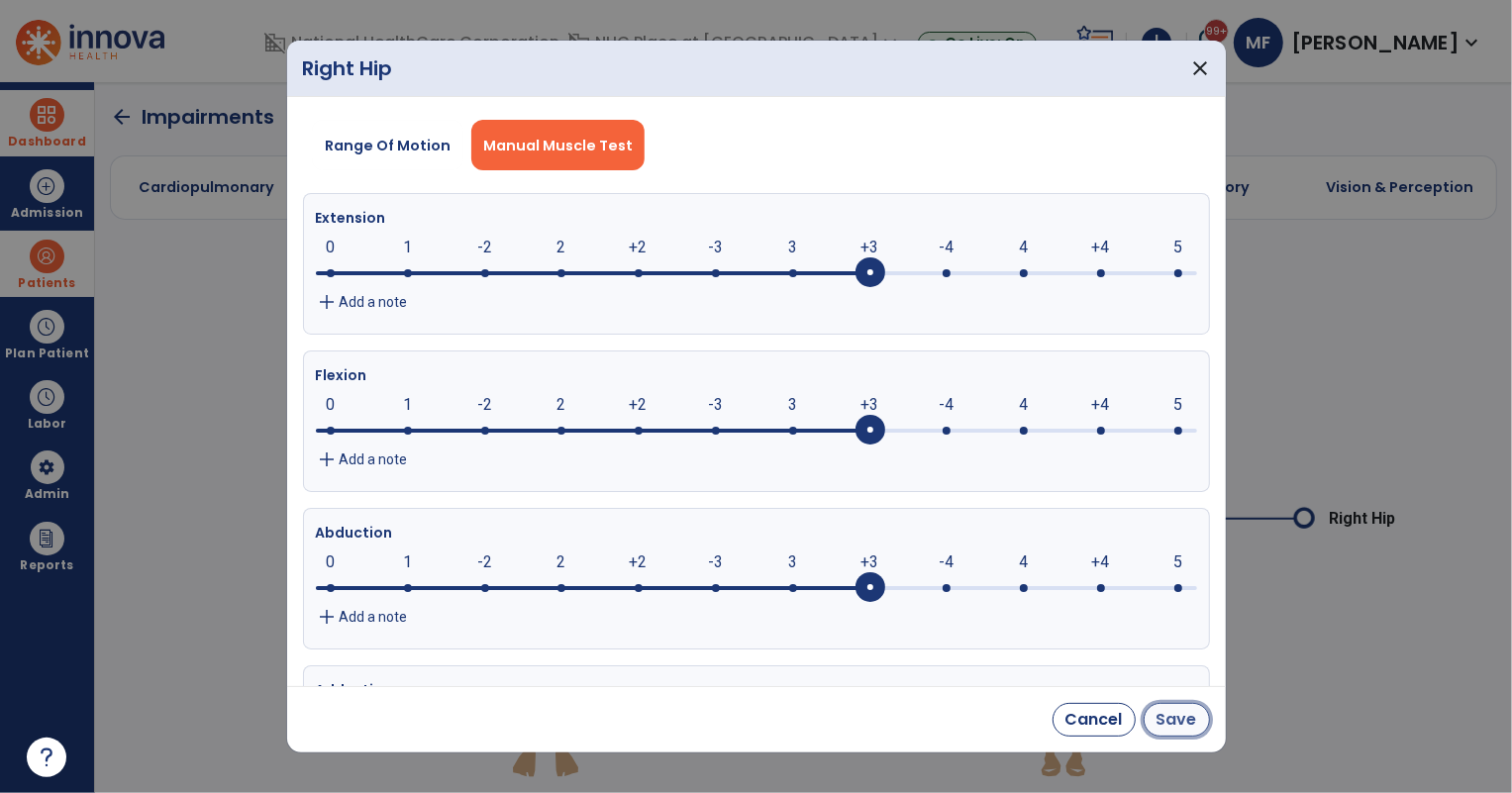 click on "Save" at bounding box center [1176, 720] 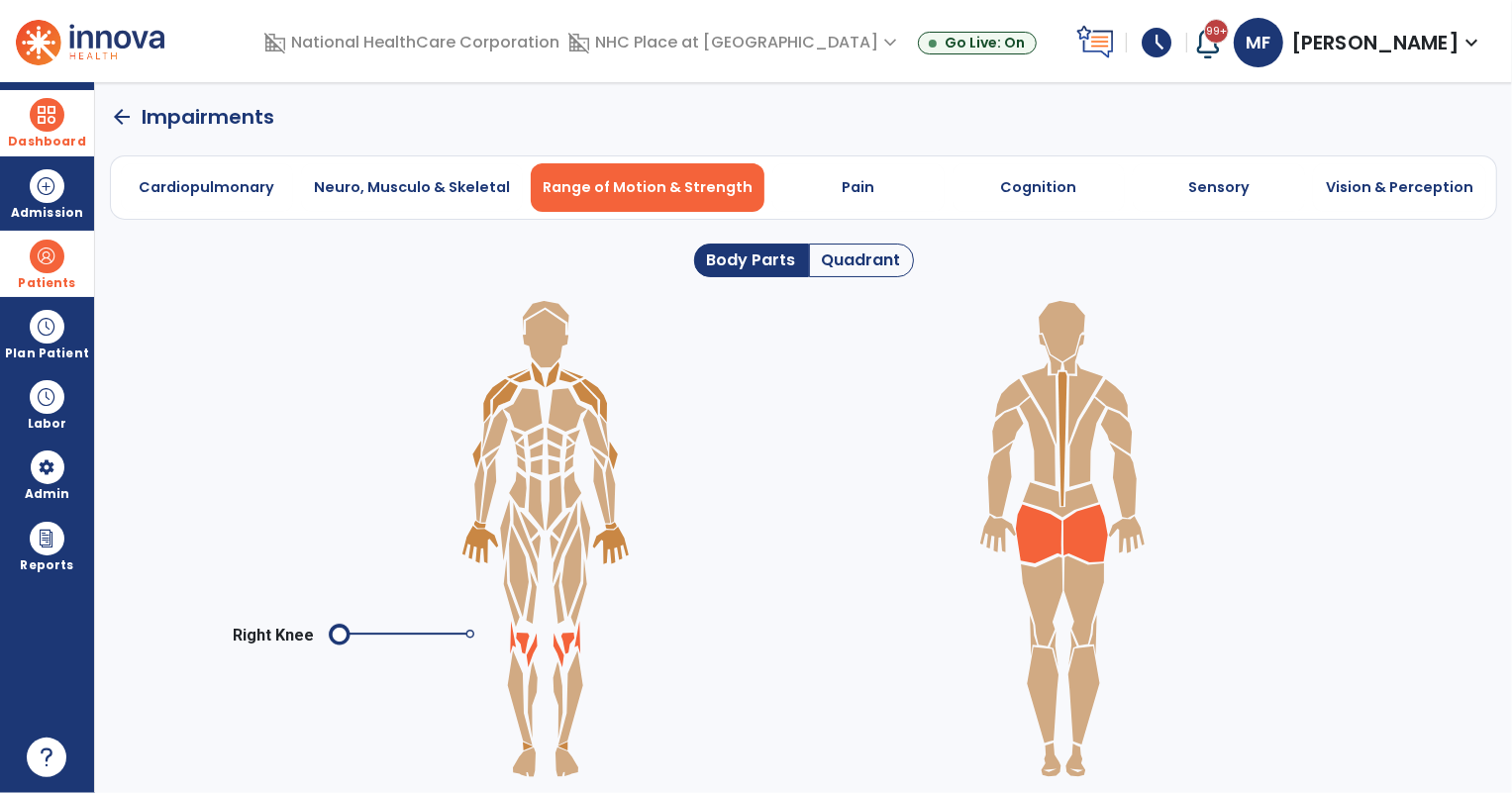 click 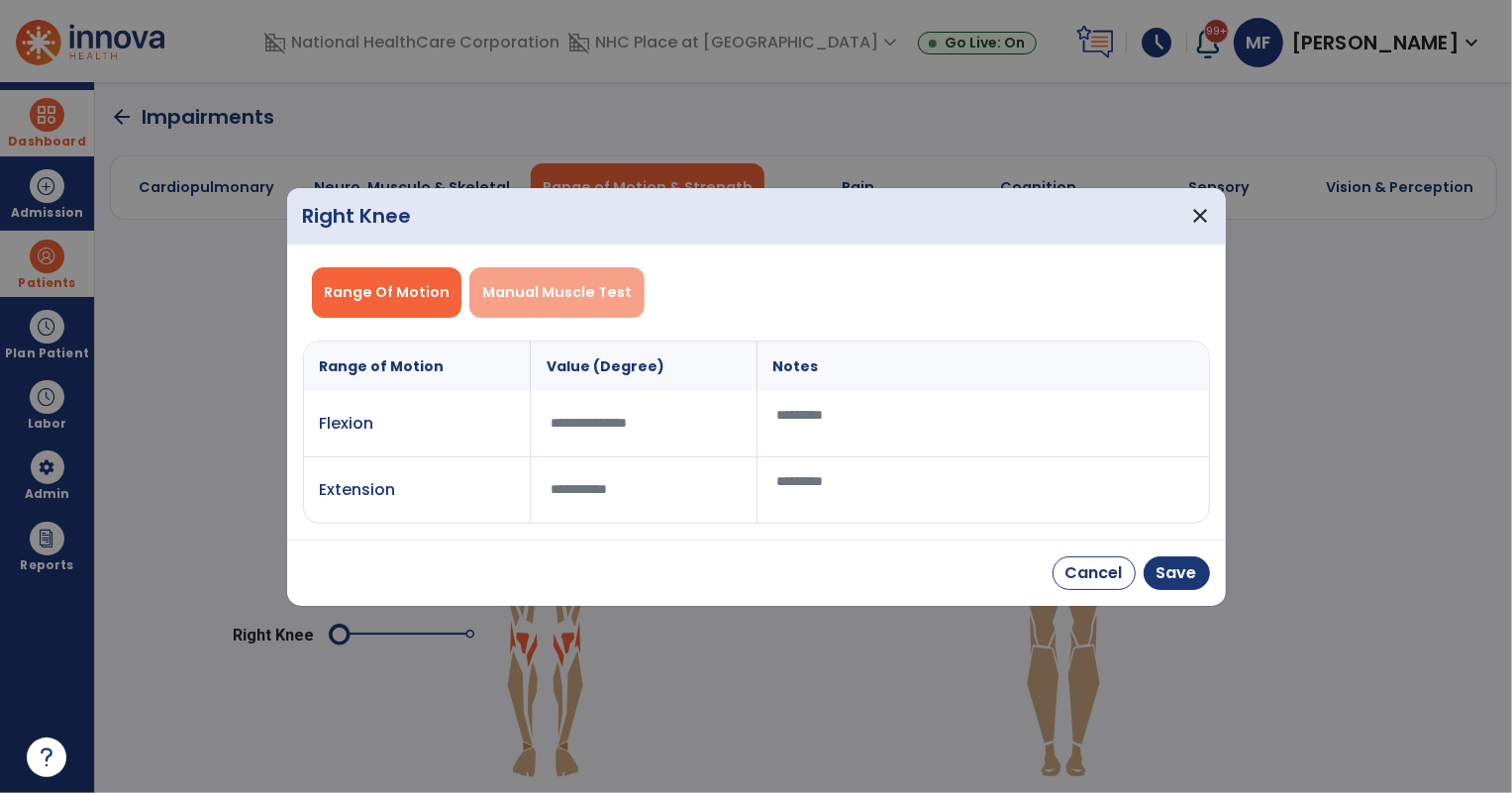 click on "Manual Muscle Test" at bounding box center (556, 292) 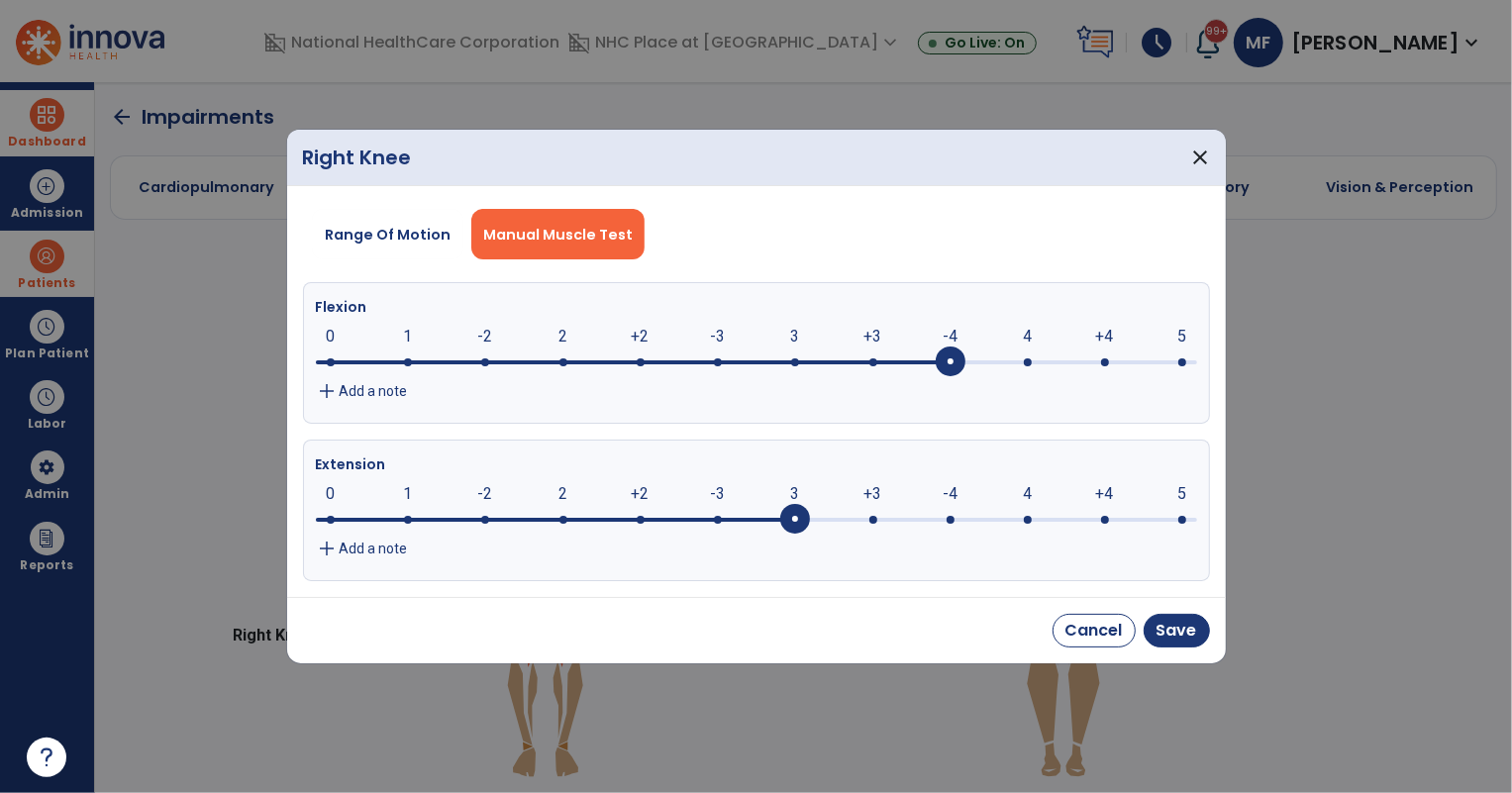 click 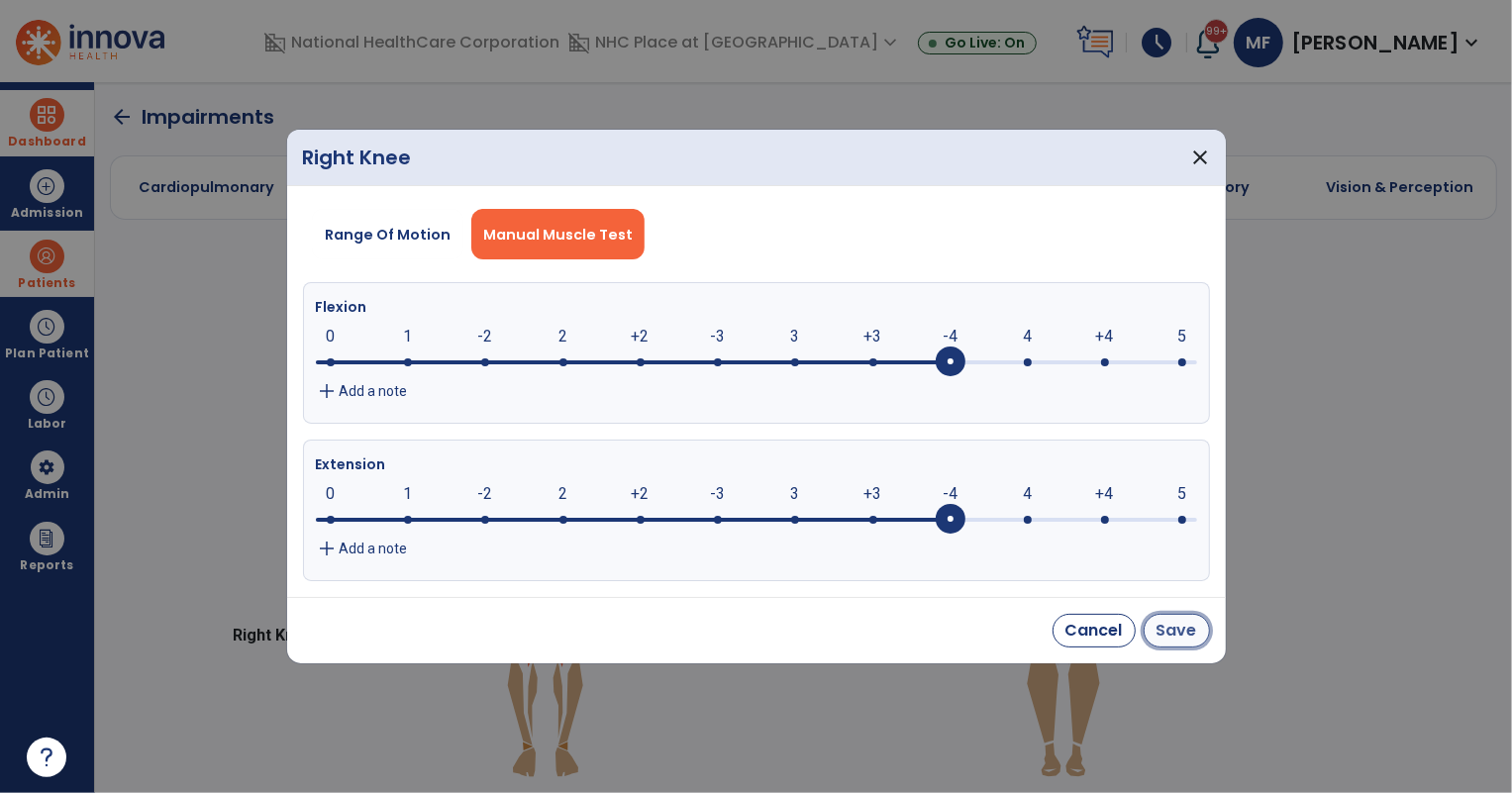 click on "Save" at bounding box center (1176, 631) 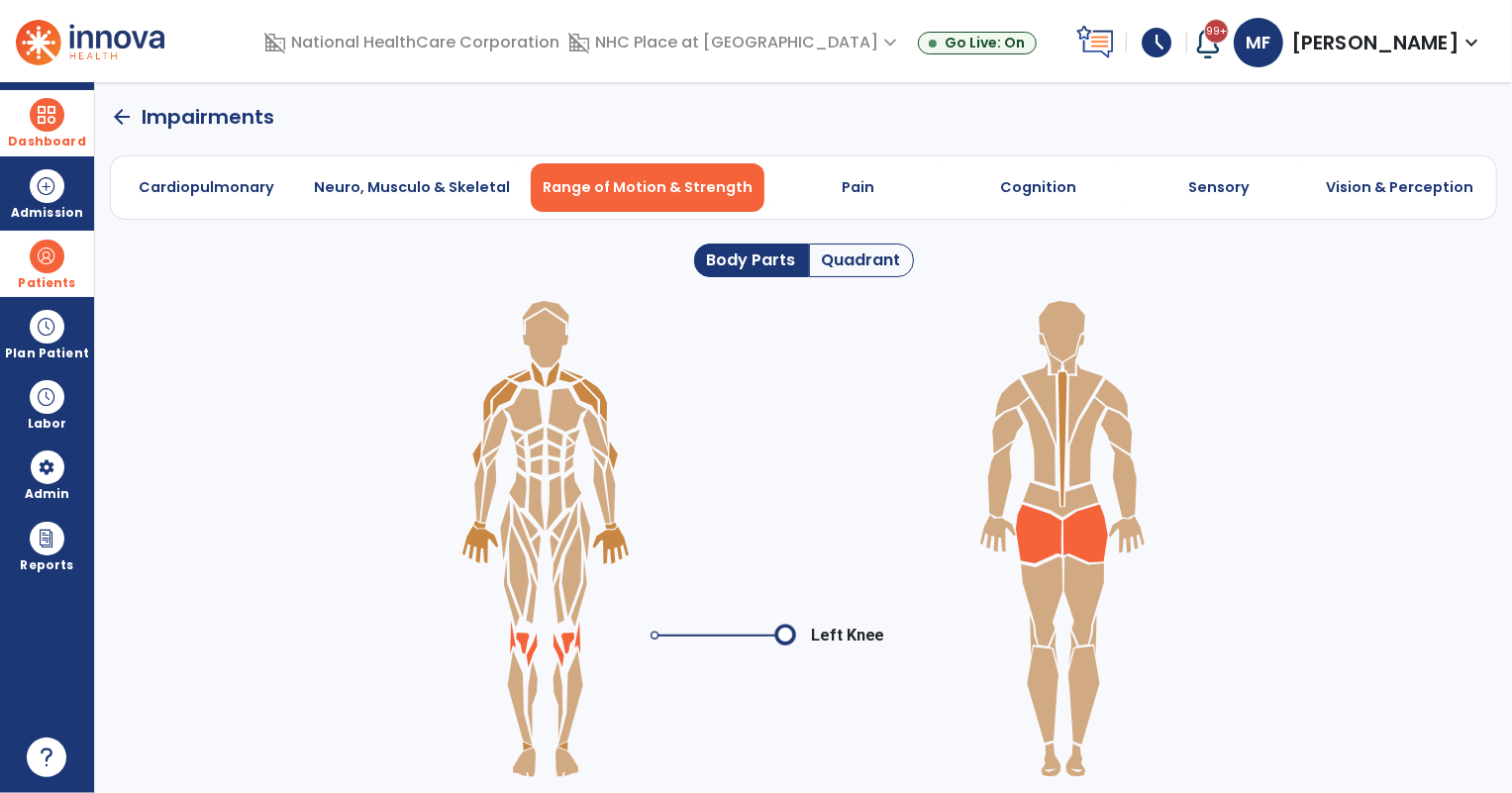 click 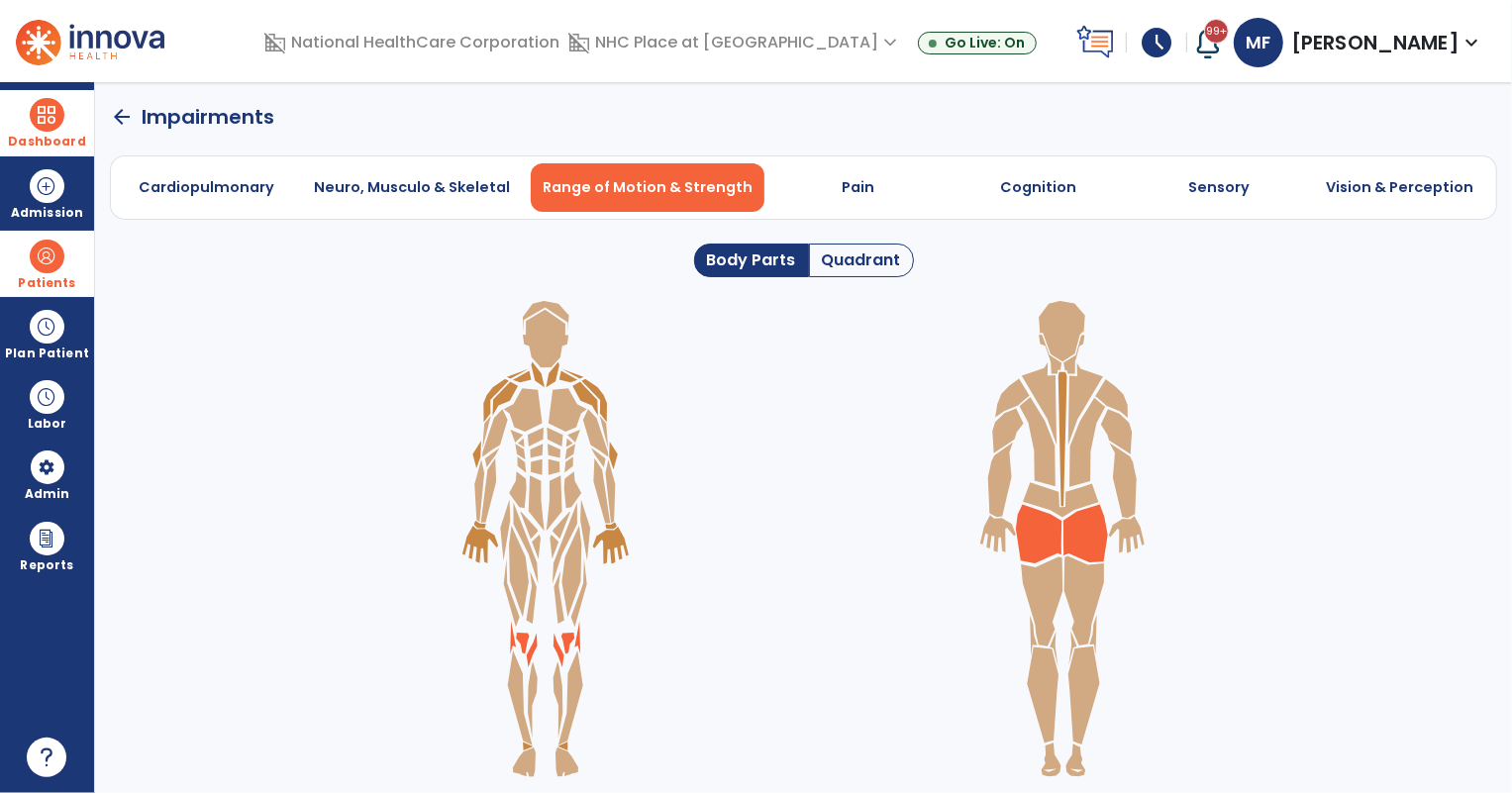 click 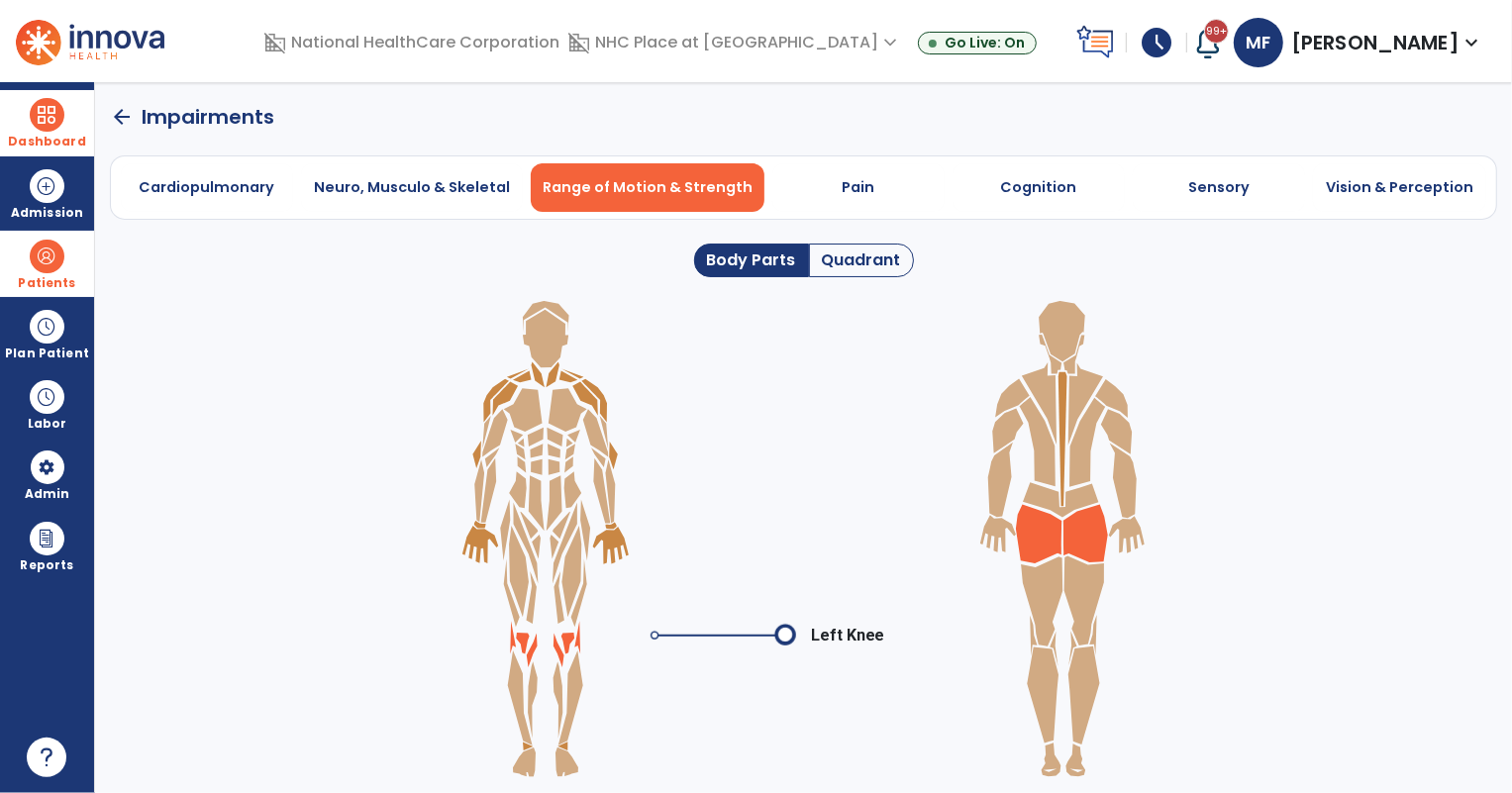 click 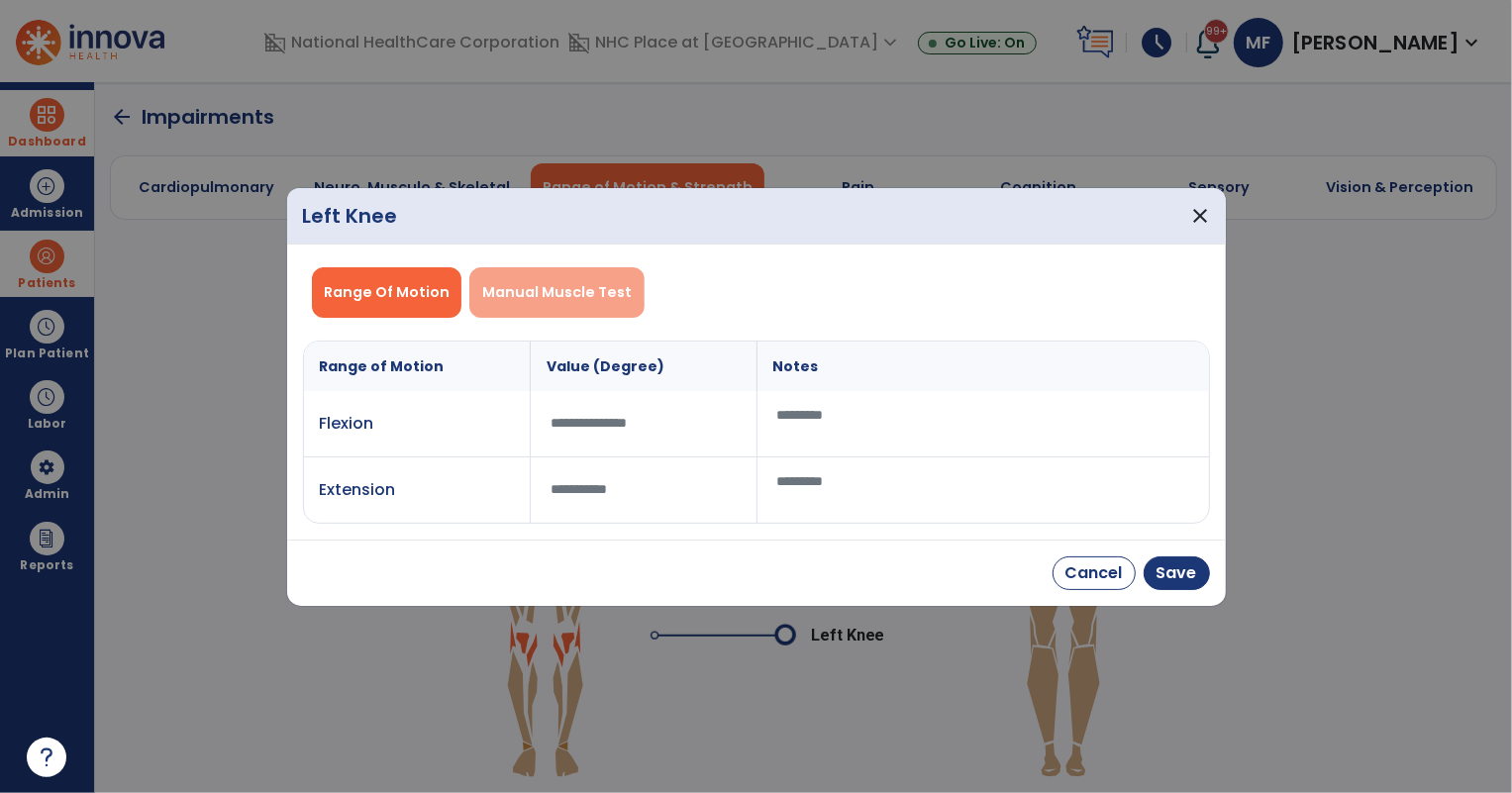 click on "Manual Muscle Test" at bounding box center (556, 292) 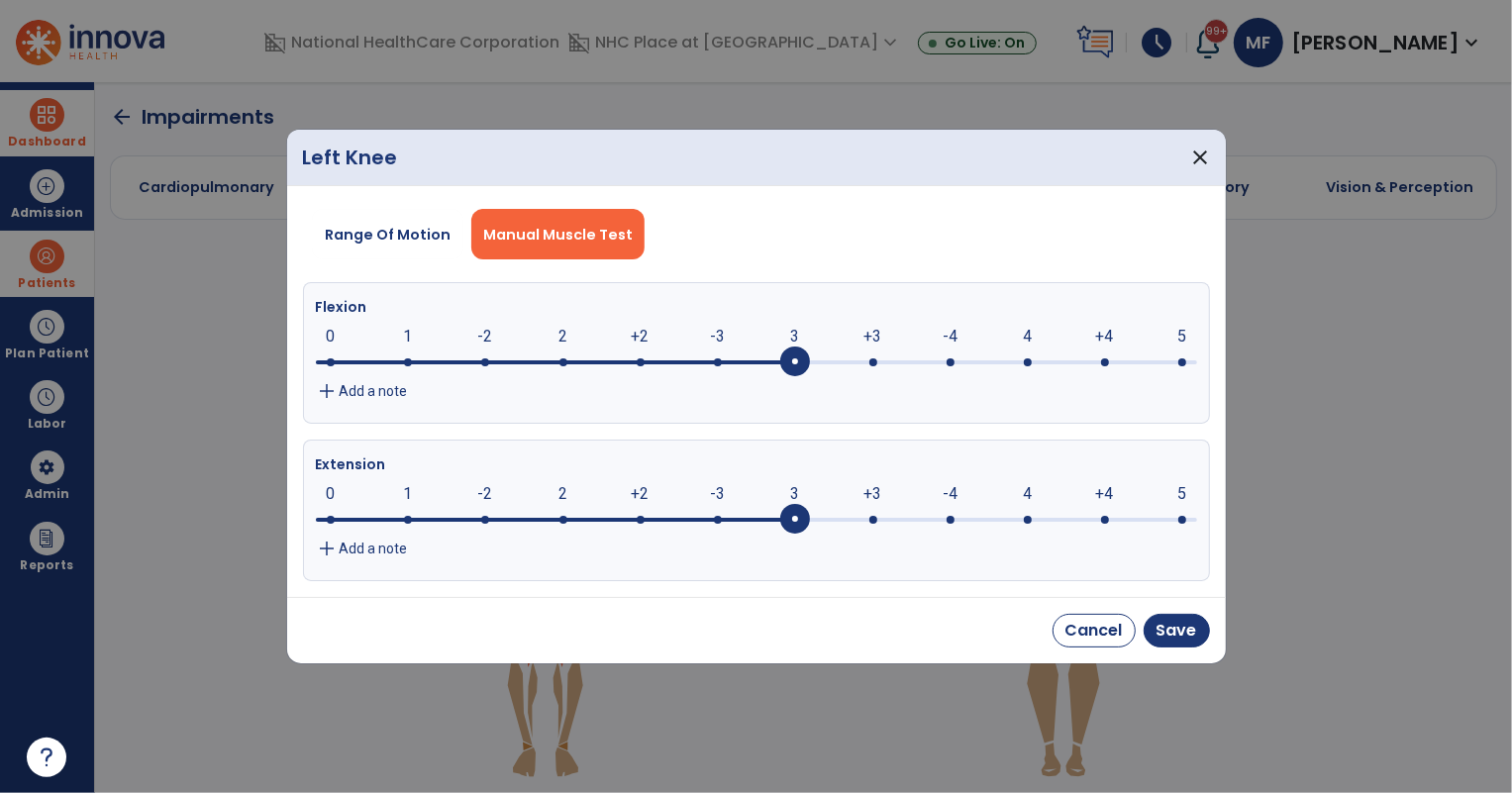 click 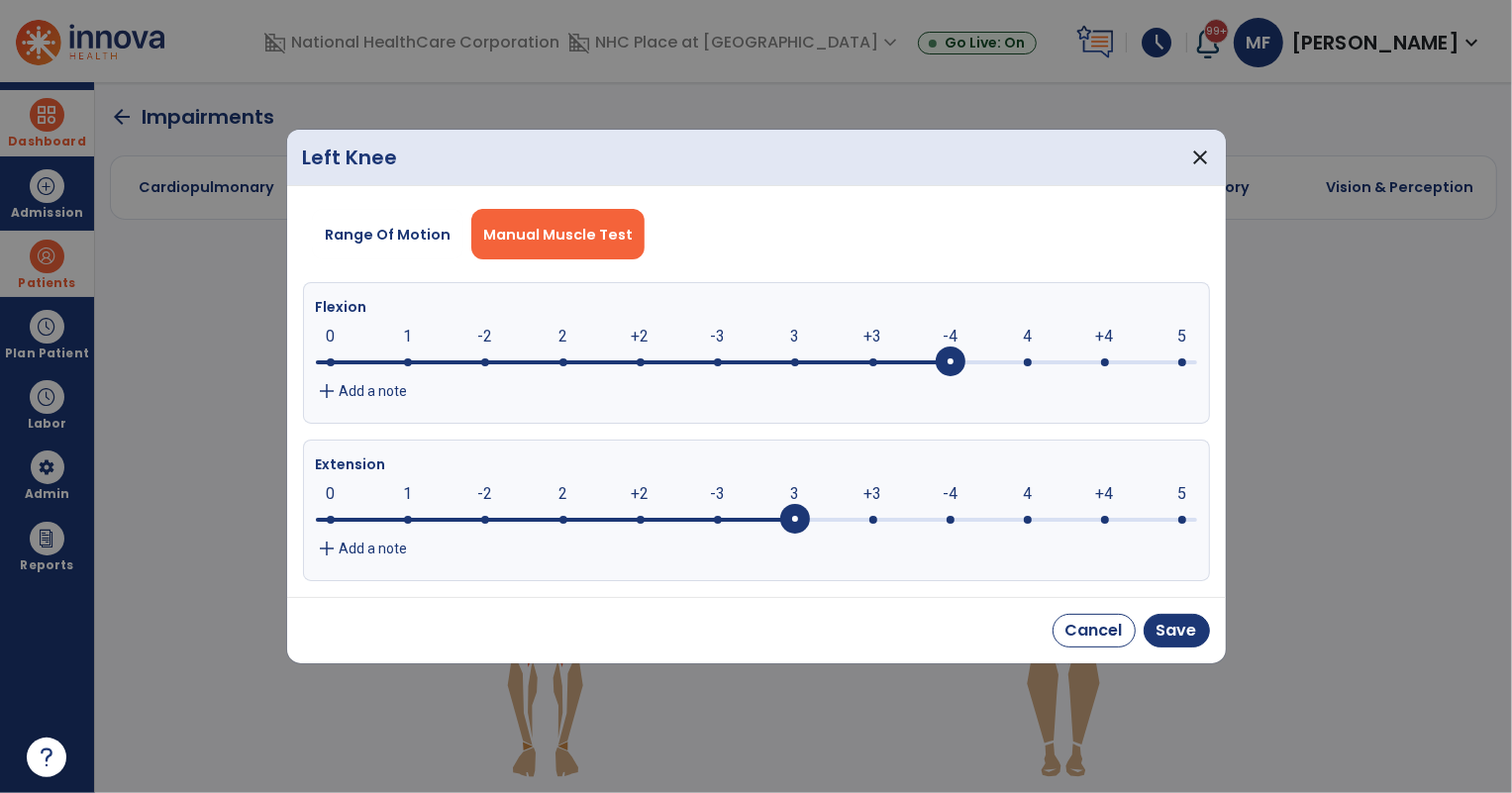 drag, startPoint x: 949, startPoint y: 520, endPoint x: 966, endPoint y: 525, distance: 17.720045 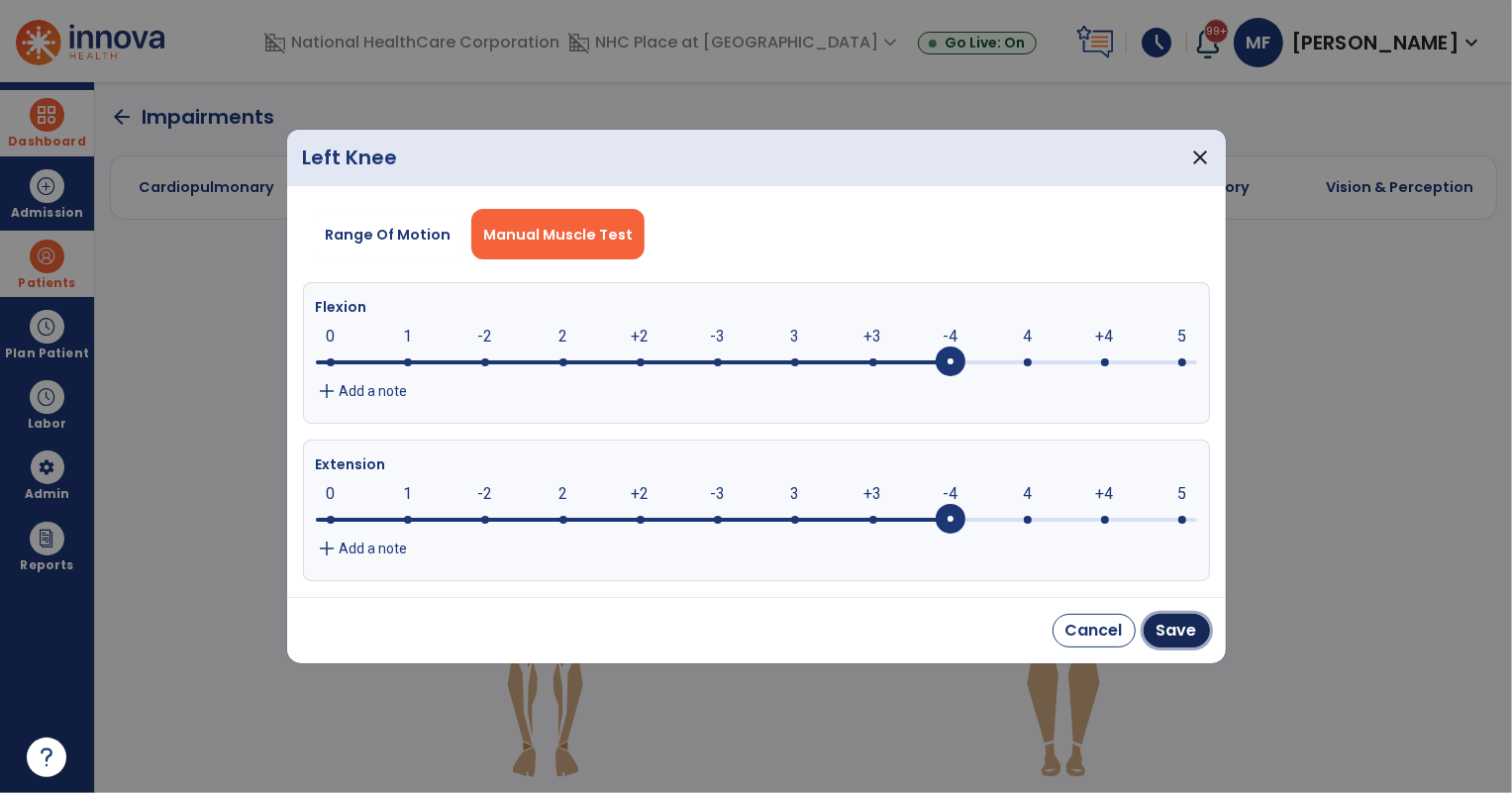 drag, startPoint x: 1168, startPoint y: 632, endPoint x: 1103, endPoint y: 625, distance: 65.37584 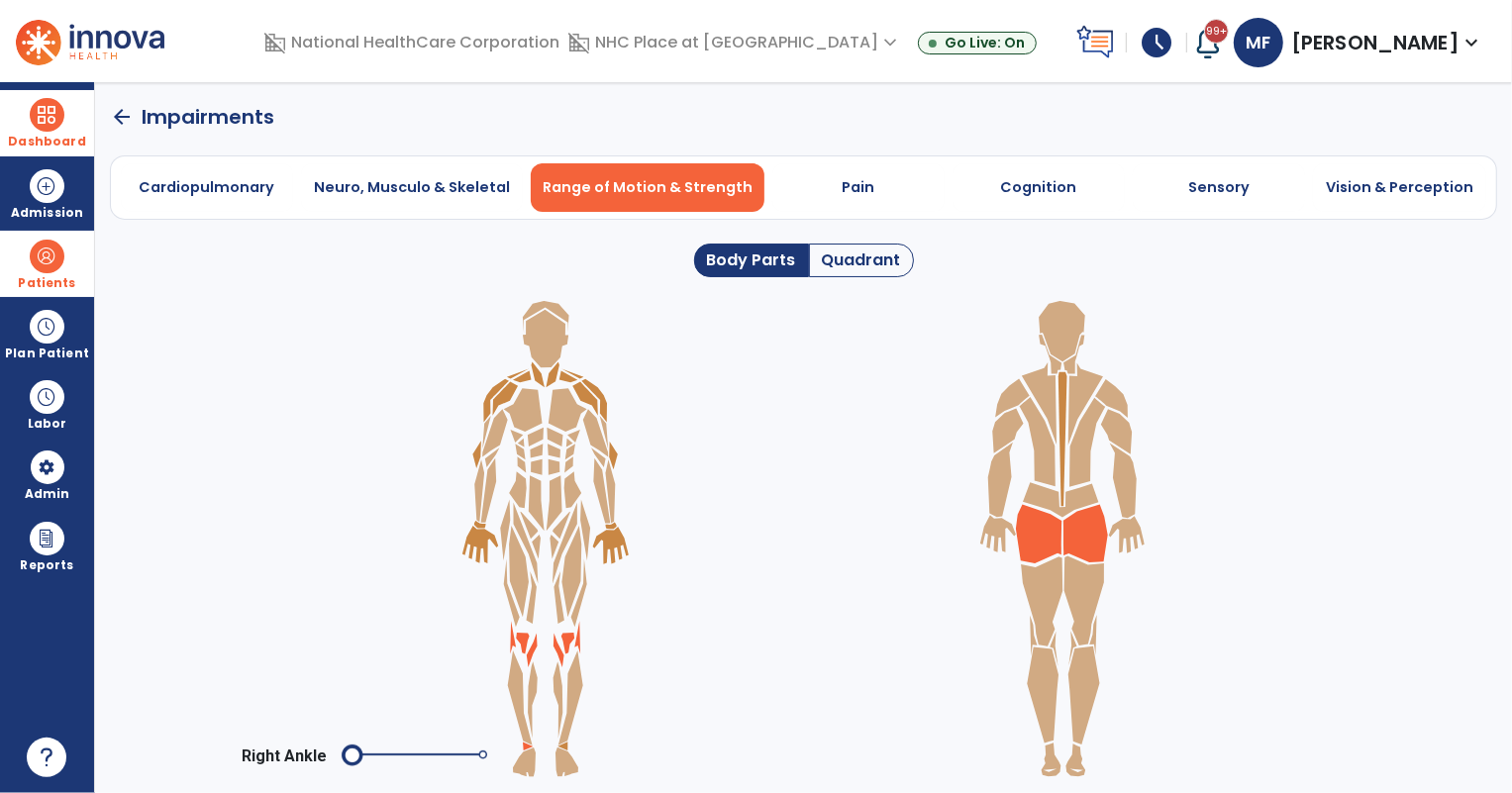 click 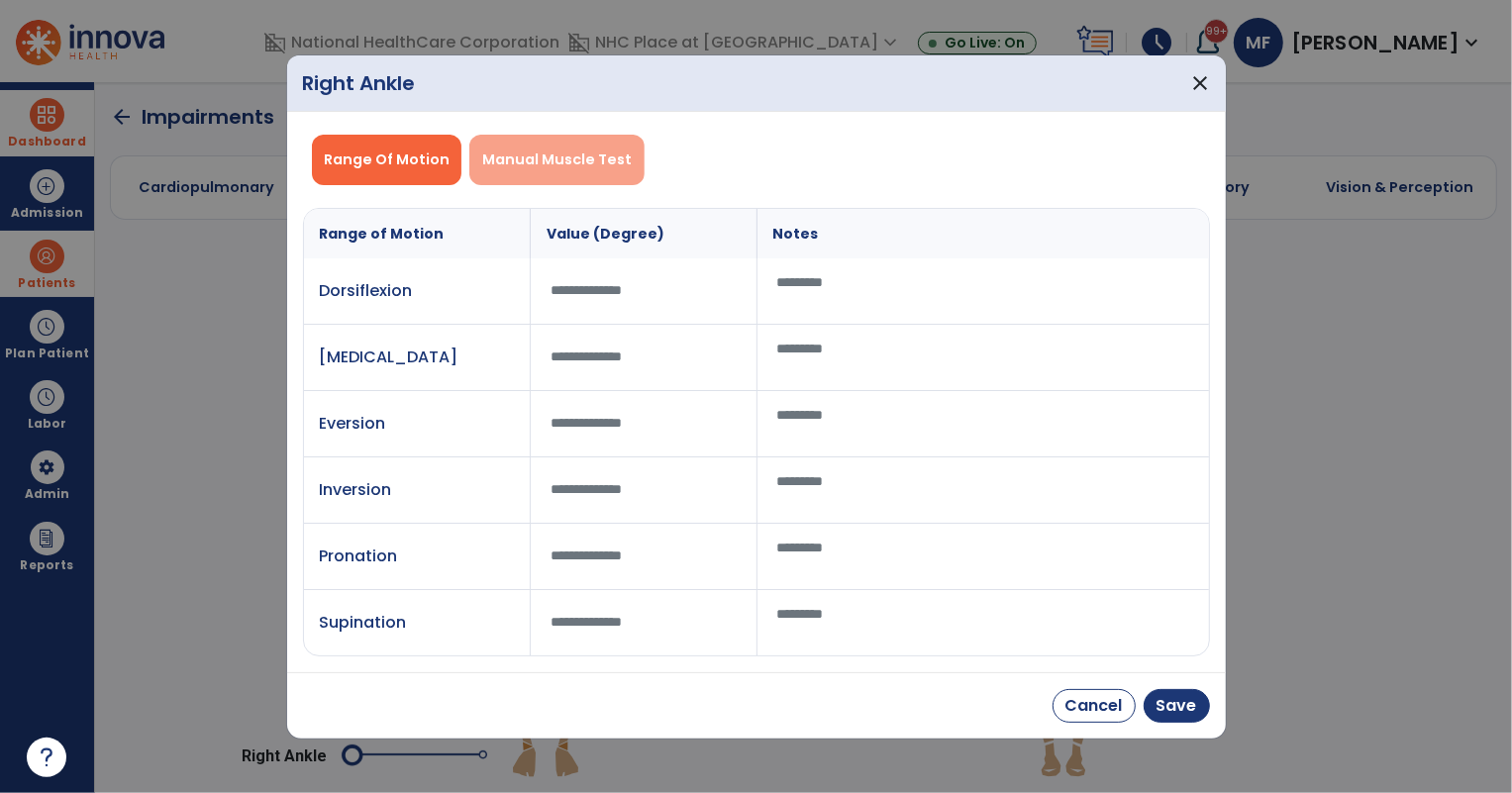 click on "Manual Muscle Test" at bounding box center [556, 159] 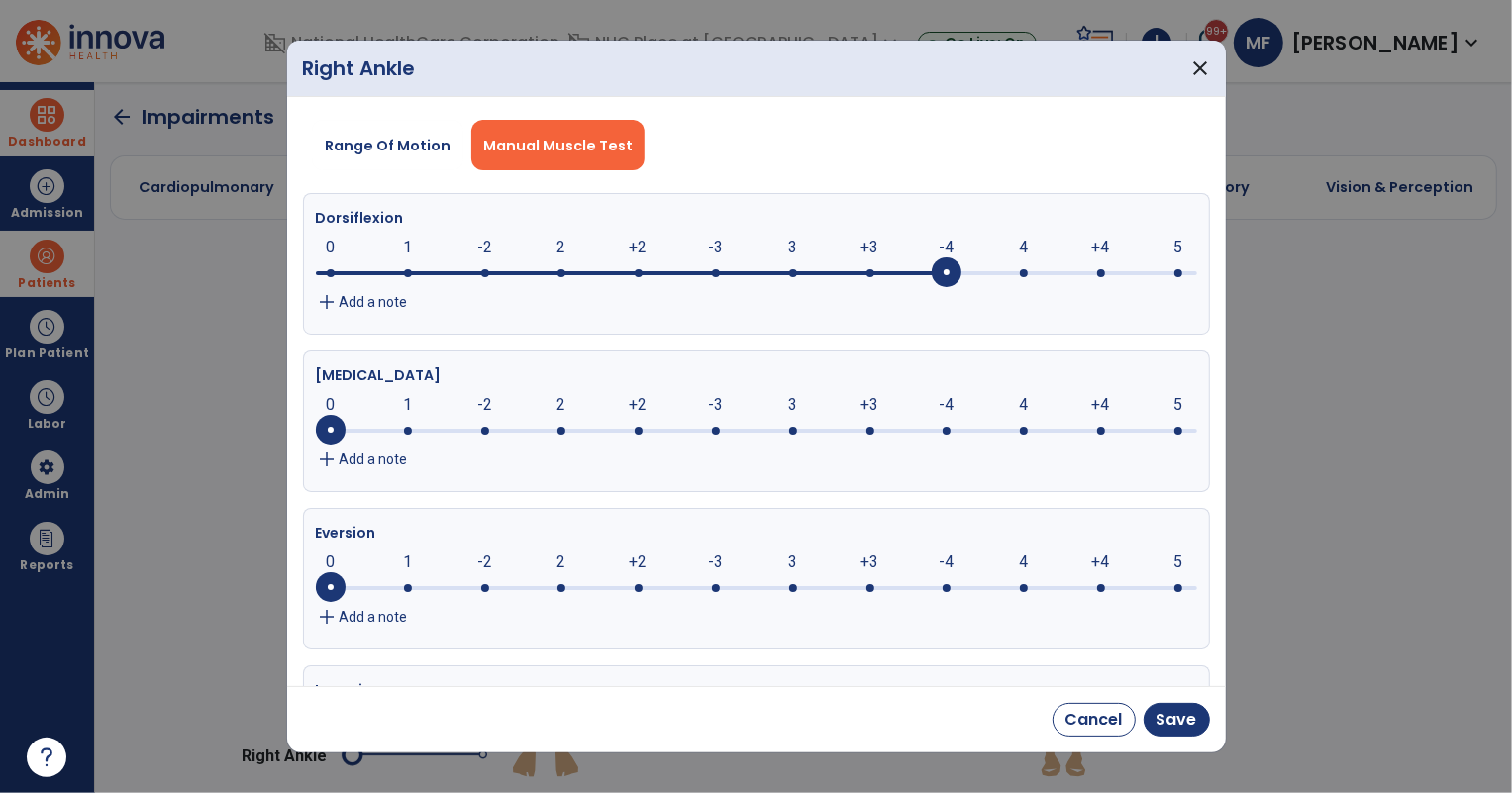 click 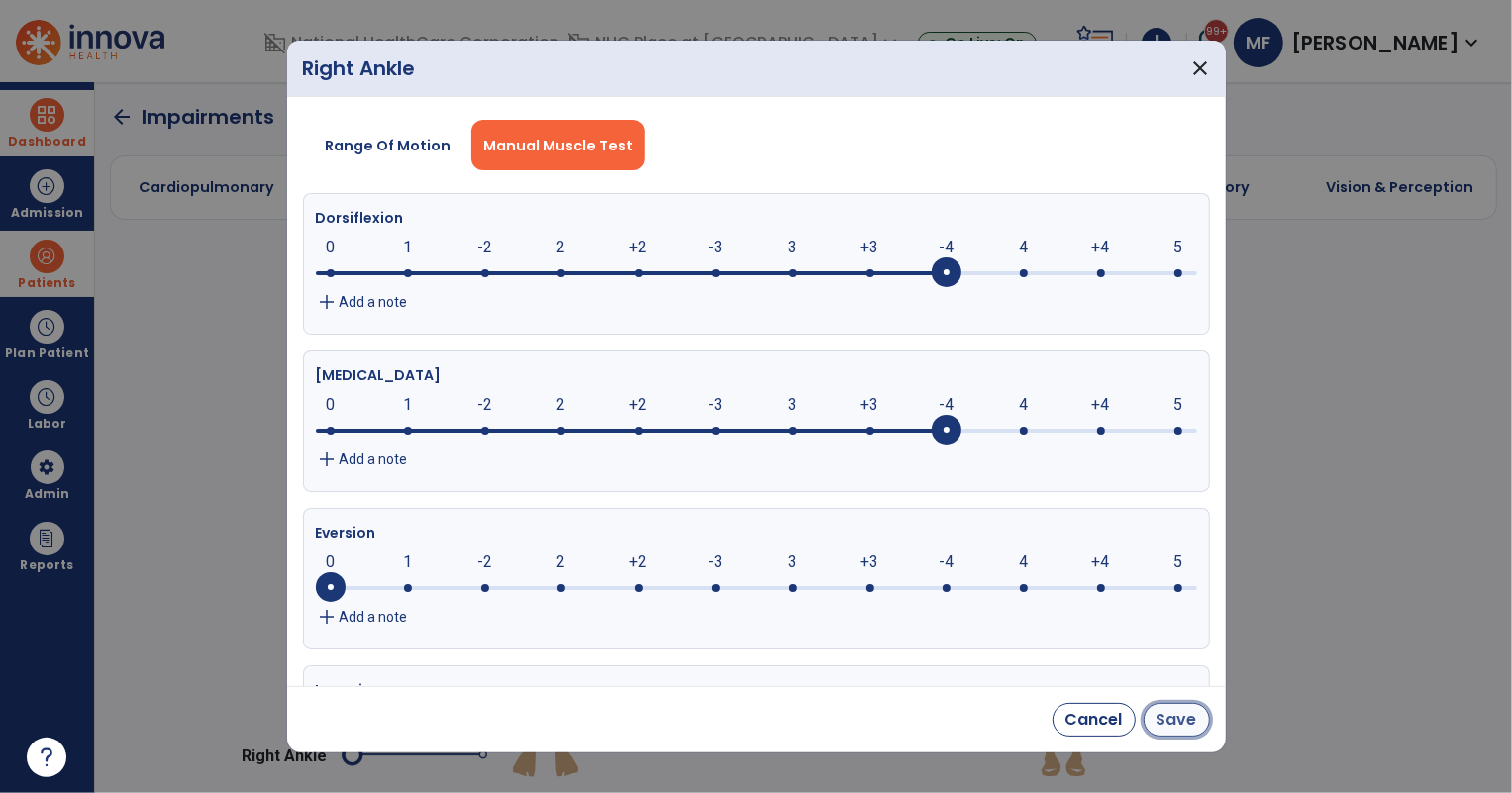 click on "Save" at bounding box center [1176, 720] 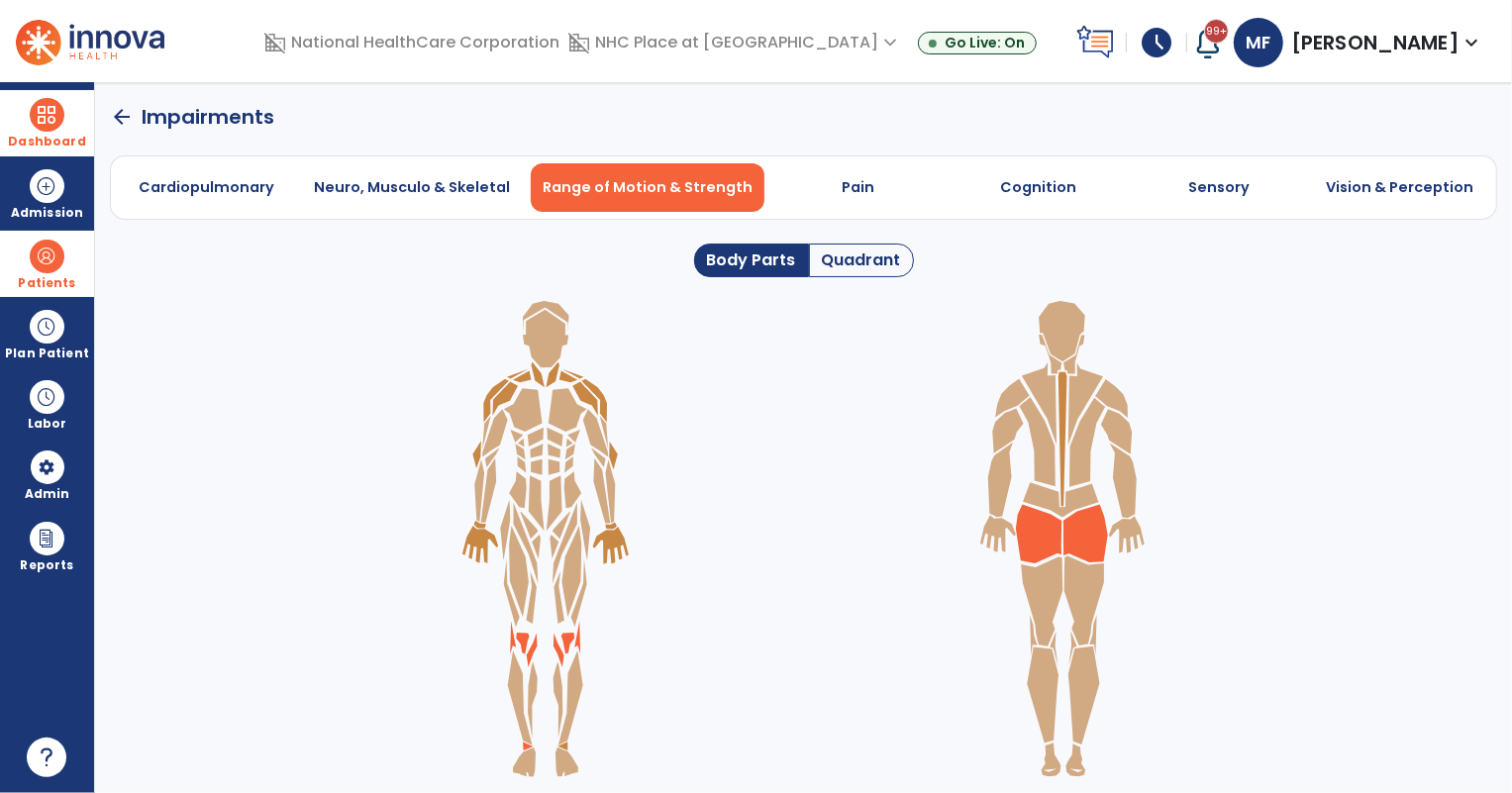 click 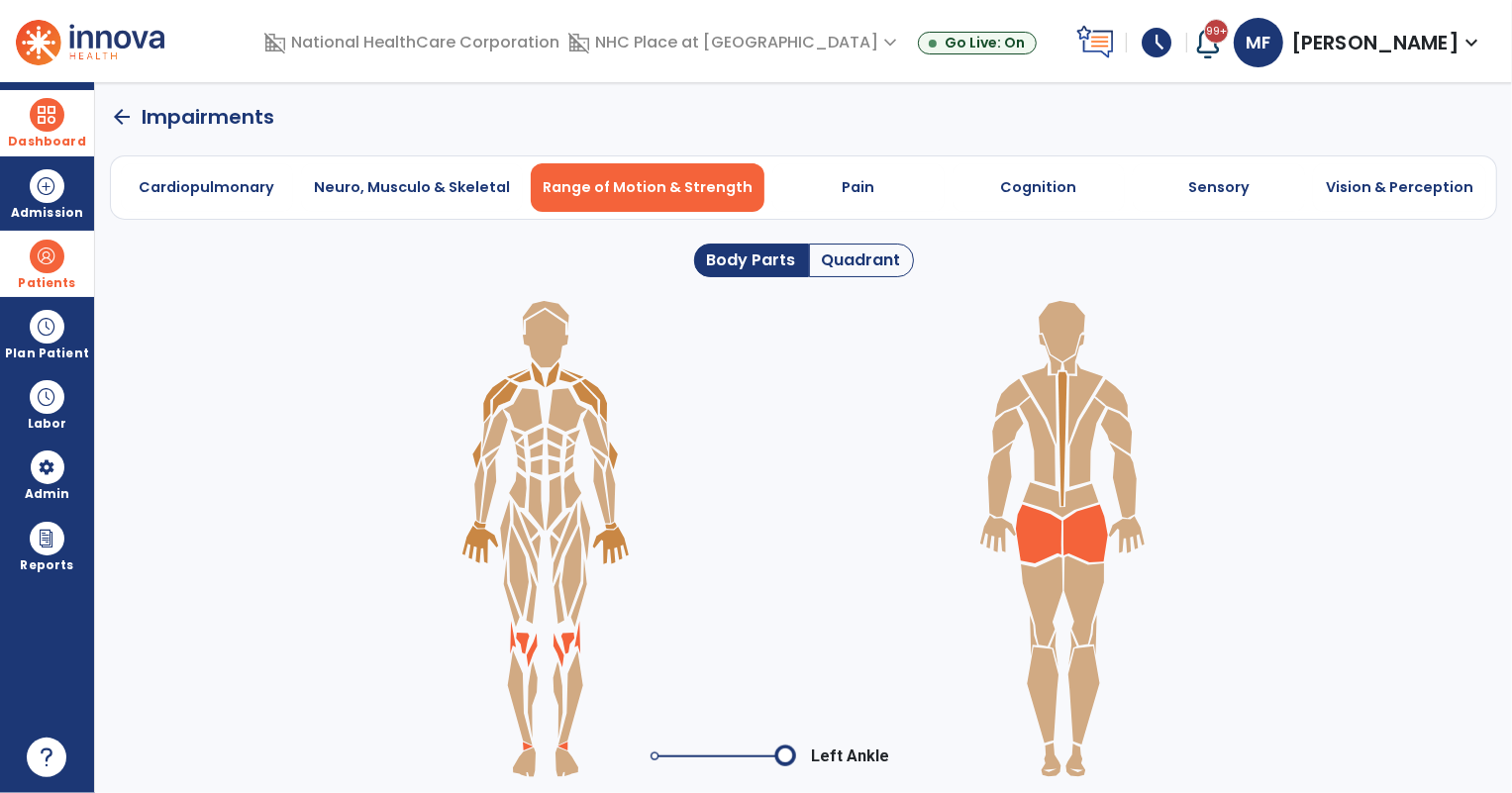 click 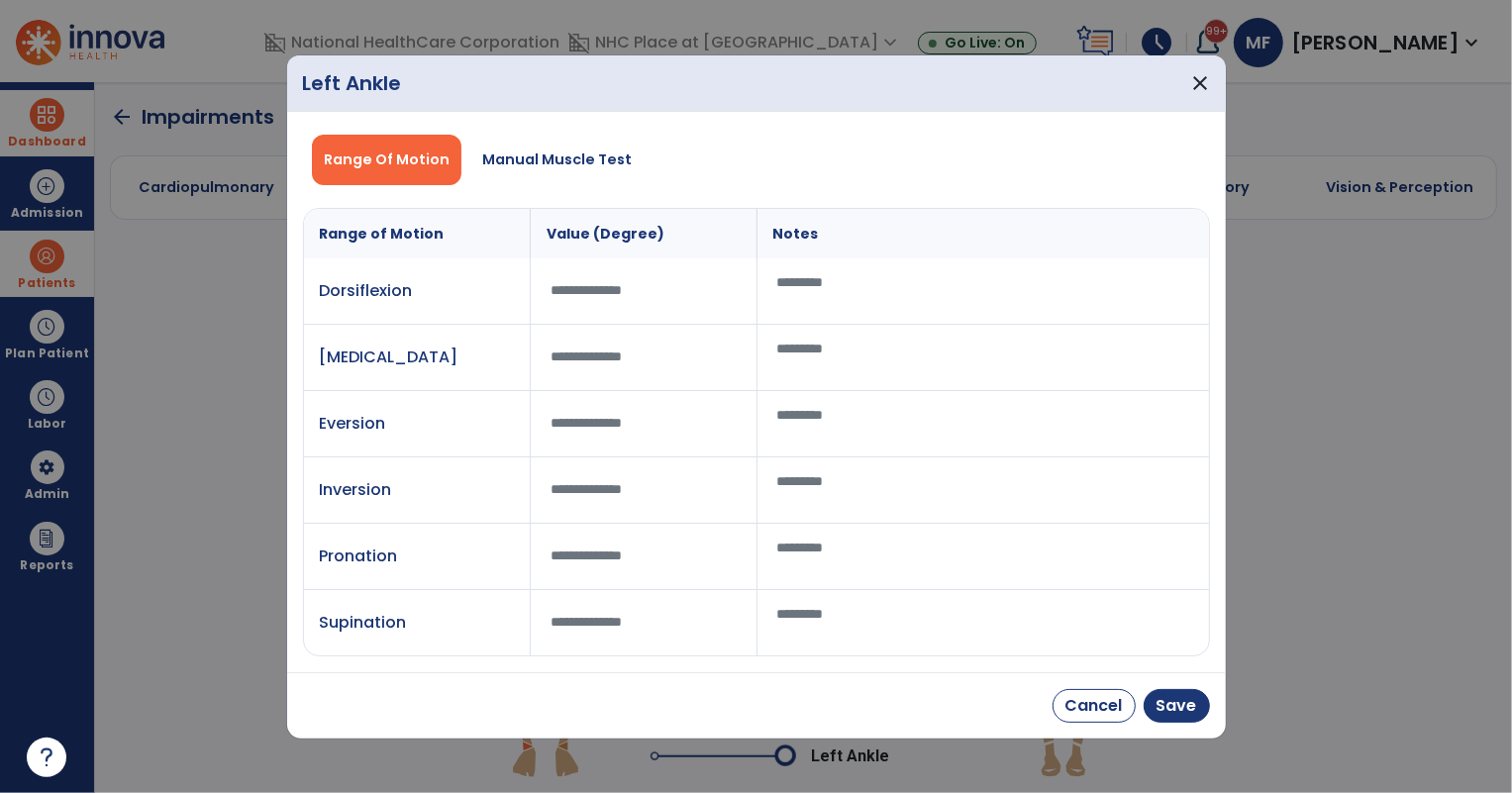 click on "Manual Muscle Test" at bounding box center (556, 159) 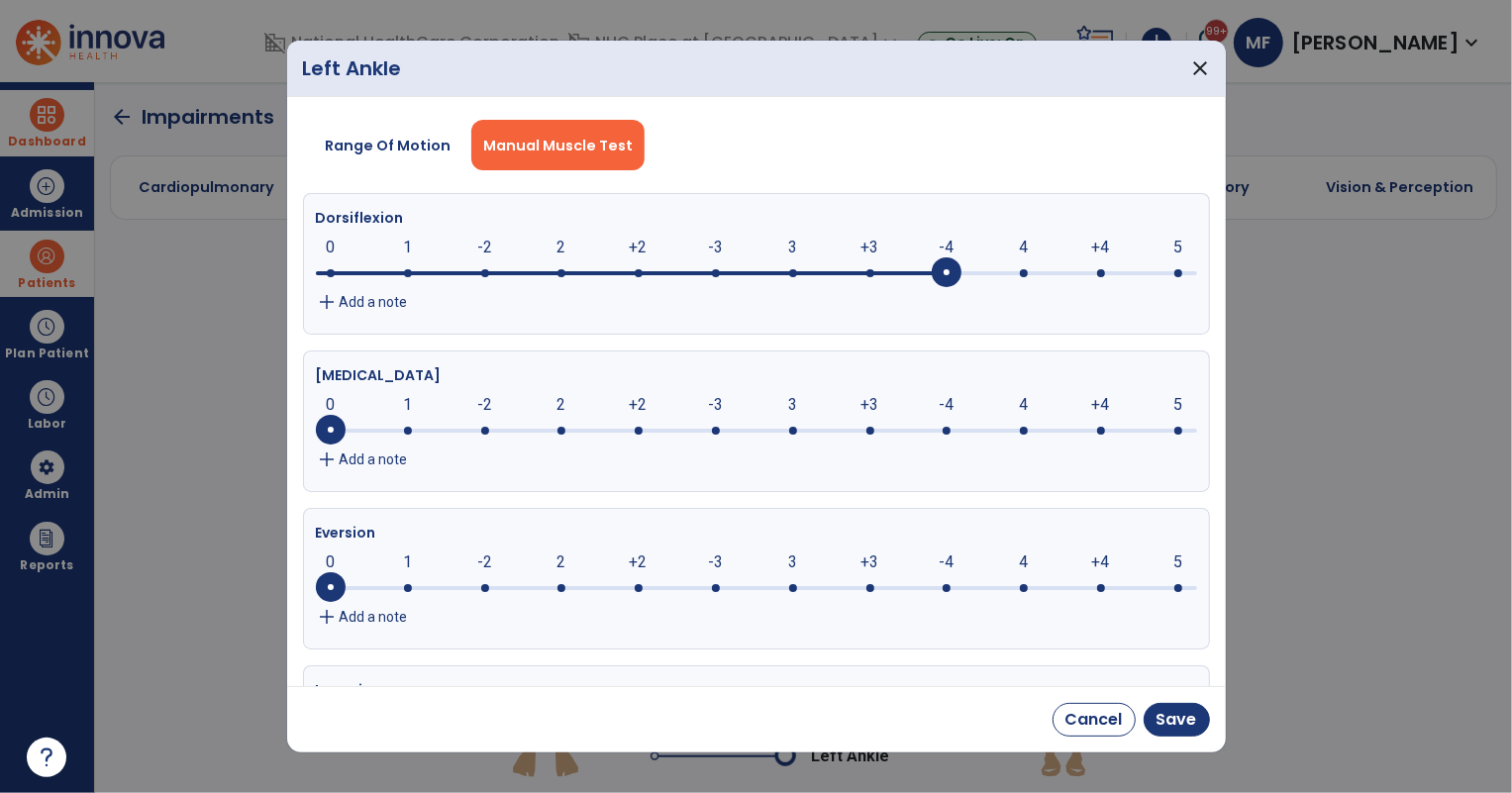 click 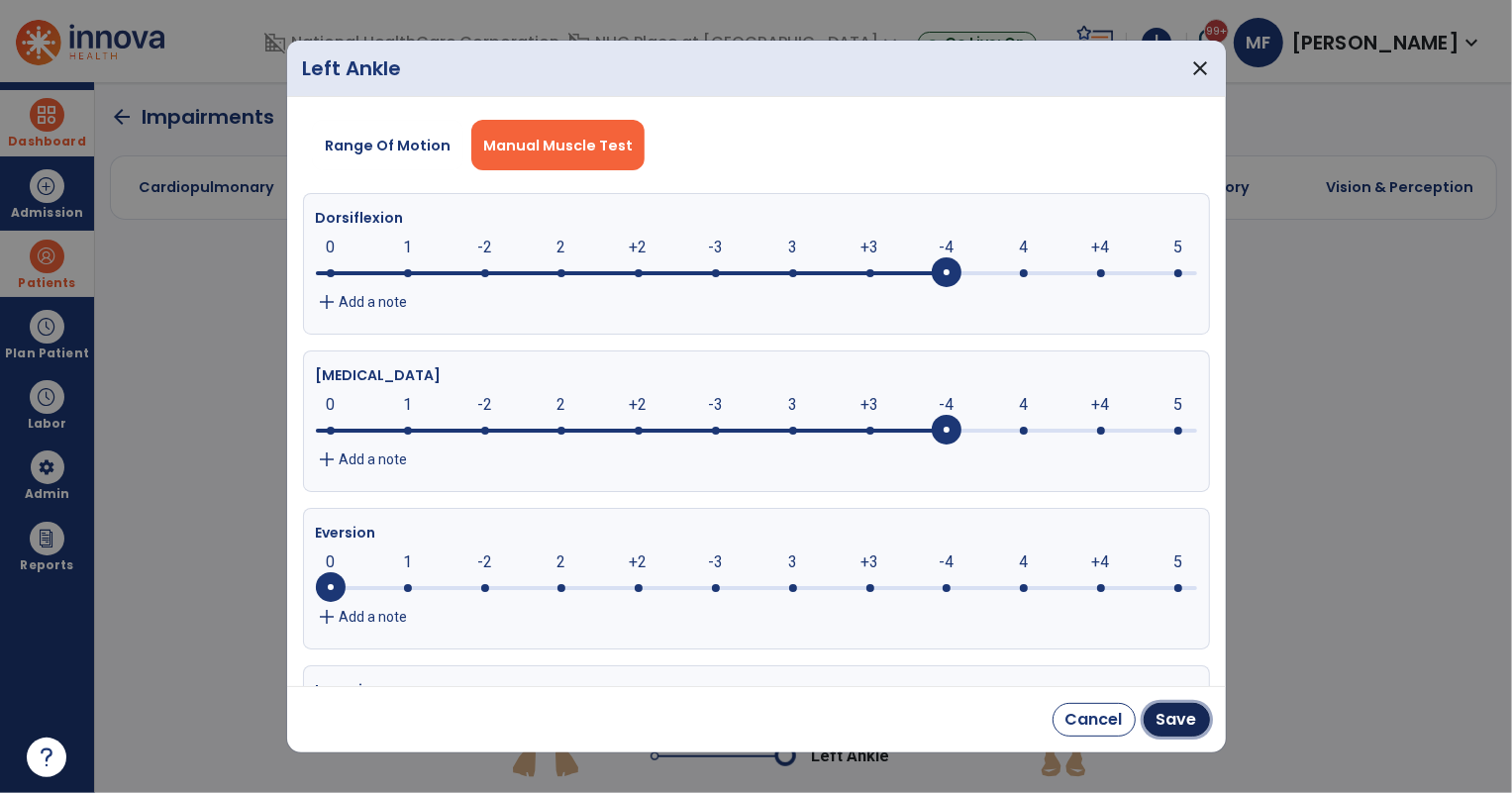 drag, startPoint x: 1188, startPoint y: 723, endPoint x: 1017, endPoint y: 507, distance: 275.4941 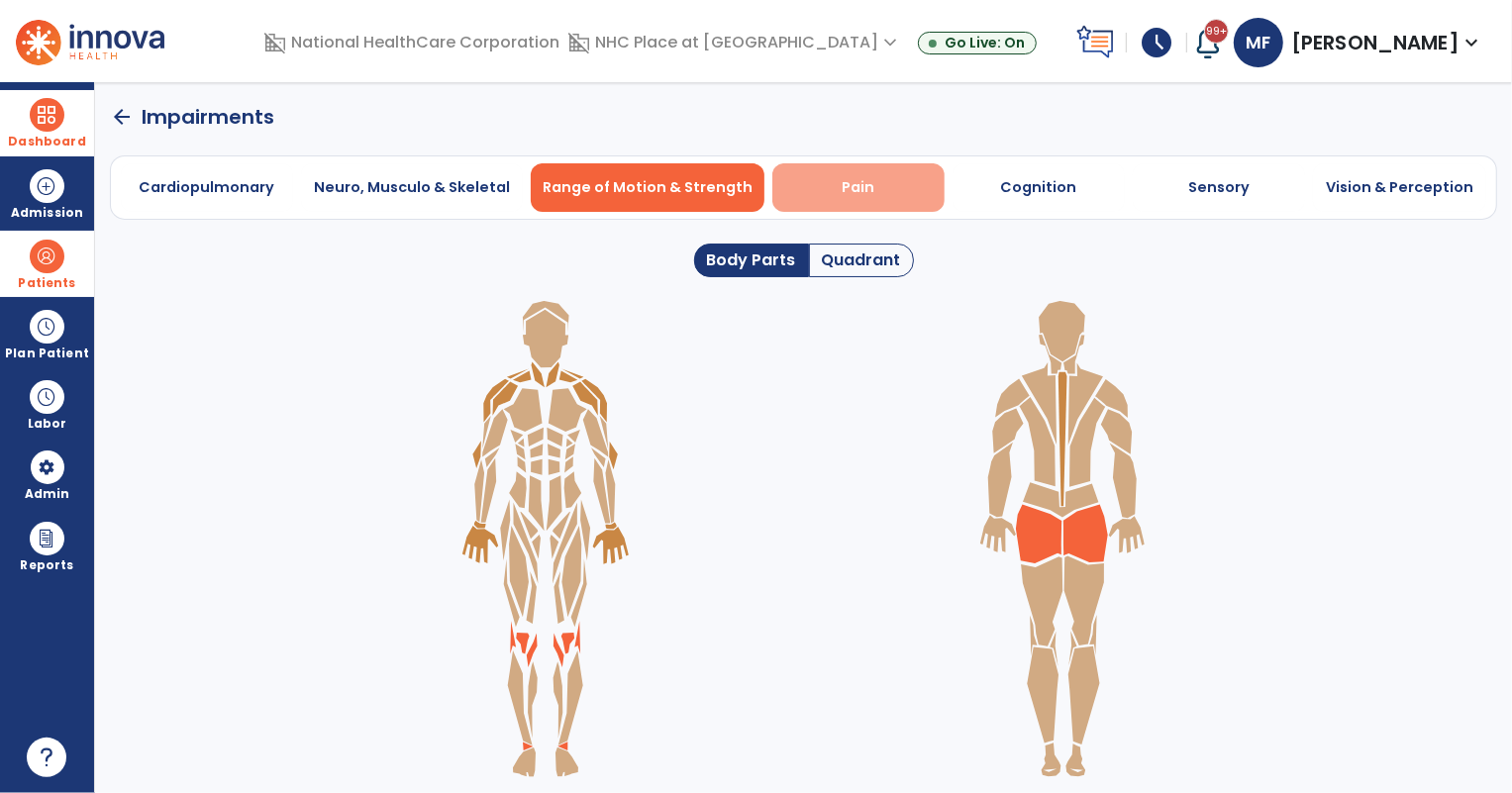 click on "Pain" at bounding box center [858, 187] 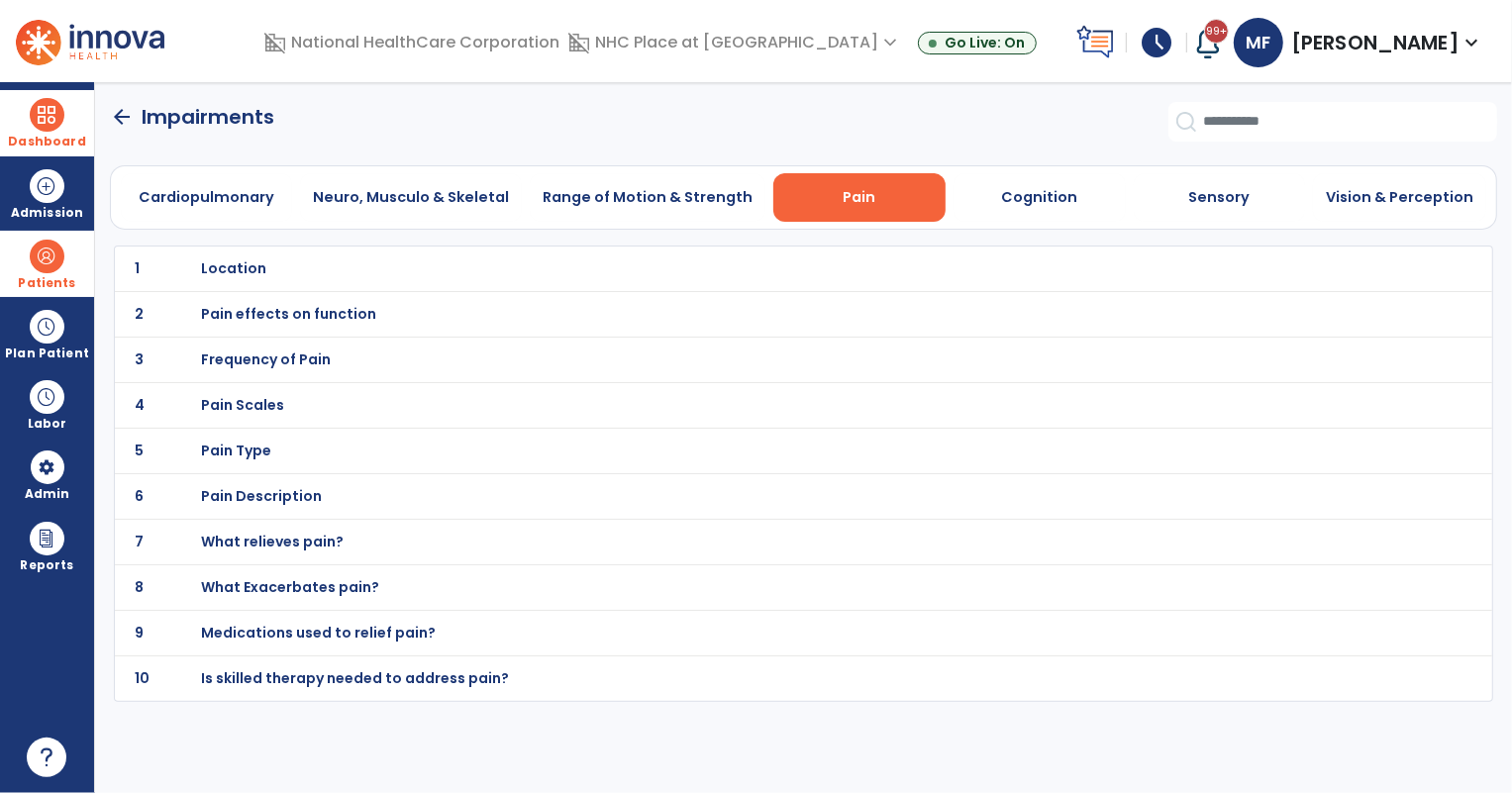 click on "Location" at bounding box center (234, 268) 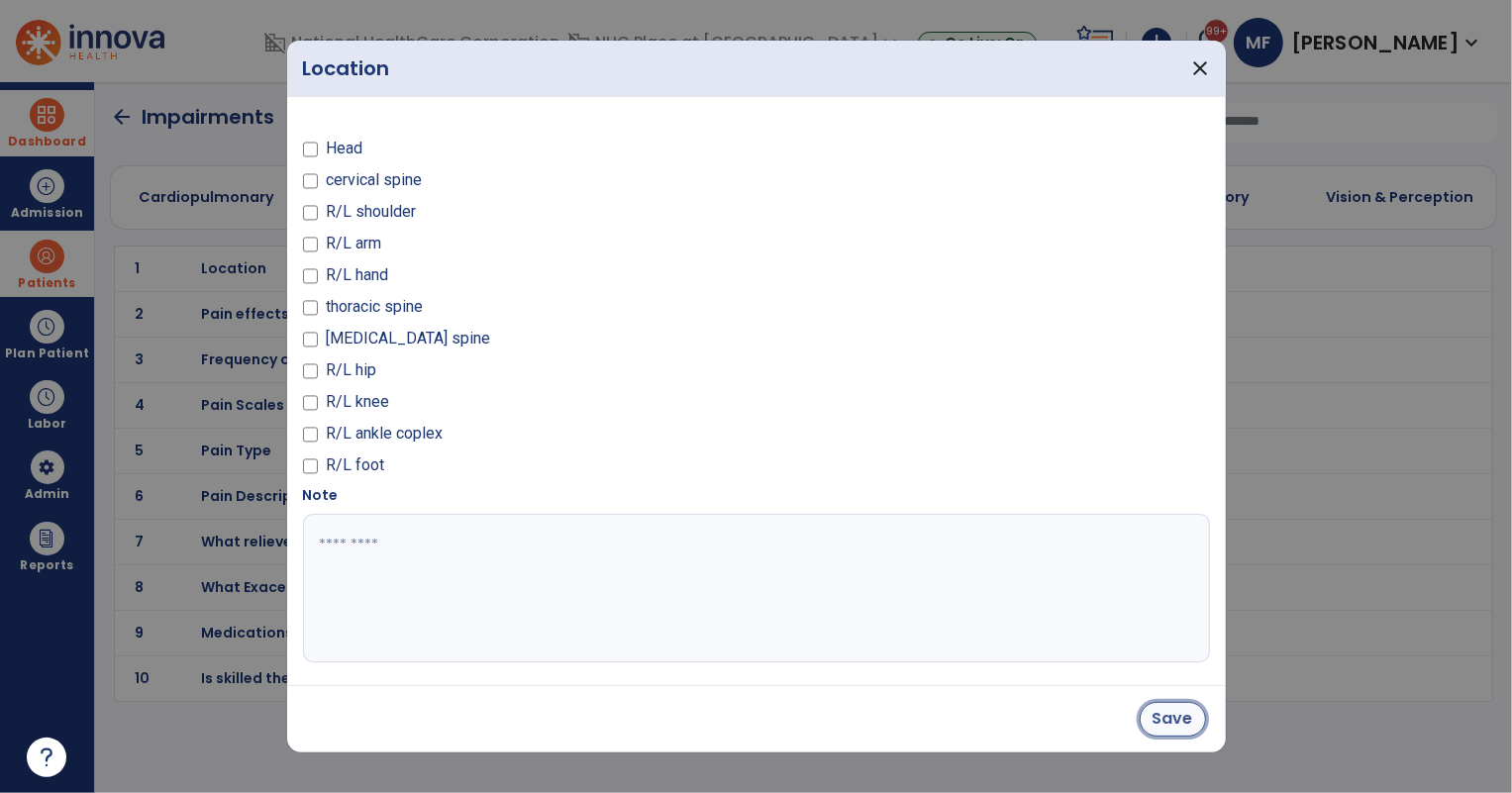 click on "Save" at bounding box center (1172, 719) 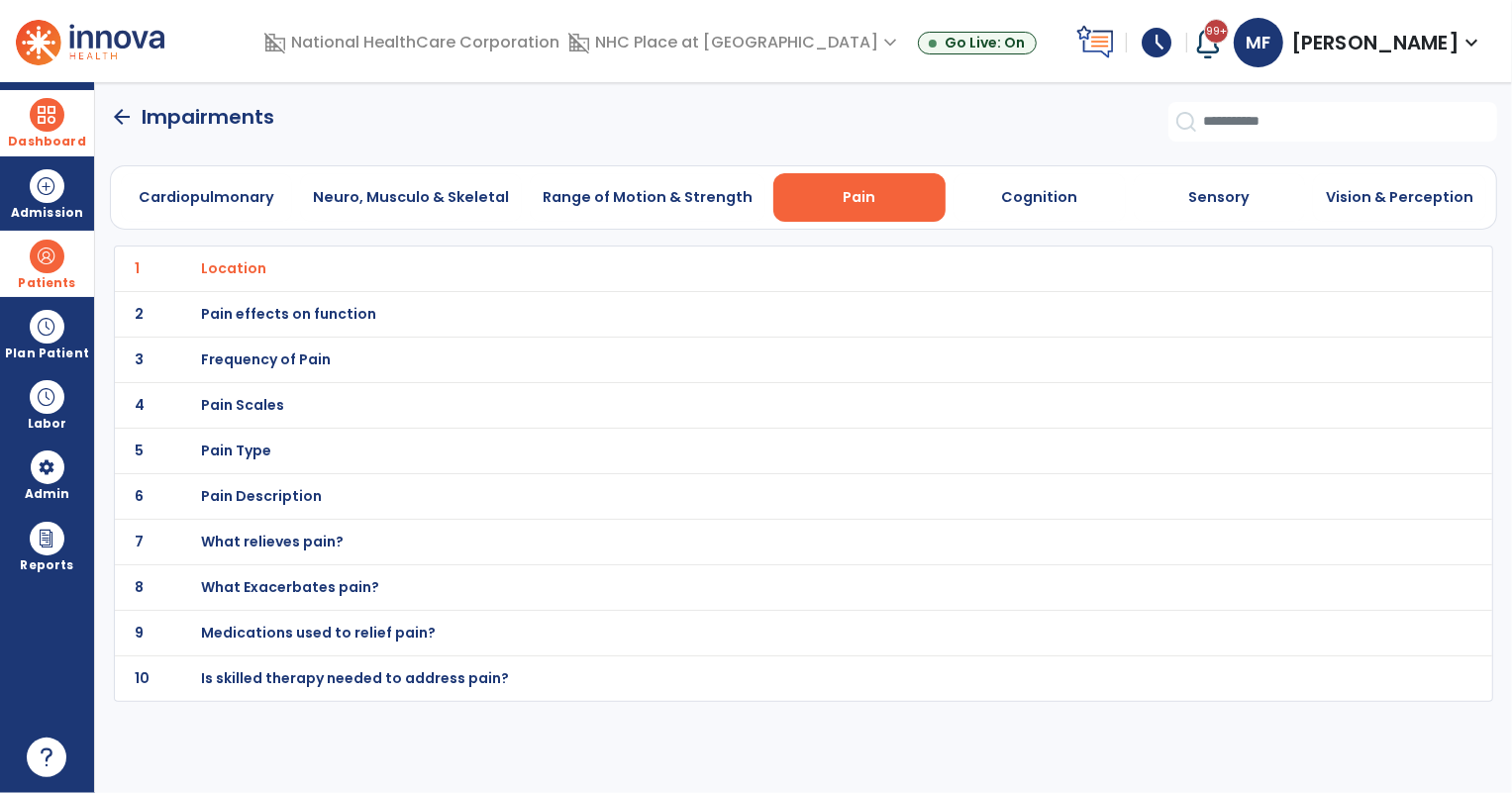 click on "Pain effects on function" at bounding box center [234, 268] 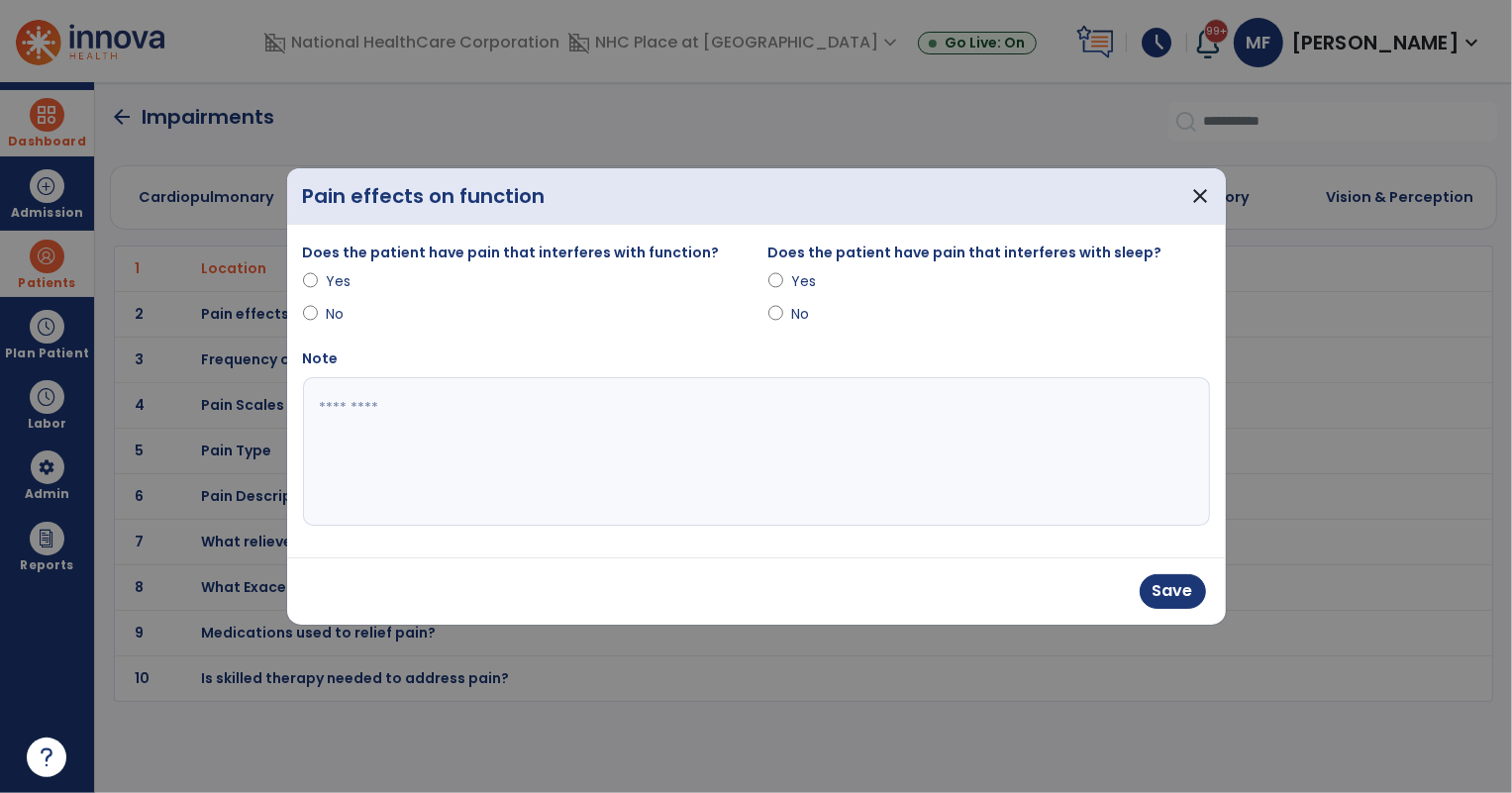 click at bounding box center [756, 451] 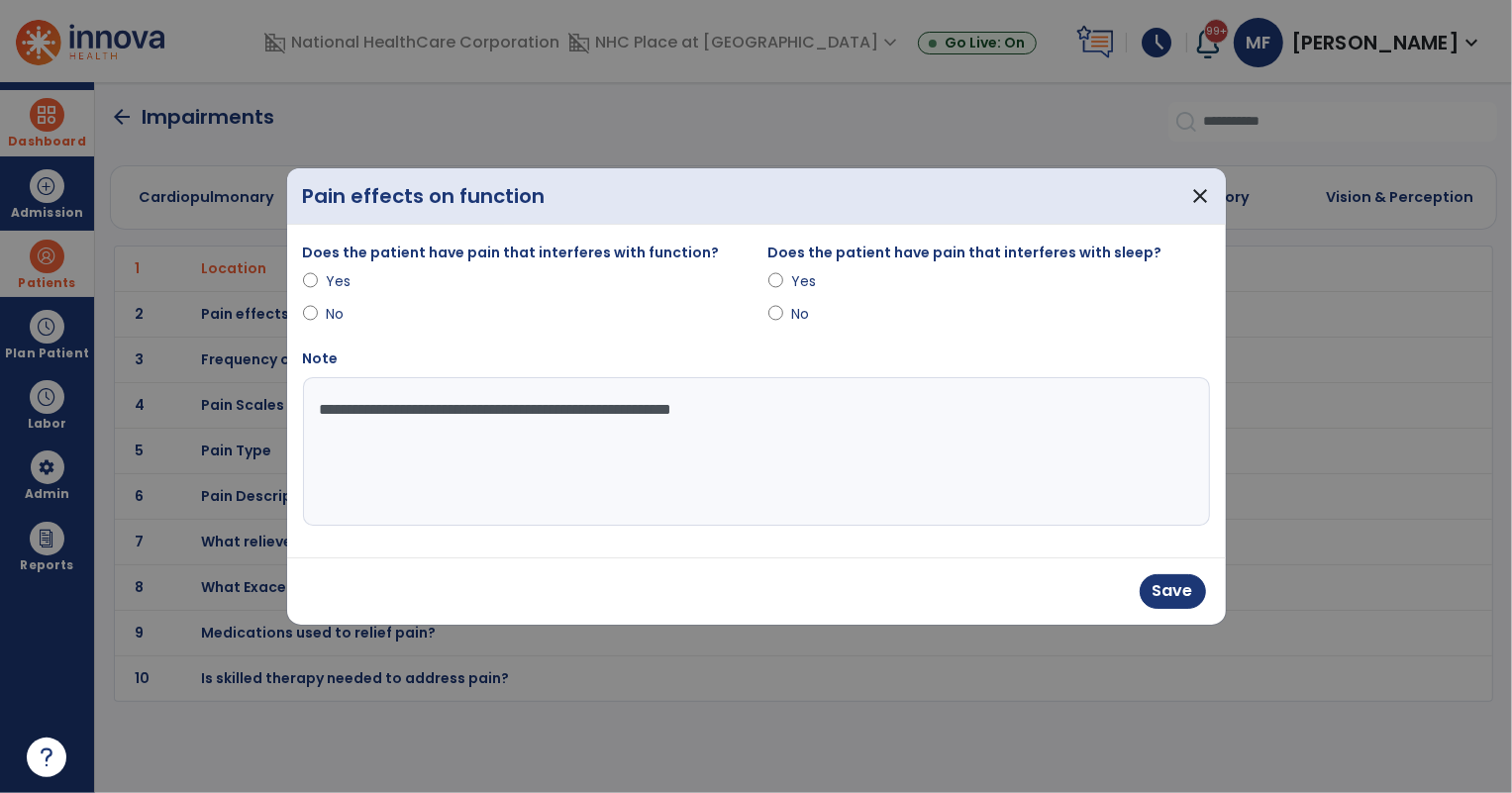 drag, startPoint x: 547, startPoint y: 418, endPoint x: 641, endPoint y: 450, distance: 99.29753 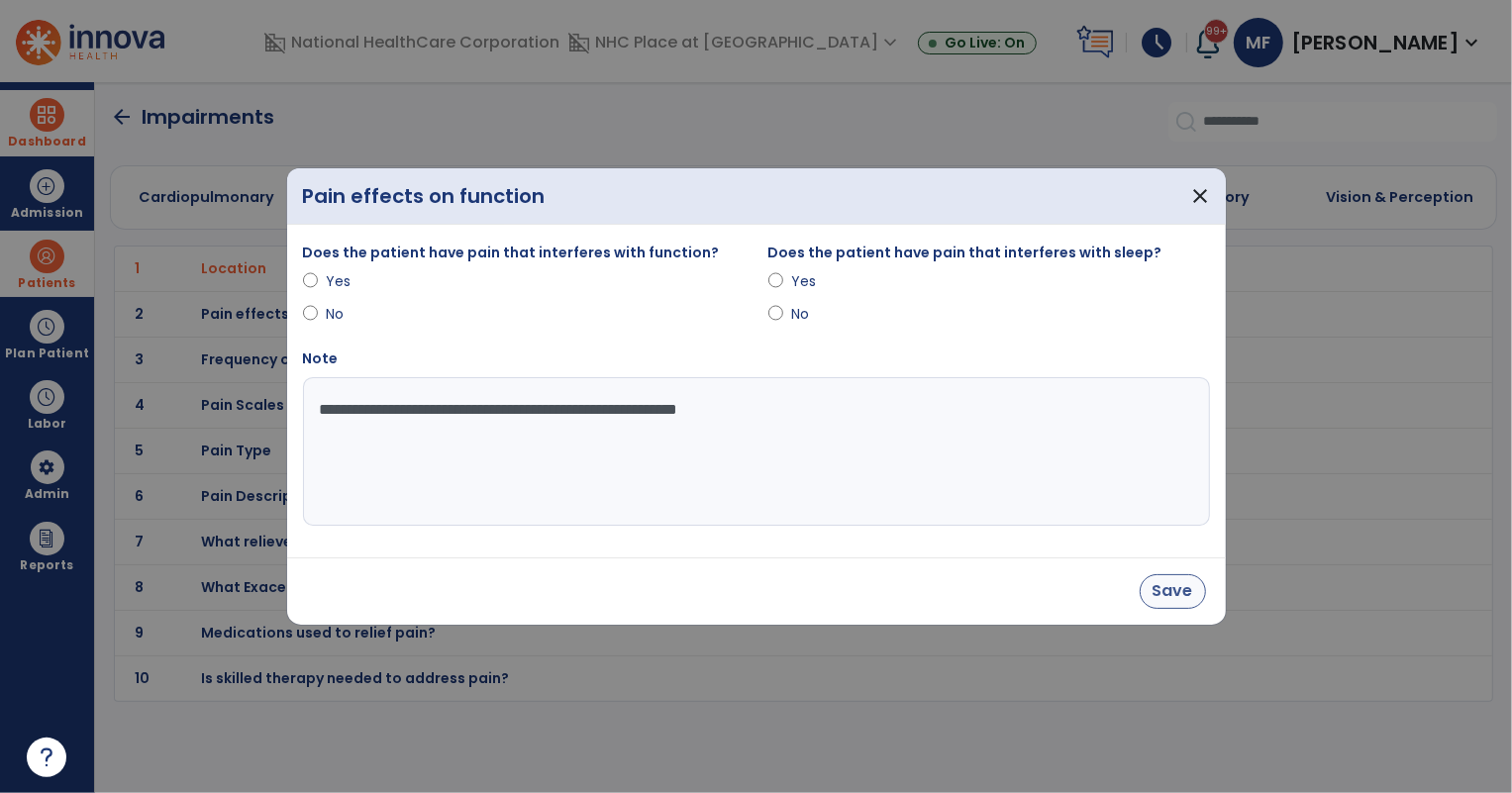 type on "**********" 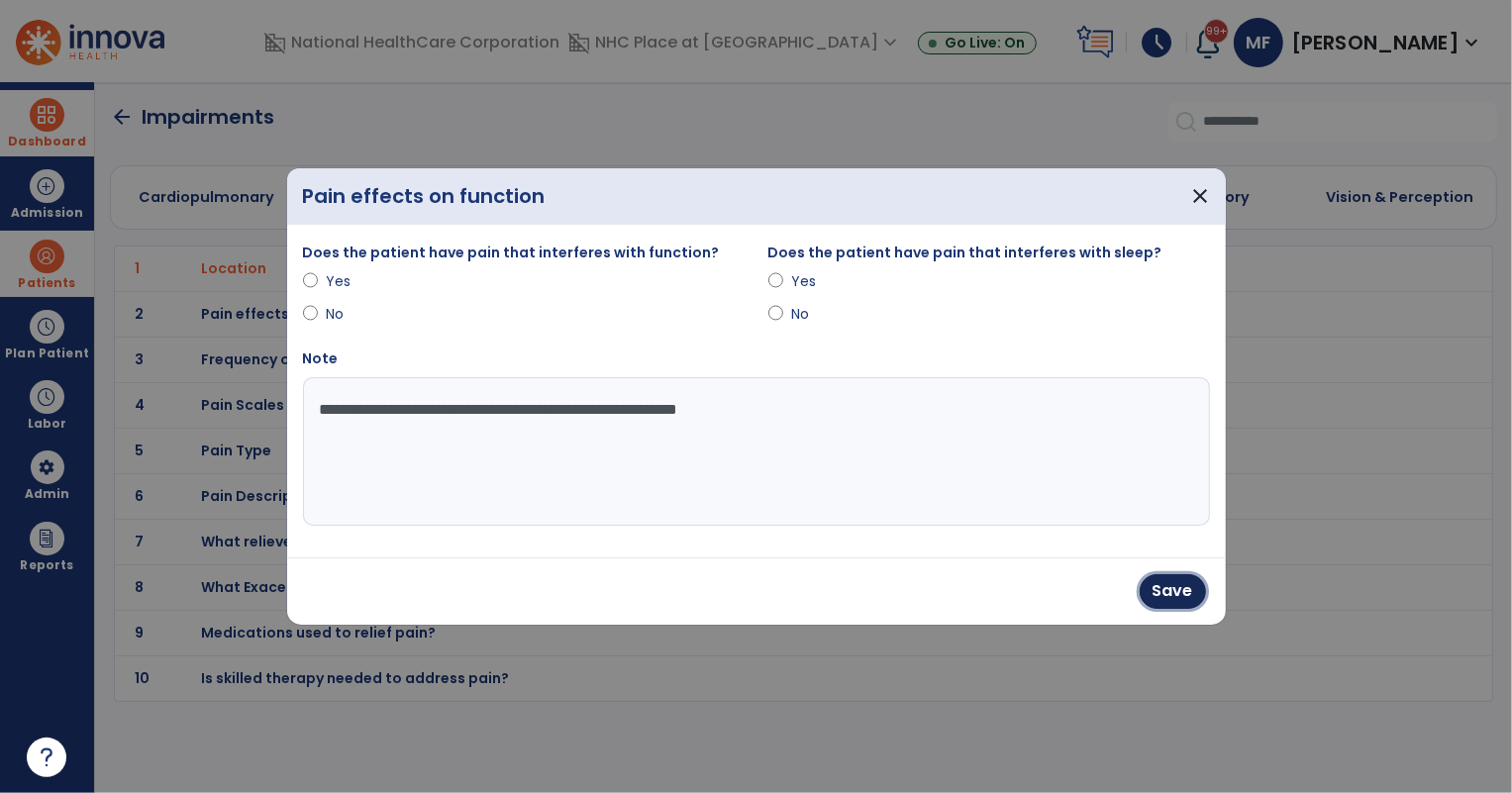 click on "Save" at bounding box center (1172, 591) 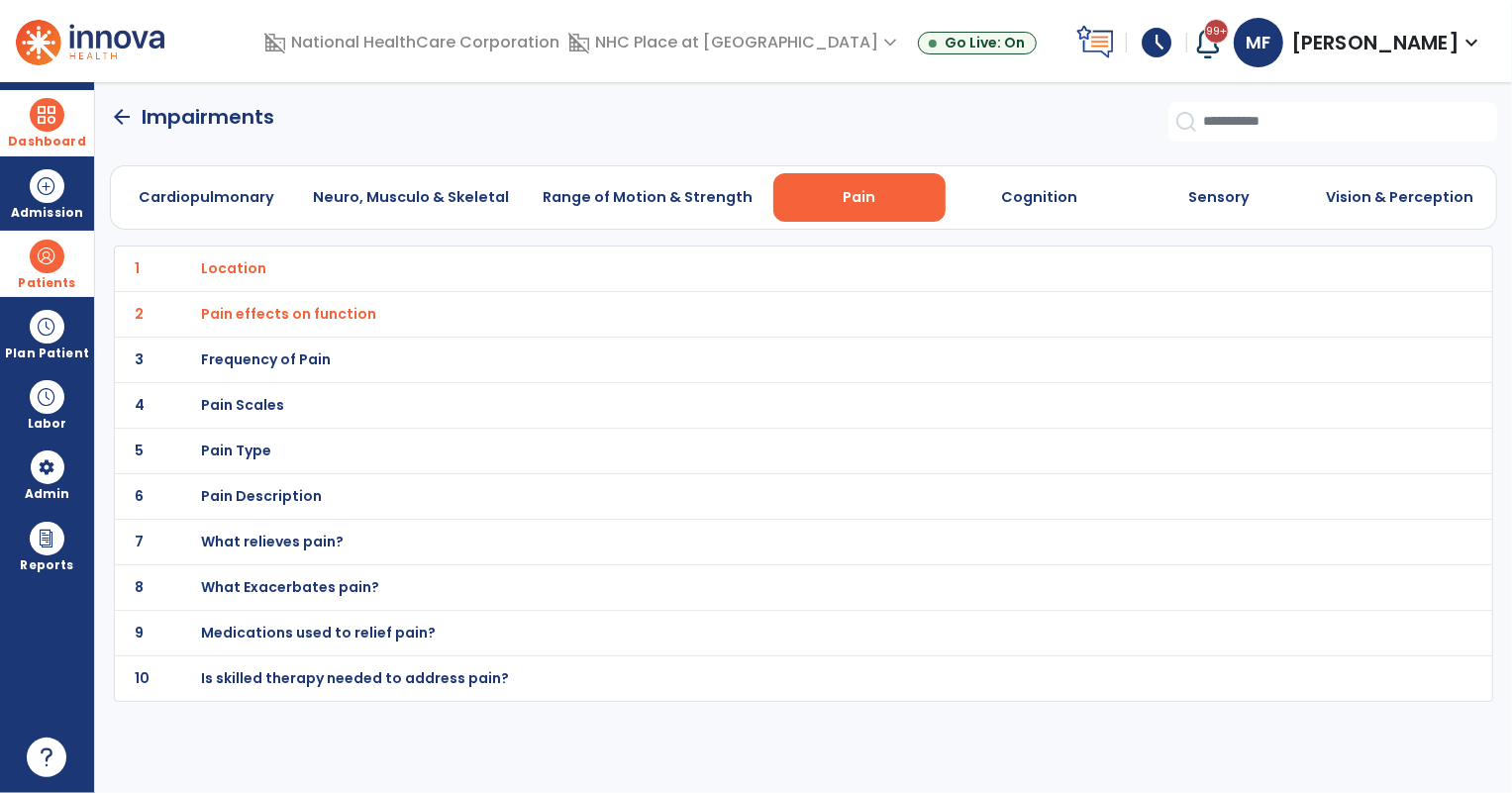 click on "Medications used to relief pain?" at bounding box center [234, 268] 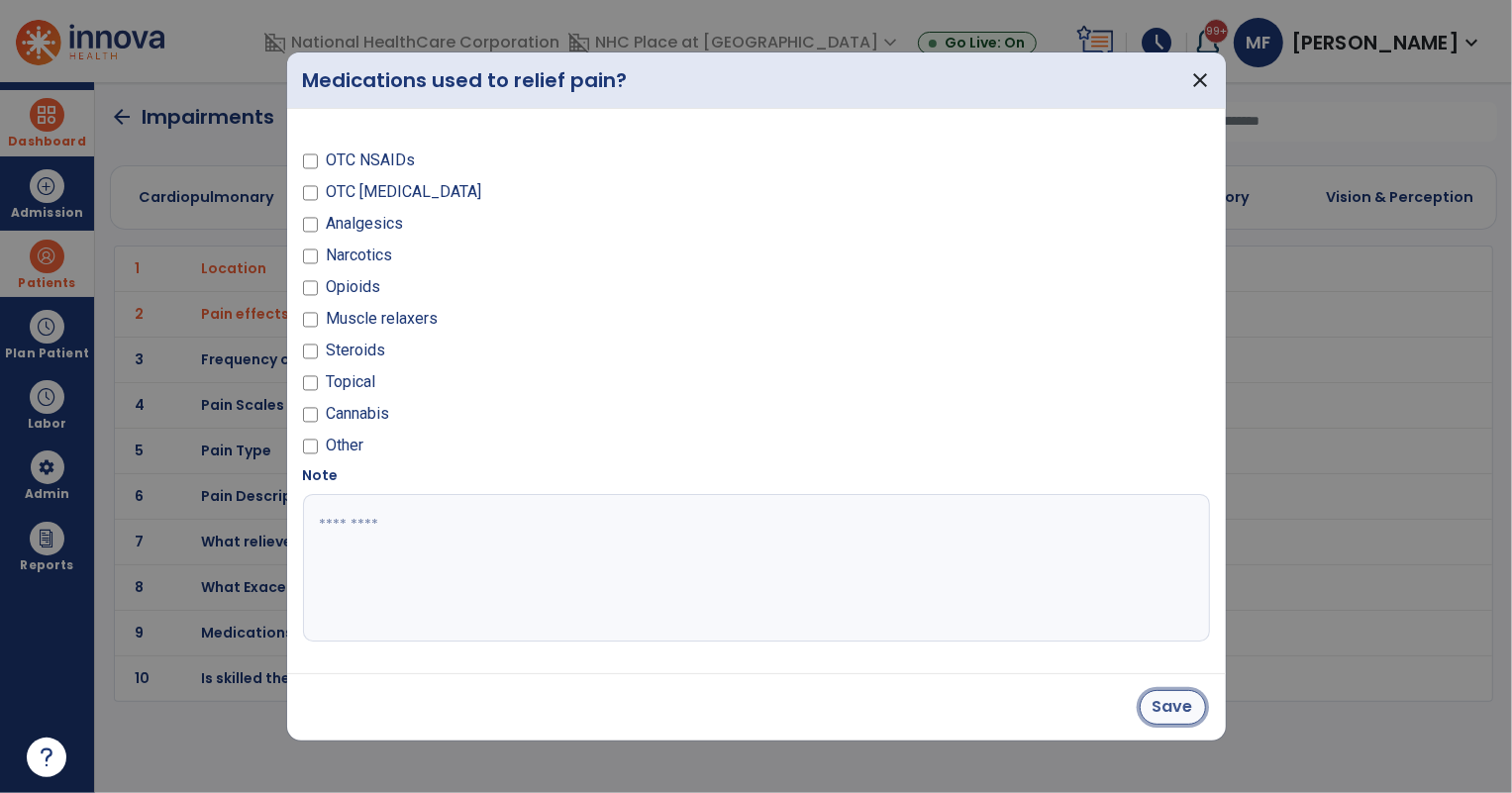 click on "Save" at bounding box center (1172, 707) 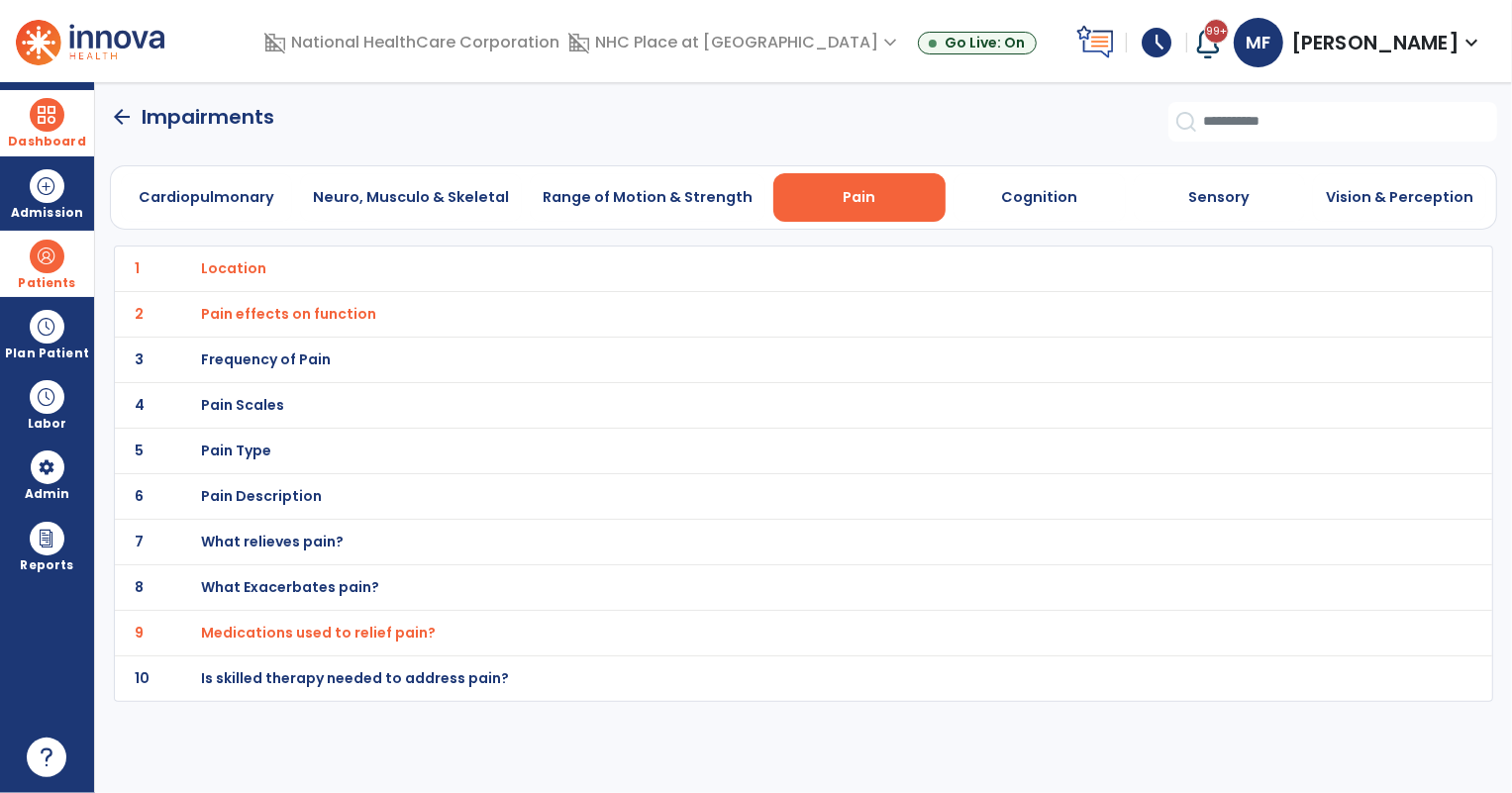 click on "Is skilled therapy needed to address pain?" at bounding box center [234, 268] 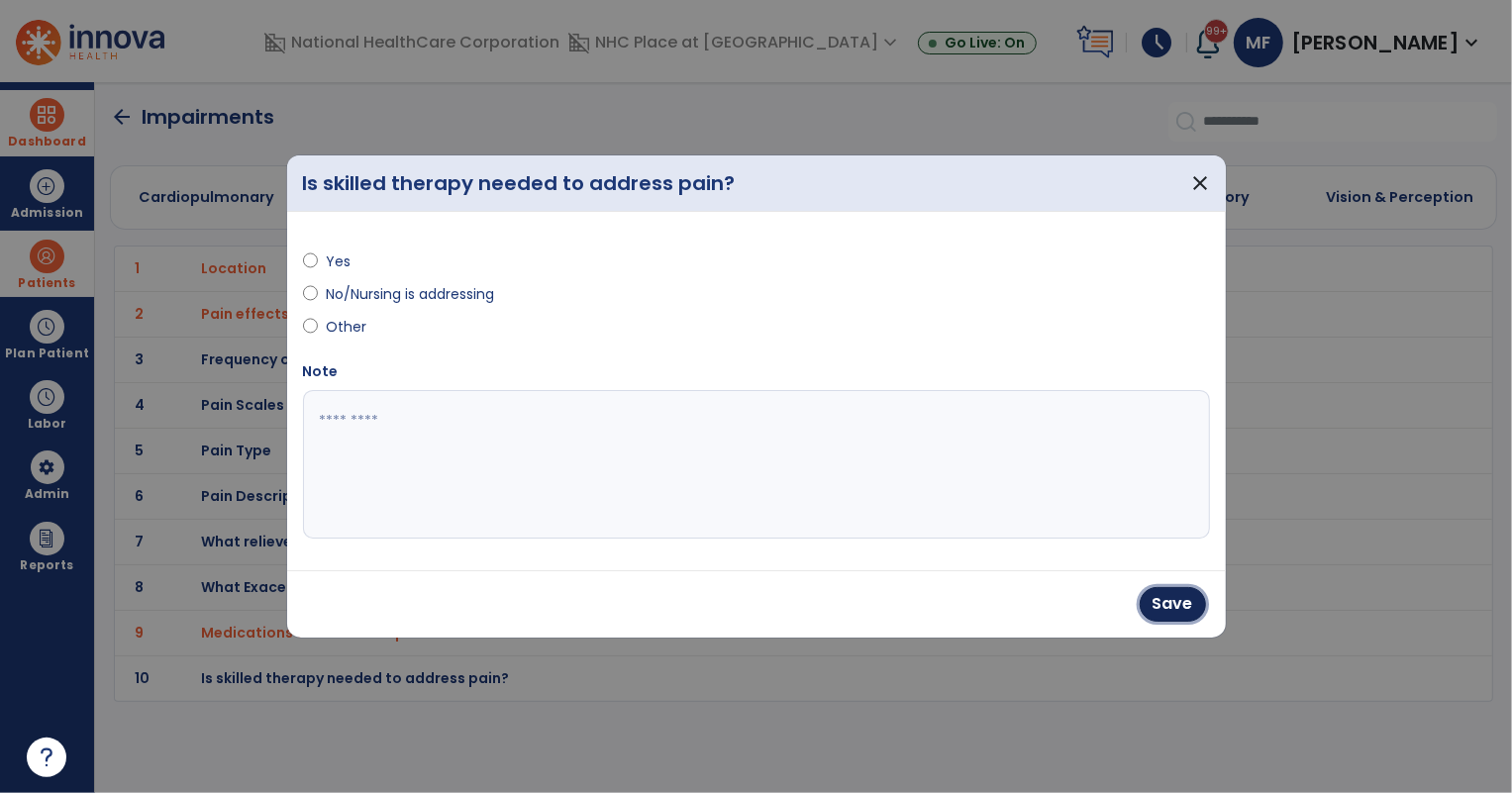 click on "Save" at bounding box center (1172, 604) 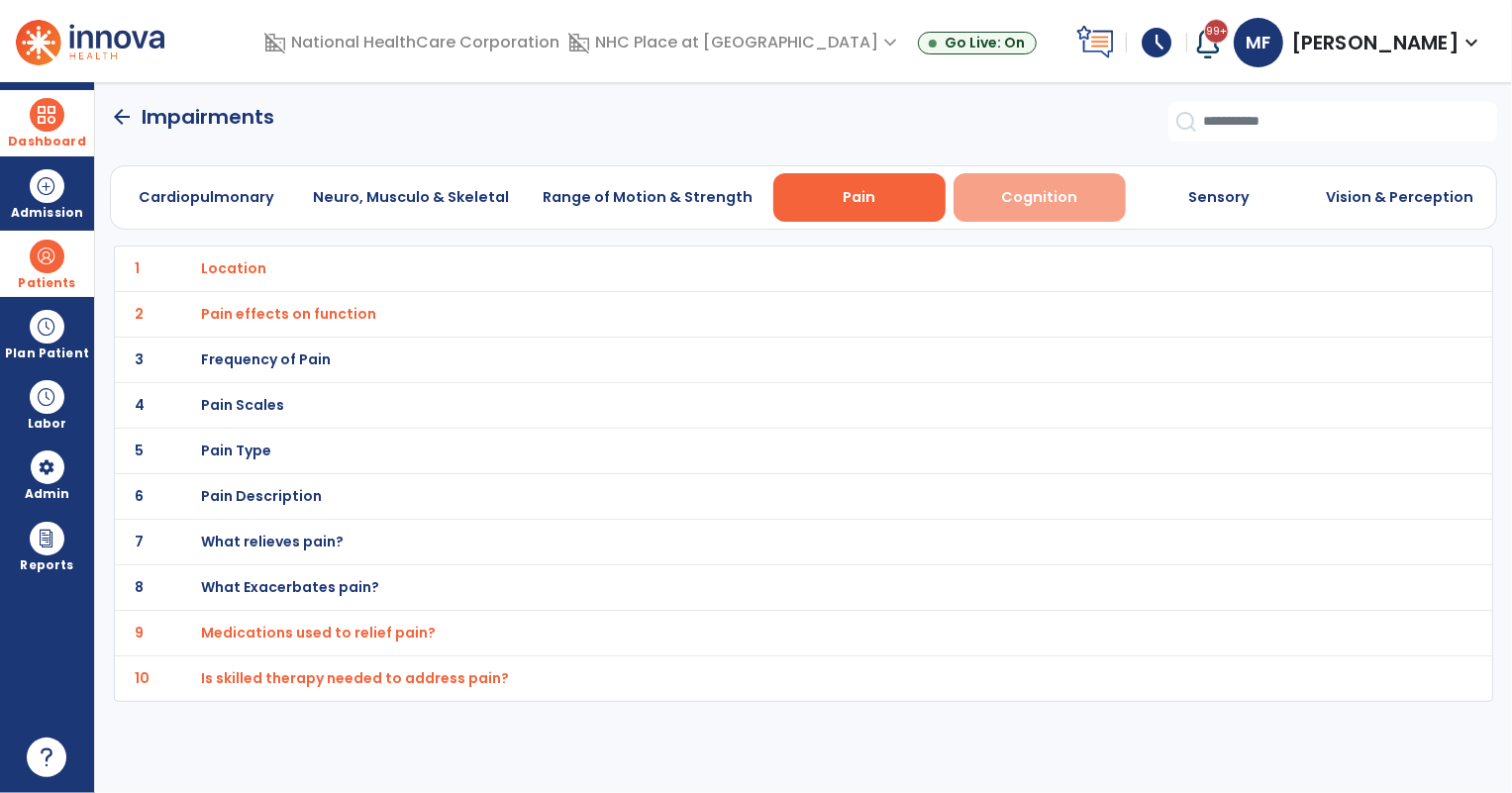 click on "Cognition" at bounding box center (1039, 197) 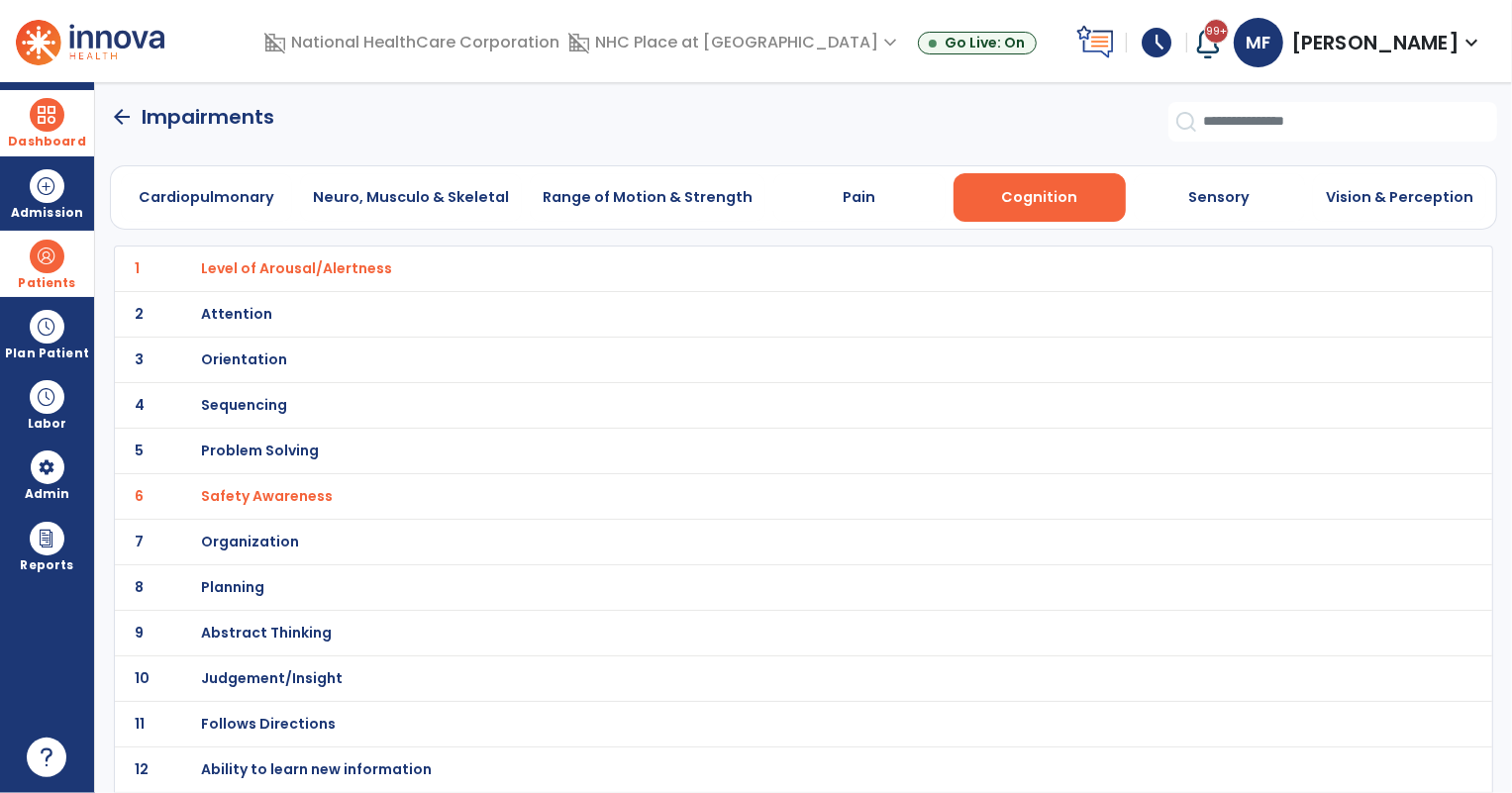 click on "Level of Arousal/Alertness" at bounding box center [296, 268] 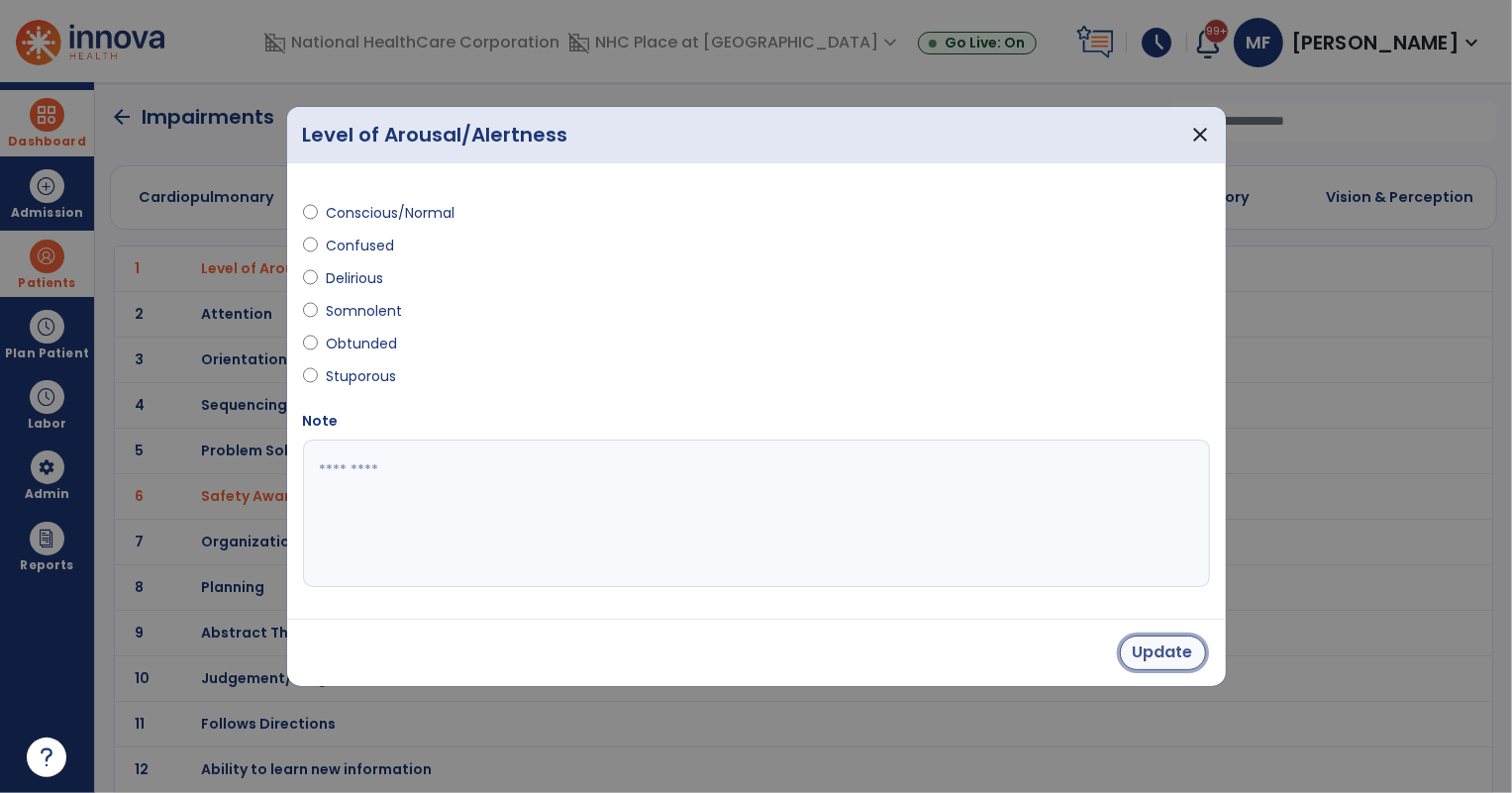 click on "Update" at bounding box center [1162, 652] 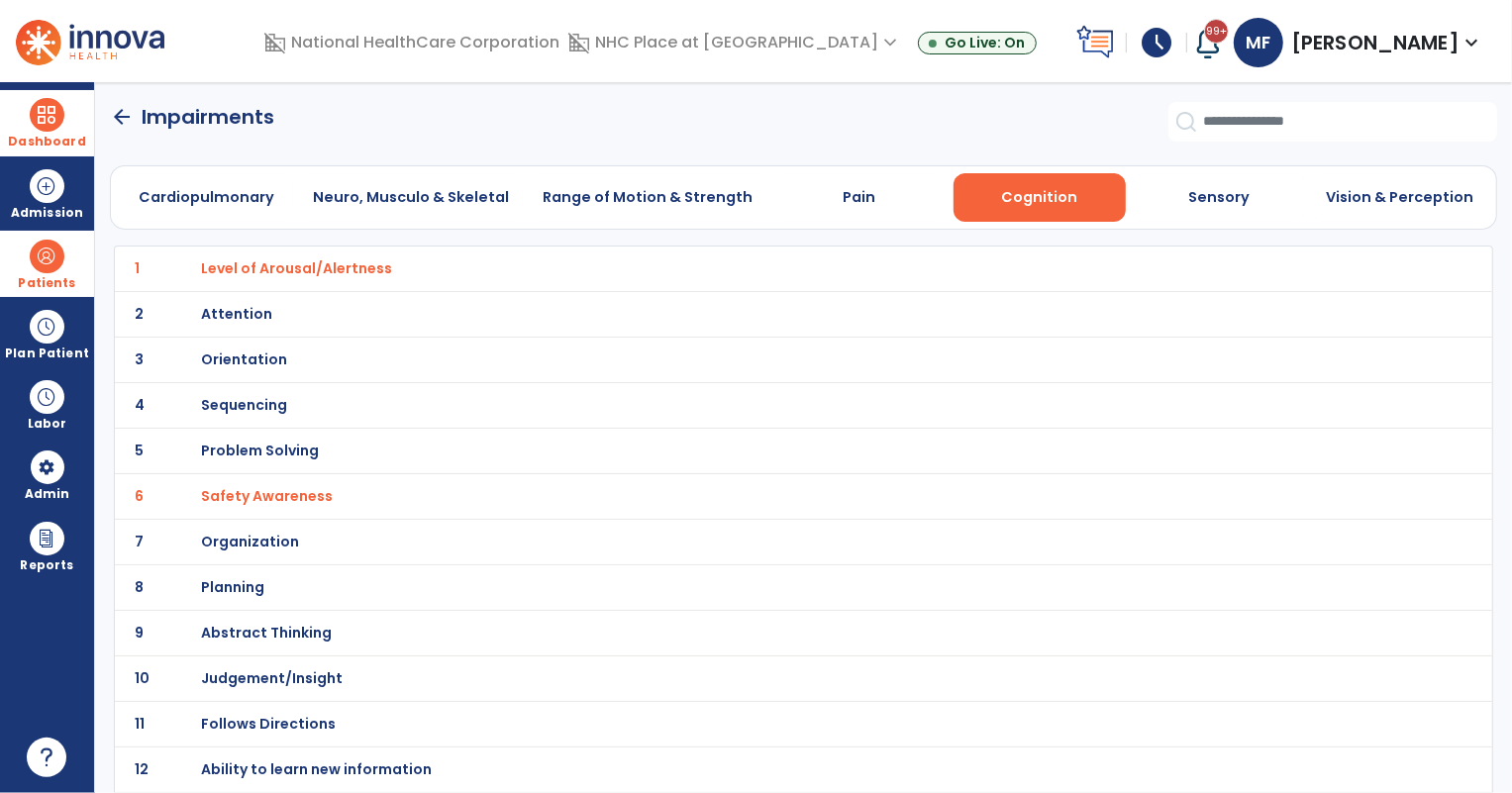 click on "Safety Awareness" at bounding box center [296, 268] 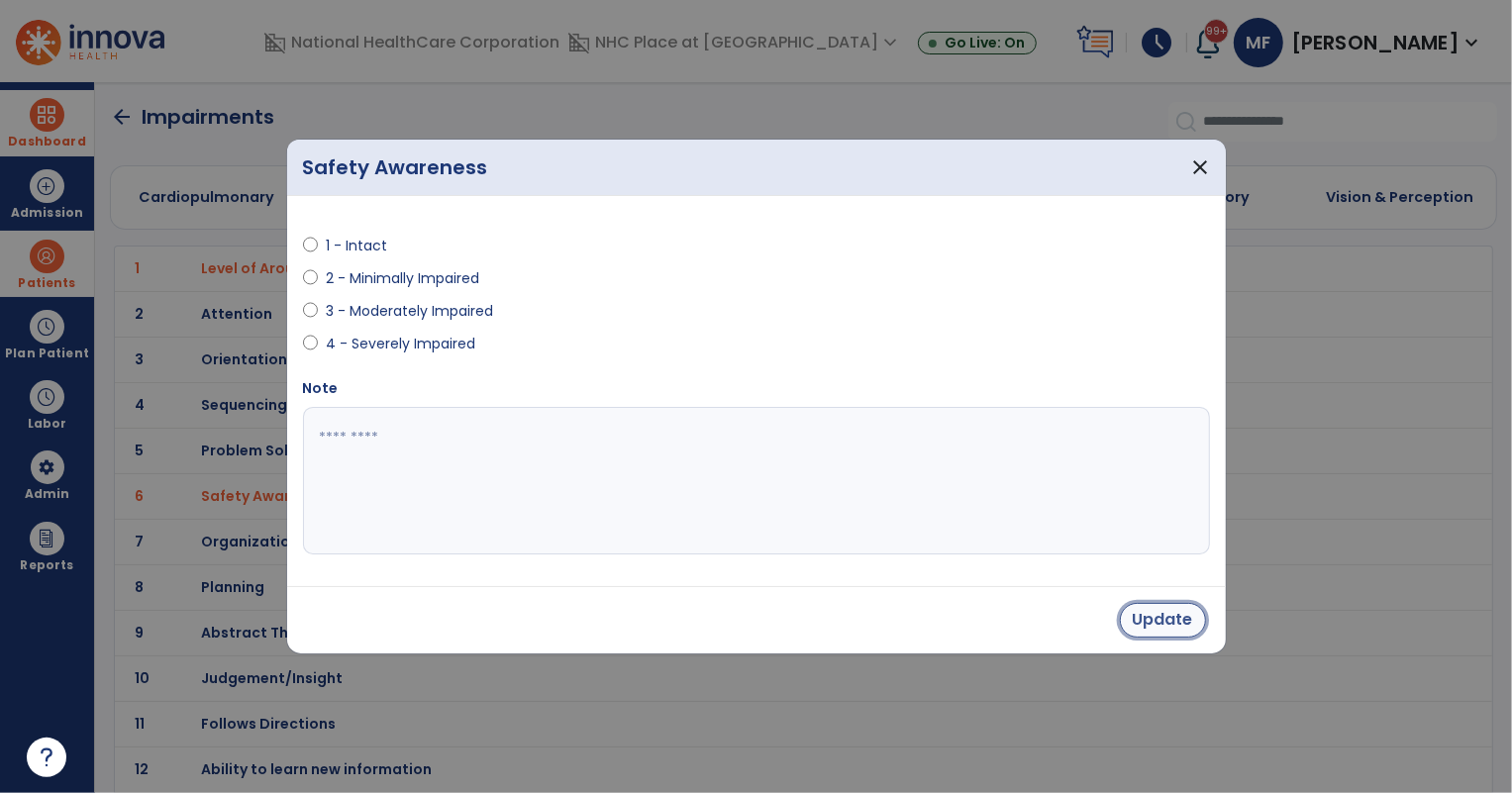 click on "Update" at bounding box center (1162, 620) 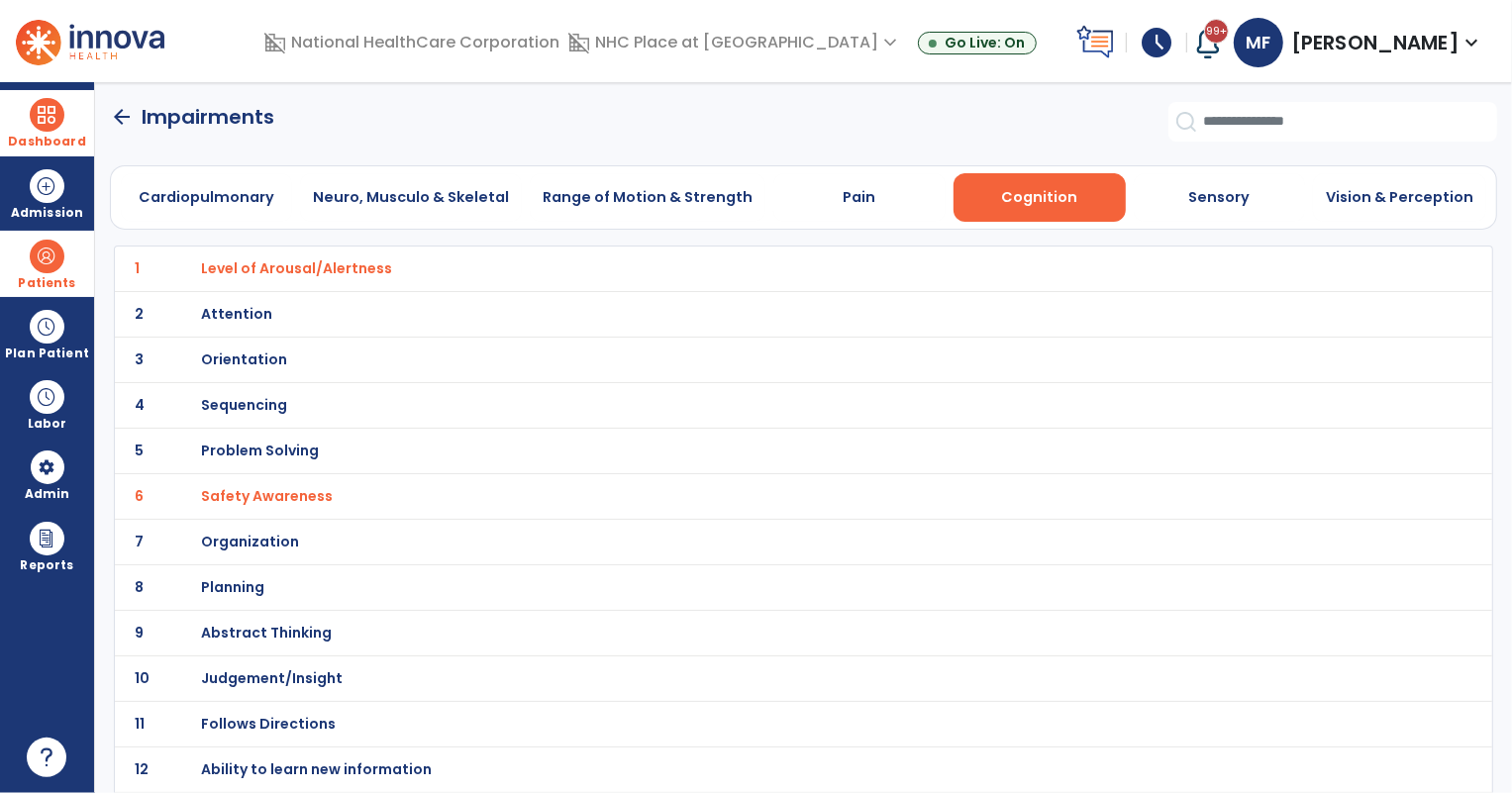 click on "Organization" at bounding box center (296, 268) 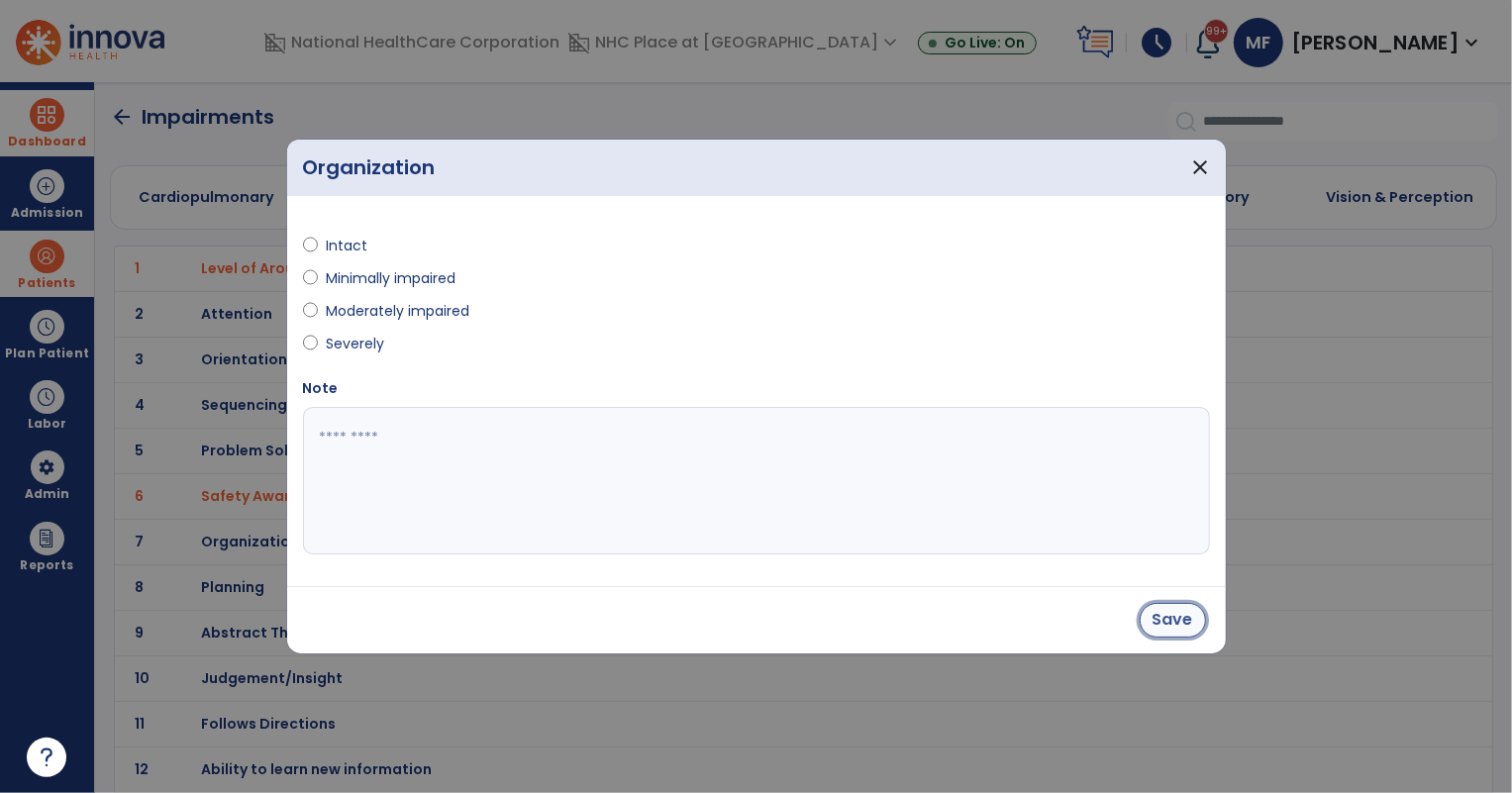 click on "Save" at bounding box center [1172, 620] 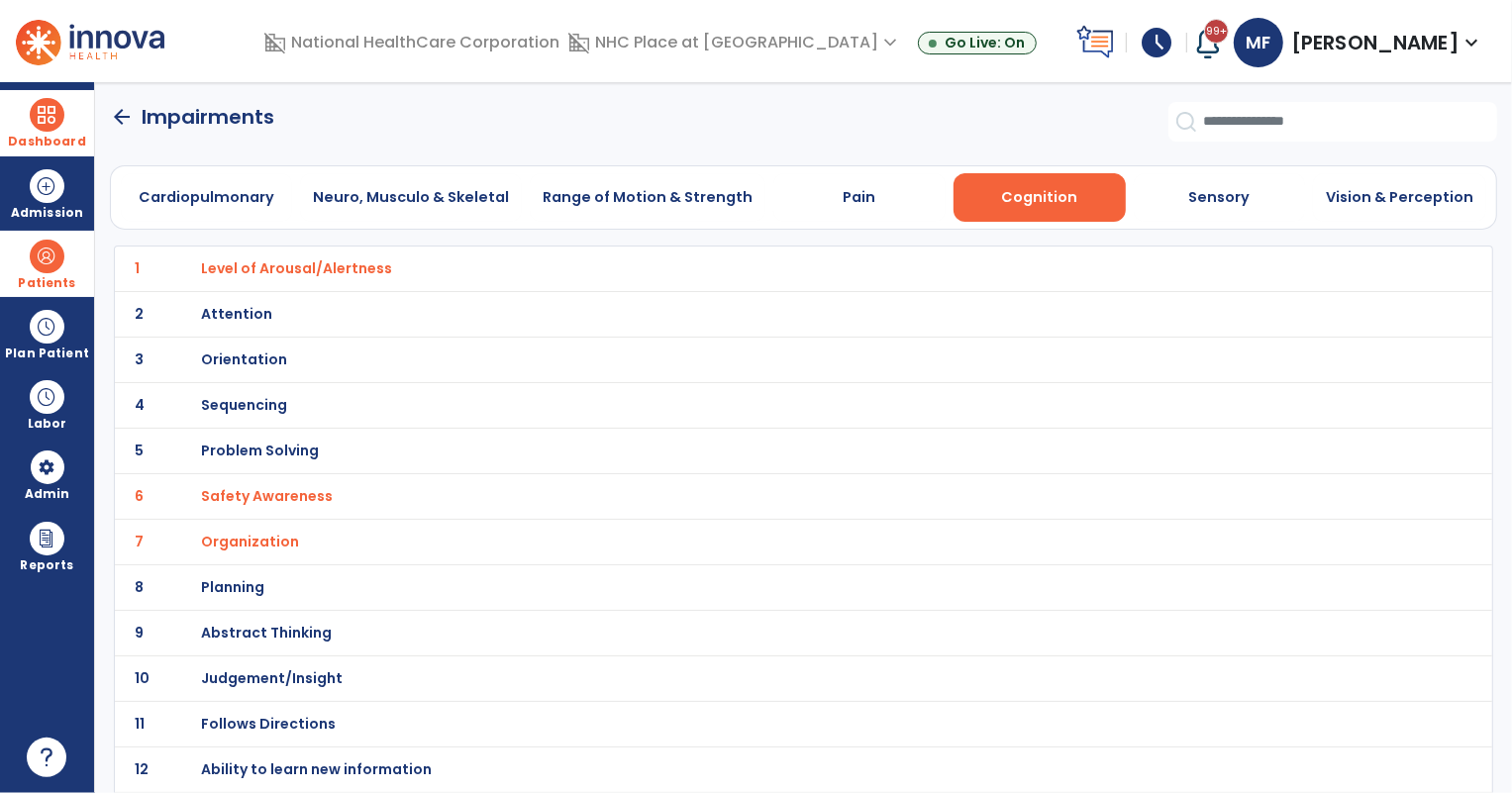 click on "Planning" at bounding box center [296, 268] 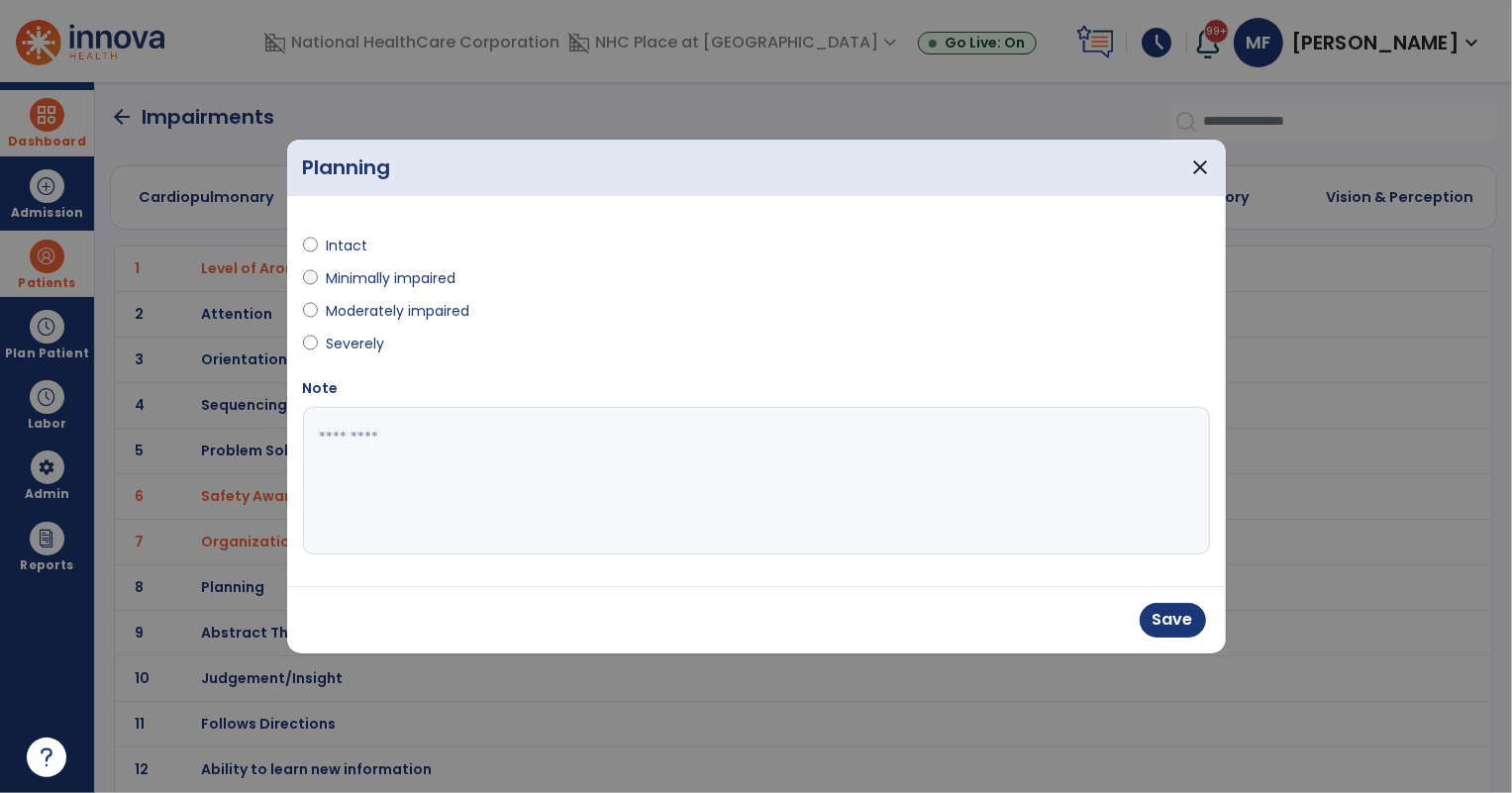 click at bounding box center [756, 481] 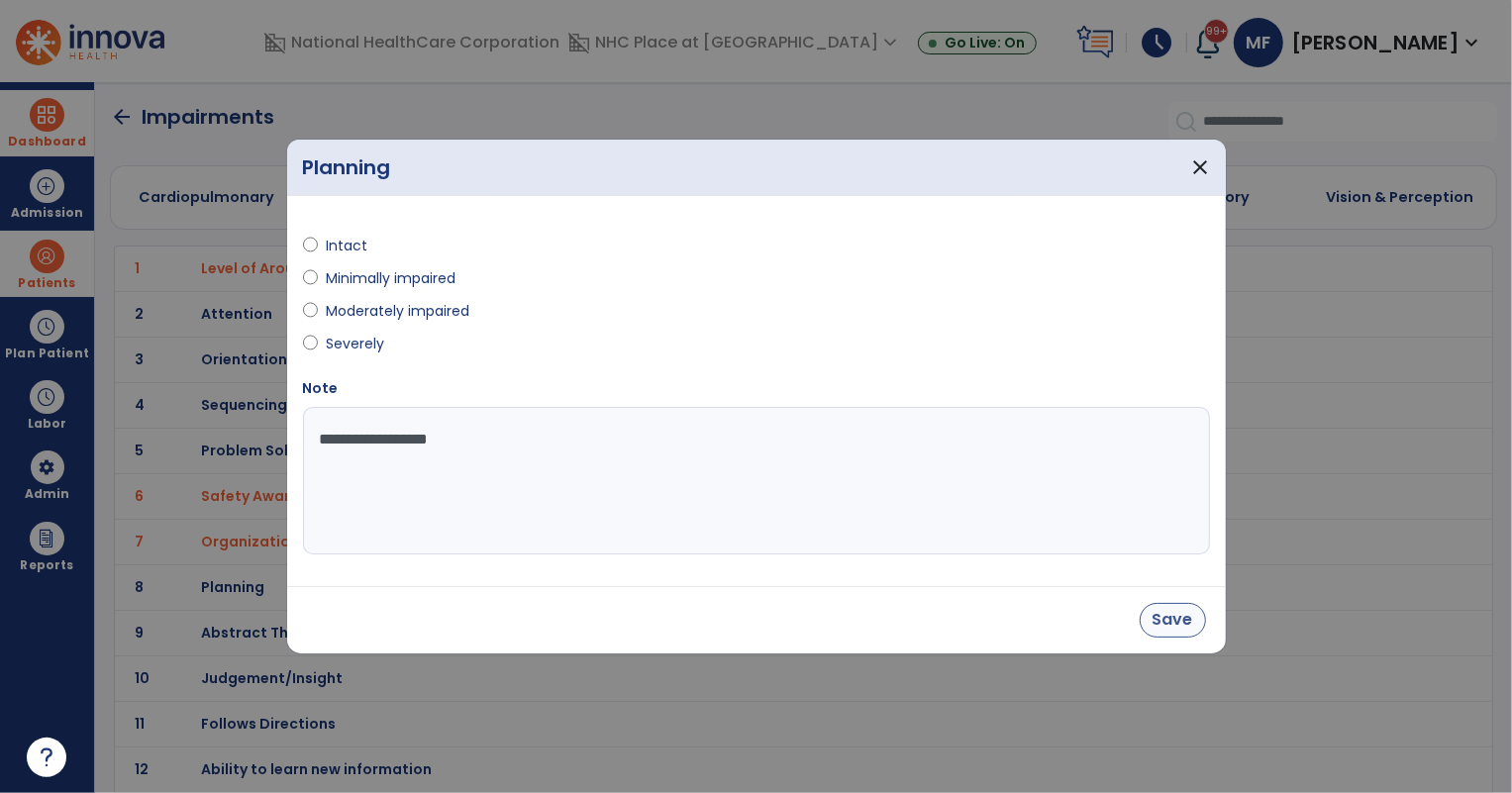 type on "**********" 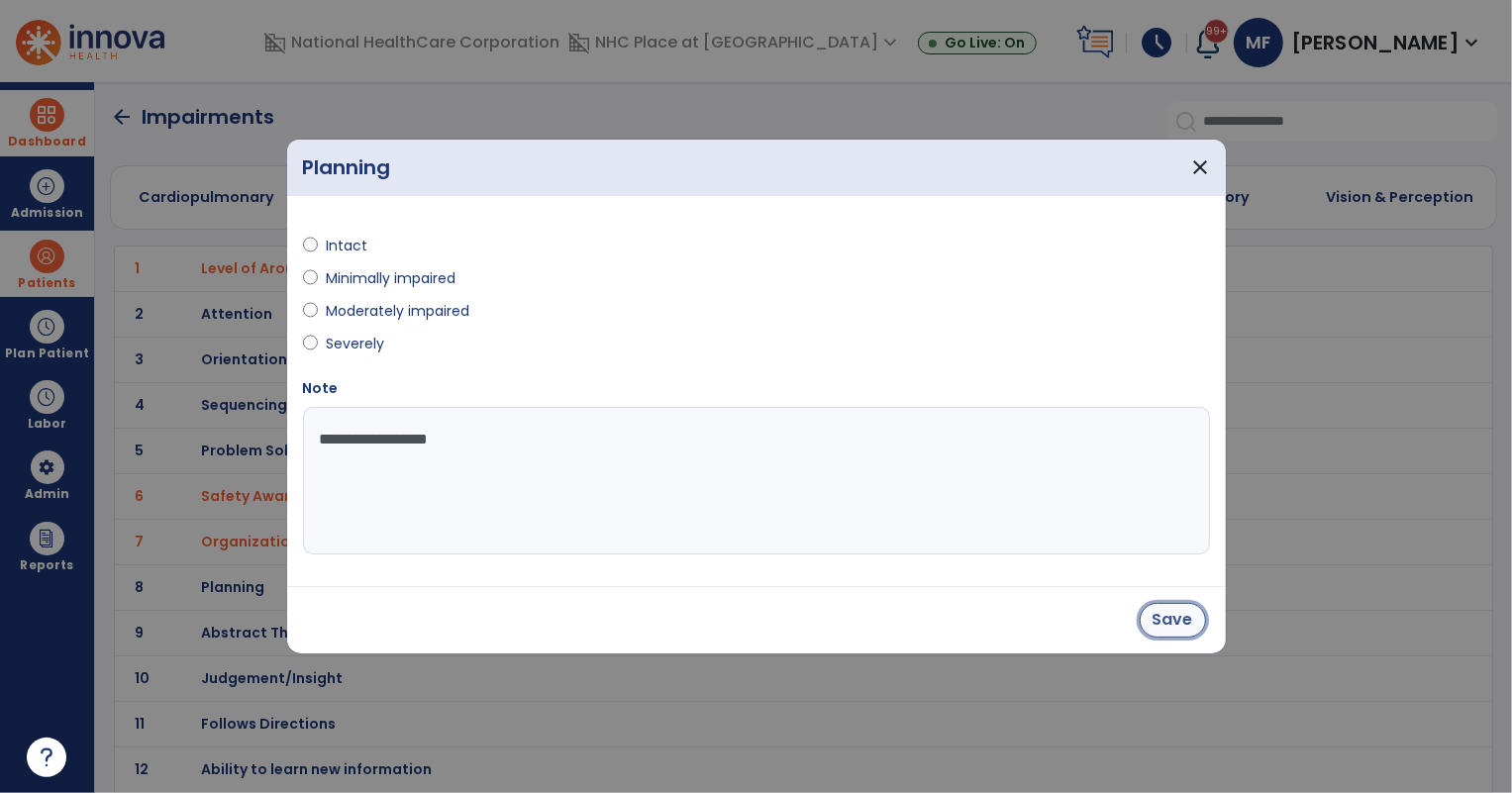click on "Save" at bounding box center [1172, 620] 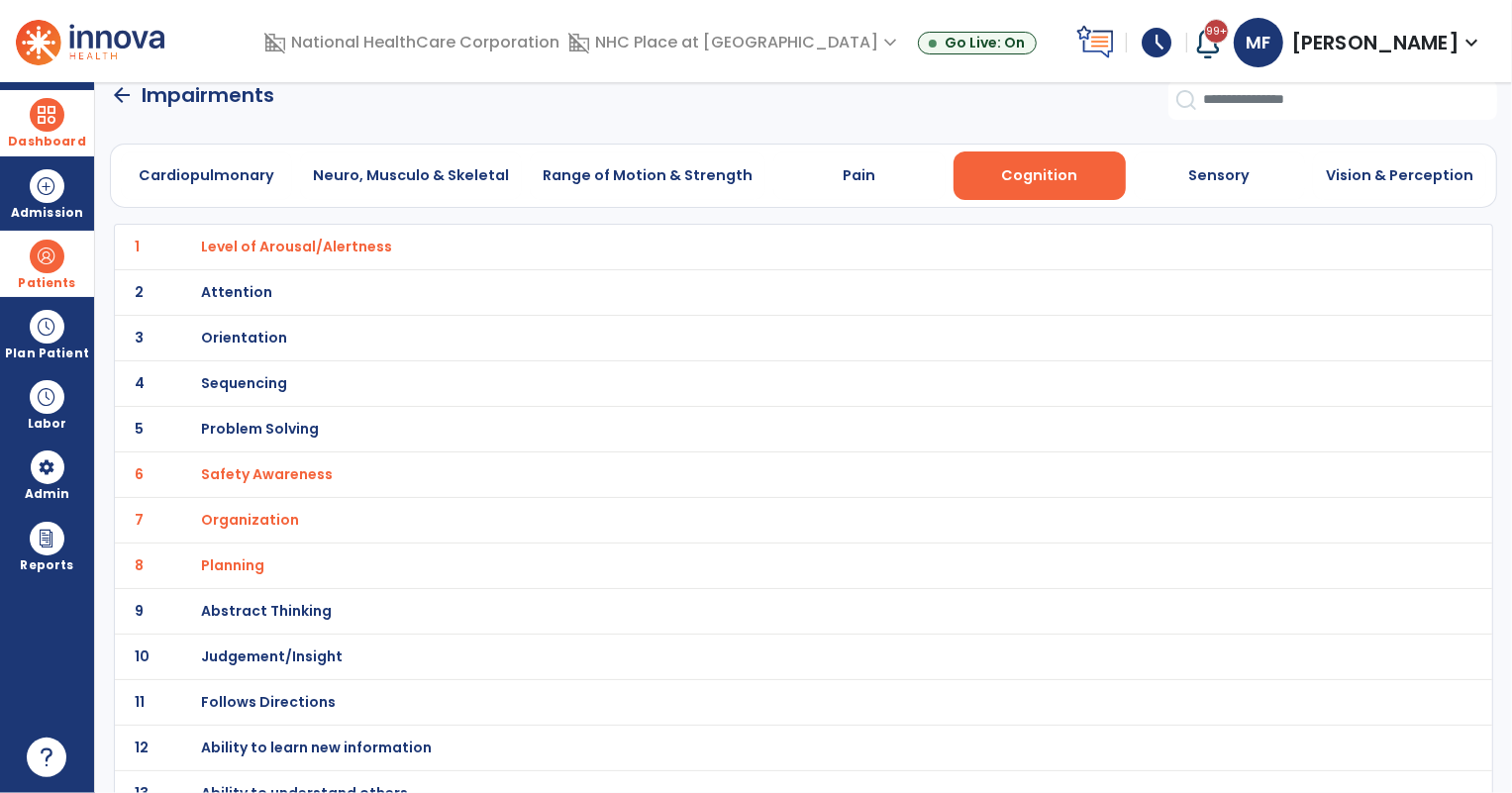 scroll, scrollTop: 44, scrollLeft: 0, axis: vertical 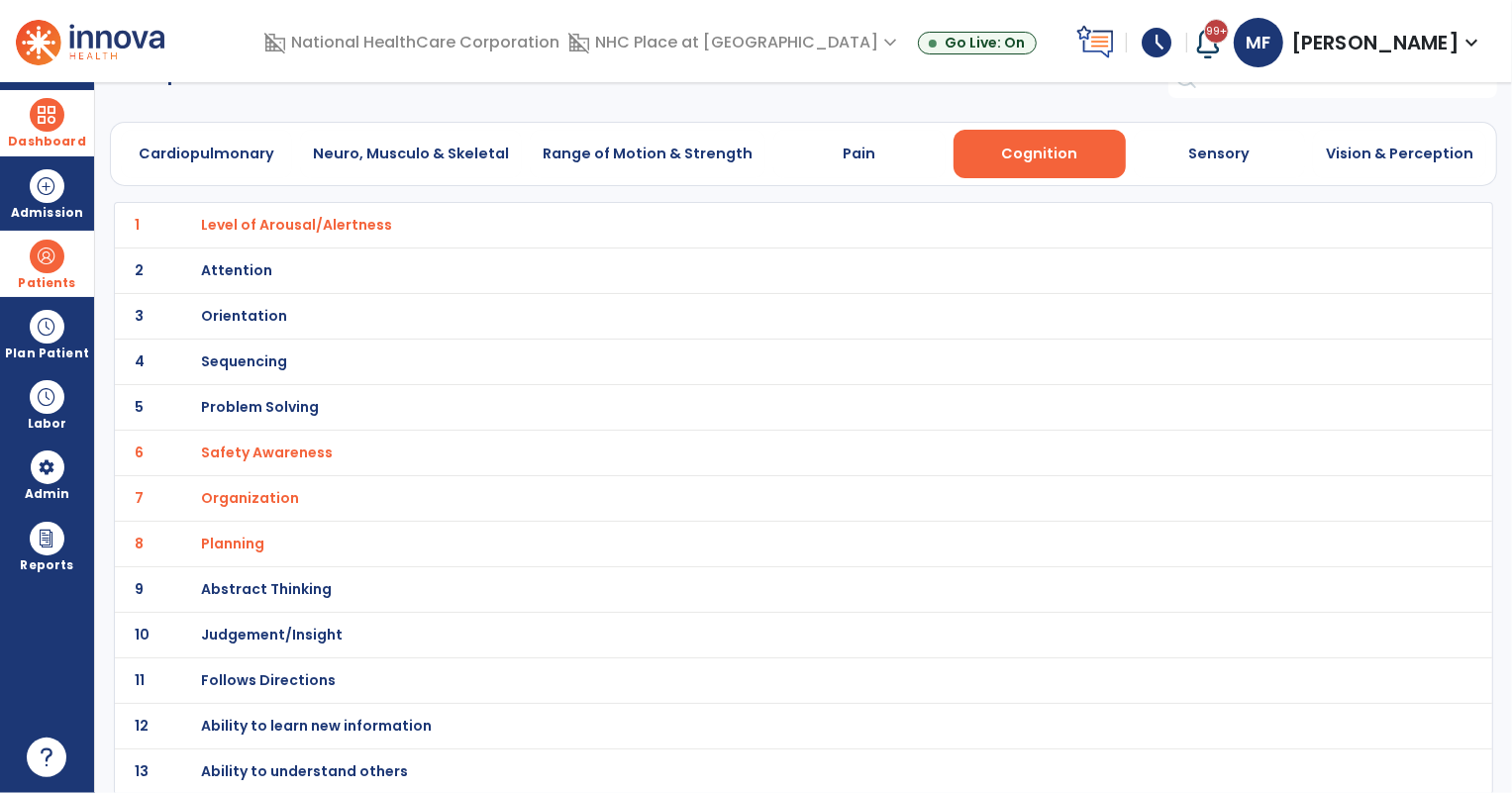 click on "Follows Directions" at bounding box center (296, 225) 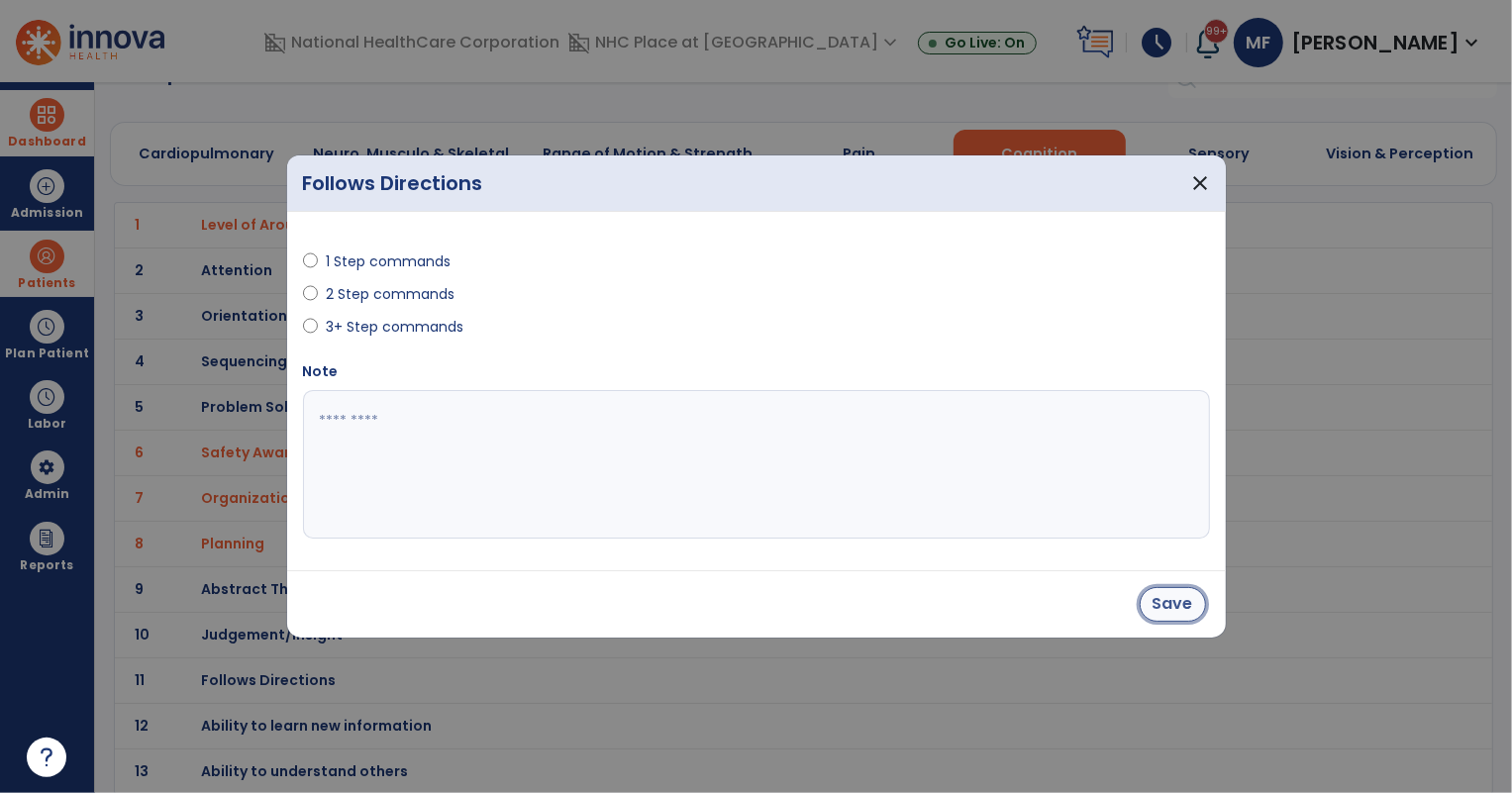 click on "Save" at bounding box center (1172, 604) 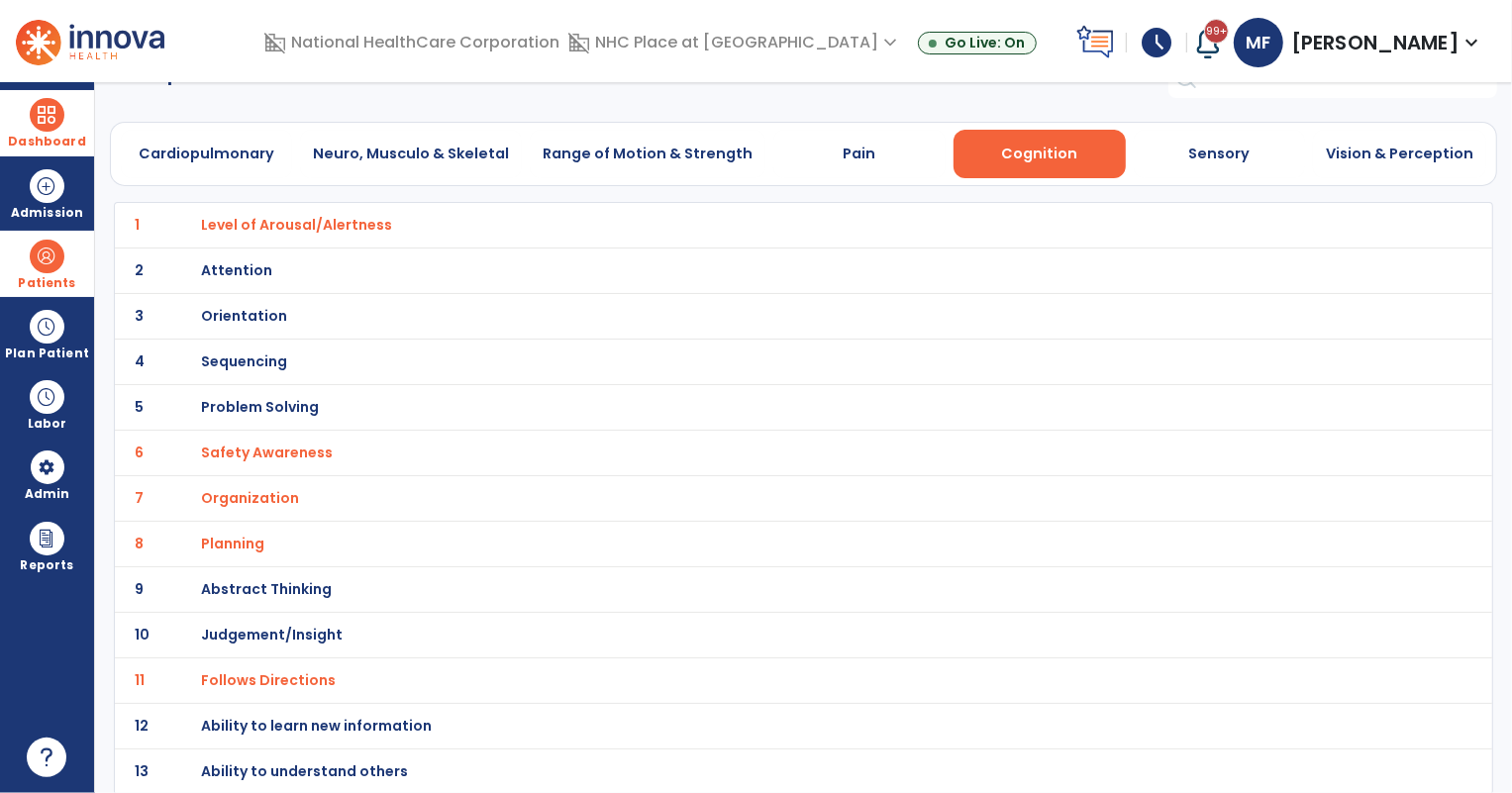 click on "Ability to learn new information" at bounding box center (296, 225) 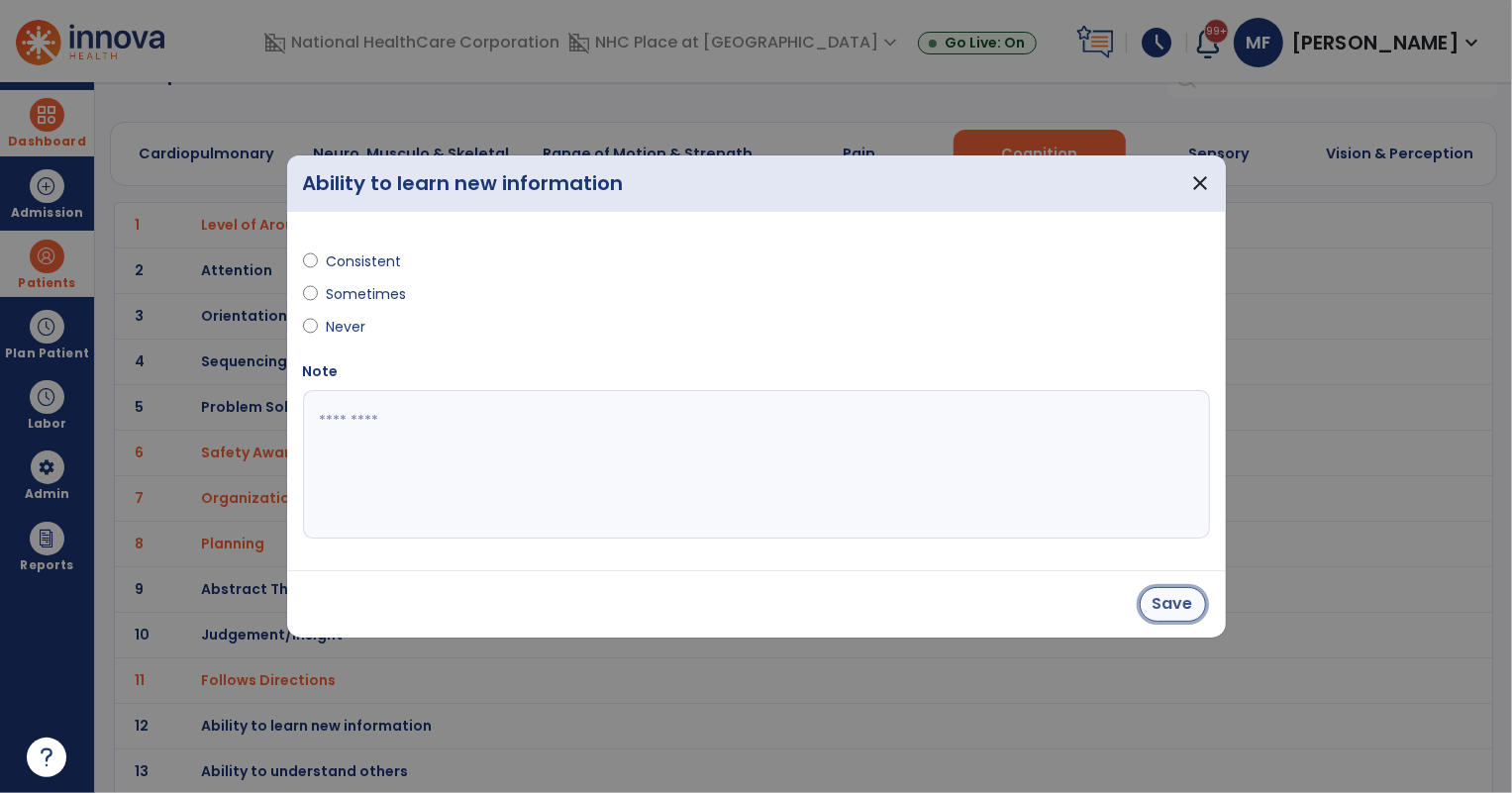 click on "Save" at bounding box center (1172, 604) 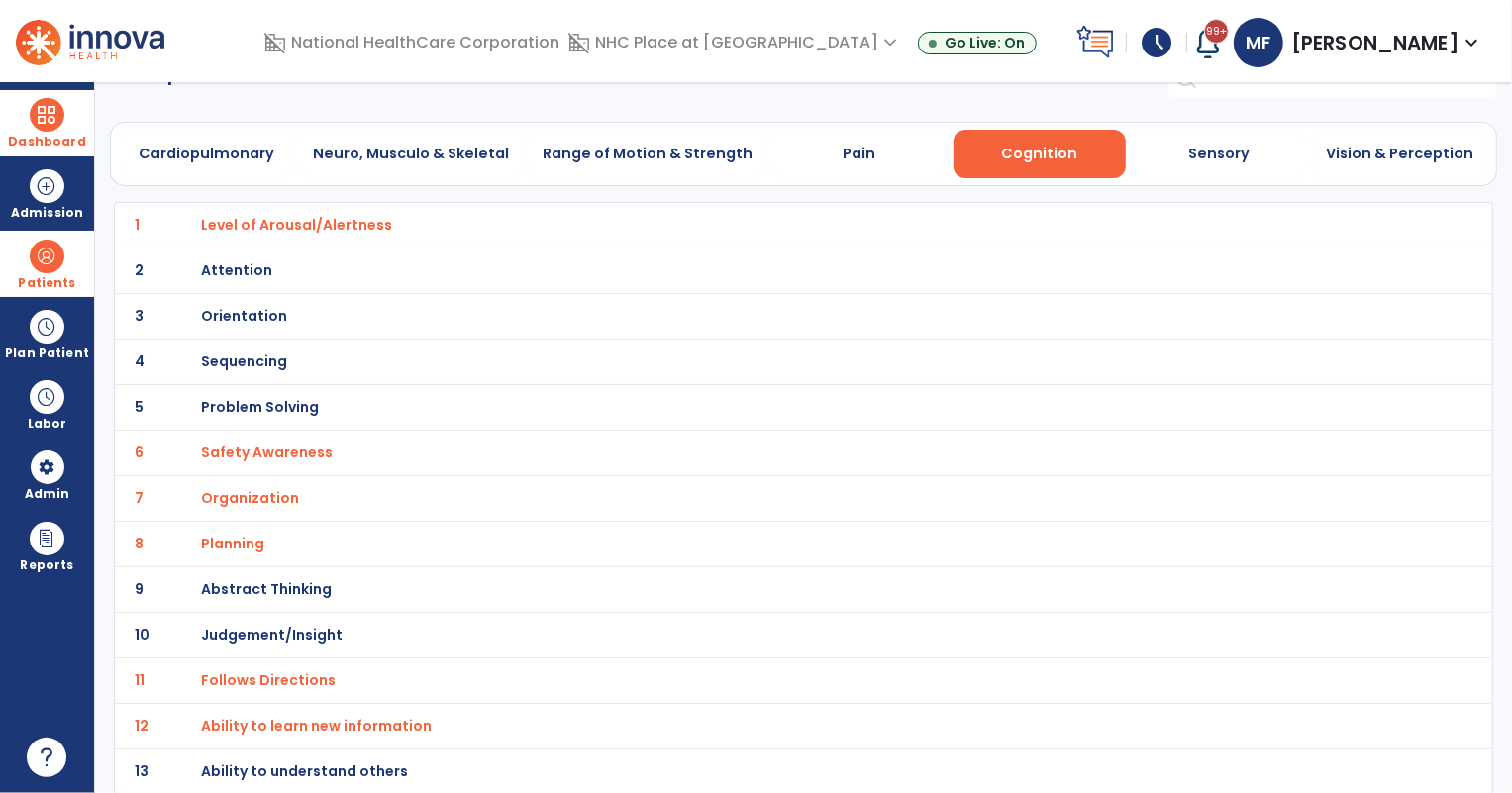 click on "Ability to understand others" at bounding box center [296, 225] 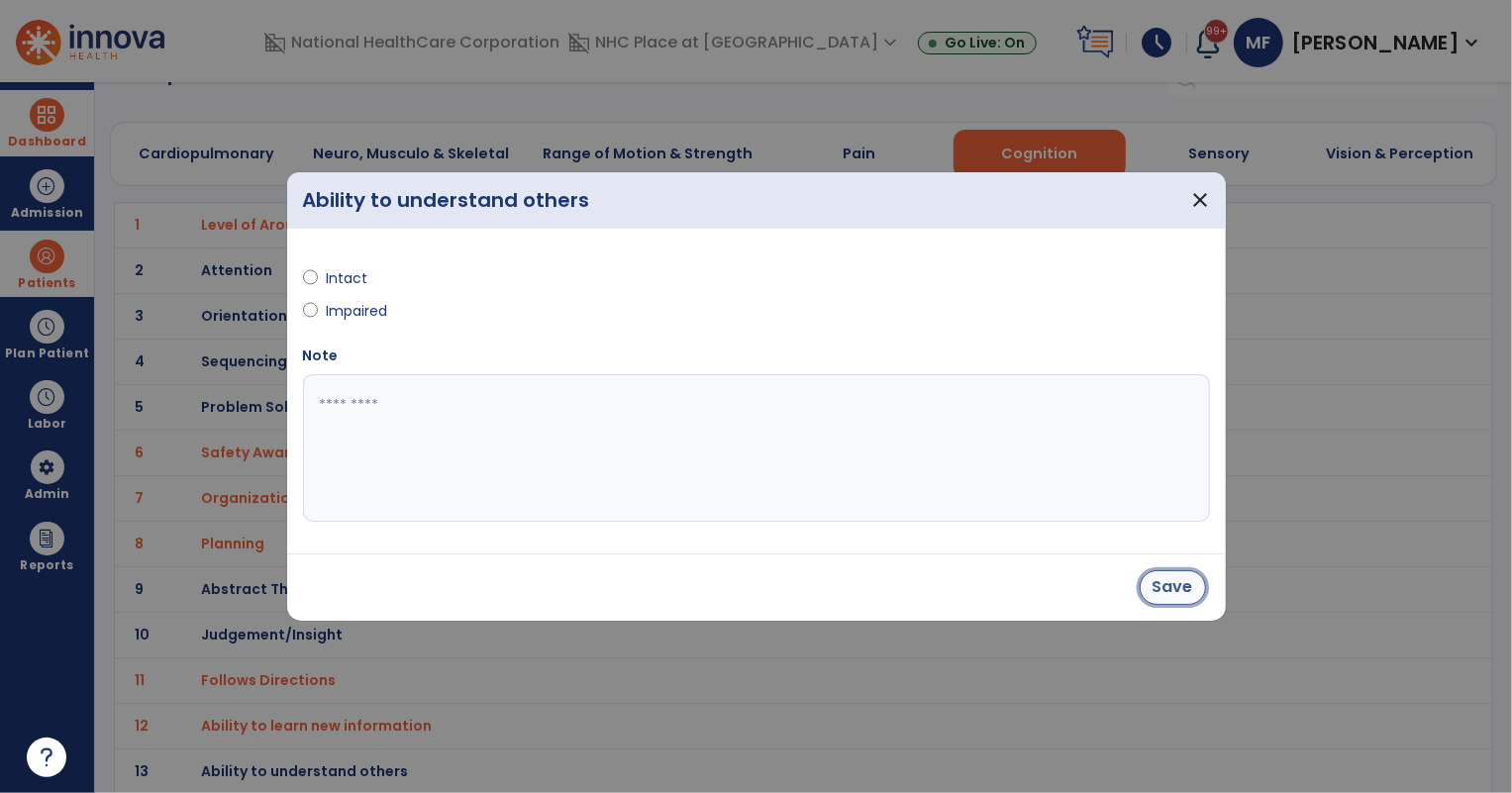 click on "Save" at bounding box center (1172, 587) 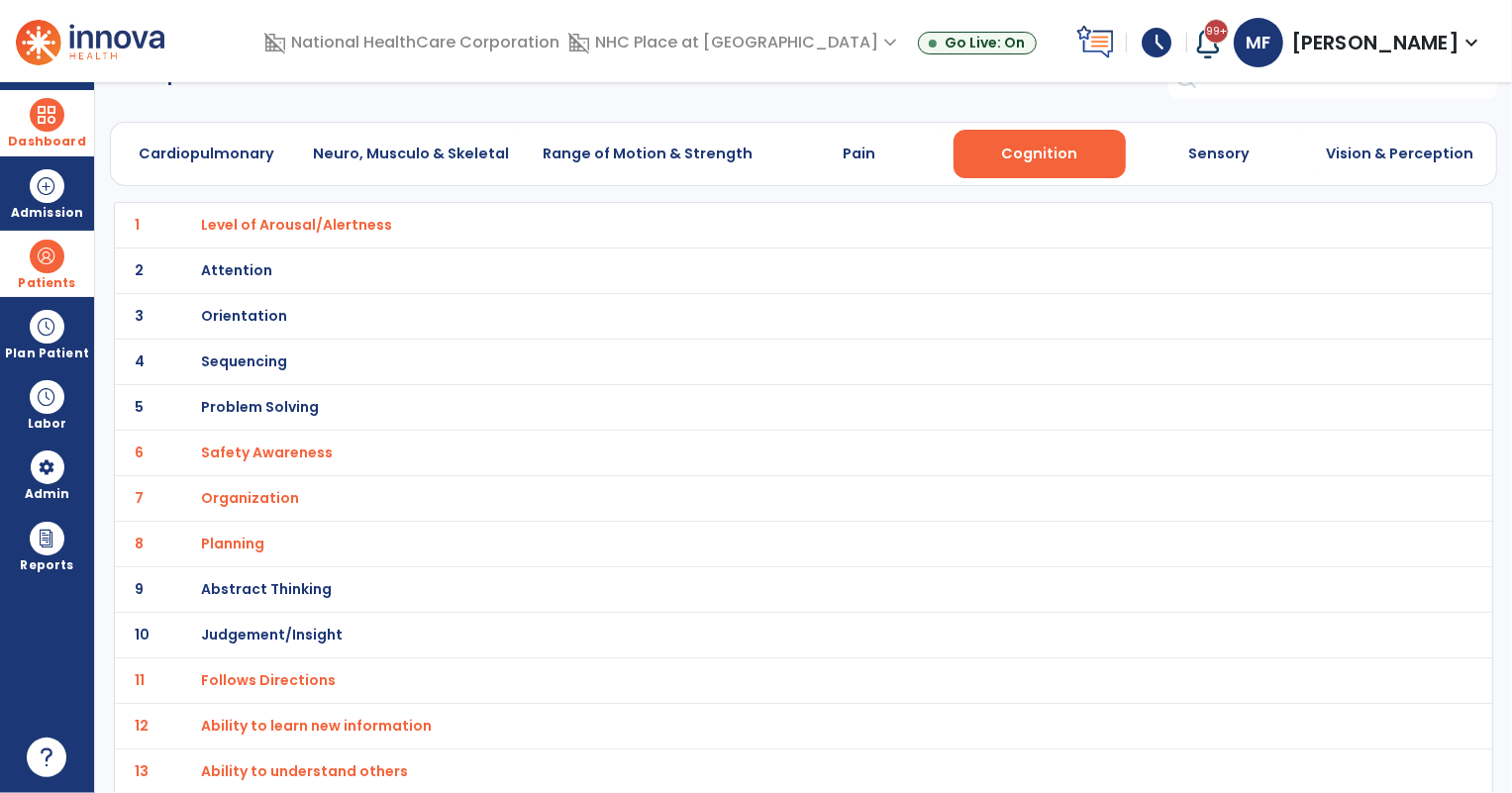 click on "Orientation" at bounding box center (296, 225) 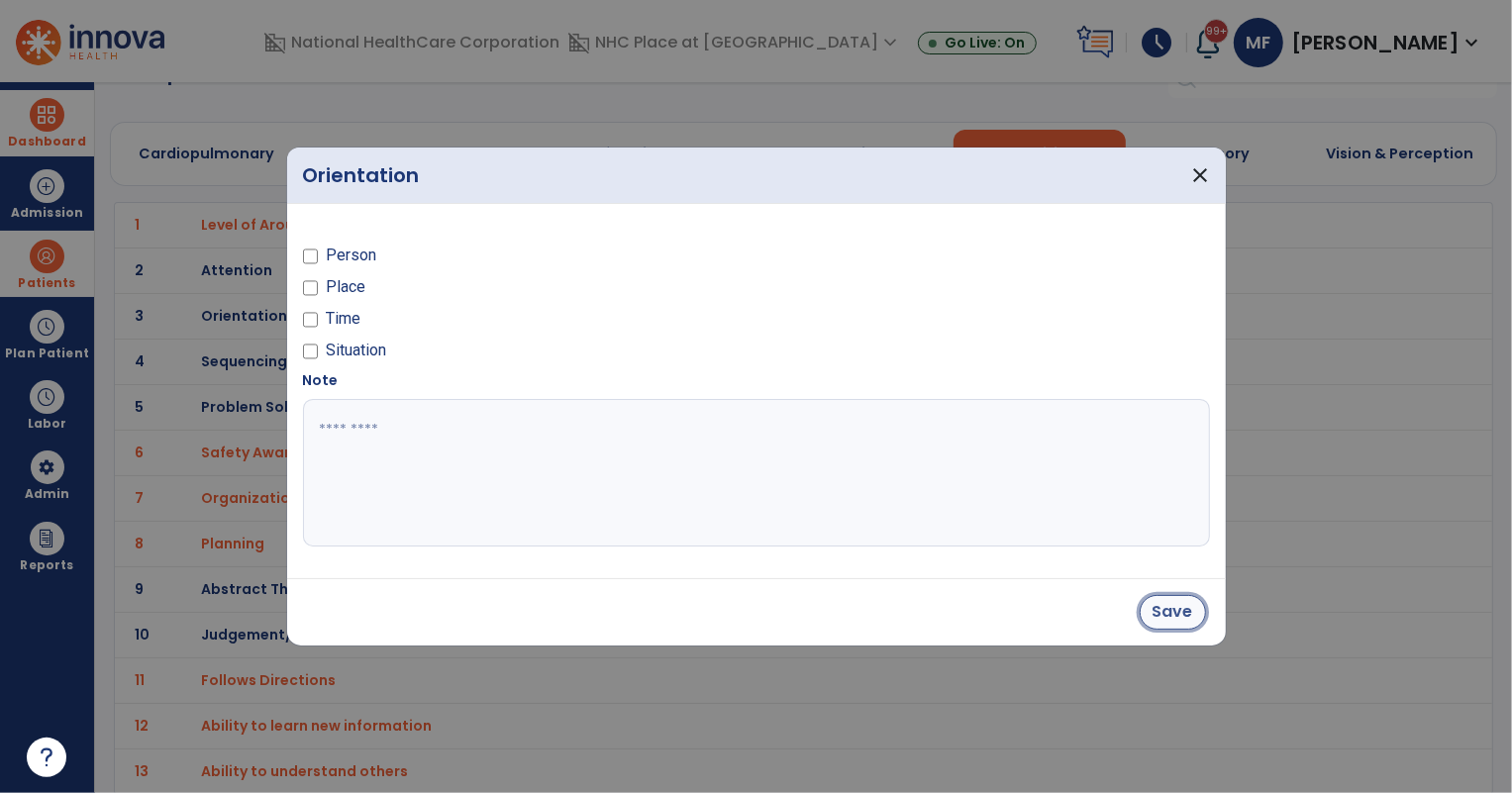 click on "Save" at bounding box center [1172, 612] 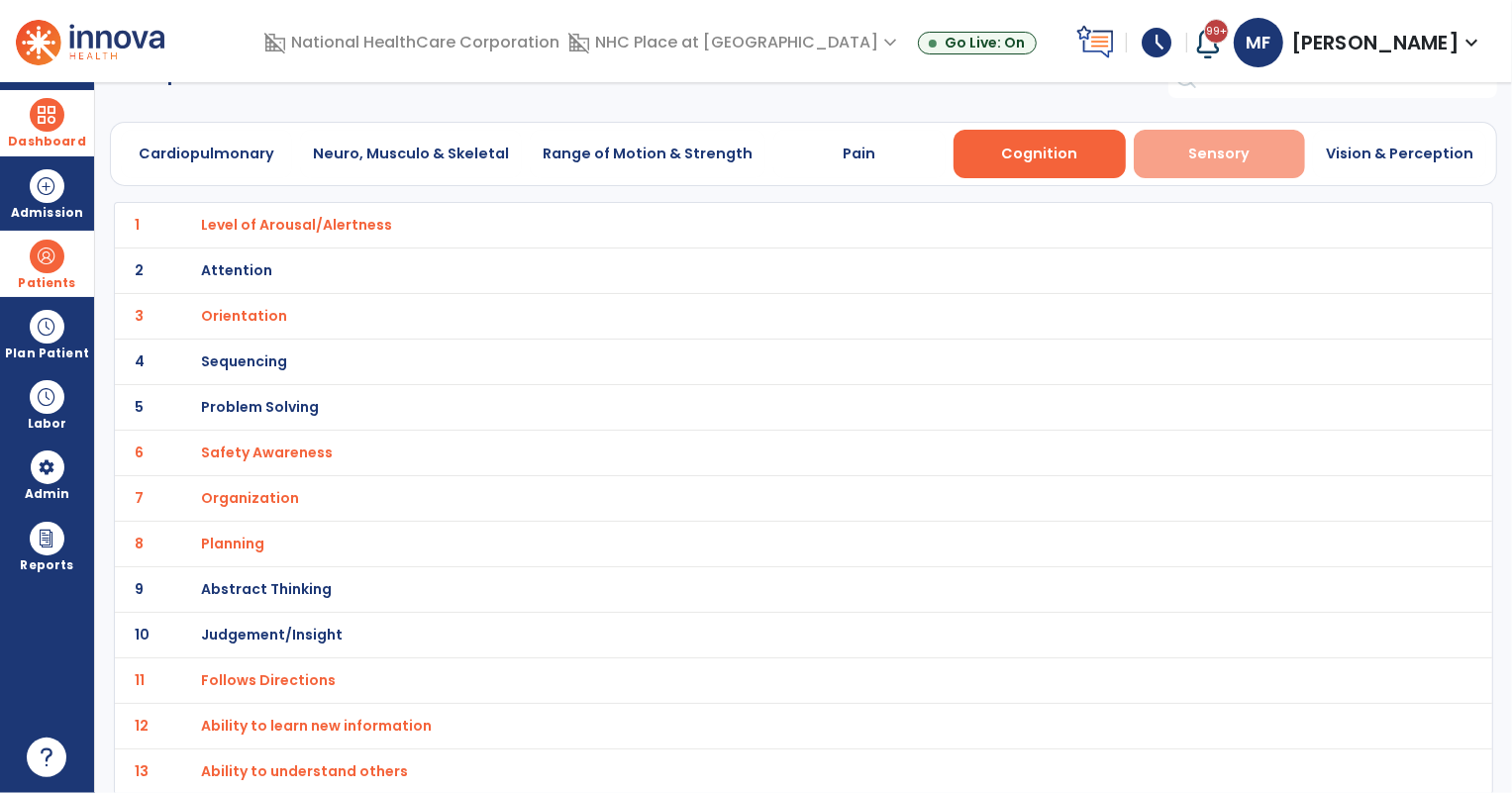 click on "Sensory" at bounding box center (1220, 153) 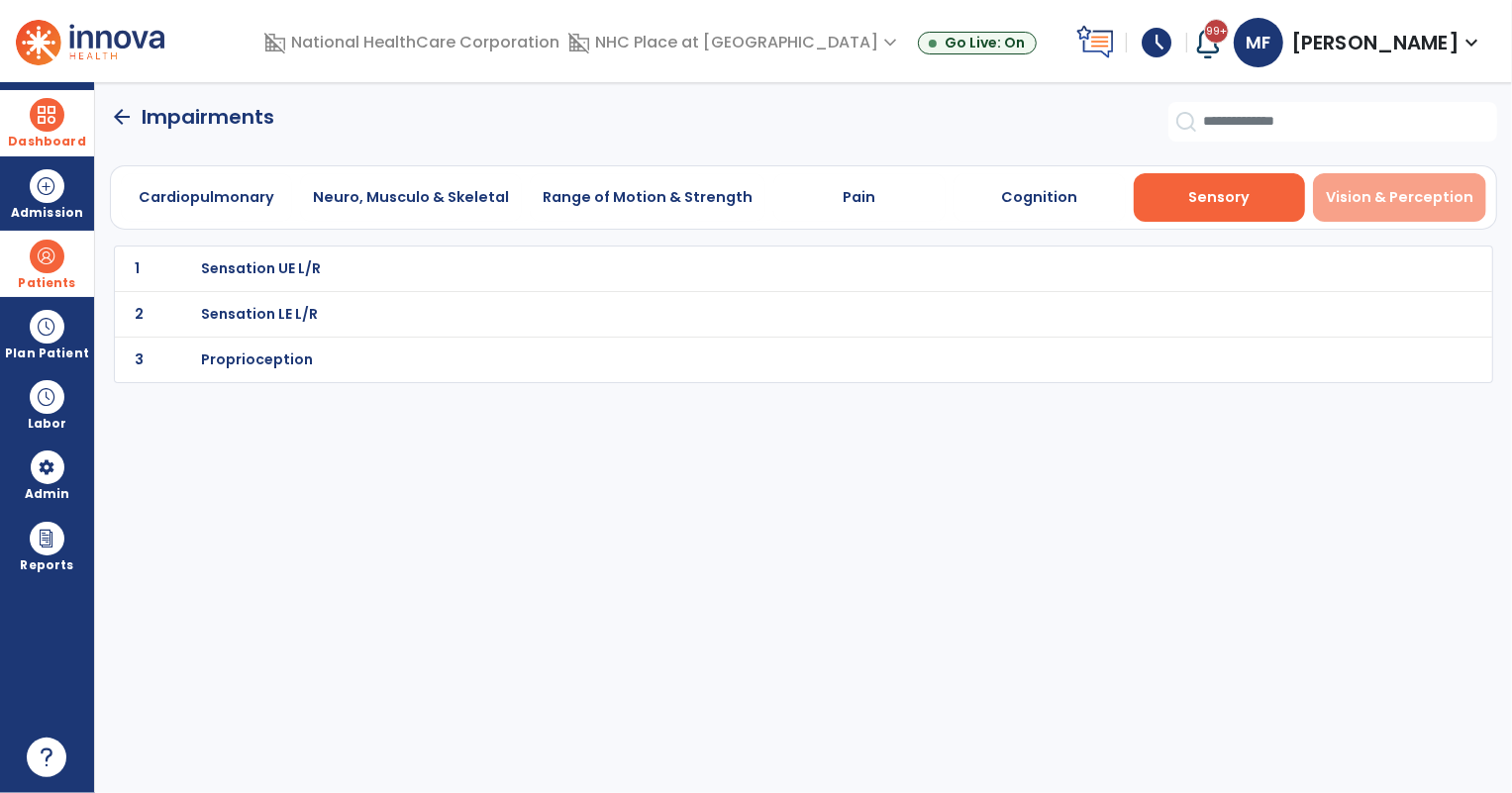 click on "Vision & Perception" at bounding box center (1399, 197) 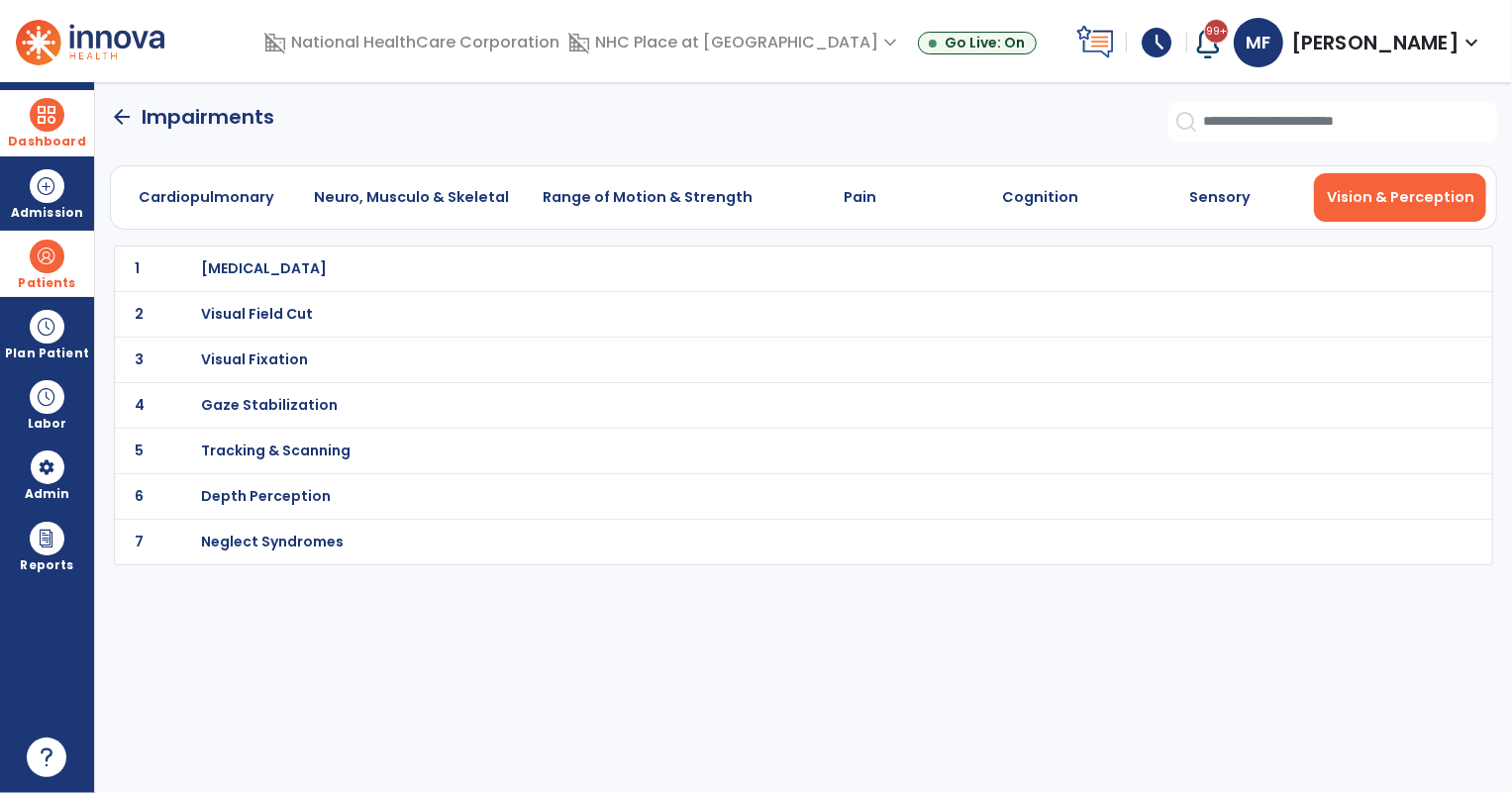 click on "arrow_back" 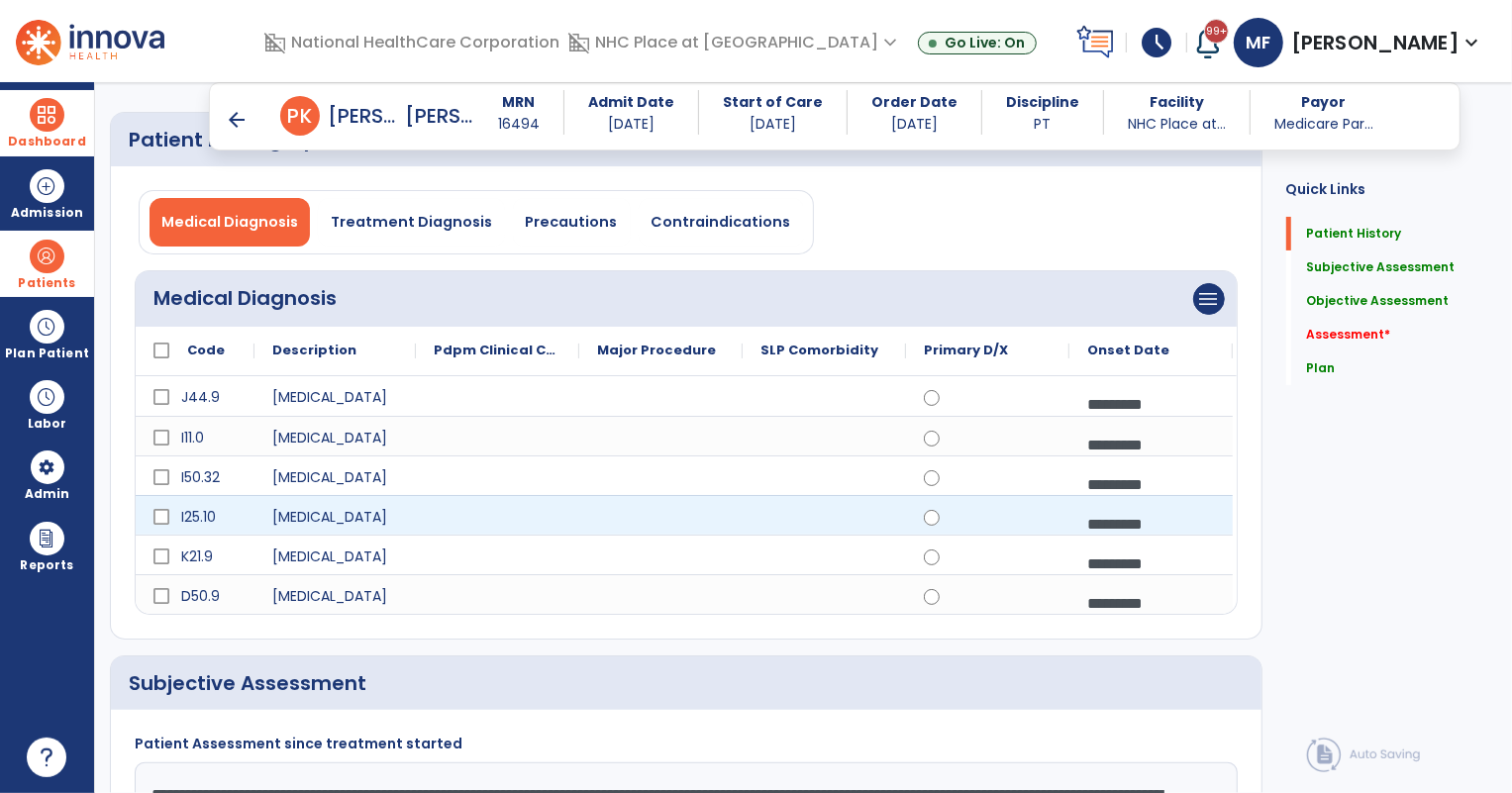 scroll, scrollTop: 0, scrollLeft: 0, axis: both 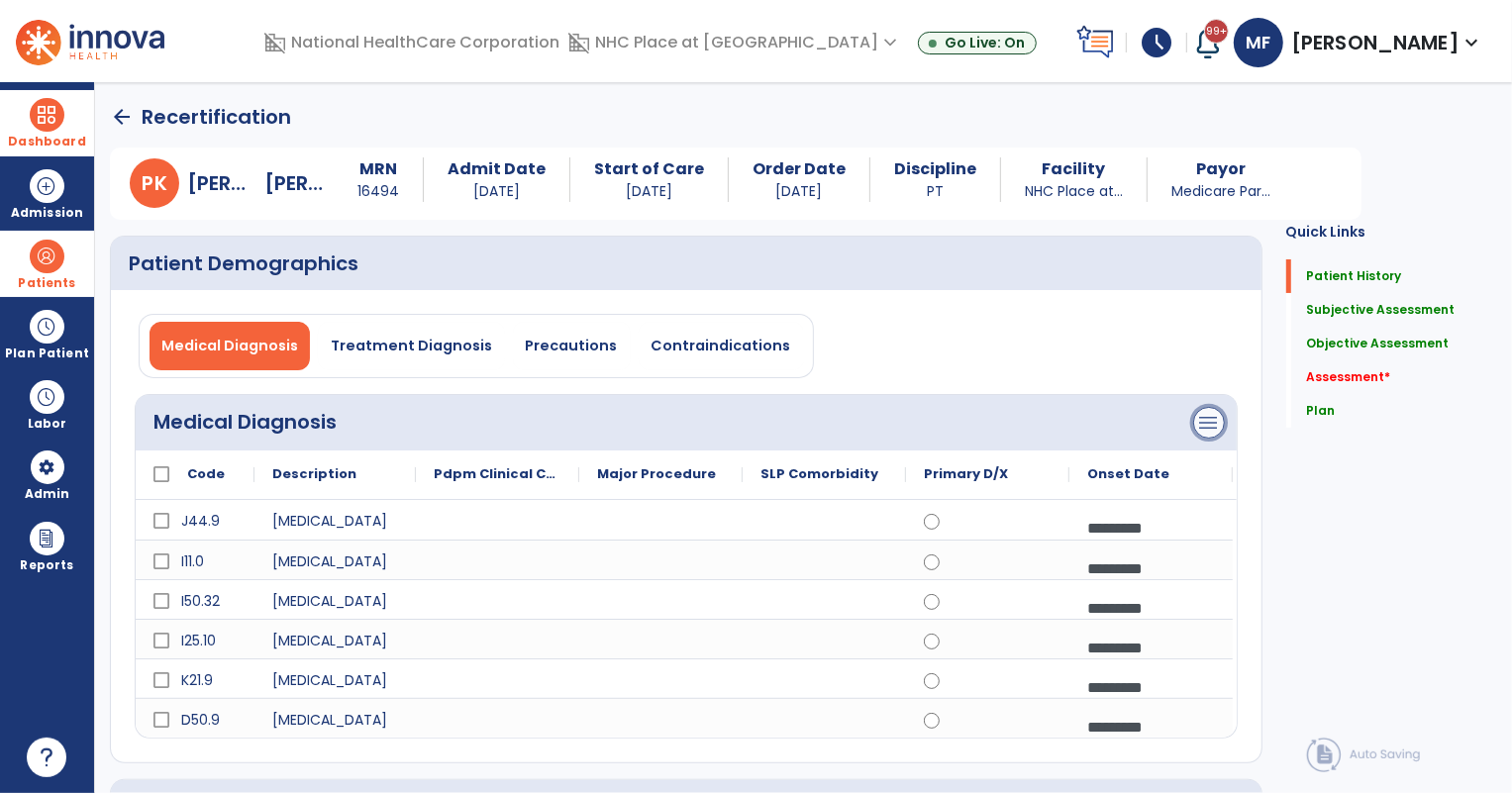 click on "menu" at bounding box center [1209, 423] 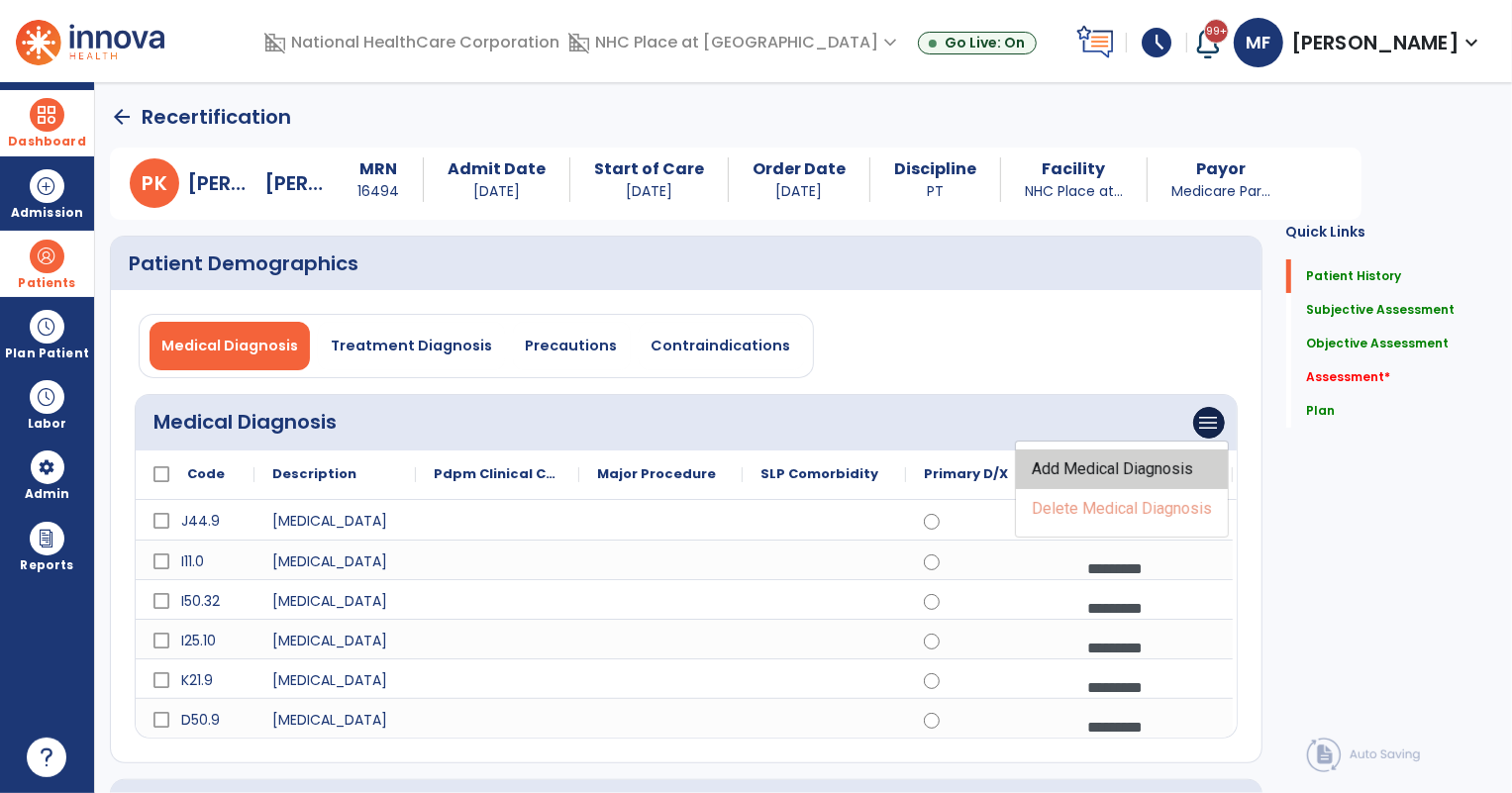 click on "Add Medical Diagnosis" 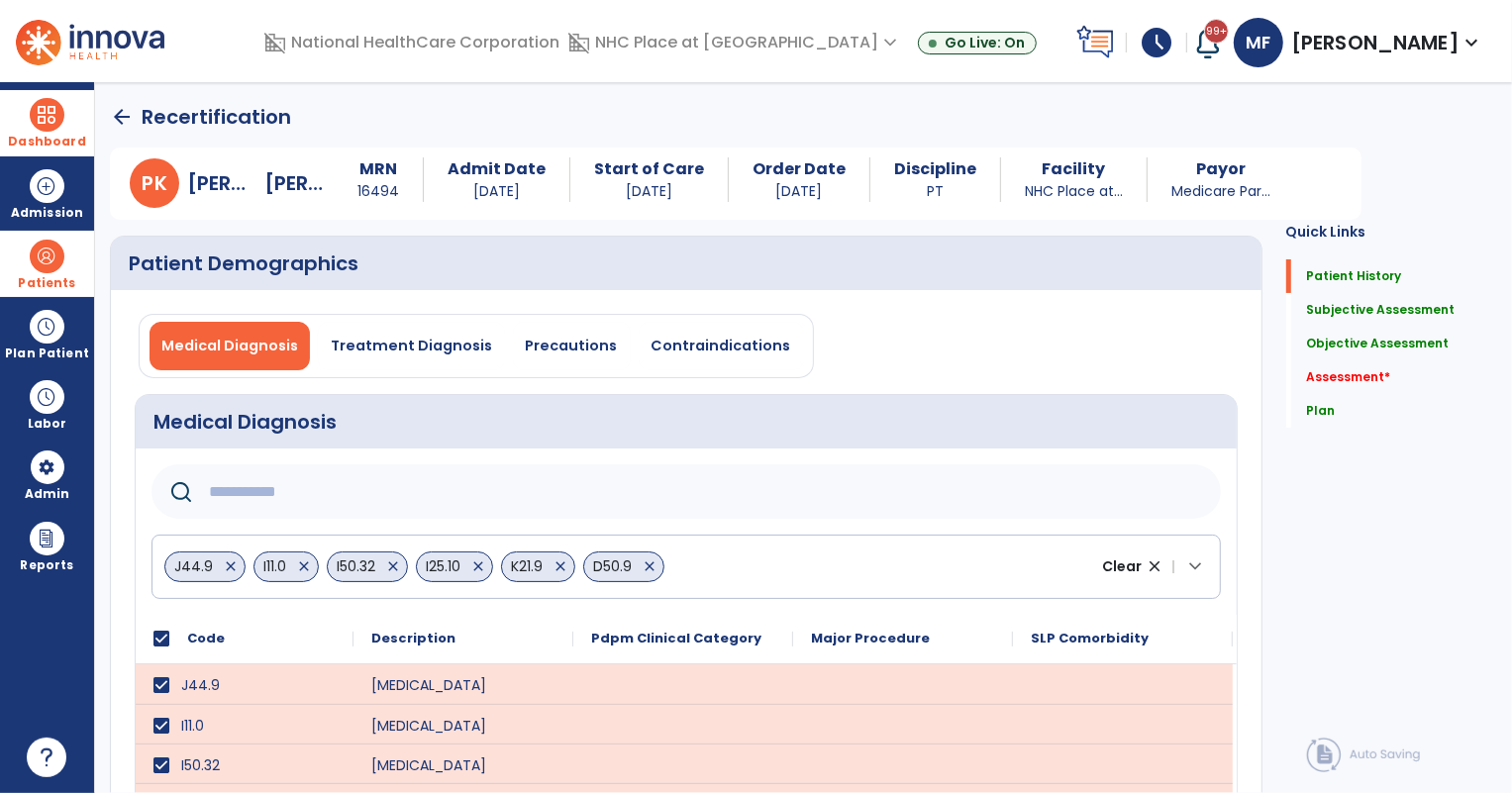 click 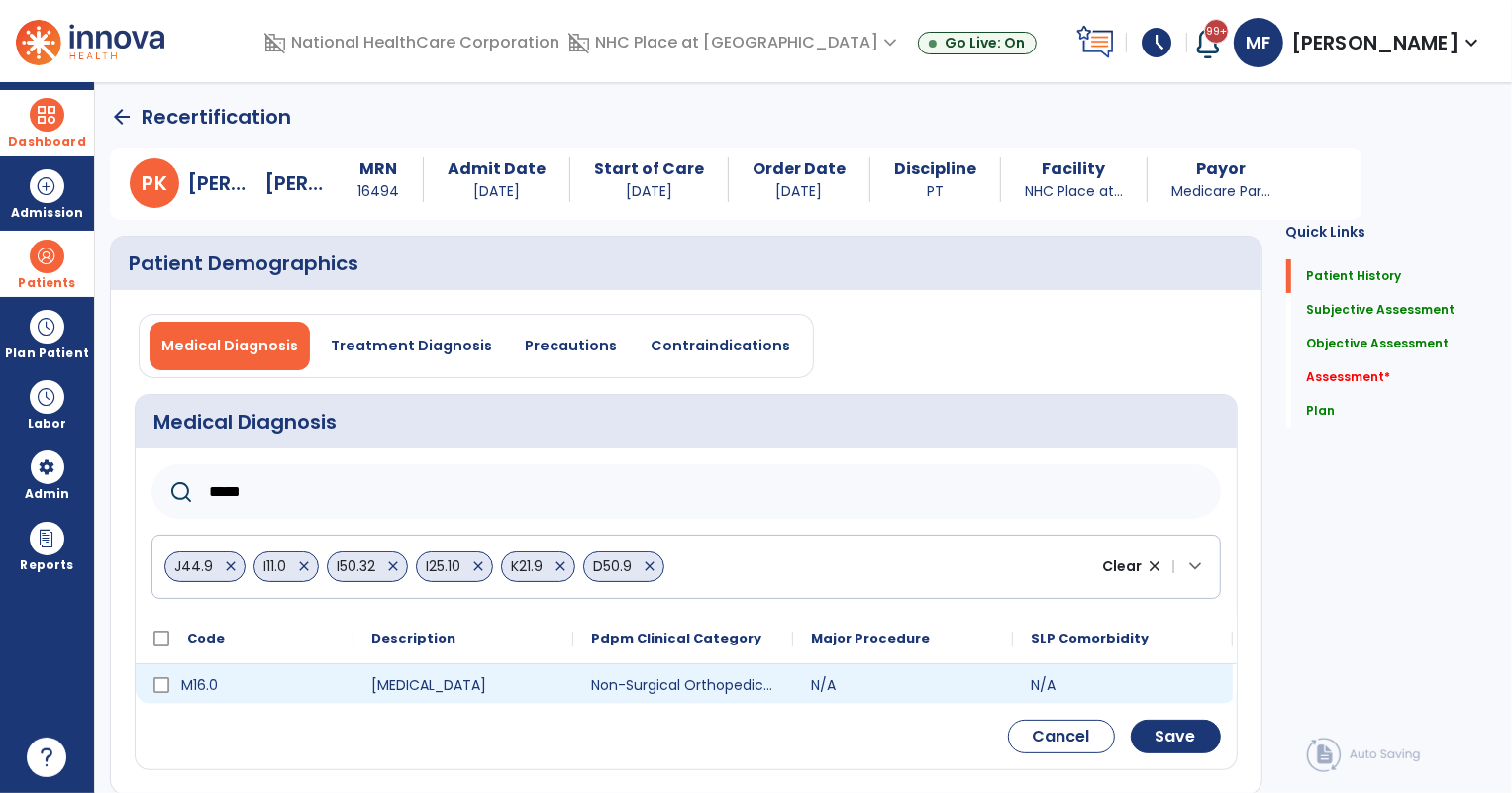 type on "*****" 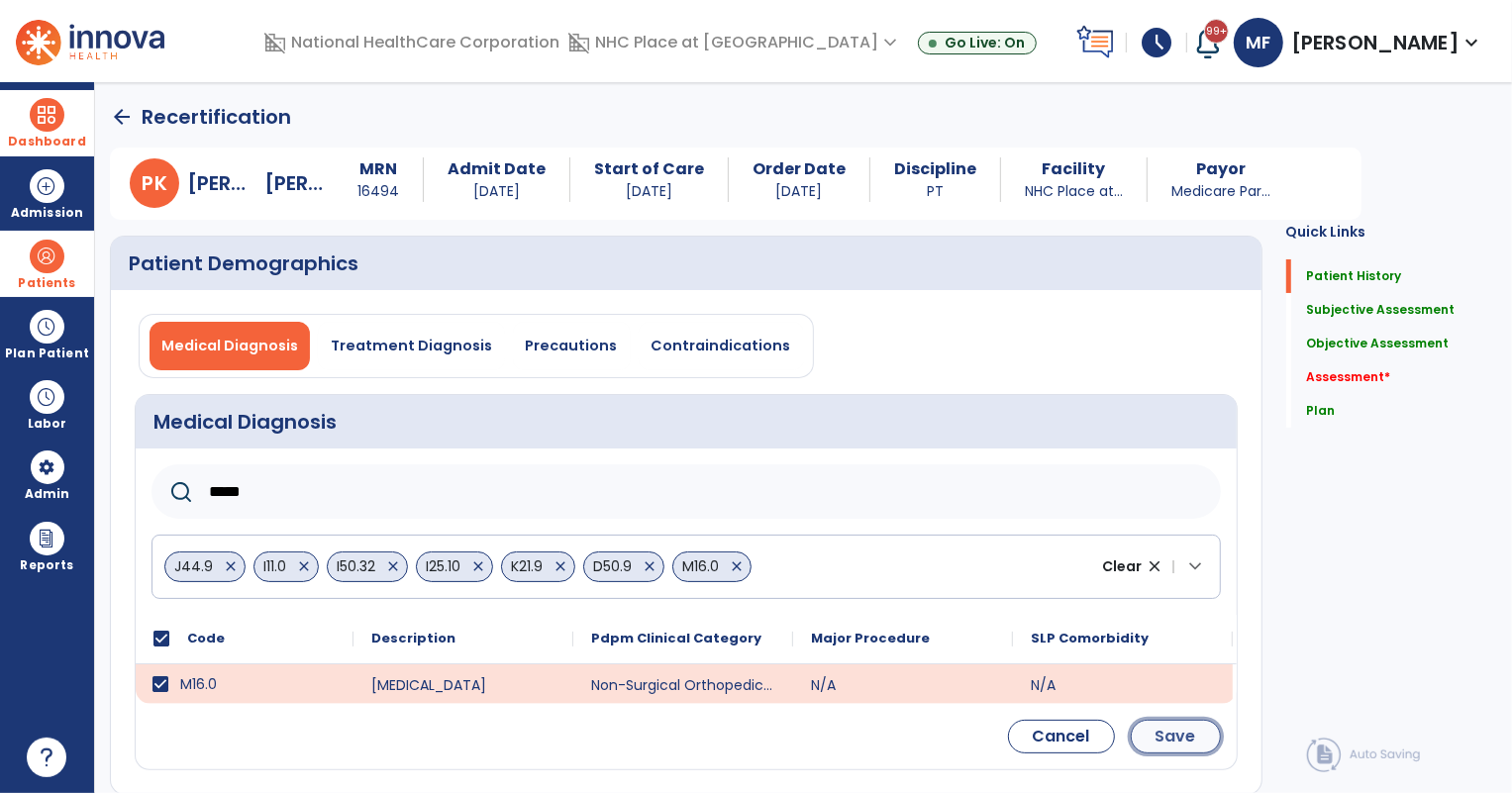 click on "Save" 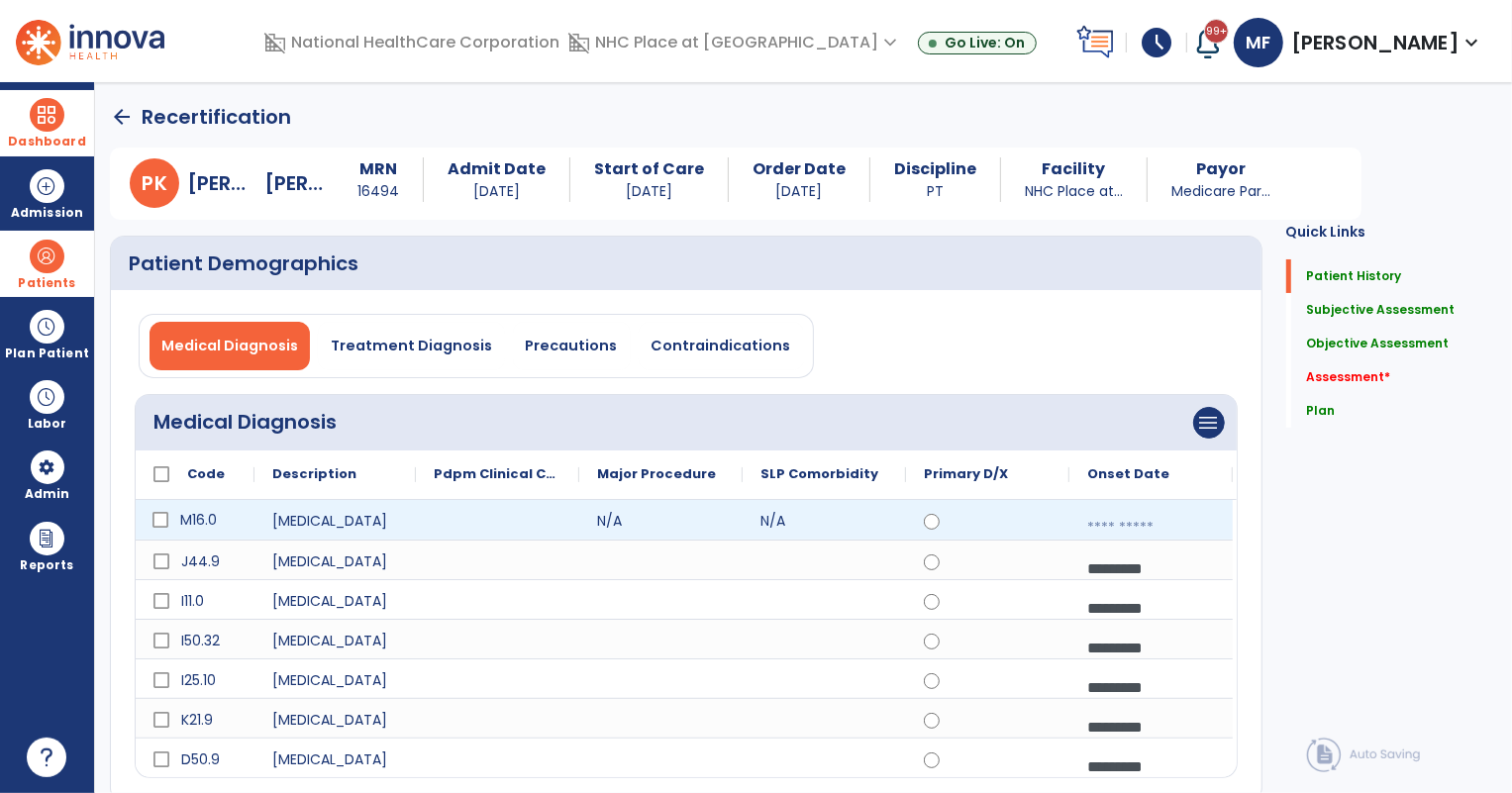 click at bounding box center [1151, 528] 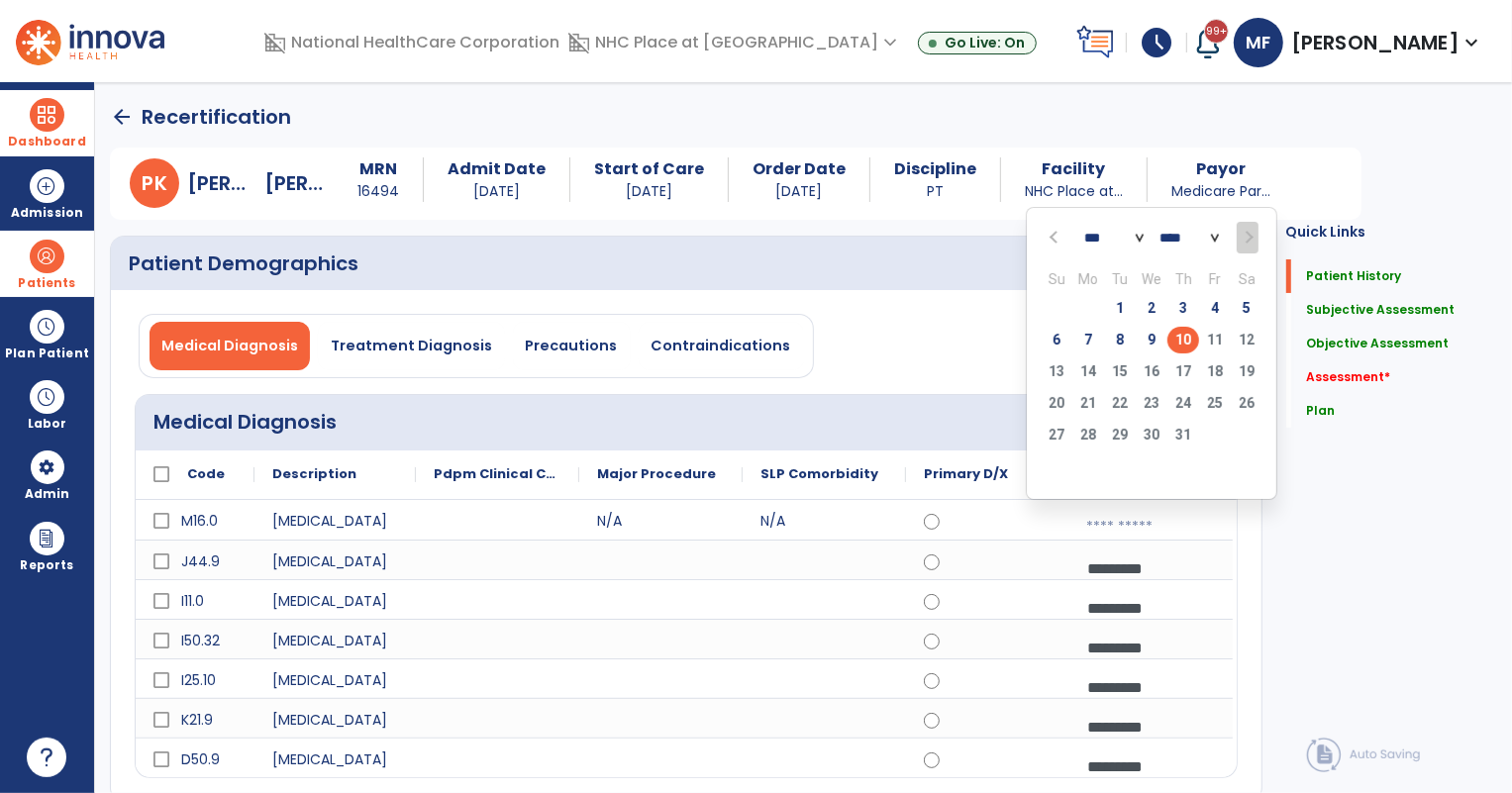 click on "10" 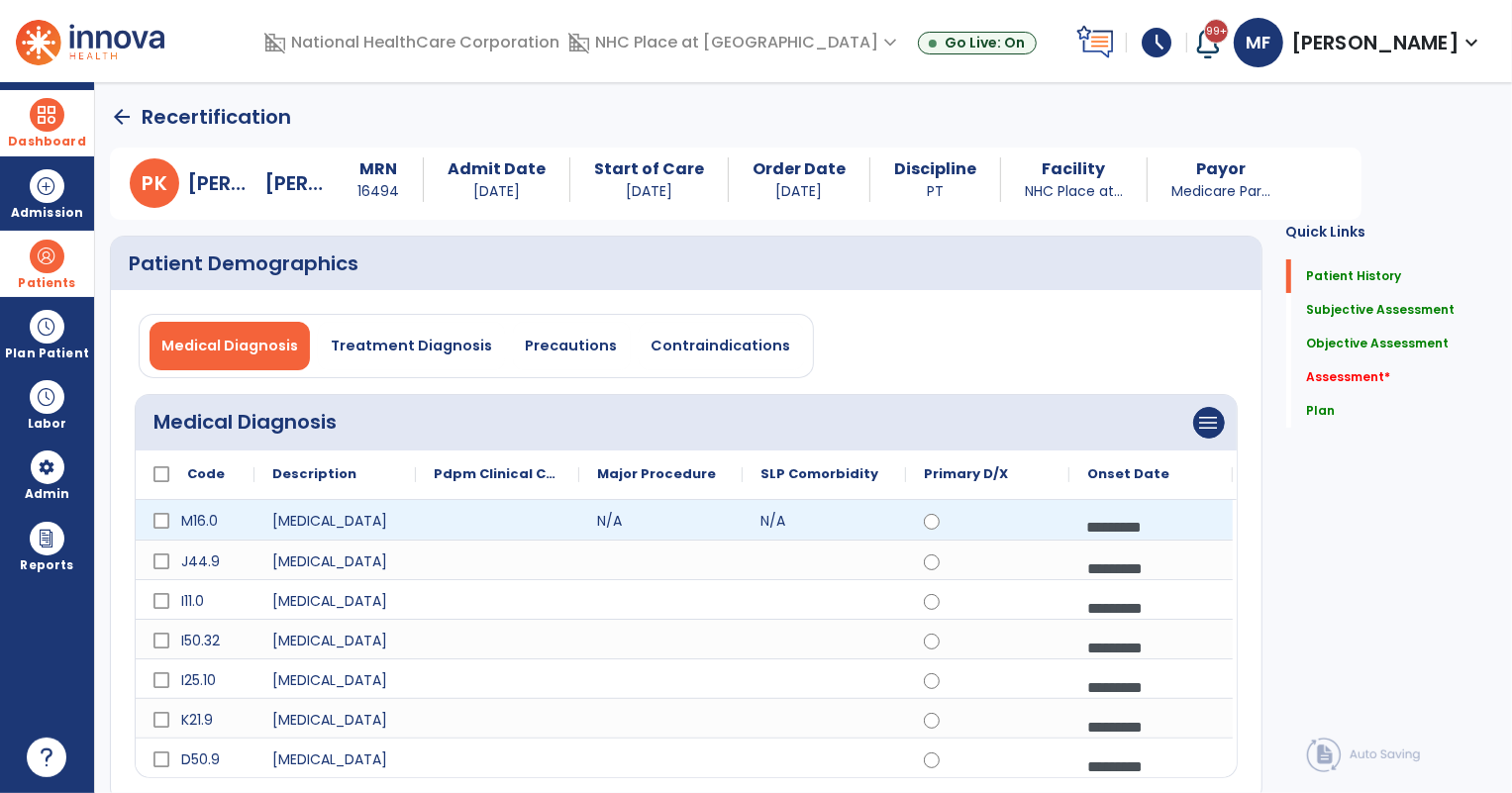 click on "*********" at bounding box center [1151, 527] 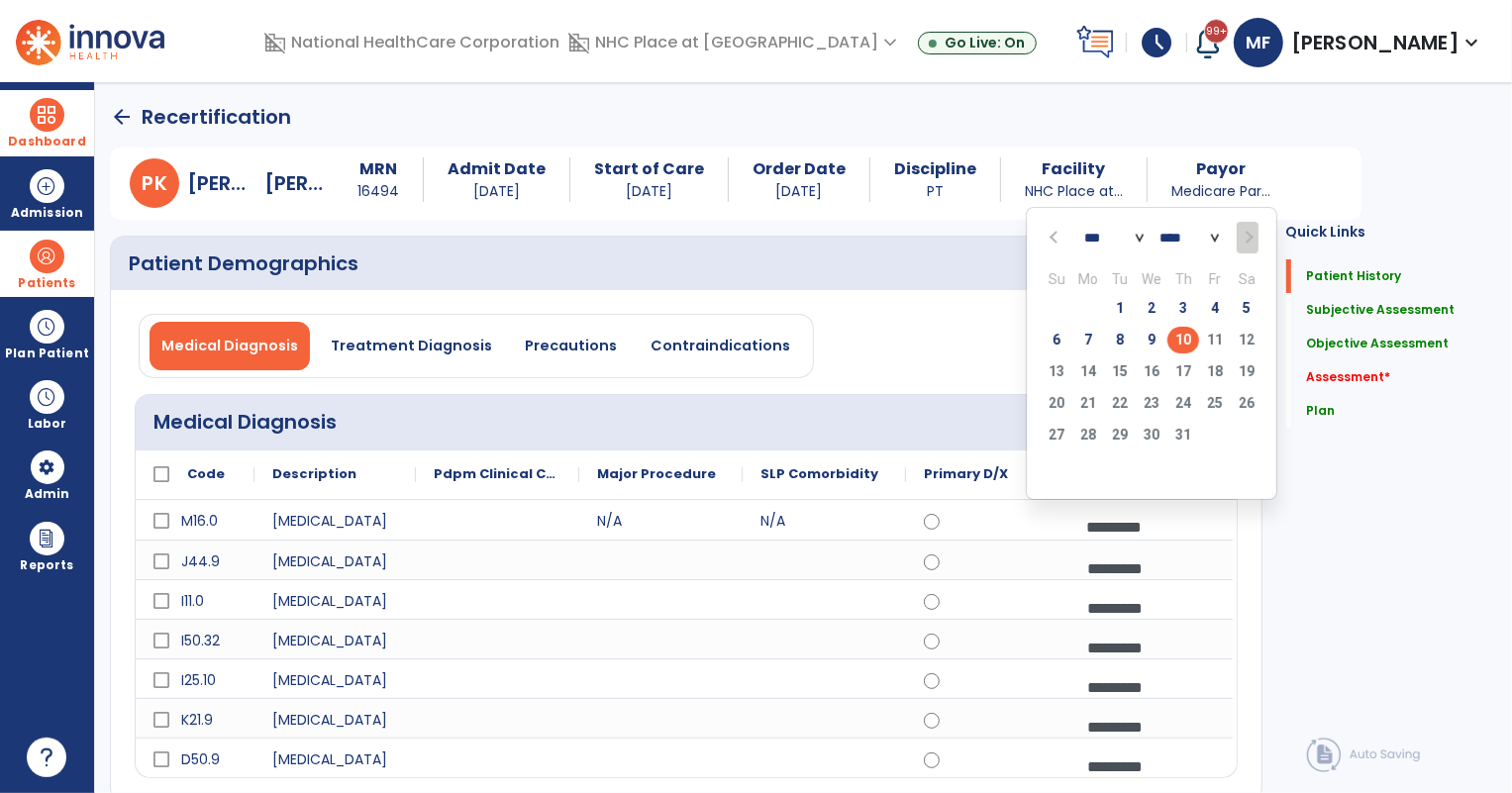 click 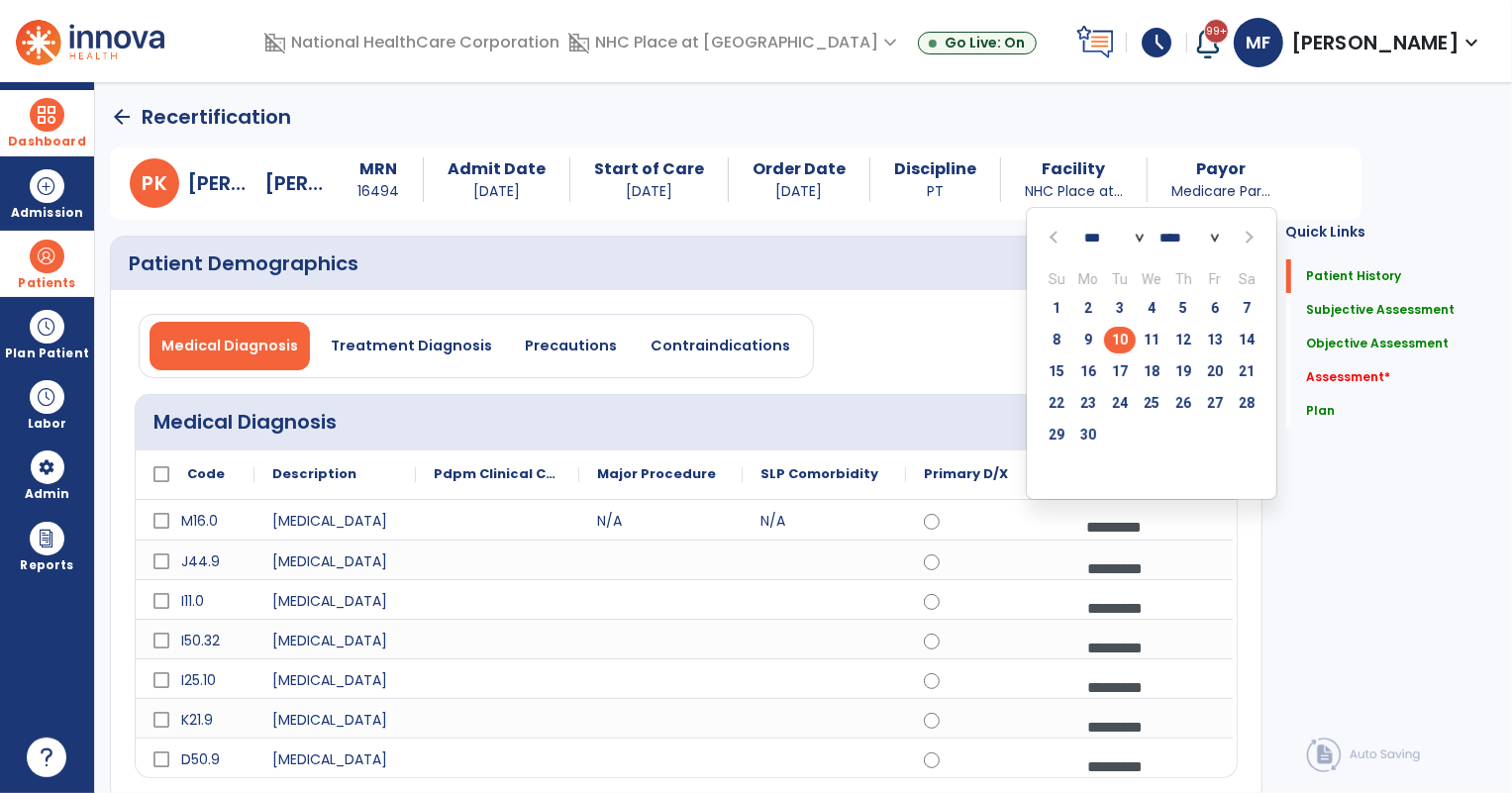 click on "10" 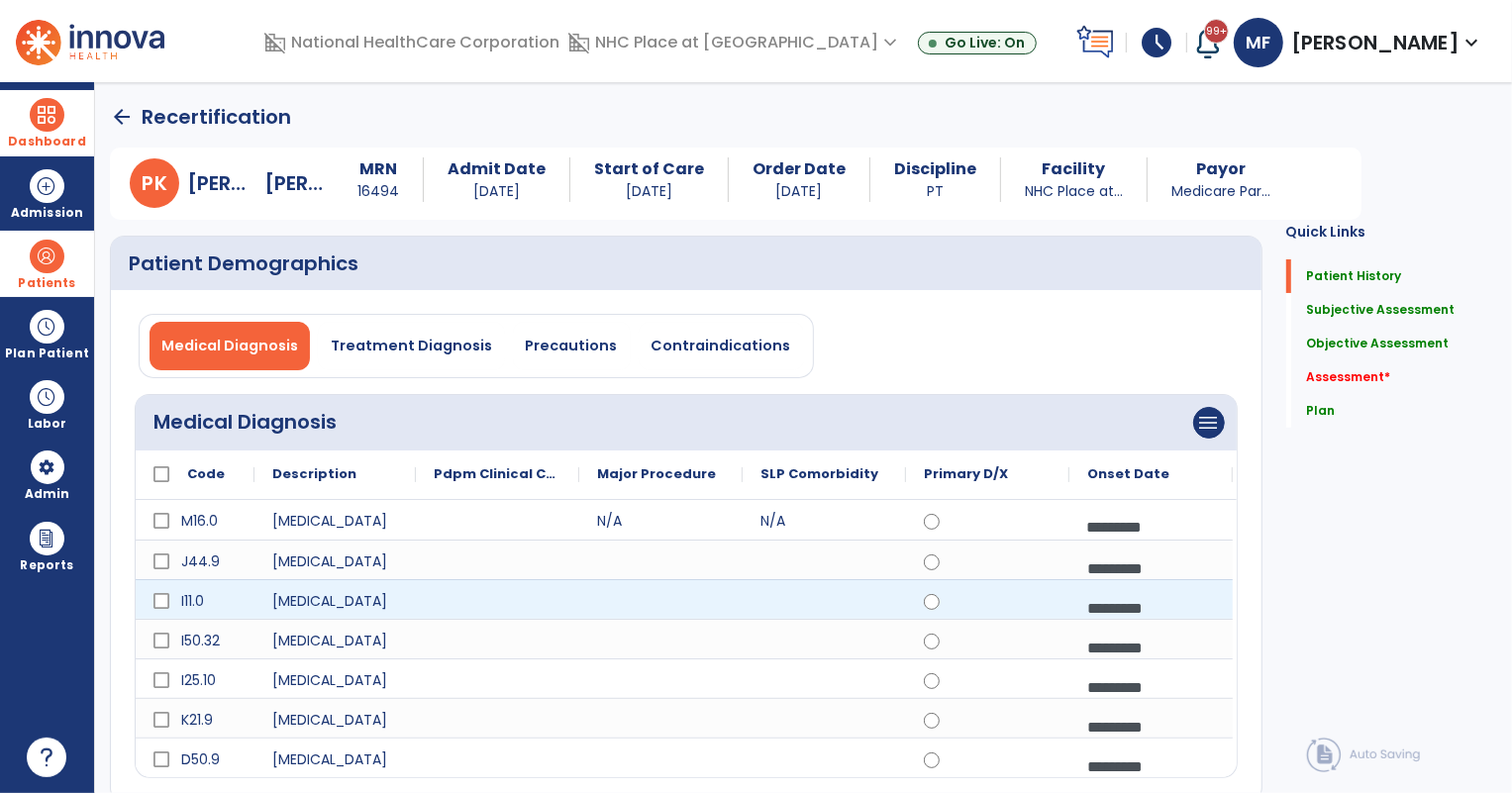 scroll, scrollTop: 89, scrollLeft: 0, axis: vertical 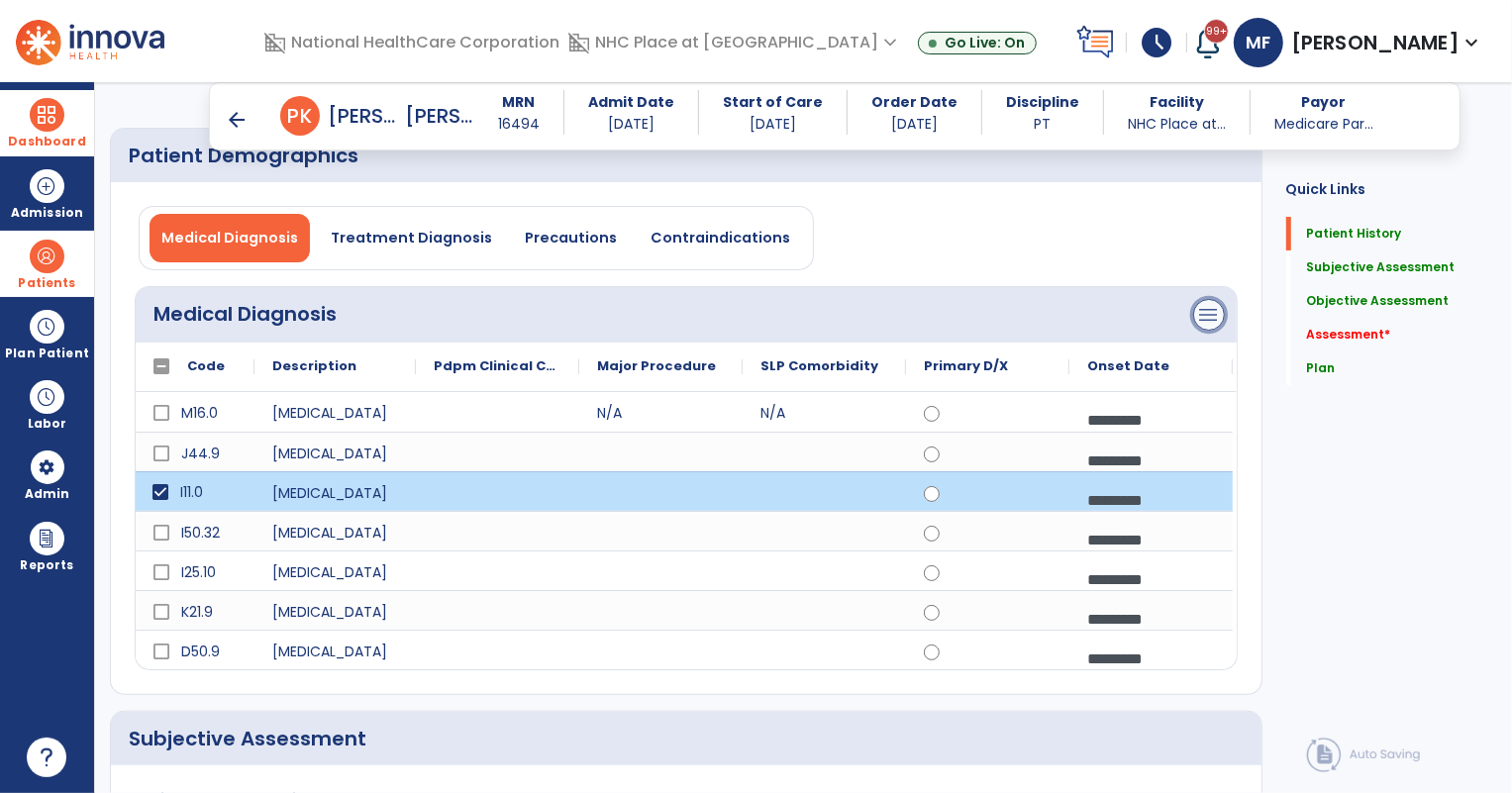 click on "menu" at bounding box center (1209, 315) 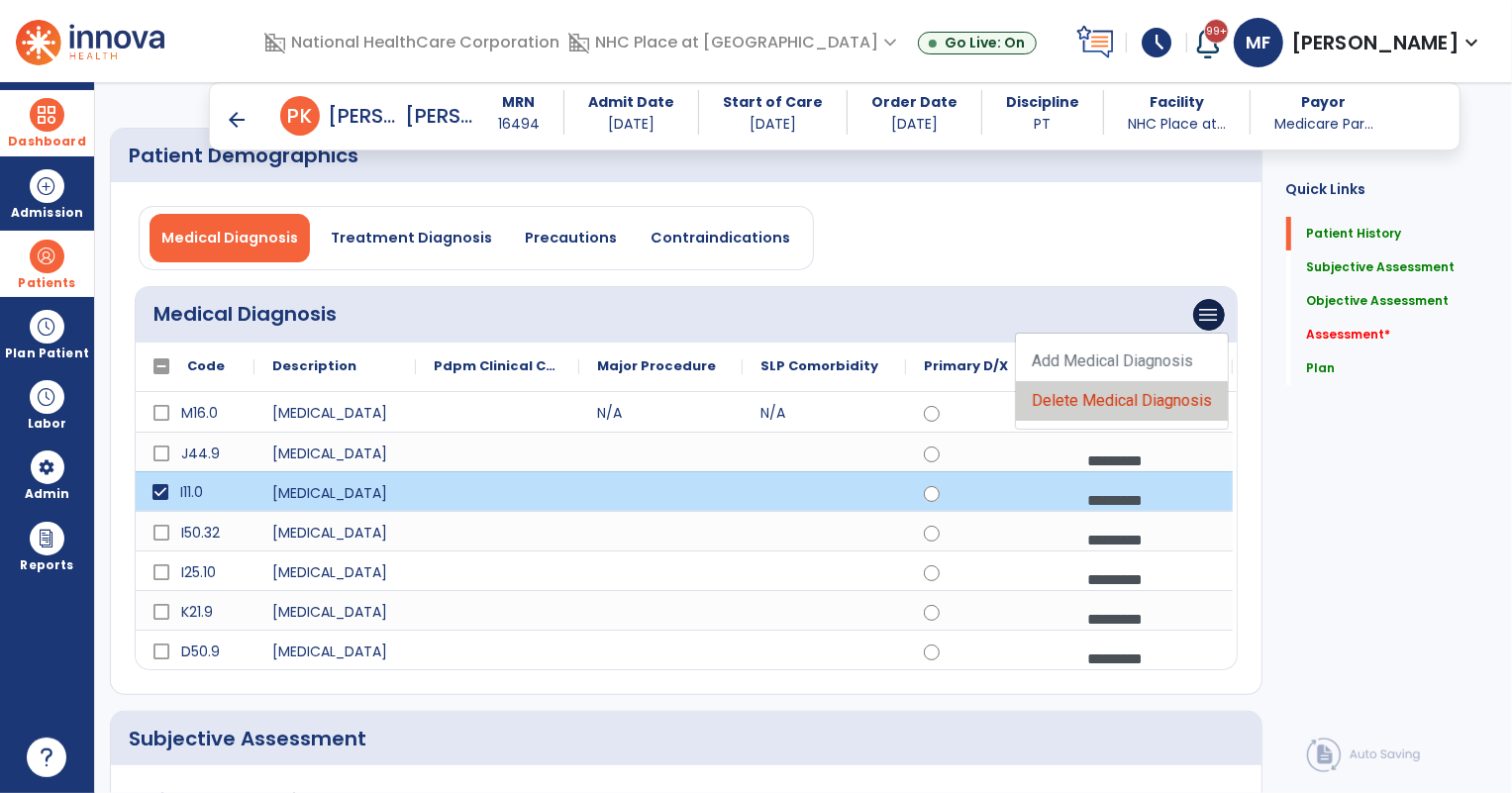 click on "Delete Medical Diagnosis" 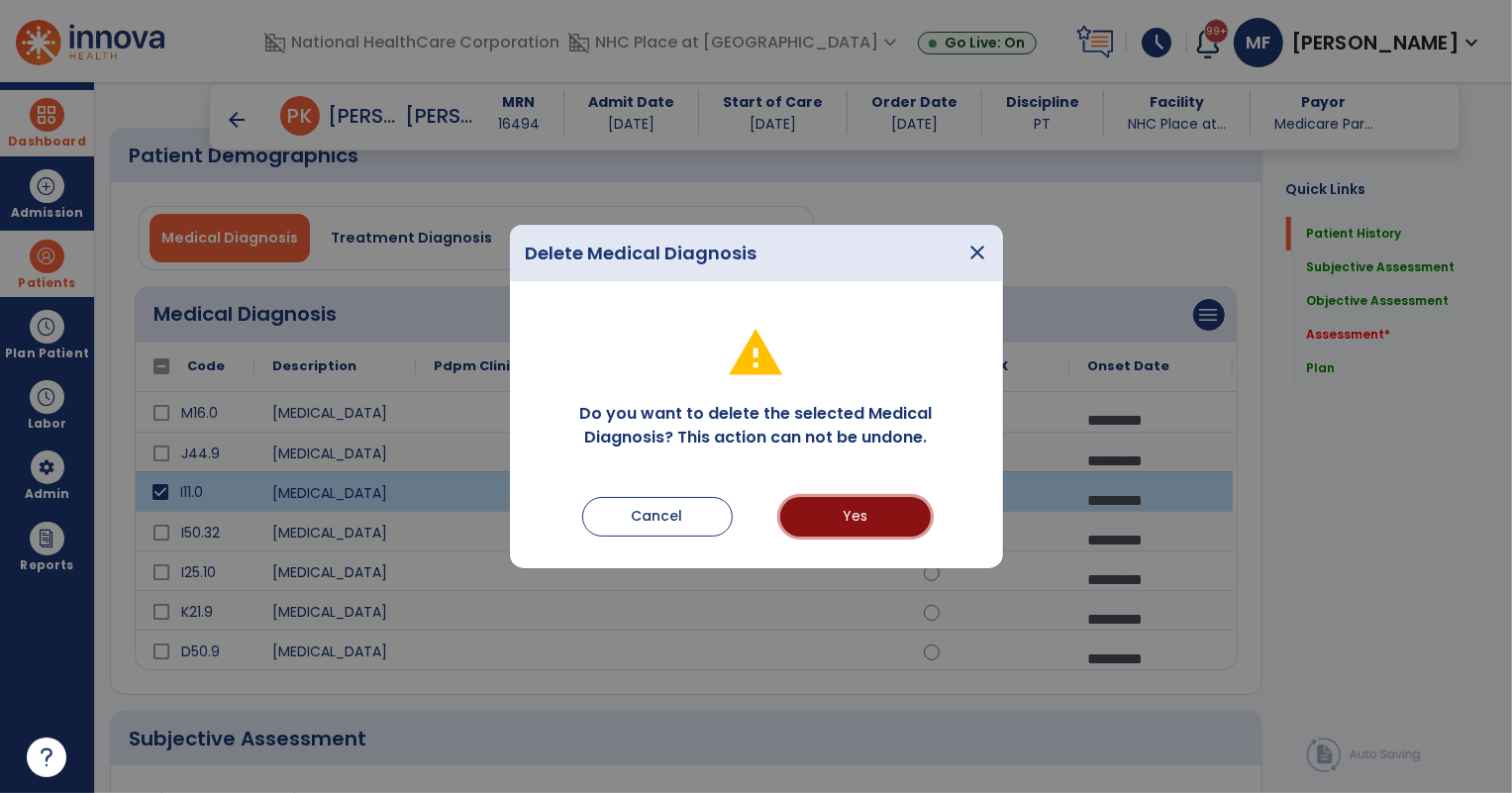 click on "Yes" at bounding box center (856, 517) 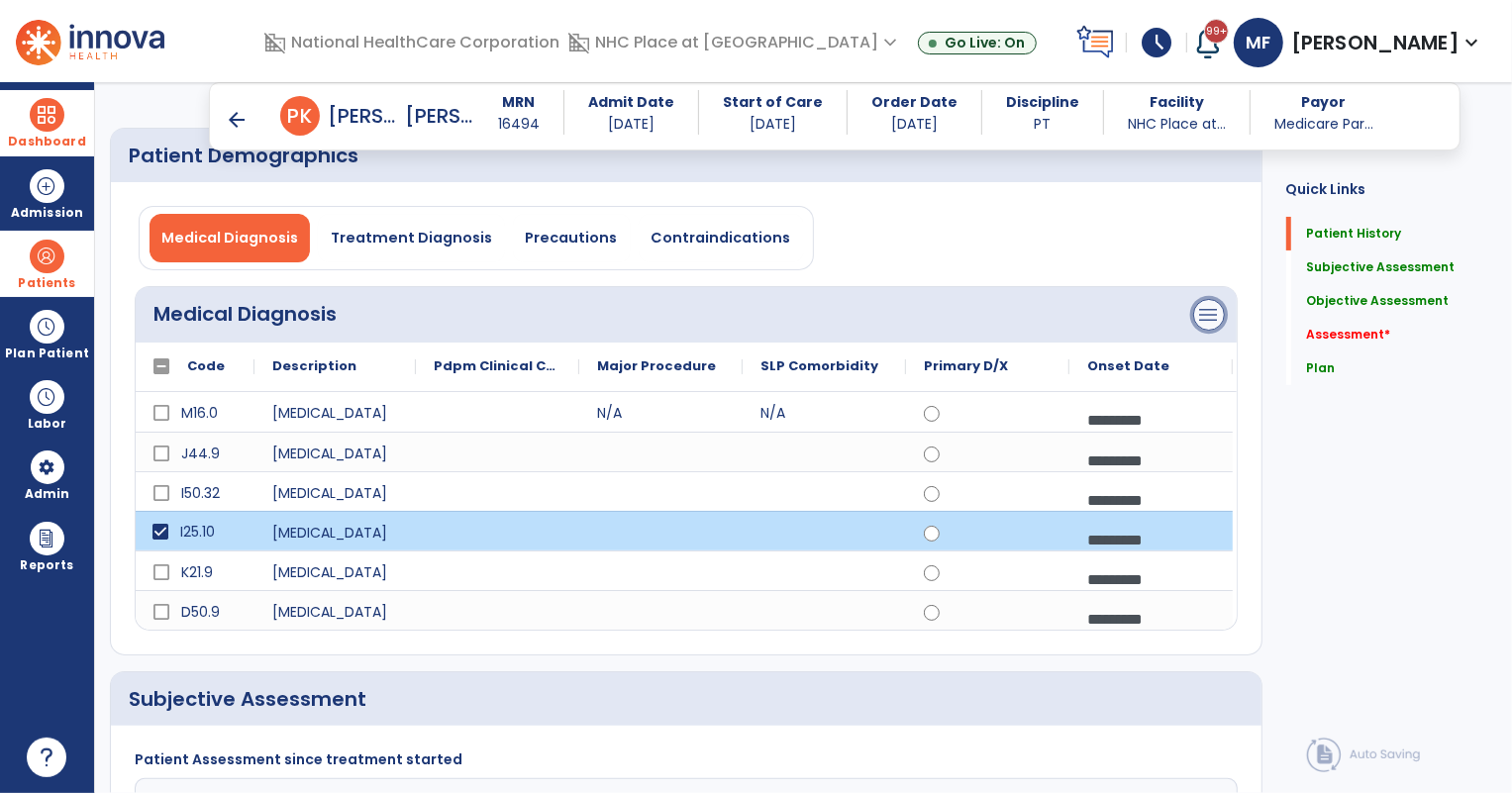 click on "menu" at bounding box center (1209, 315) 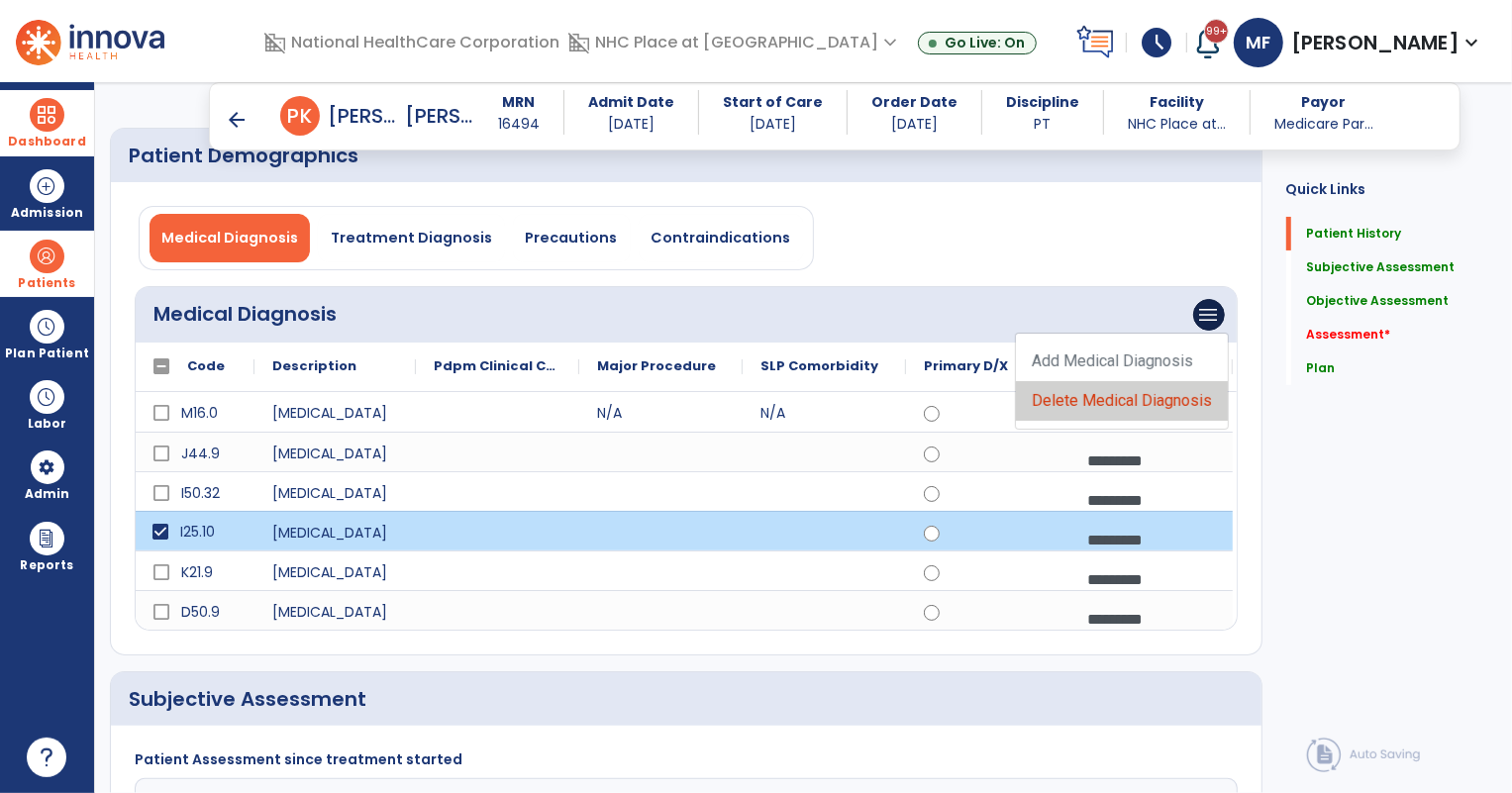 click on "Delete Medical Diagnosis" 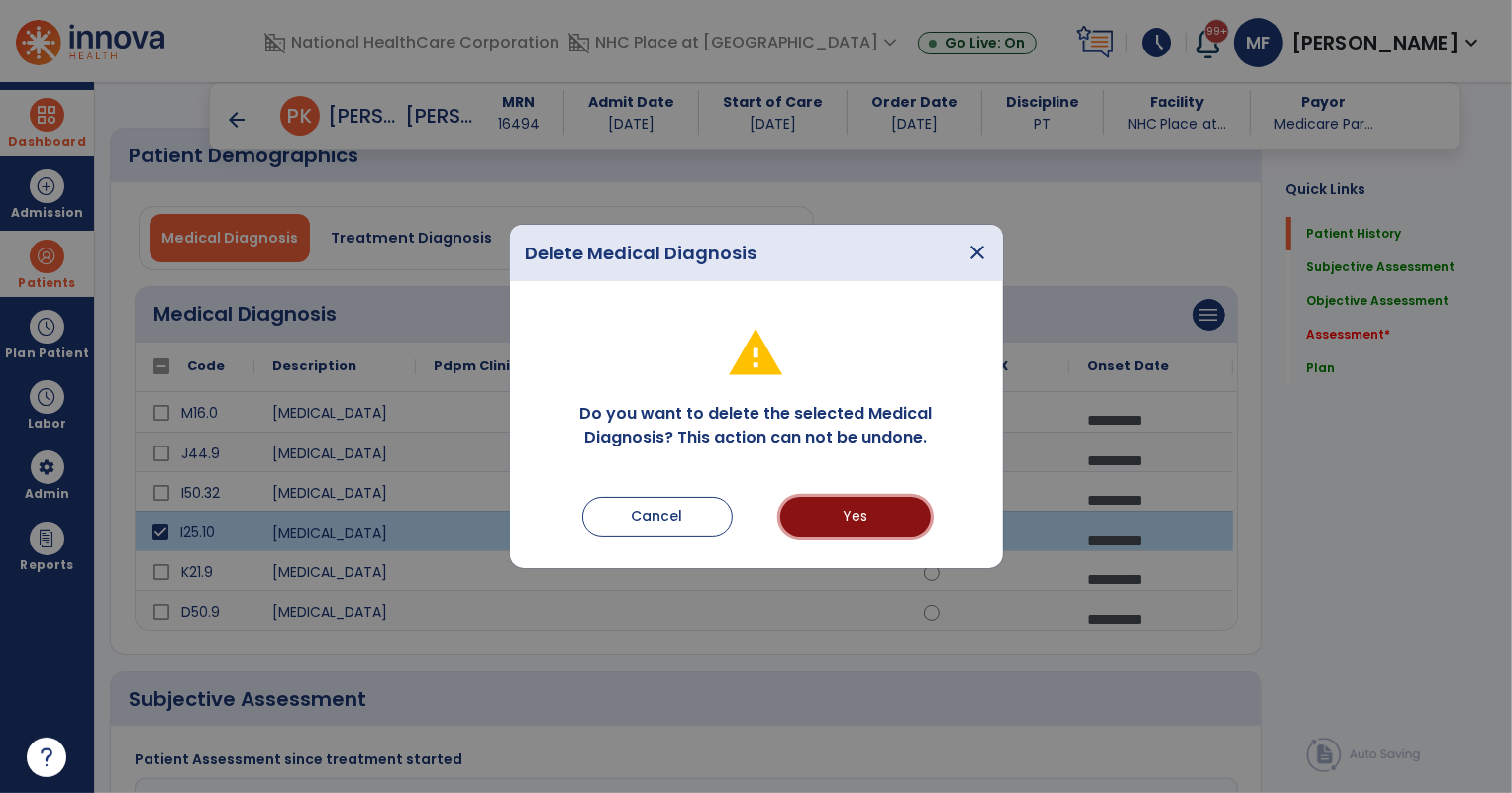 click on "Yes" at bounding box center (856, 517) 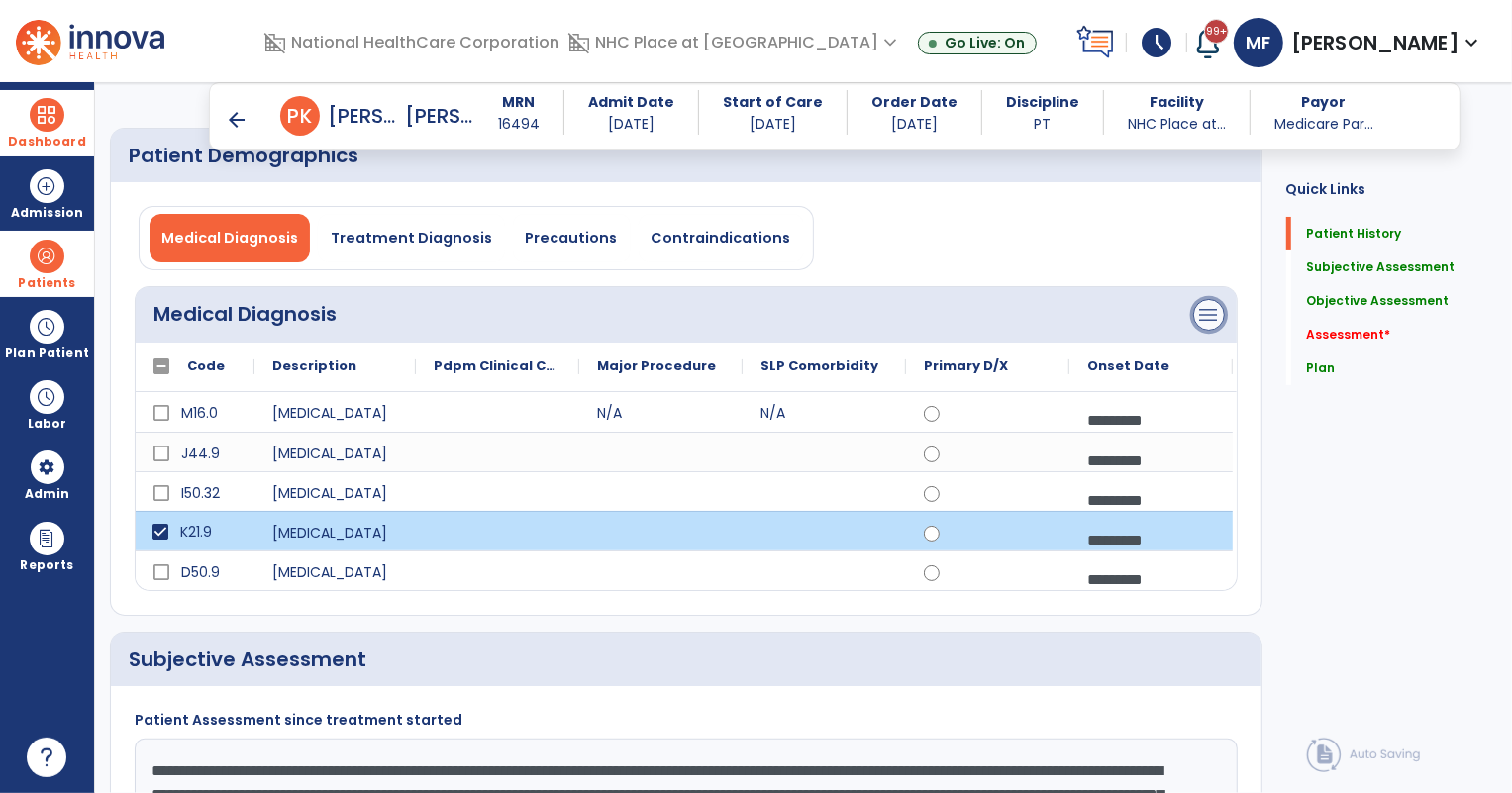 click on "menu" at bounding box center [1209, 315] 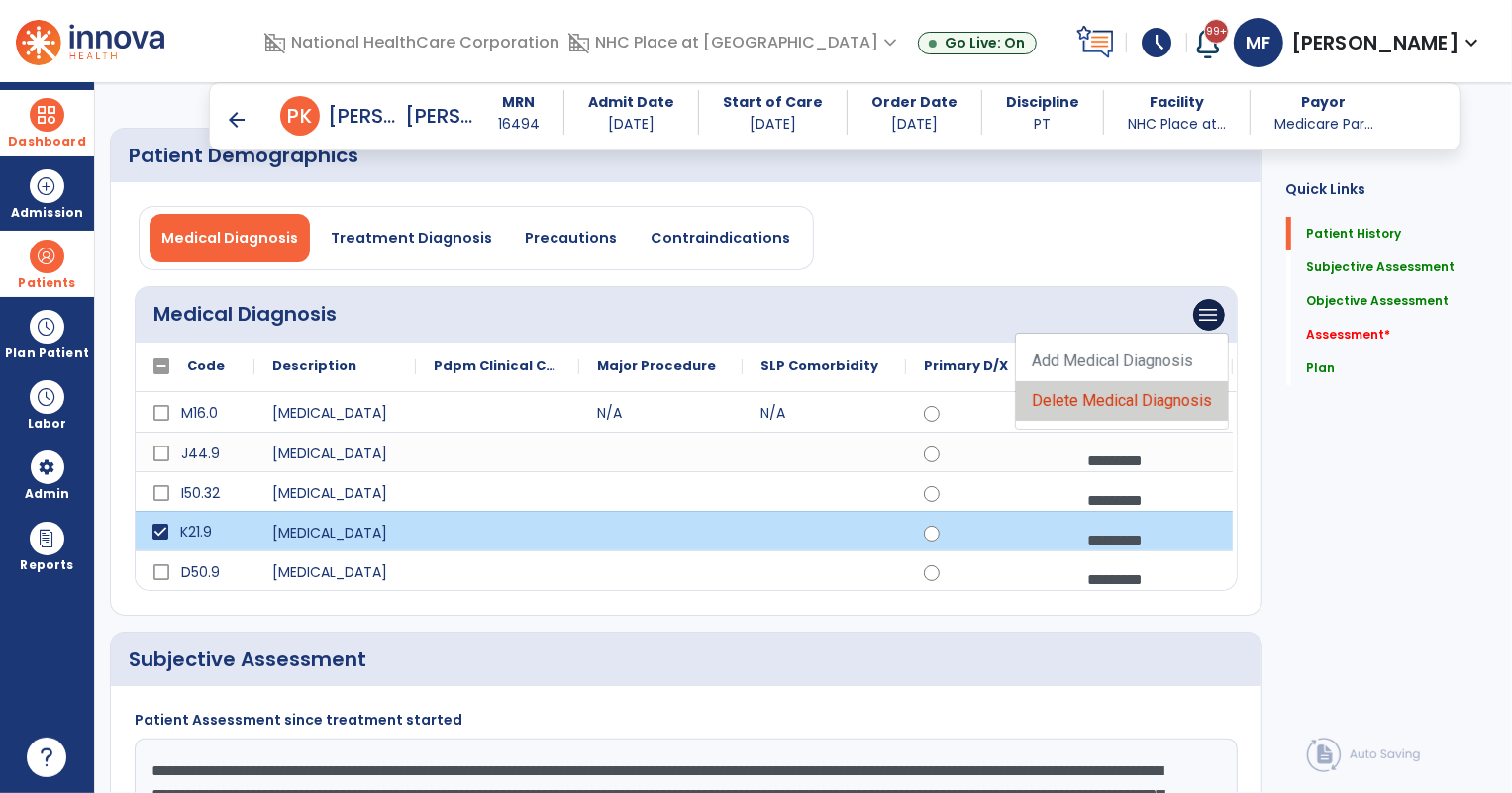 click on "Delete Medical Diagnosis" 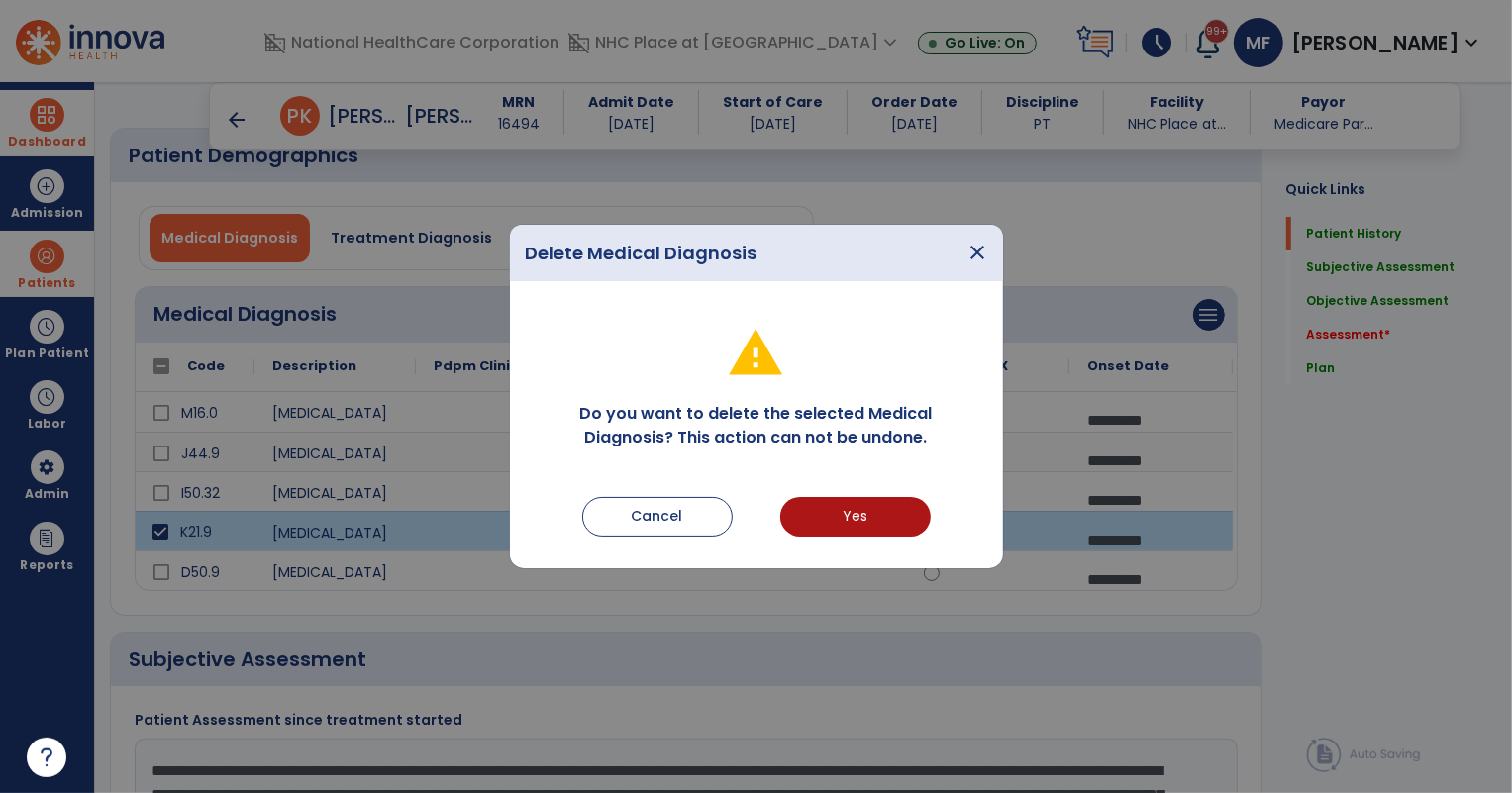 click on "Do you want to delete the selected Medical Diagnosis? This action can not be undone.     Cancel   Yes" at bounding box center [756, 433] 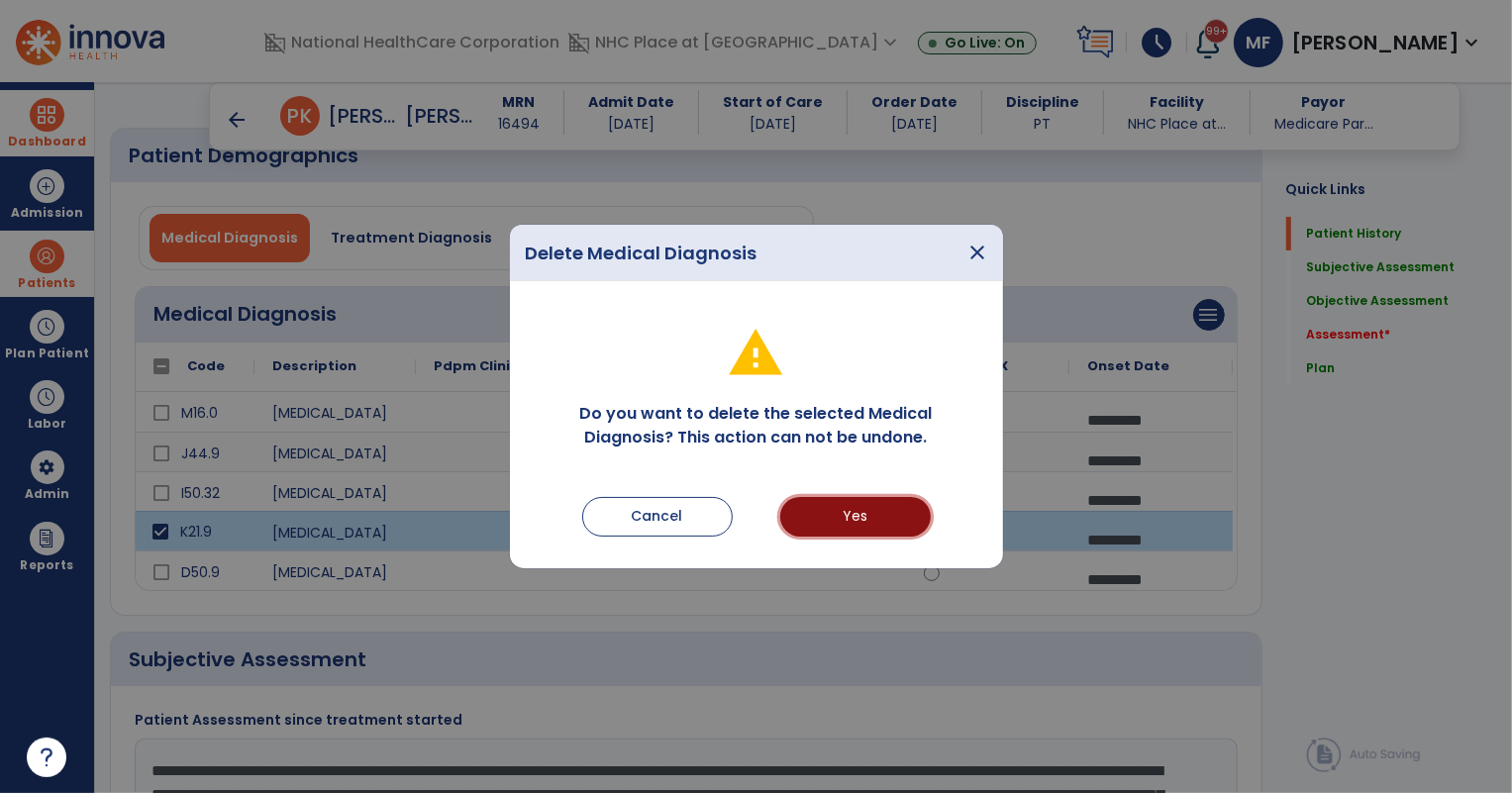 click on "Yes" at bounding box center (856, 517) 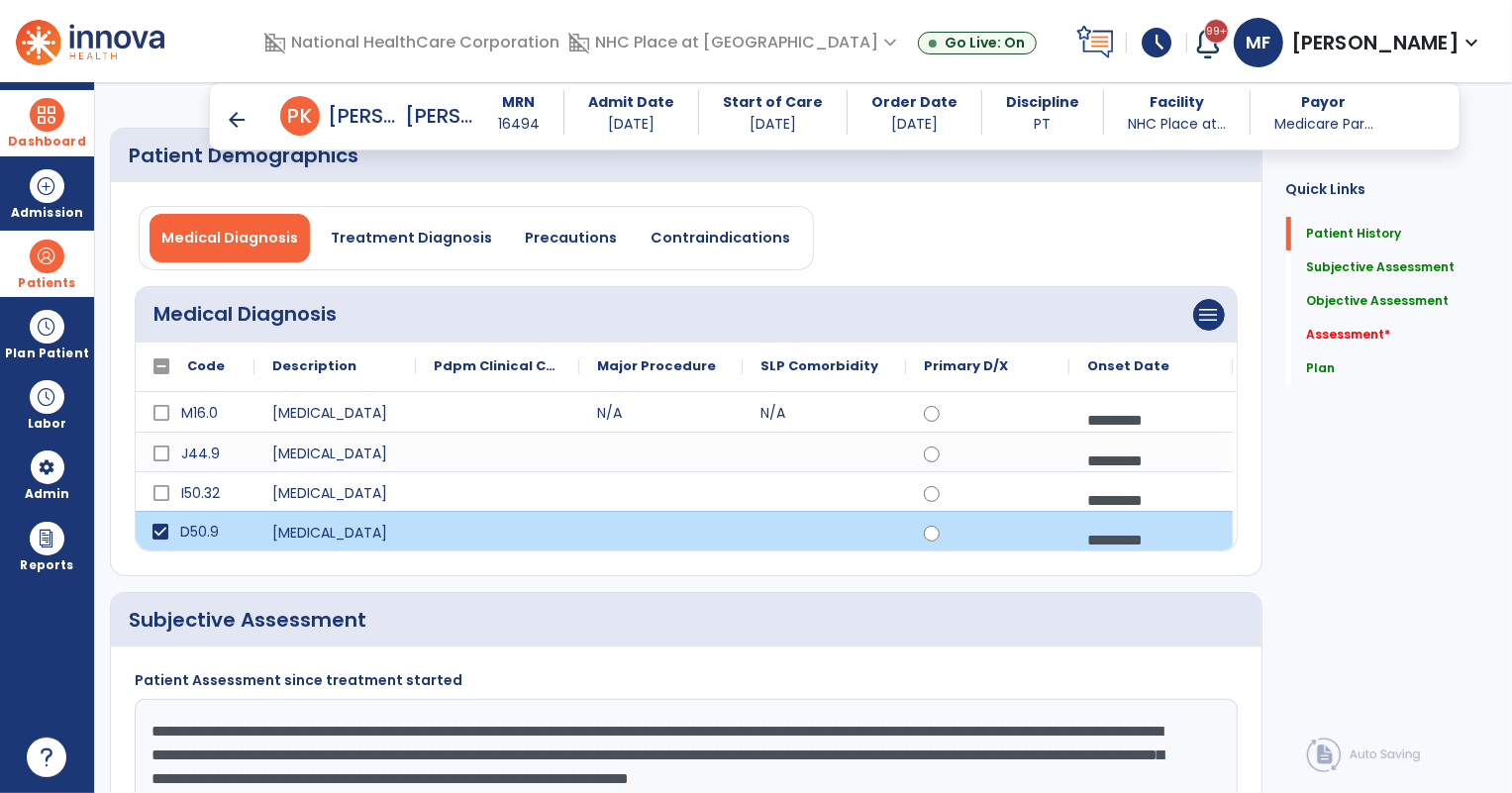 click on "Medical Diagnosis   Treatment Diagnosis   Precautions   Contraindications  Medical Diagnosis      menu   Add Medical Diagnosis   Delete Medical Diagnosis
Code
Description
Pdpm Clinical Category" 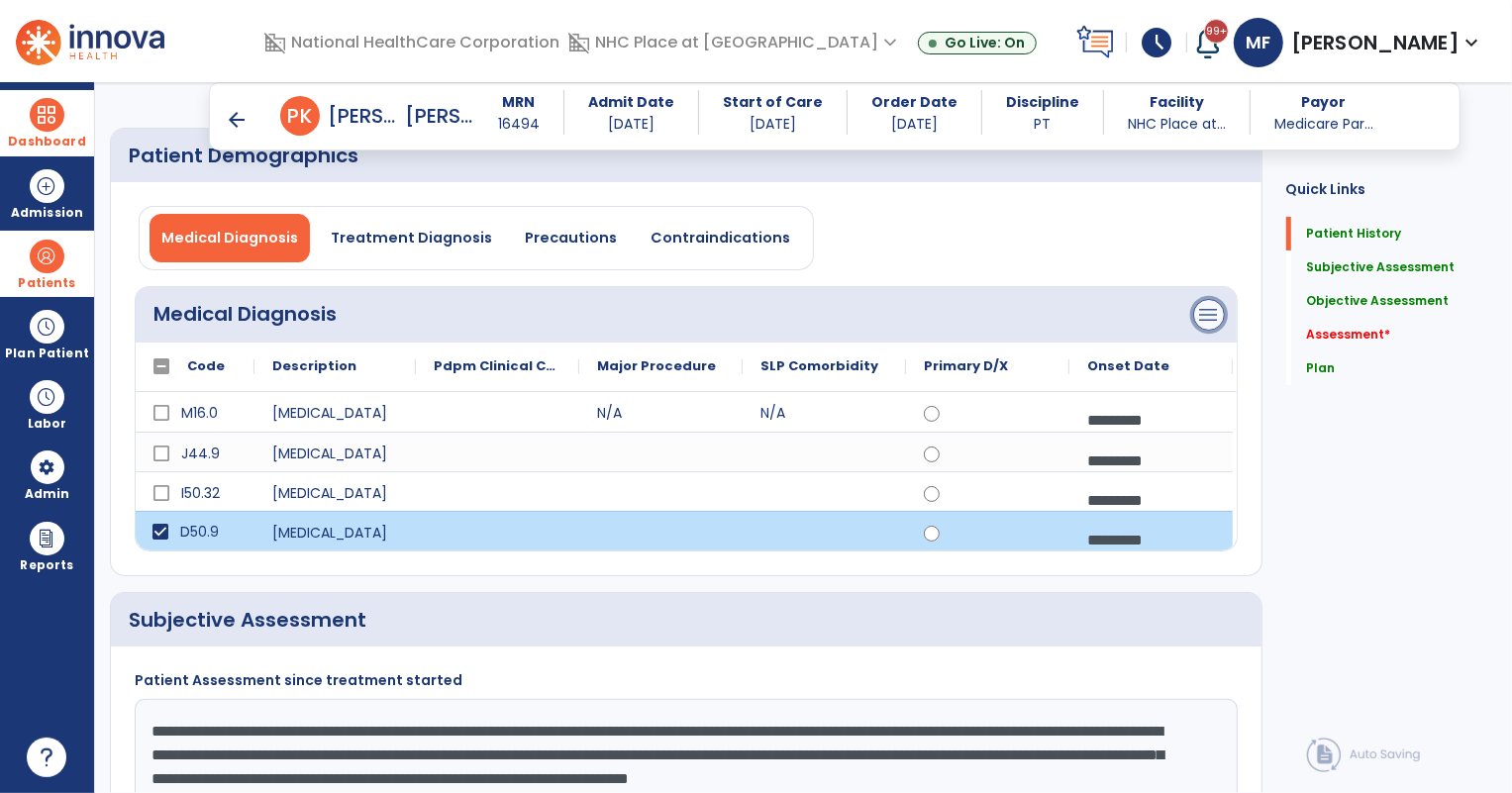 click on "menu" at bounding box center (1209, 315) 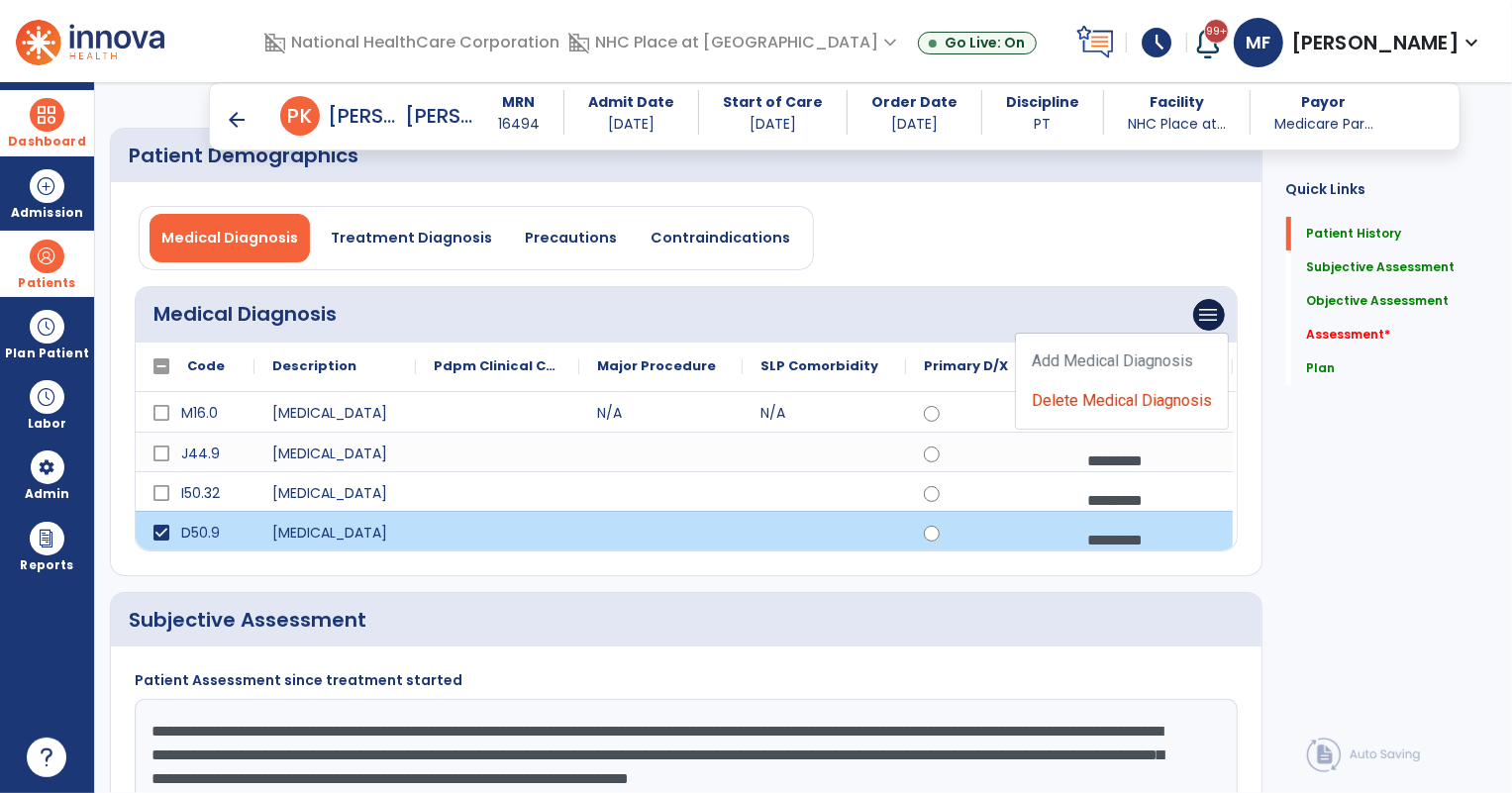 click 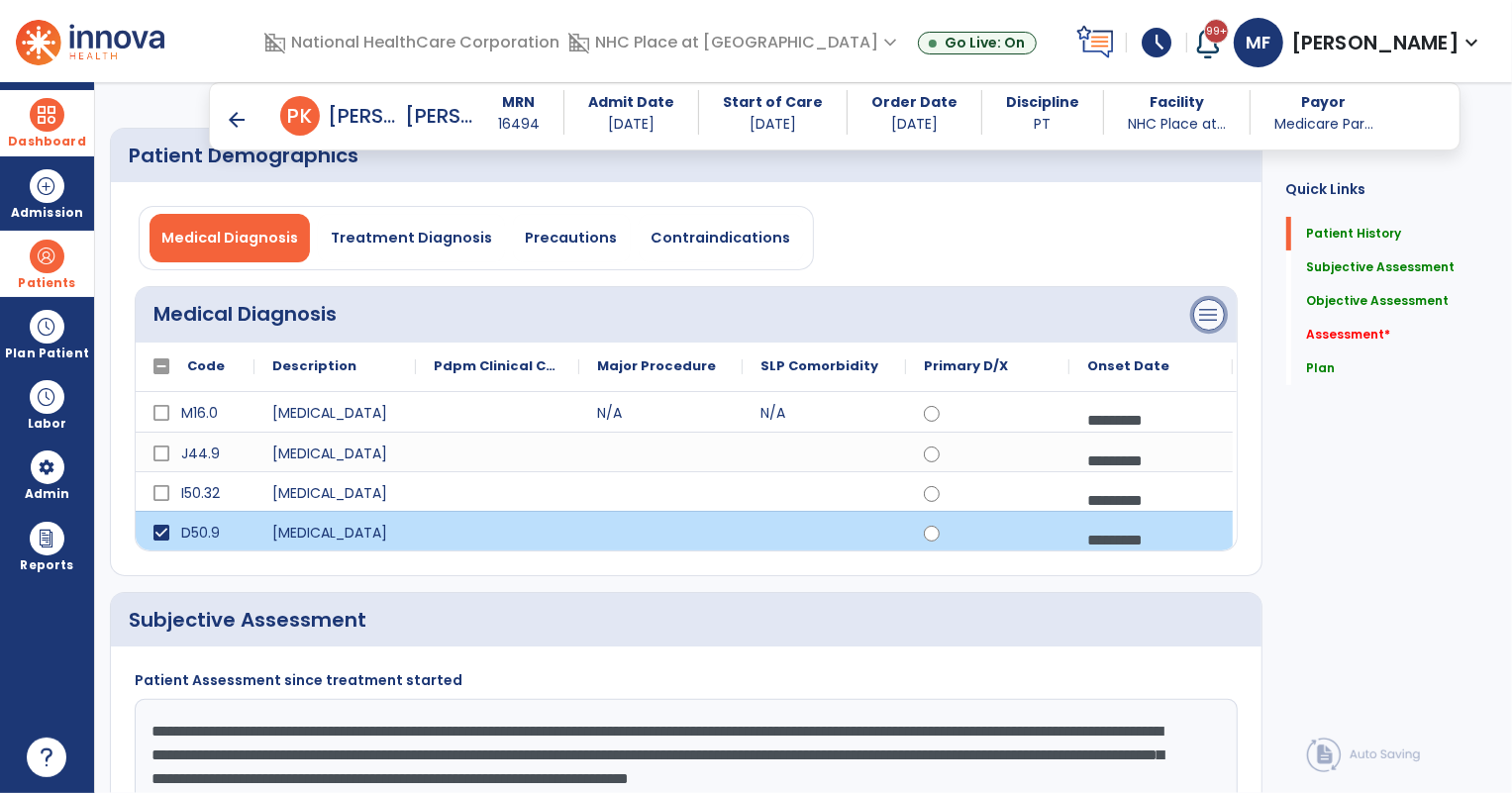 click on "menu" at bounding box center [1209, 315] 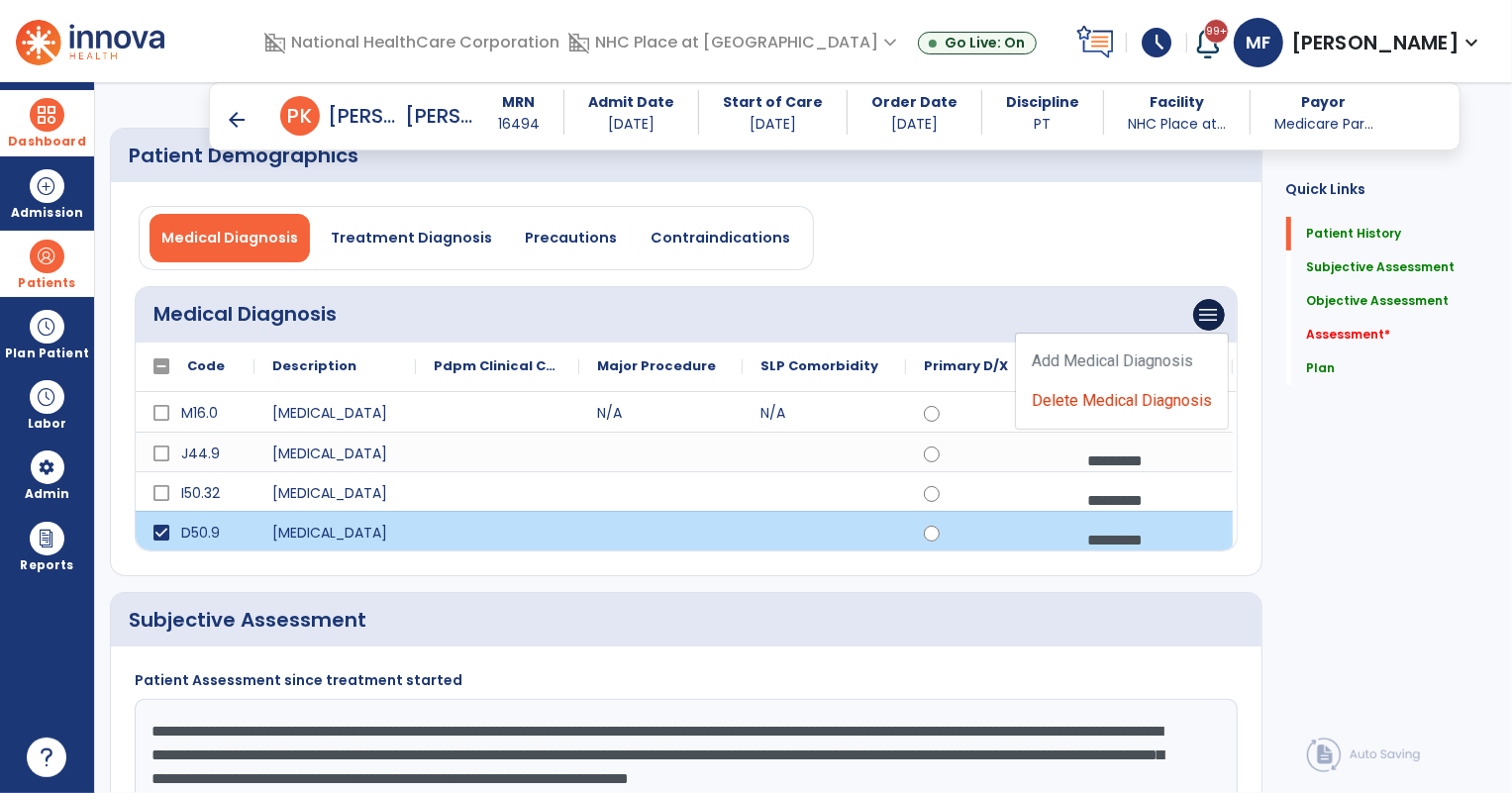 click on "Quick Links  Patient History   Patient History   Subjective Assessment   Subjective Assessment   Objective Assessment   Objective Assessment   Assessment   *  Assessment   *  Plan   Plan" 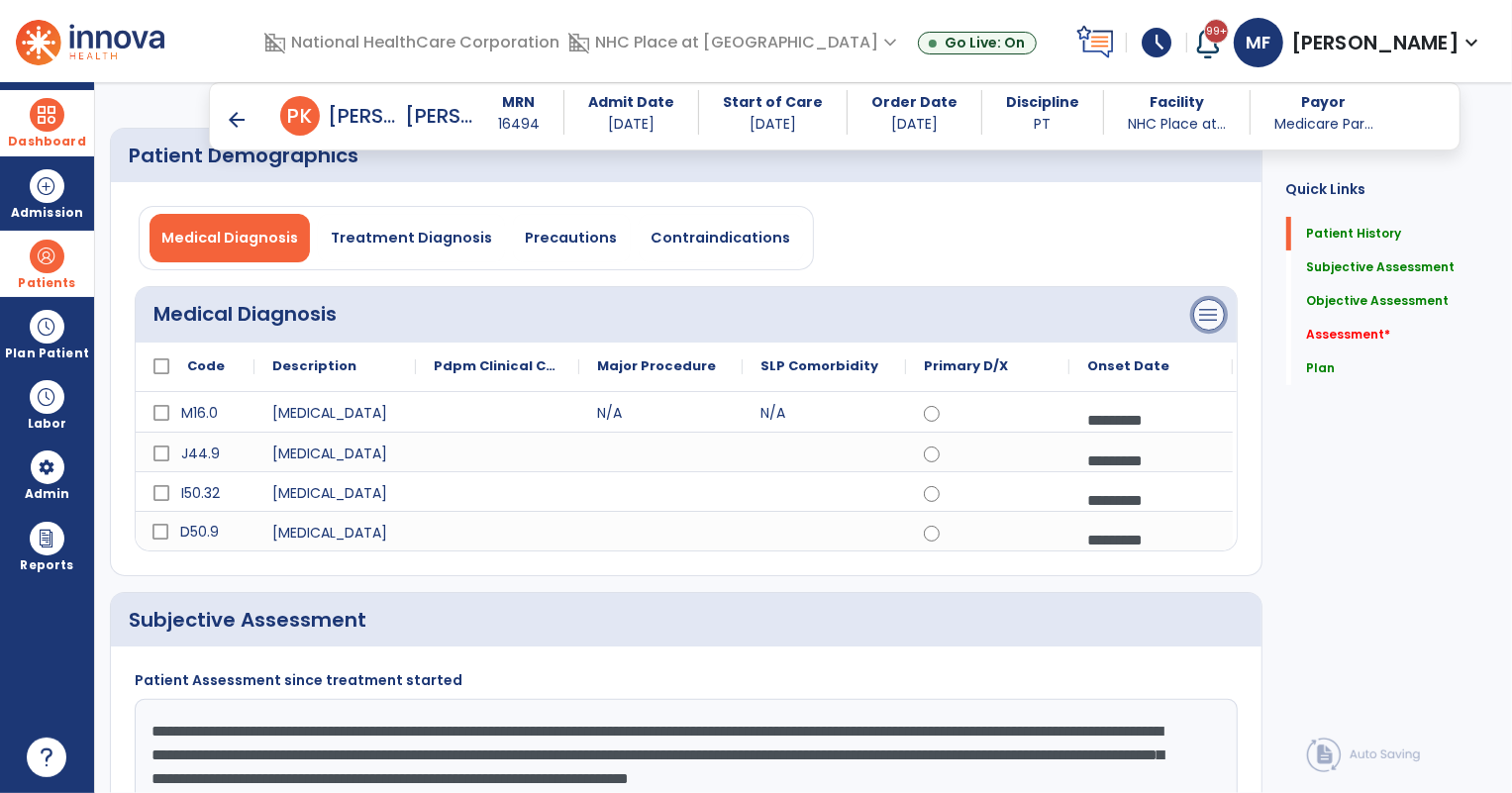 click on "menu" at bounding box center [1209, 315] 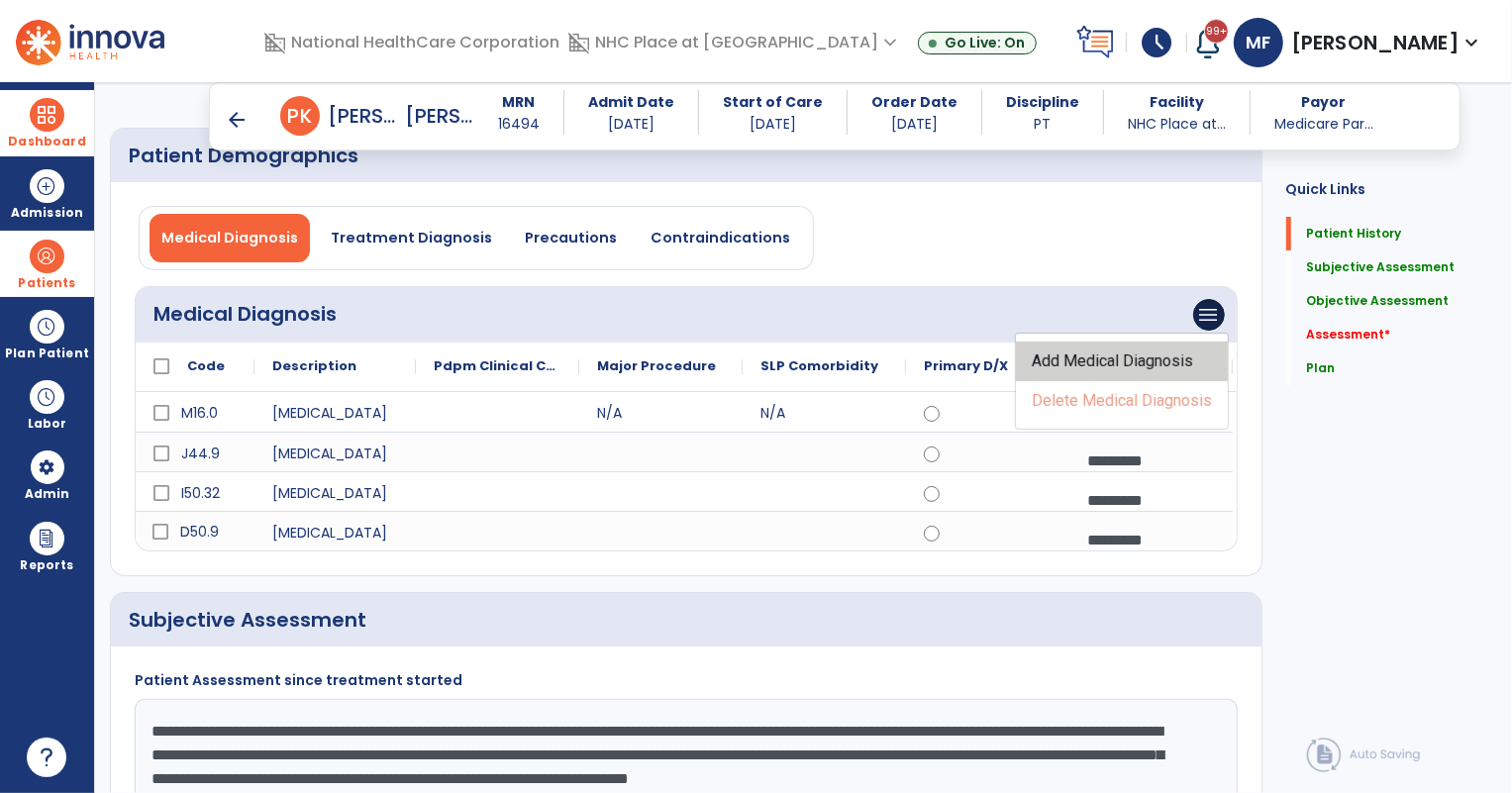 click on "Add Medical Diagnosis" 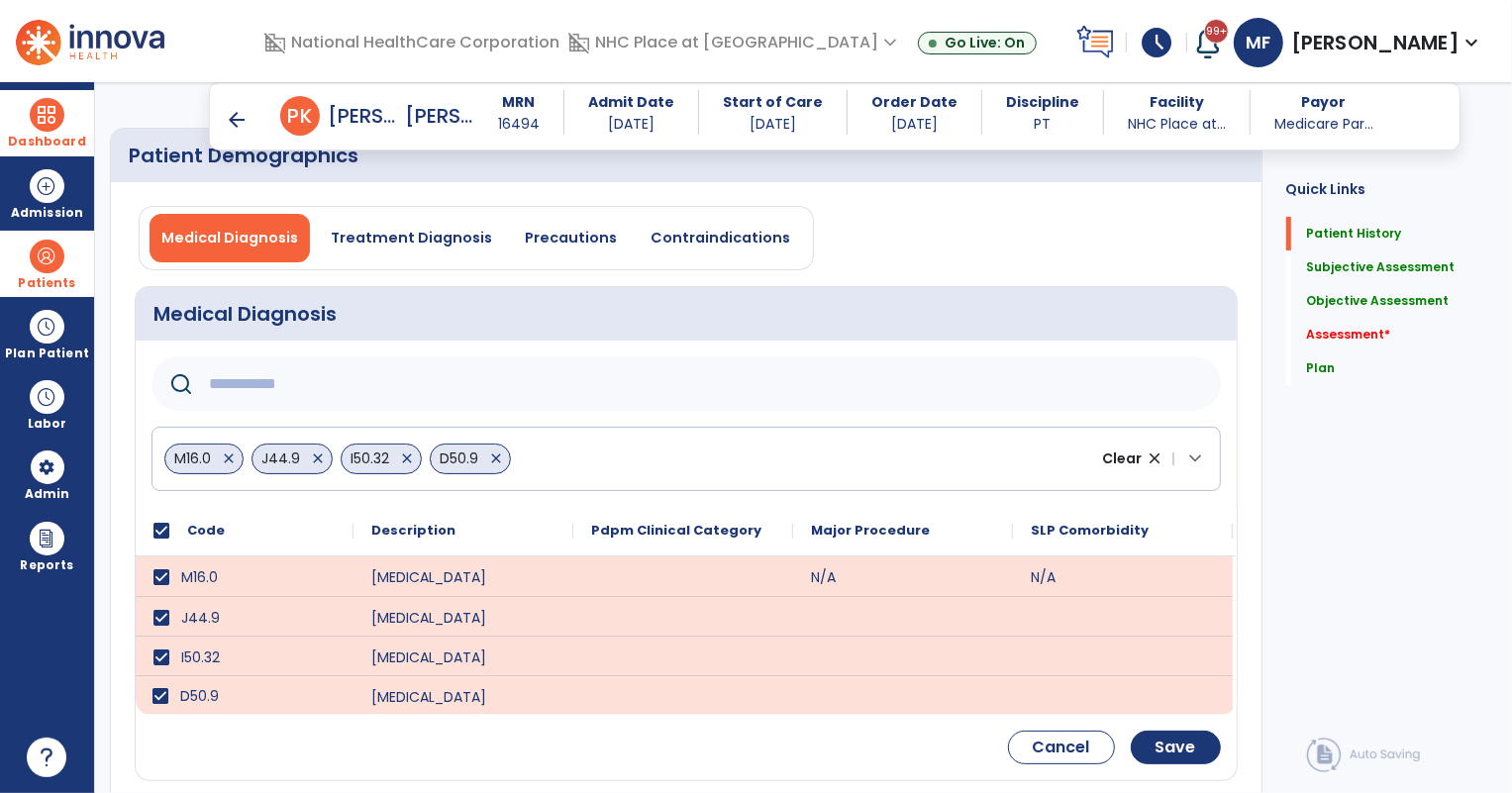 click 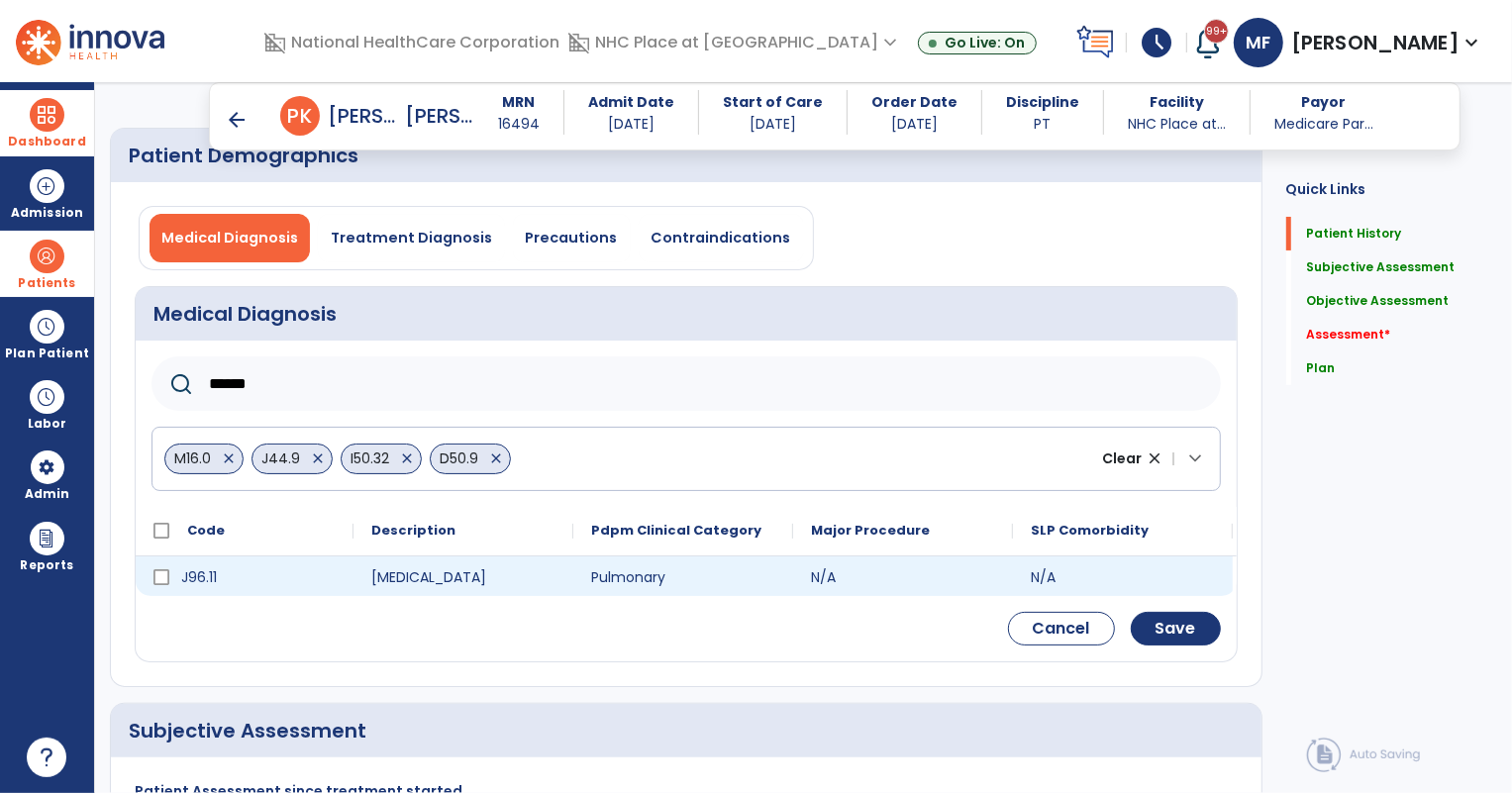 type on "******" 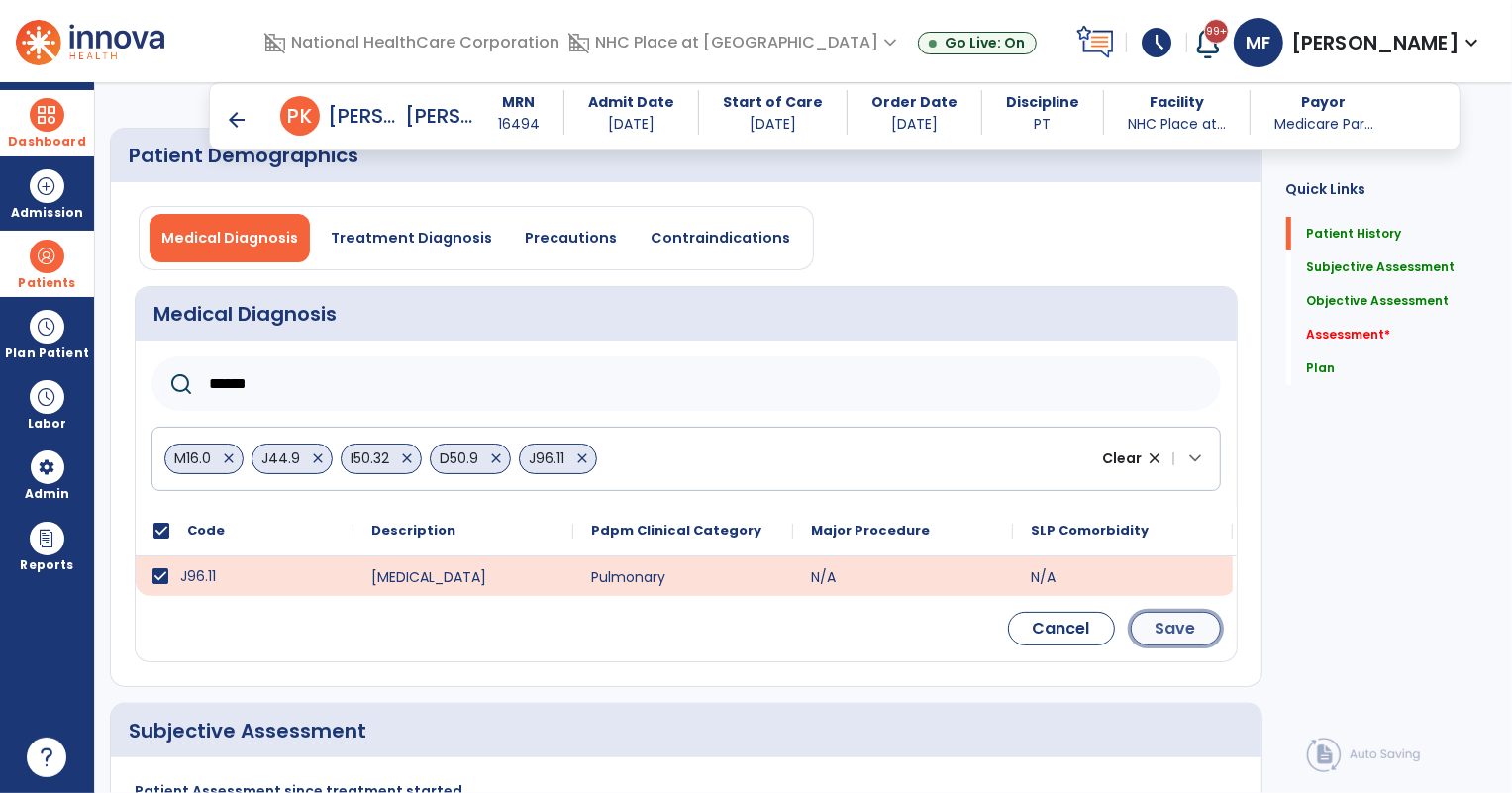 click on "Save" 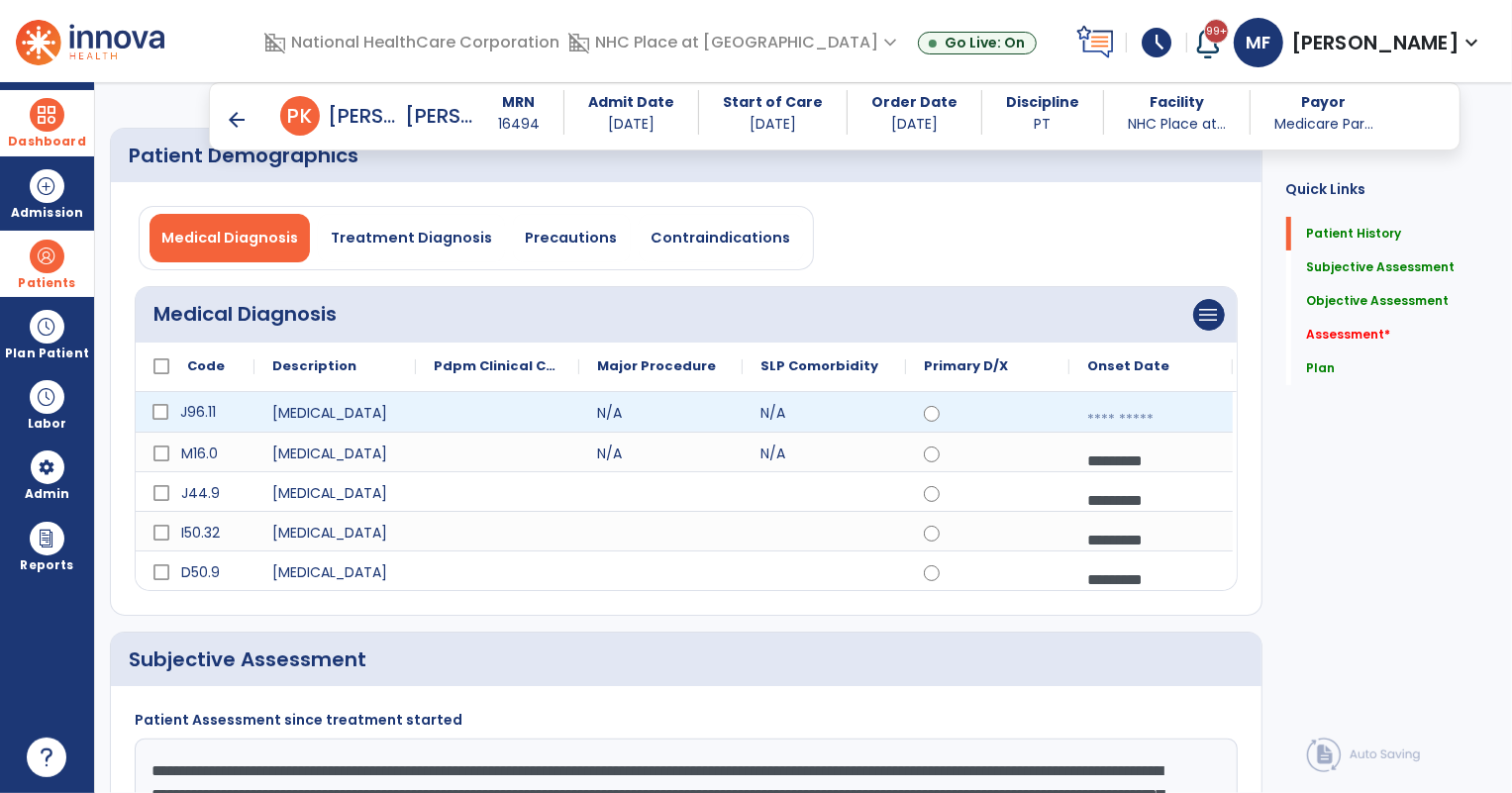 click at bounding box center [1151, 420] 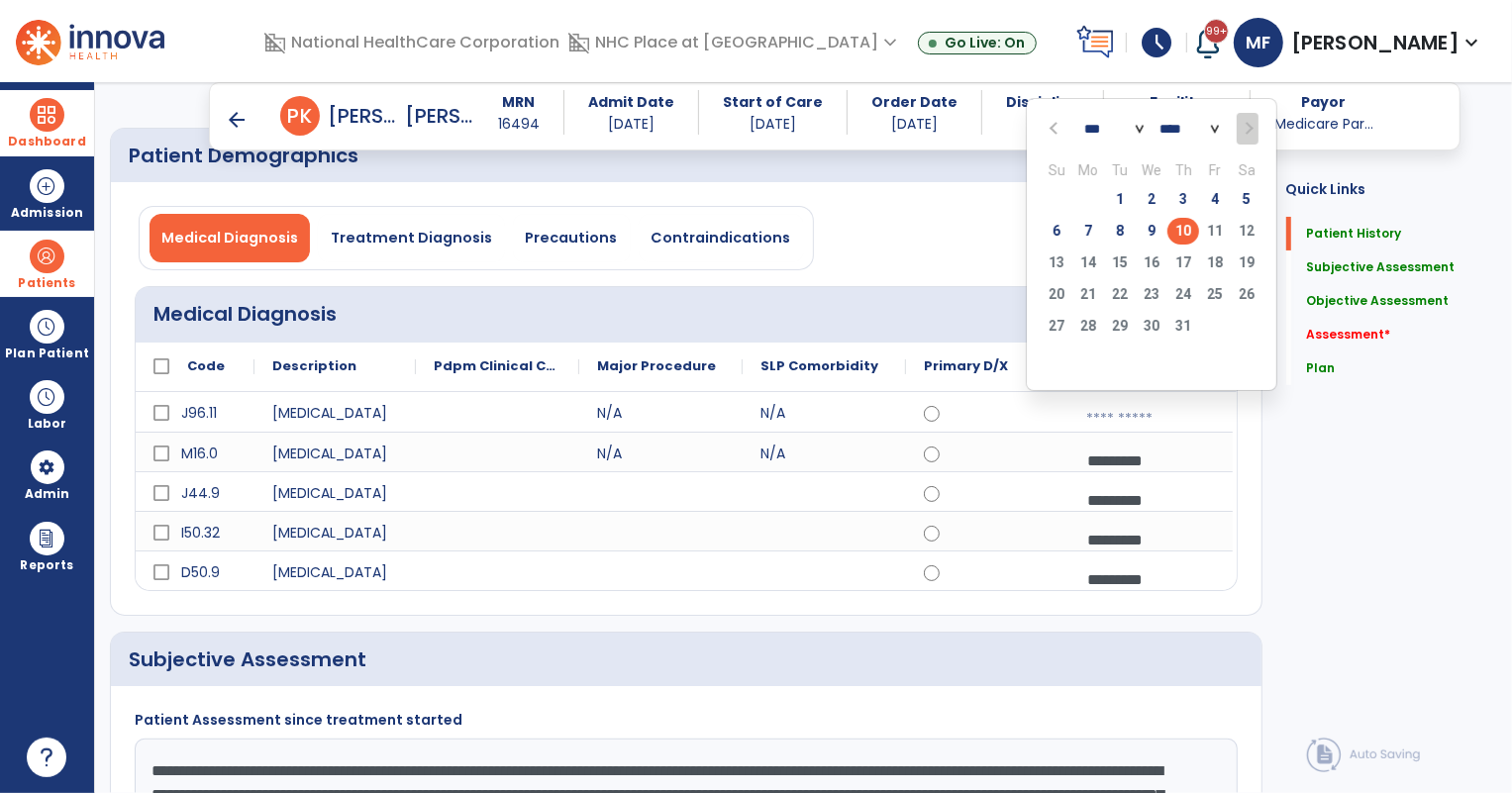 click 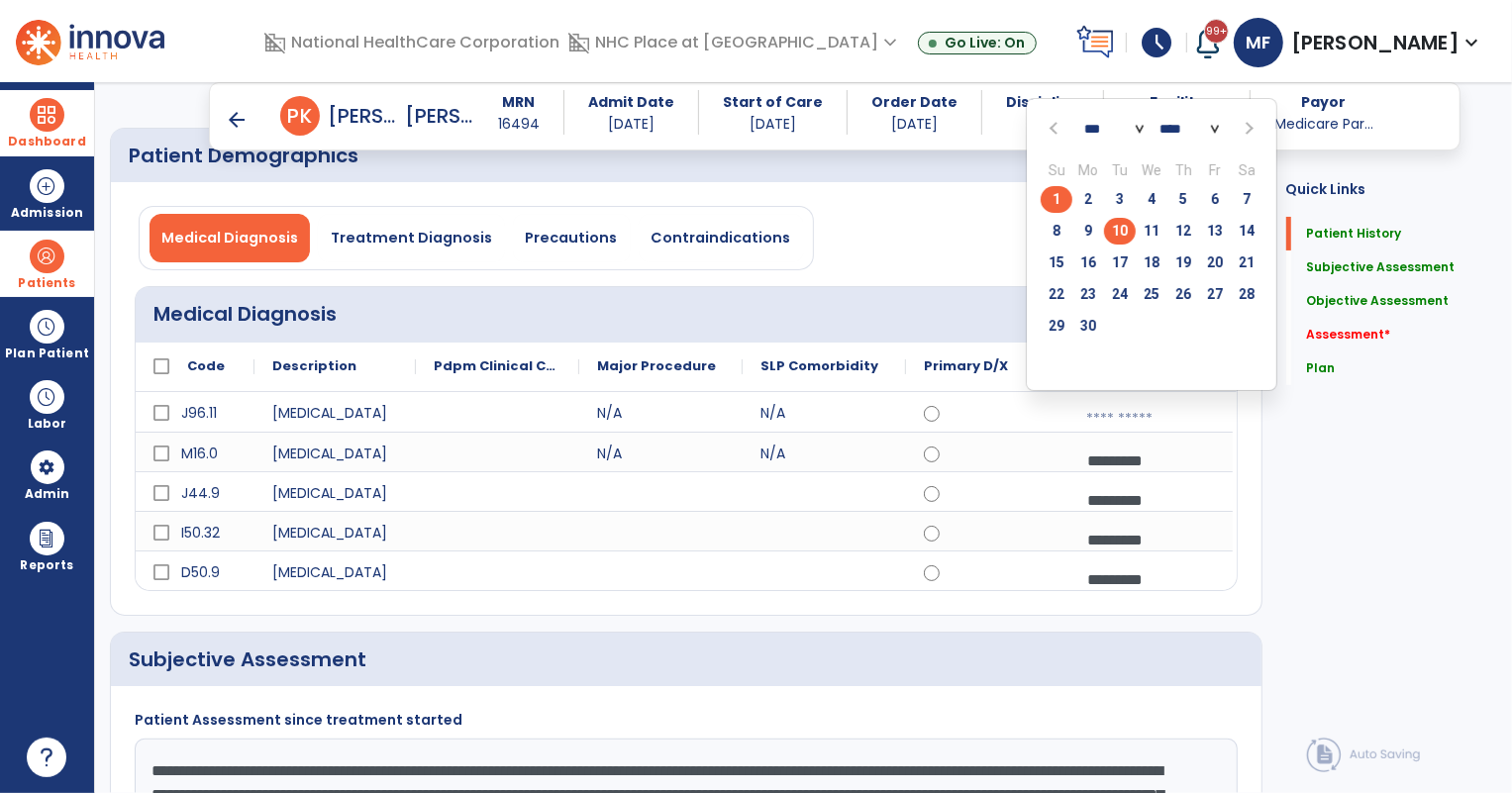 click on "10" 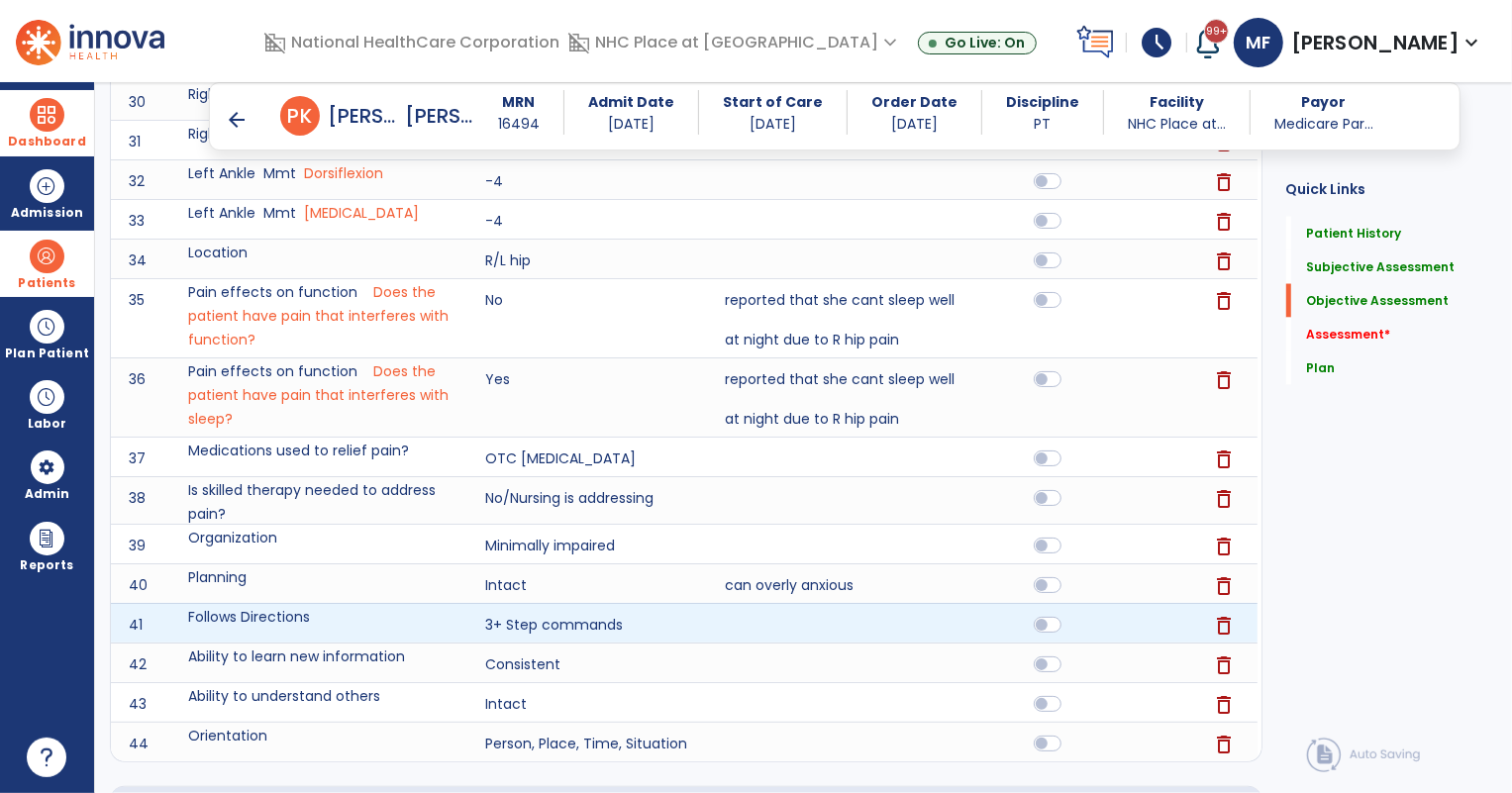 scroll, scrollTop: 2429, scrollLeft: 0, axis: vertical 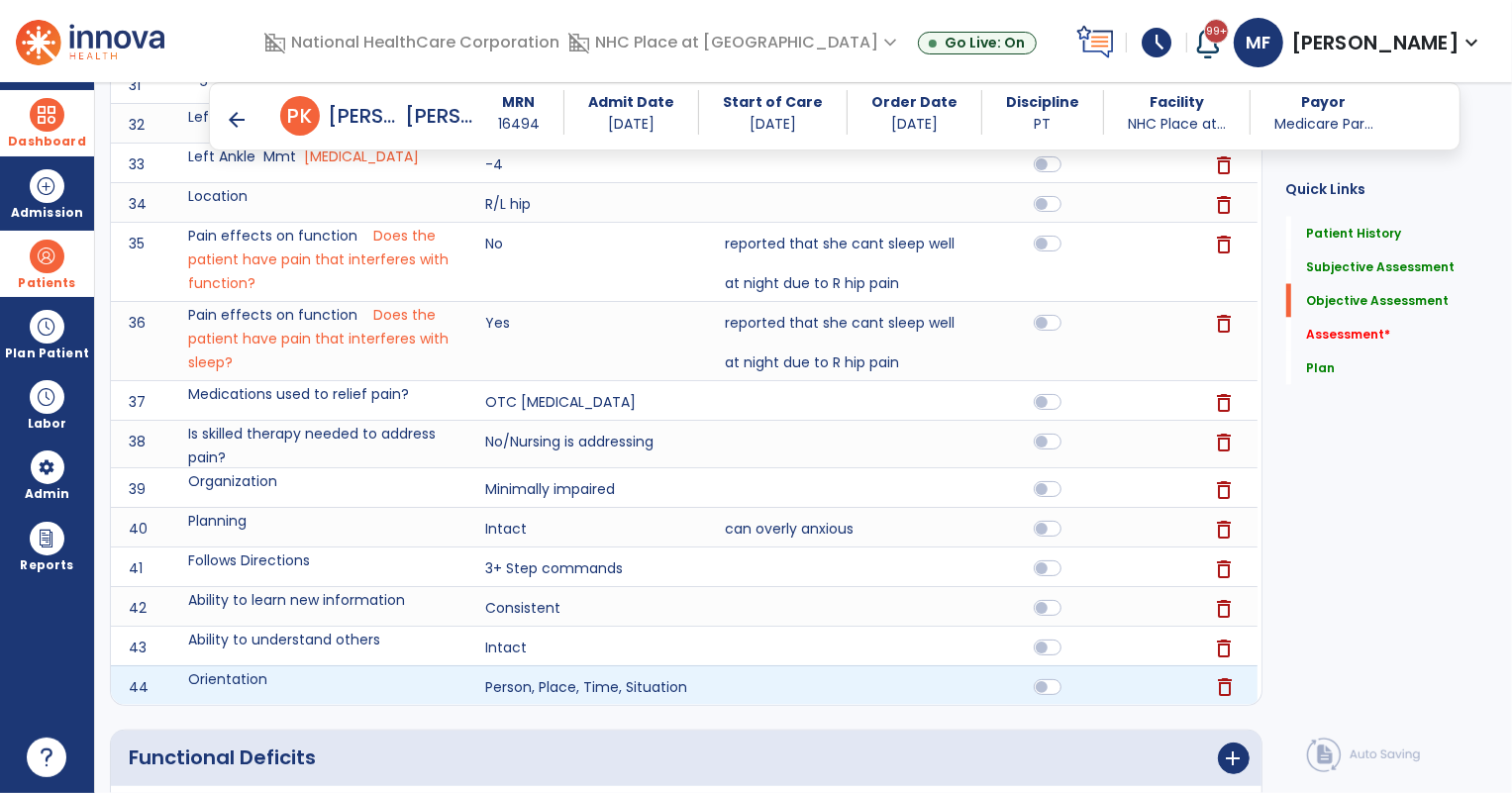 click on "delete" 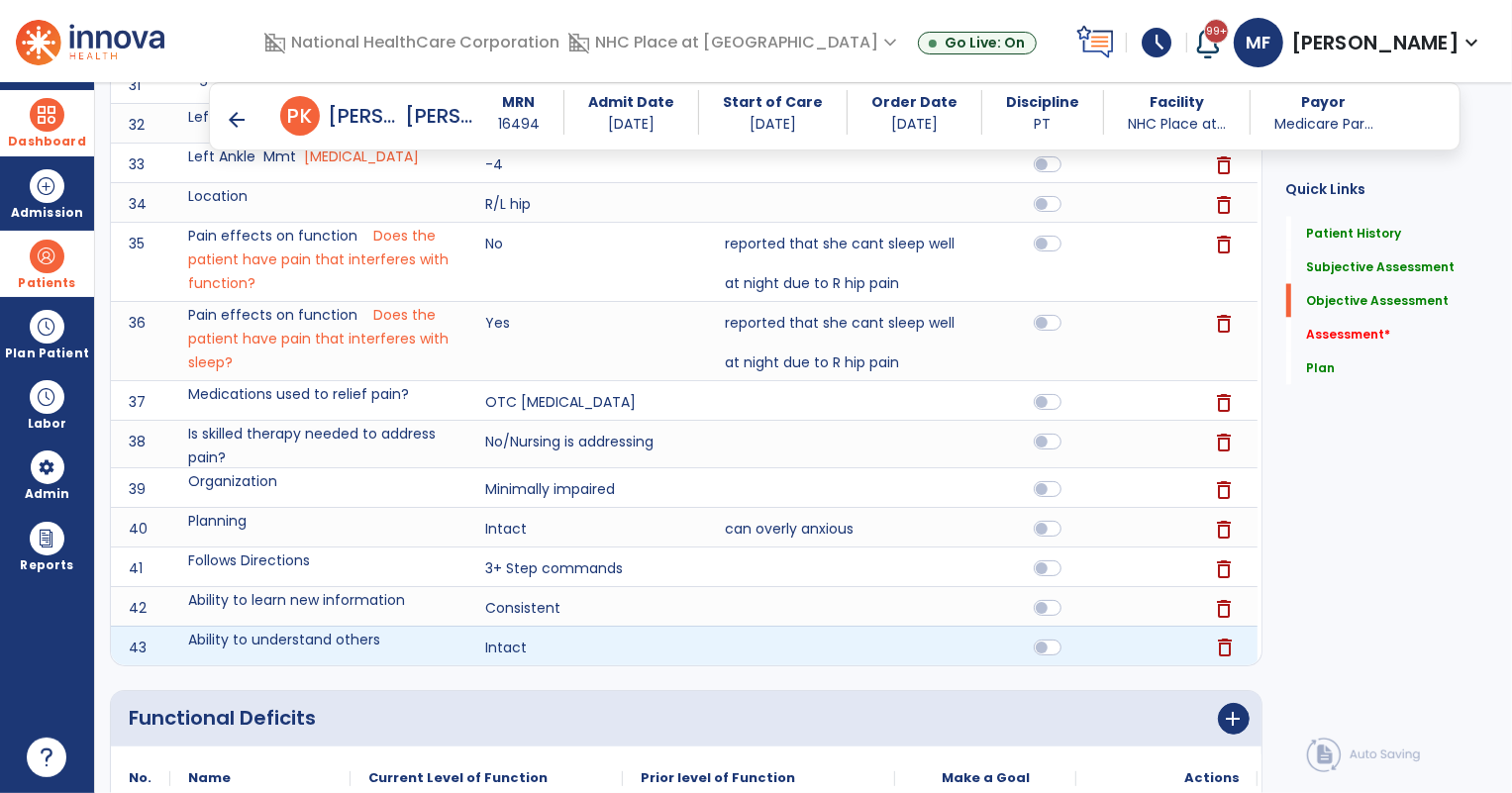 drag, startPoint x: 1226, startPoint y: 650, endPoint x: 1216, endPoint y: 627, distance: 25 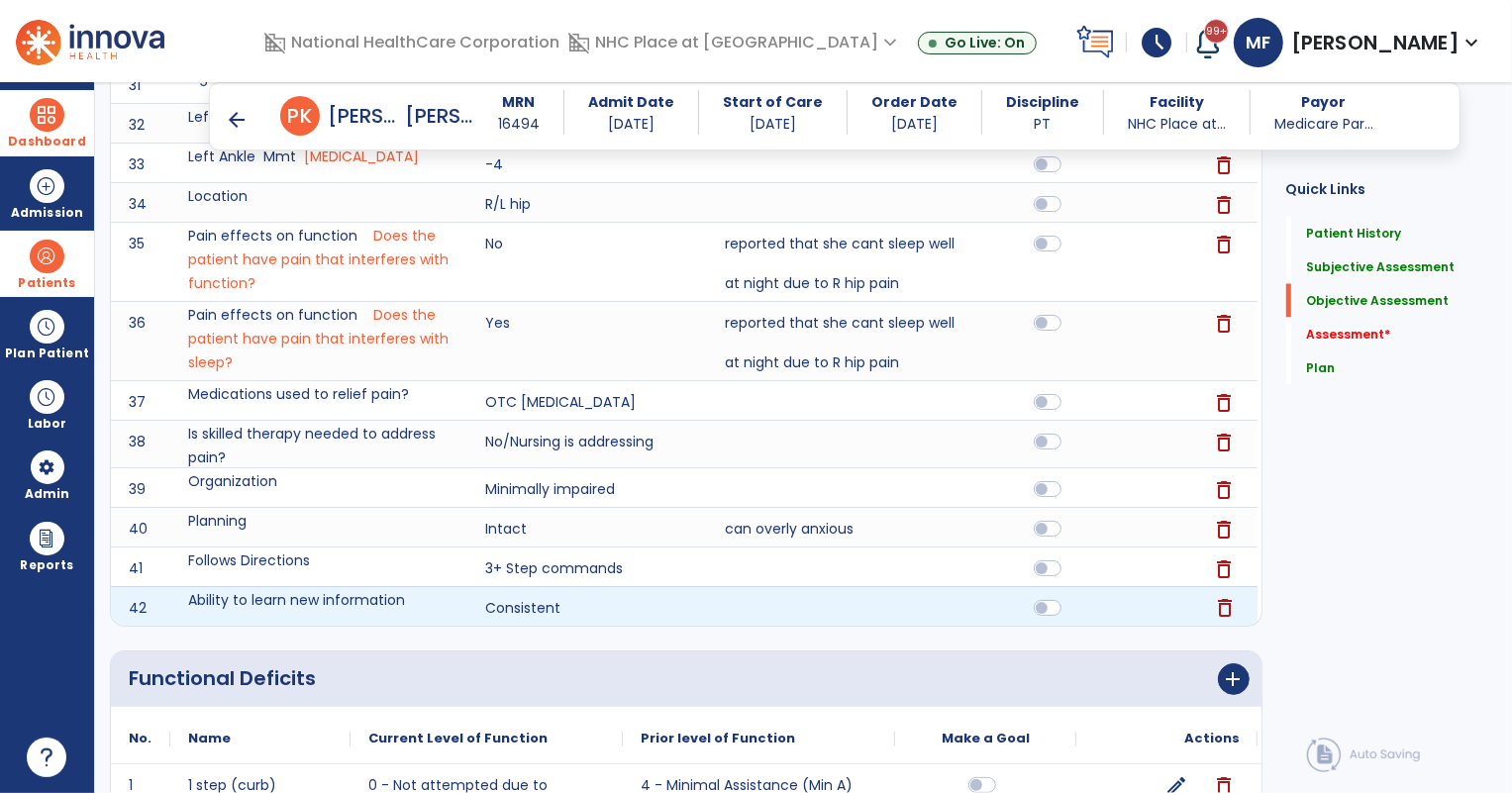 click on "delete" 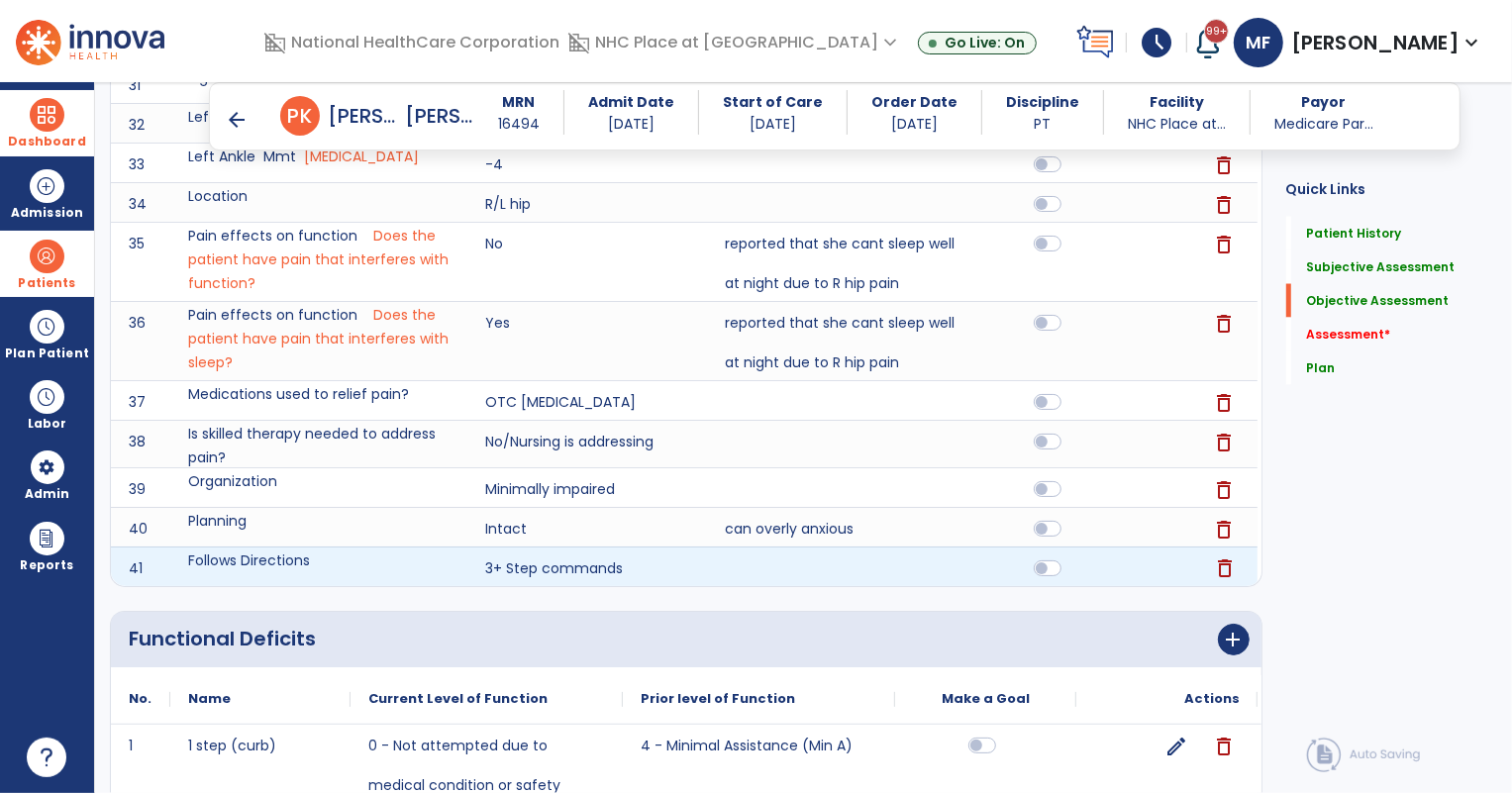 click on "delete" 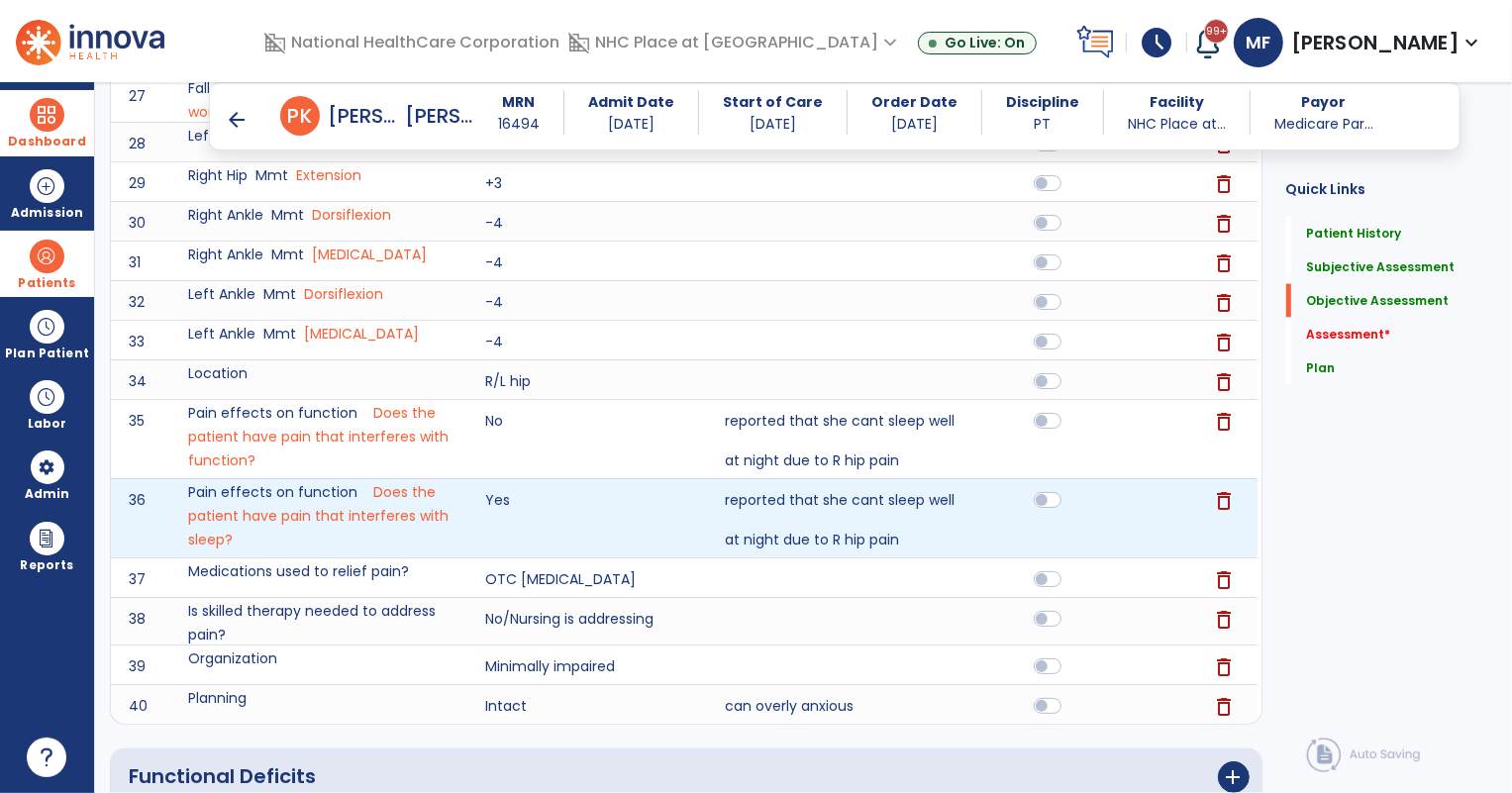 scroll, scrollTop: 2249, scrollLeft: 0, axis: vertical 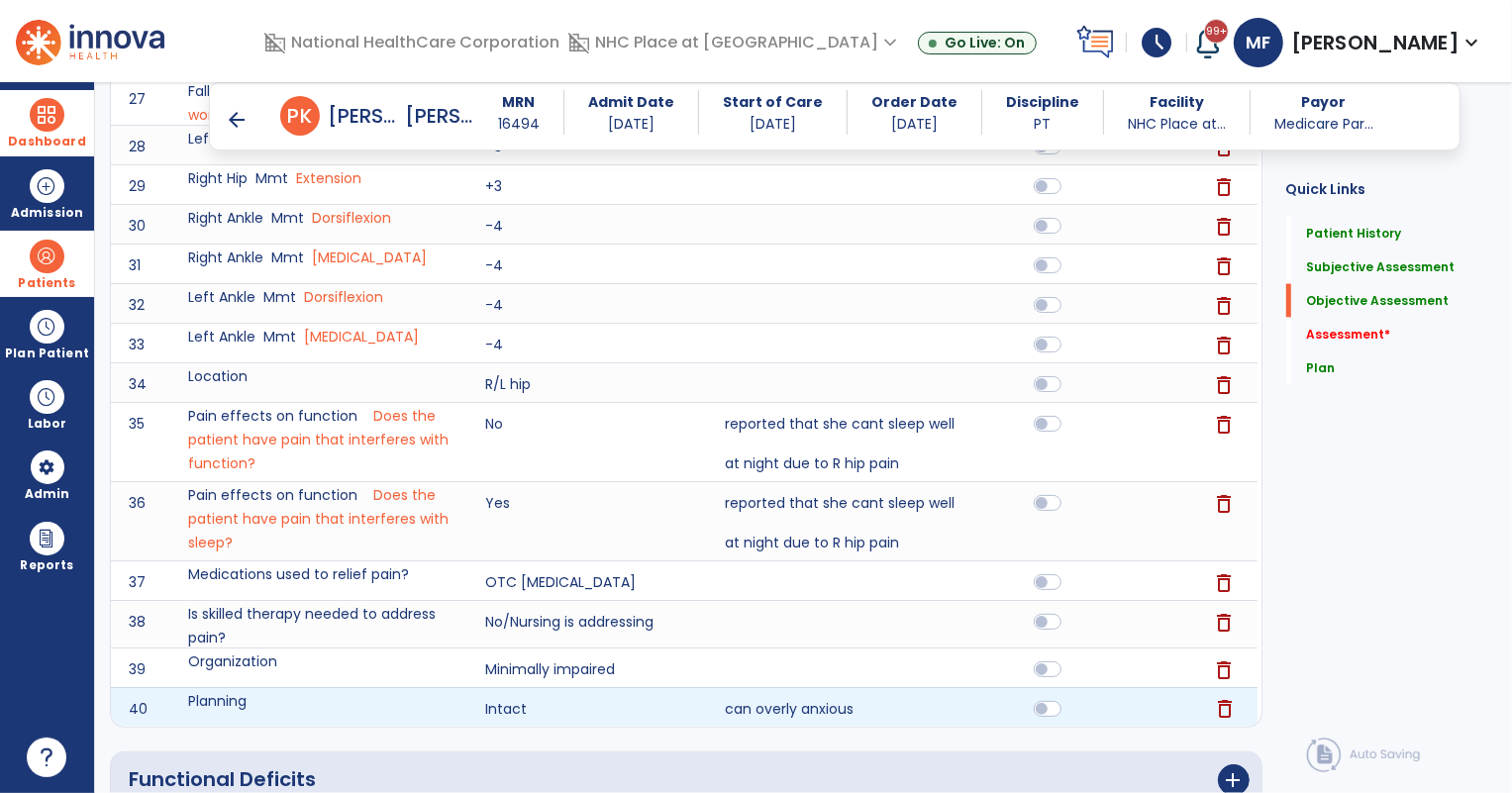 click on "delete" 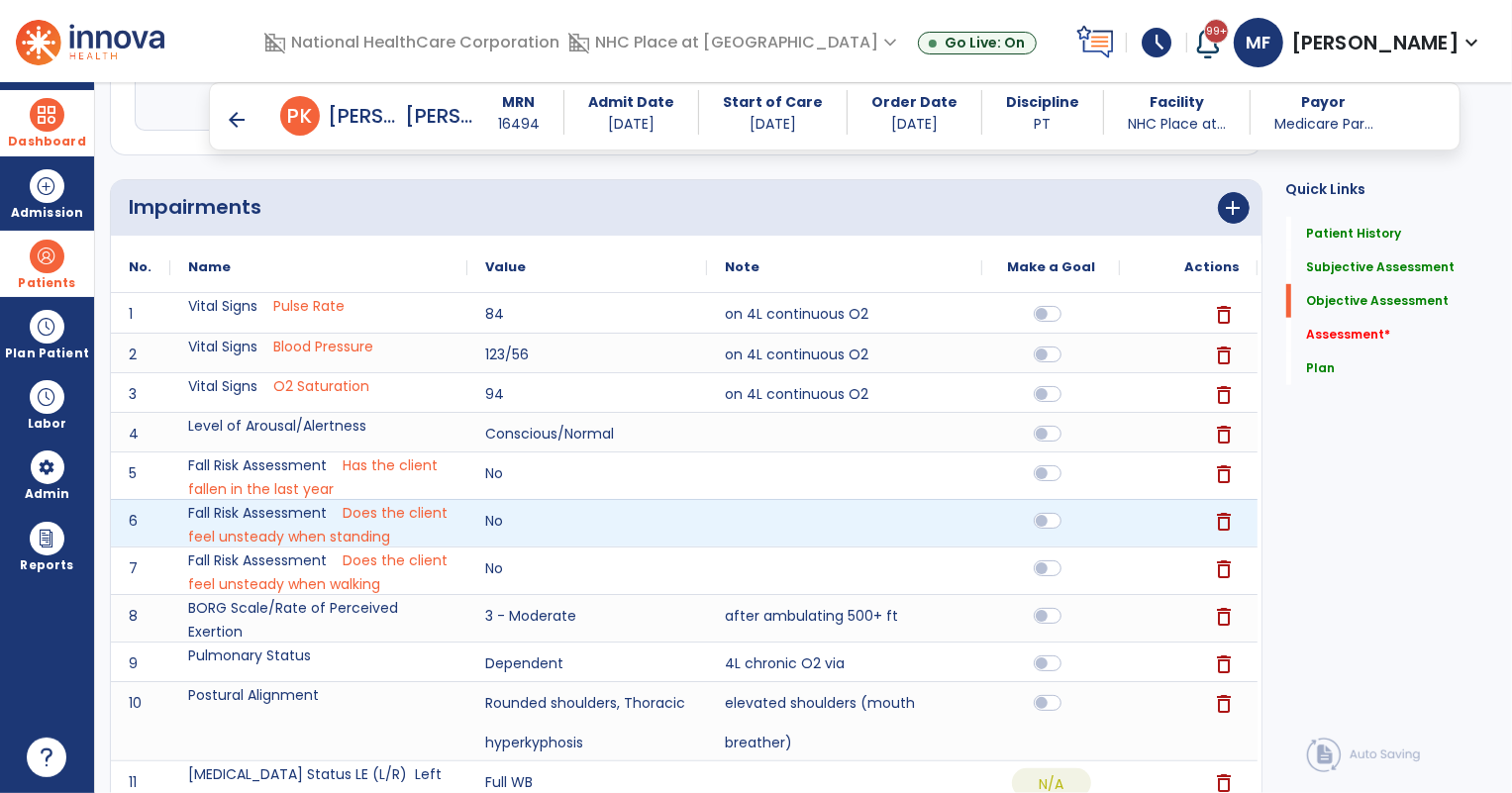 scroll, scrollTop: 810, scrollLeft: 0, axis: vertical 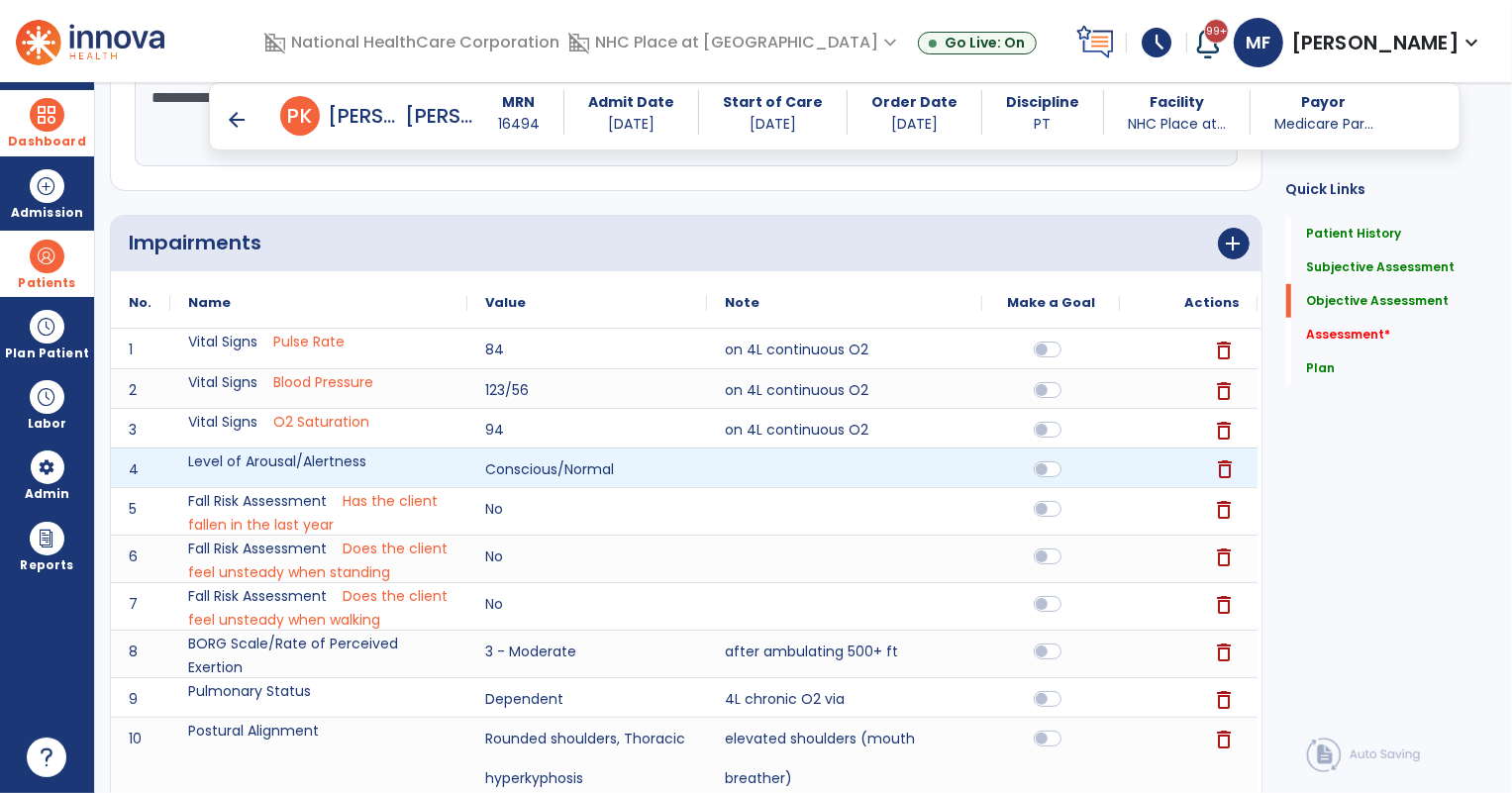 click on "delete" 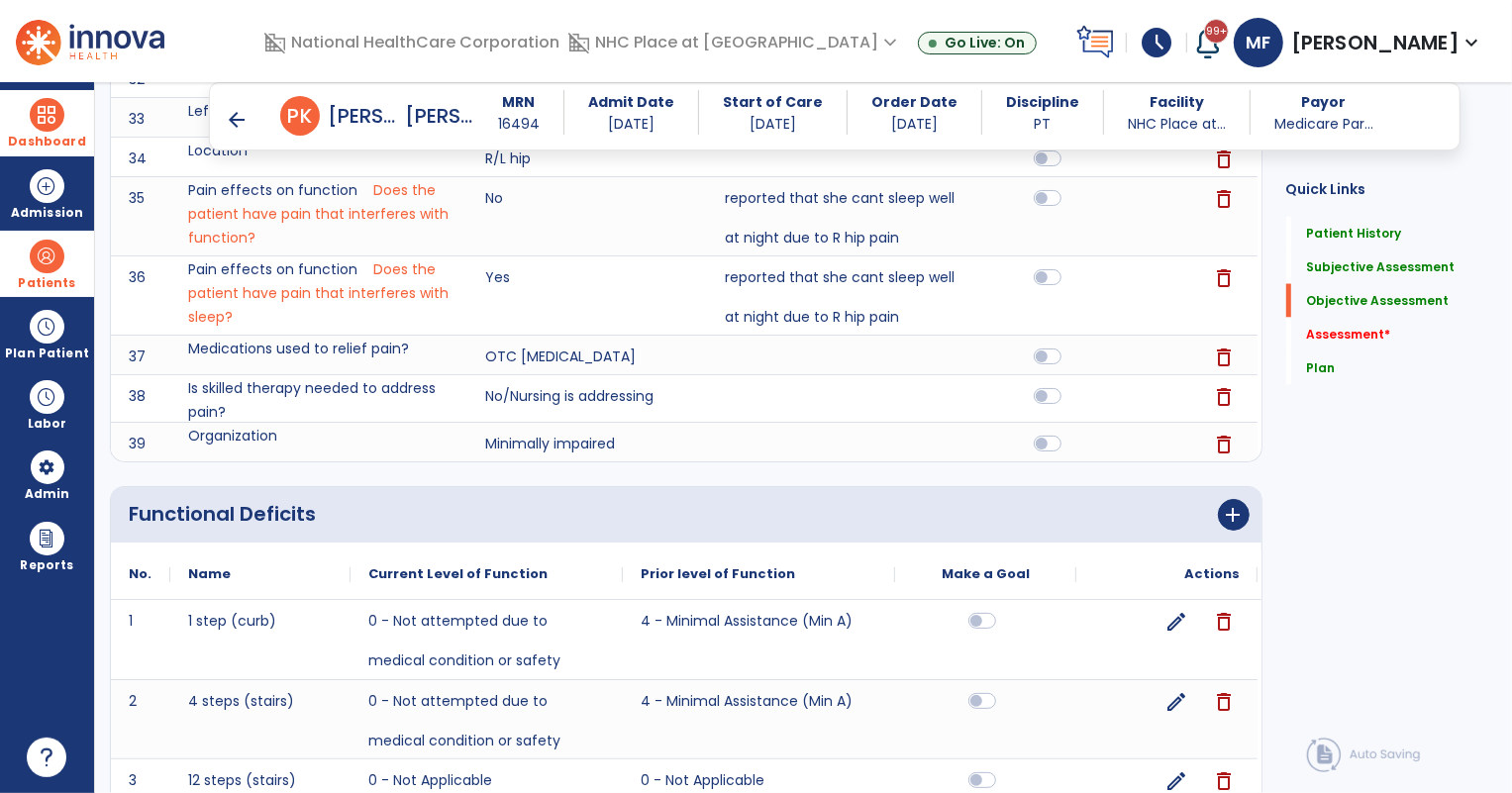 scroll, scrollTop: 2700, scrollLeft: 0, axis: vertical 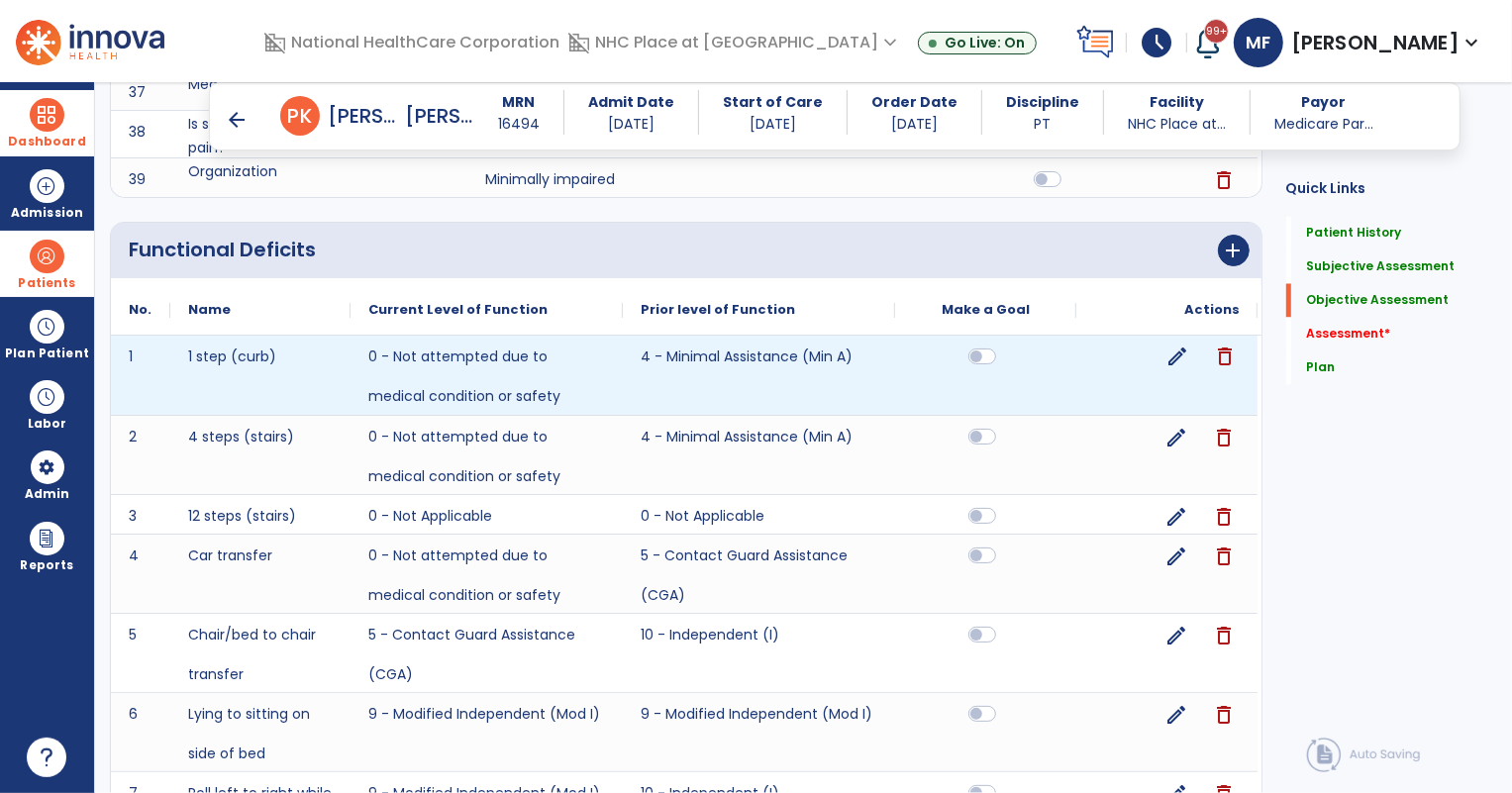 click on "edit" 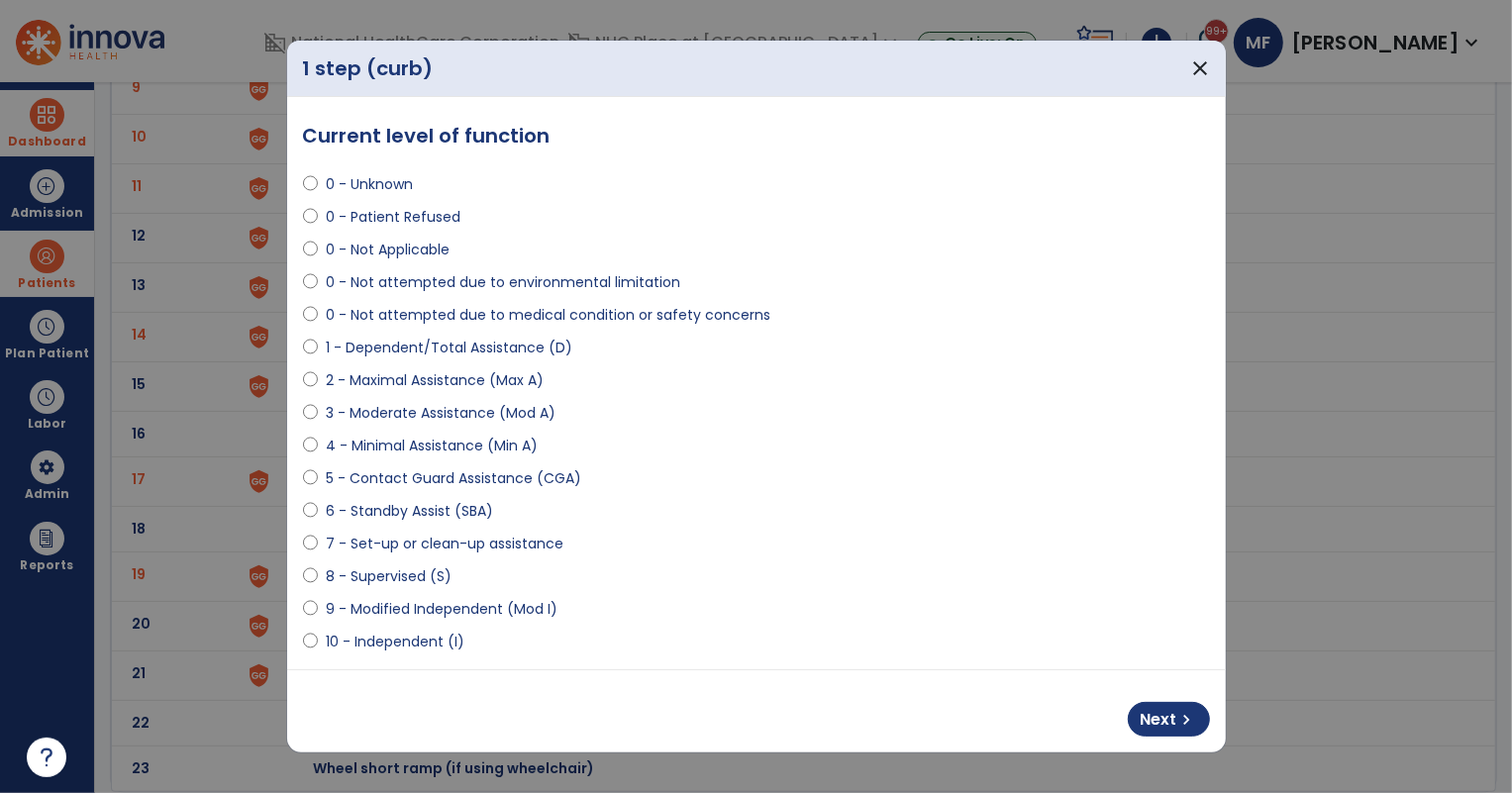 scroll, scrollTop: 0, scrollLeft: 0, axis: both 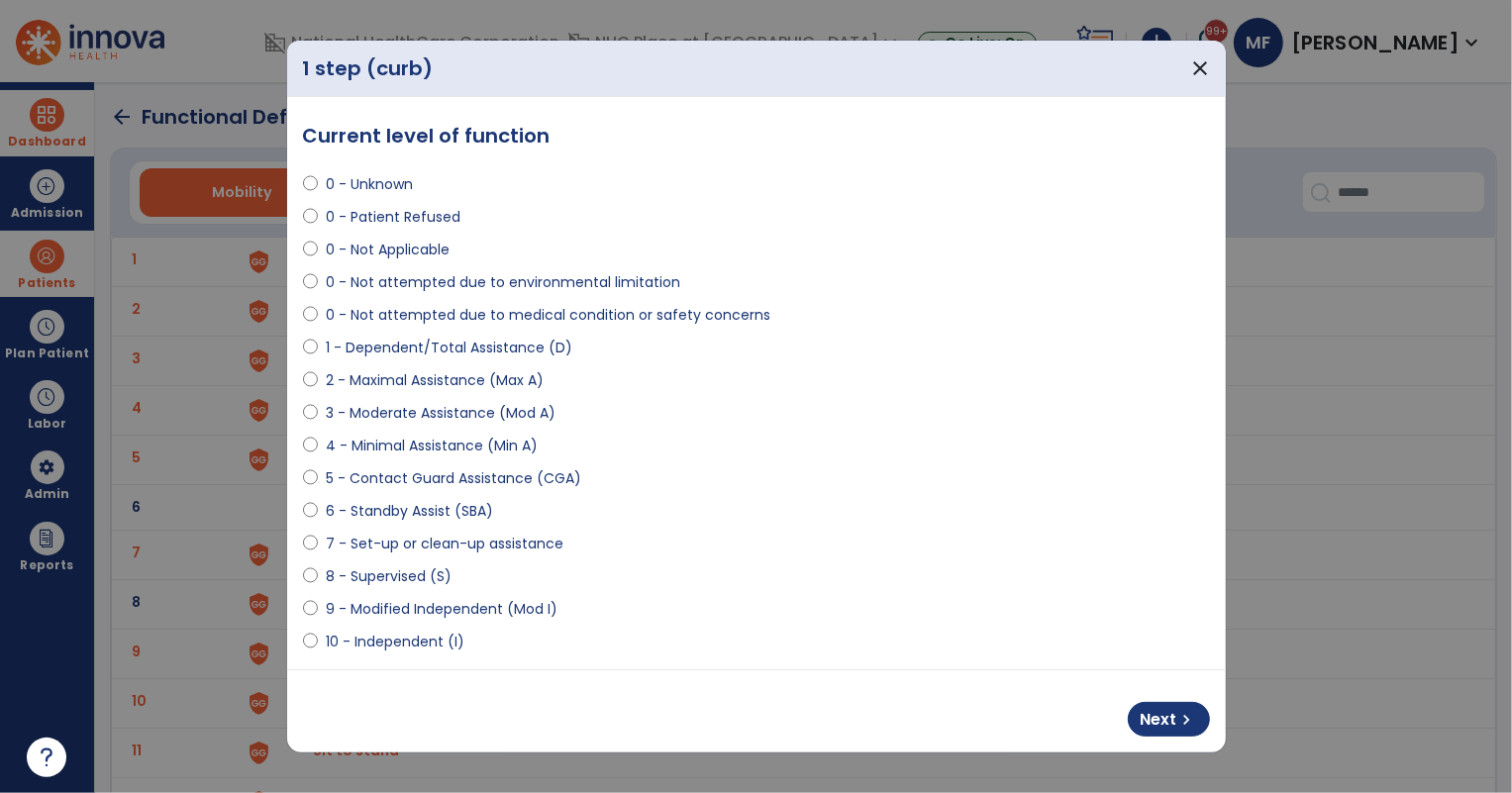 select on "**********" 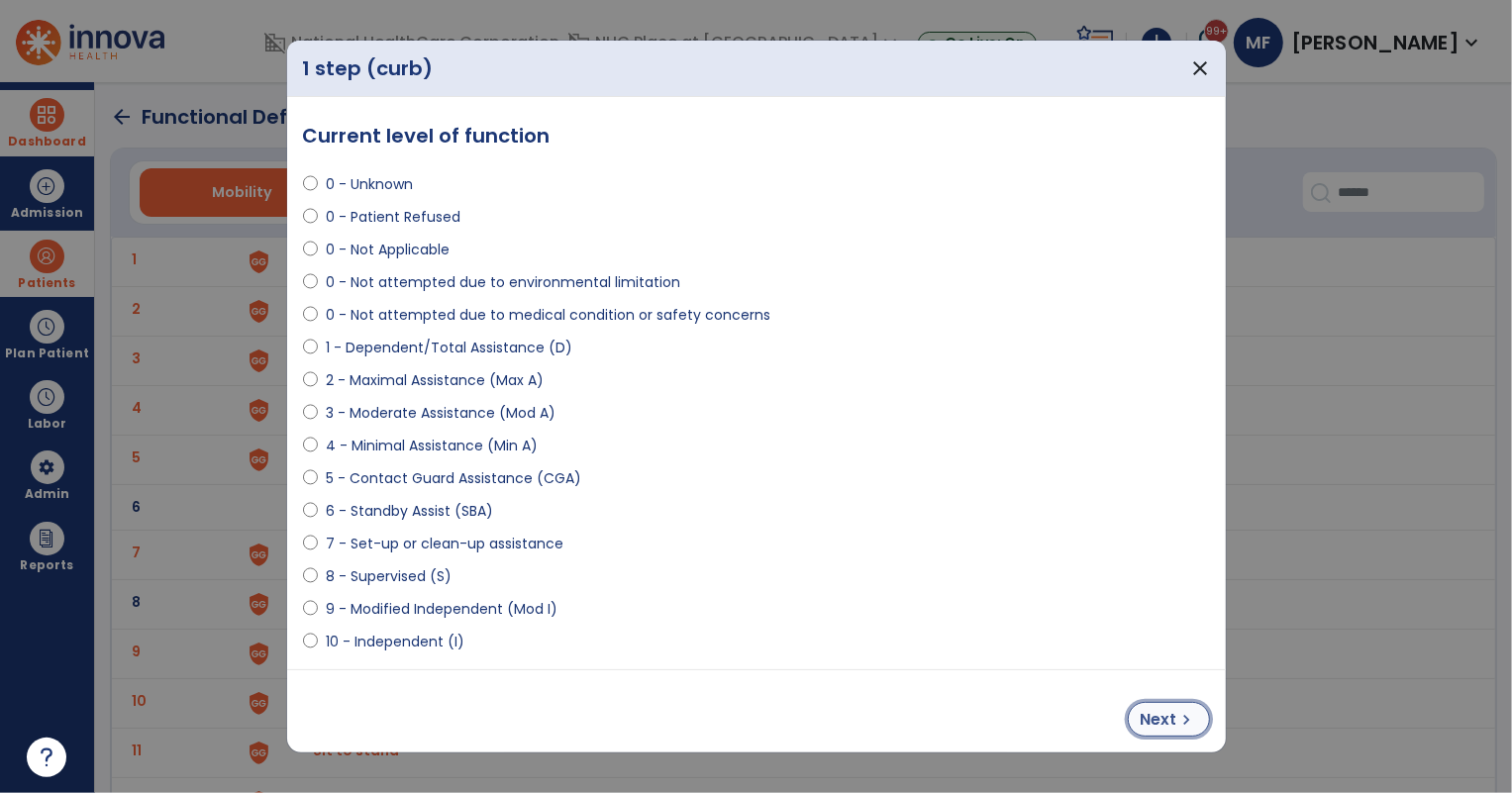 click on "Next" at bounding box center [1159, 720] 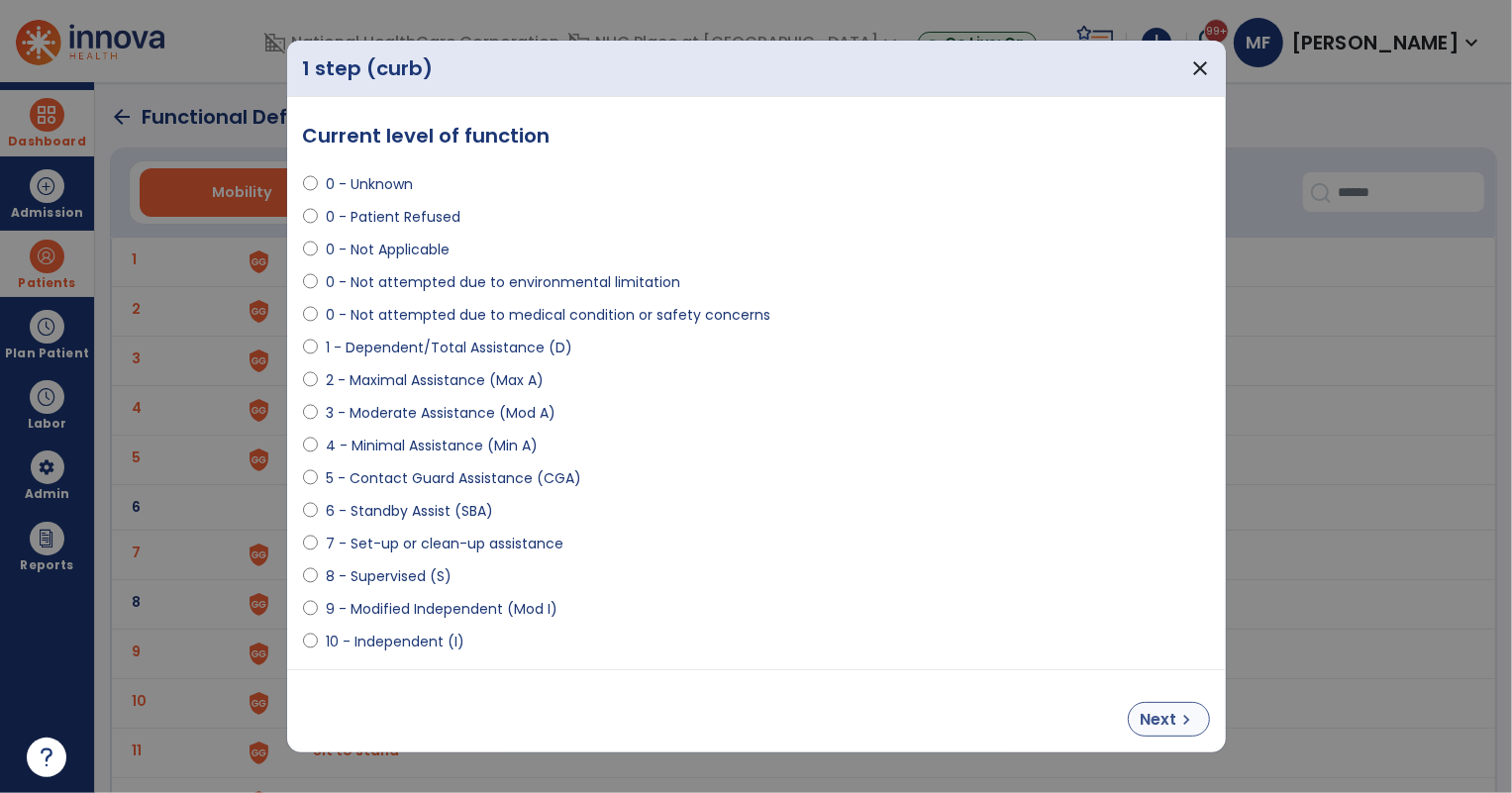 select on "**********" 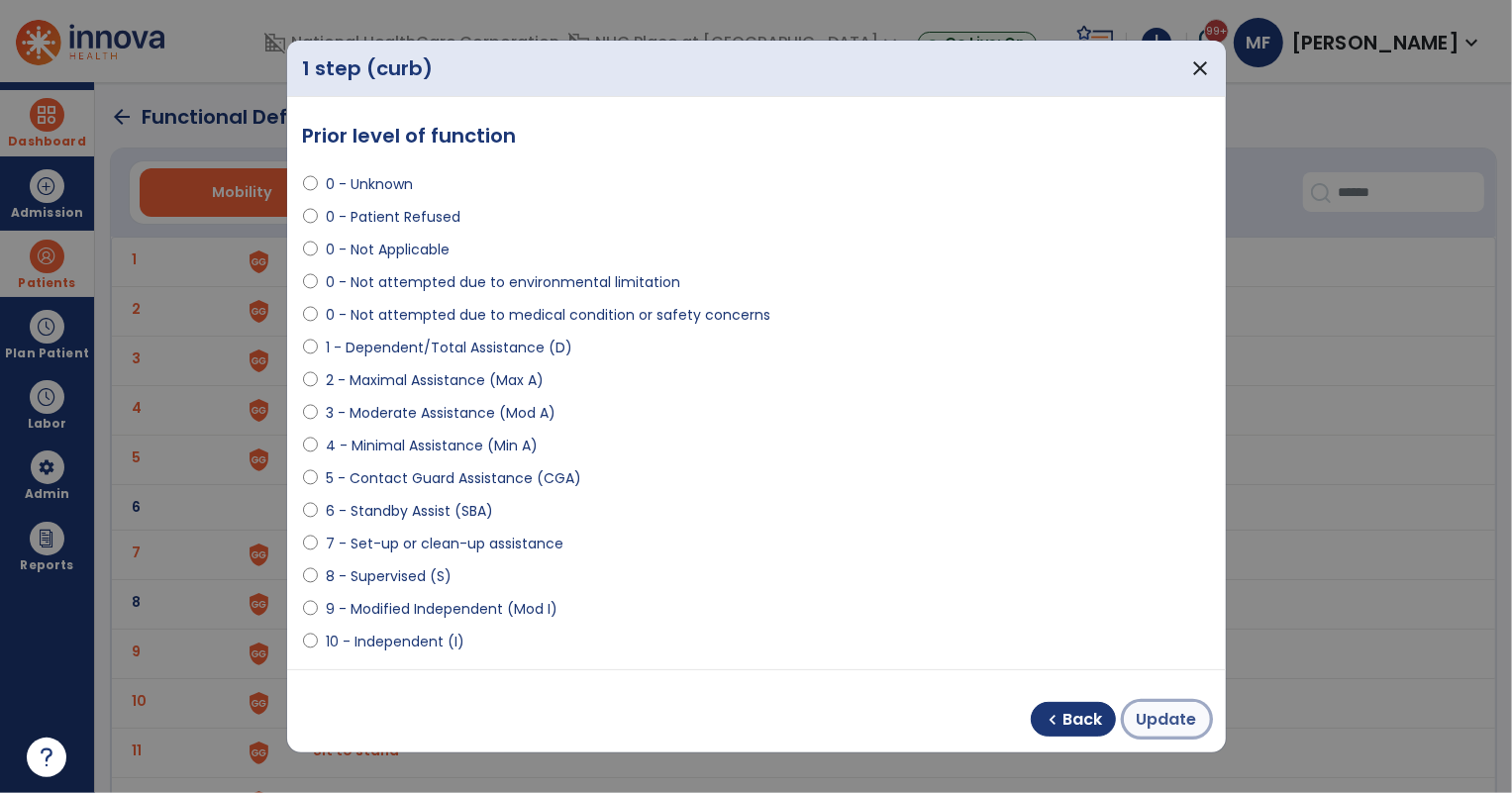click on "Update" at bounding box center (1166, 720) 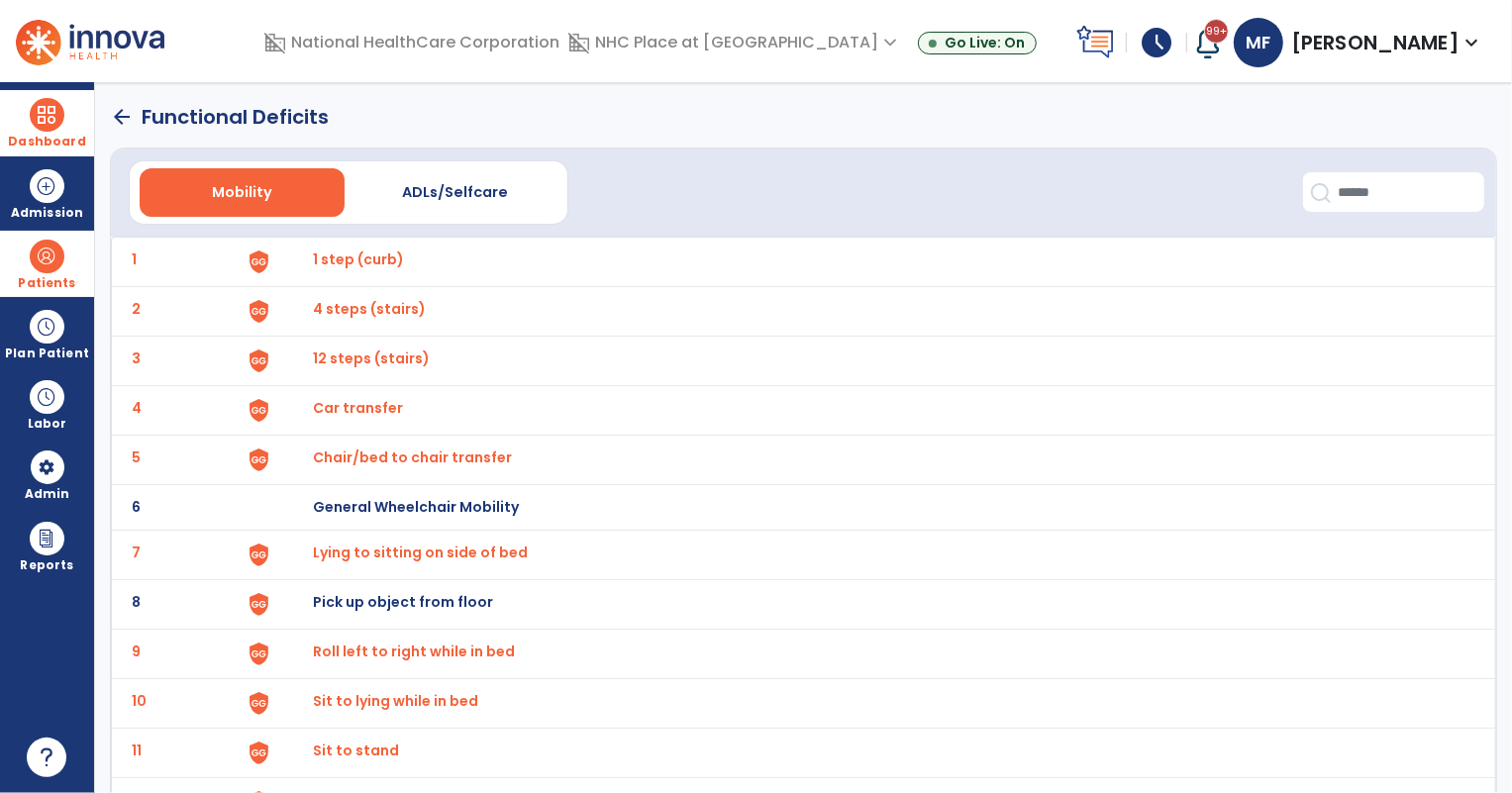 click on "4 steps (stairs)" at bounding box center (359, 259) 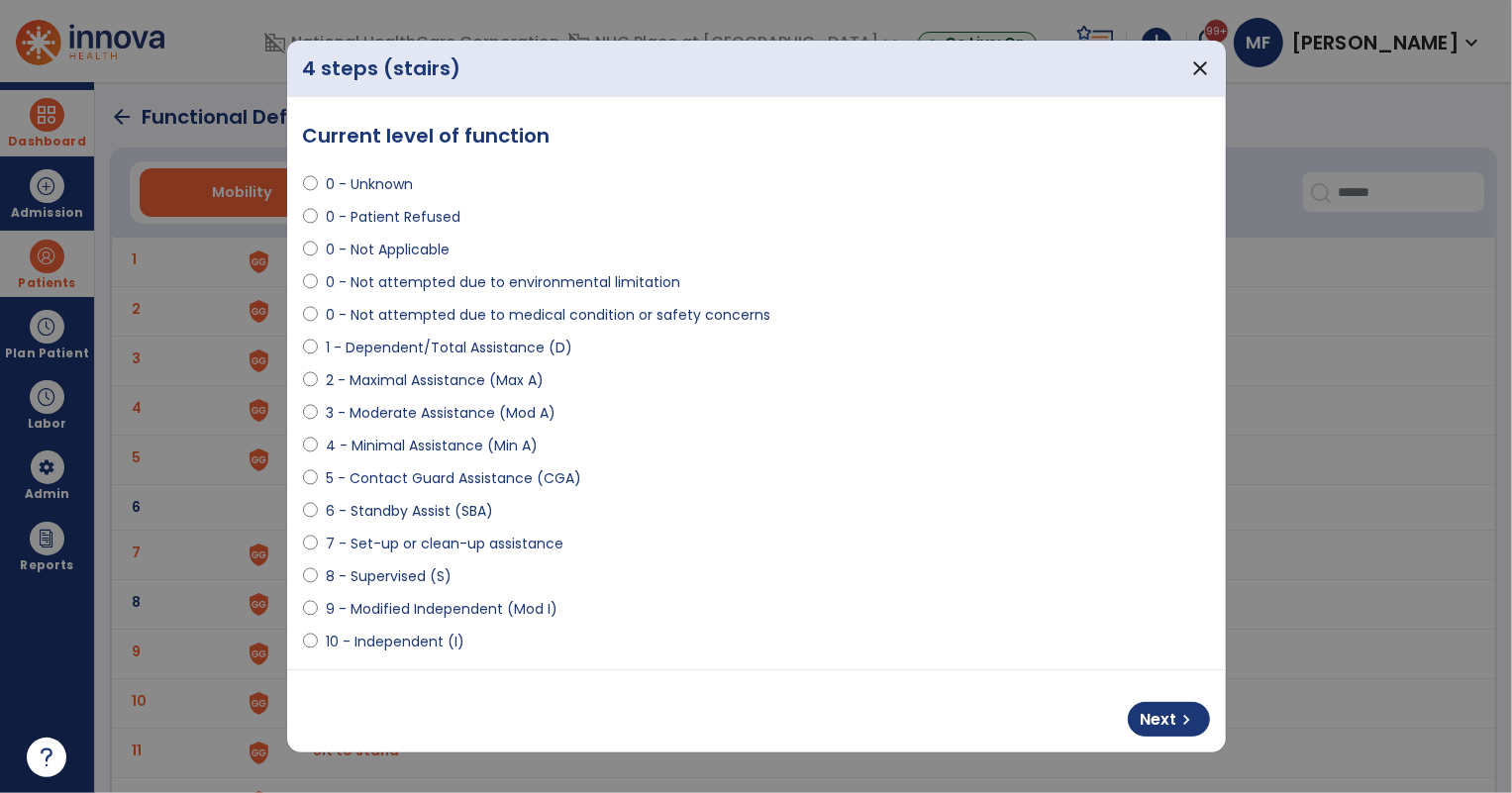 select on "**********" 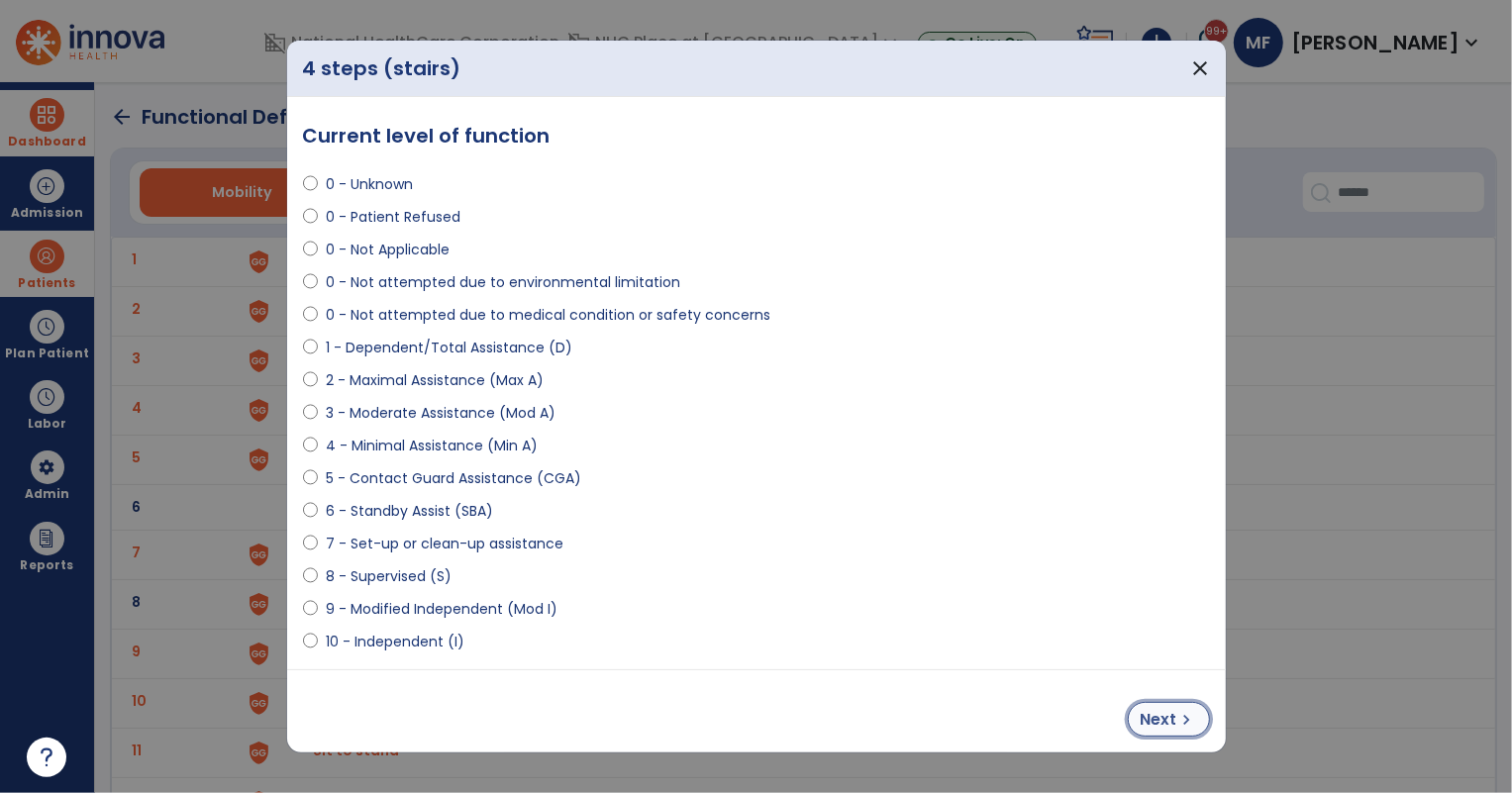 click on "Next" at bounding box center [1159, 720] 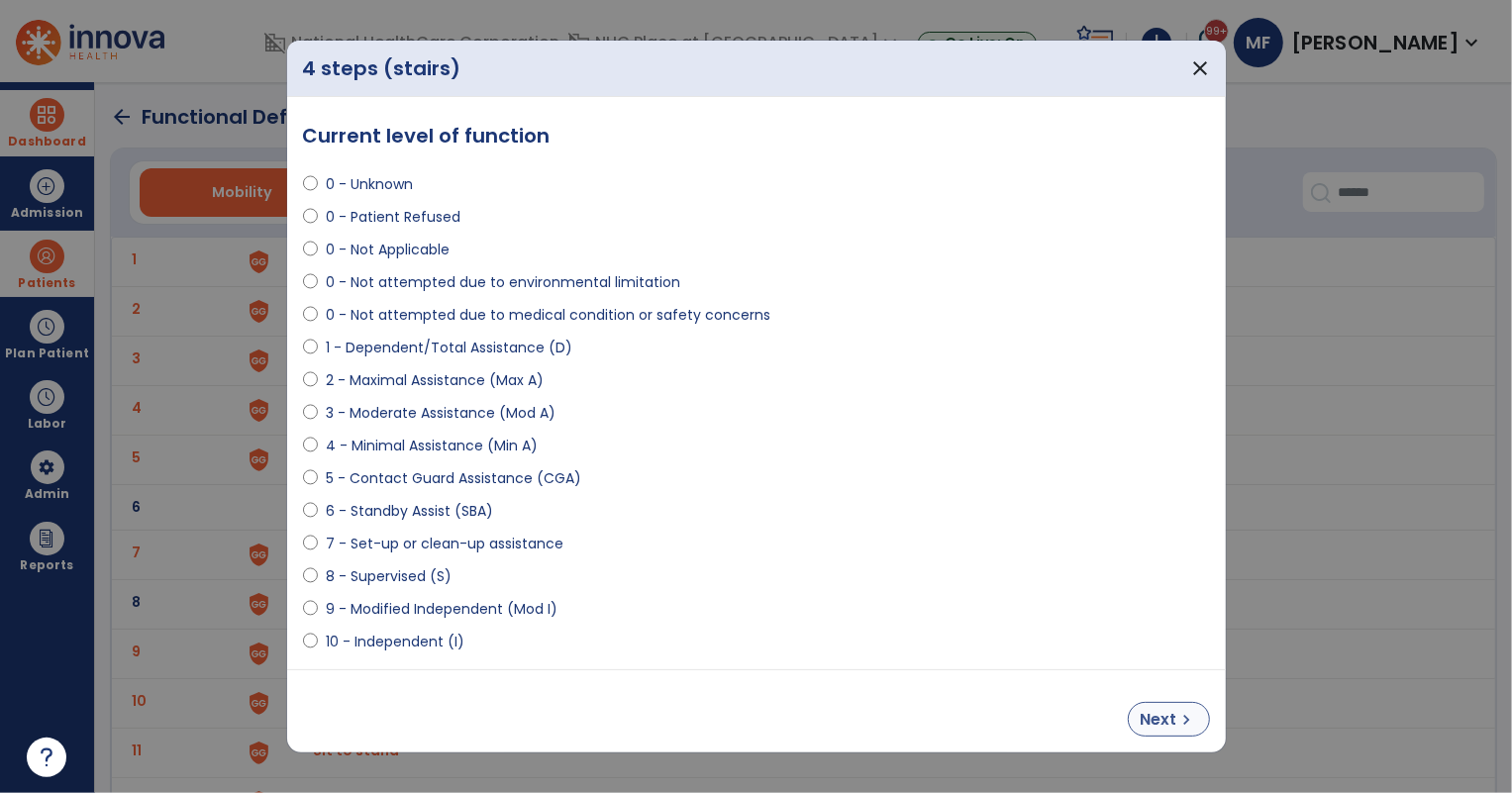 select on "**********" 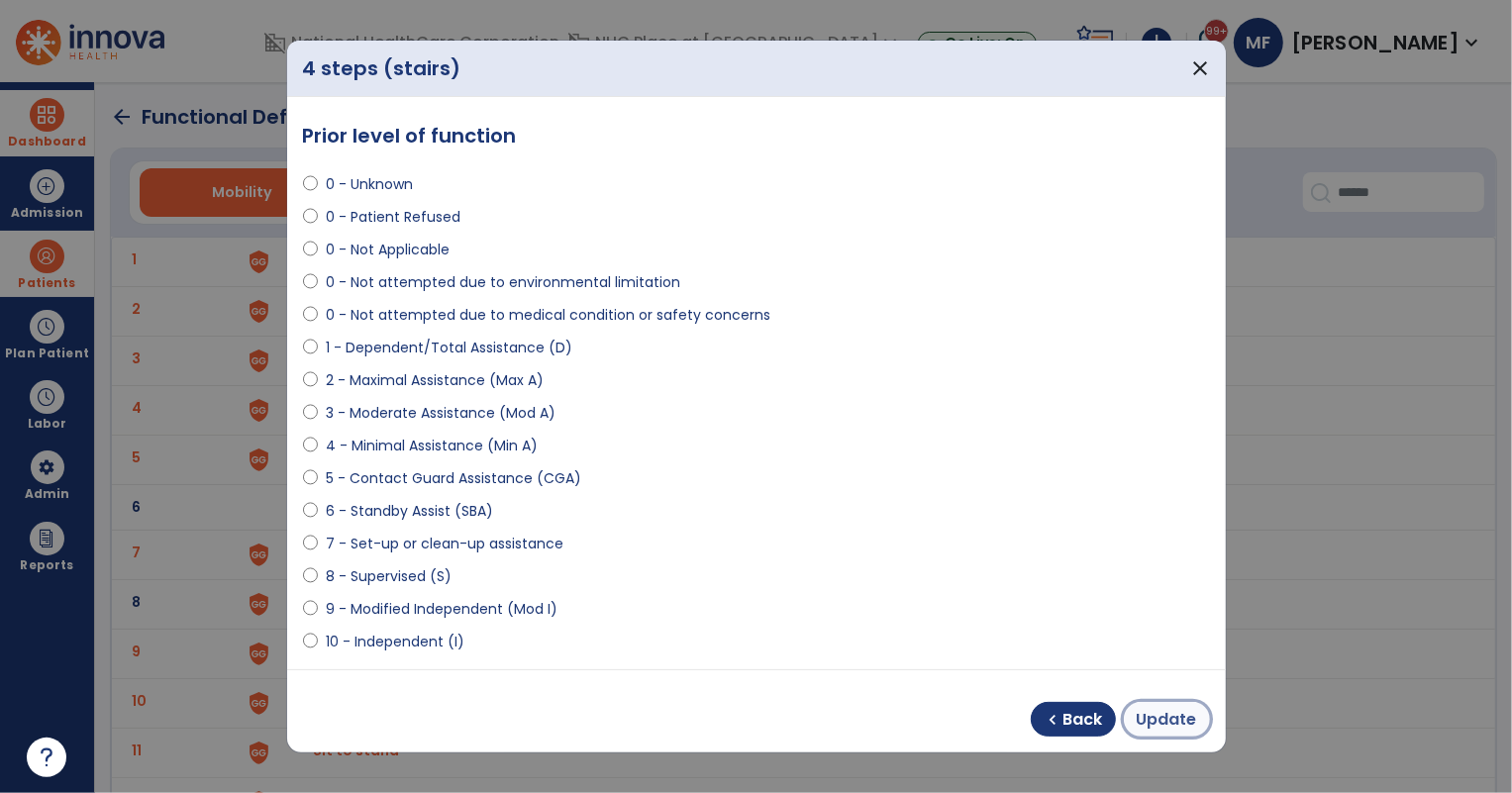 click on "Update" at bounding box center [1166, 720] 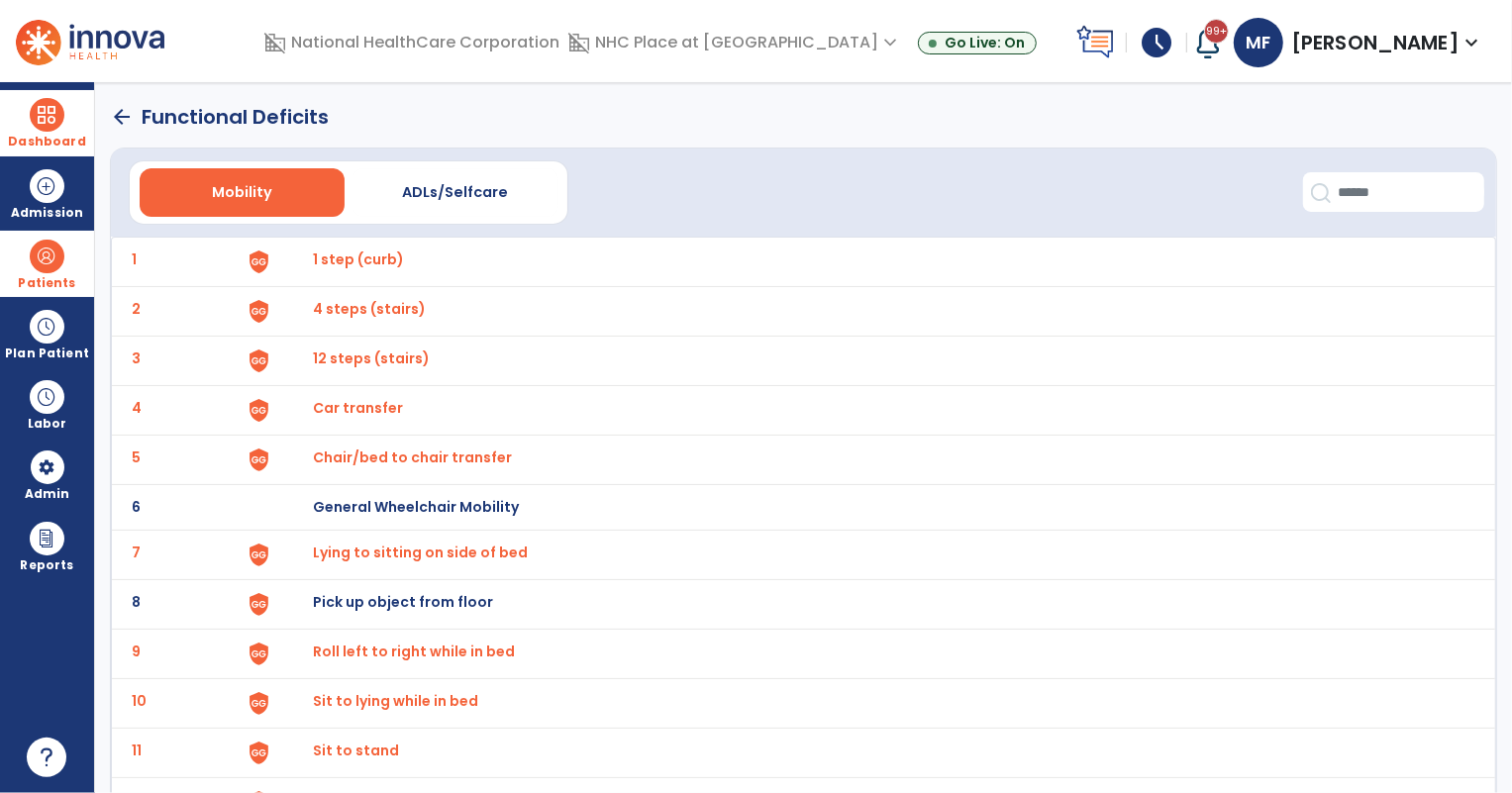 click on "12 steps (stairs)" at bounding box center [359, 259] 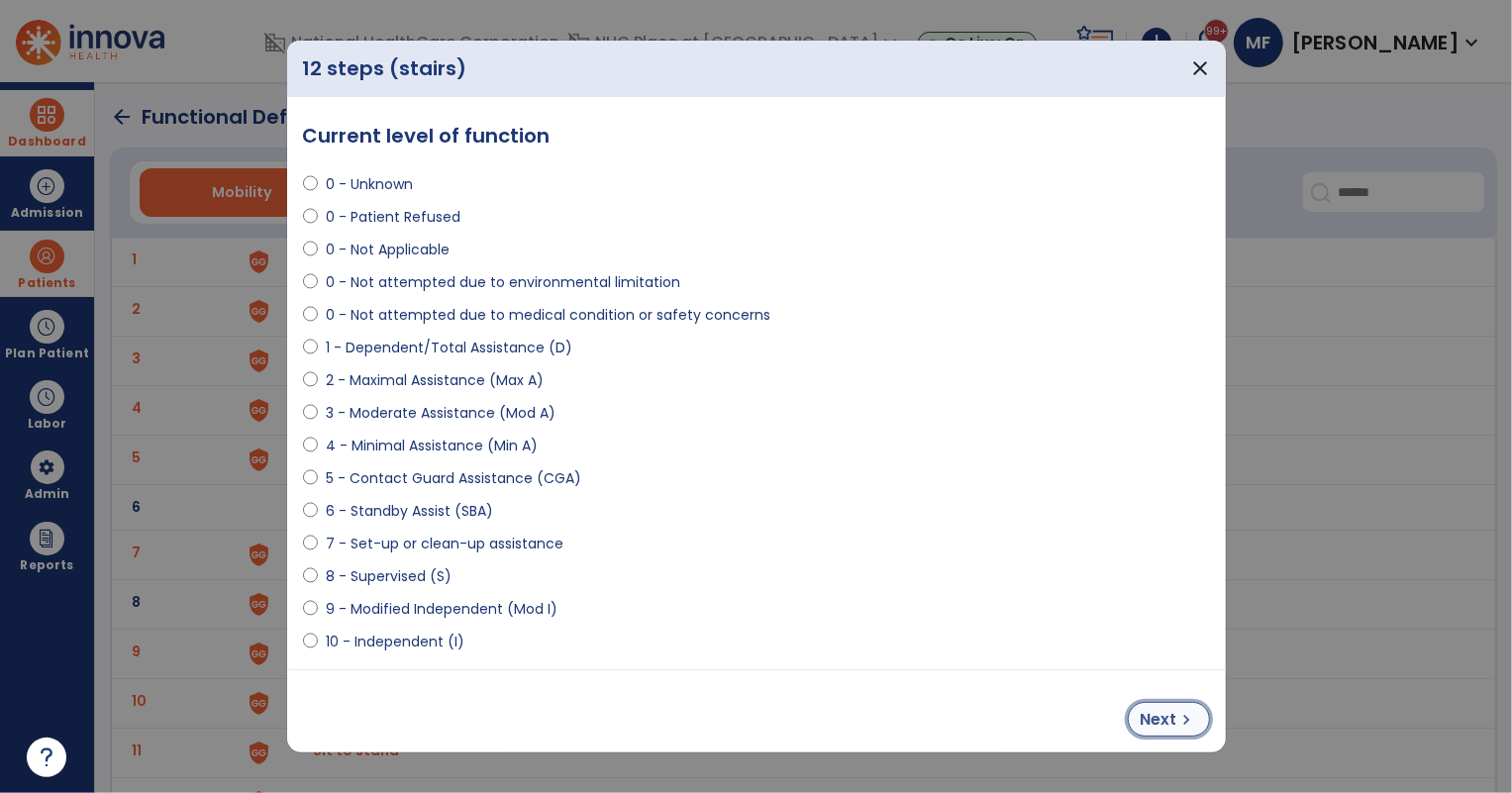 click on "Next" at bounding box center [1159, 720] 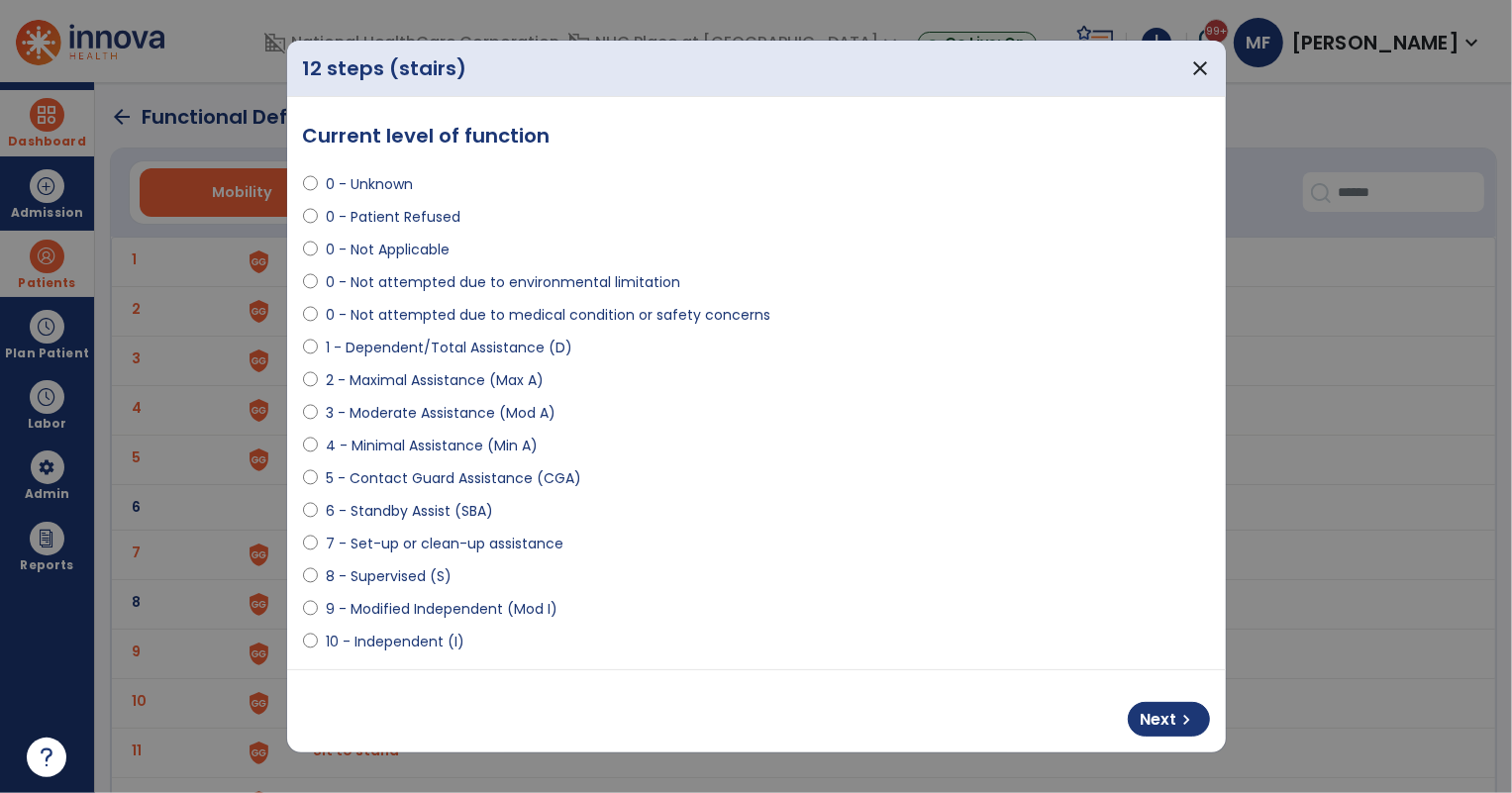 select on "**********" 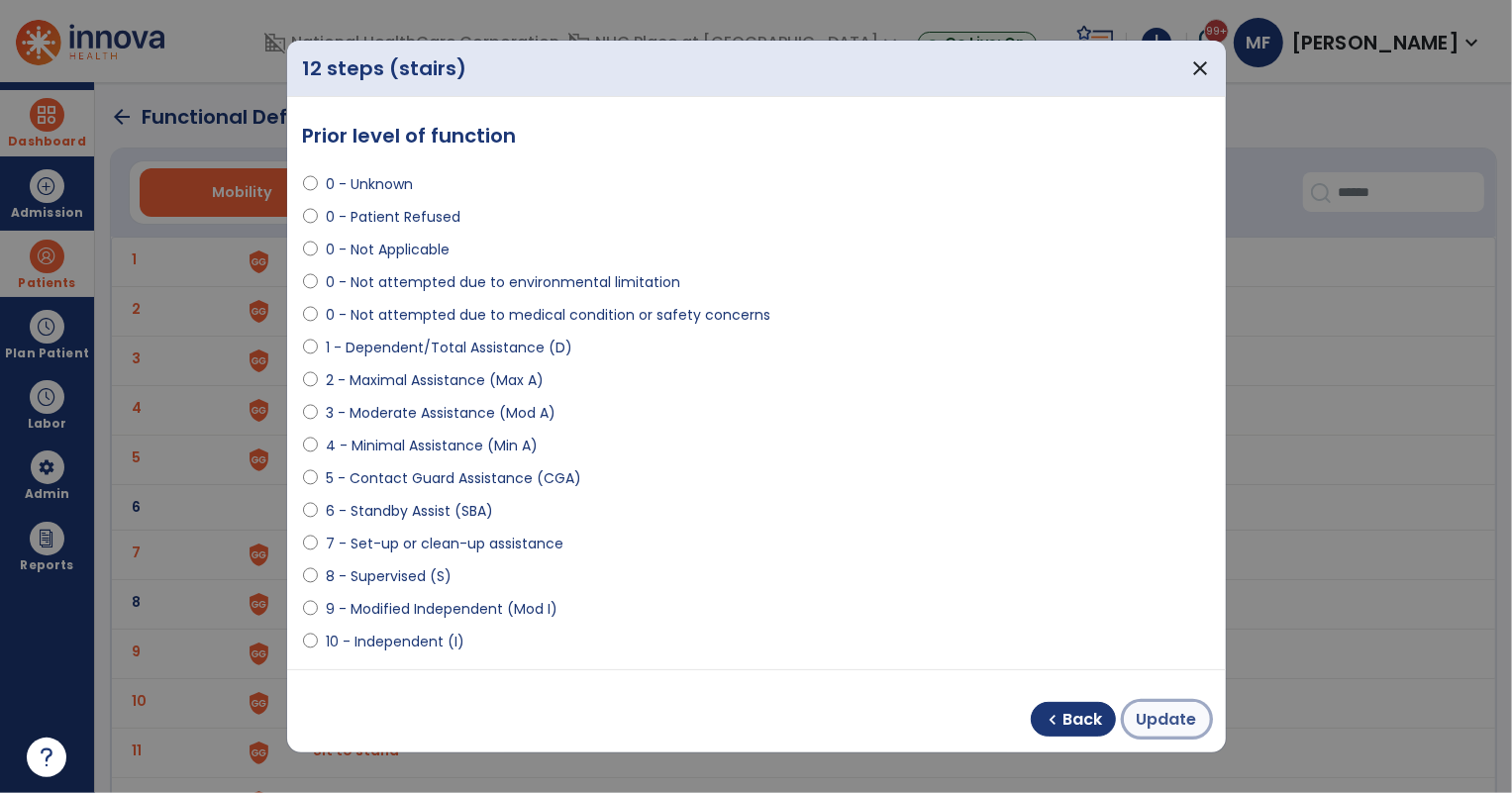 click on "Update" at bounding box center (1166, 720) 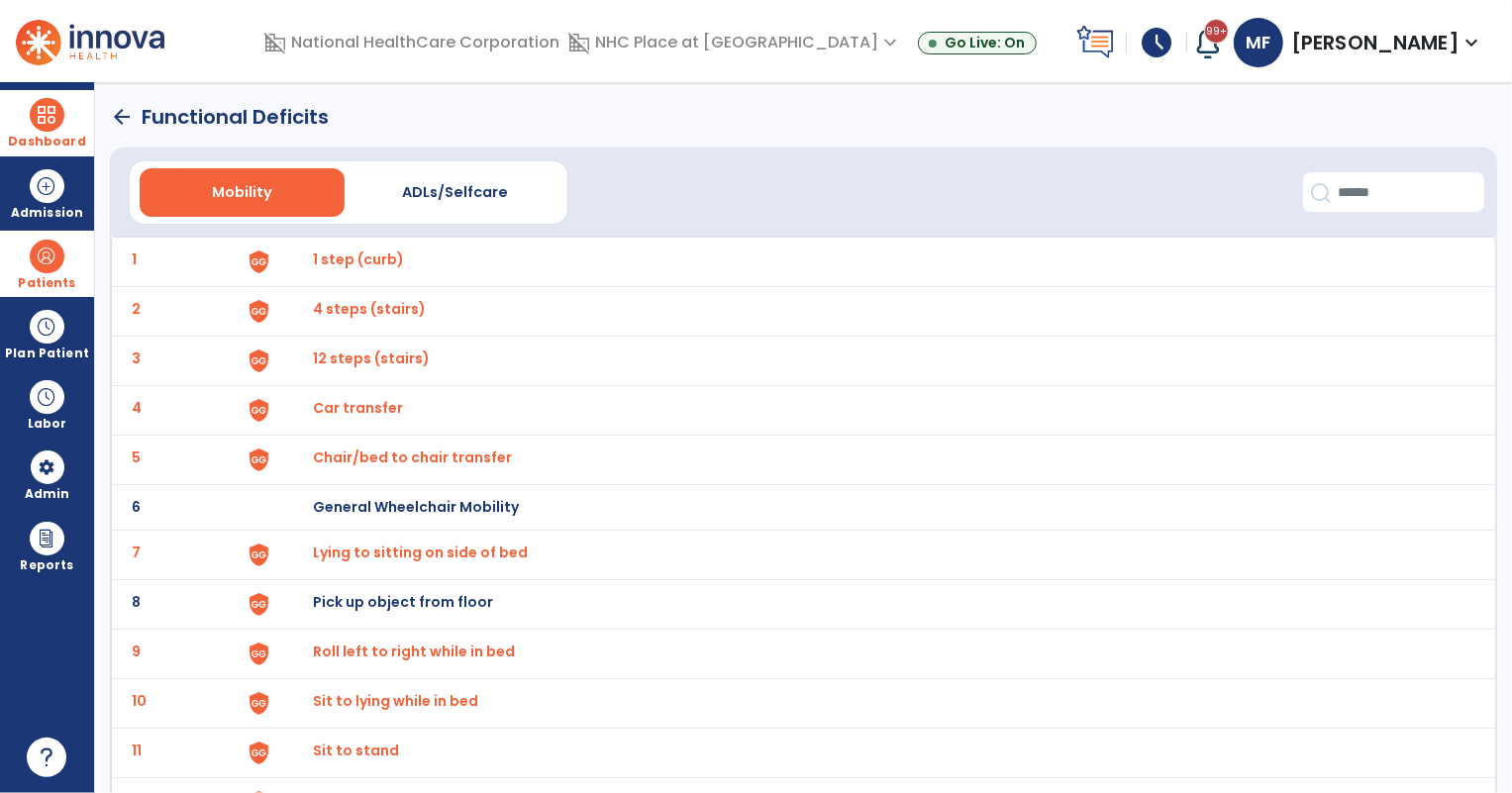 click on "Car transfer" at bounding box center (359, 259) 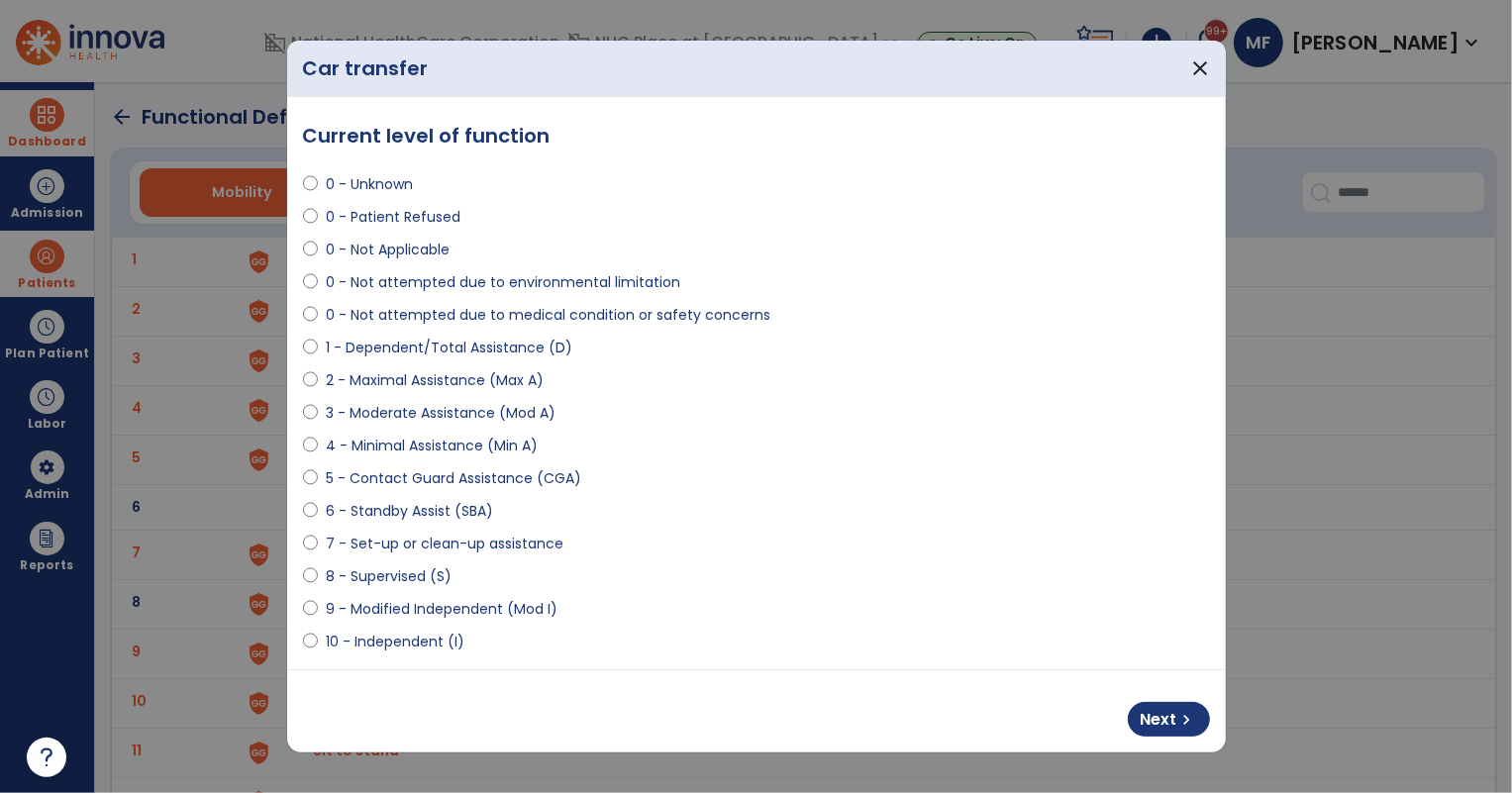 select on "**********" 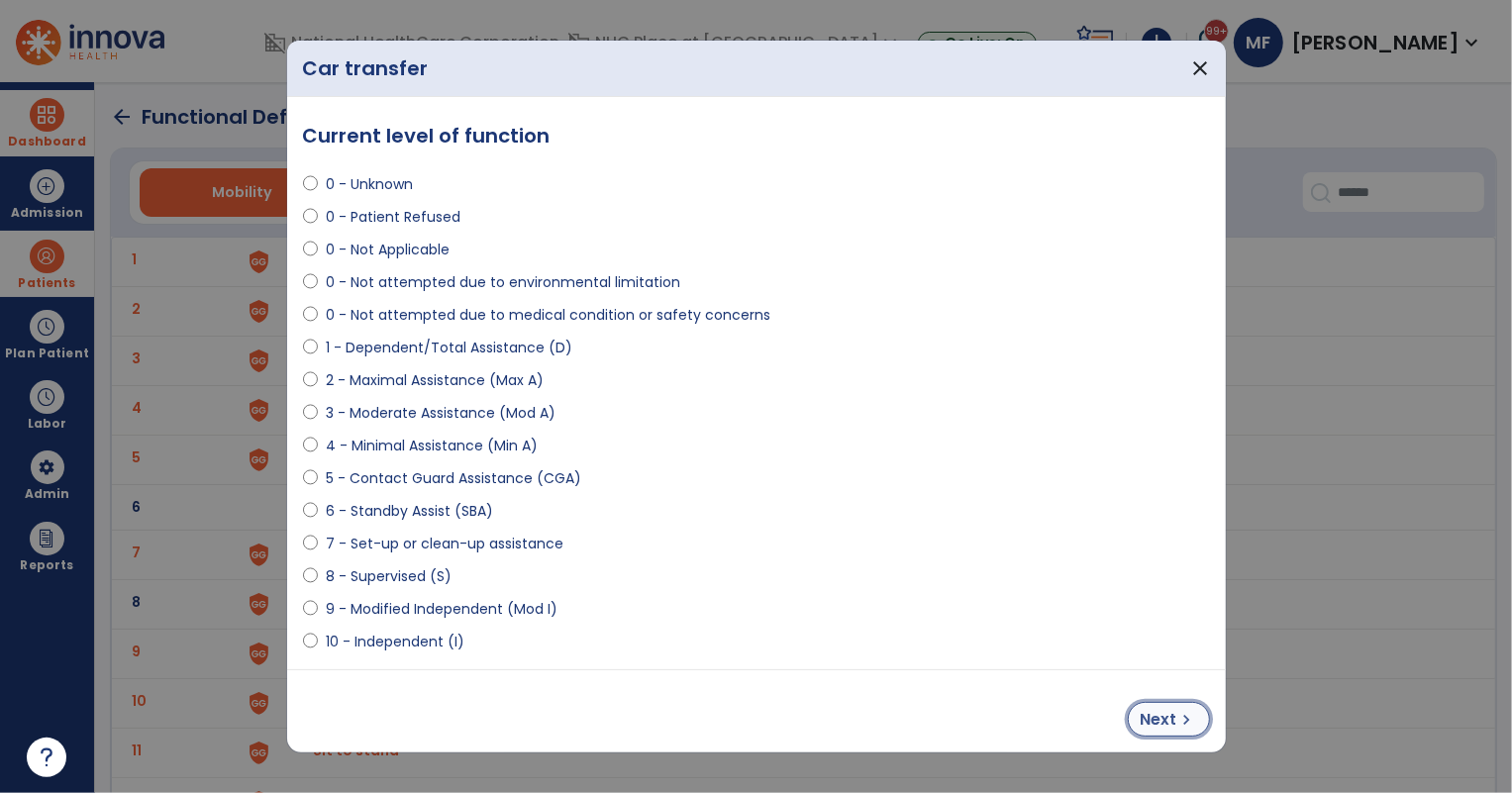 click on "chevron_right" at bounding box center [1187, 720] 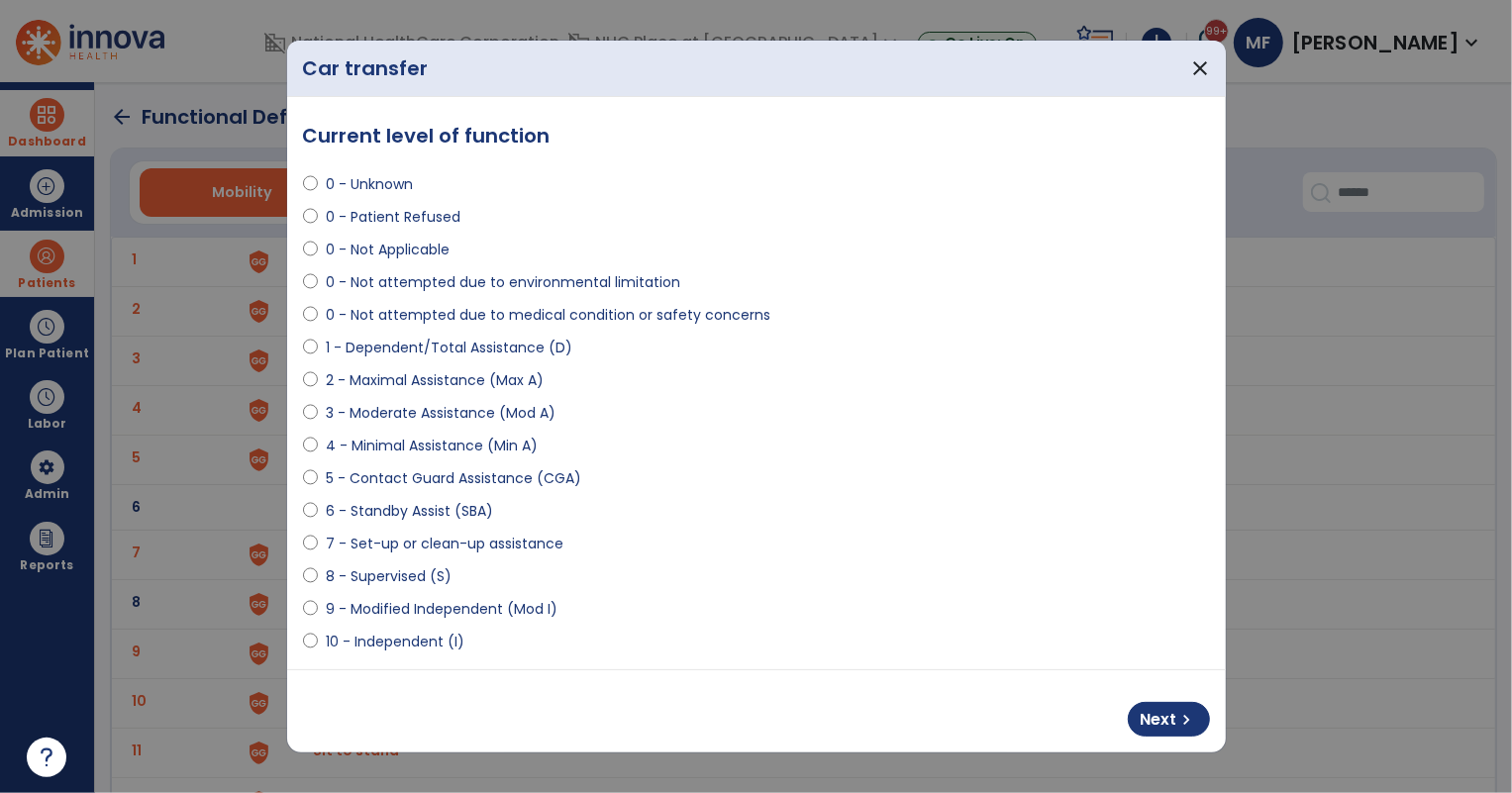 select on "**********" 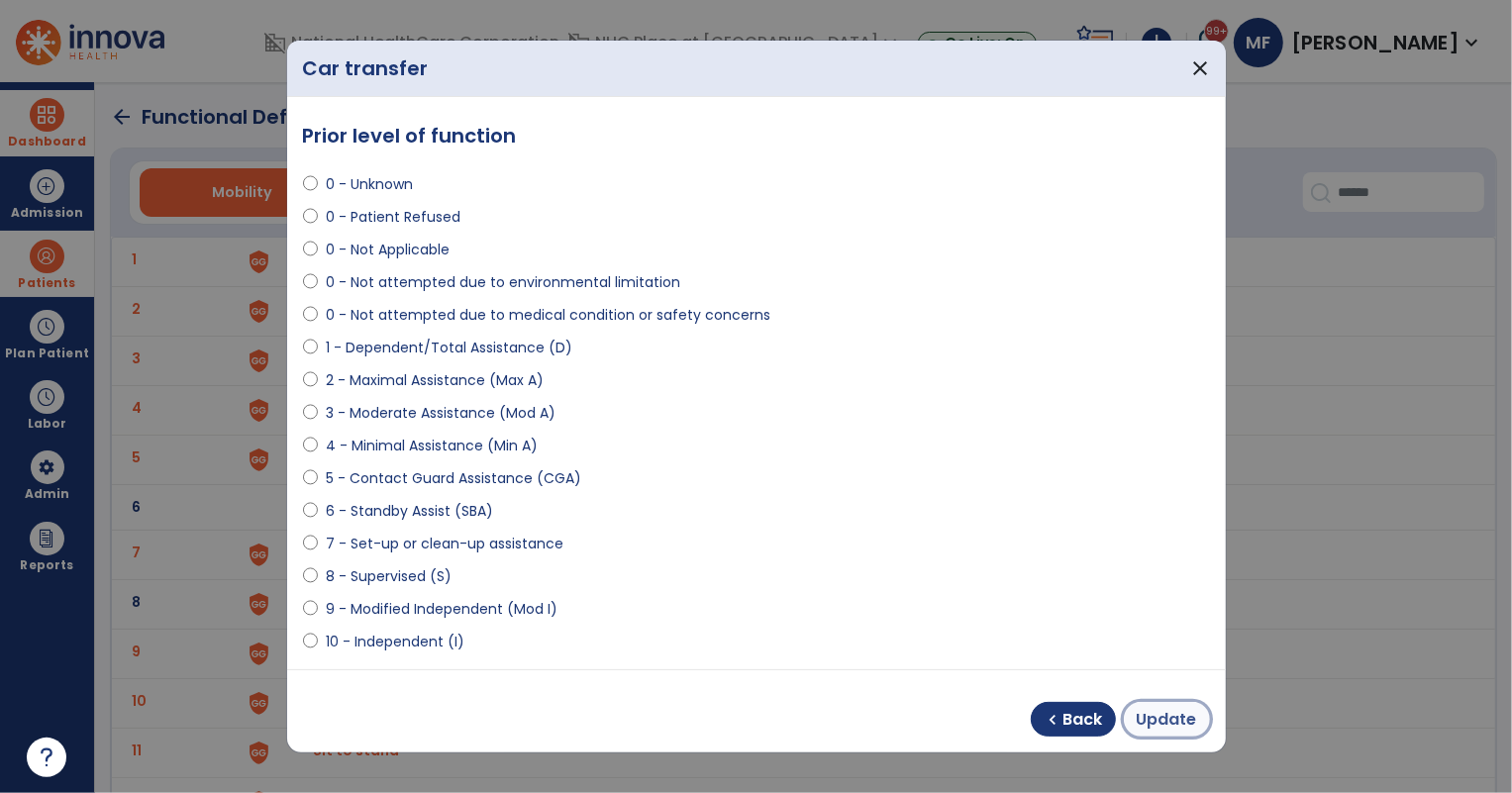 click on "Update" at bounding box center [1166, 720] 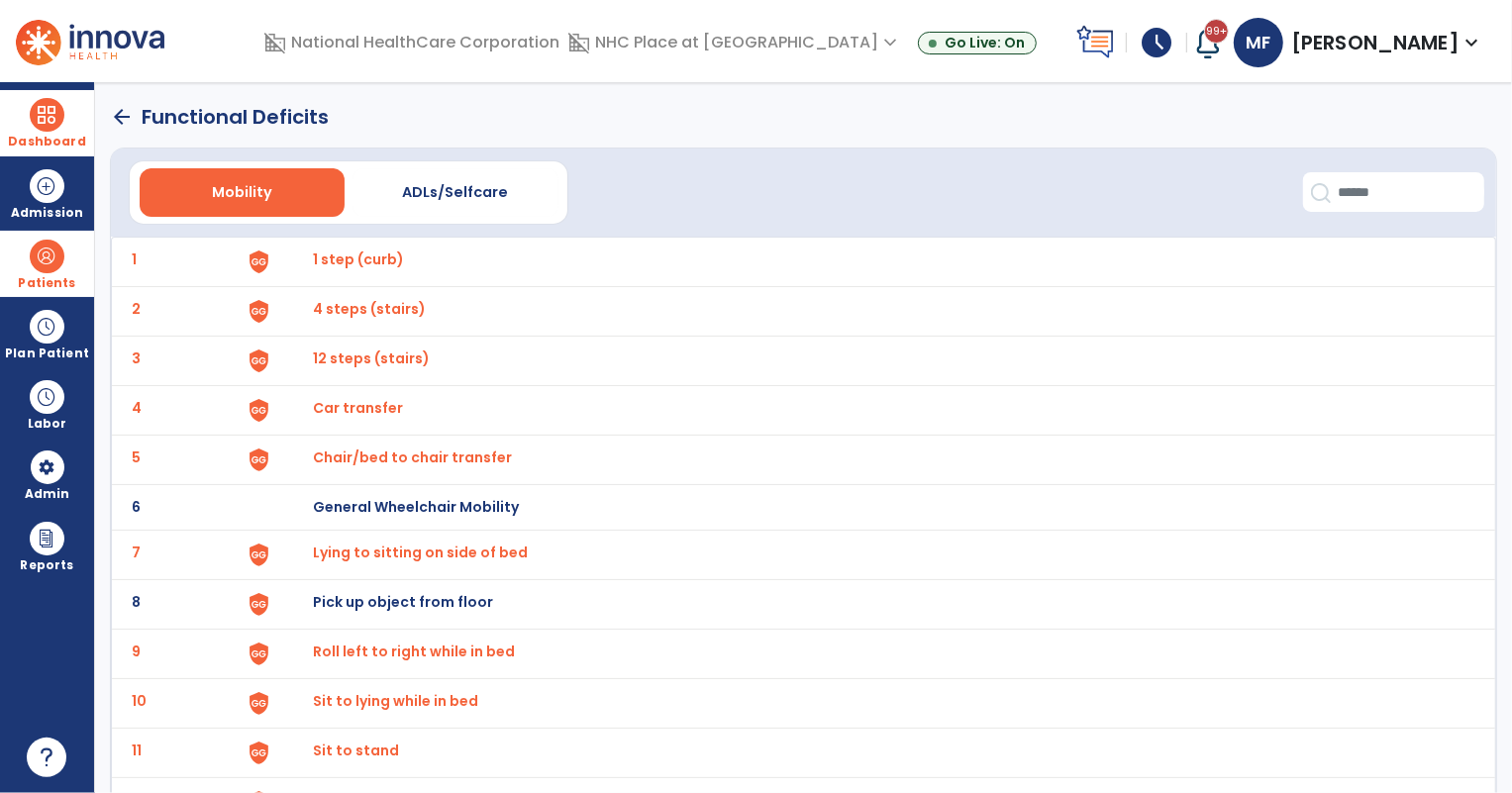click on "Lying to sitting on side of bed" at bounding box center (359, 259) 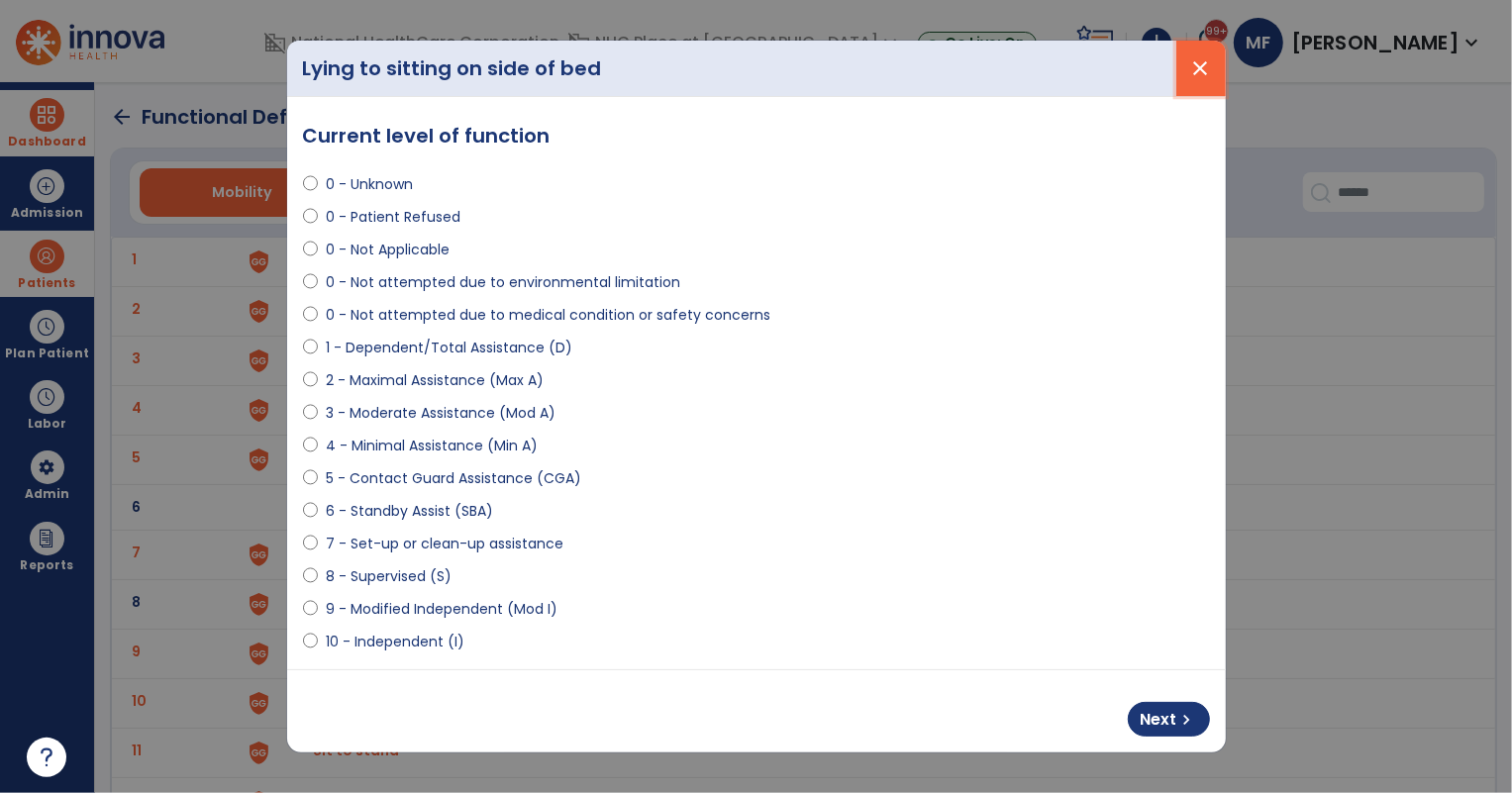 click on "close" at bounding box center (1201, 68) 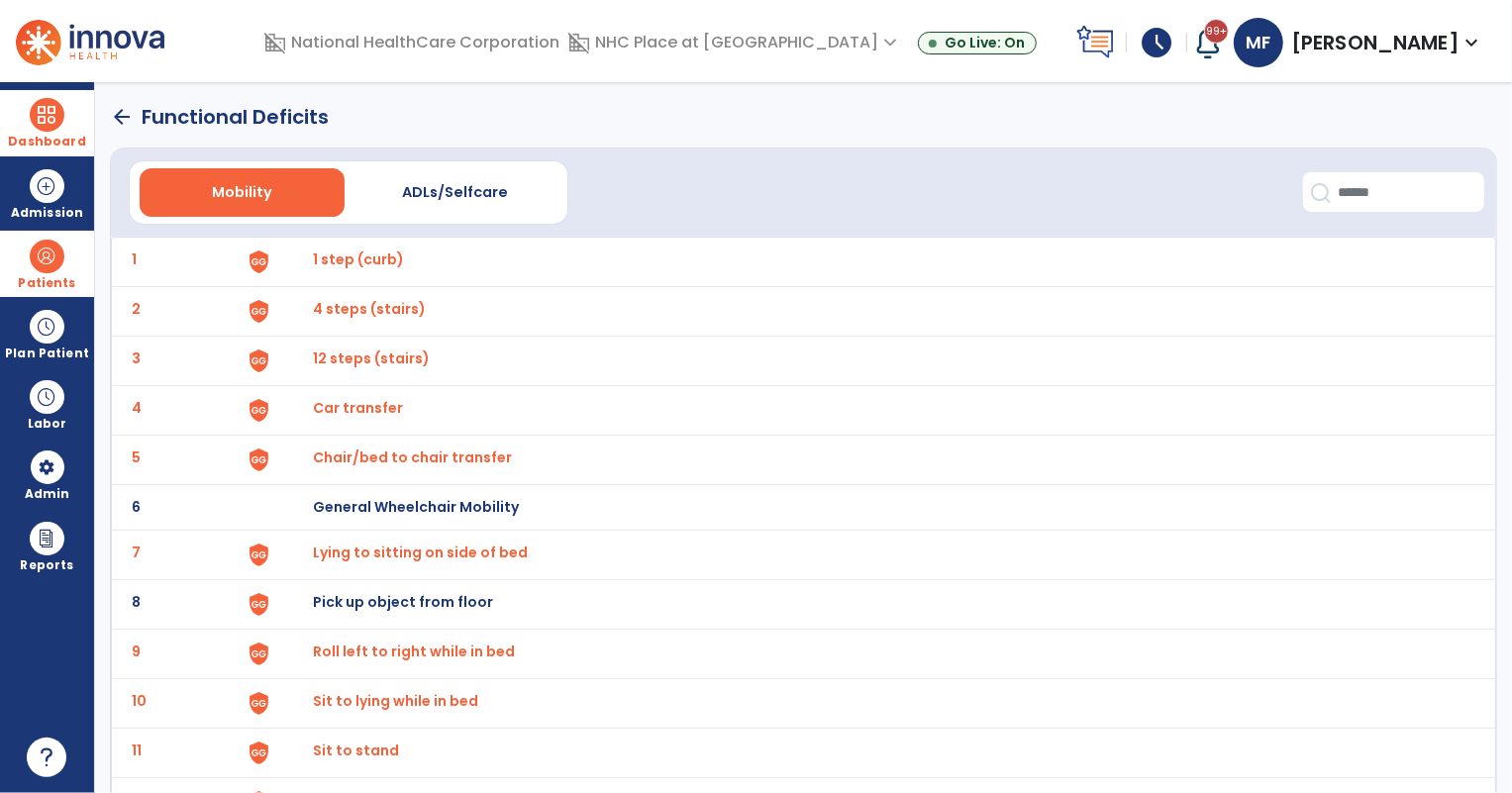 click on "Chair/bed to chair transfer" at bounding box center (359, 259) 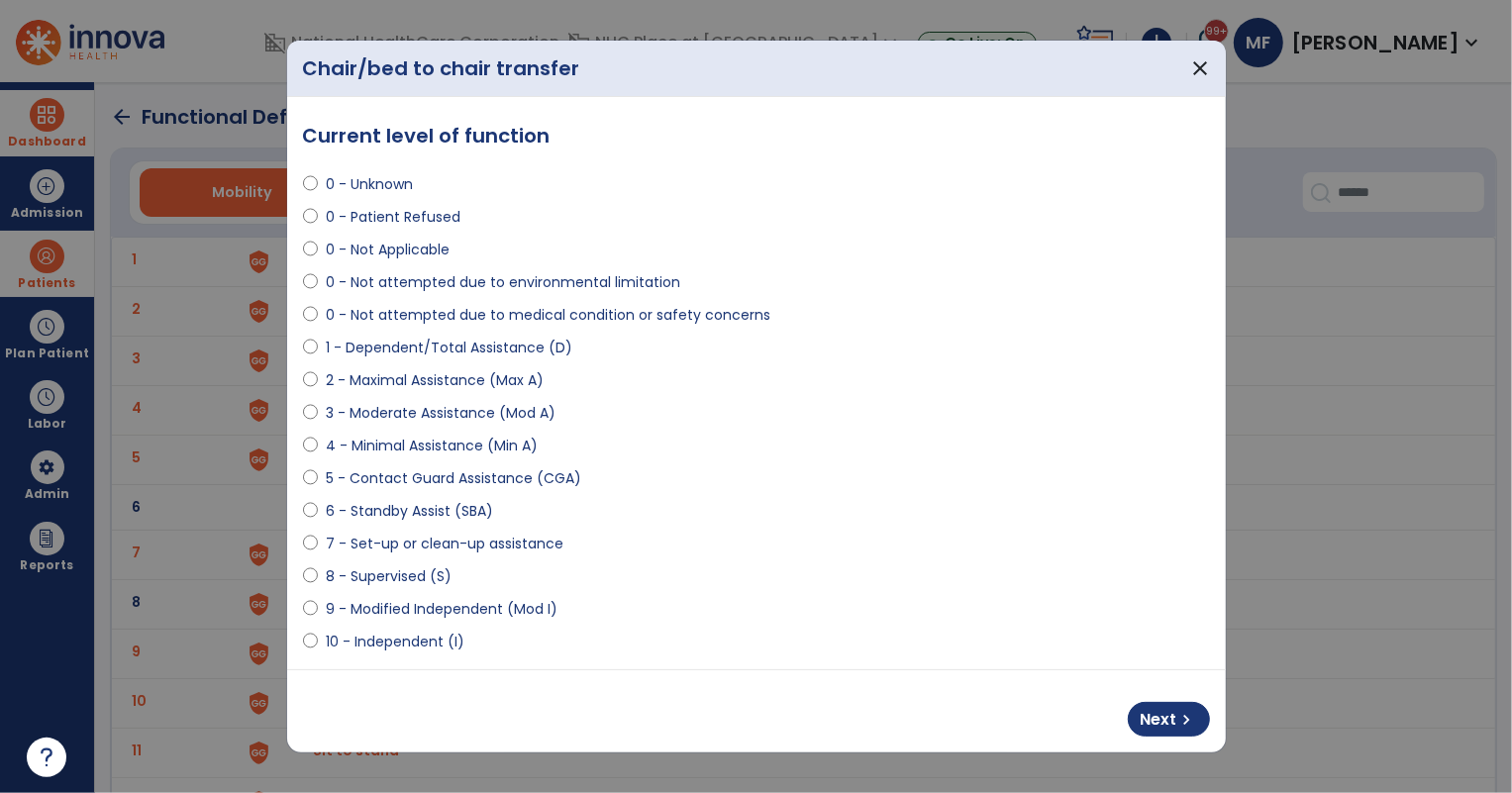 select on "**********" 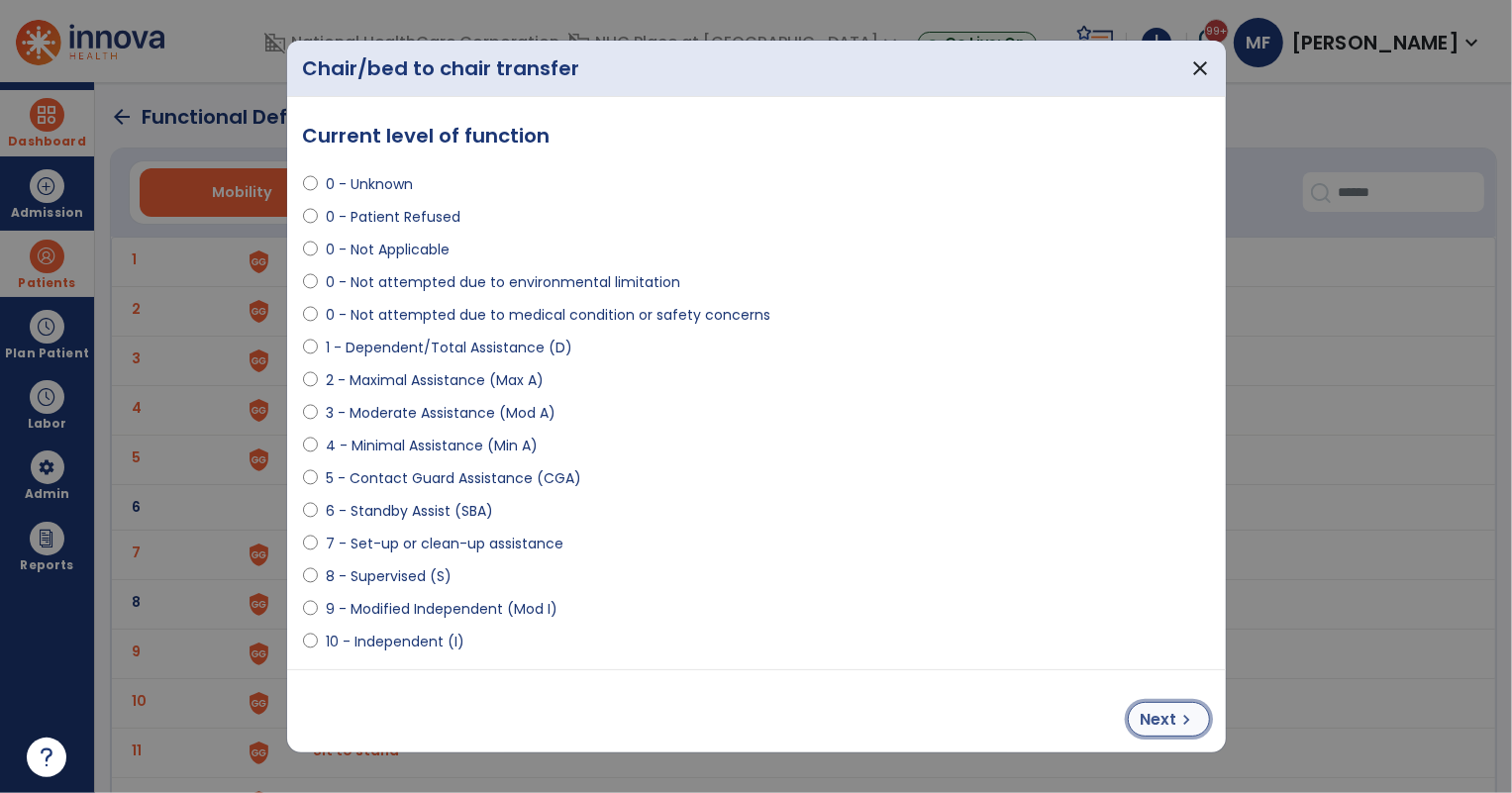 click on "chevron_right" at bounding box center (1187, 720) 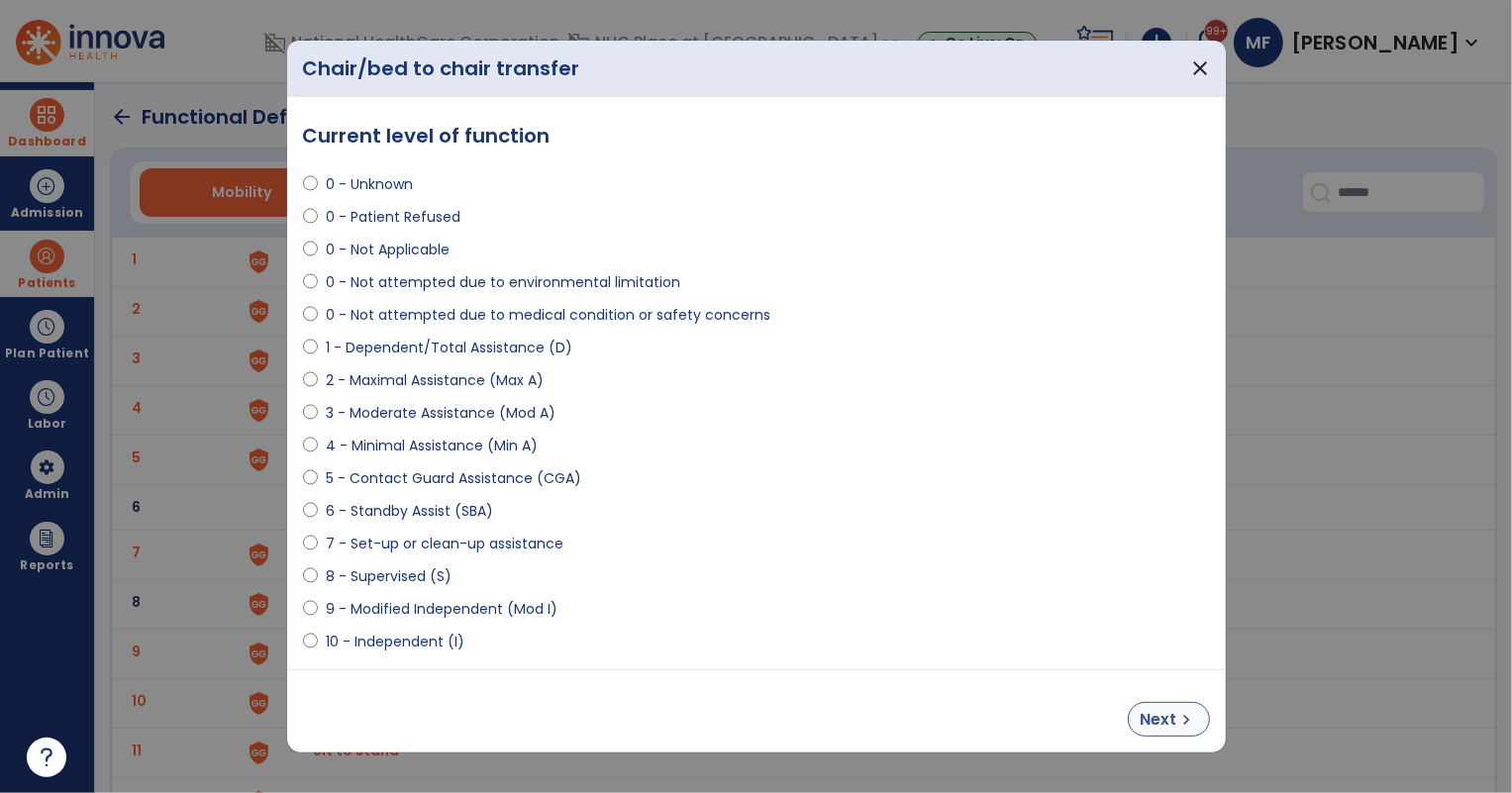 select on "**********" 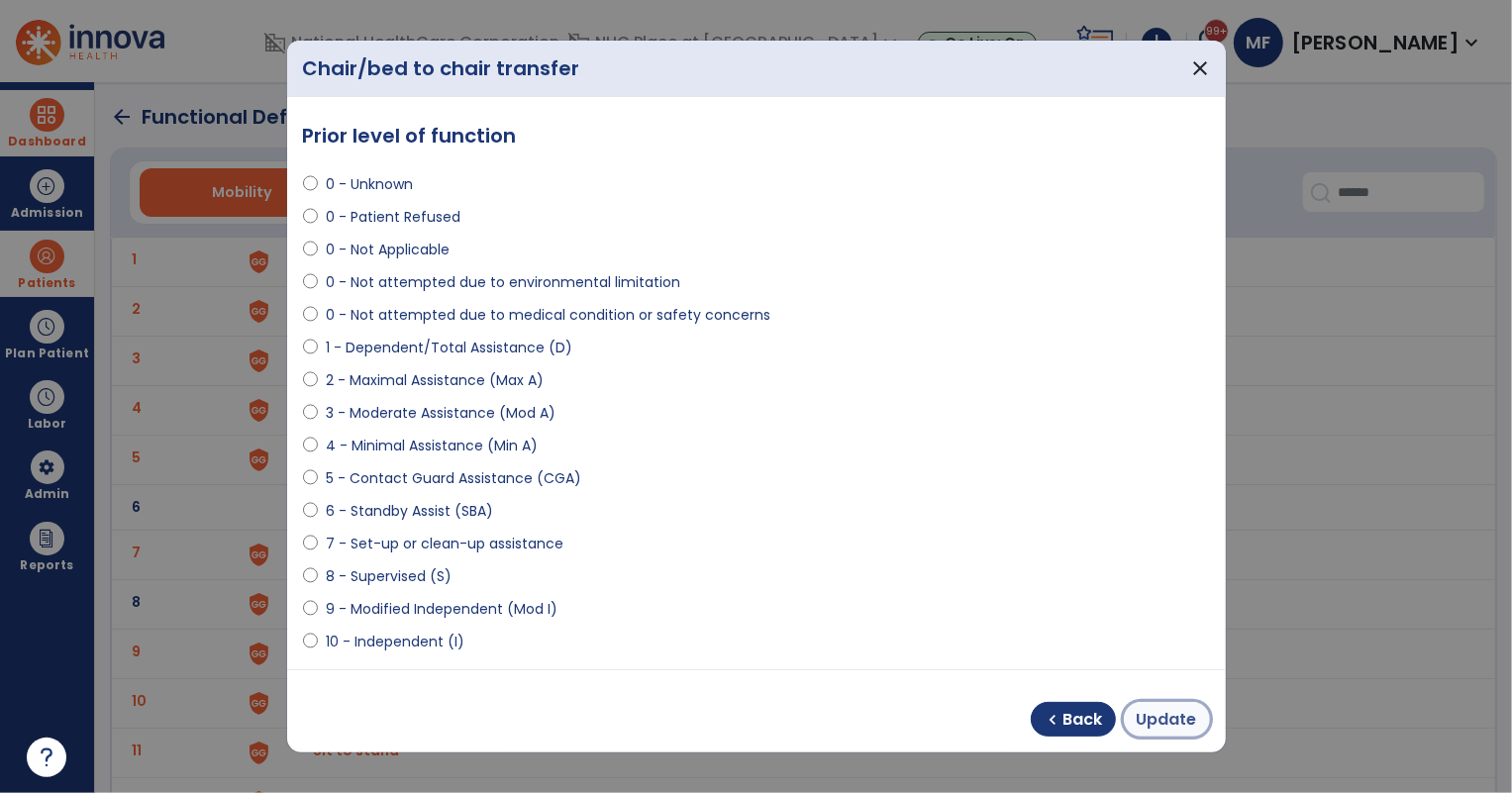 click on "Update" at bounding box center (1166, 720) 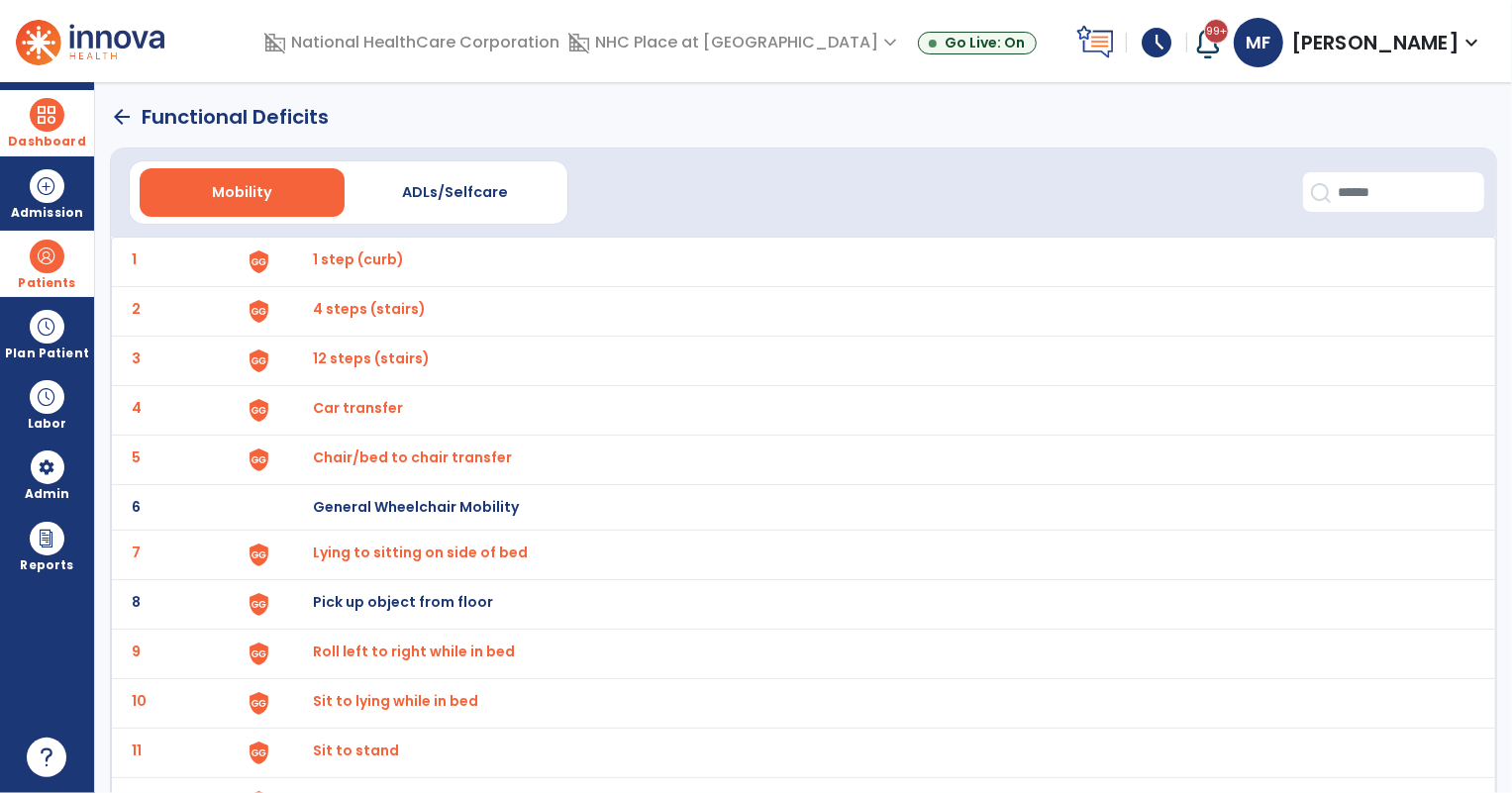 click on "Lying to sitting on side of bed" at bounding box center (359, 259) 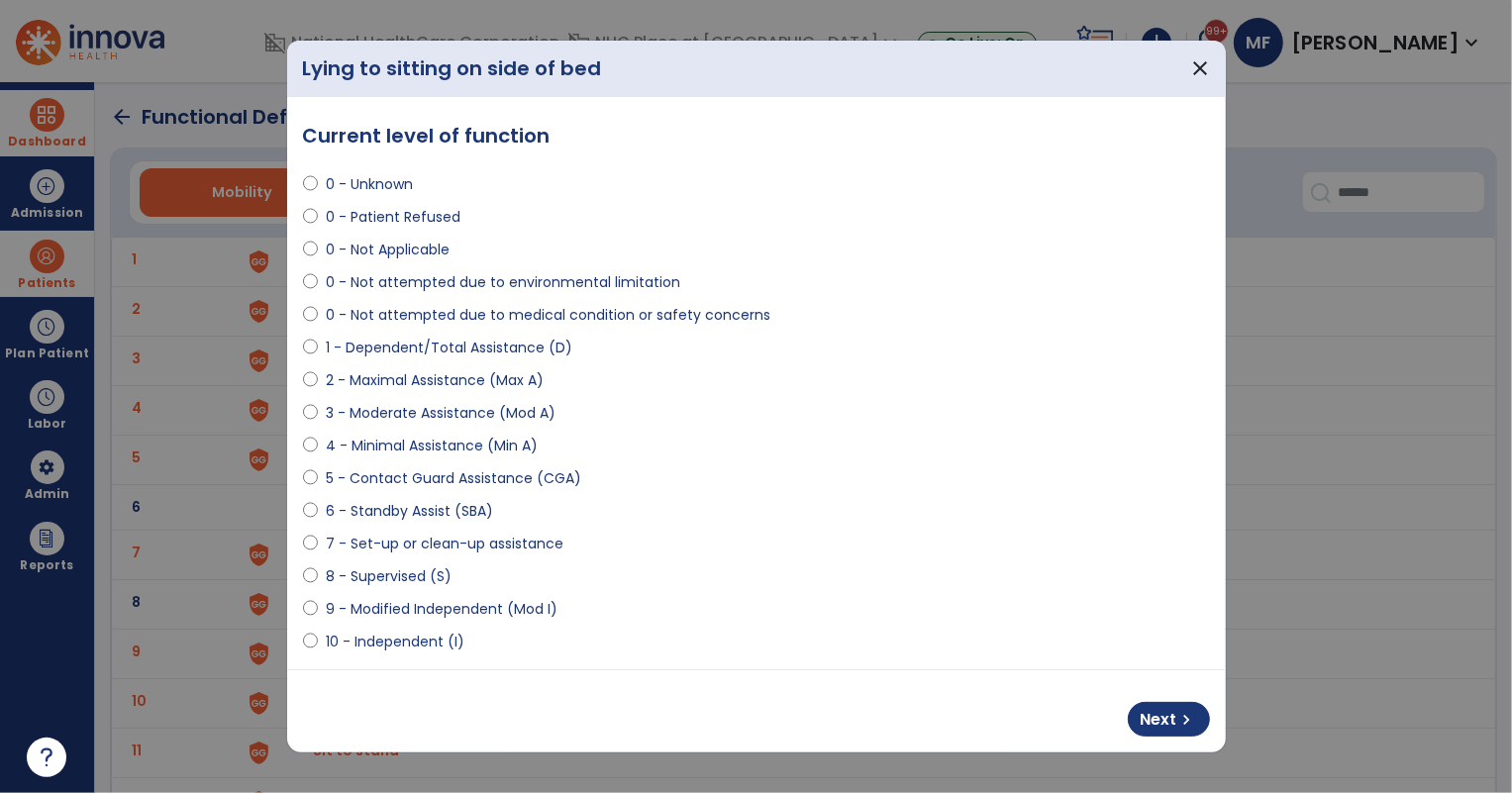 click on "**********" at bounding box center [756, 383] 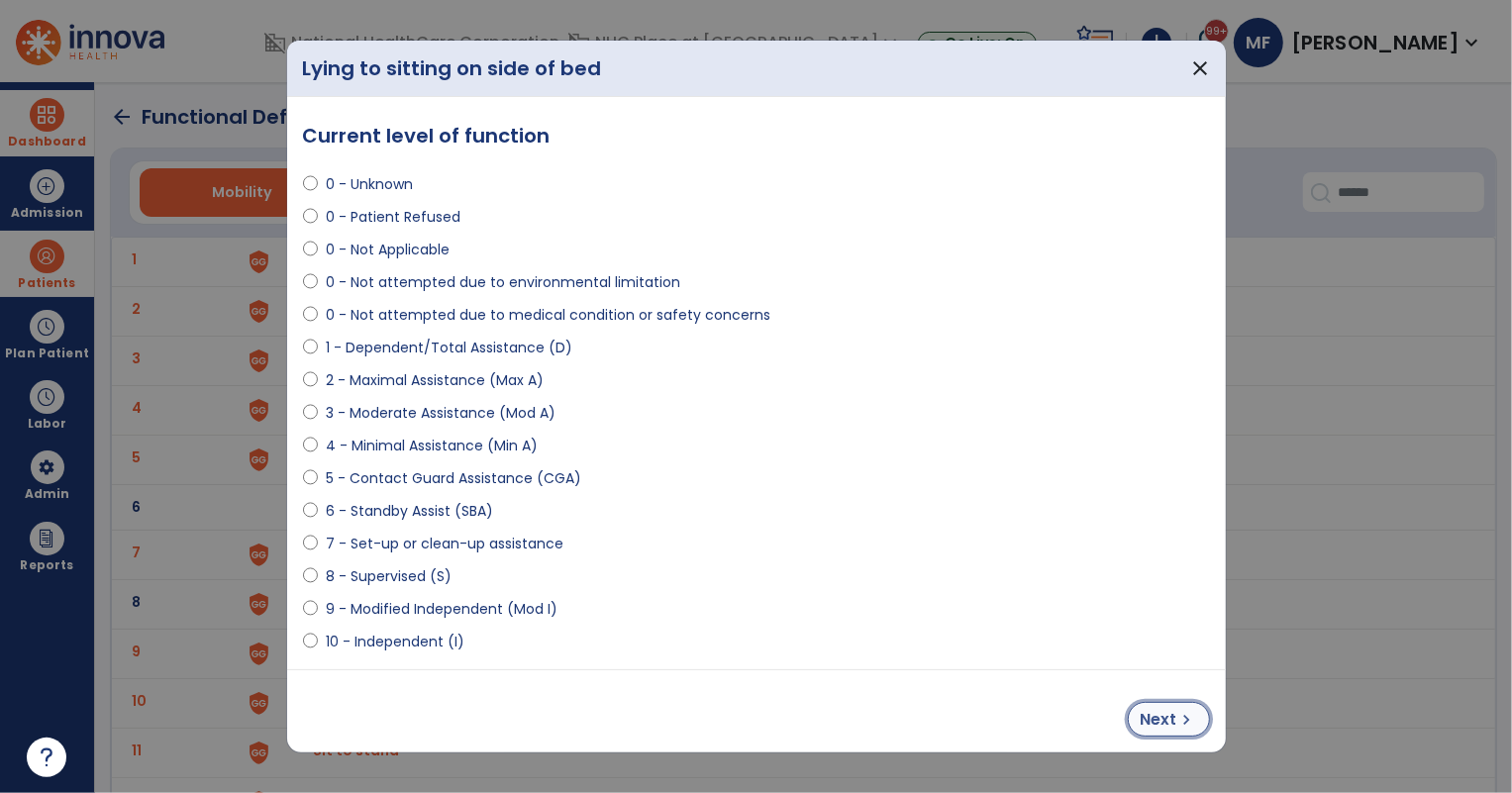 click on "chevron_right" at bounding box center (1187, 720) 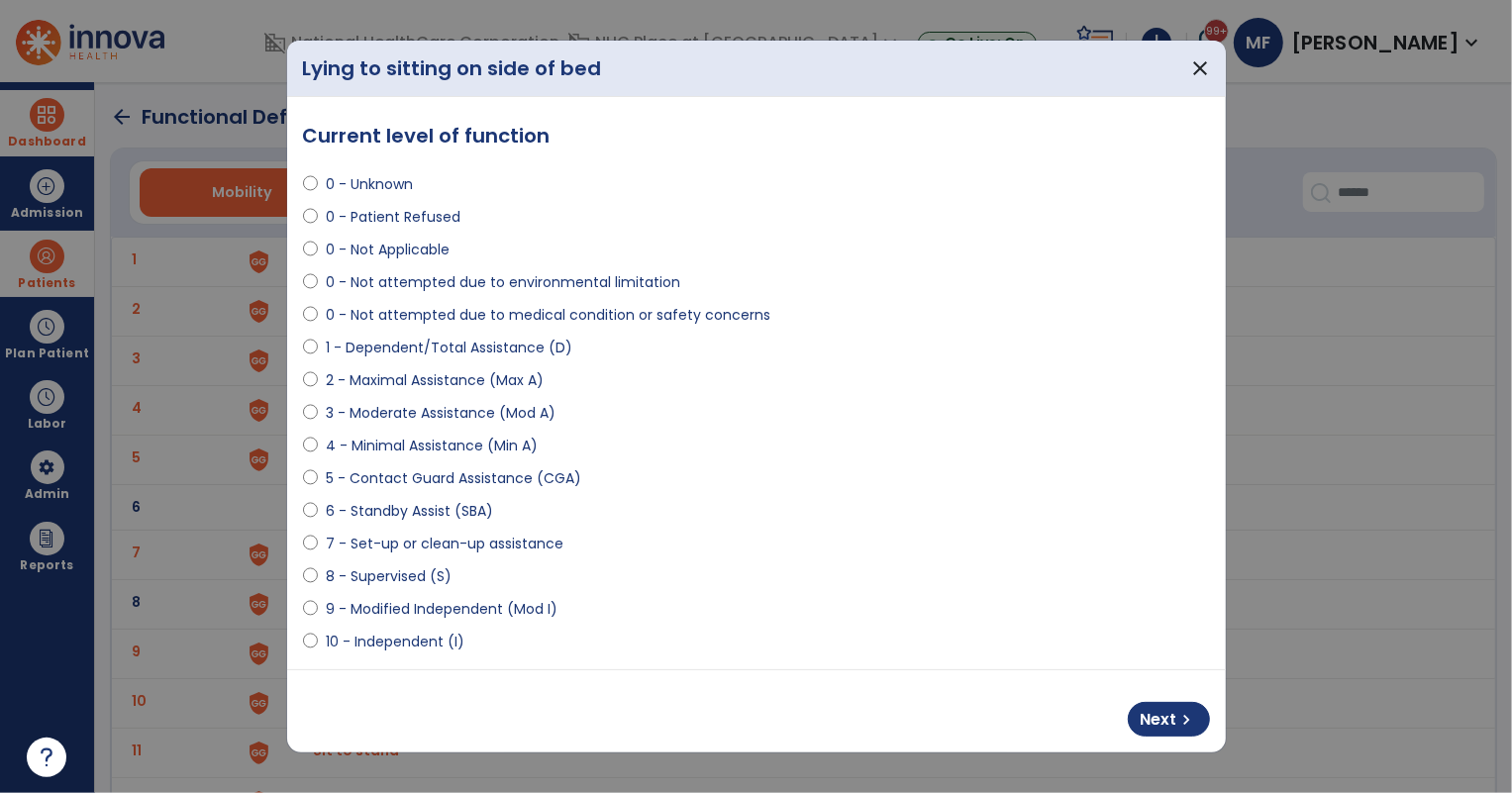 select on "**********" 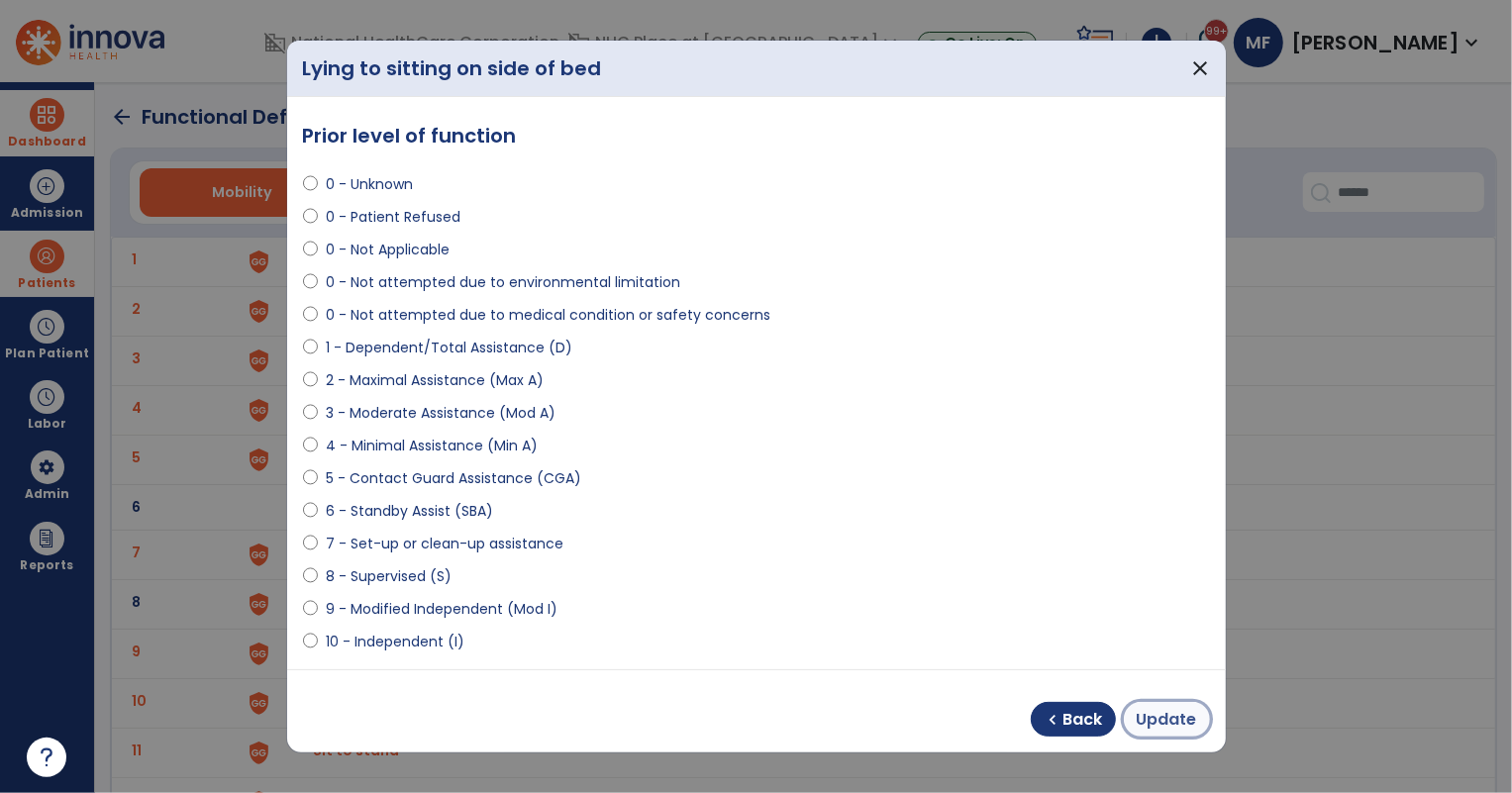 click on "Update" at bounding box center [1166, 720] 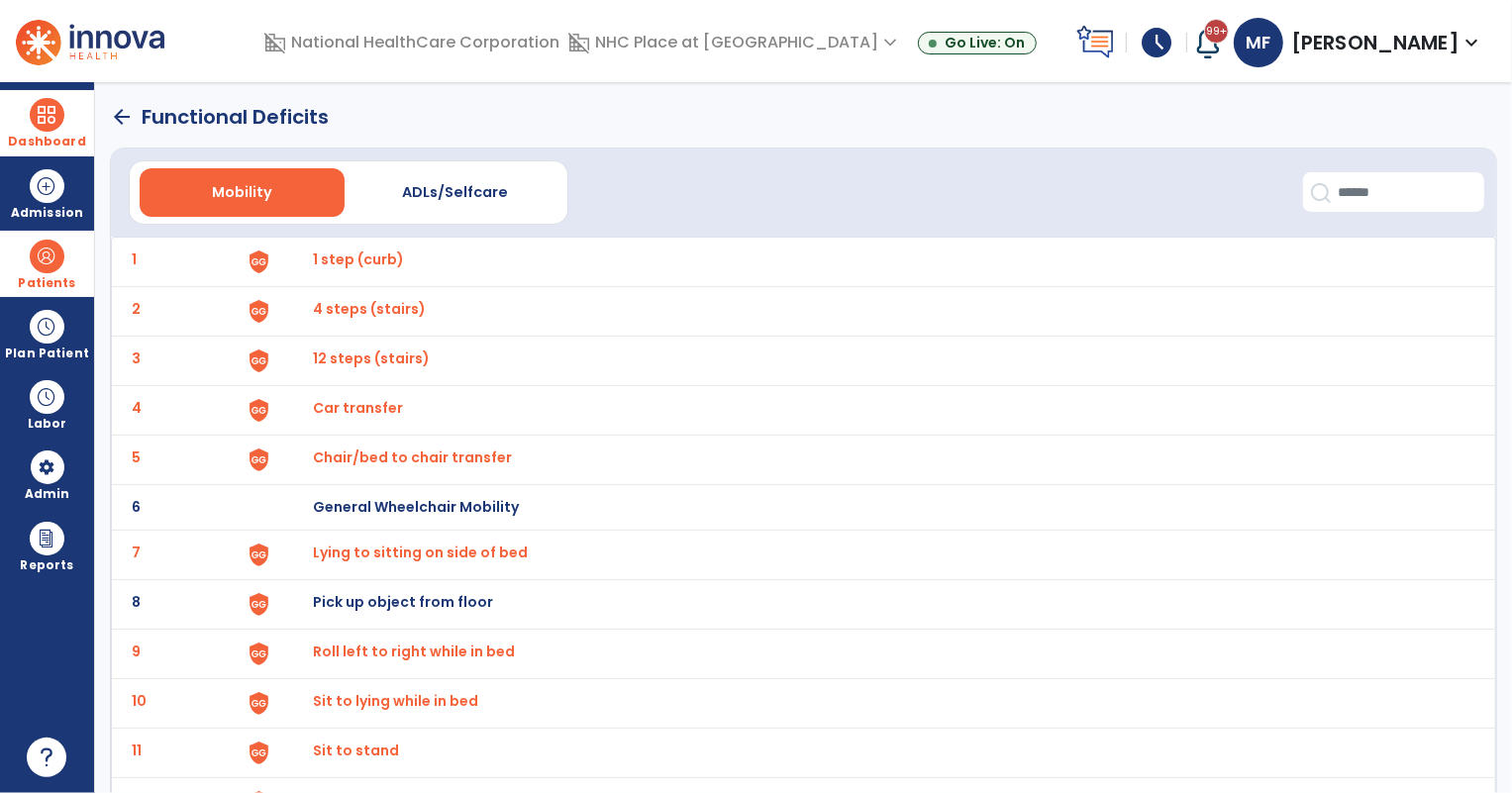 click on "Pick up object from floor" at bounding box center [359, 259] 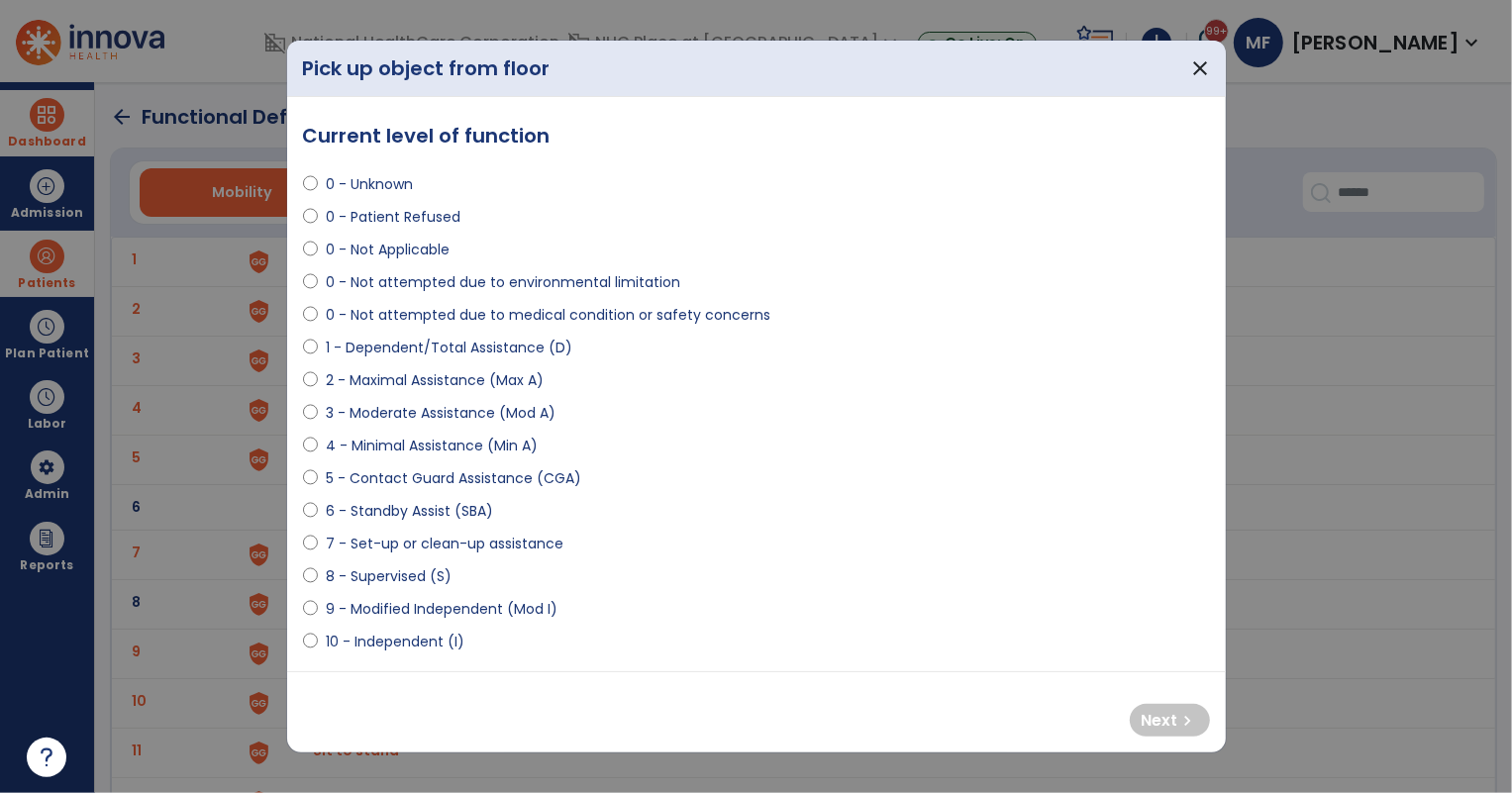 select on "**********" 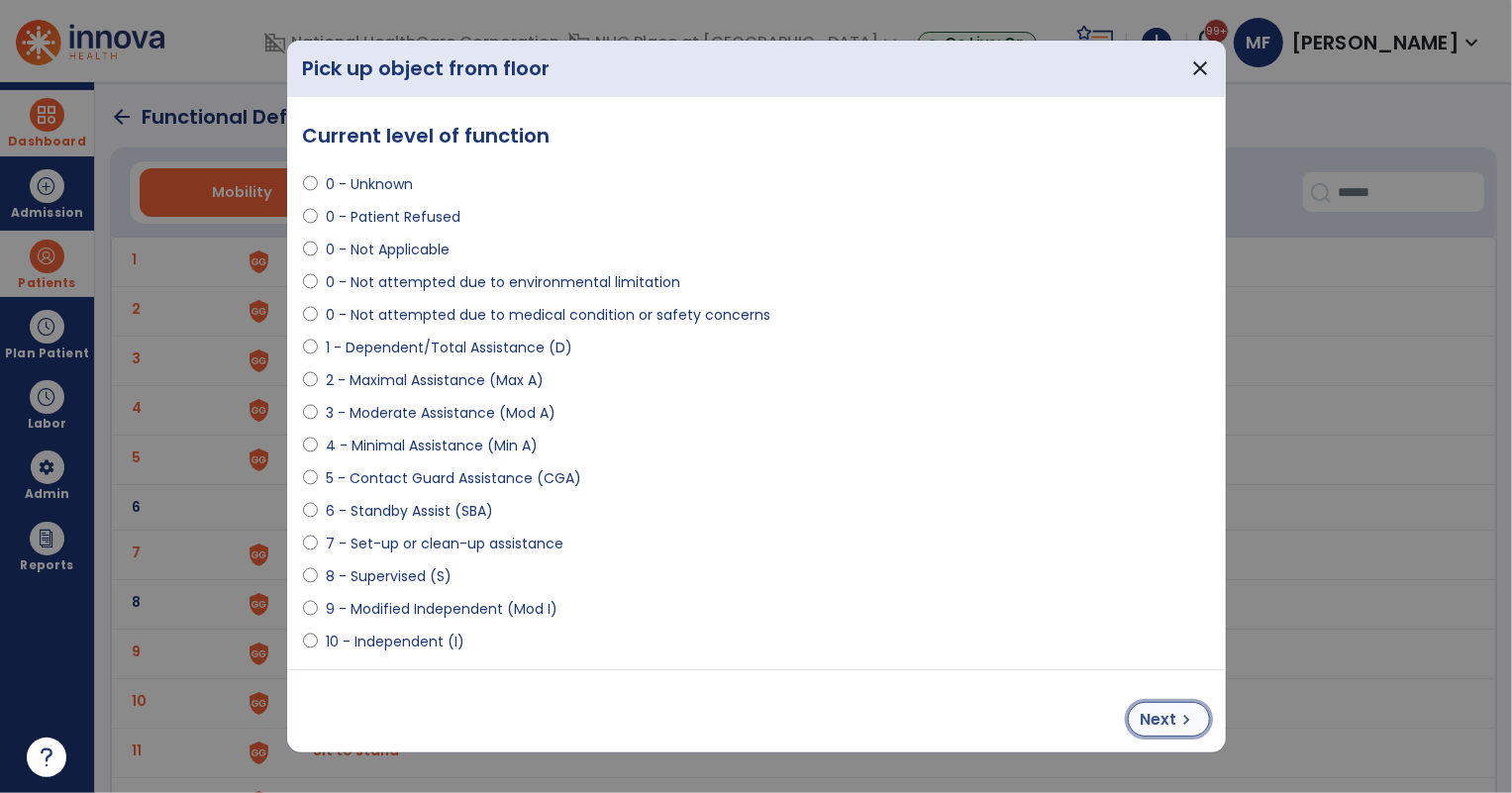 click on "Next" at bounding box center [1159, 720] 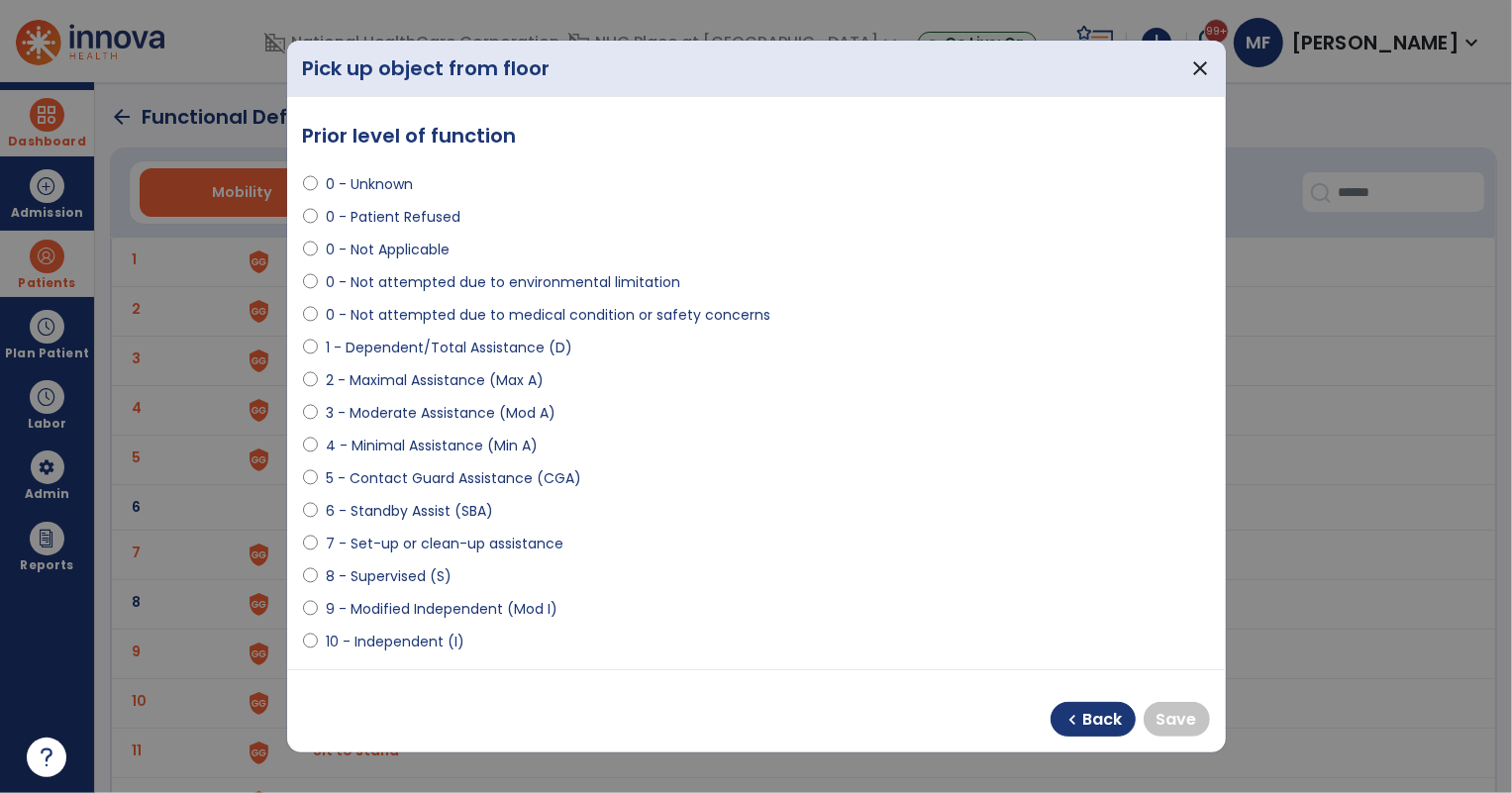 select on "**********" 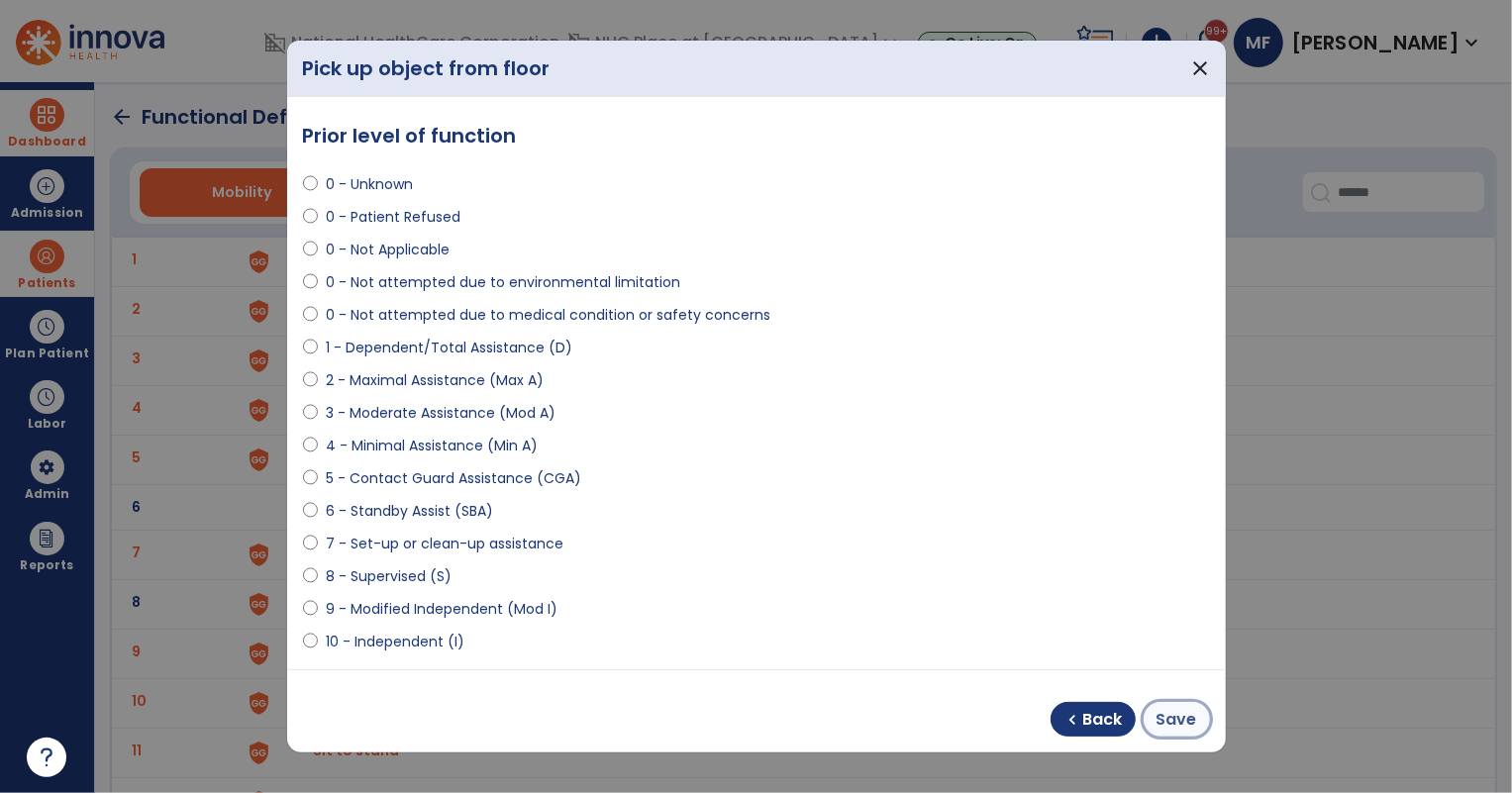 click on "Save" at bounding box center (1176, 720) 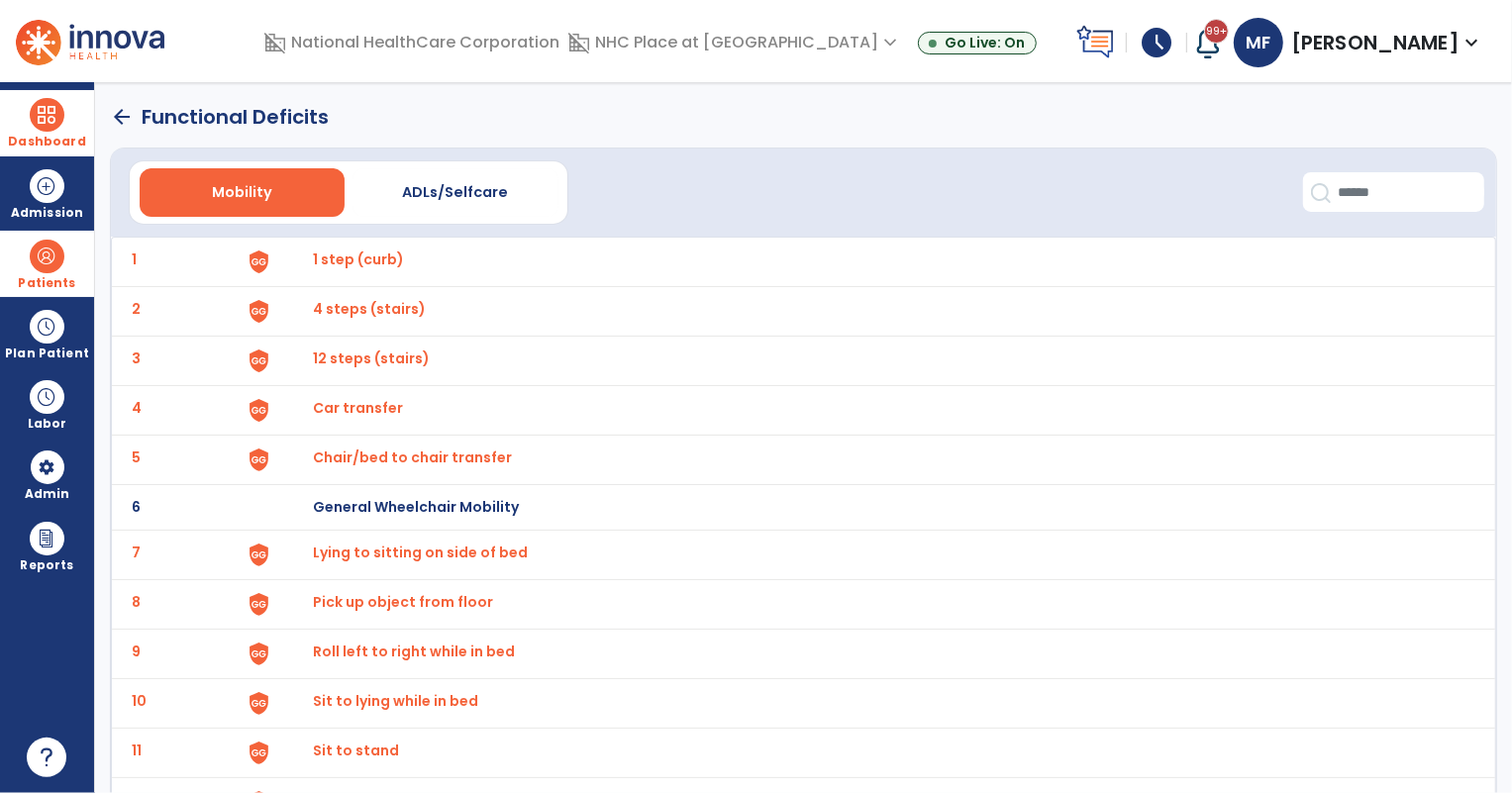 click on "Roll left to right while in bed" at bounding box center (359, 259) 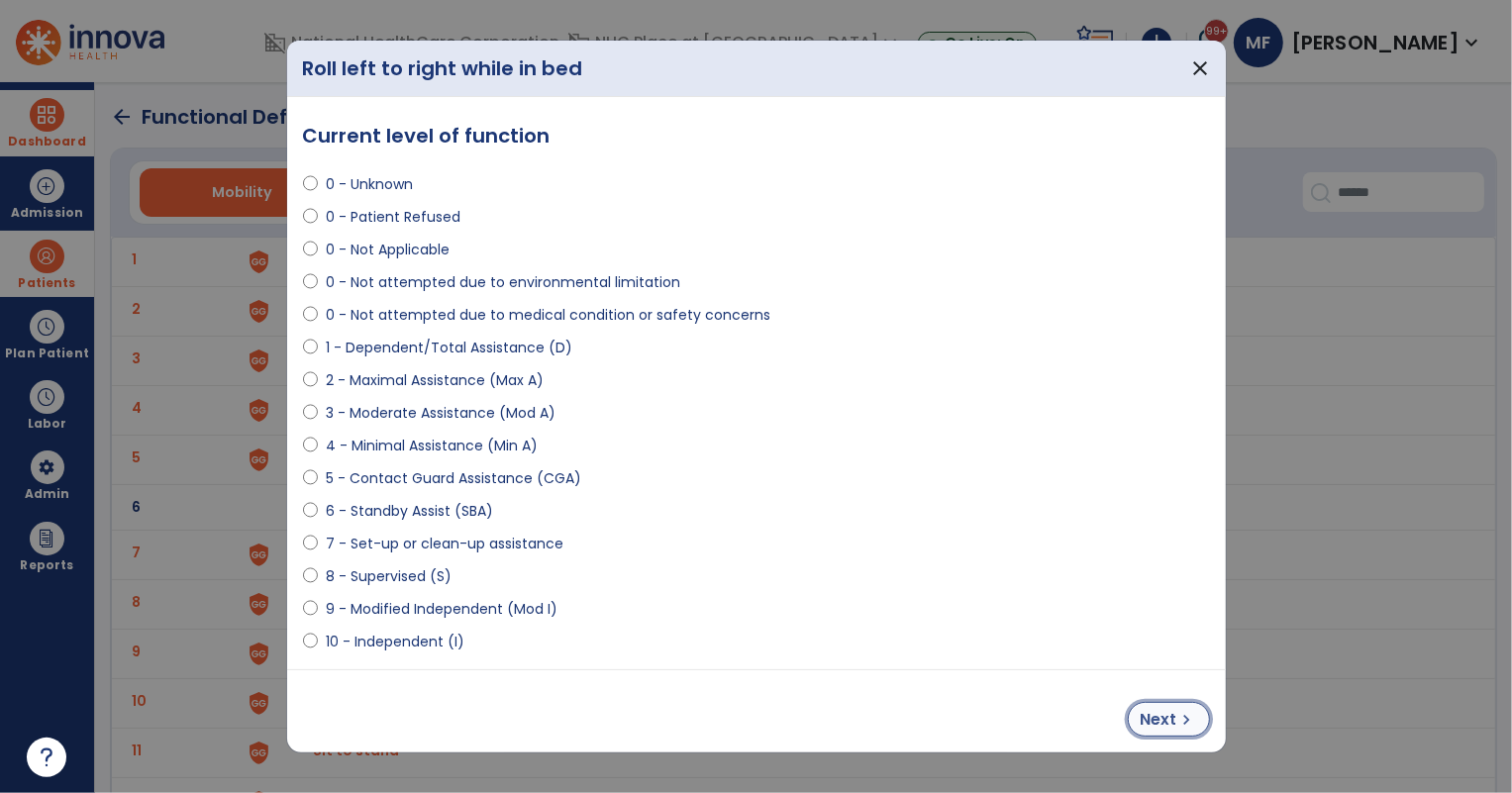 click on "Next" at bounding box center [1159, 720] 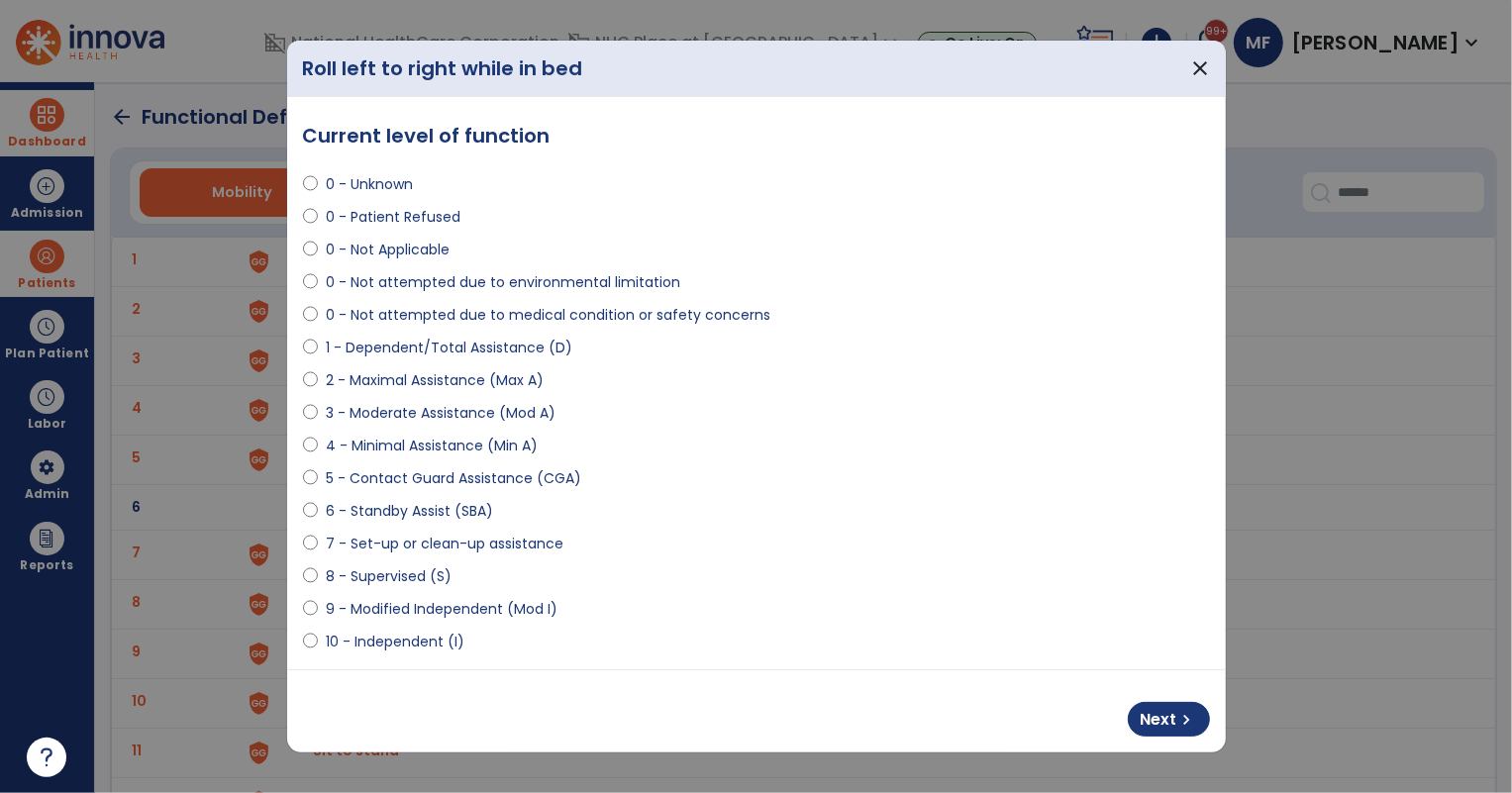 select on "**********" 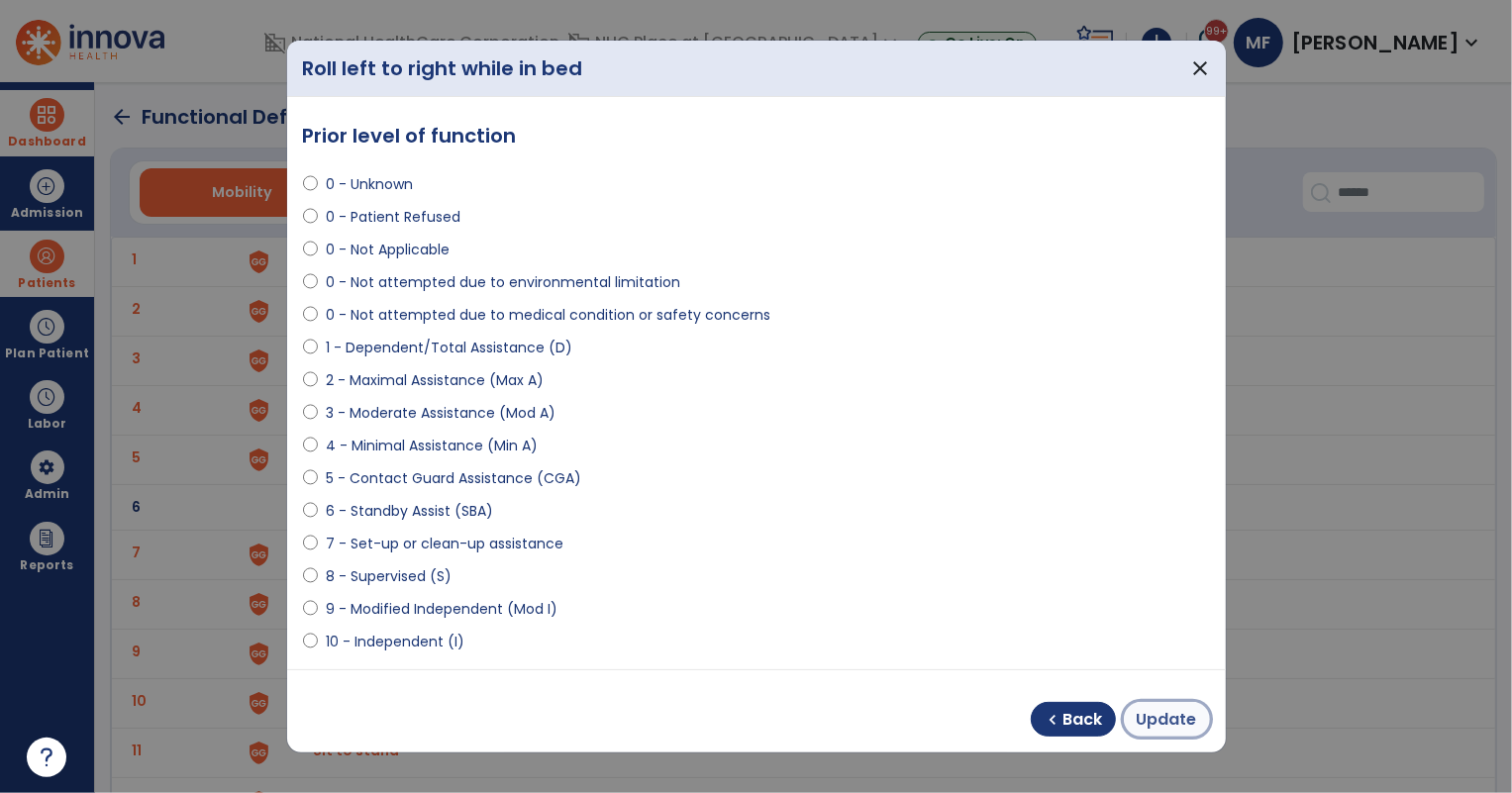 click on "Update" at bounding box center (1166, 720) 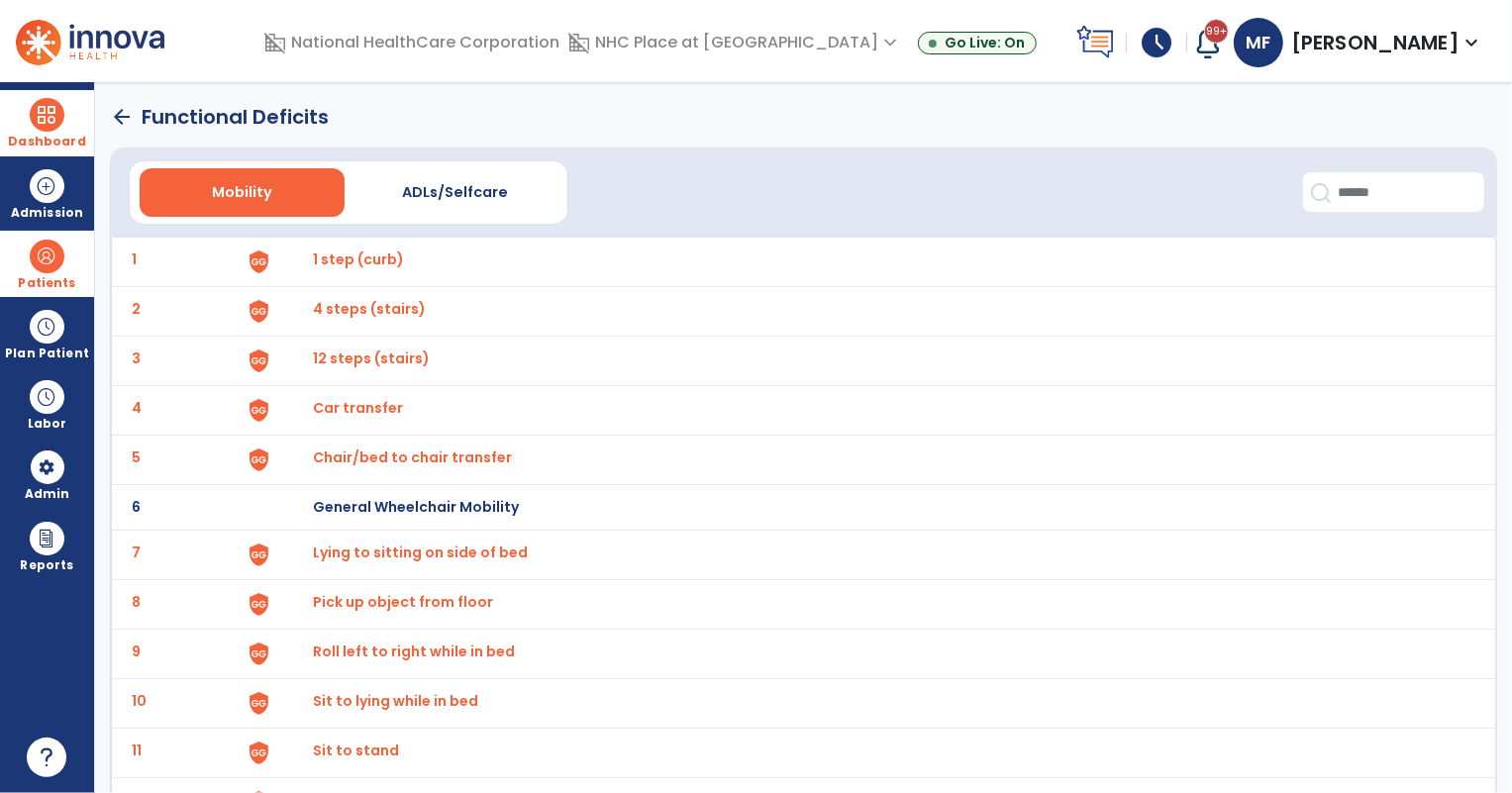 click on "Sit to lying while in bed" at bounding box center [359, 259] 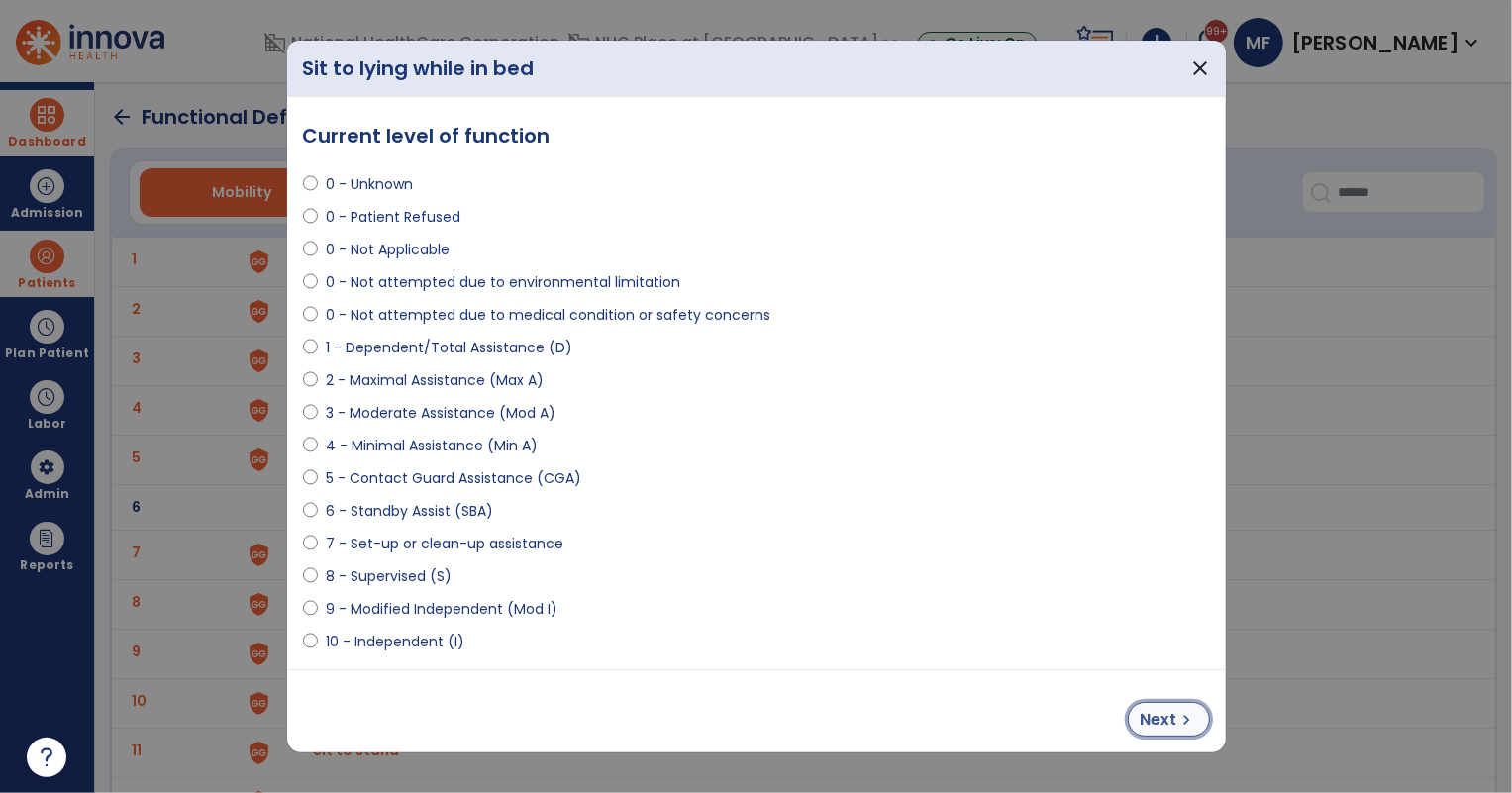 click on "Next  chevron_right" at bounding box center [1168, 719] 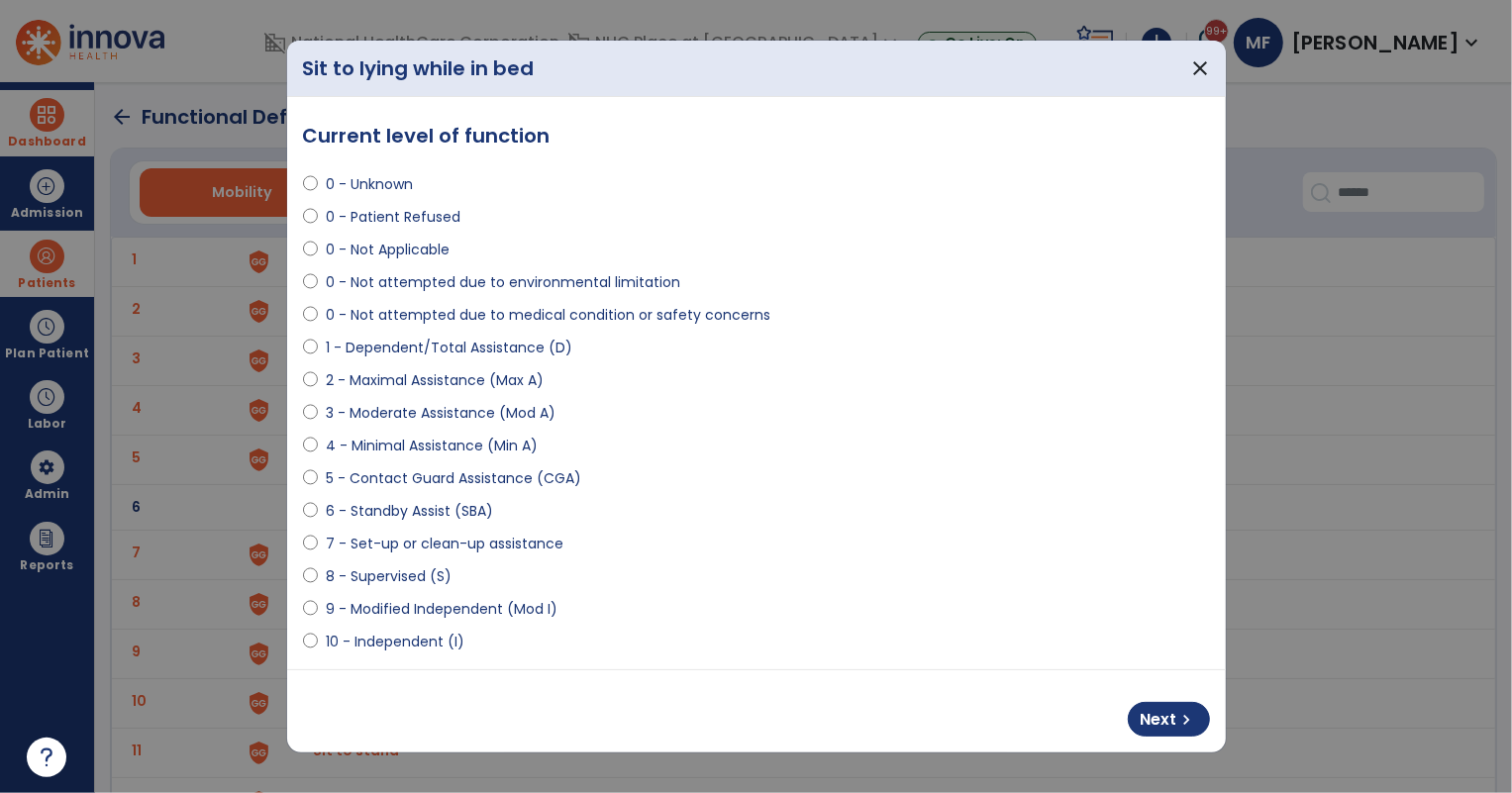 select on "**********" 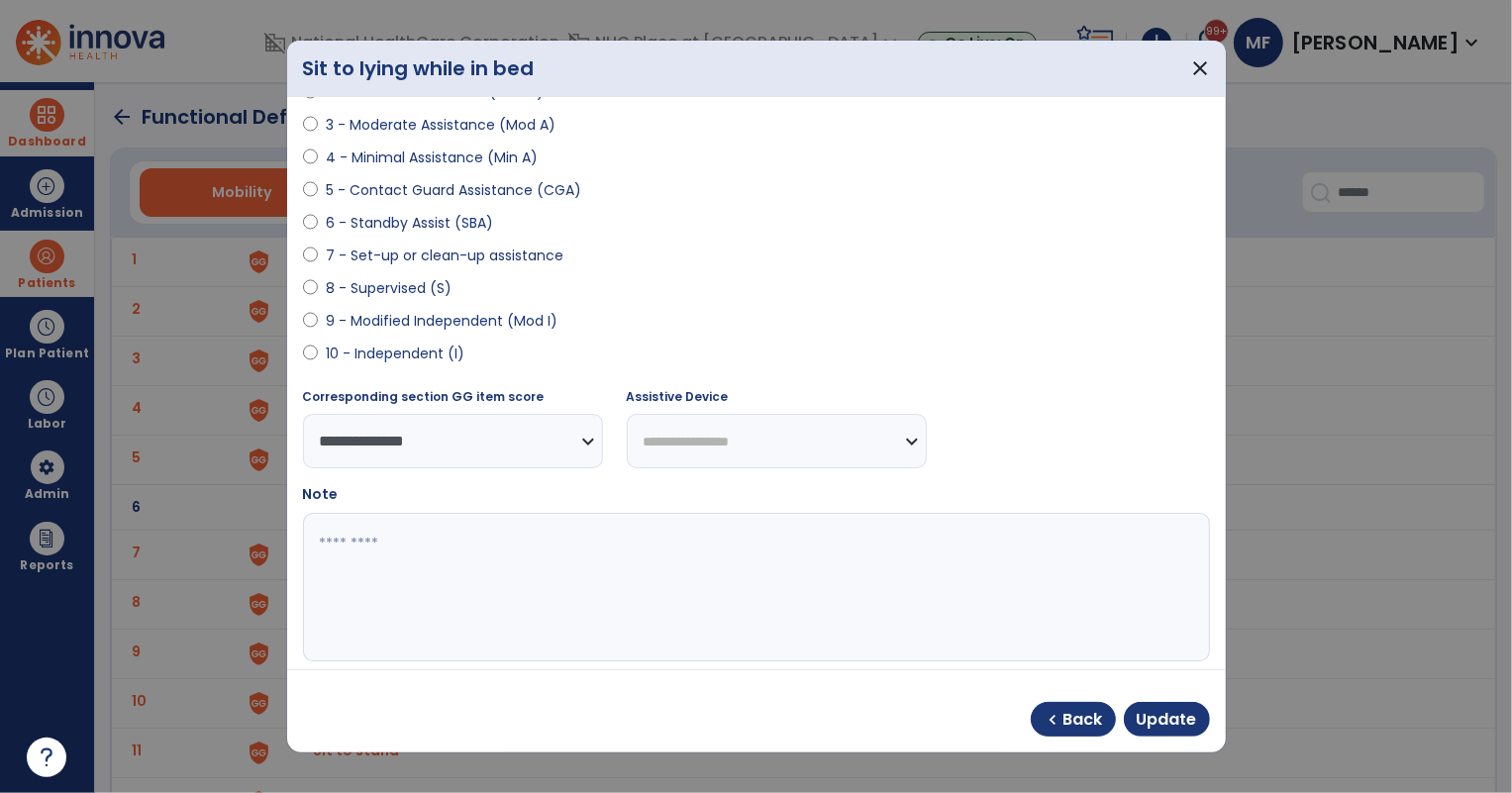 scroll, scrollTop: 310, scrollLeft: 0, axis: vertical 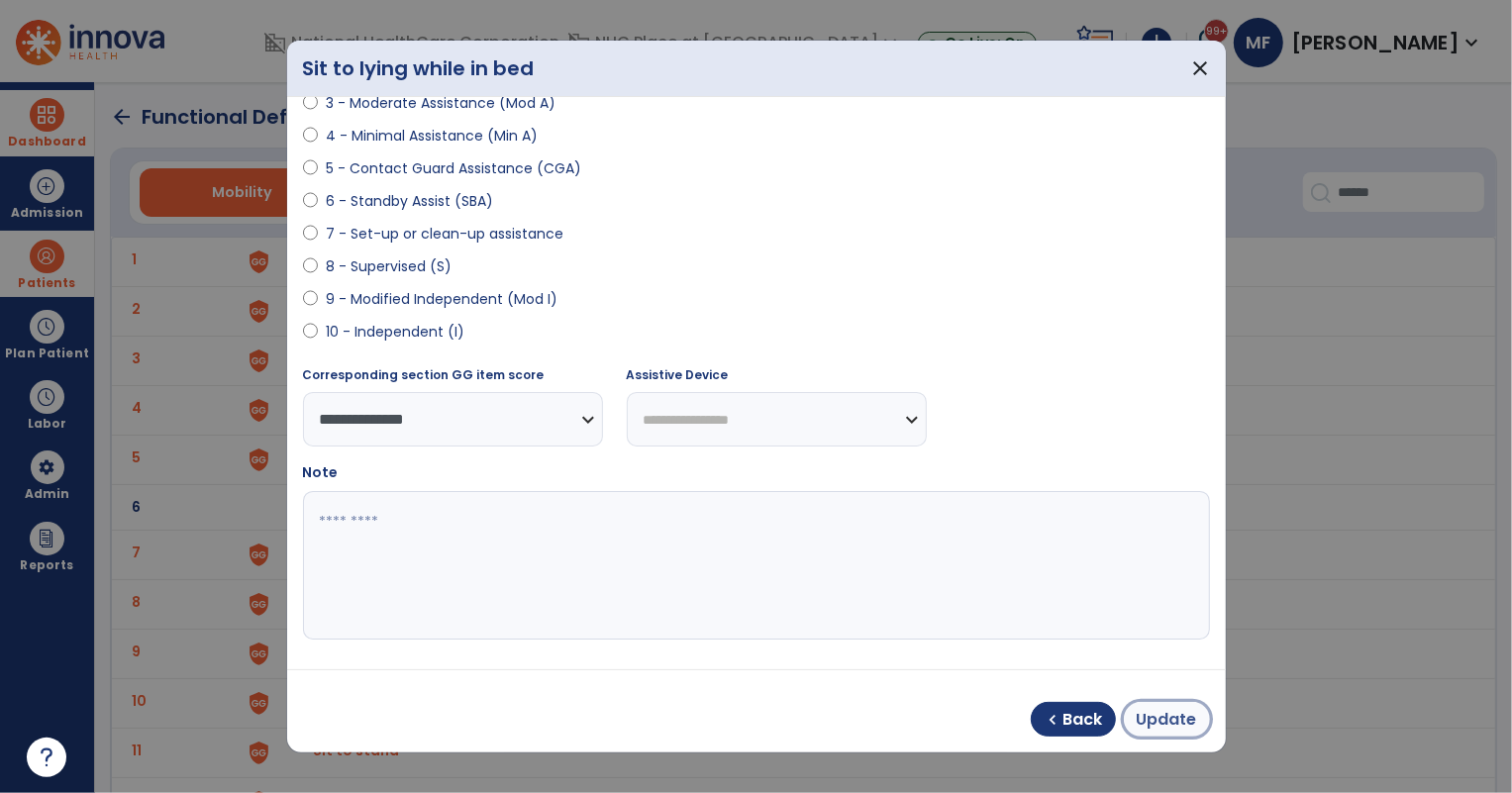 click on "Update" at bounding box center [1166, 719] 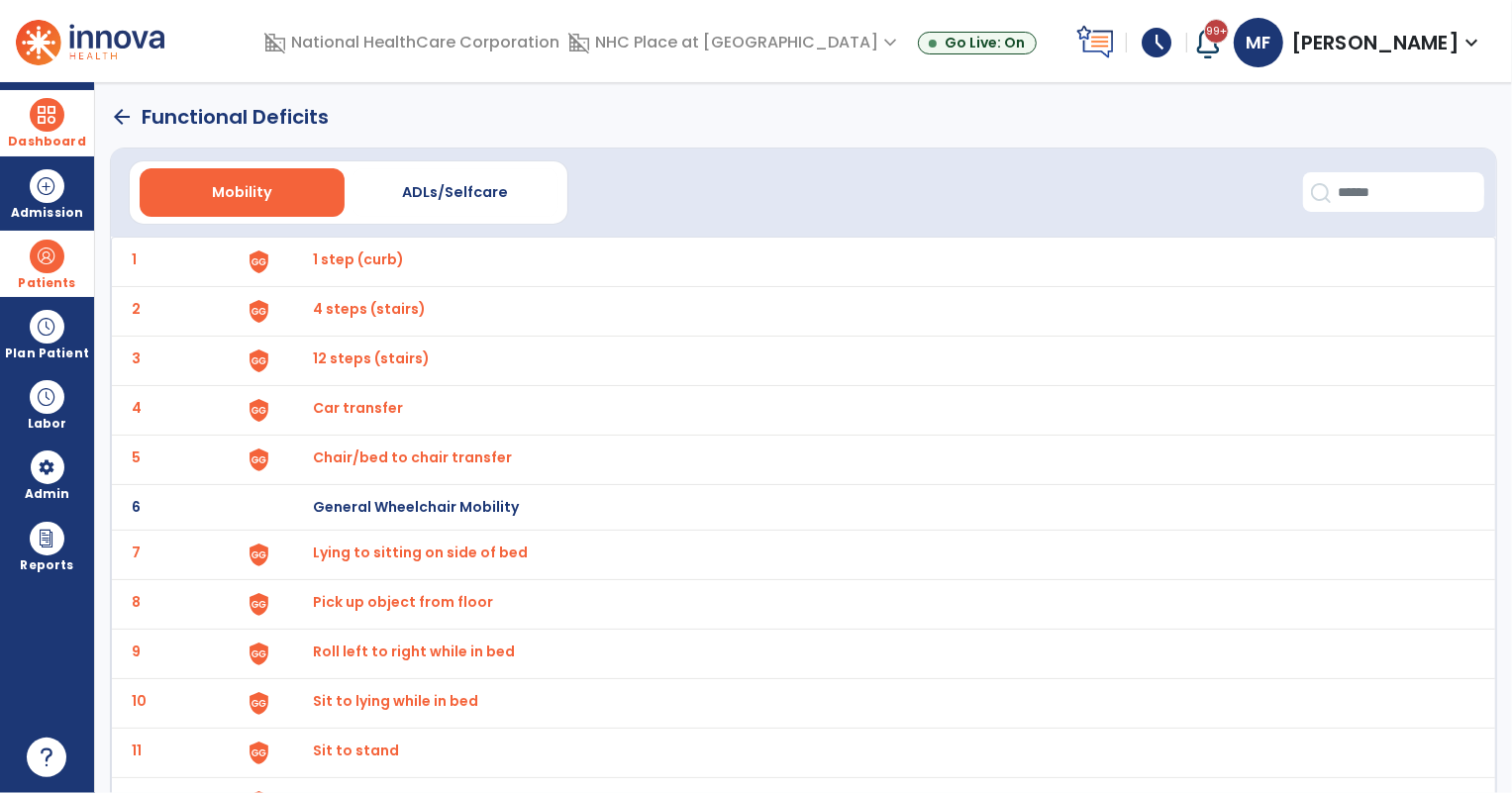 click on "Sit to lying while in bed" at bounding box center [359, 259] 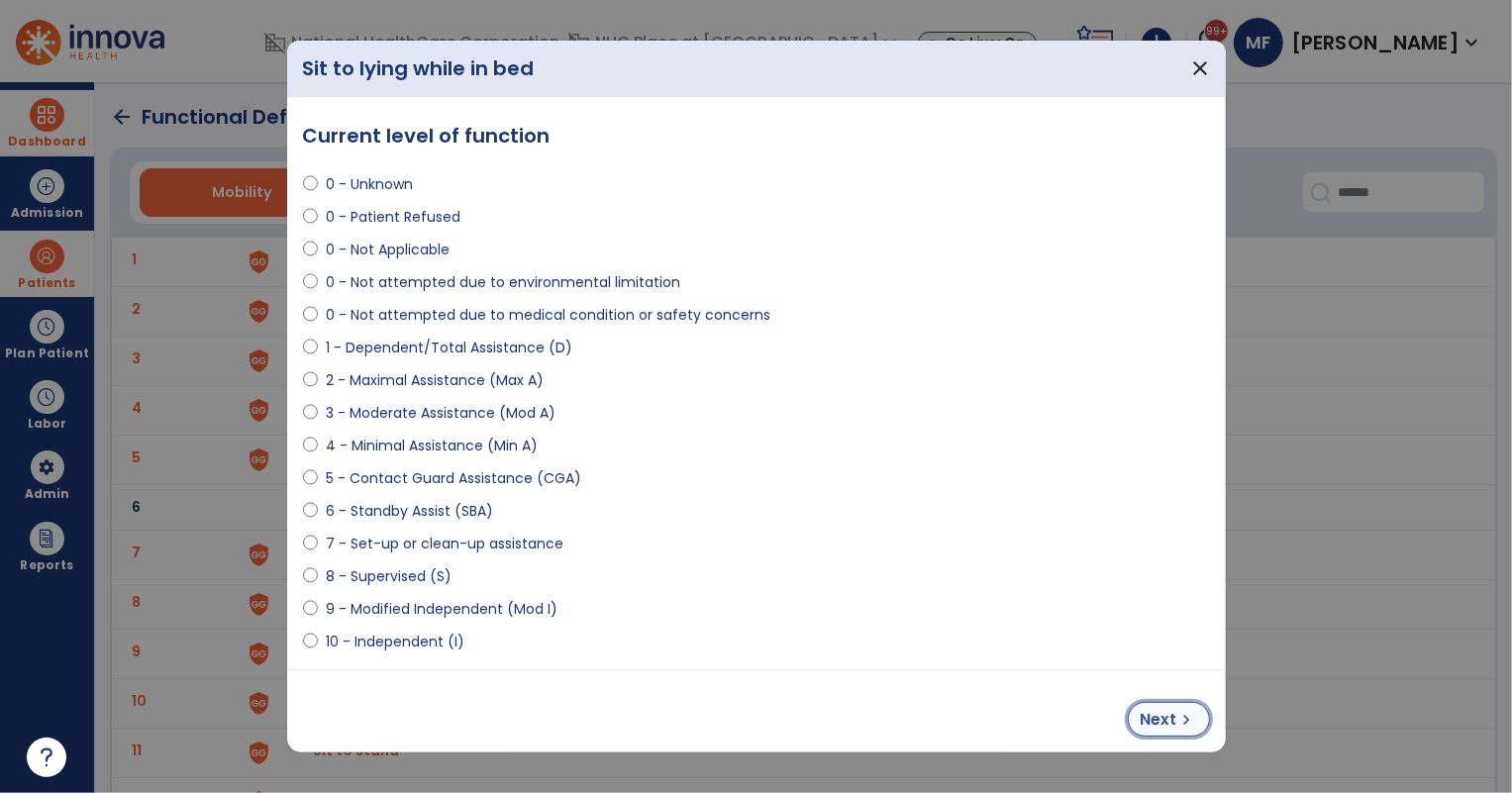 click on "Next" at bounding box center [1159, 720] 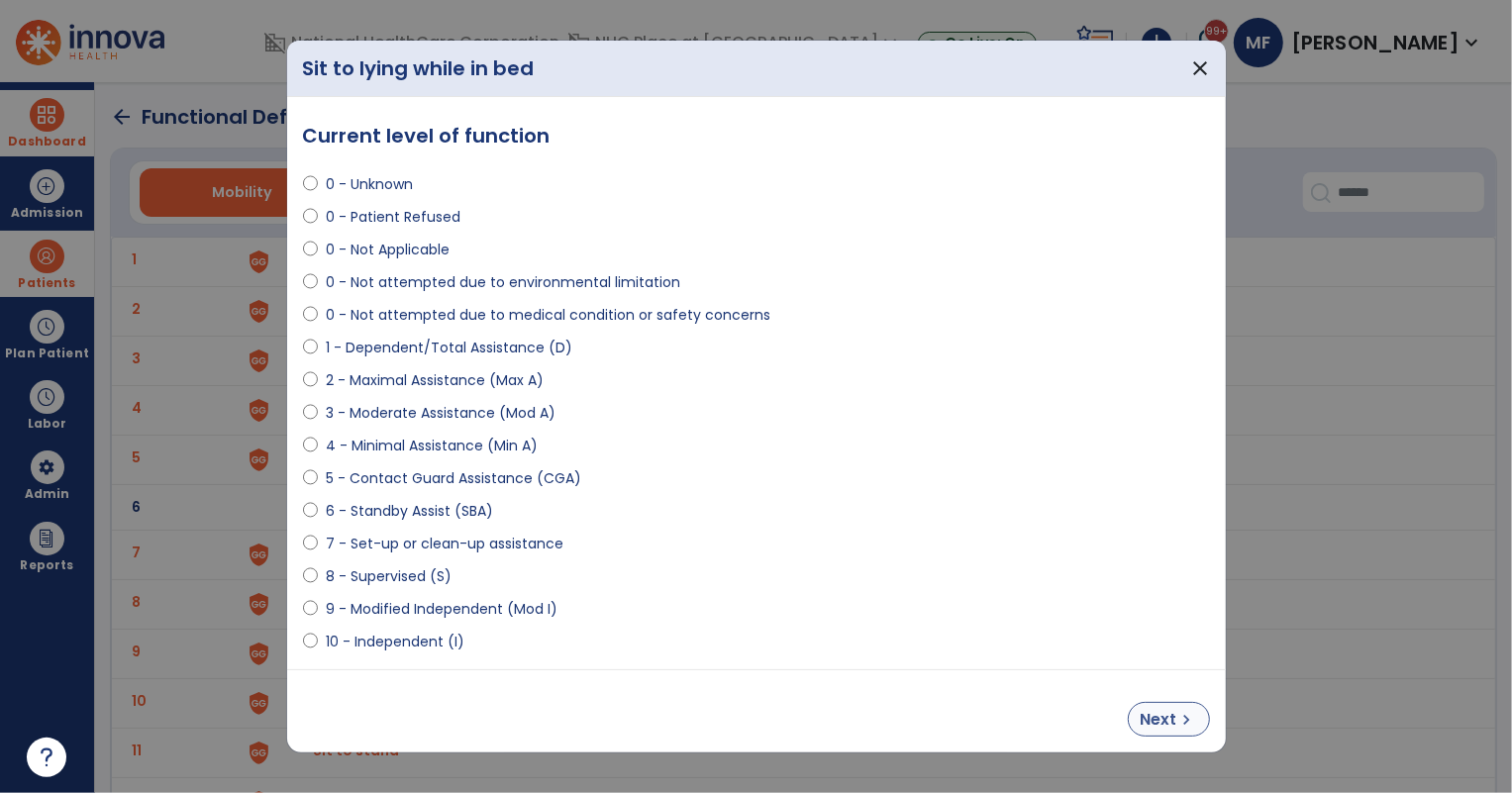 select on "**********" 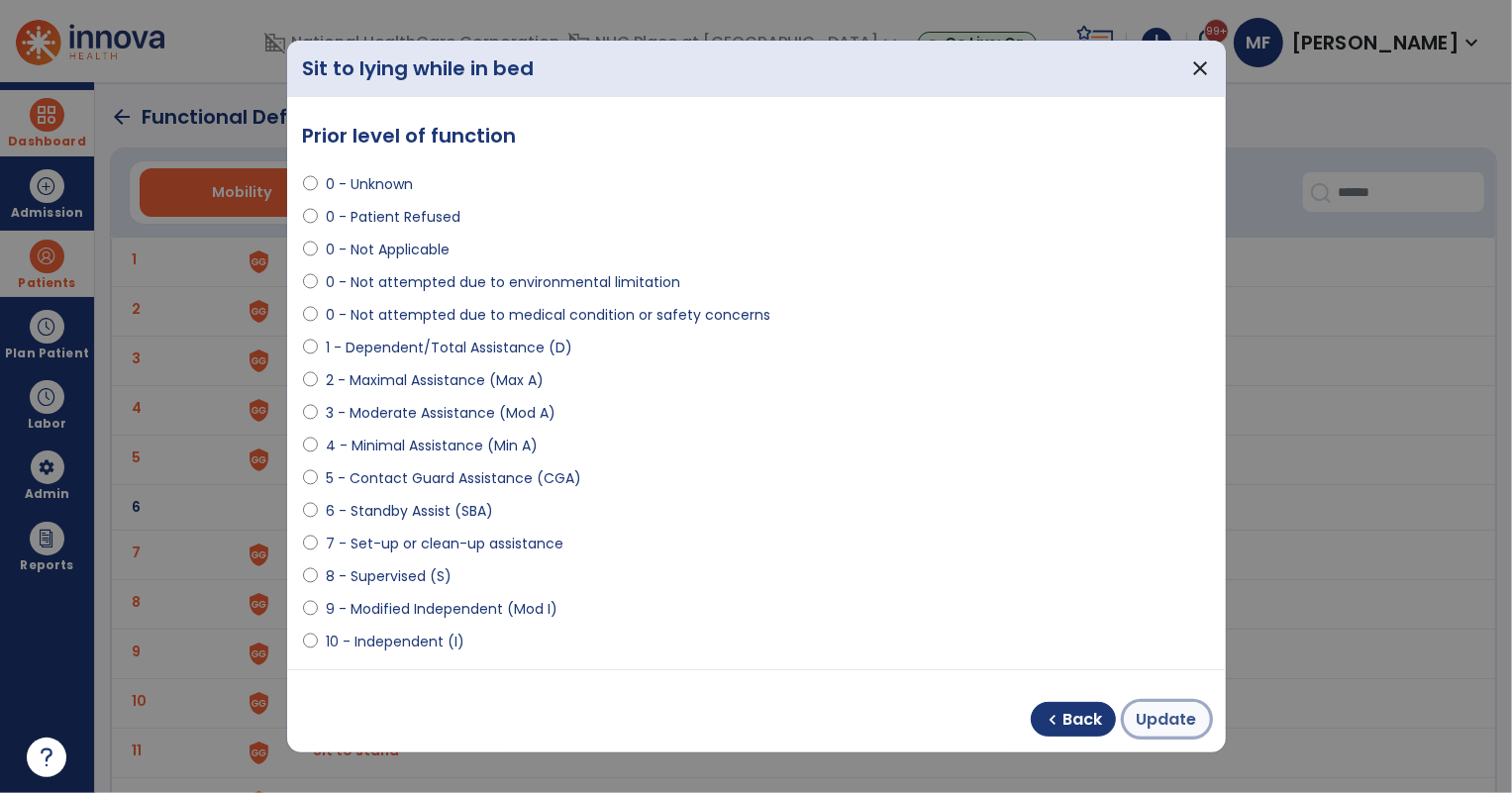 click on "Update" at bounding box center (1166, 720) 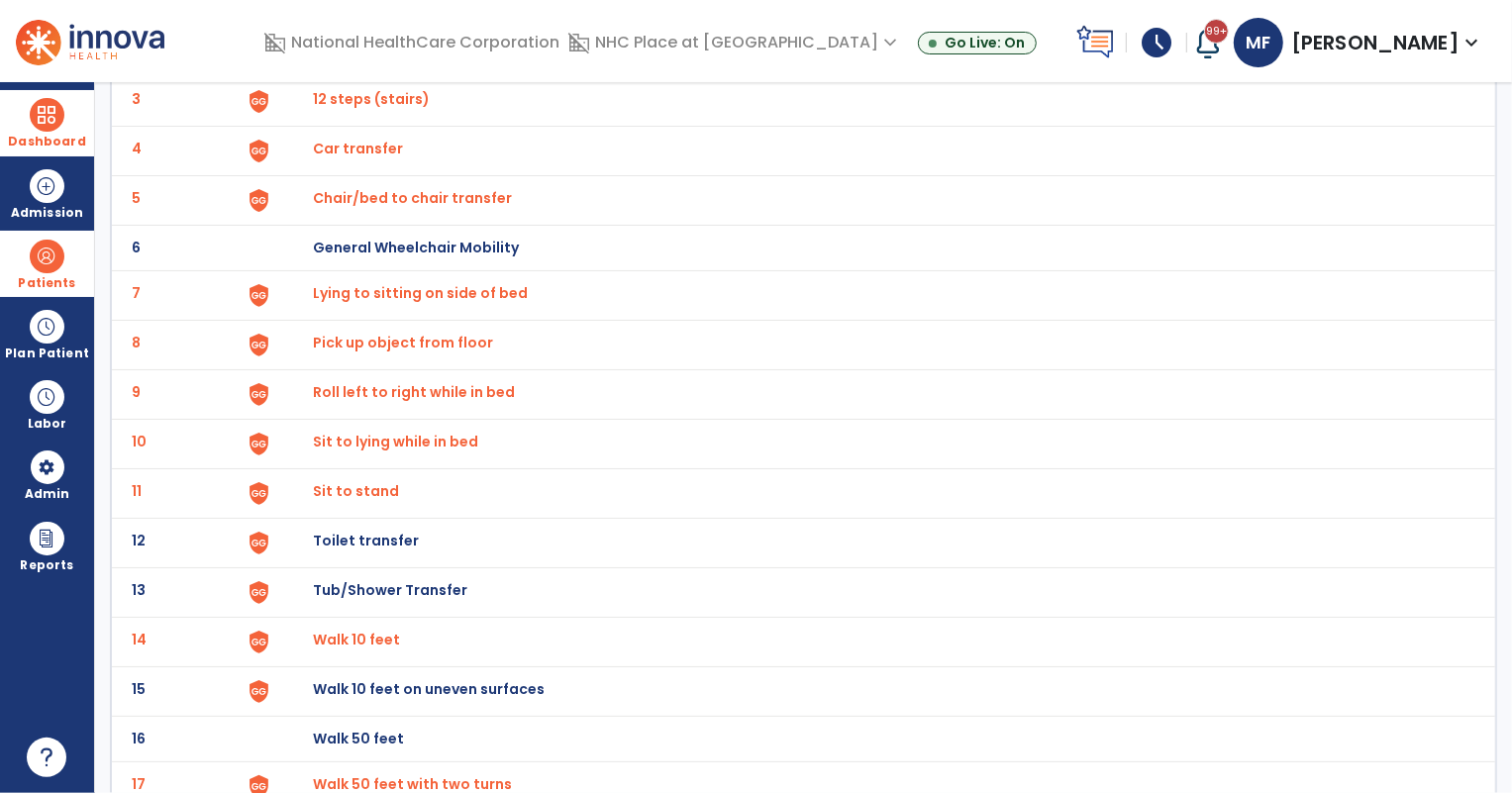 scroll, scrollTop: 269, scrollLeft: 0, axis: vertical 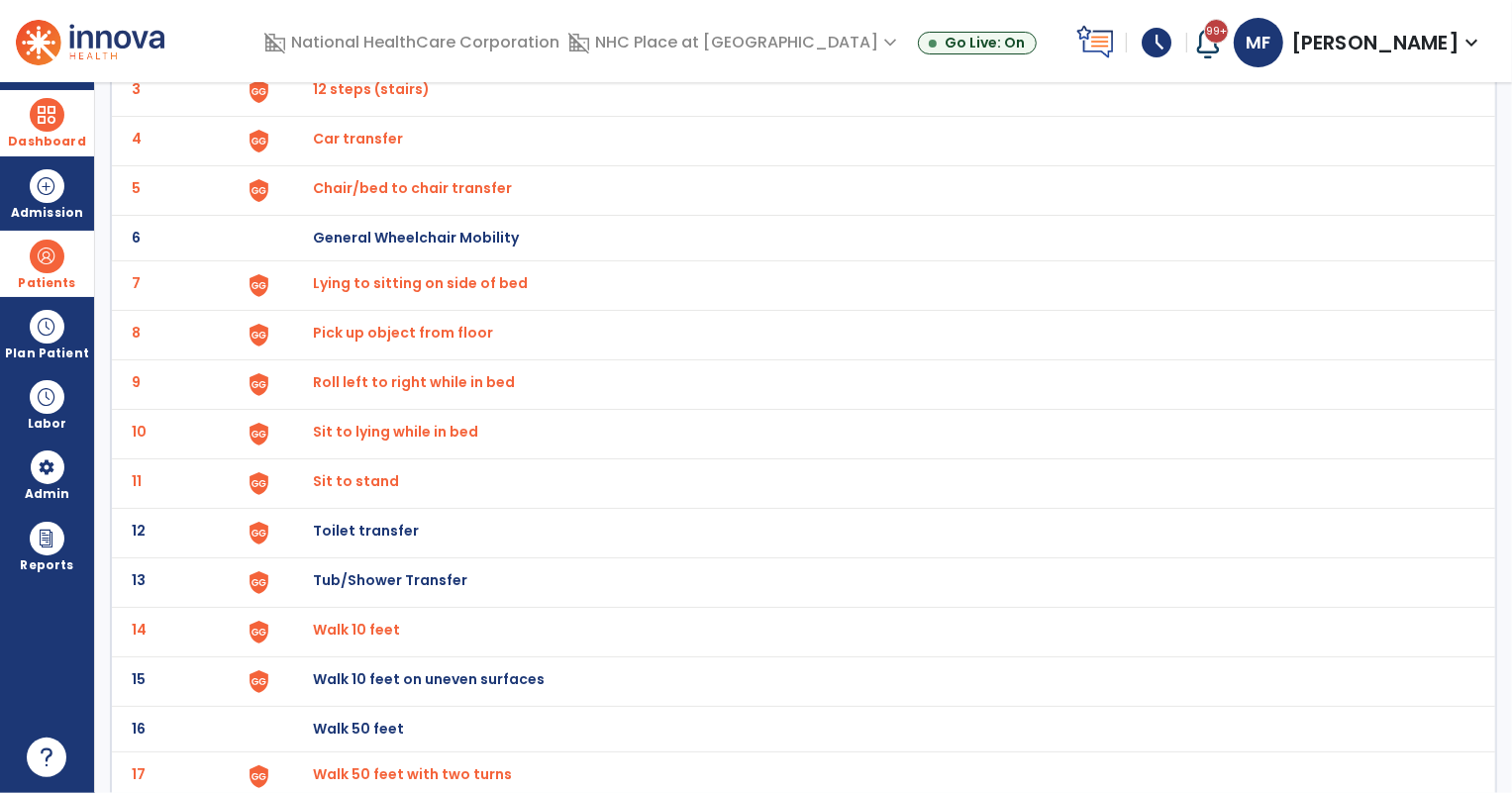 click on "Sit to stand" at bounding box center (359, -10) 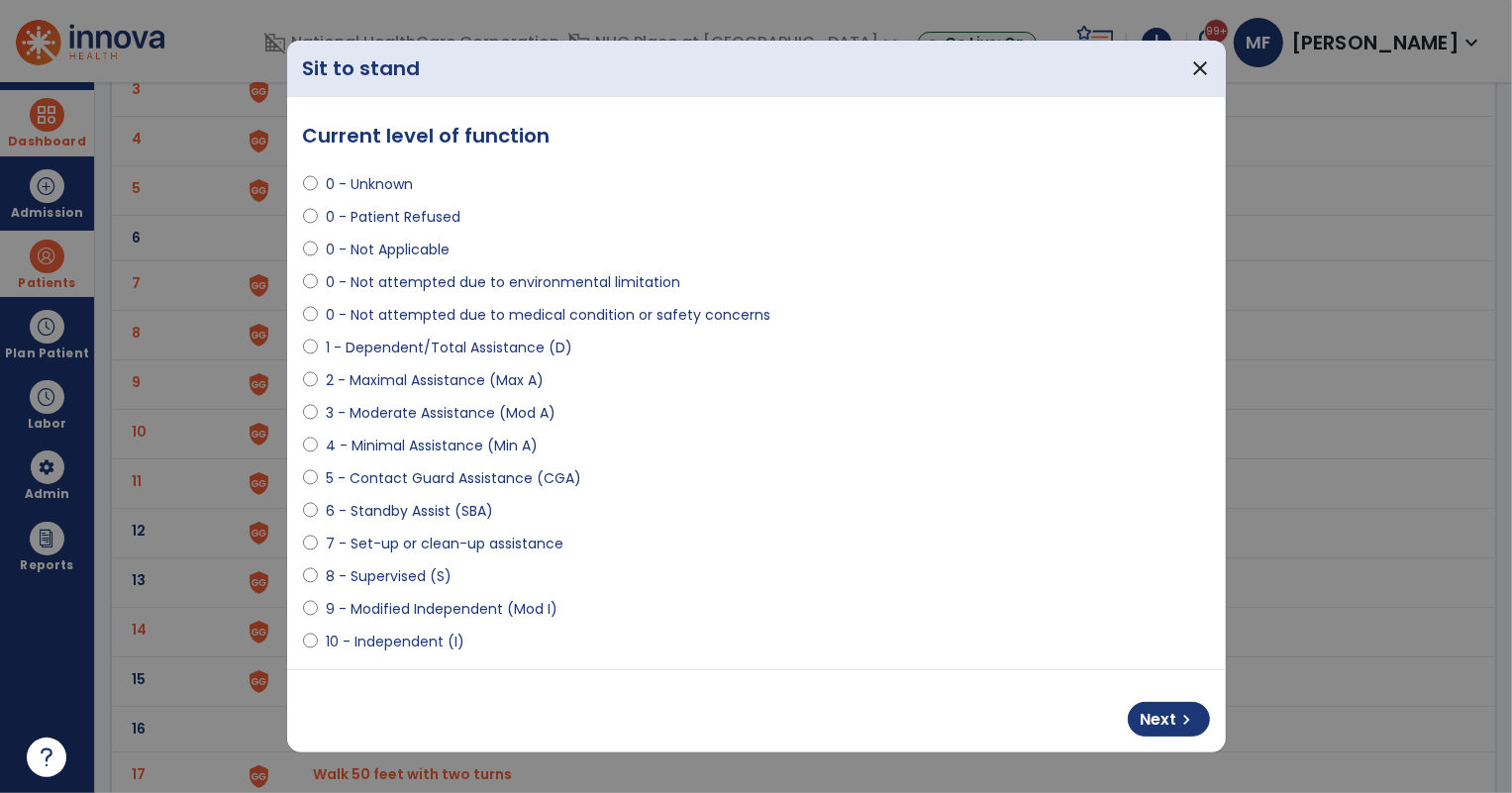 select on "**********" 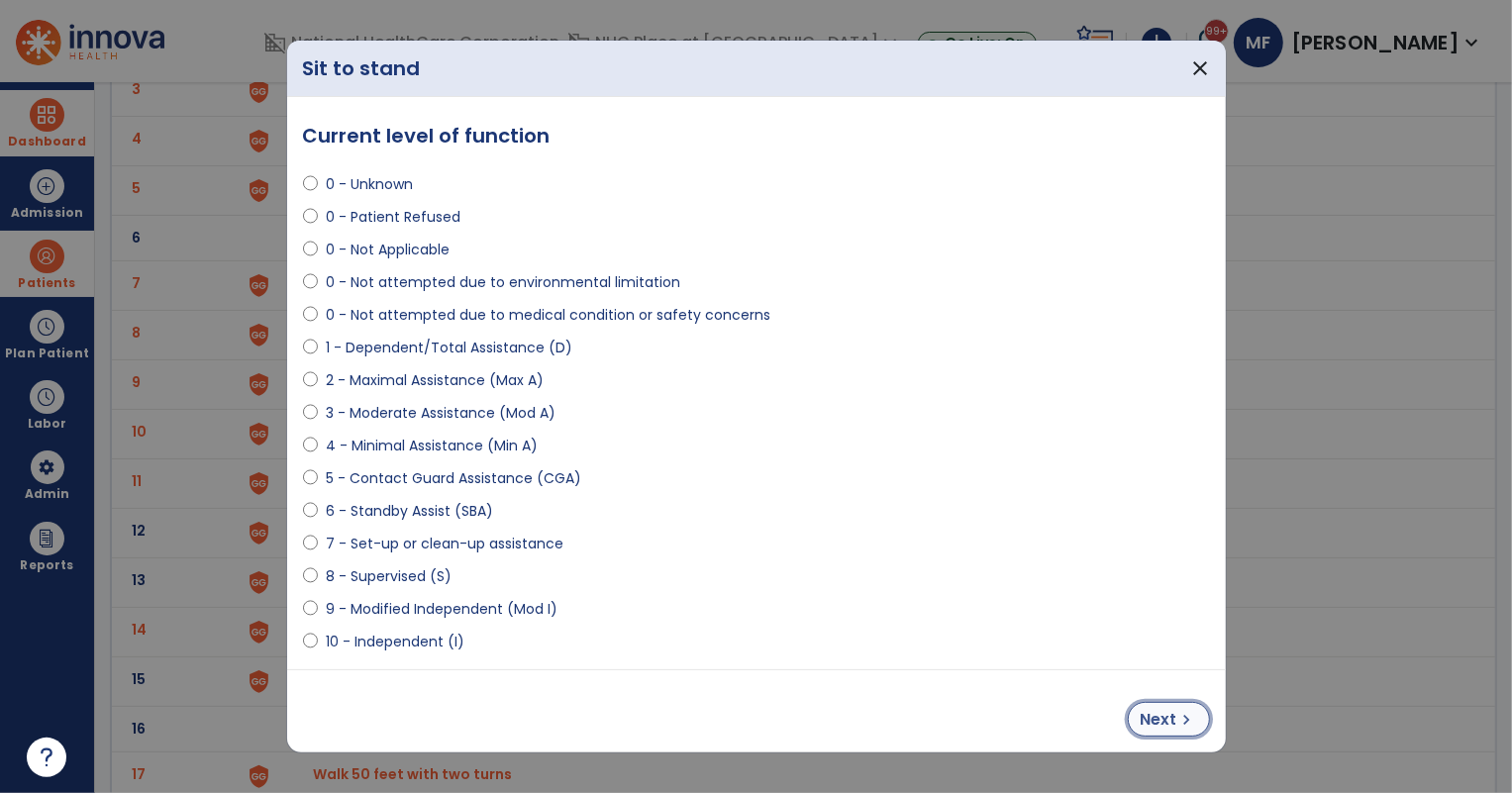 click on "Next" at bounding box center (1159, 720) 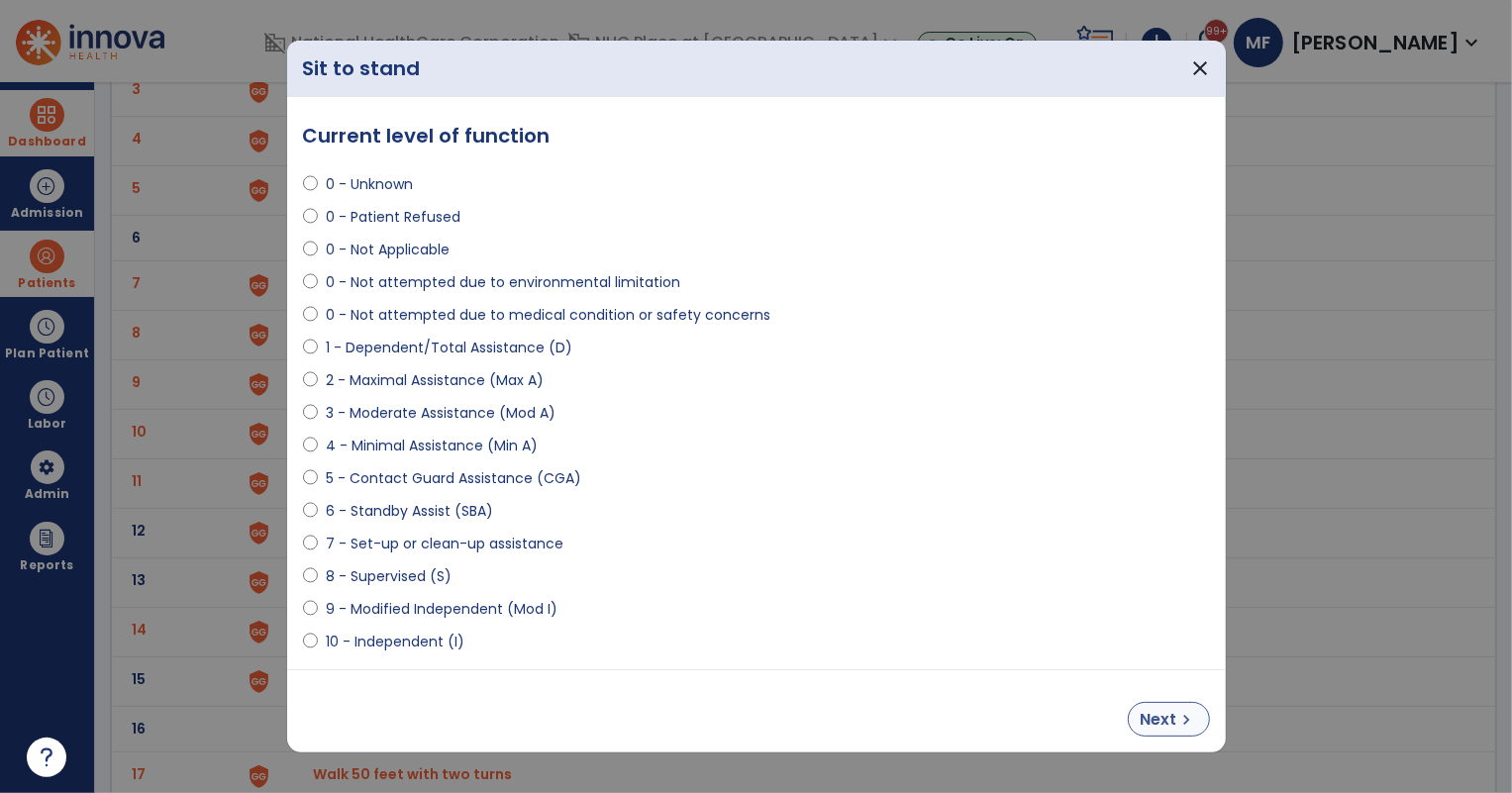 select on "**********" 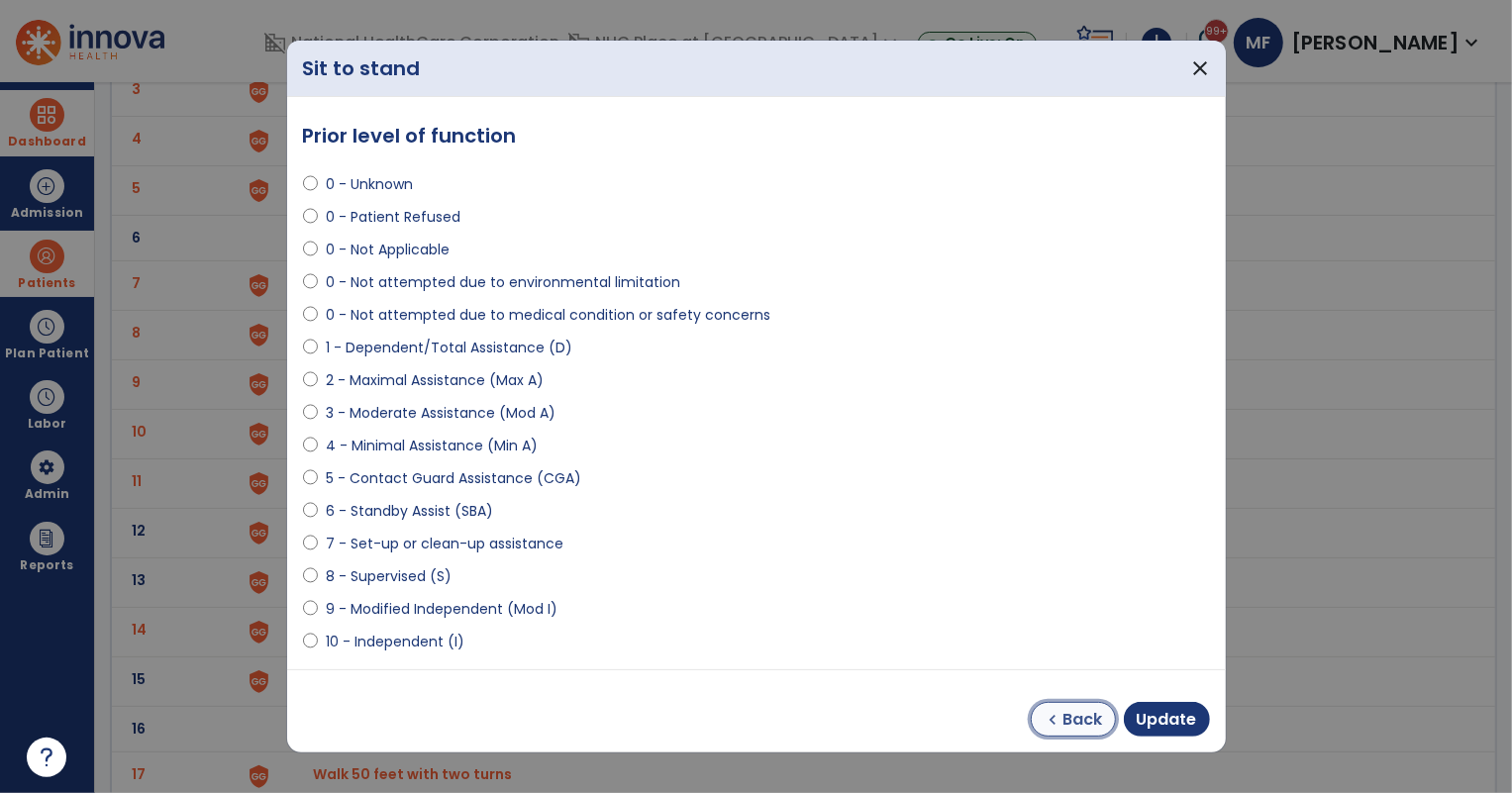 click on "Back" at bounding box center (1083, 720) 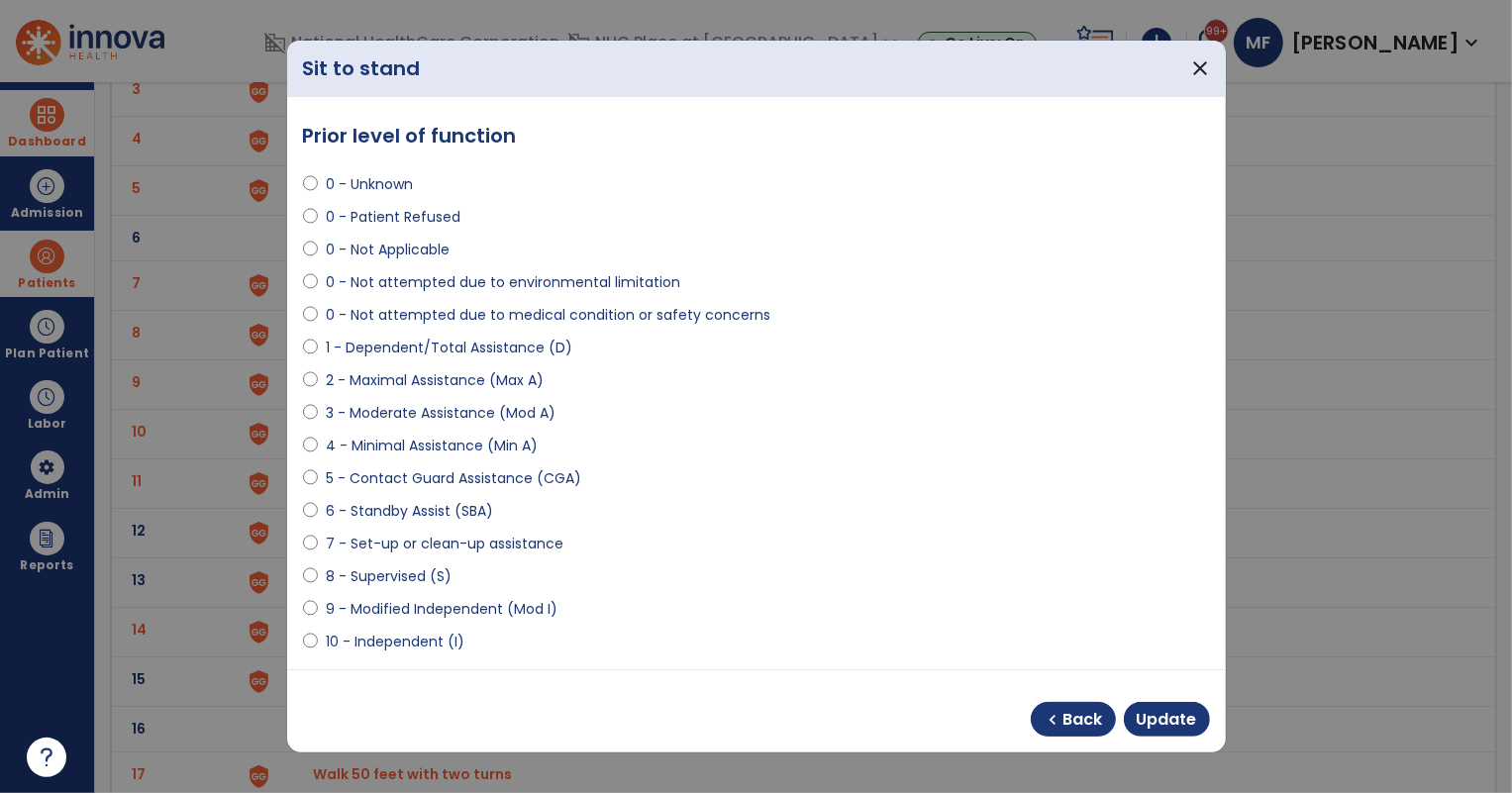 select on "**********" 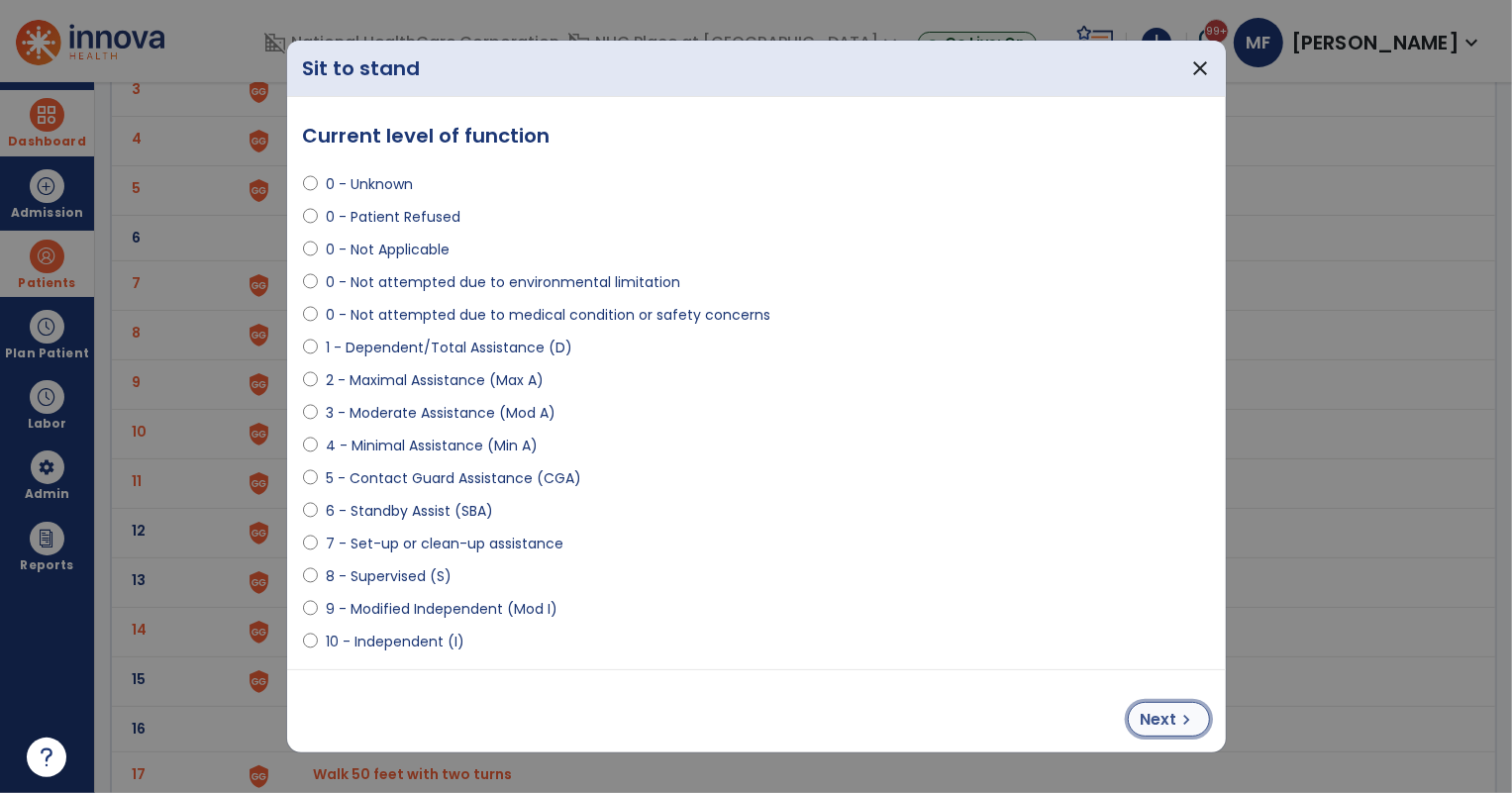 click on "Next" at bounding box center [1159, 720] 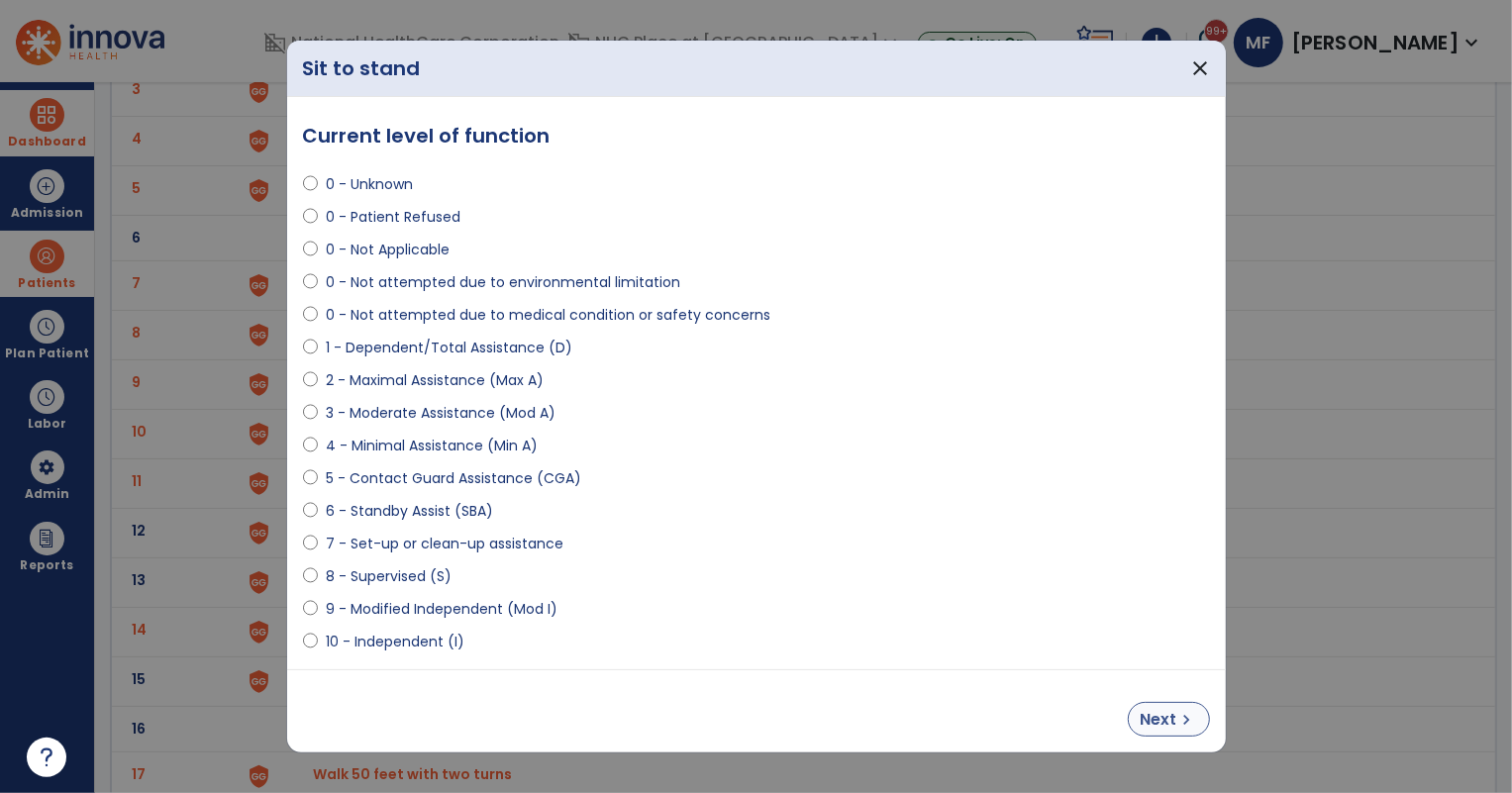select on "**********" 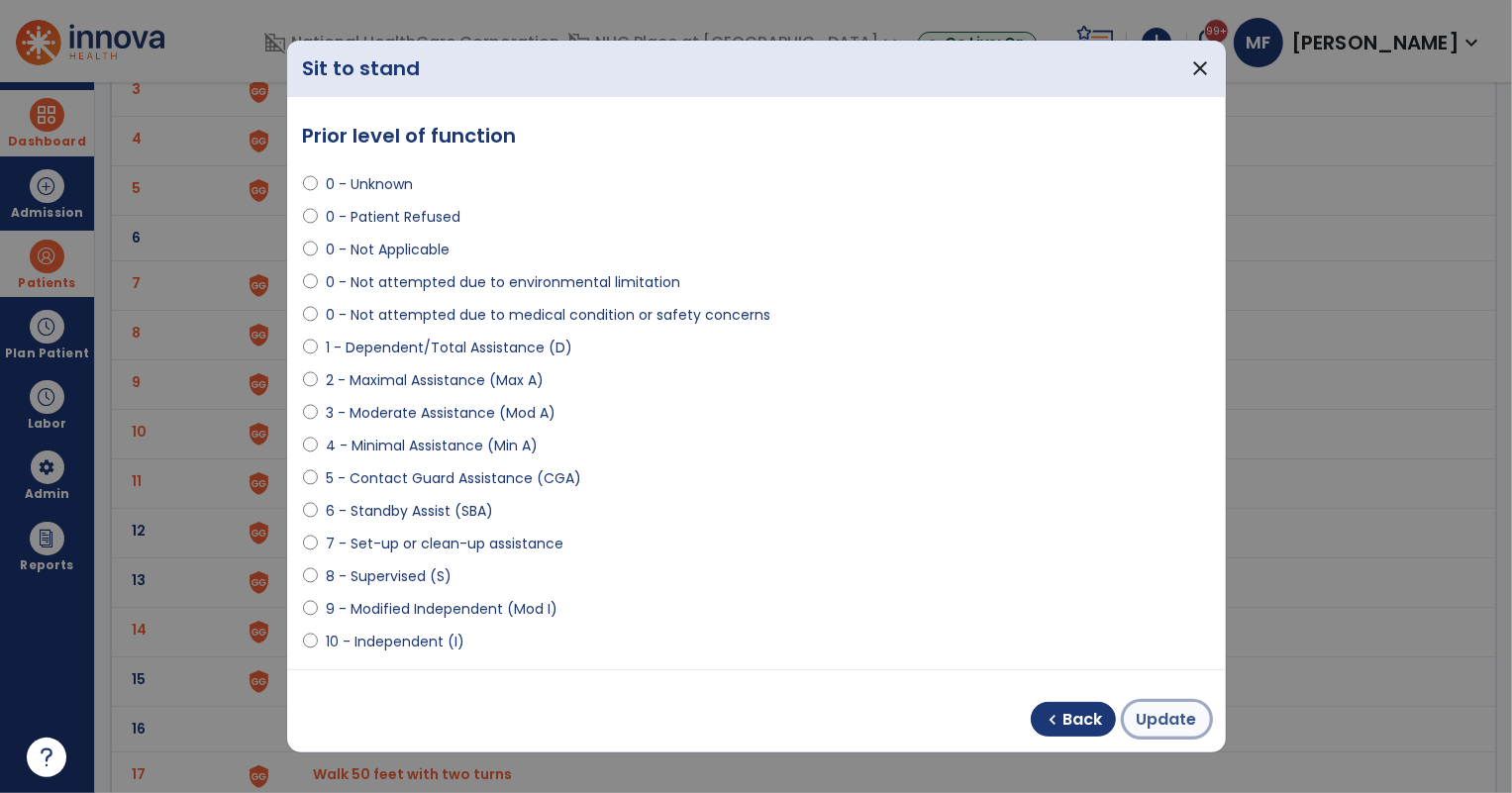 click on "Update" at bounding box center (1166, 720) 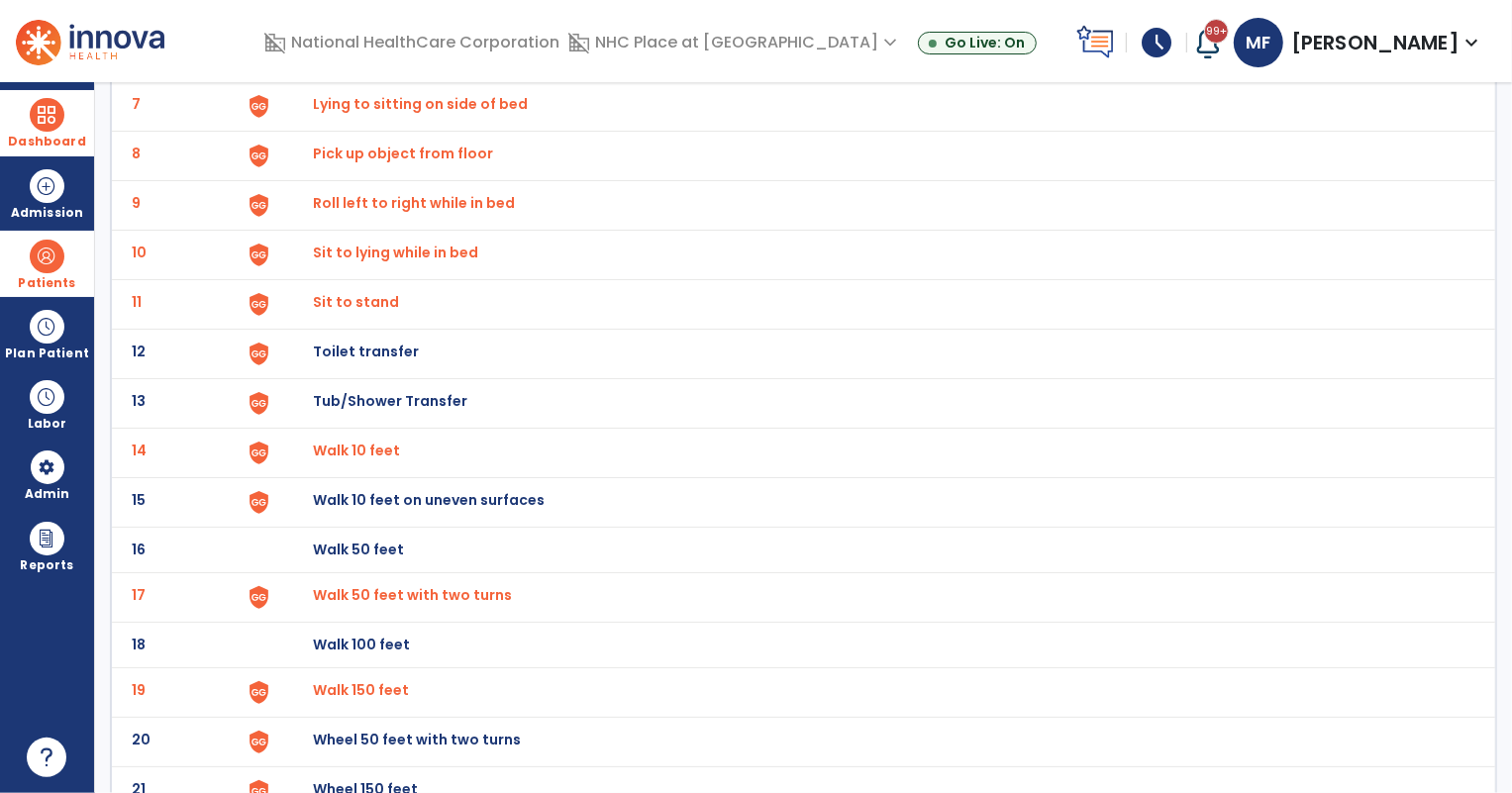 scroll, scrollTop: 449, scrollLeft: 0, axis: vertical 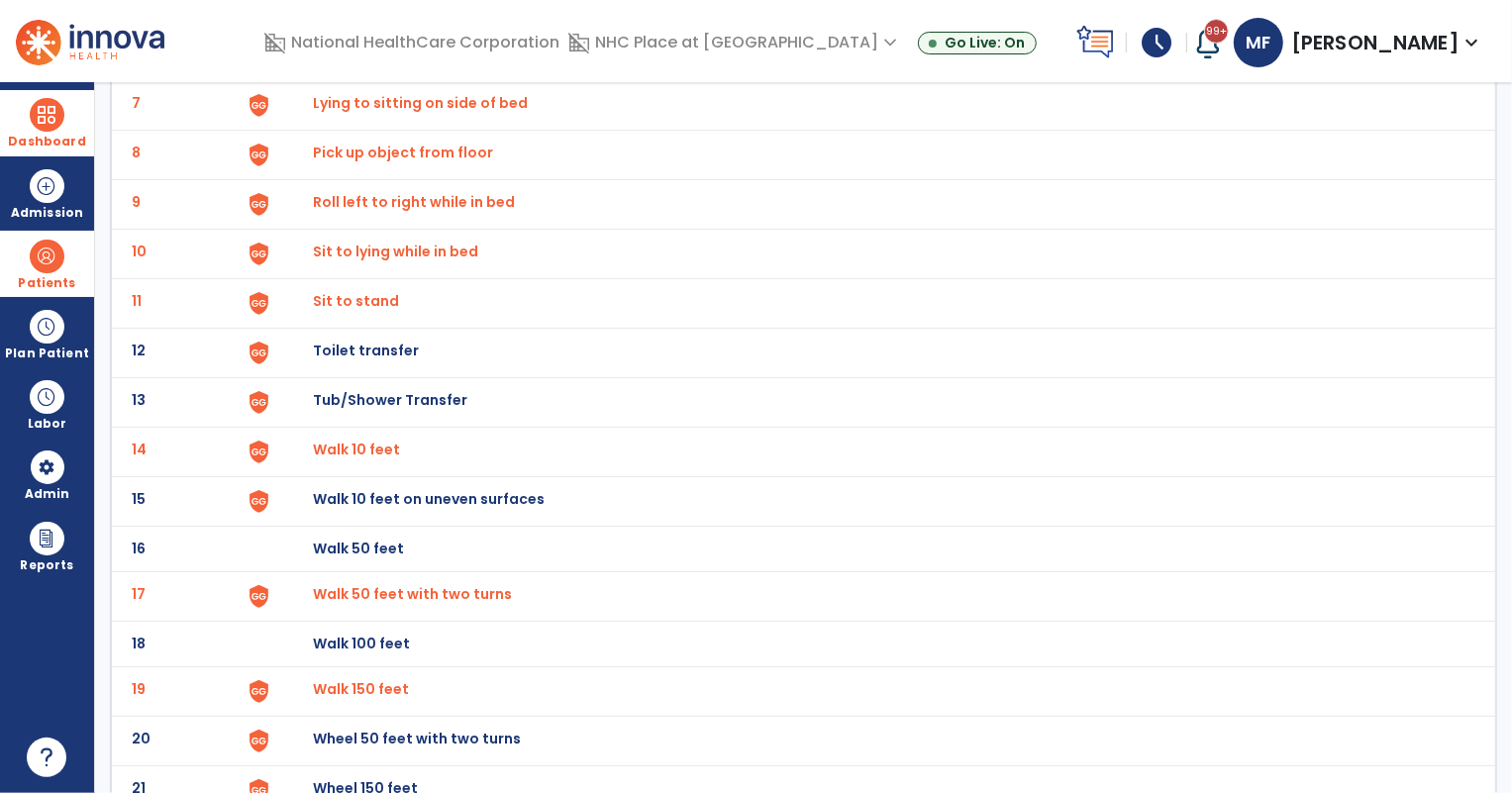 click on "Walk 10 feet" at bounding box center [359, -190] 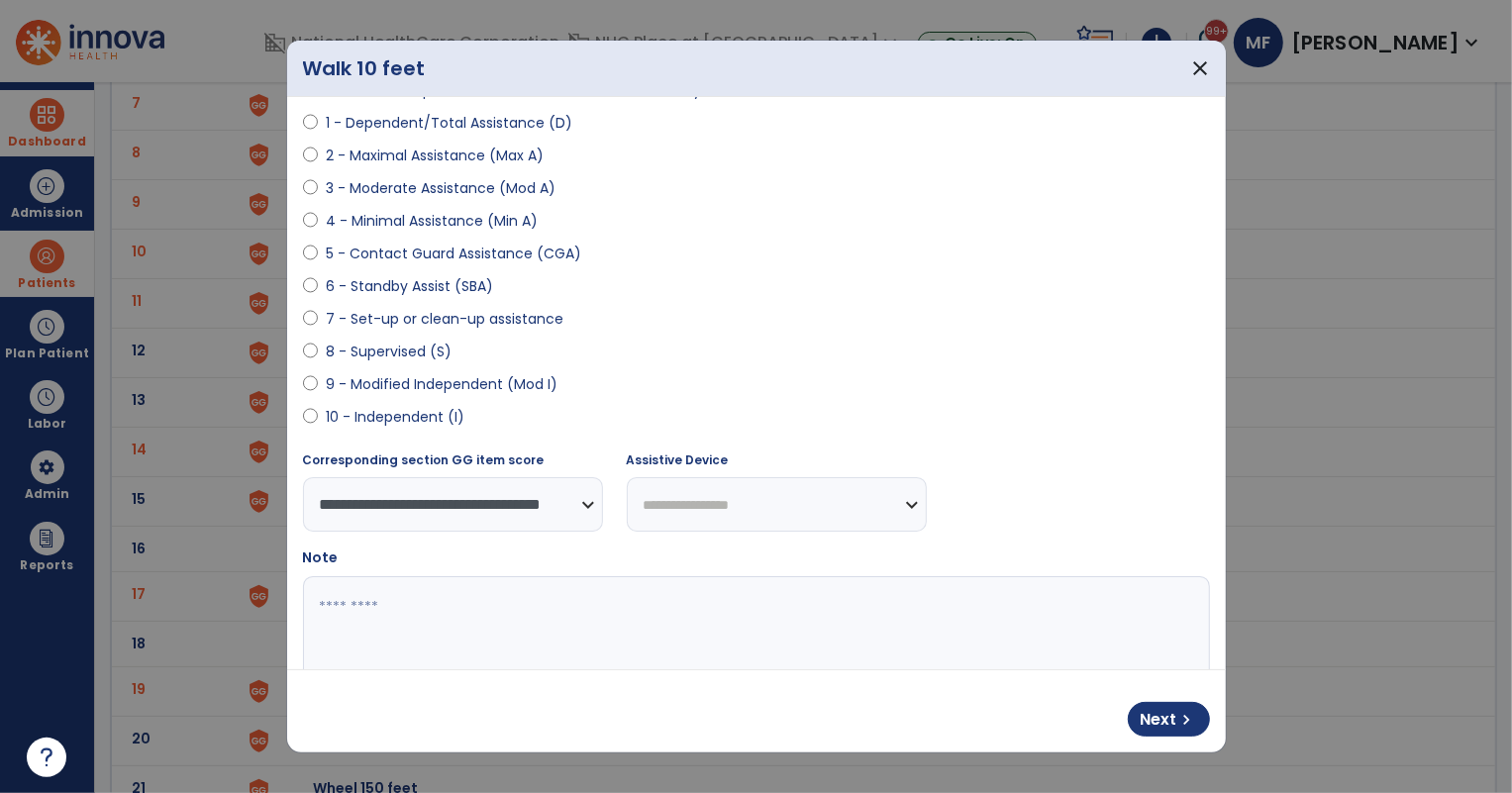 scroll, scrollTop: 269, scrollLeft: 0, axis: vertical 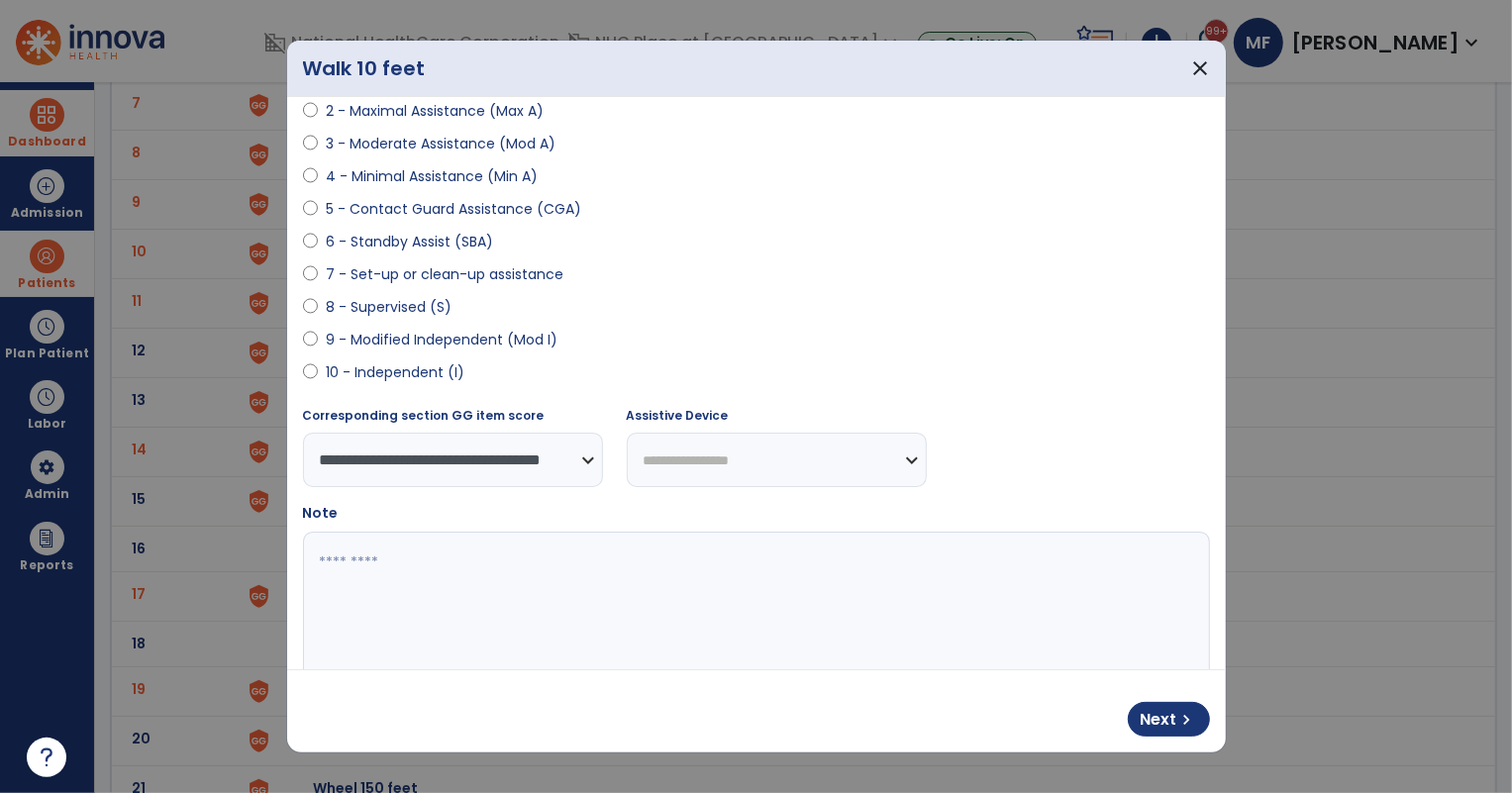 click on "**********" at bounding box center [776, 459] 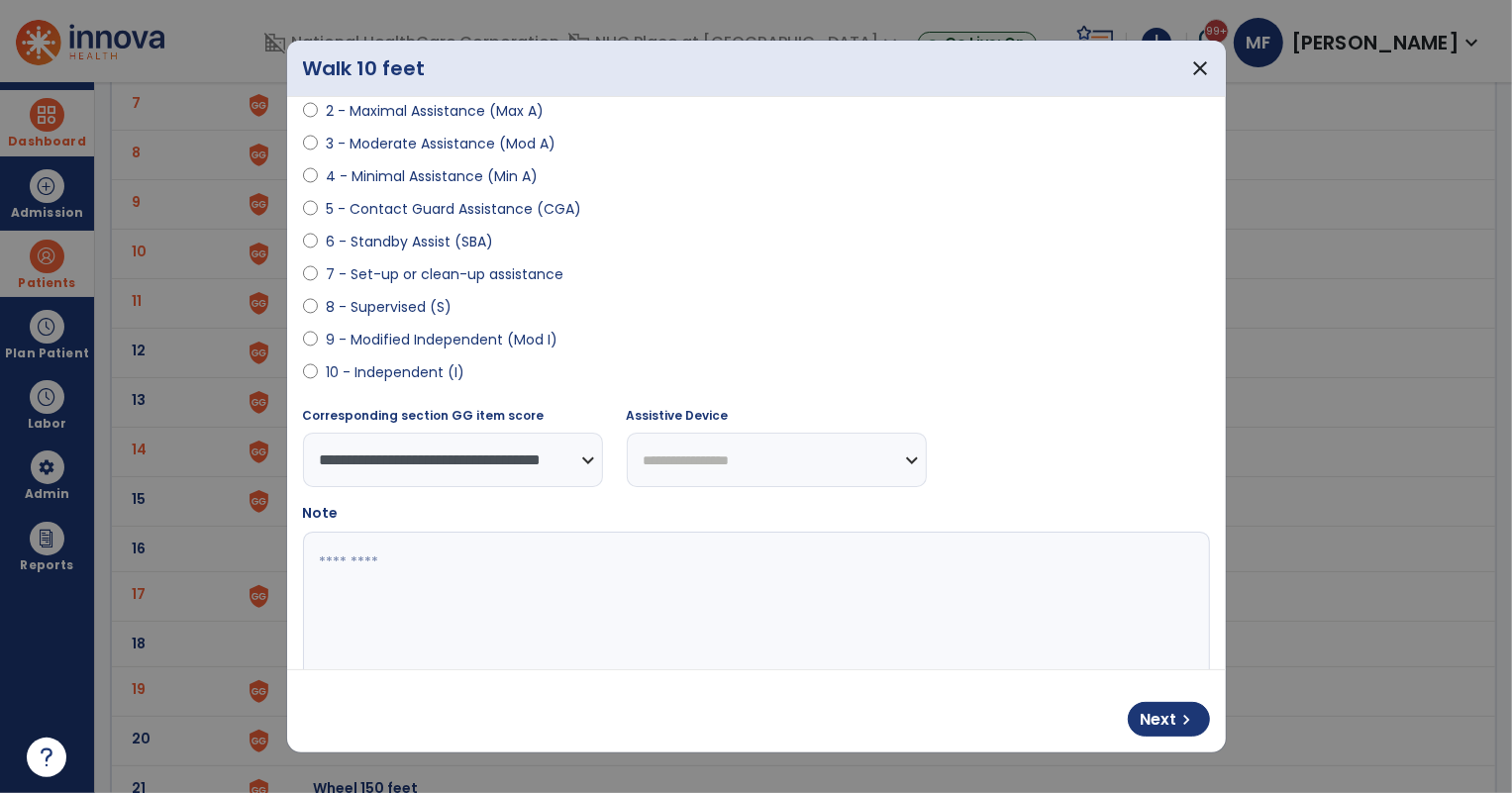 select on "********" 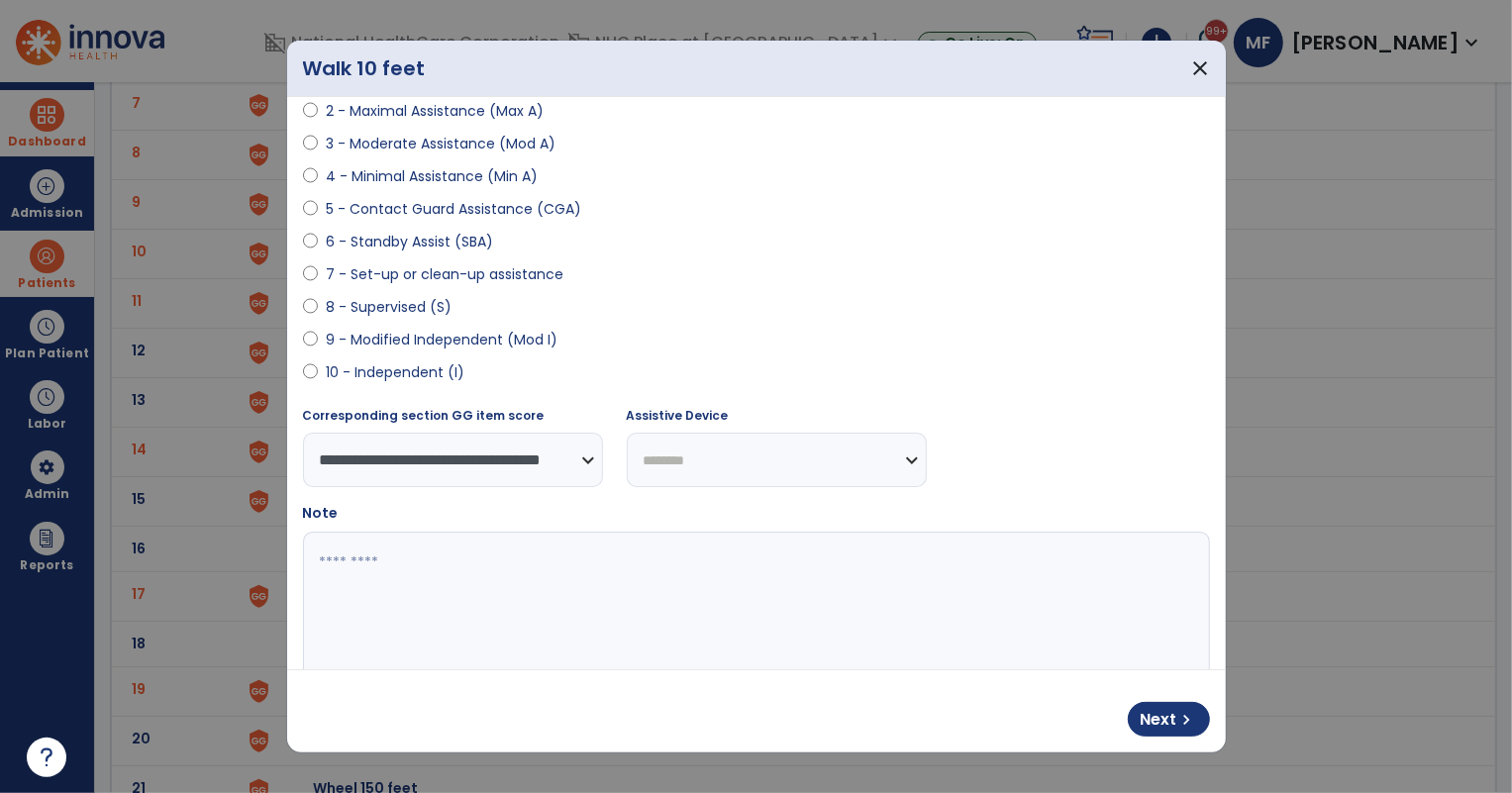 click on "**********" at bounding box center (776, 459) 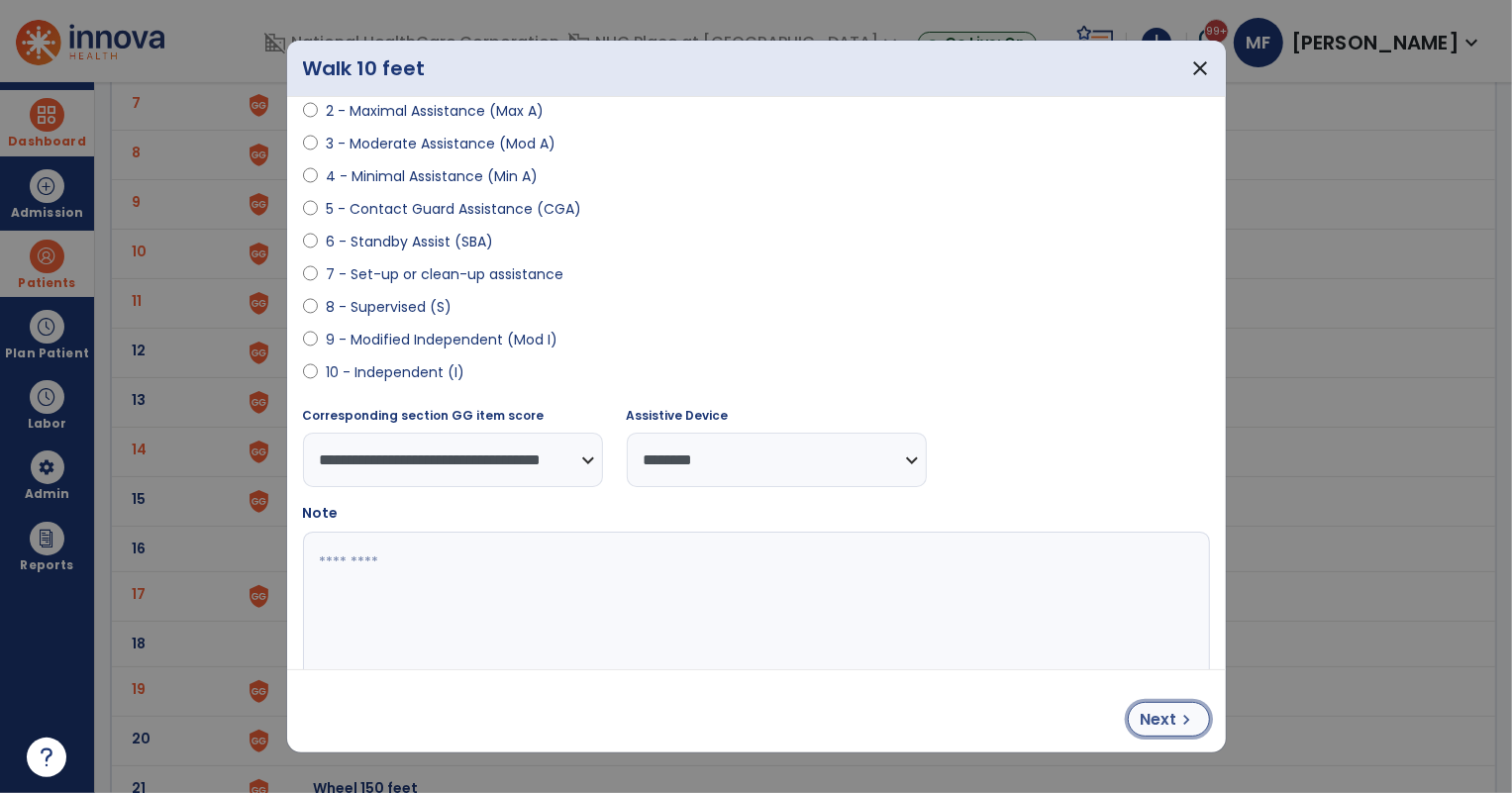 click on "chevron_right" at bounding box center [1187, 720] 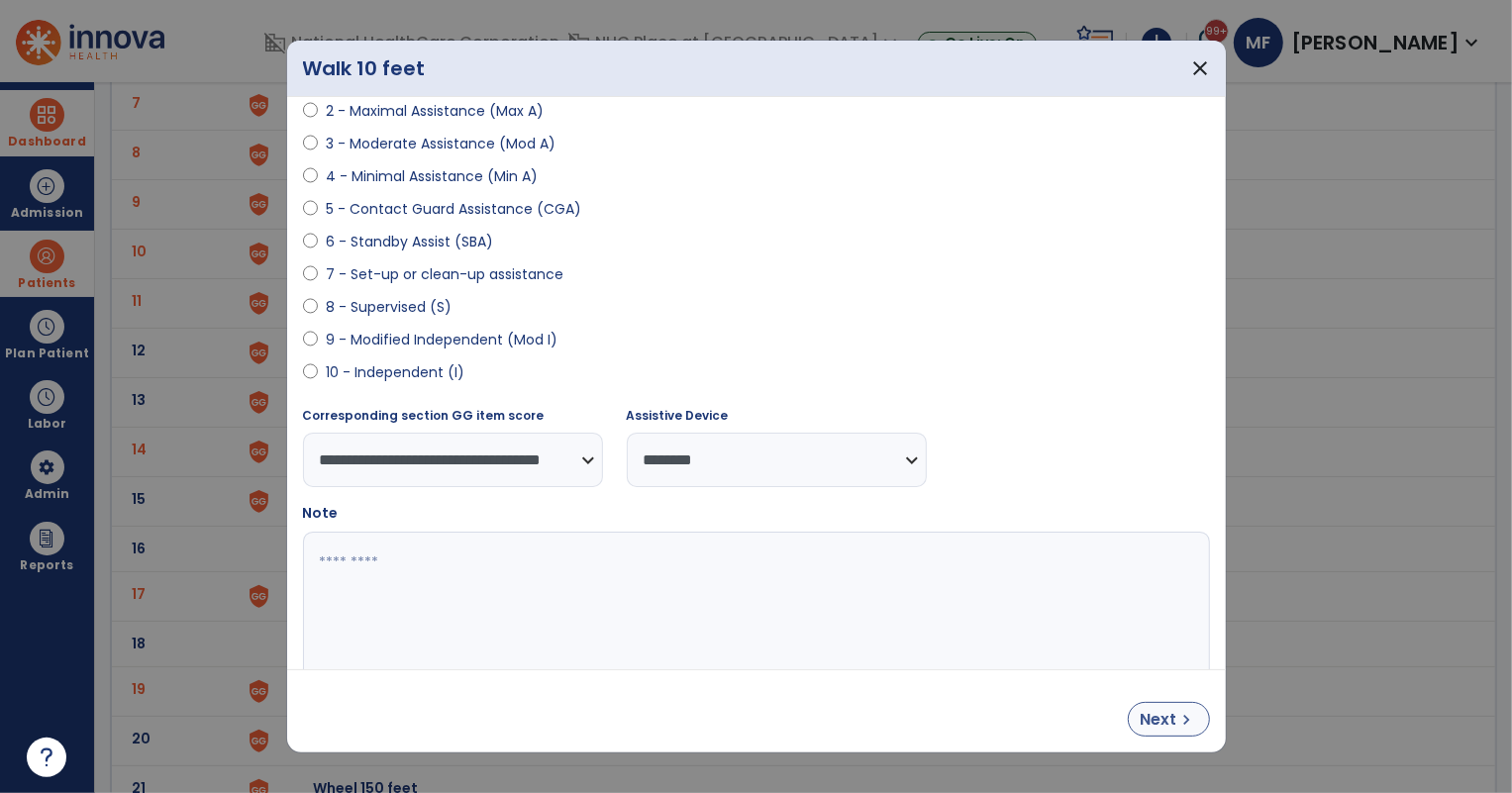 select on "**********" 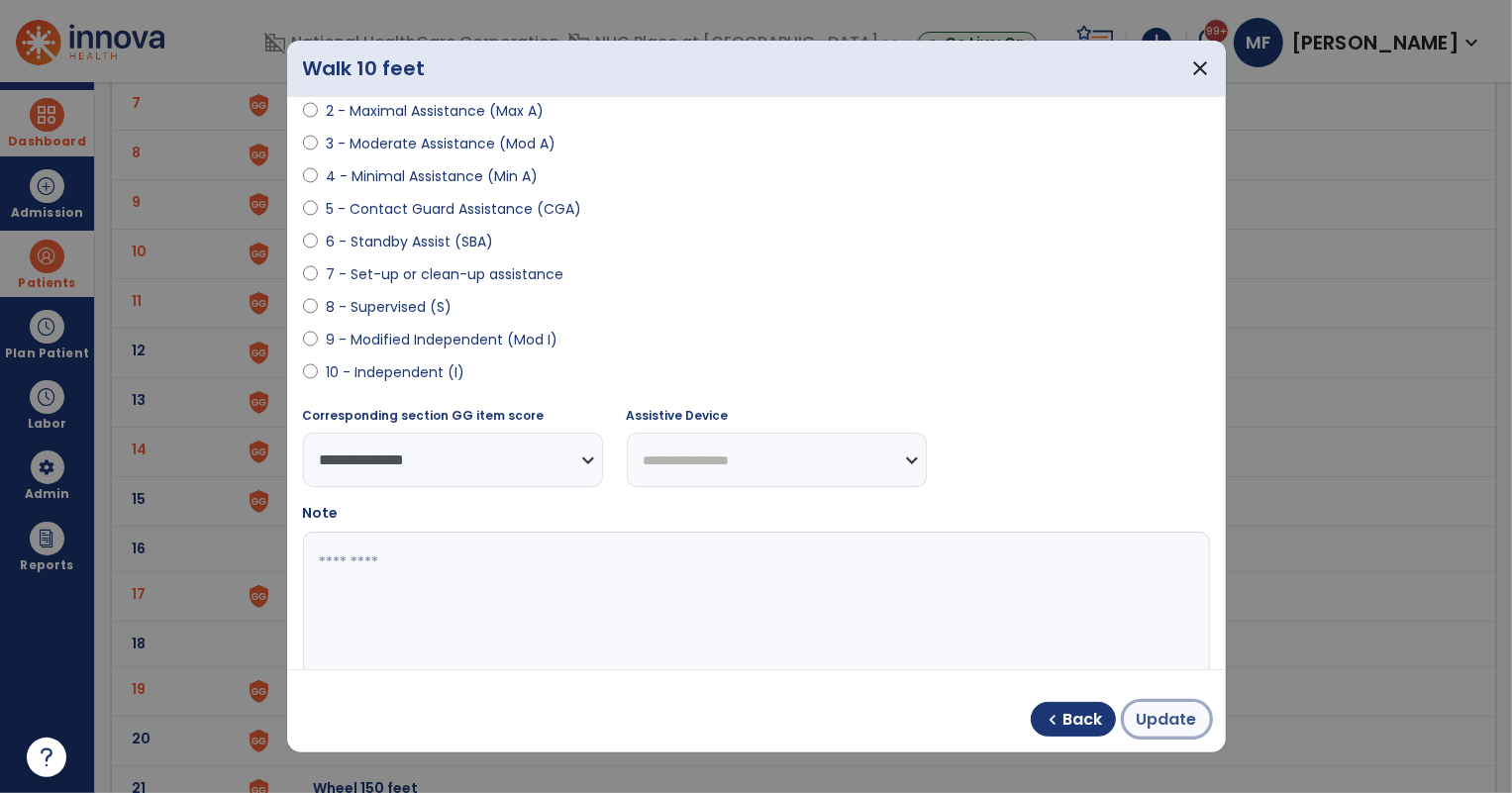 click on "Update" at bounding box center (1166, 720) 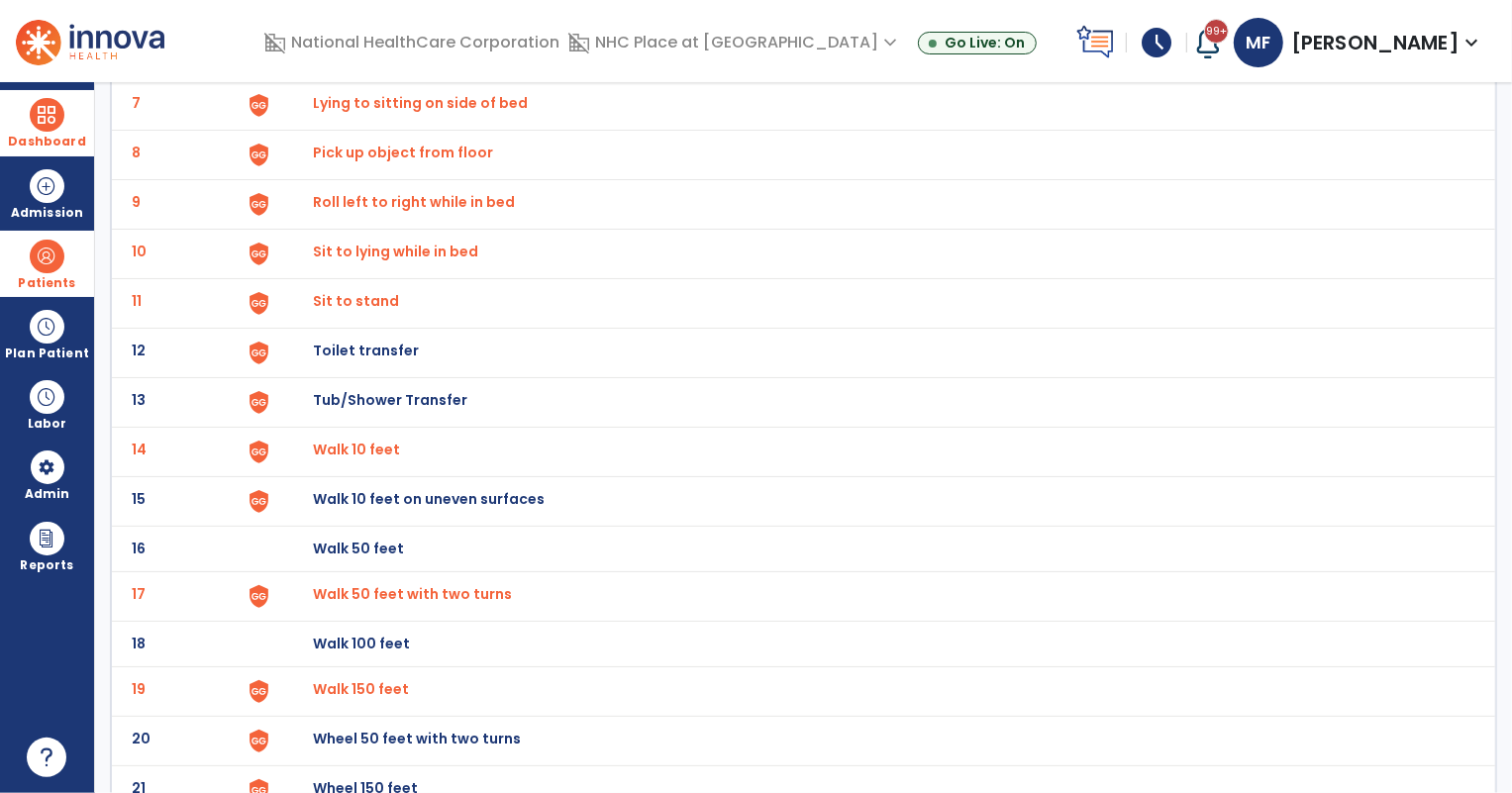 click on "Walk 10 feet" at bounding box center (359, -190) 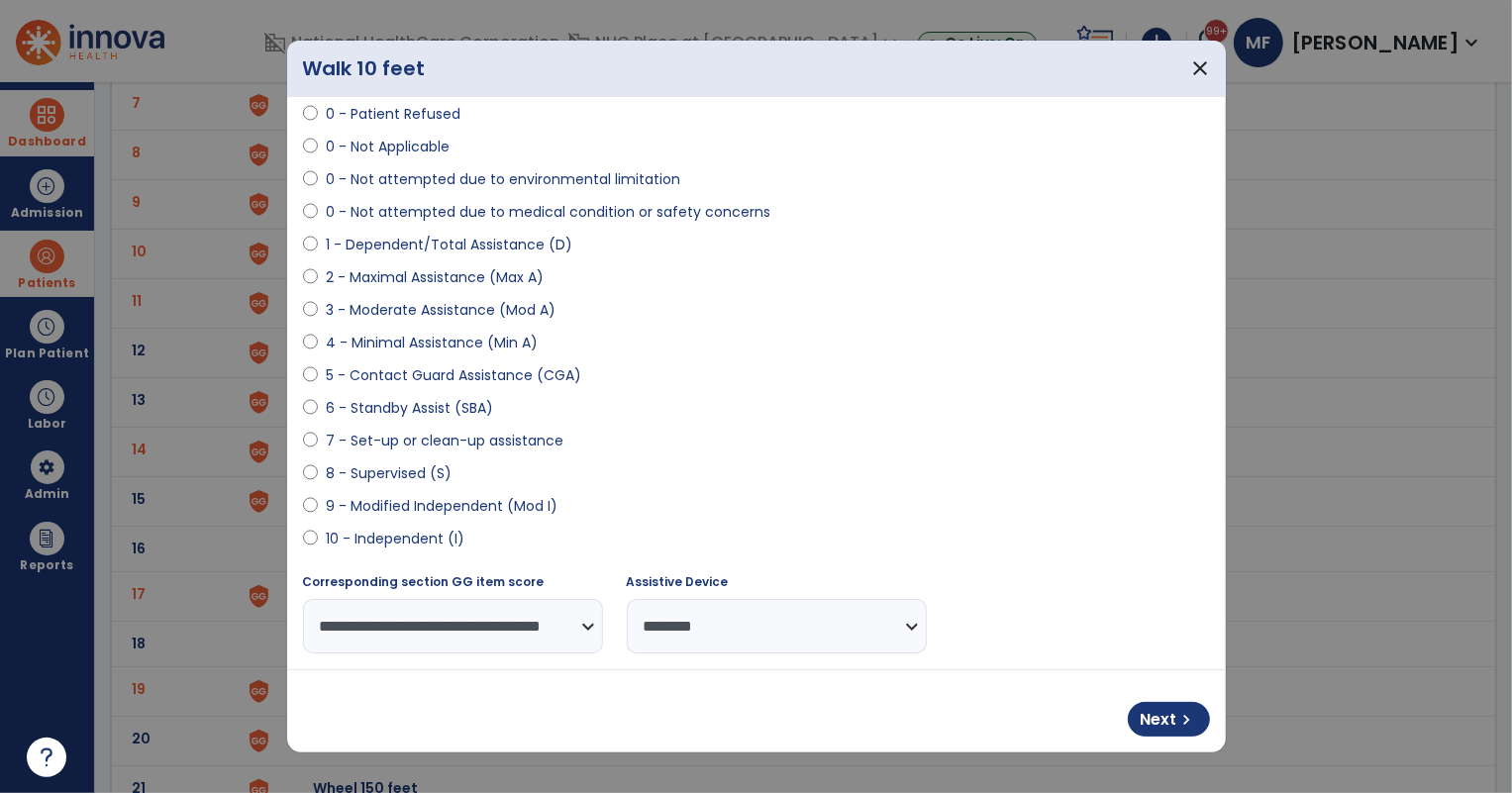 scroll, scrollTop: 179, scrollLeft: 0, axis: vertical 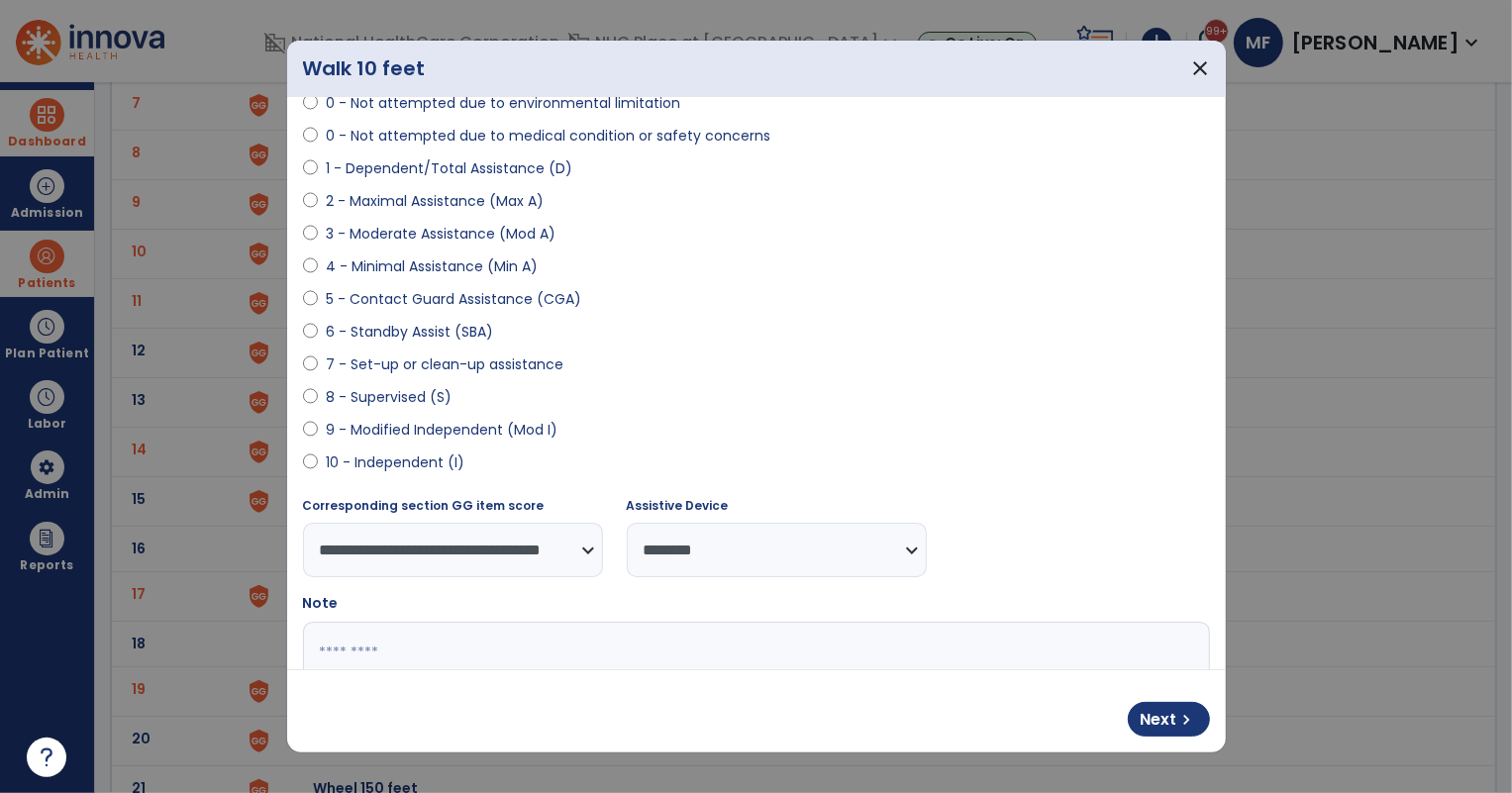 click on "**********" at bounding box center [776, 549] 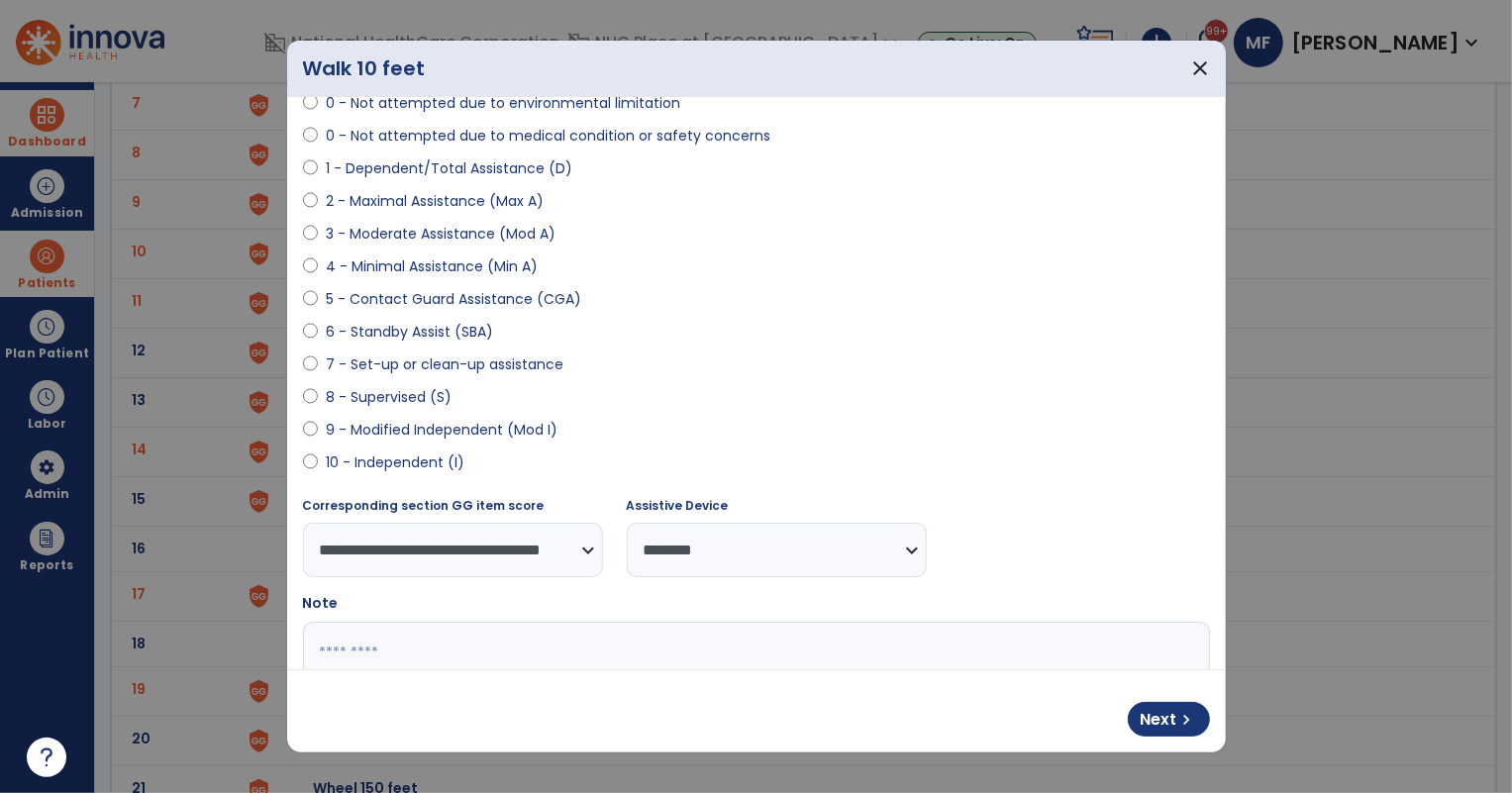select on "****" 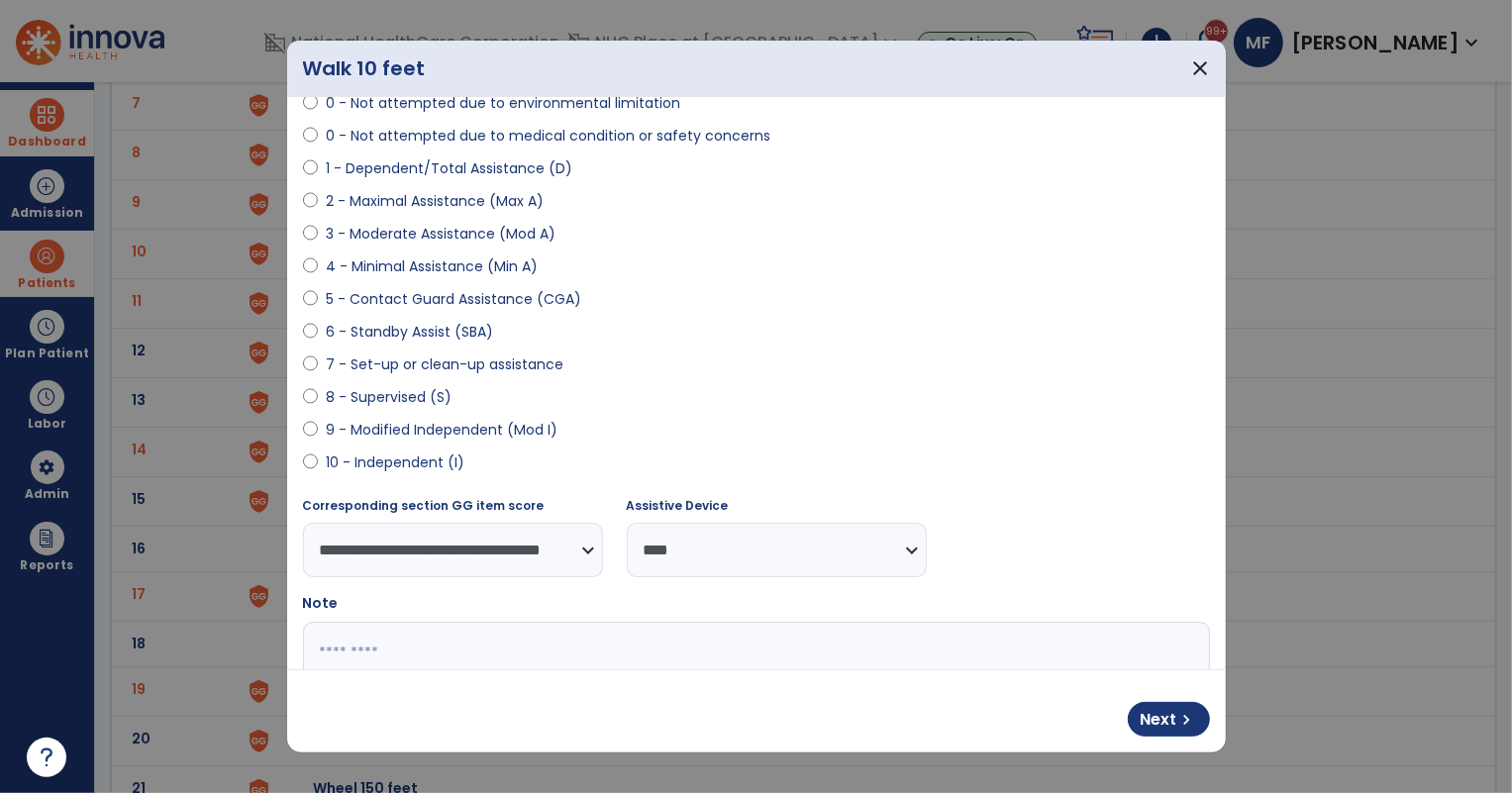 click on "**********" at bounding box center (776, 549) 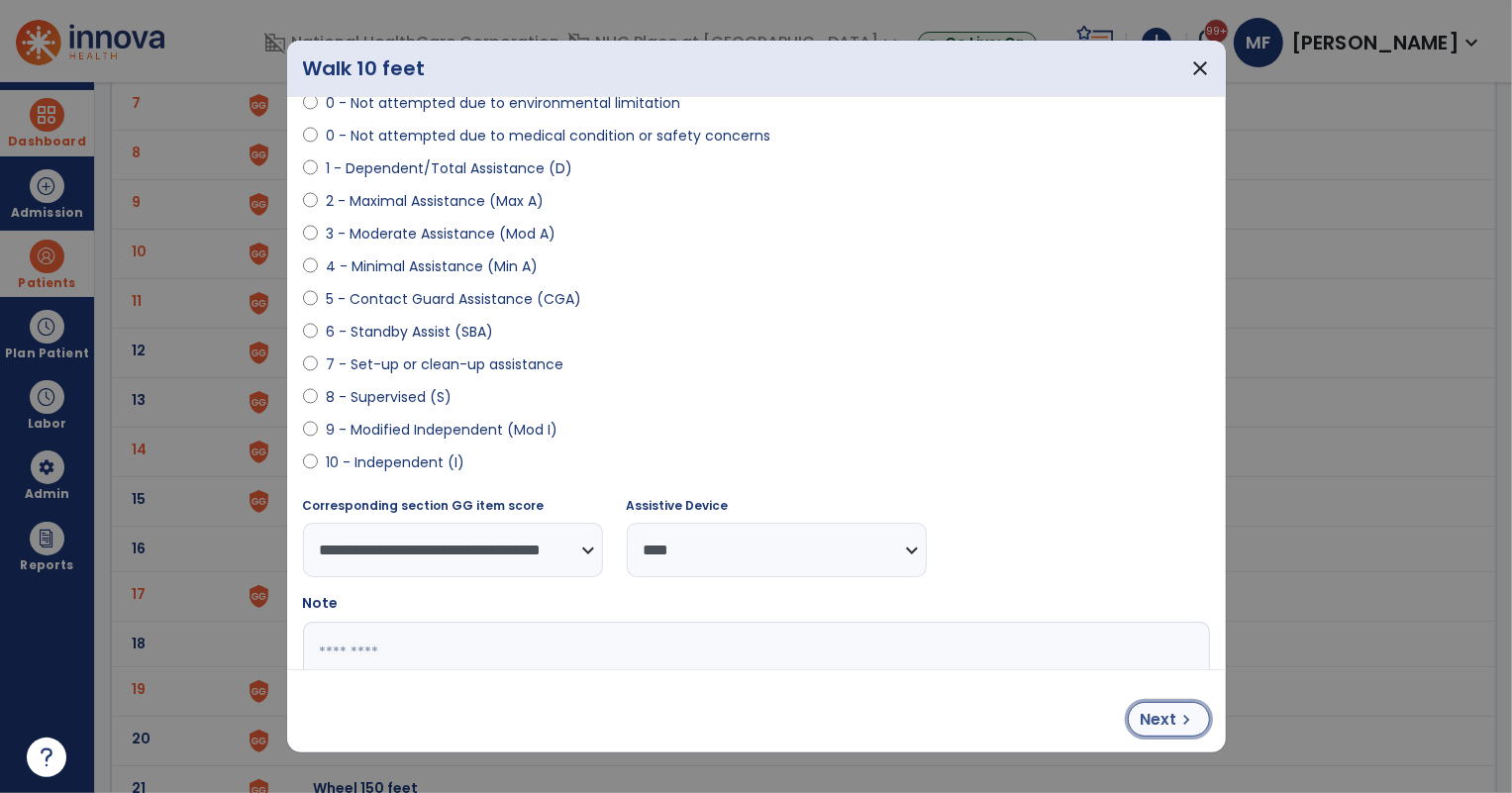 click on "Next  chevron_right" at bounding box center (1168, 719) 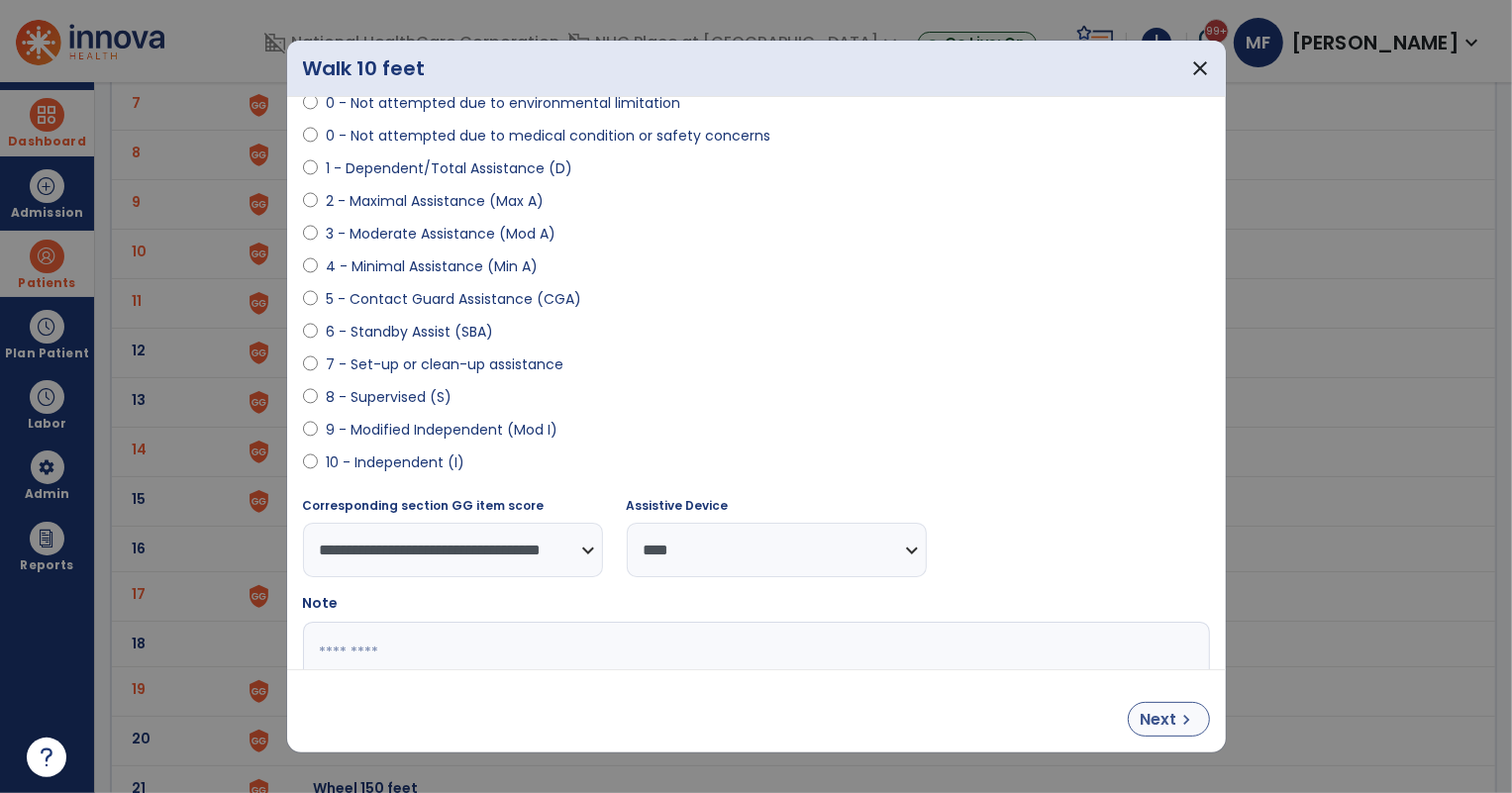 select on "**********" 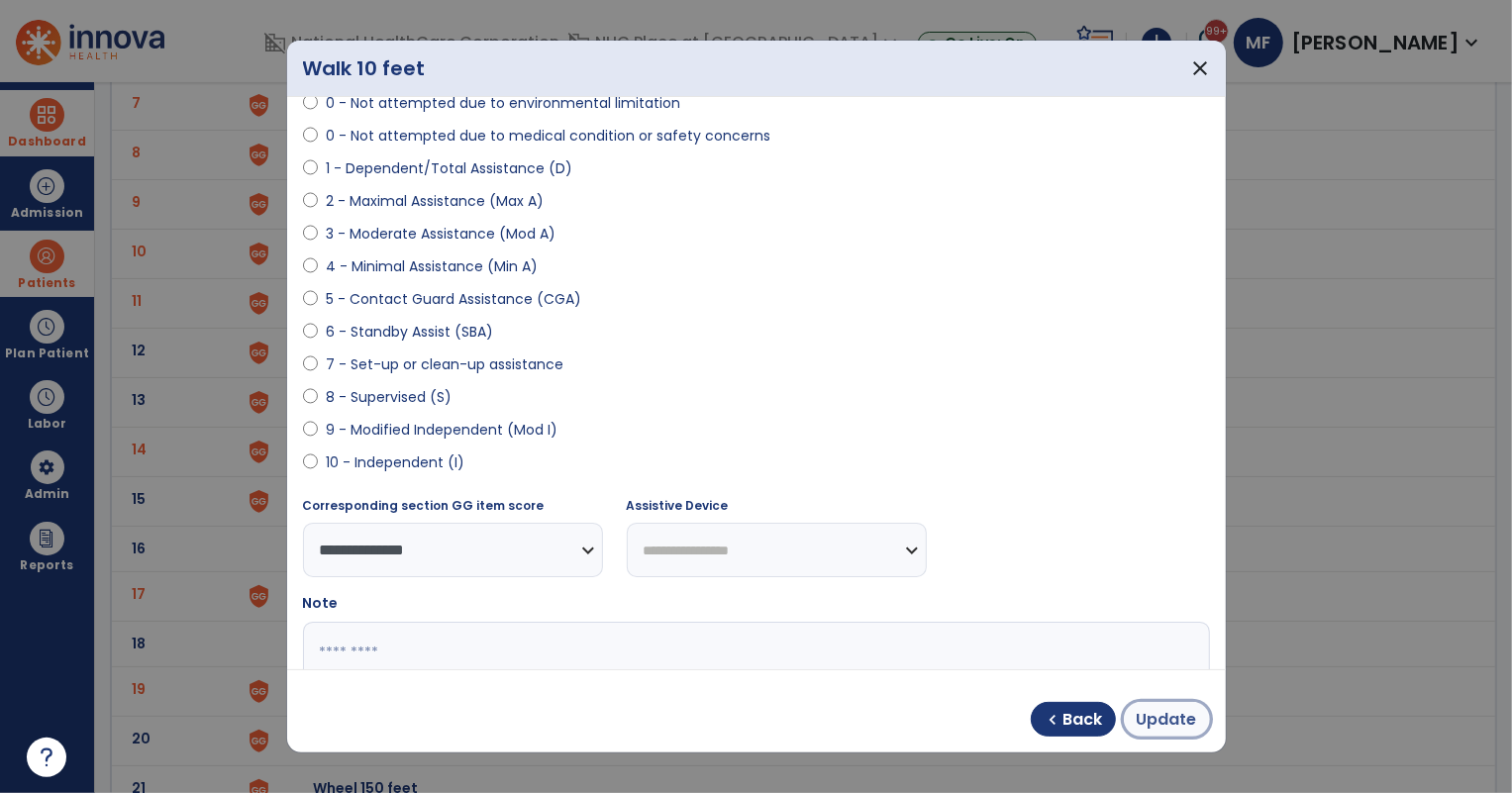 click on "Update" at bounding box center [1166, 720] 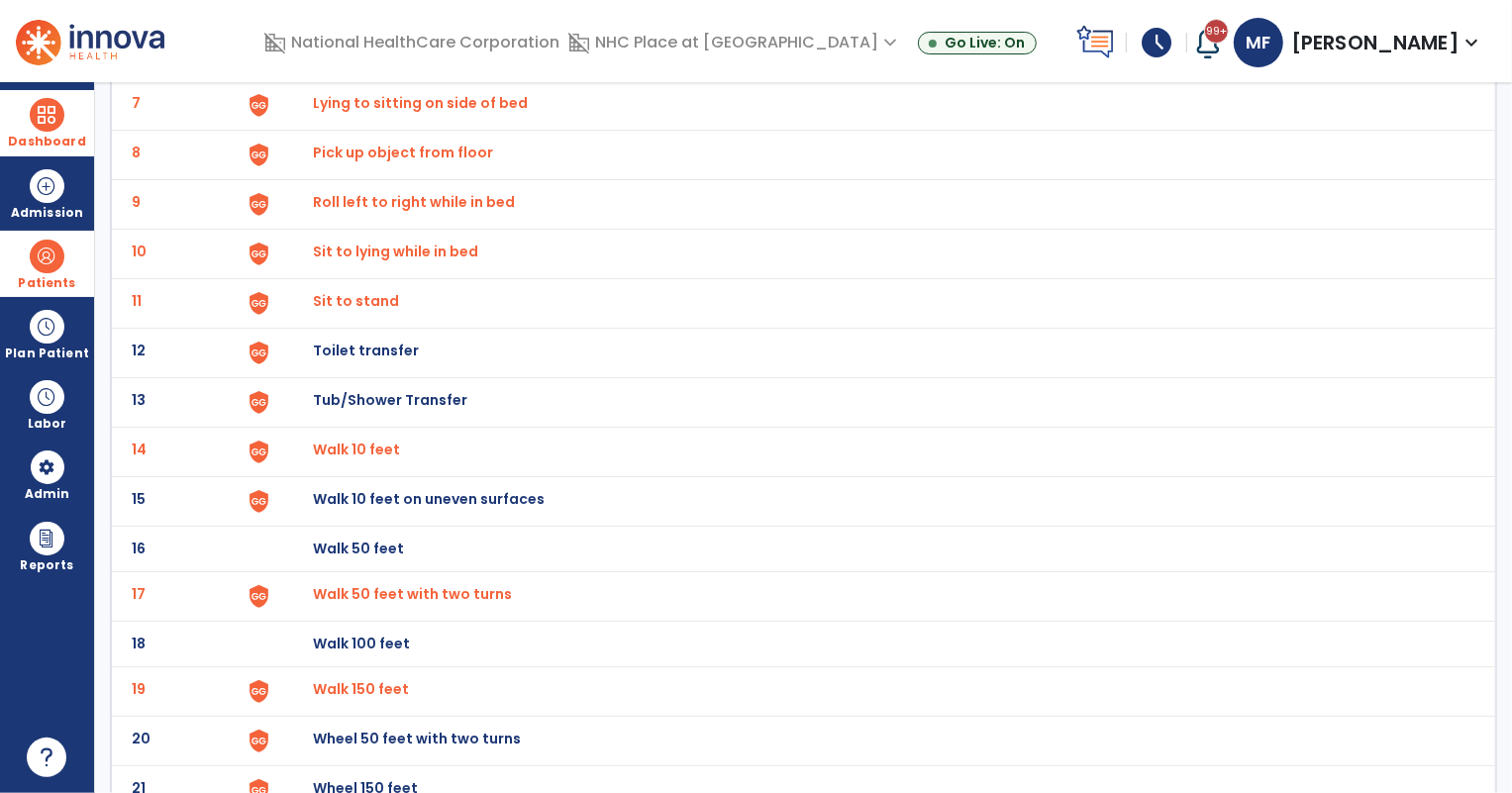 click on "Walk 50 feet with two turns" at bounding box center (359, -190) 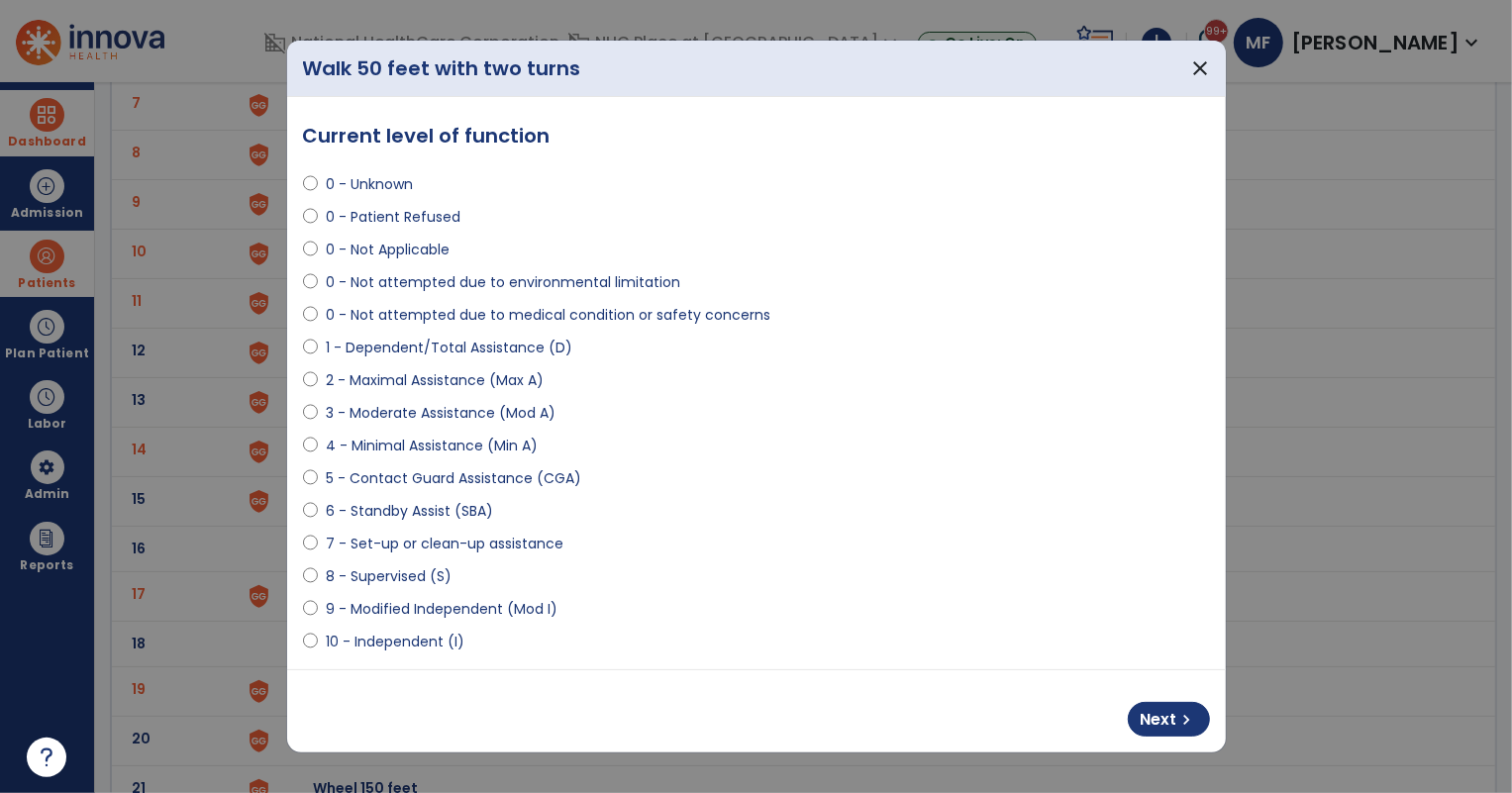 select on "**********" 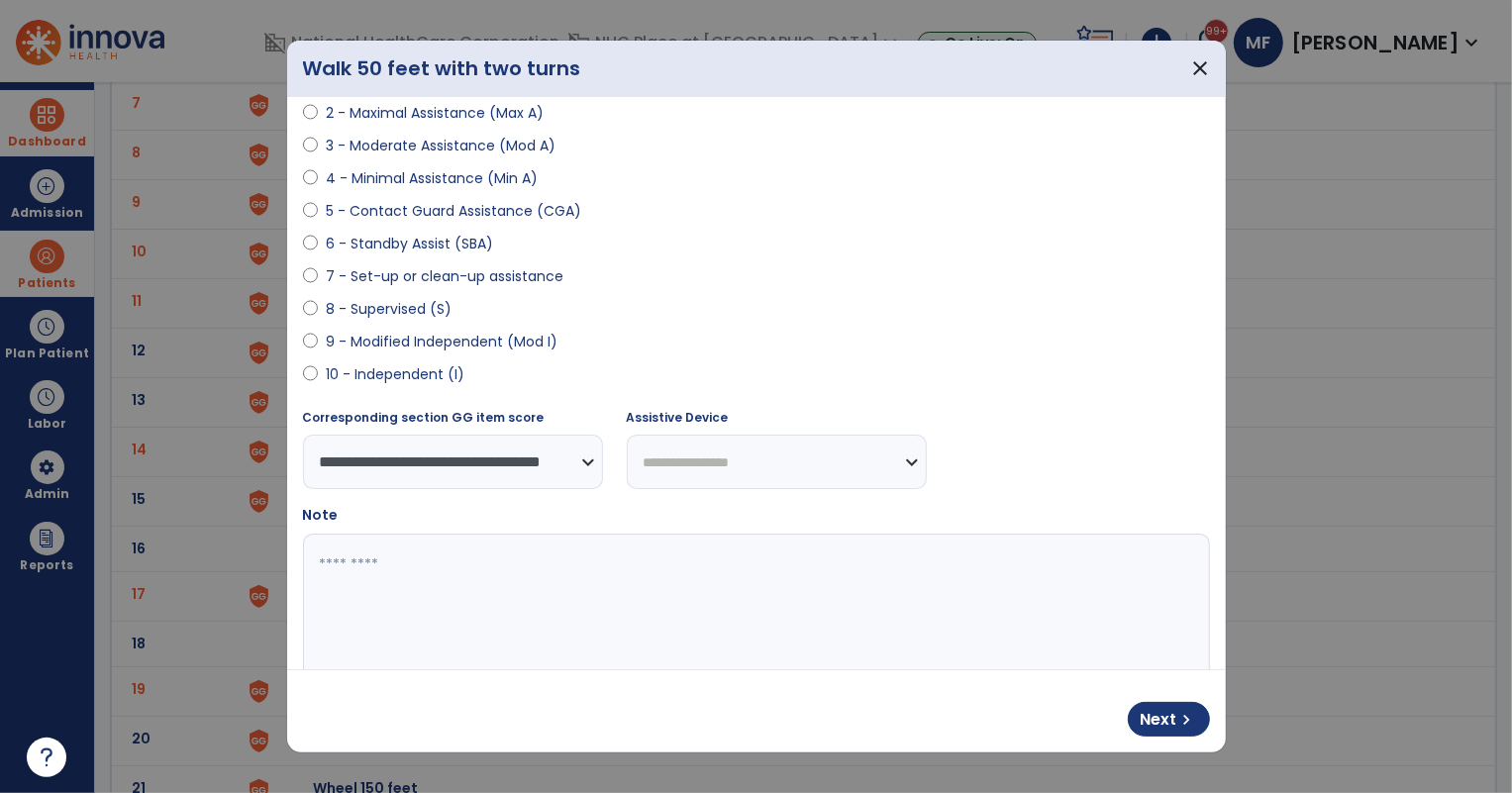 scroll, scrollTop: 269, scrollLeft: 0, axis: vertical 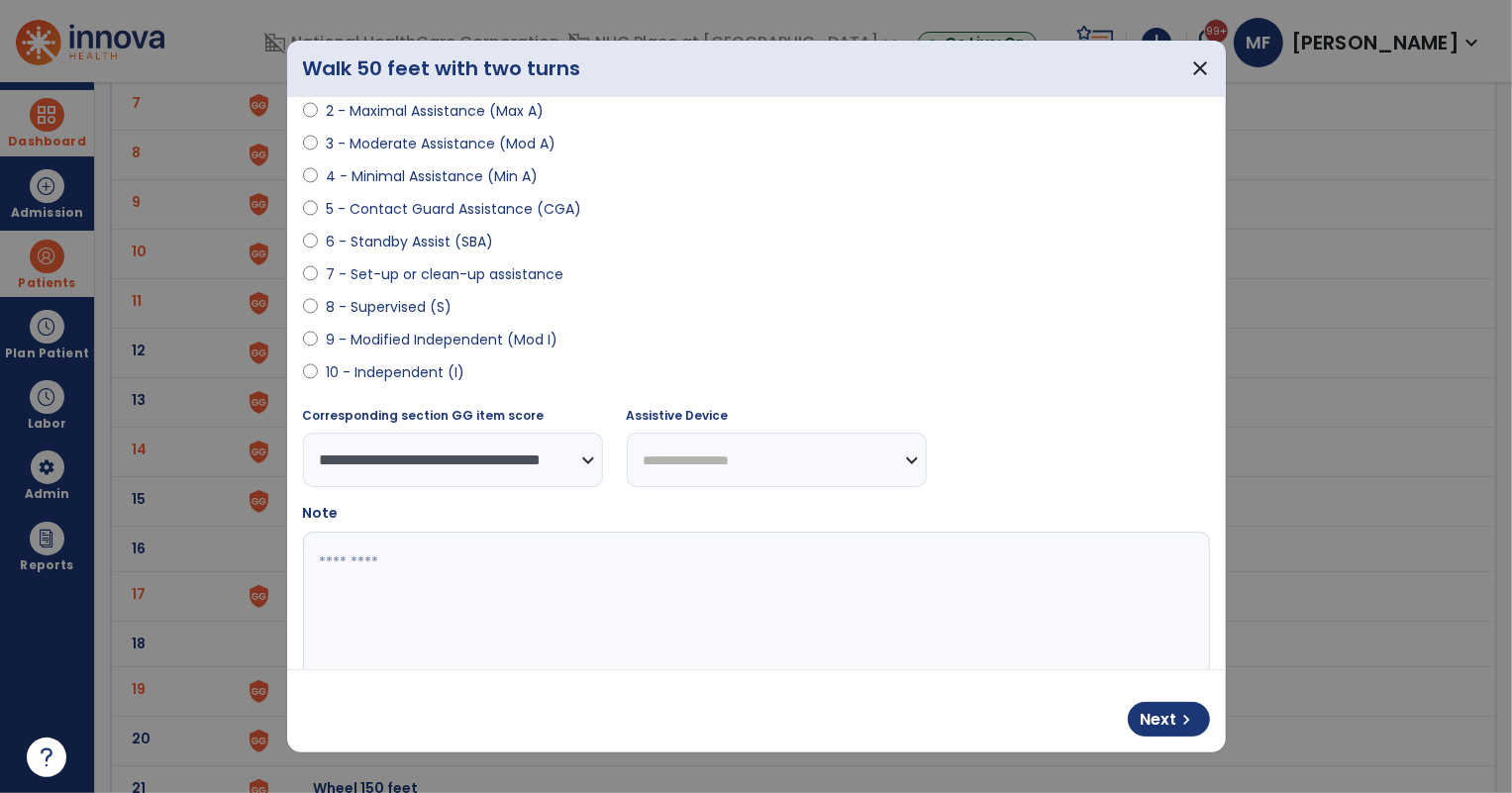 click on "**********" at bounding box center (776, 459) 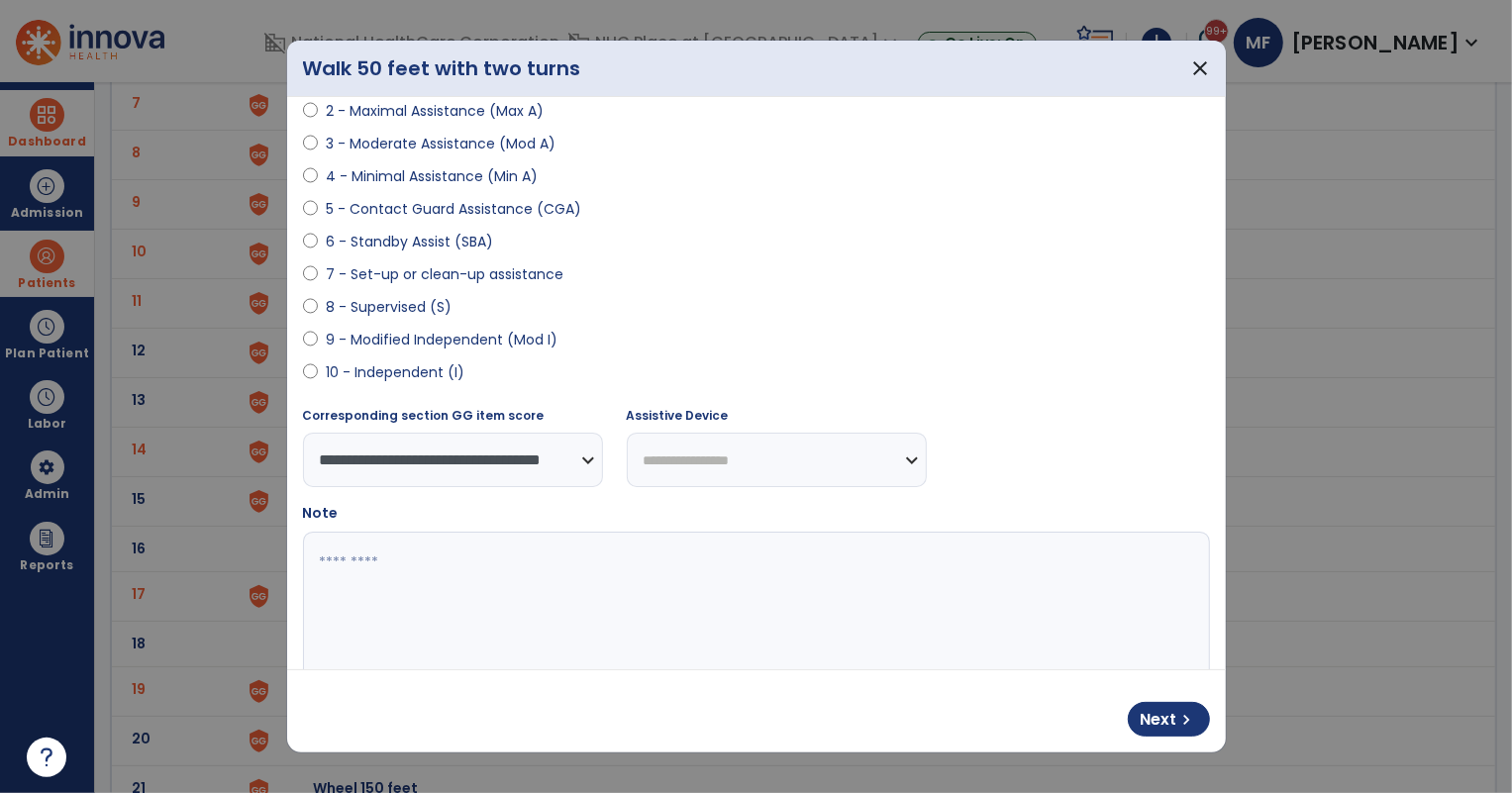 select on "********" 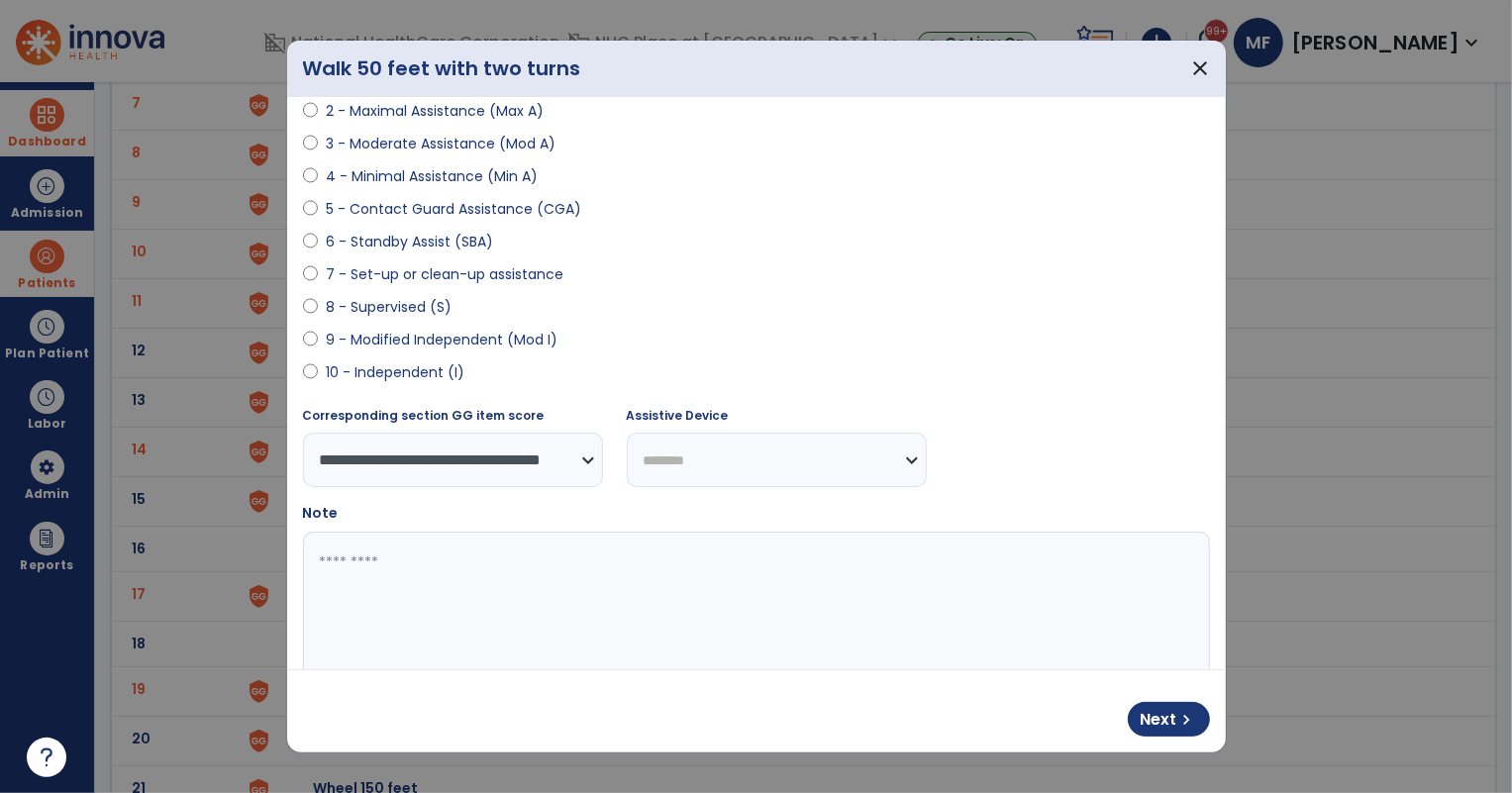 click on "**********" at bounding box center [776, 459] 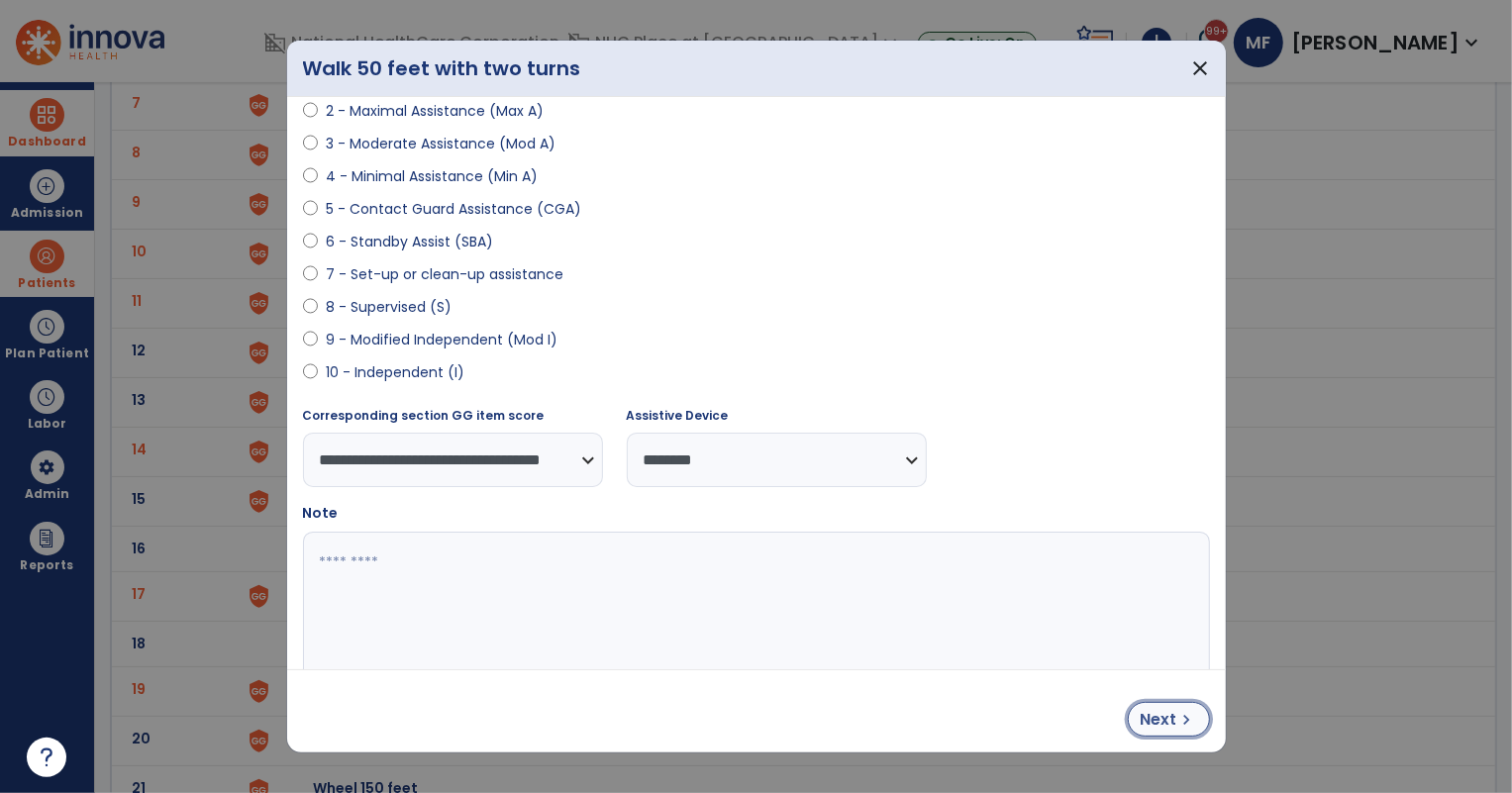 click on "Next" at bounding box center [1159, 720] 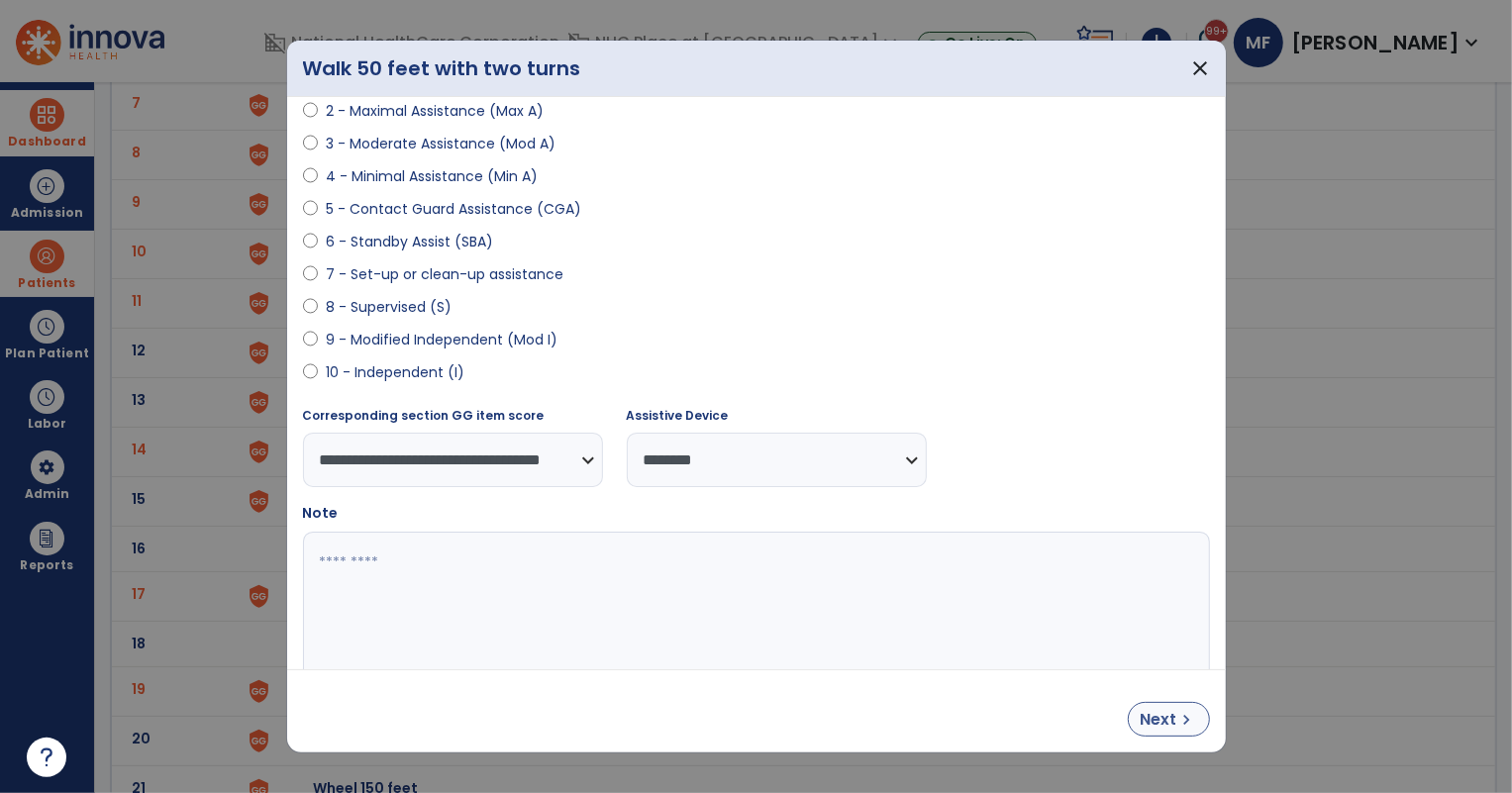 select on "**********" 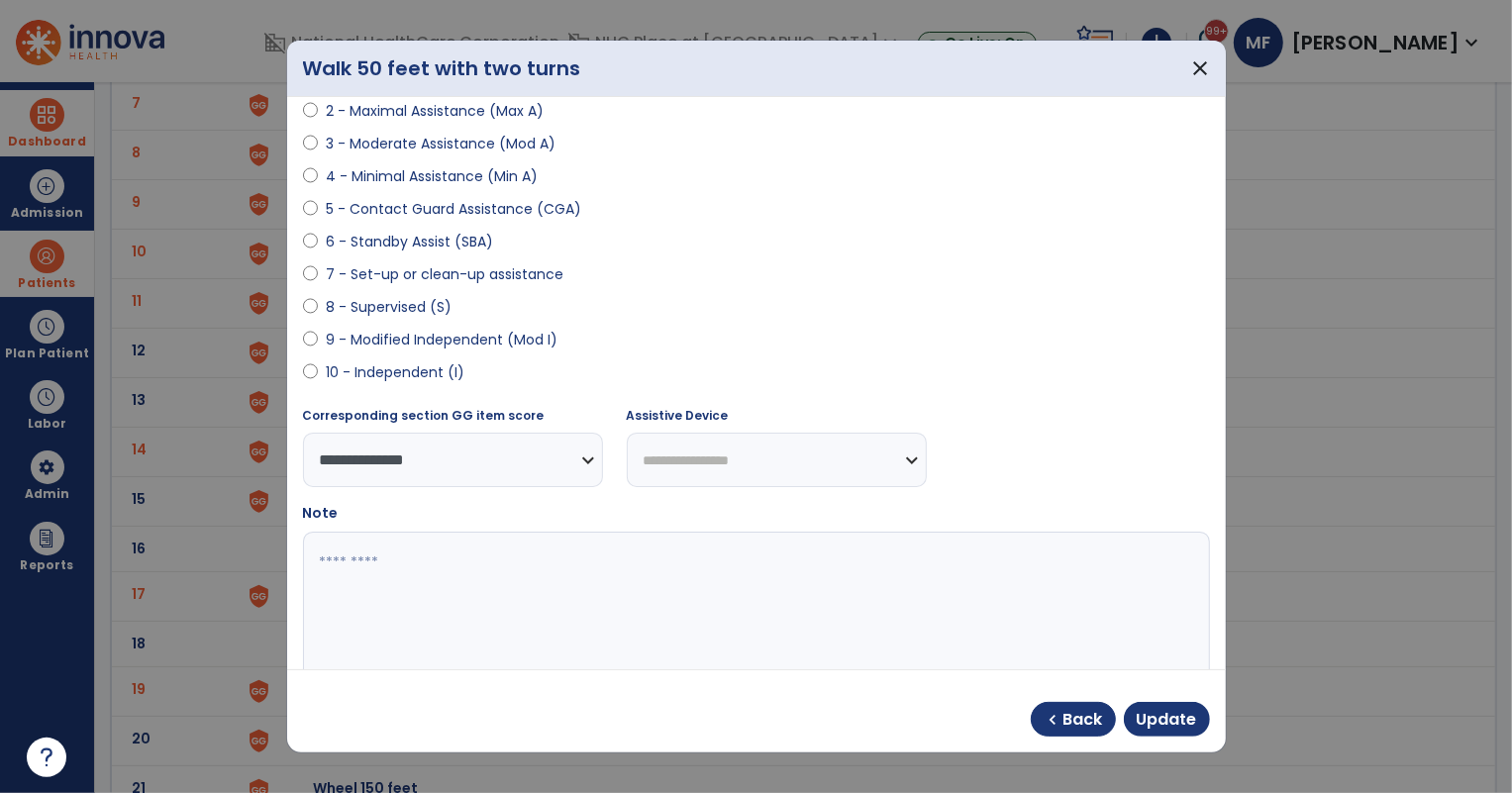 click on "**********" at bounding box center (776, 459) 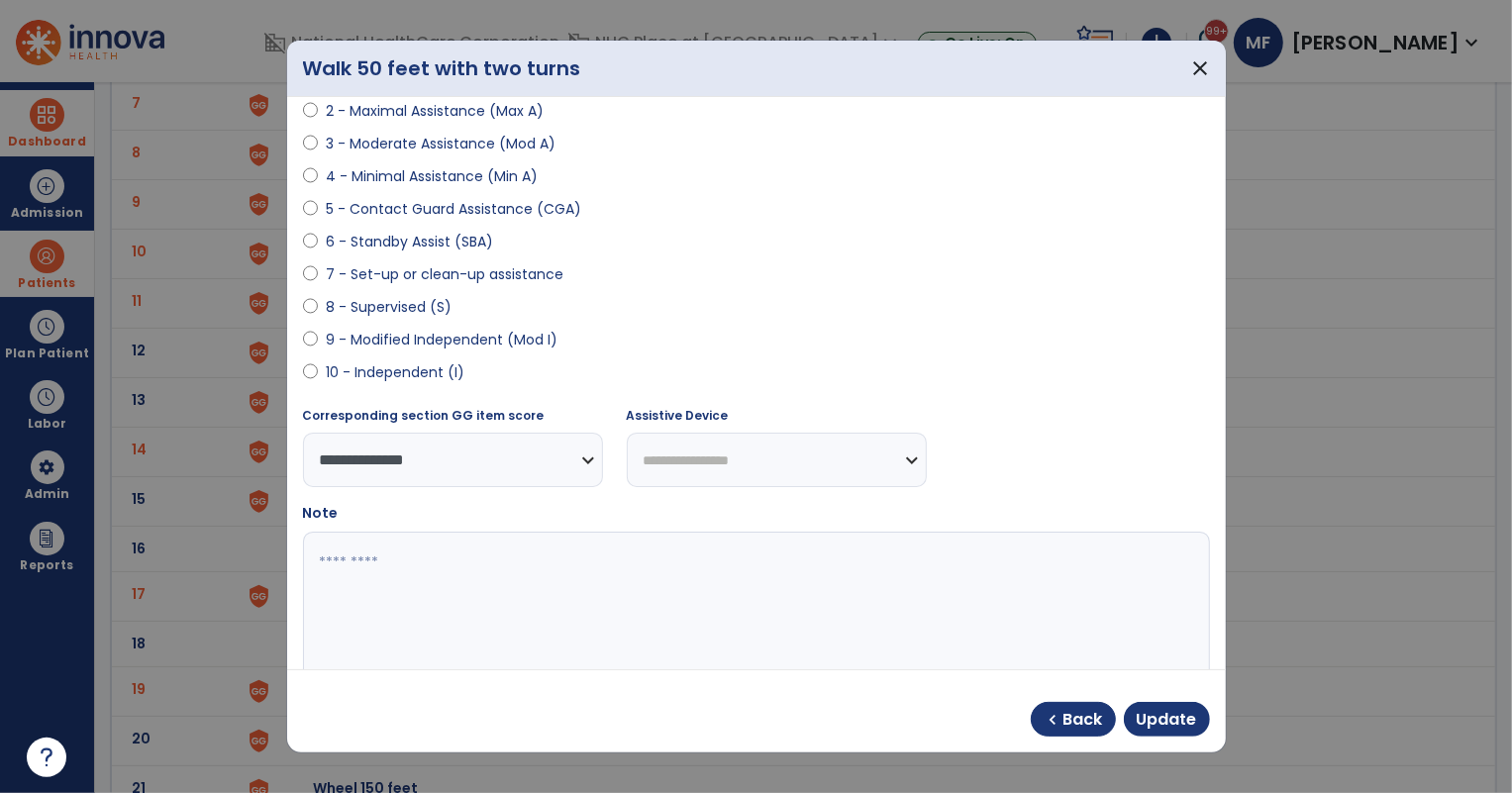 select on "********" 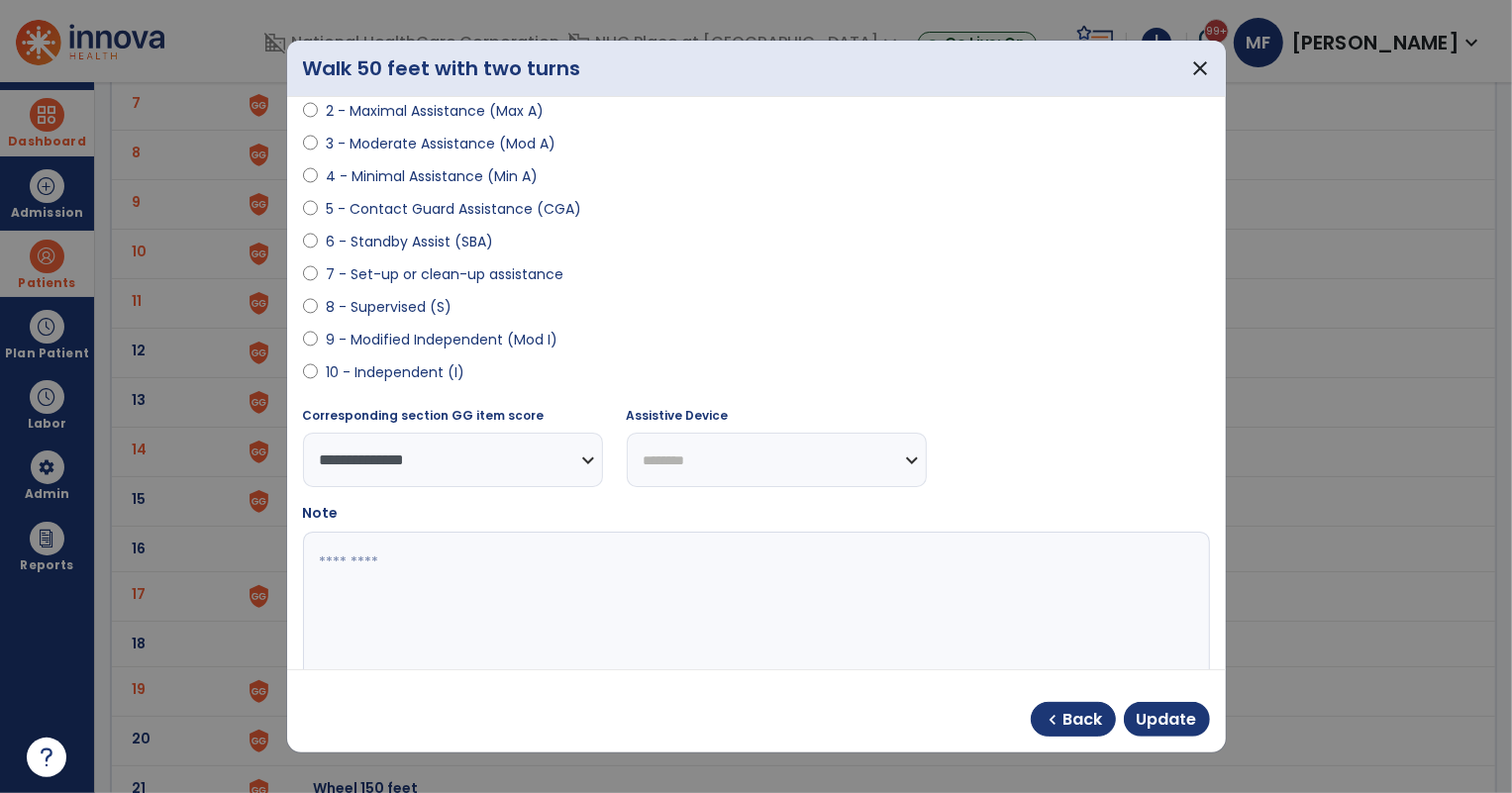 click on "**********" at bounding box center (776, 459) 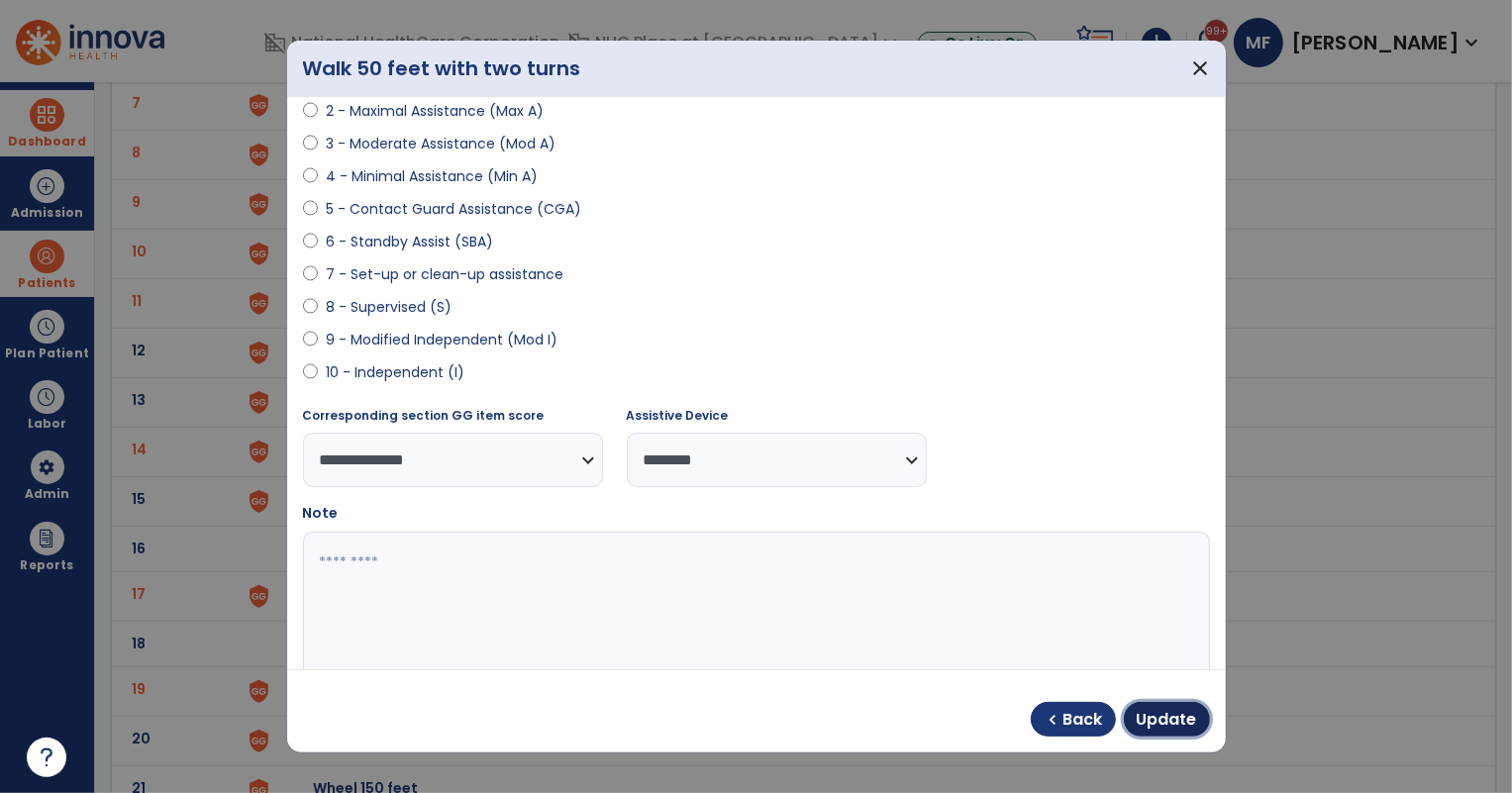 drag, startPoint x: 1168, startPoint y: 720, endPoint x: 942, endPoint y: 683, distance: 229.00873 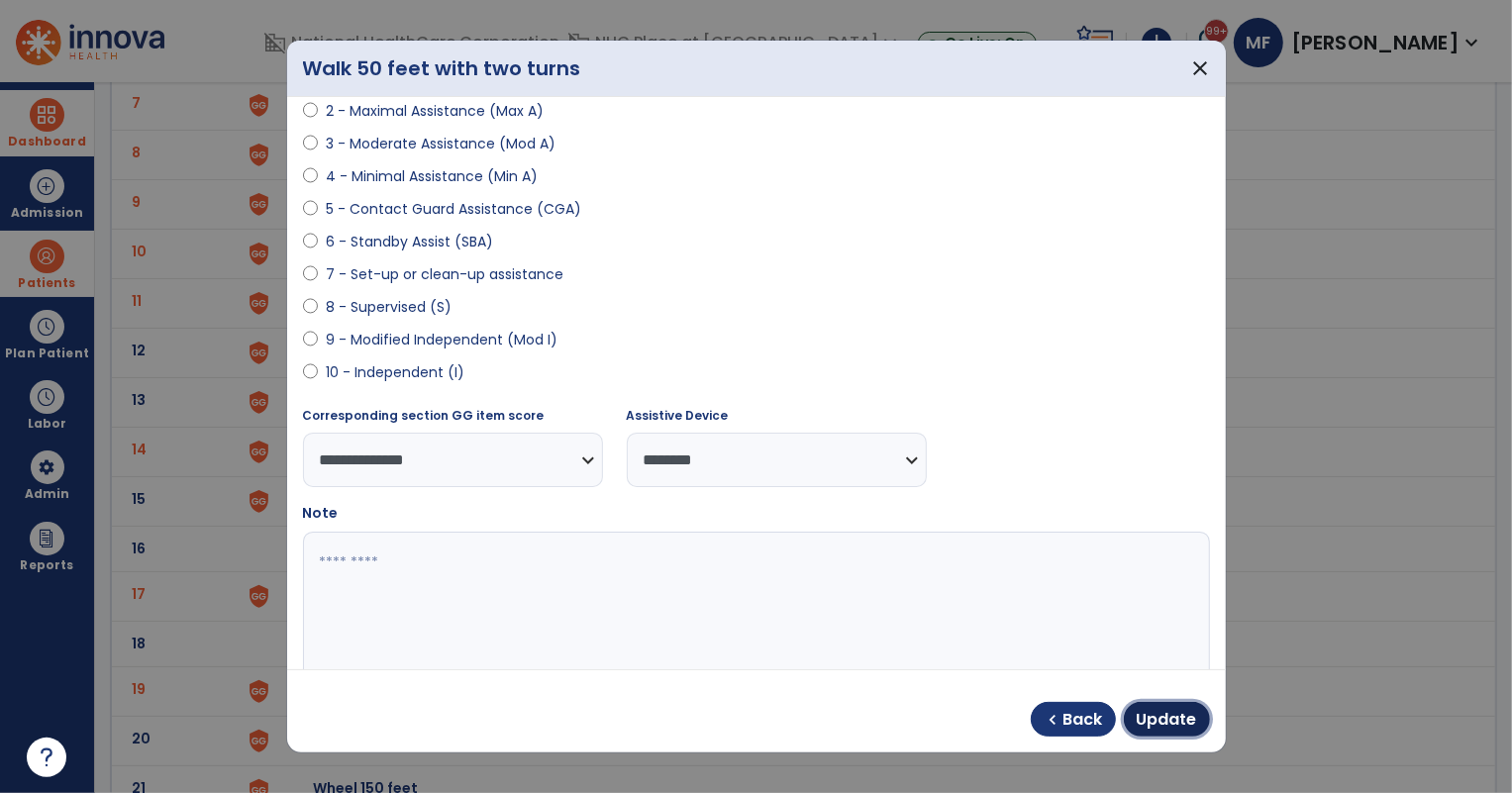 click on "Update" at bounding box center (1166, 720) 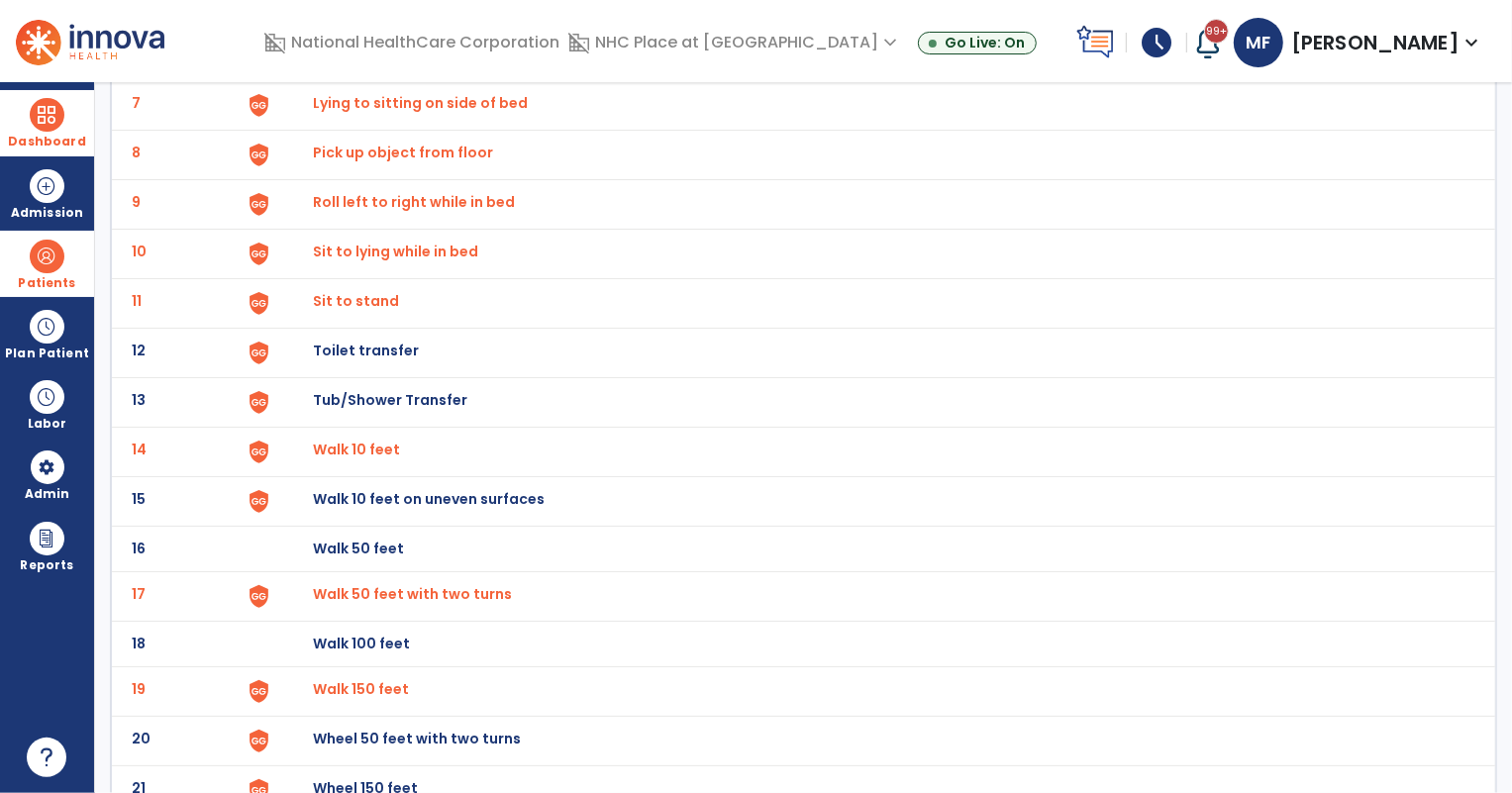 click on "Walk 150 feet" at bounding box center [875, -188] 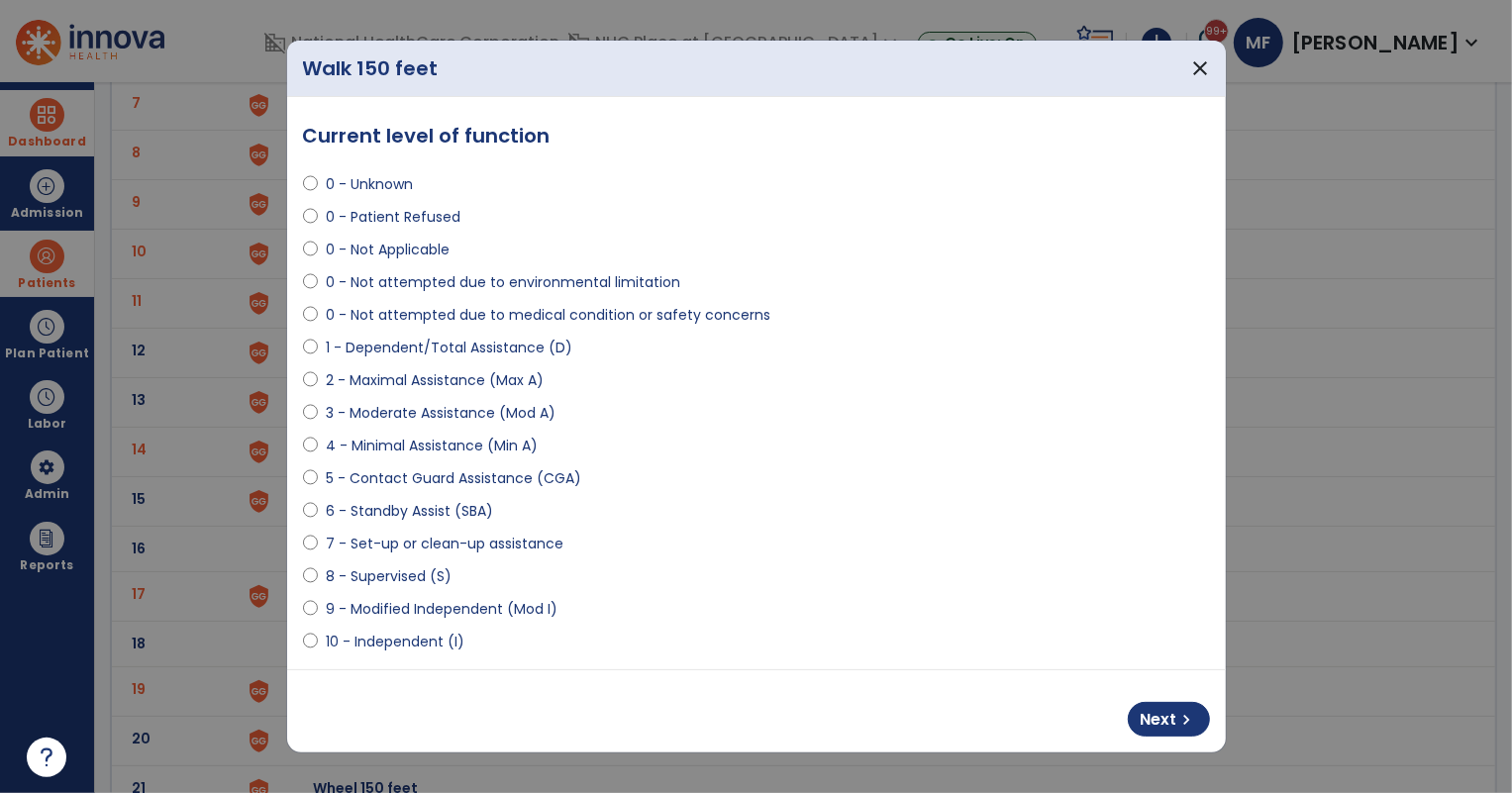 select on "**********" 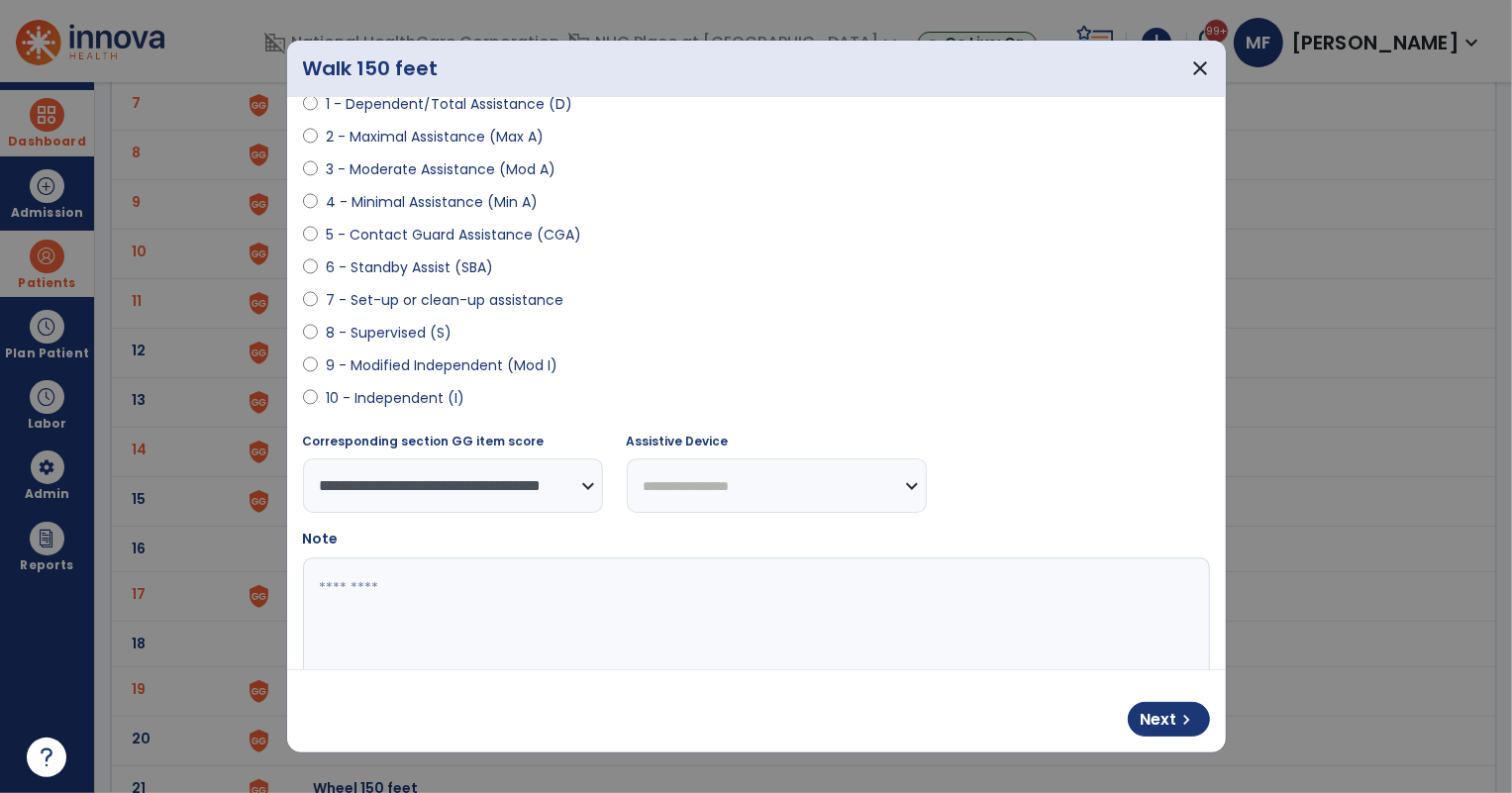 scroll, scrollTop: 269, scrollLeft: 0, axis: vertical 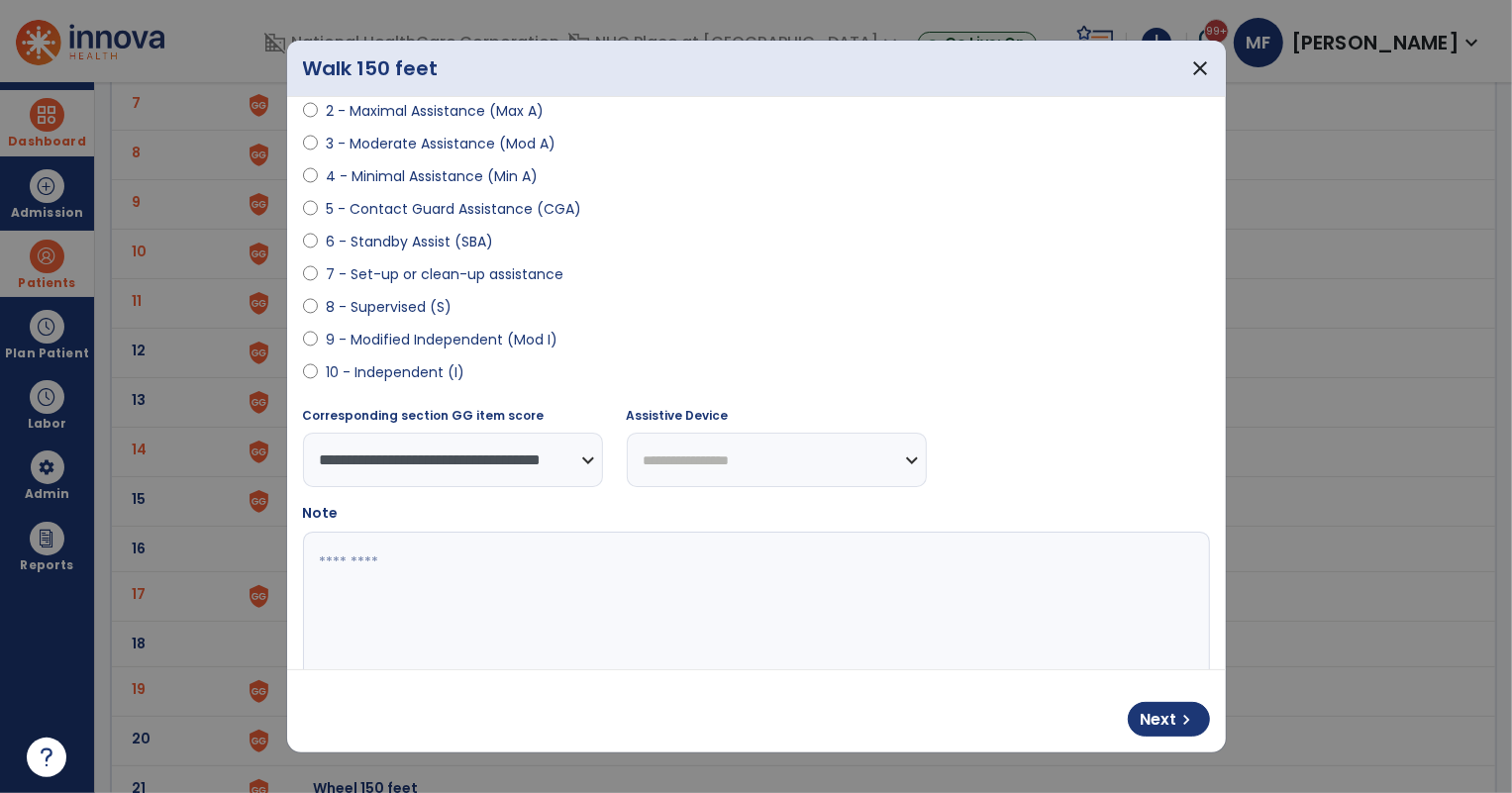 click on "**********" at bounding box center (756, 551) 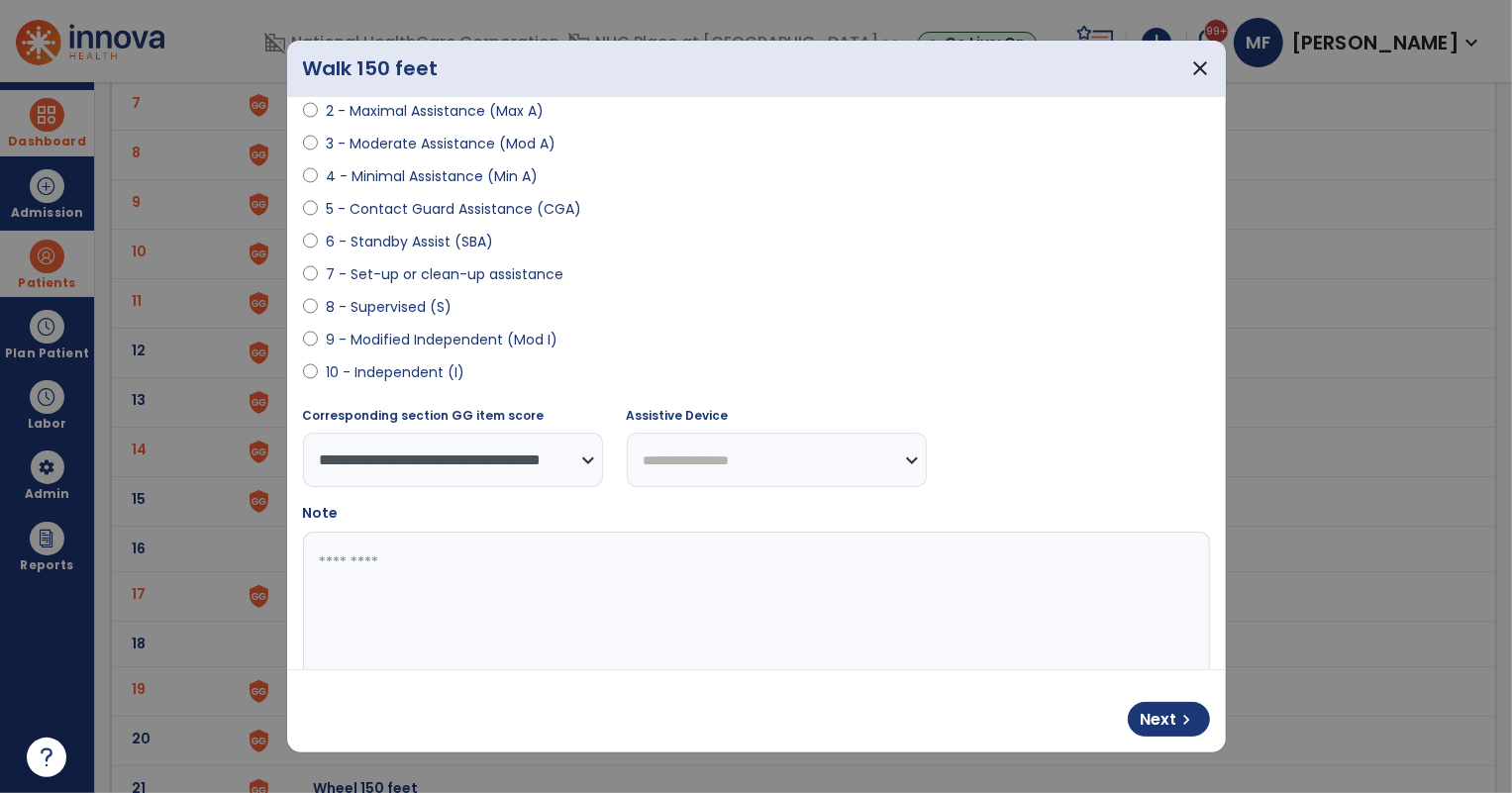 click on "**********" at bounding box center (776, 459) 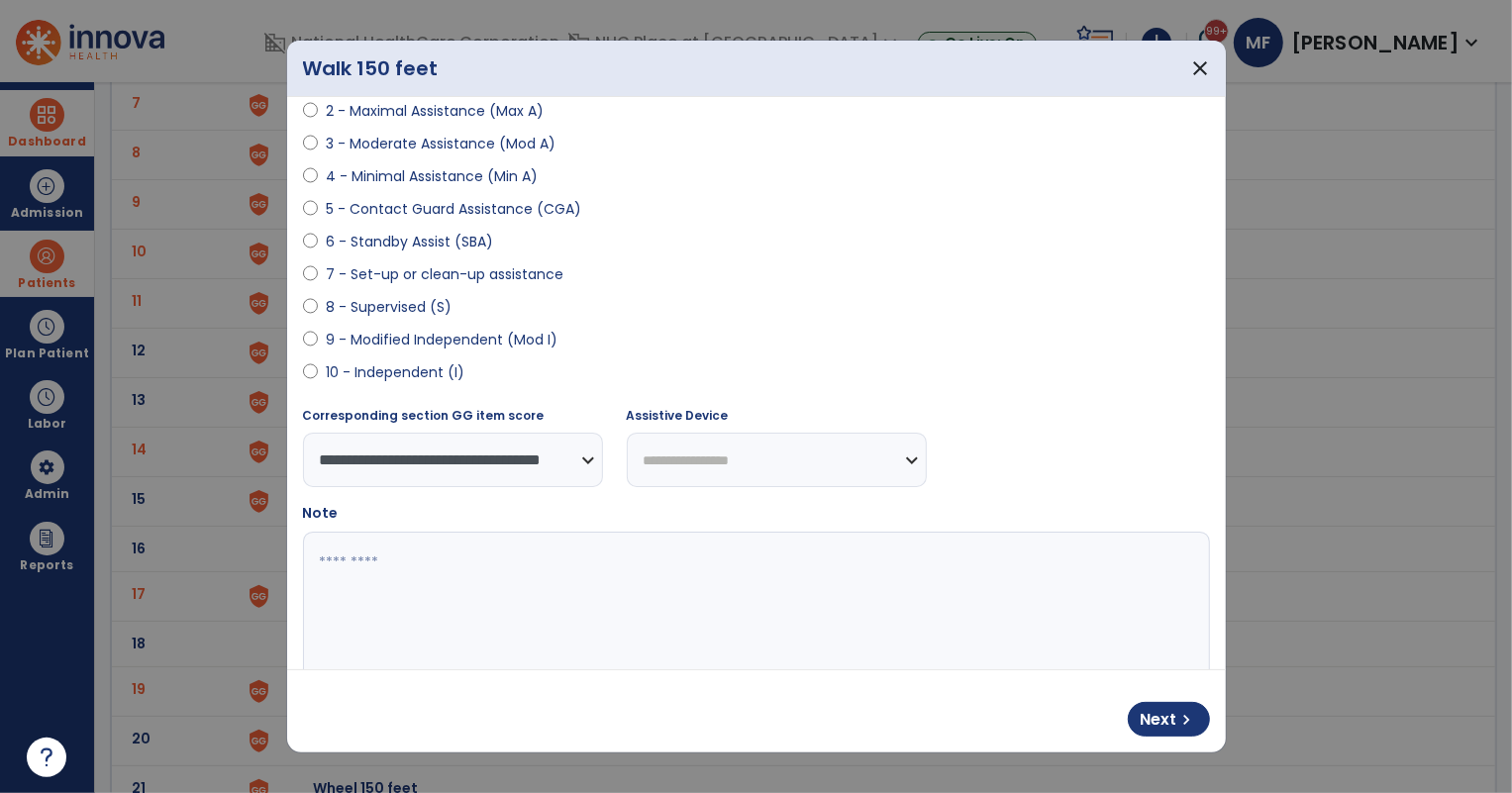 select on "********" 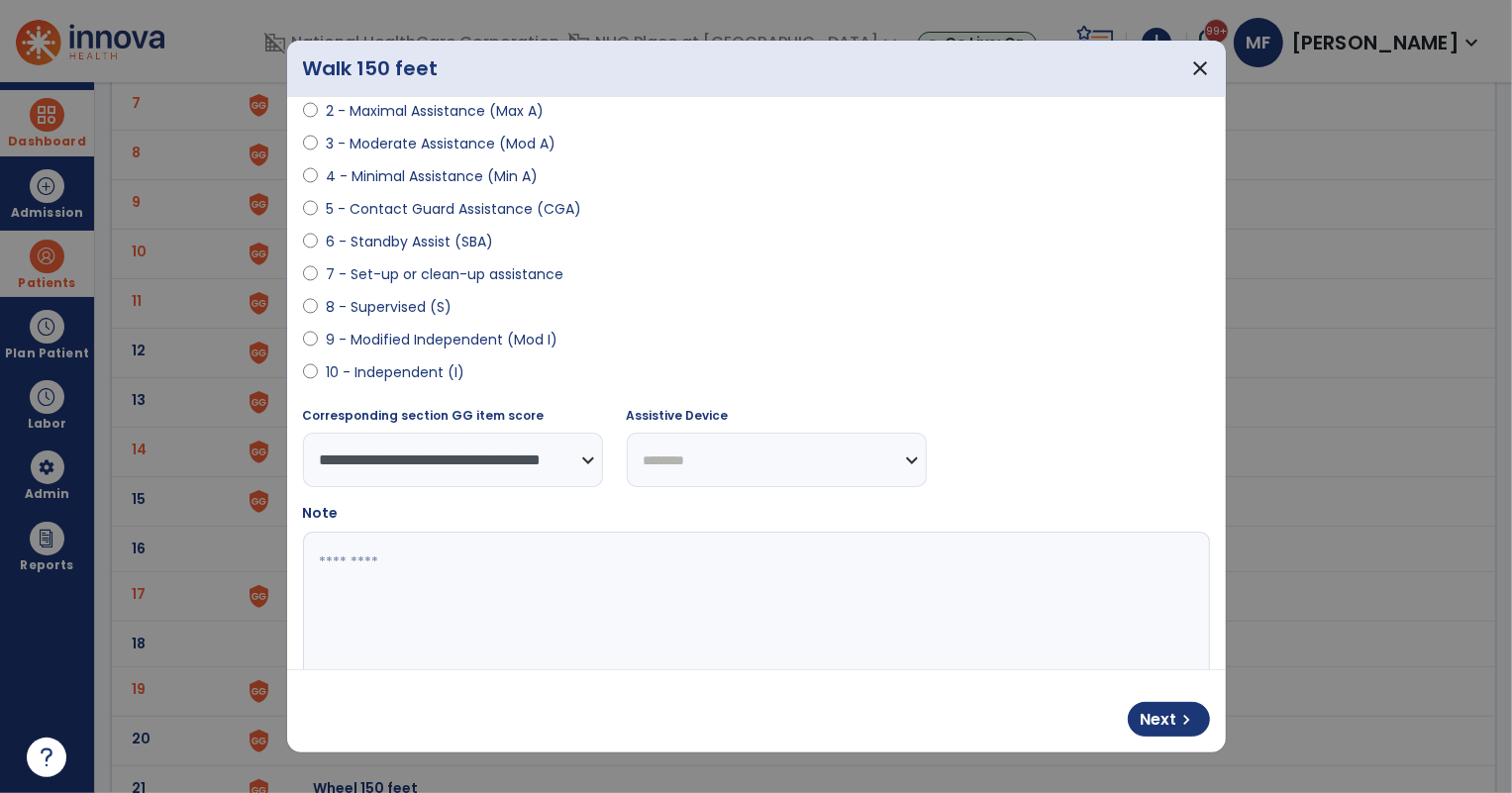 click on "**********" at bounding box center [776, 459] 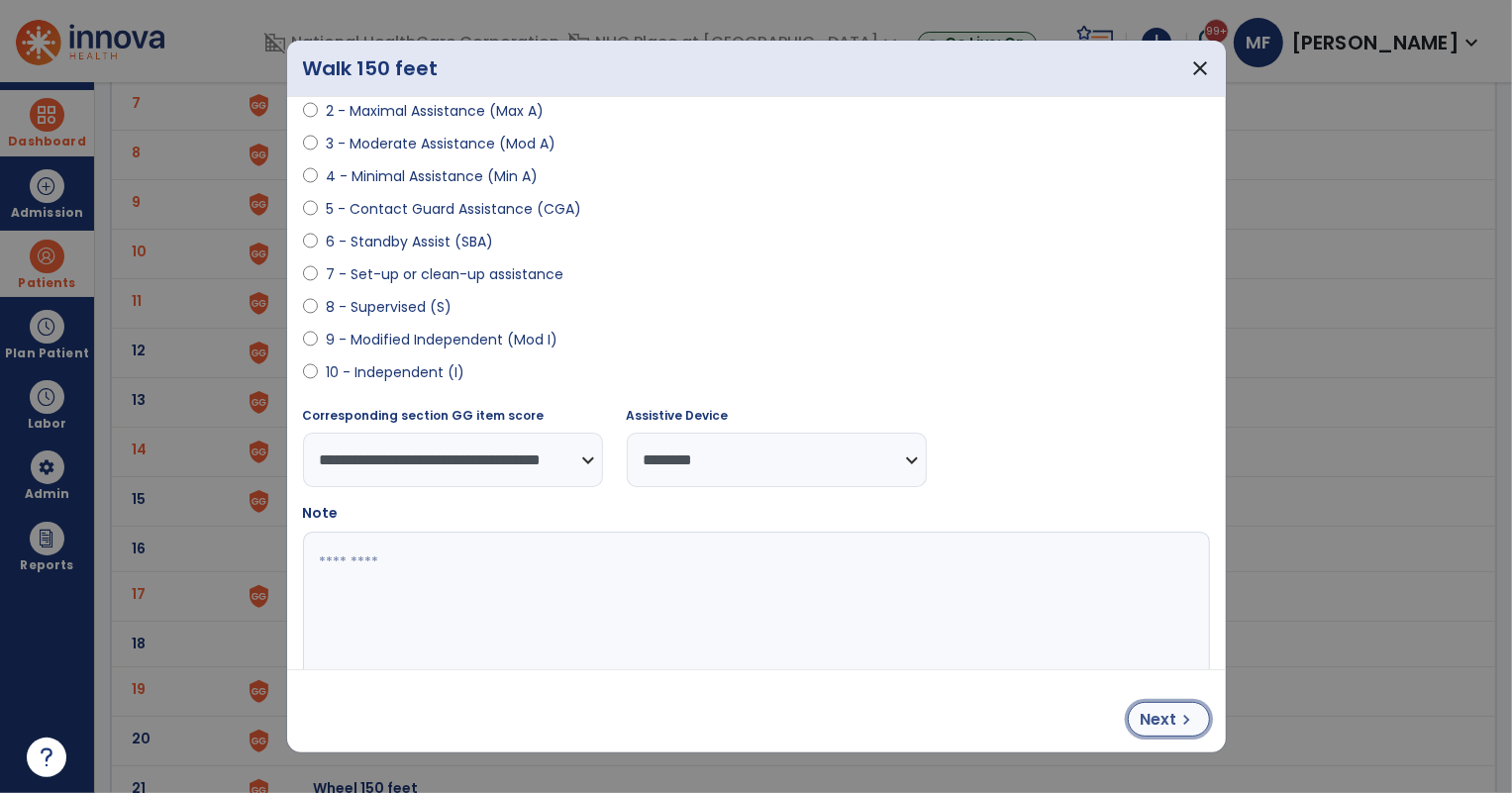 click on "Next" at bounding box center (1159, 720) 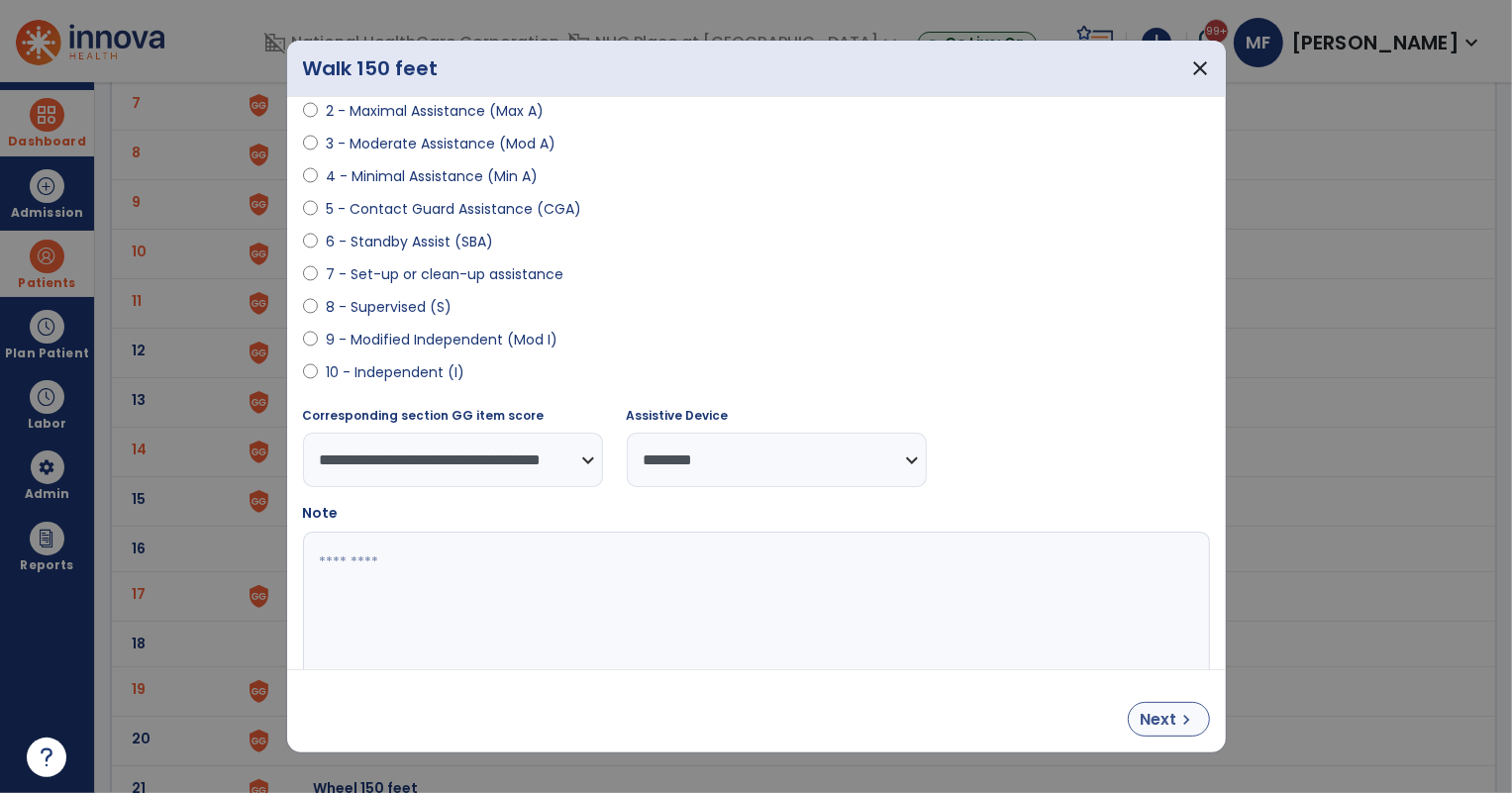select on "**********" 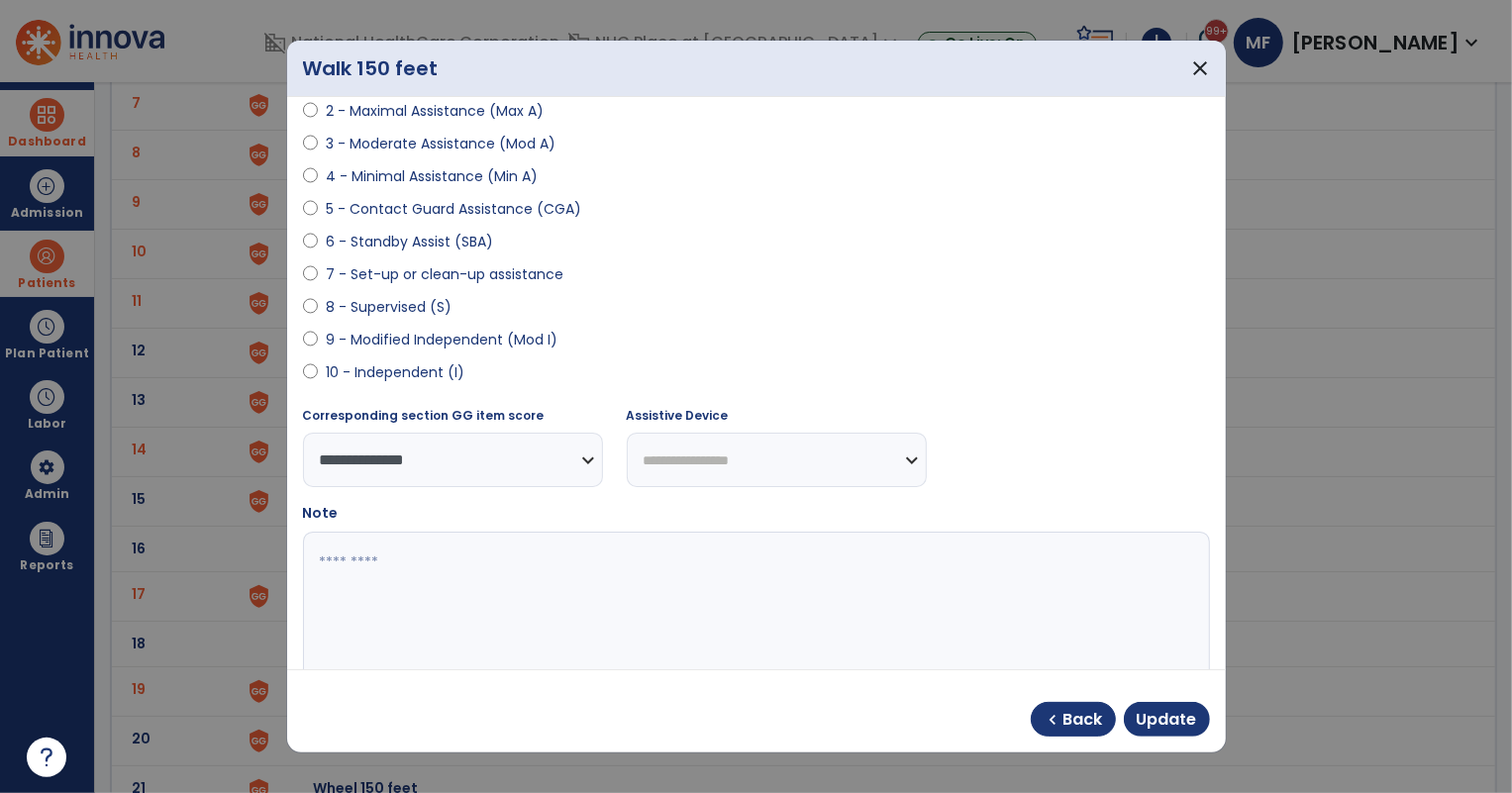 click on "**********" at bounding box center [776, 459] 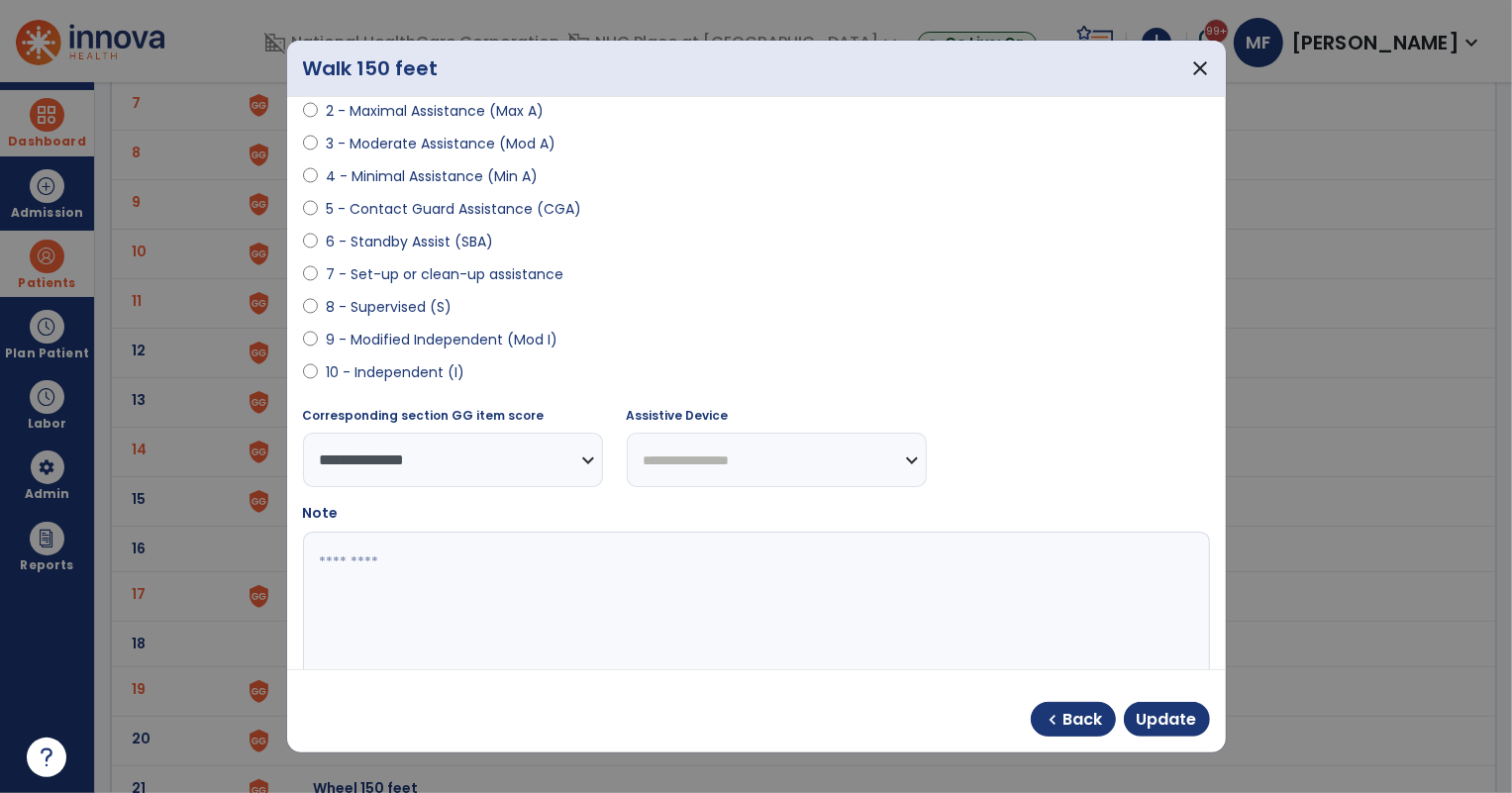select on "********" 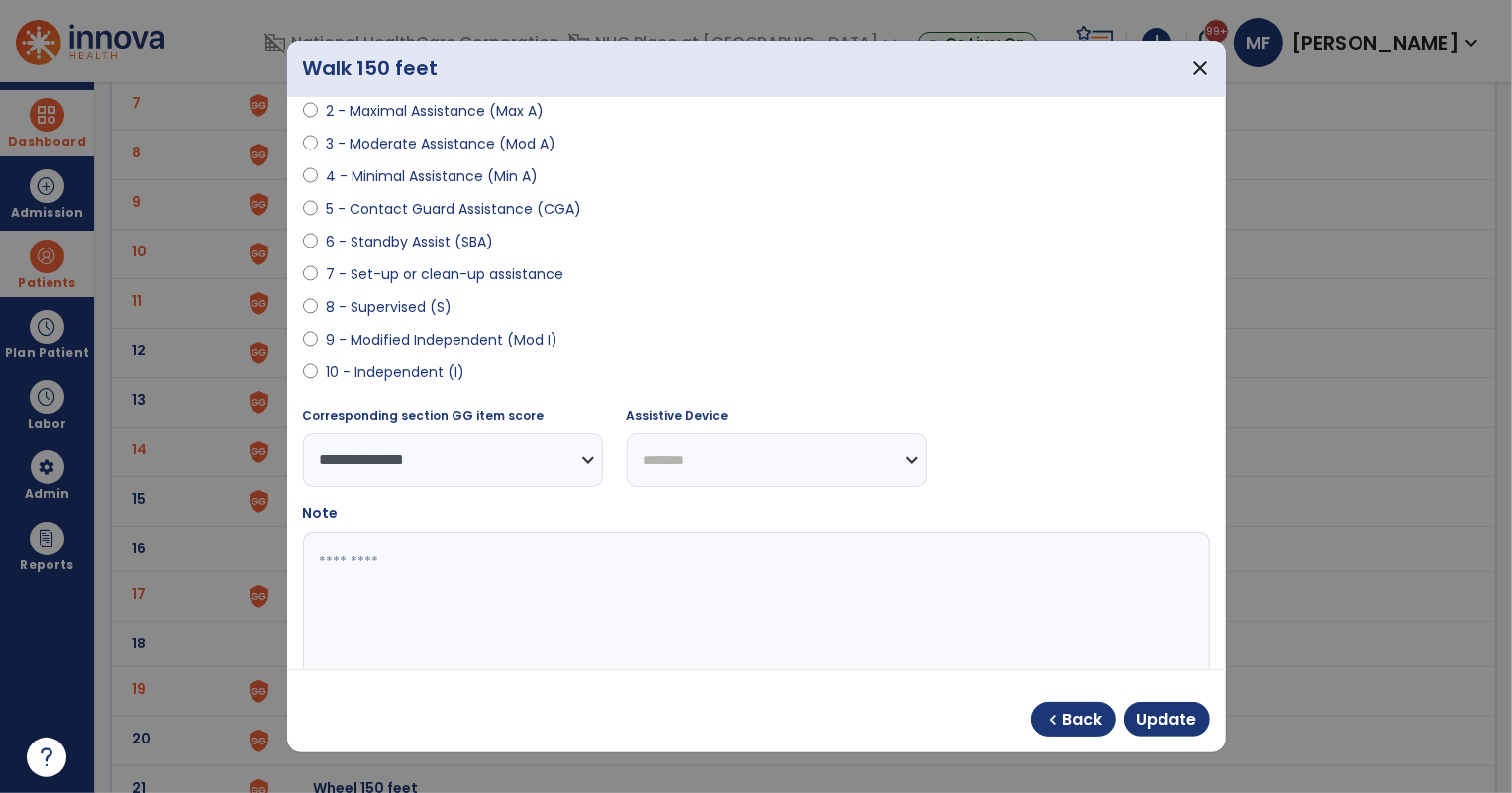 click on "**********" at bounding box center (776, 459) 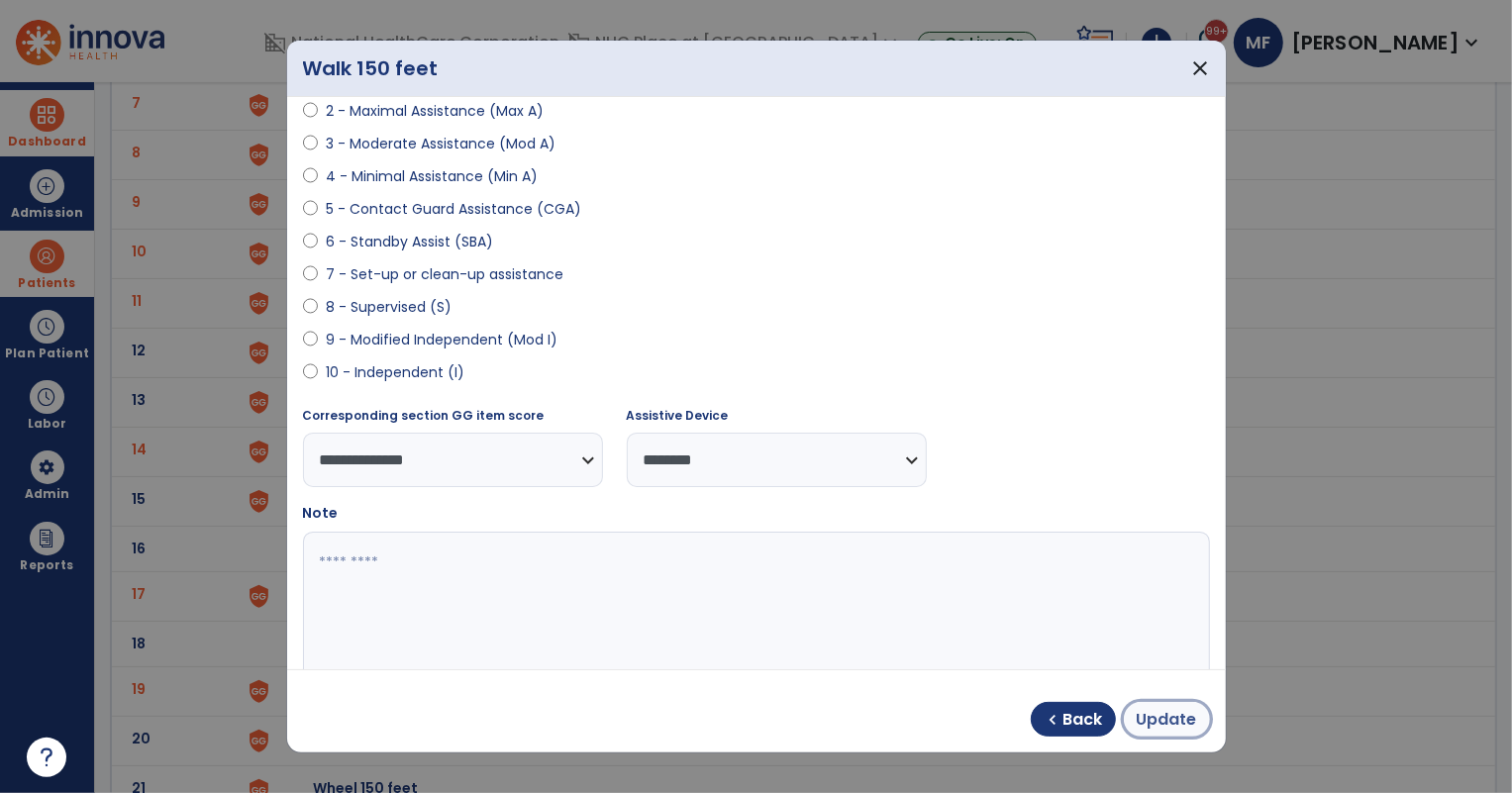 click on "Update" at bounding box center (1166, 720) 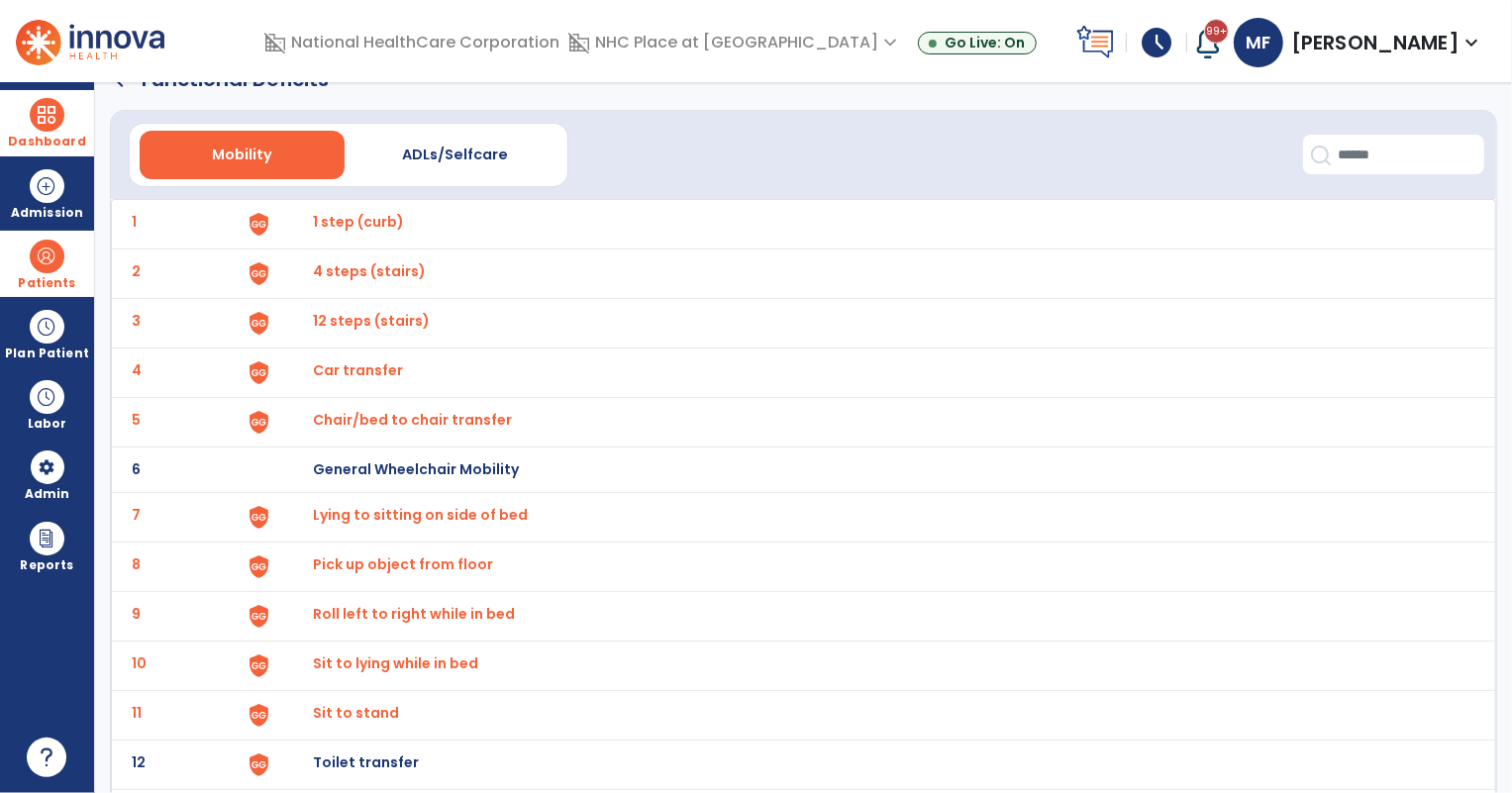 scroll, scrollTop: 0, scrollLeft: 0, axis: both 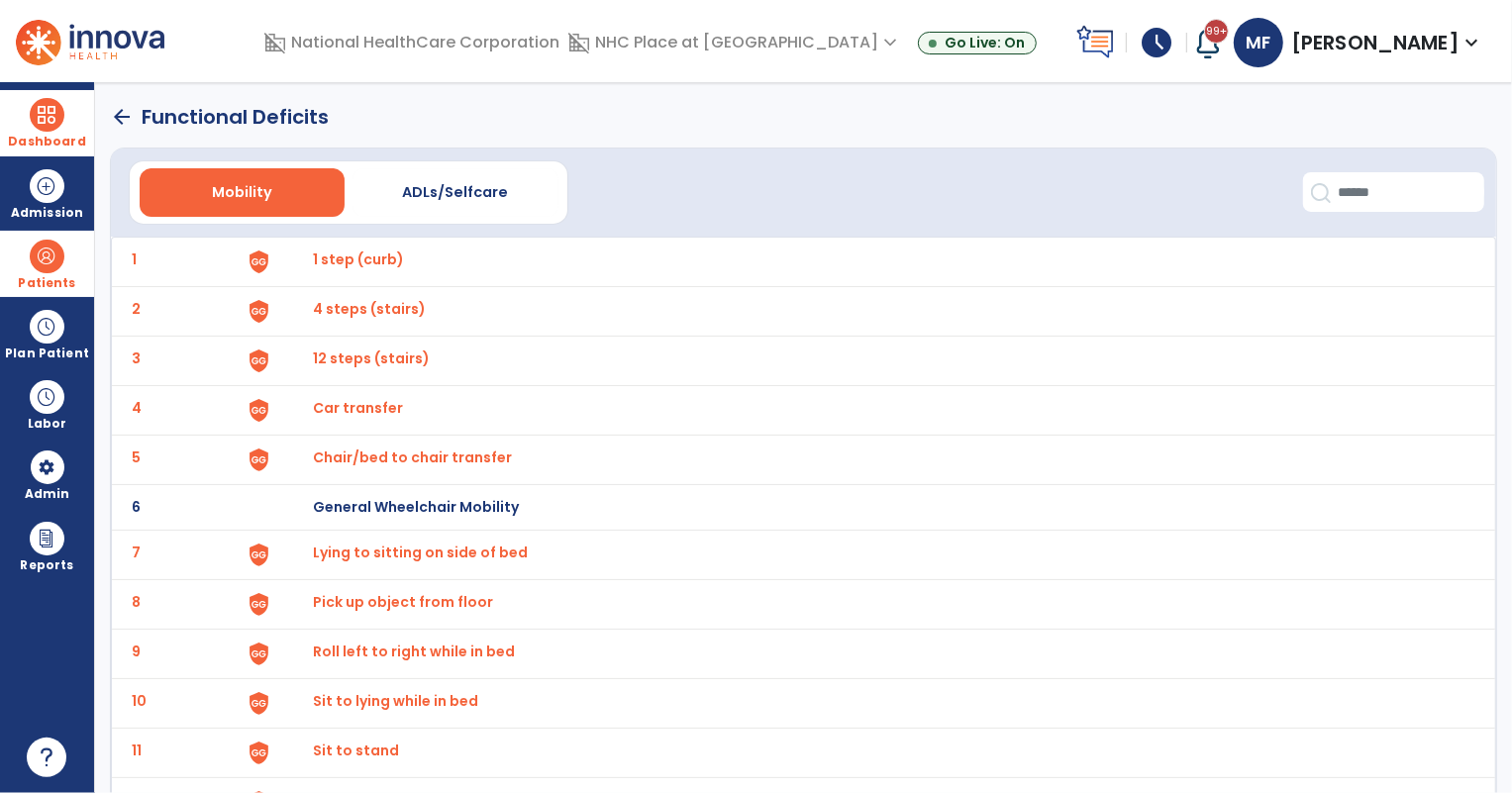 click on "arrow_back" 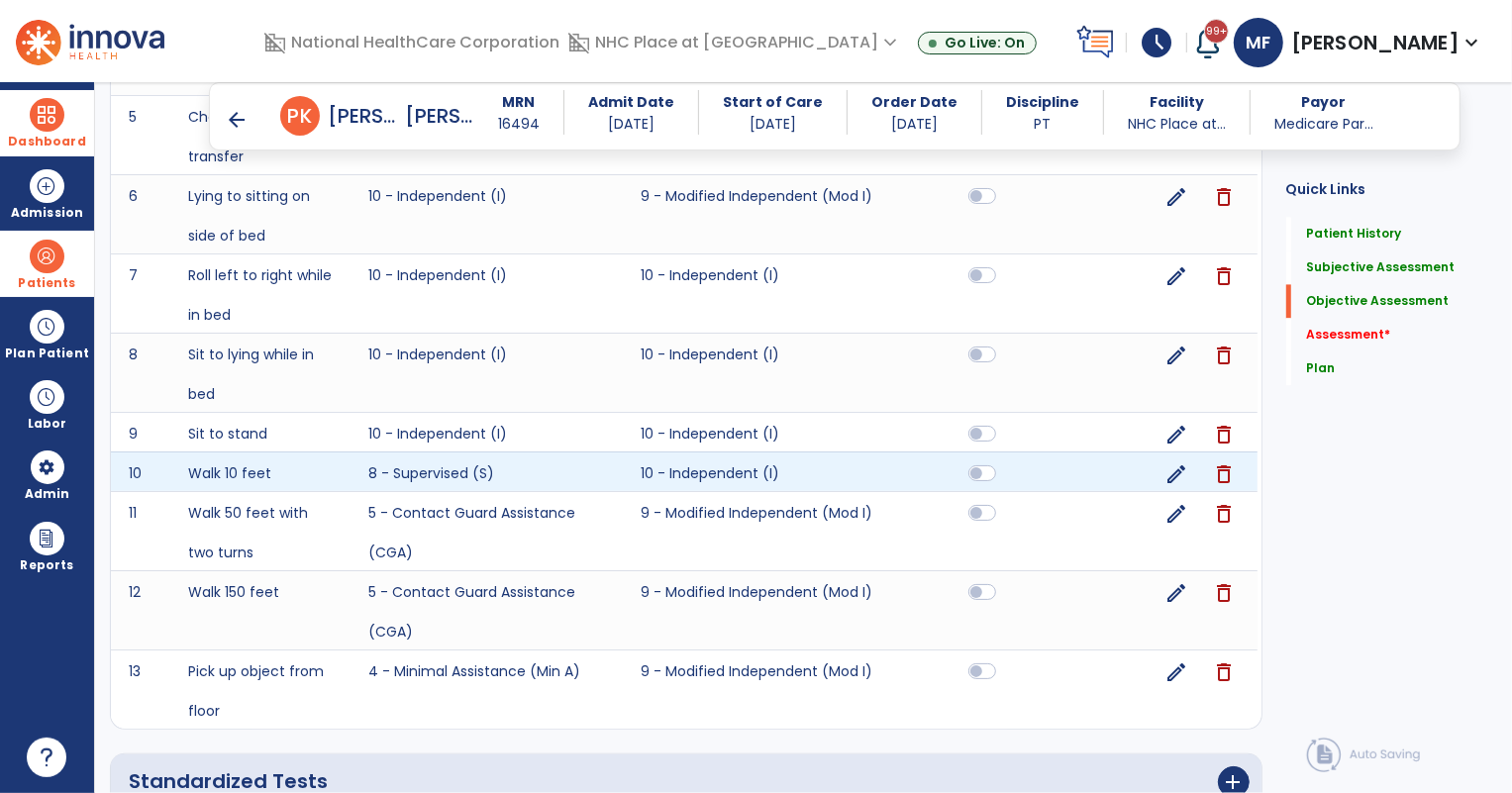 scroll, scrollTop: 3169, scrollLeft: 0, axis: vertical 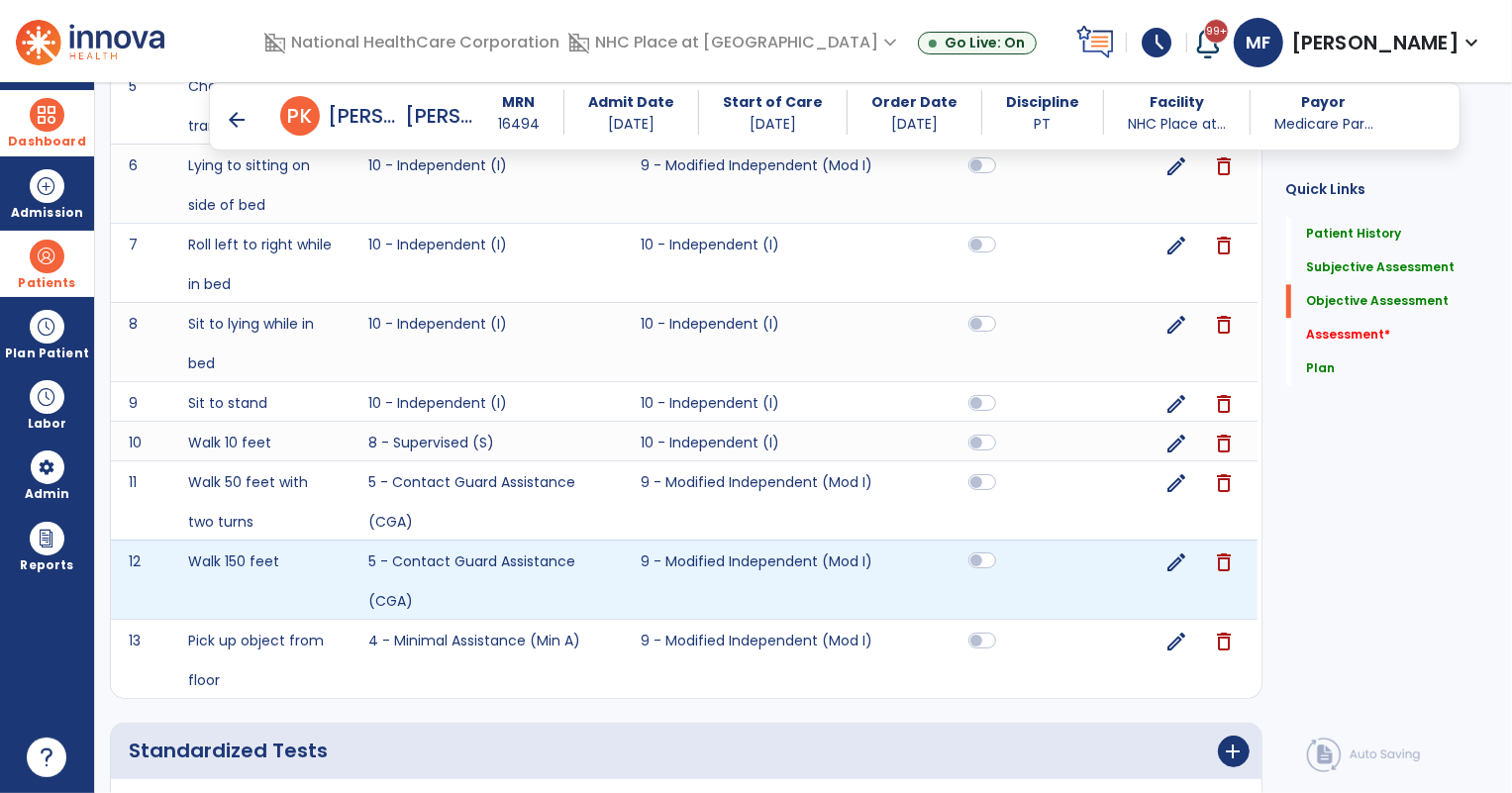 click 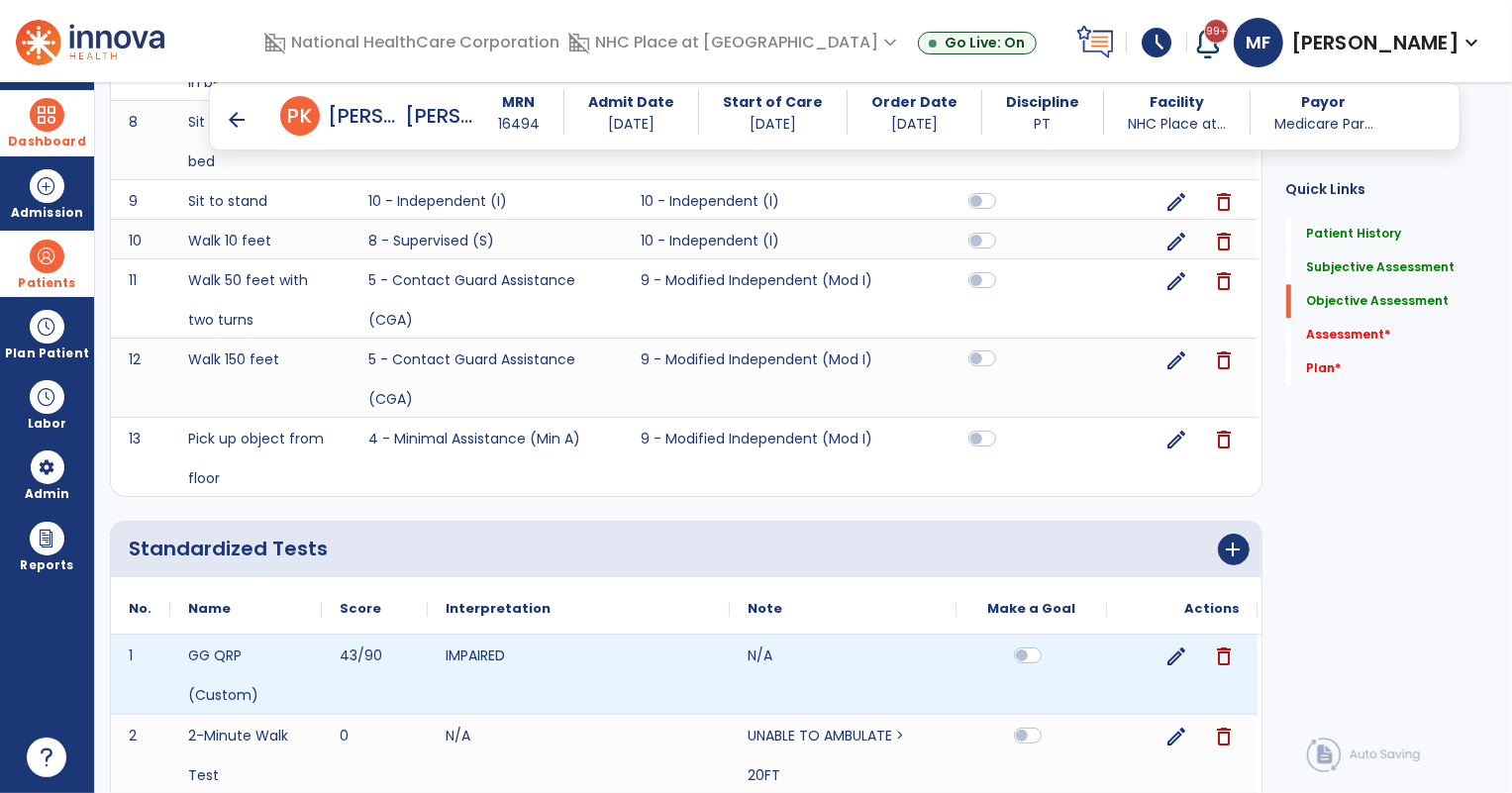 scroll, scrollTop: 3529, scrollLeft: 0, axis: vertical 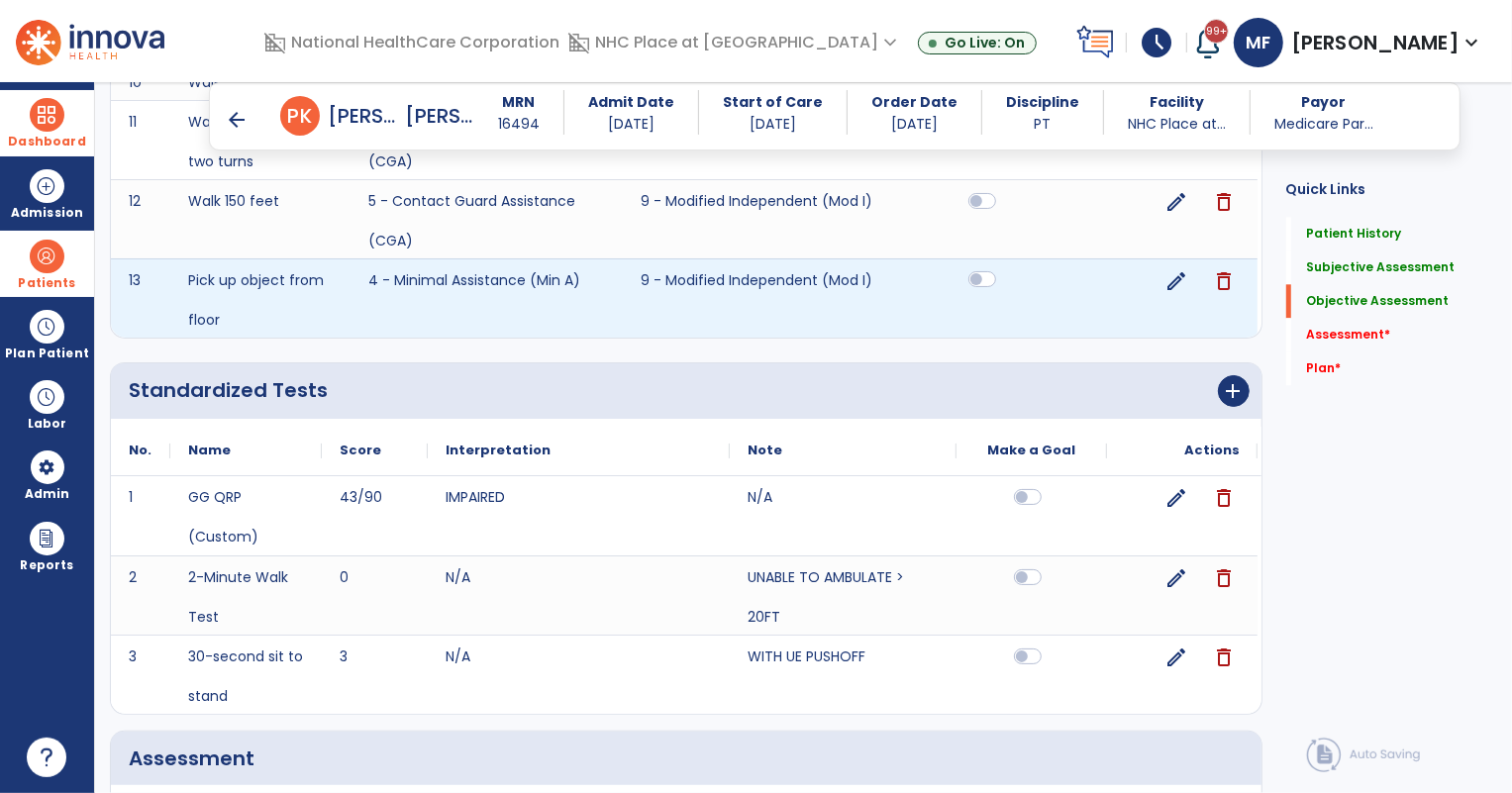click 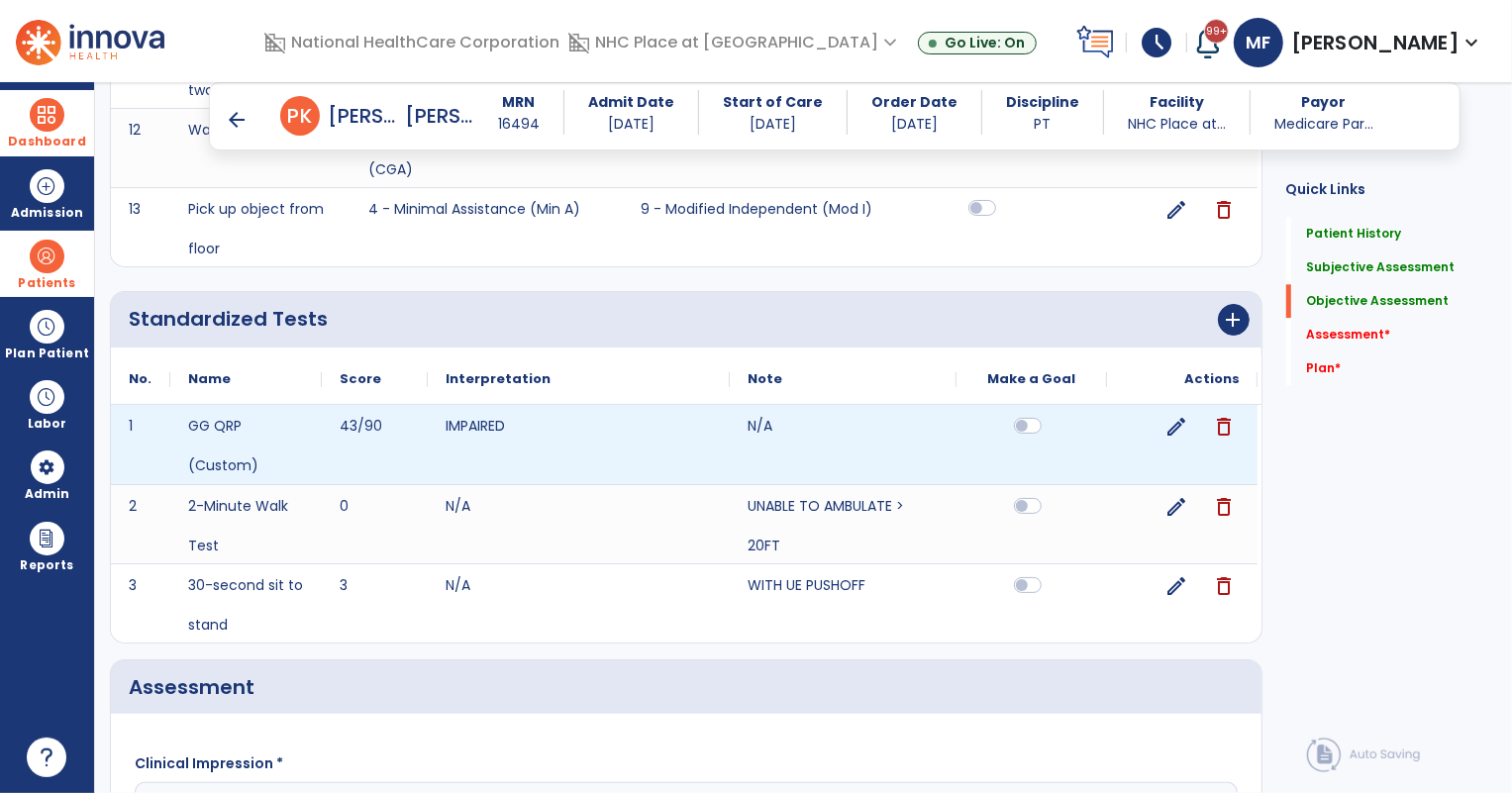 scroll, scrollTop: 3710, scrollLeft: 0, axis: vertical 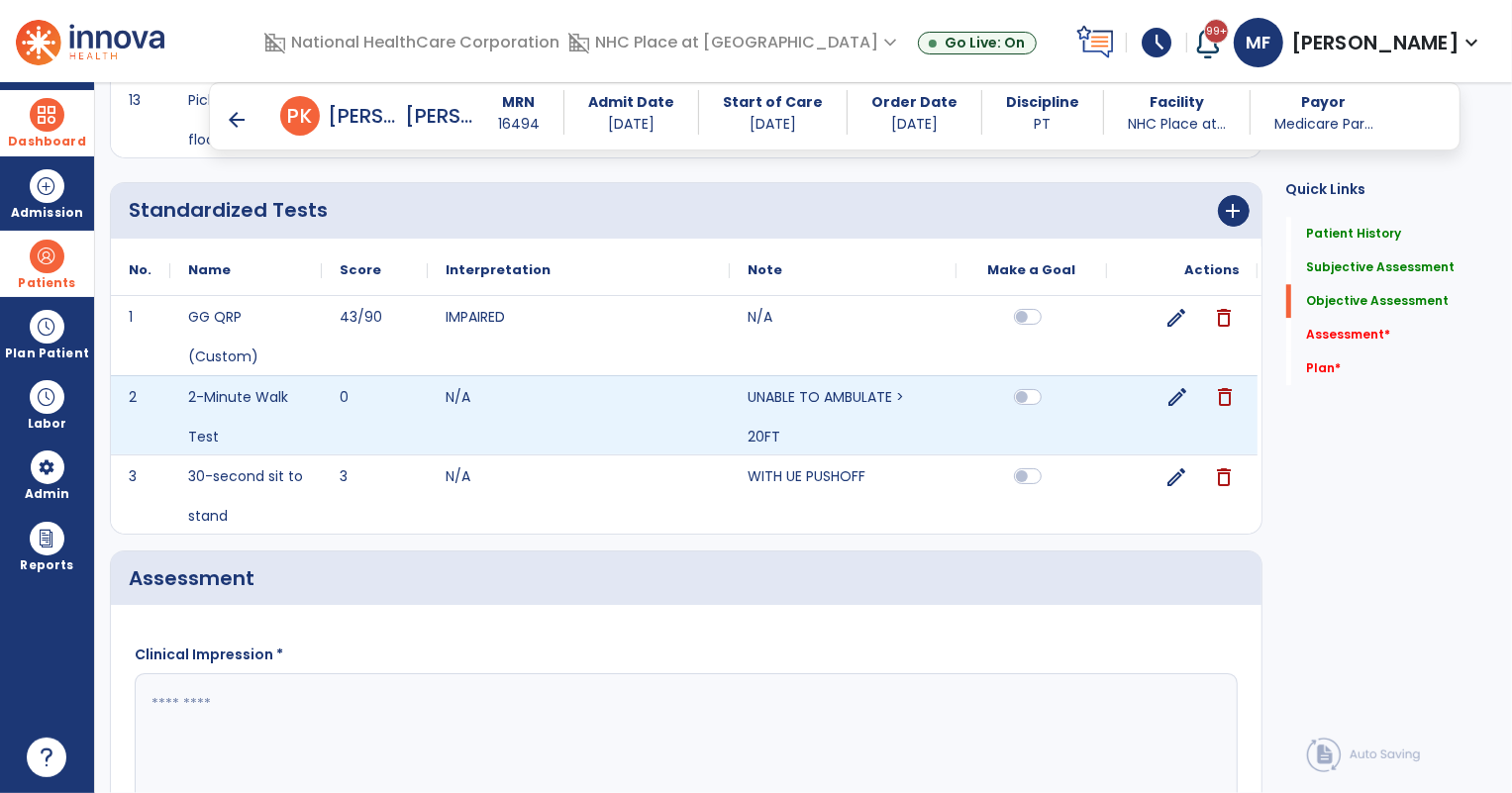 click on "edit" 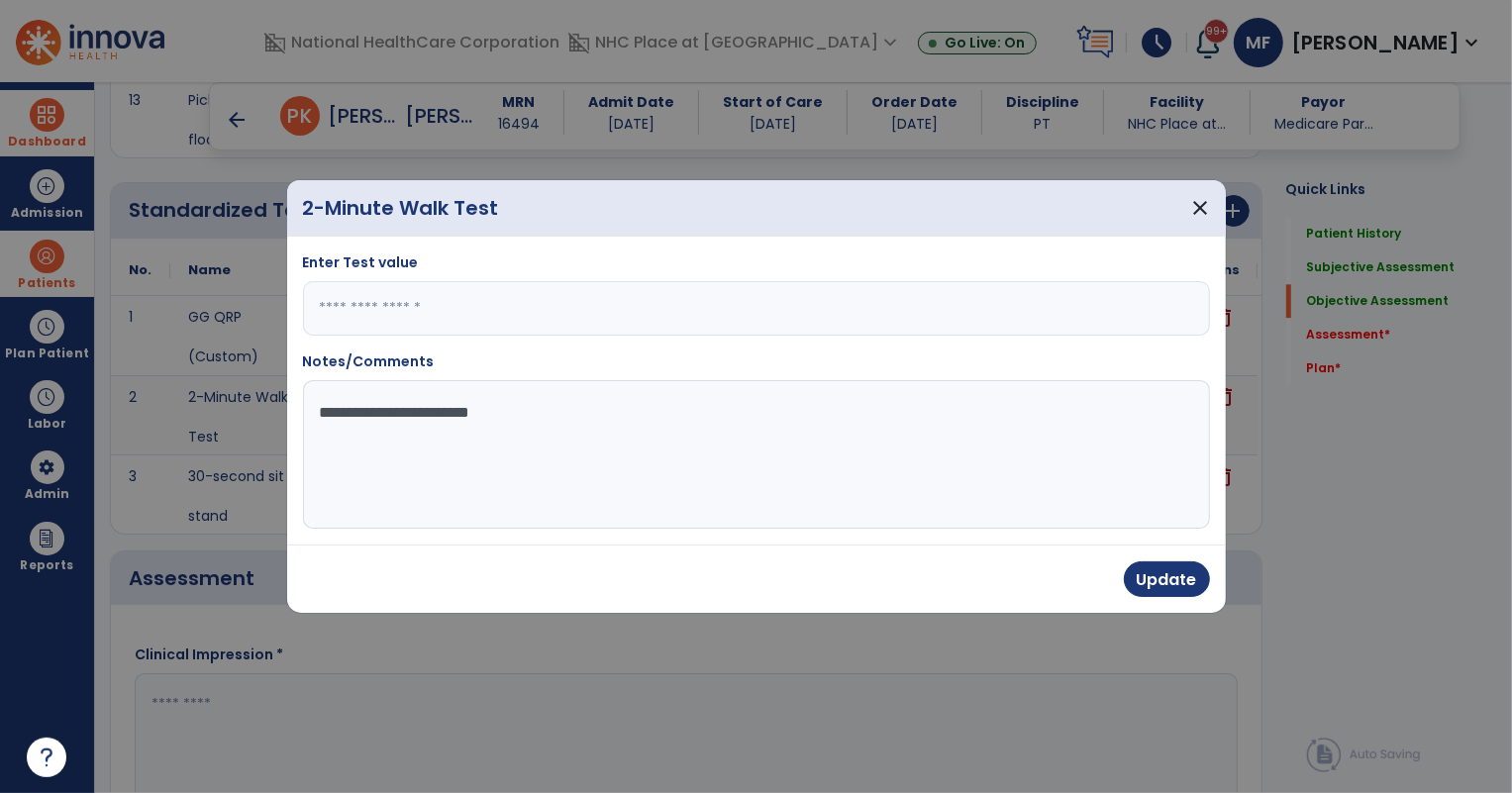 drag, startPoint x: 439, startPoint y: 312, endPoint x: 284, endPoint y: 307, distance: 155.08062 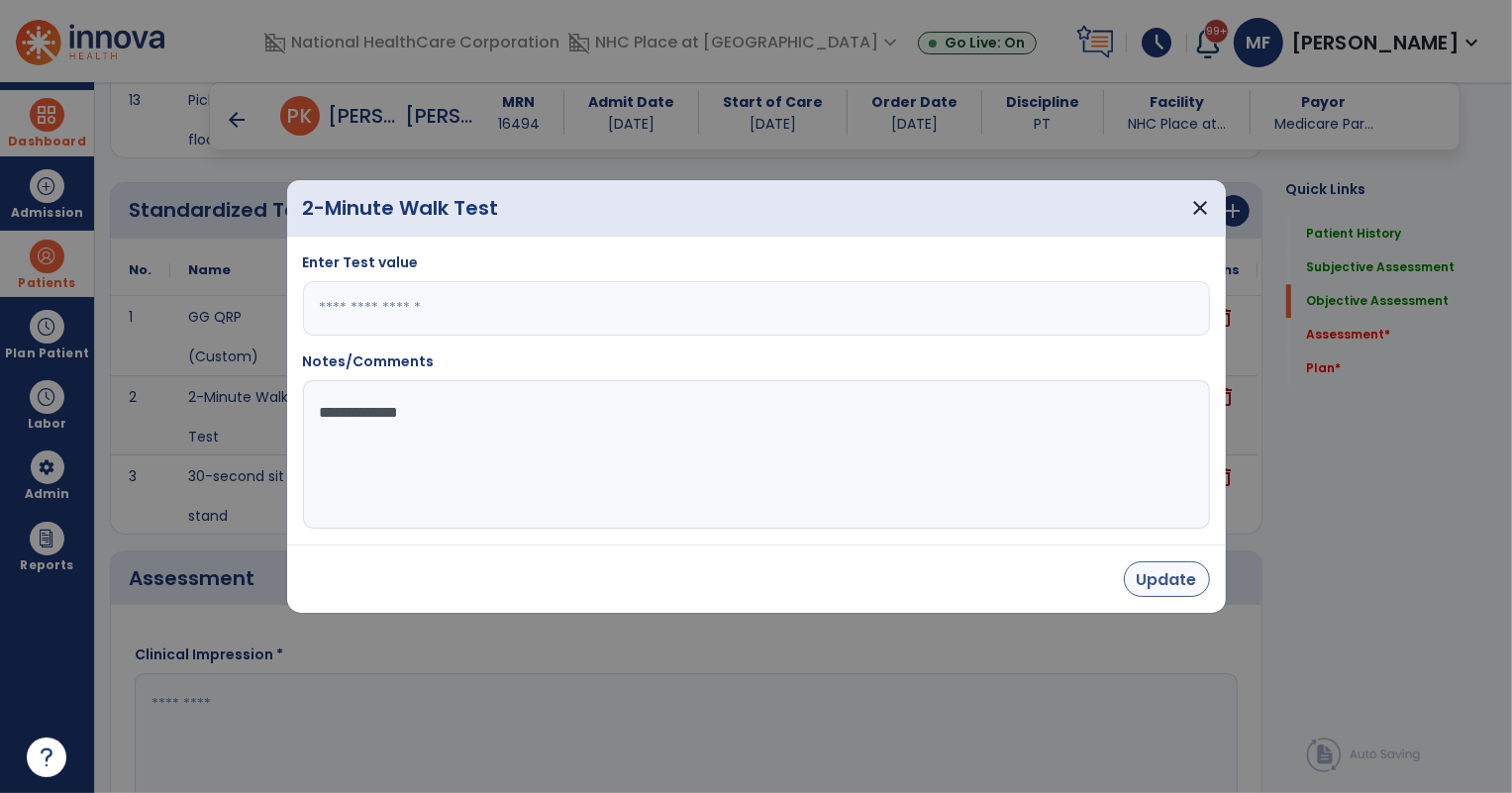 type on "**********" 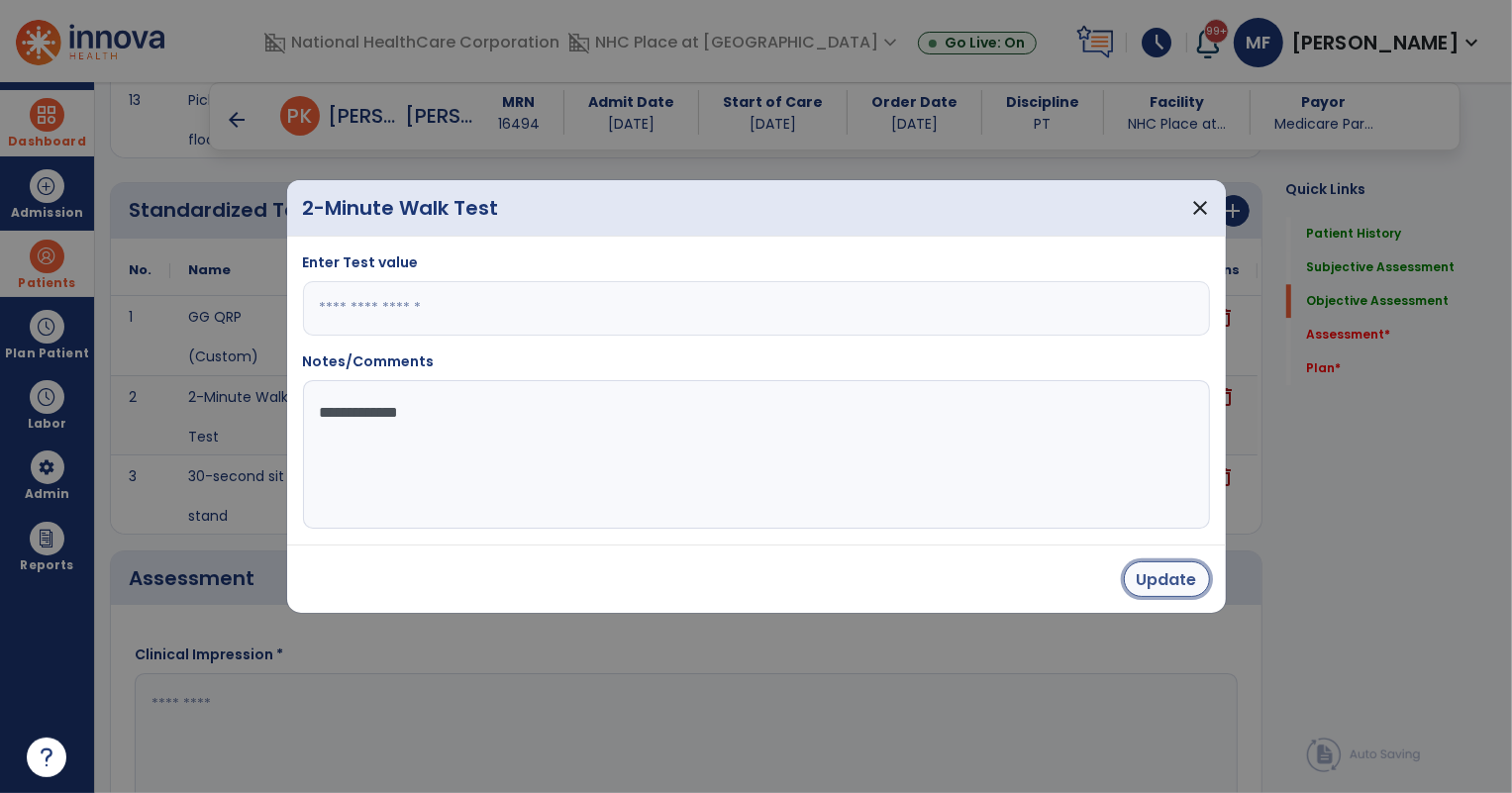 click on "Update" at bounding box center [1166, 579] 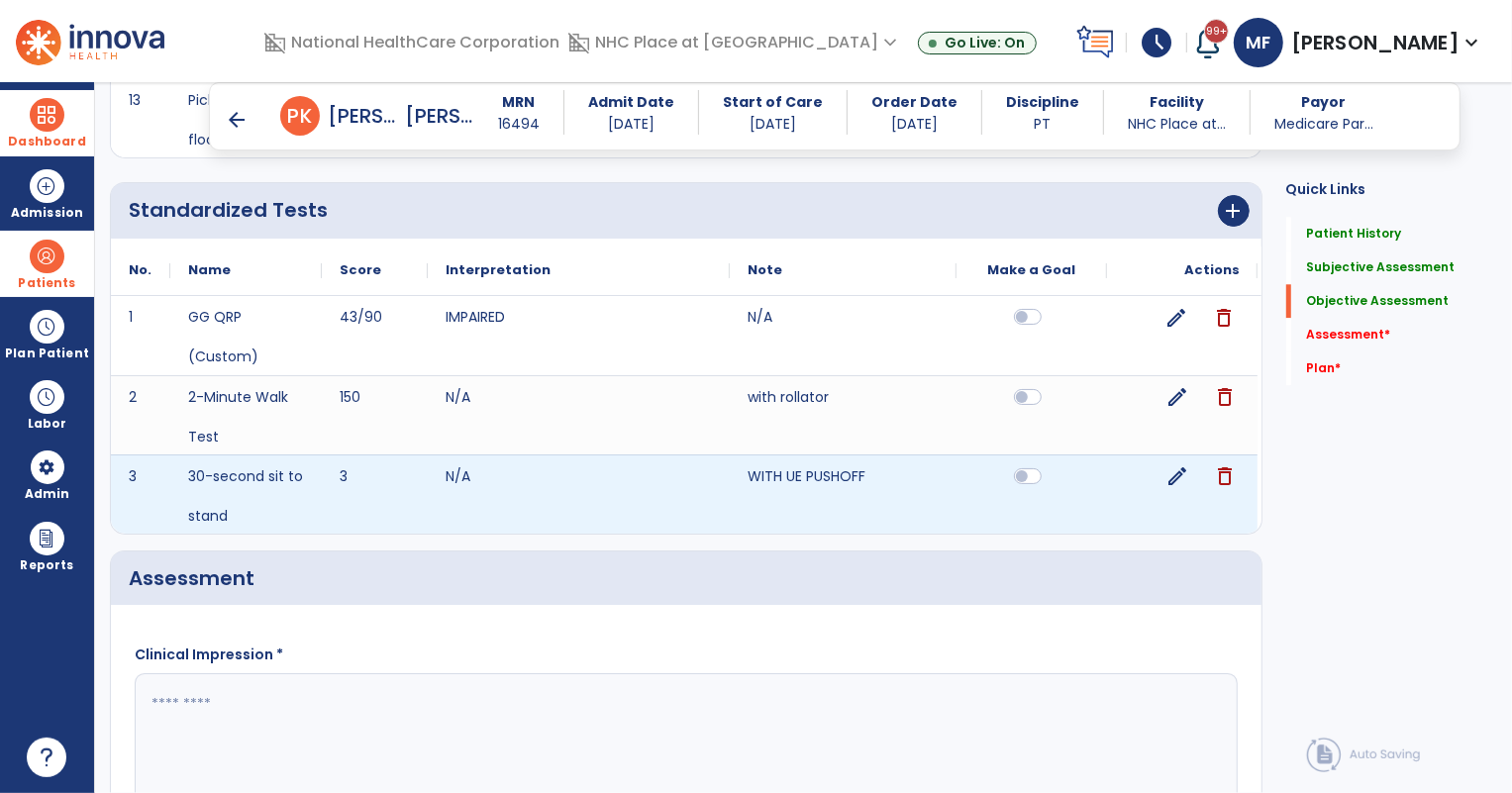 click on "edit" 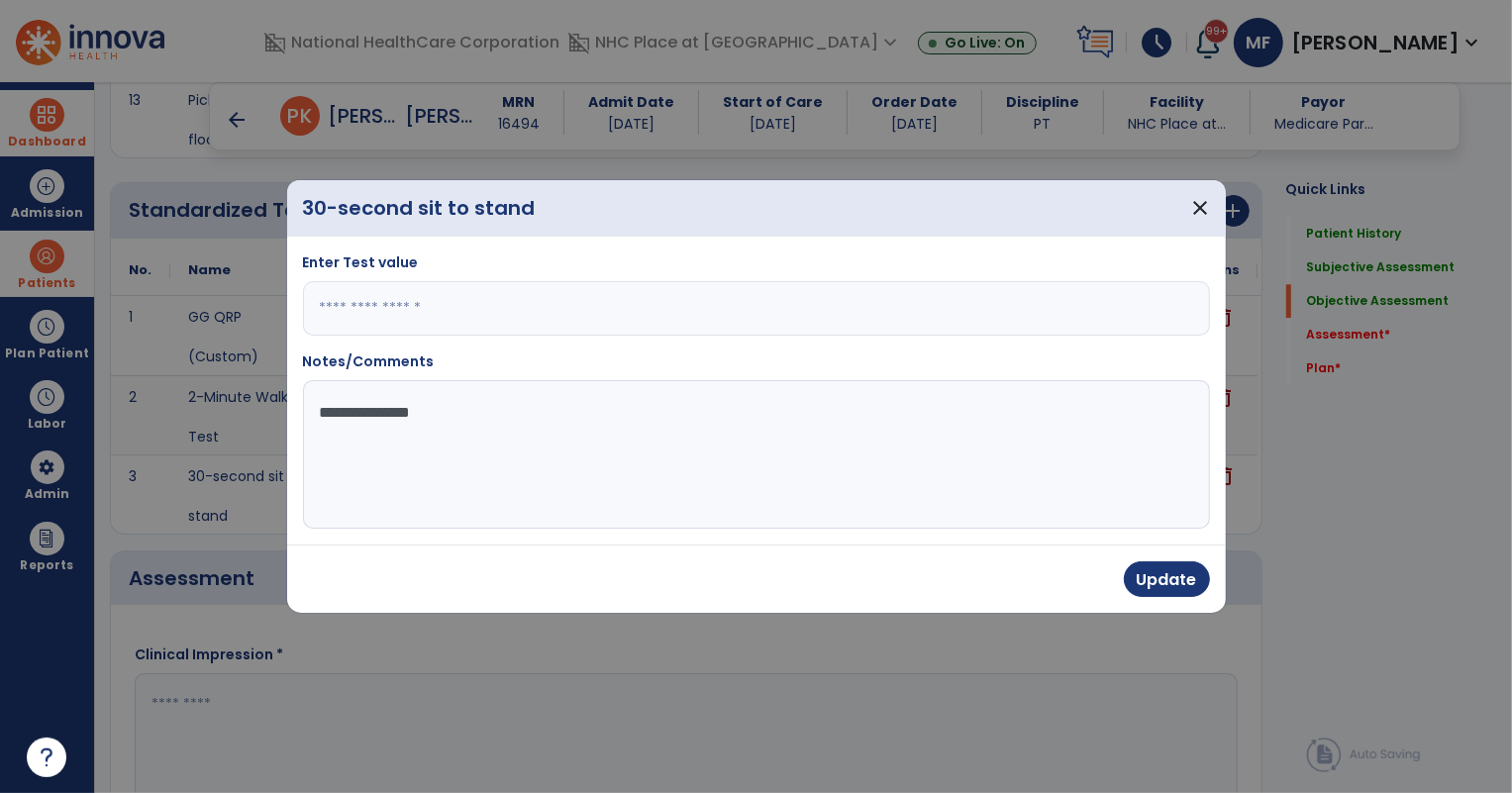 drag, startPoint x: 439, startPoint y: 323, endPoint x: 281, endPoint y: 316, distance: 158.155 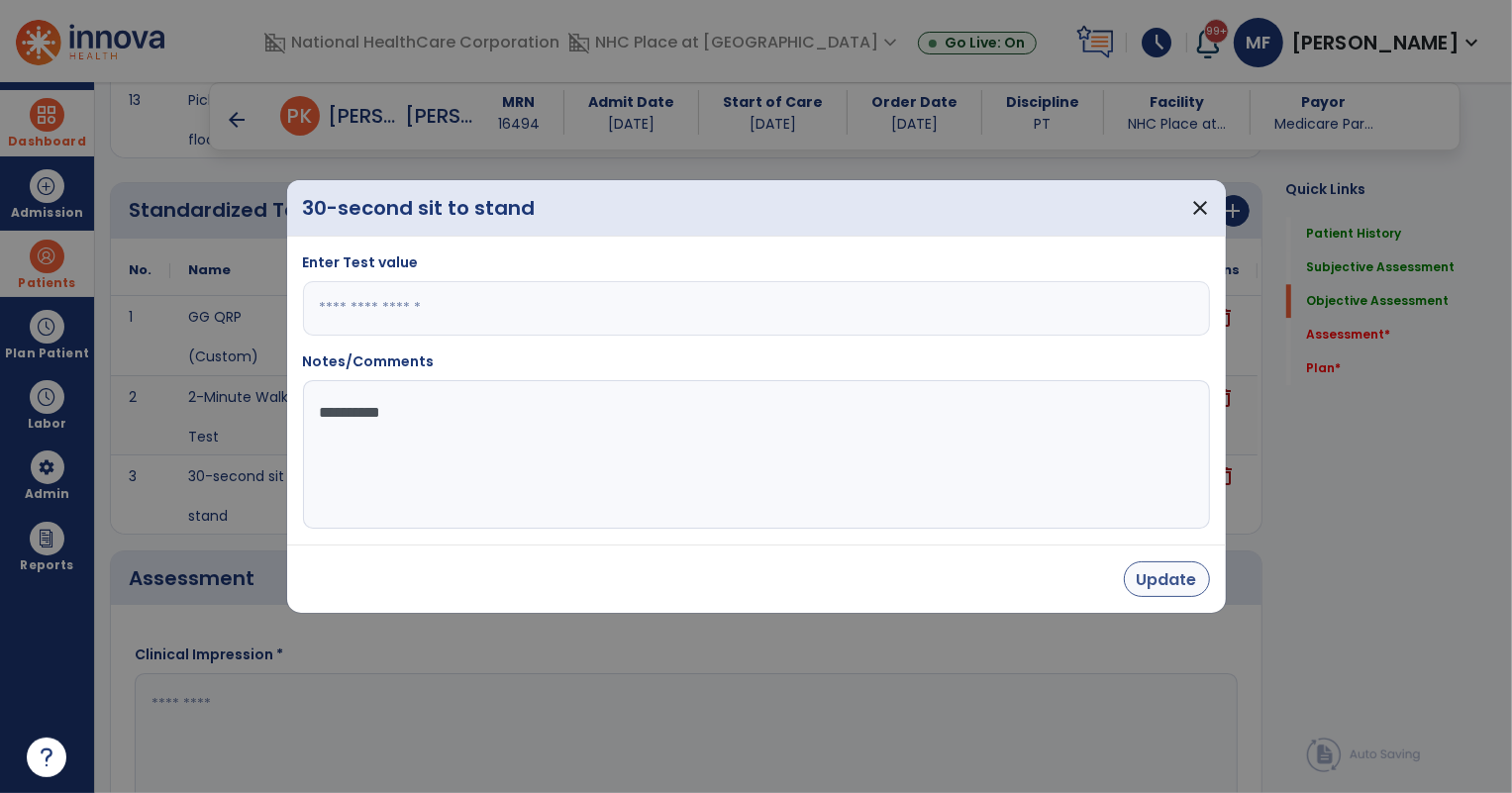 type on "**********" 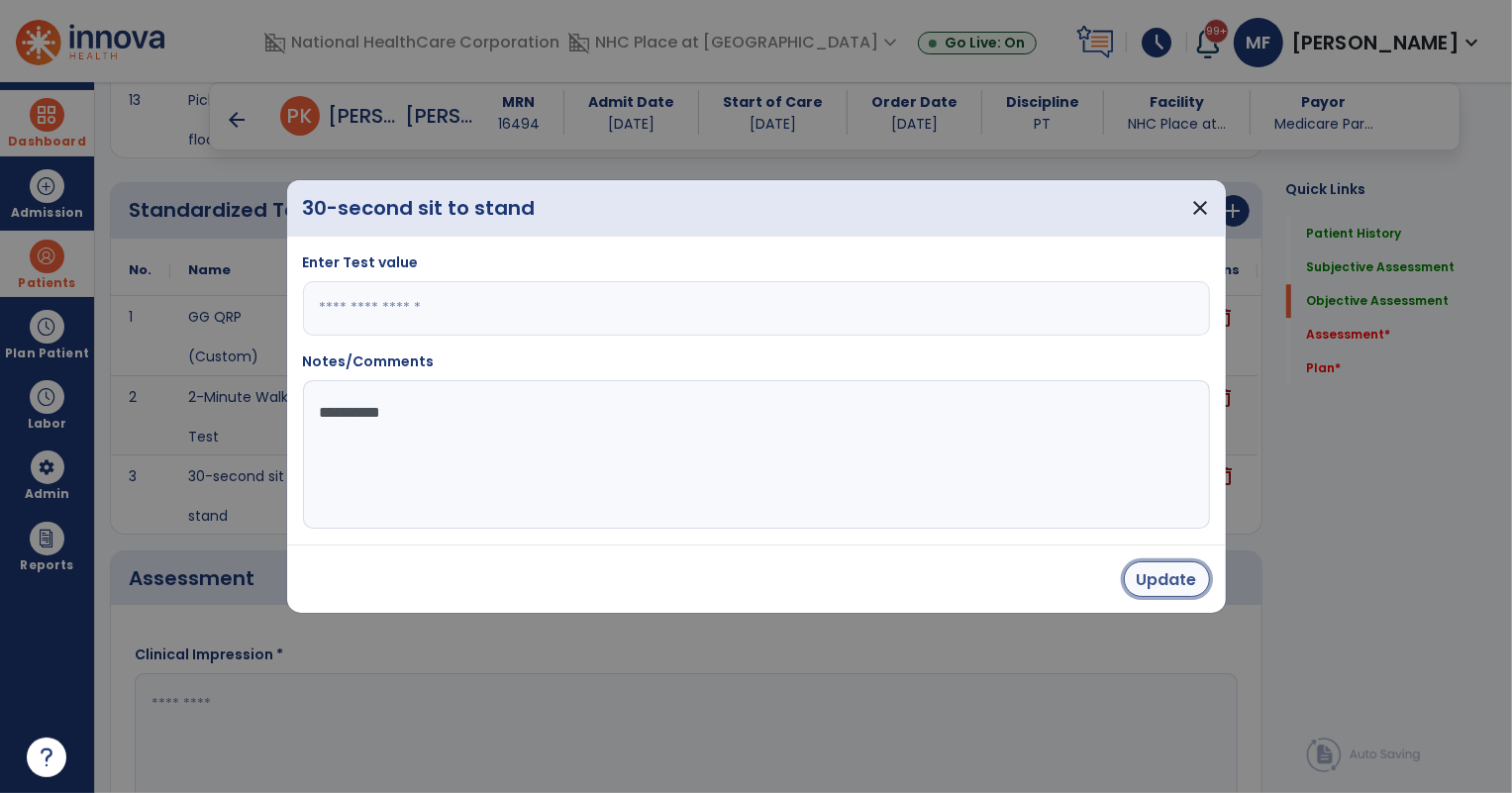 click on "Update" at bounding box center [1166, 579] 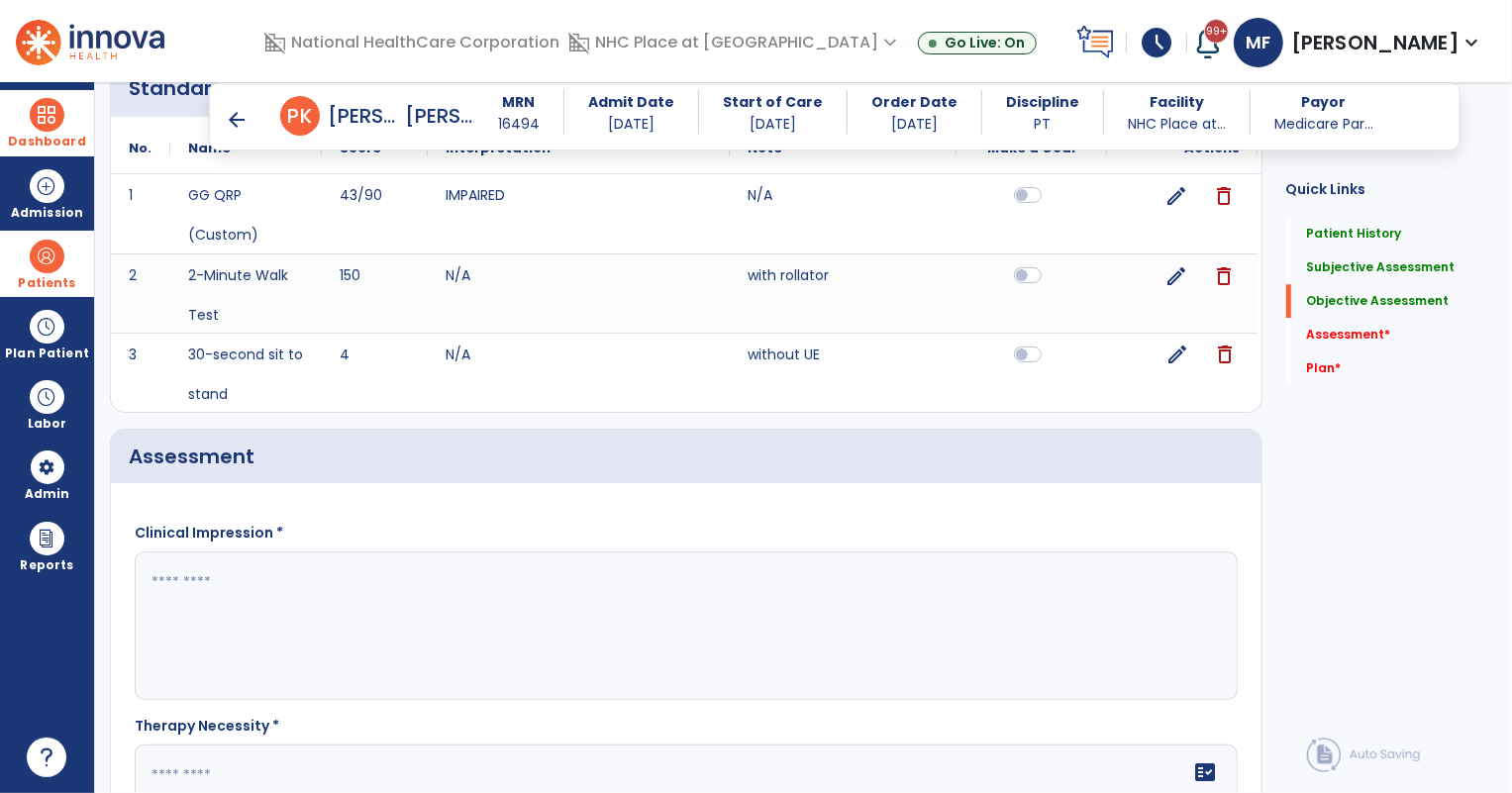 scroll, scrollTop: 3800, scrollLeft: 0, axis: vertical 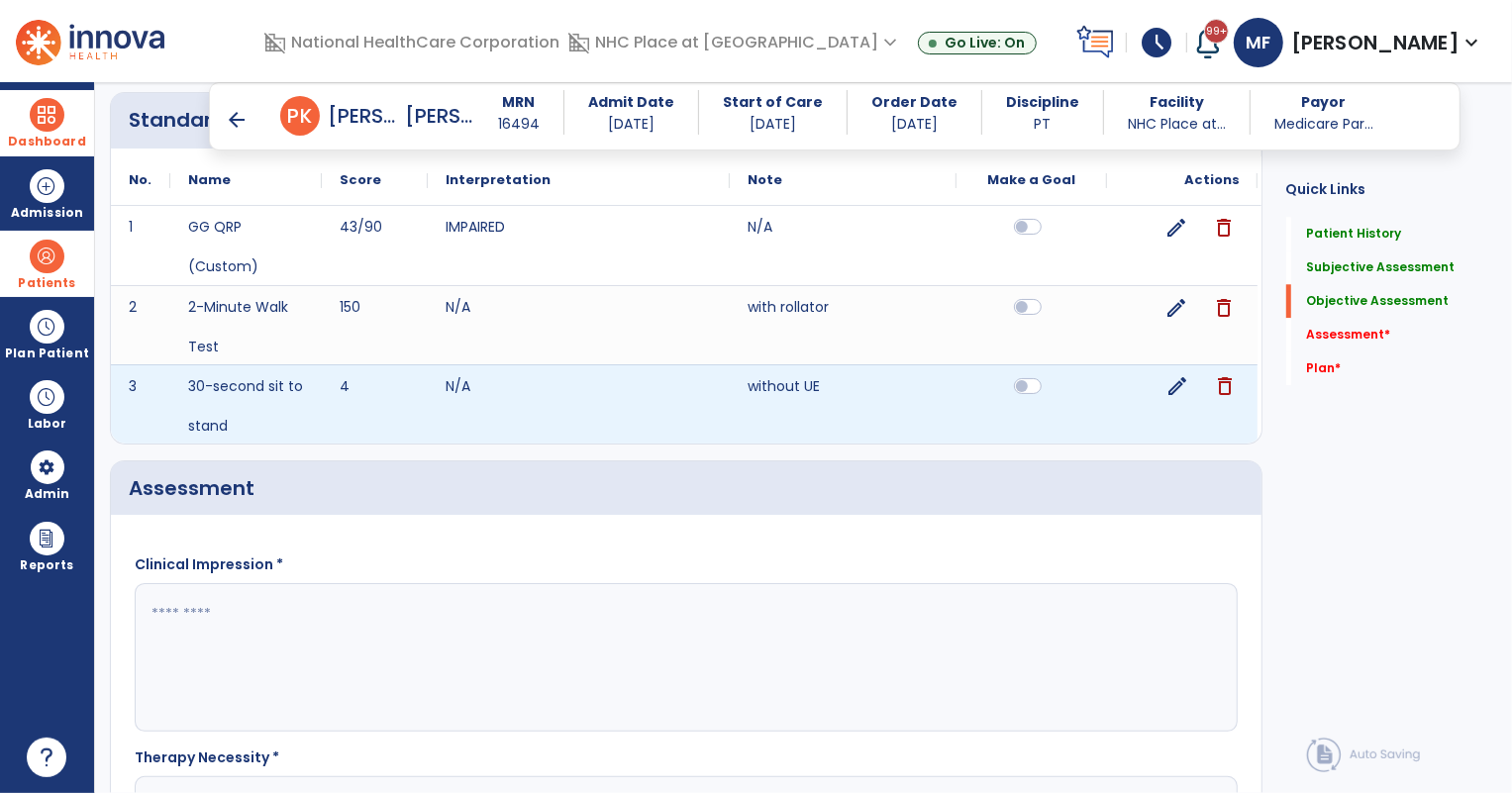 click on "edit" 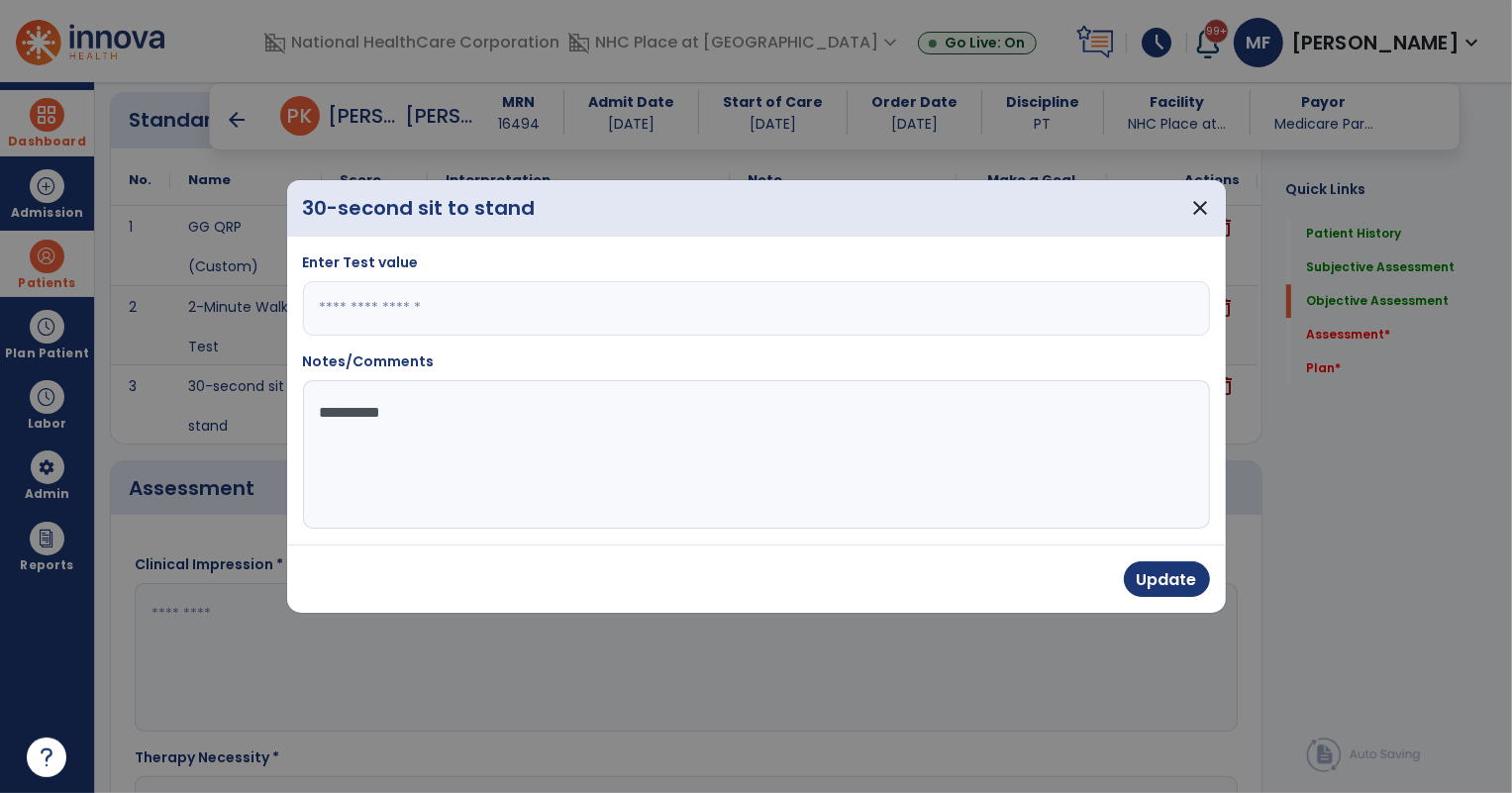 drag, startPoint x: 432, startPoint y: 316, endPoint x: 253, endPoint y: 313, distance: 179.025 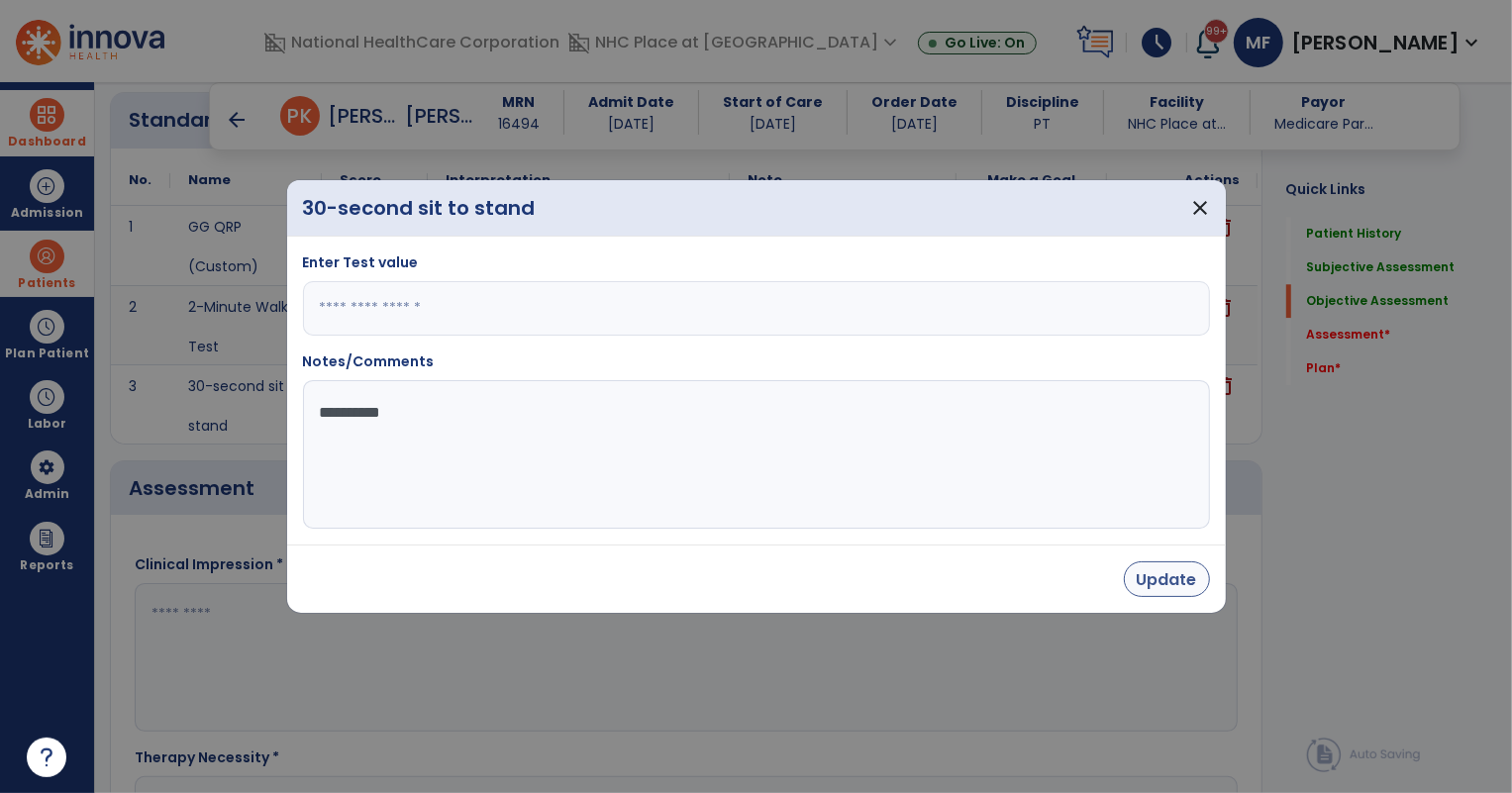 type on "*" 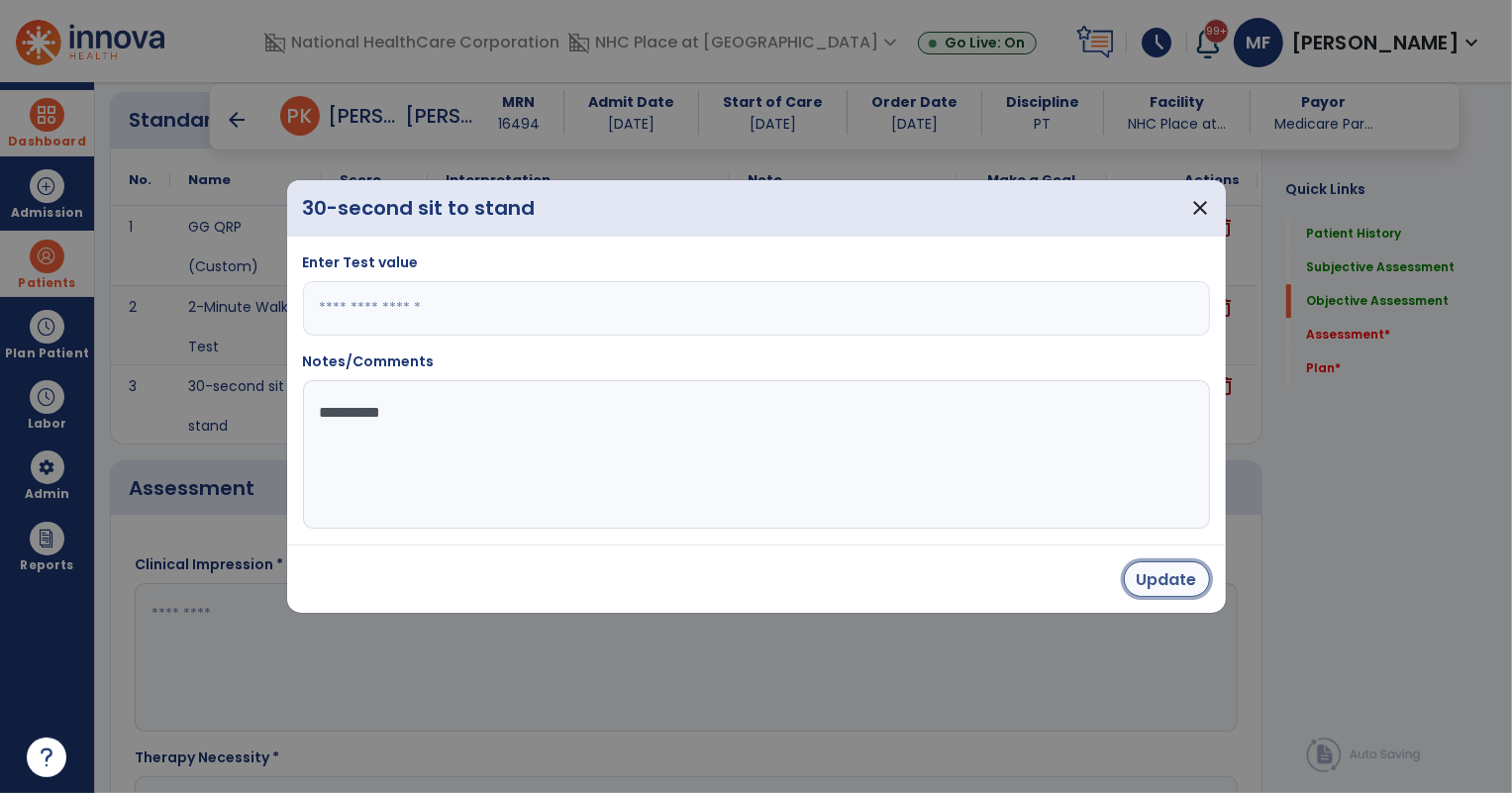 click on "Update" at bounding box center [1166, 579] 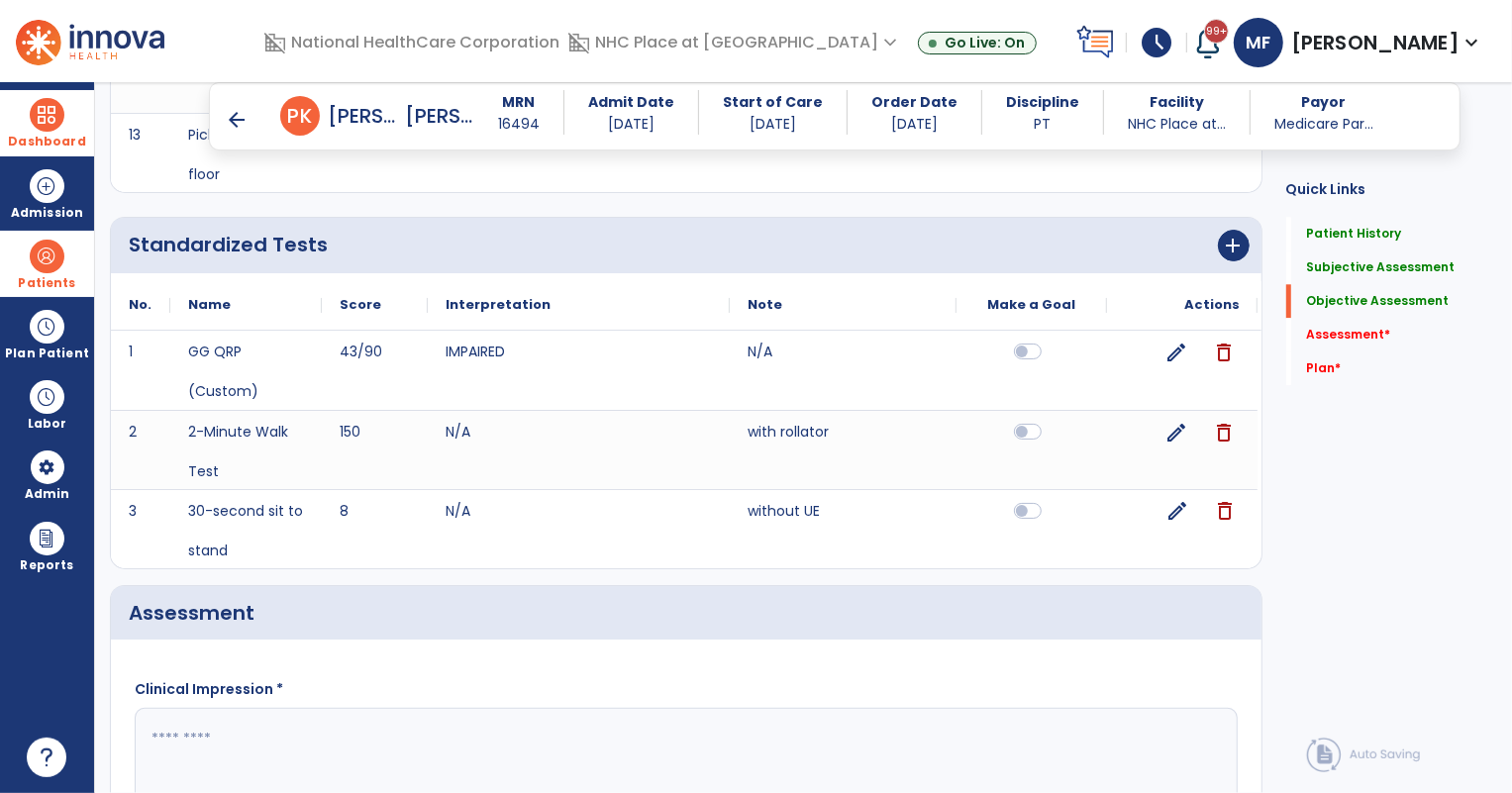 scroll, scrollTop: 3619, scrollLeft: 0, axis: vertical 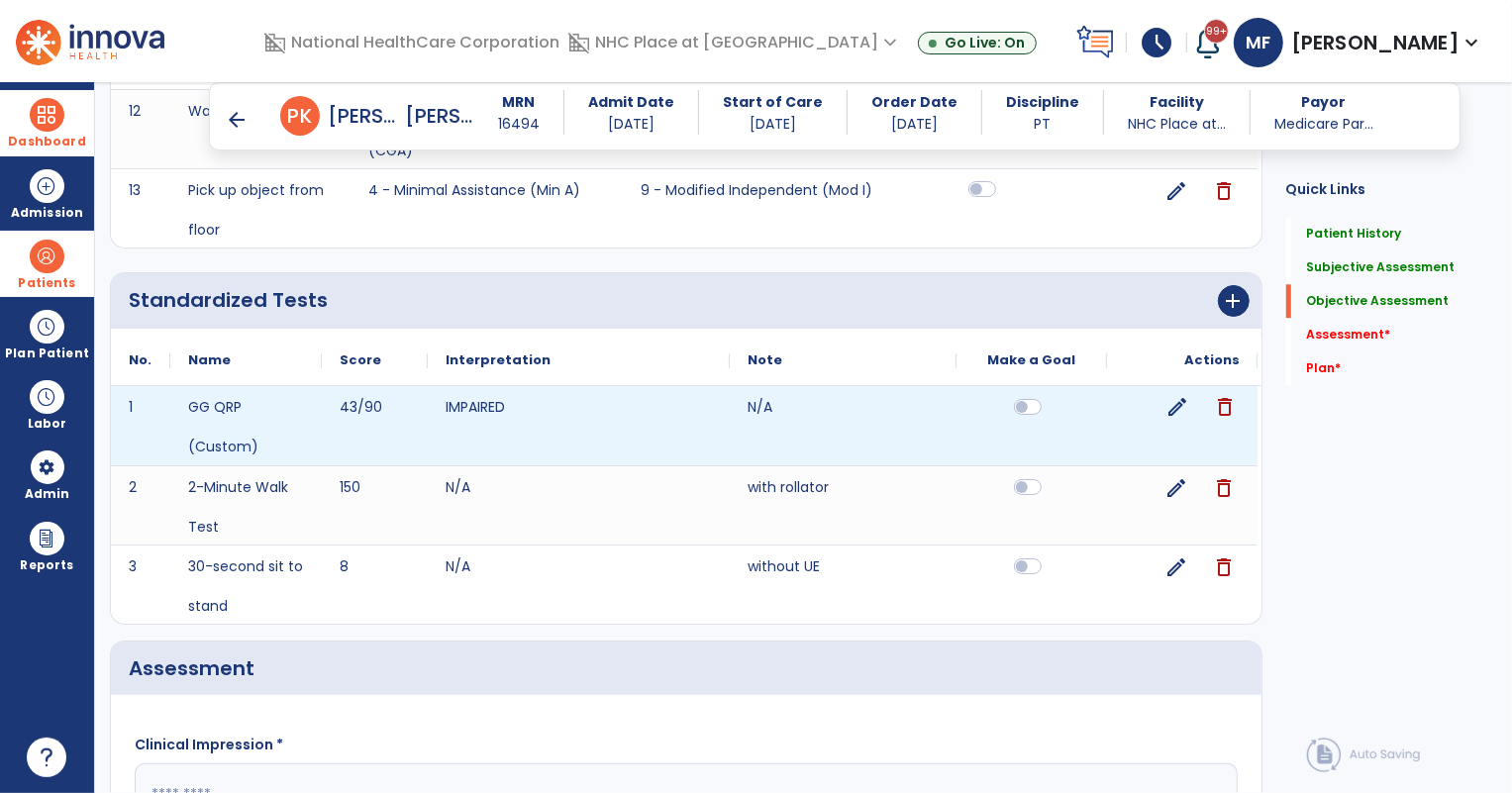 click on "edit" 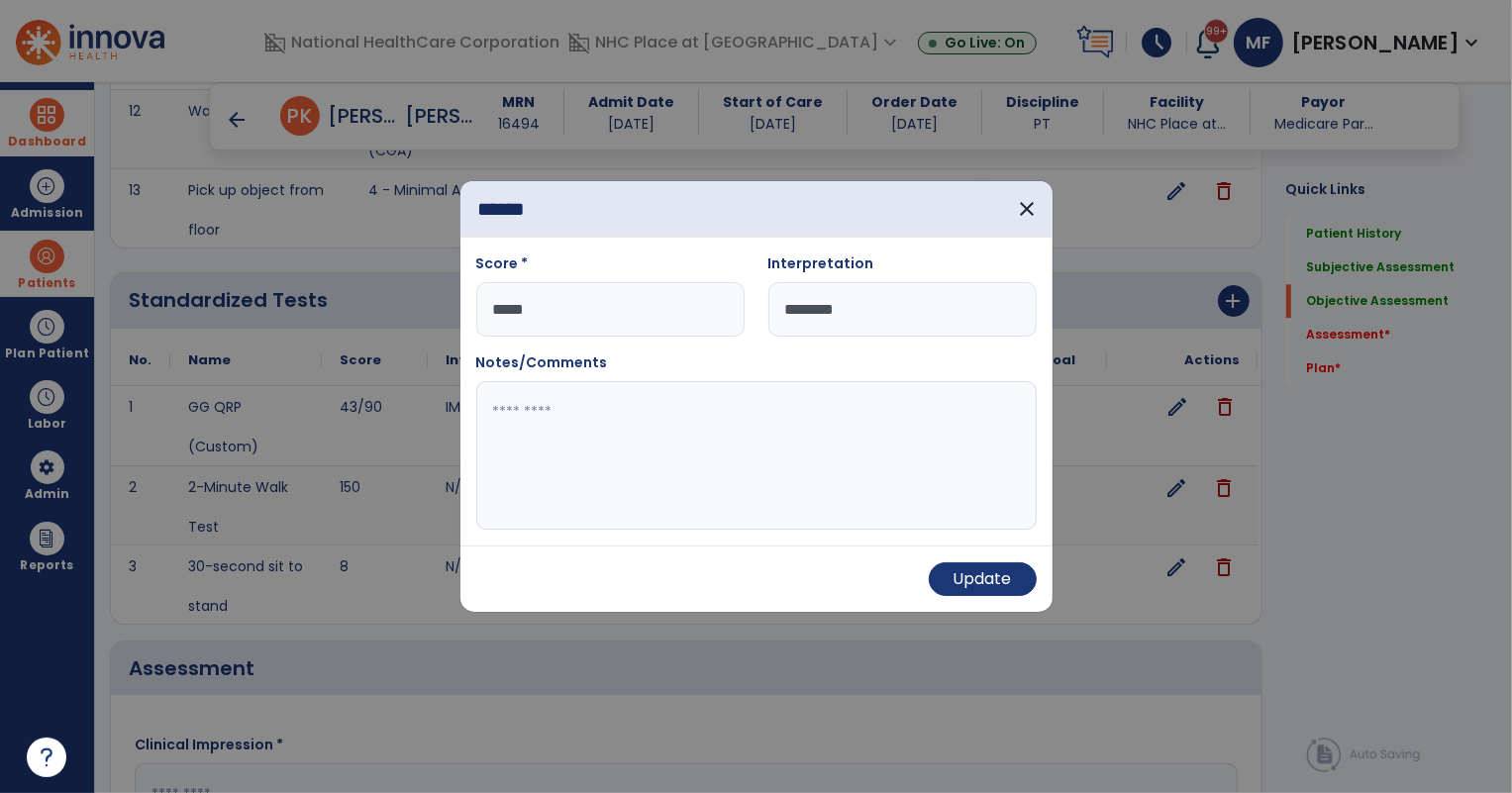 drag, startPoint x: 514, startPoint y: 307, endPoint x: 493, endPoint y: 311, distance: 21.377558 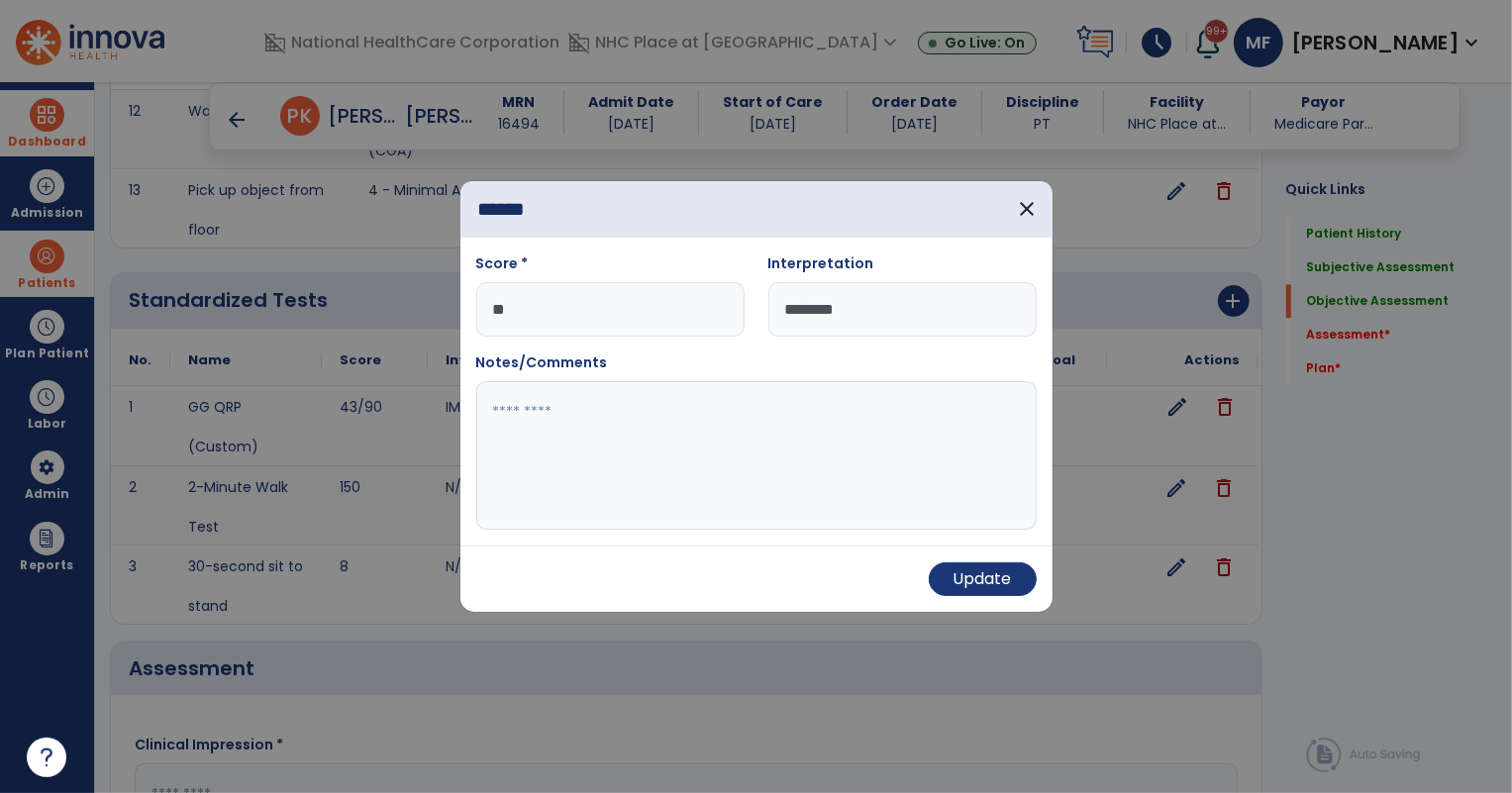 type on "**" 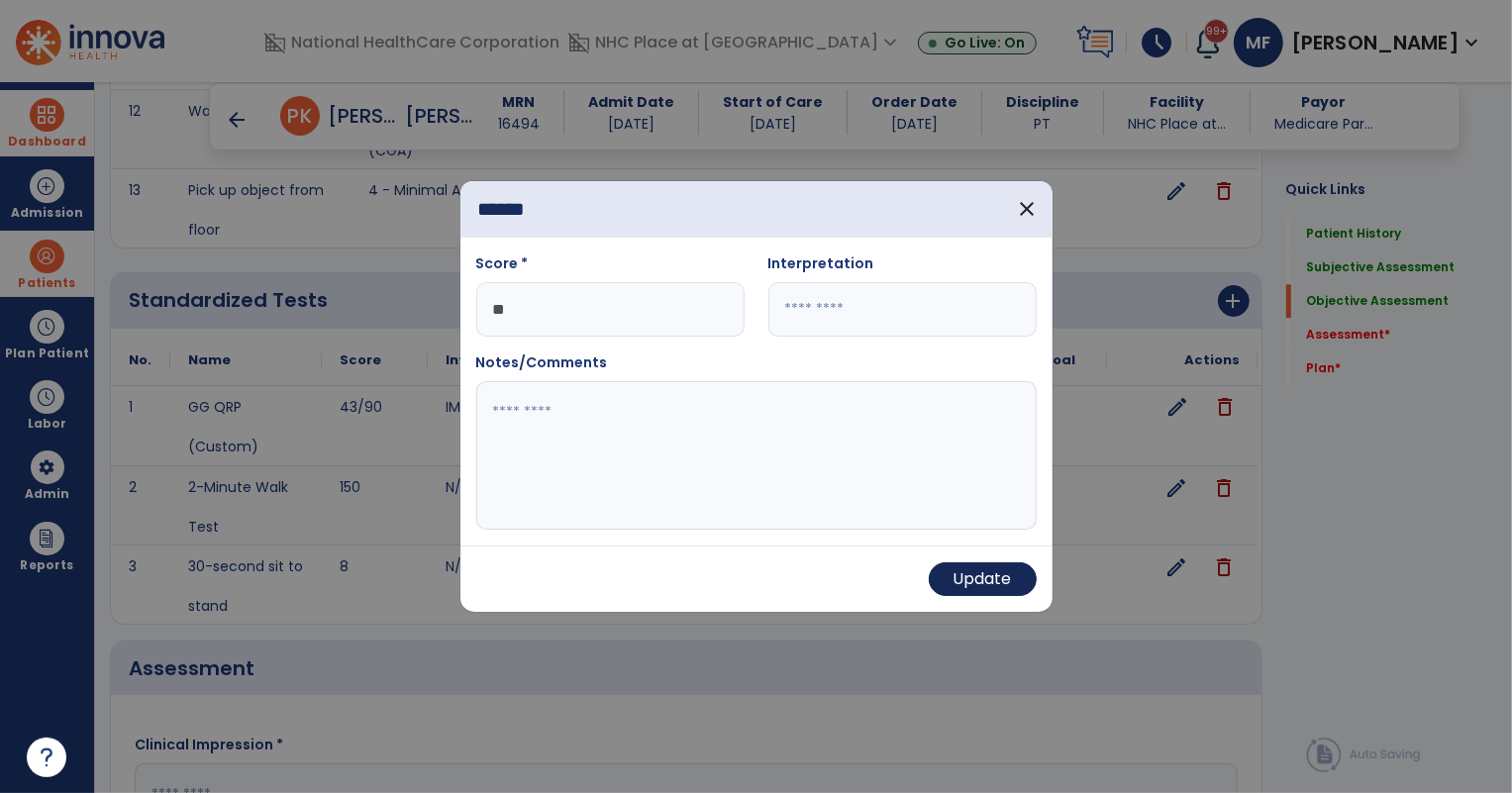 type 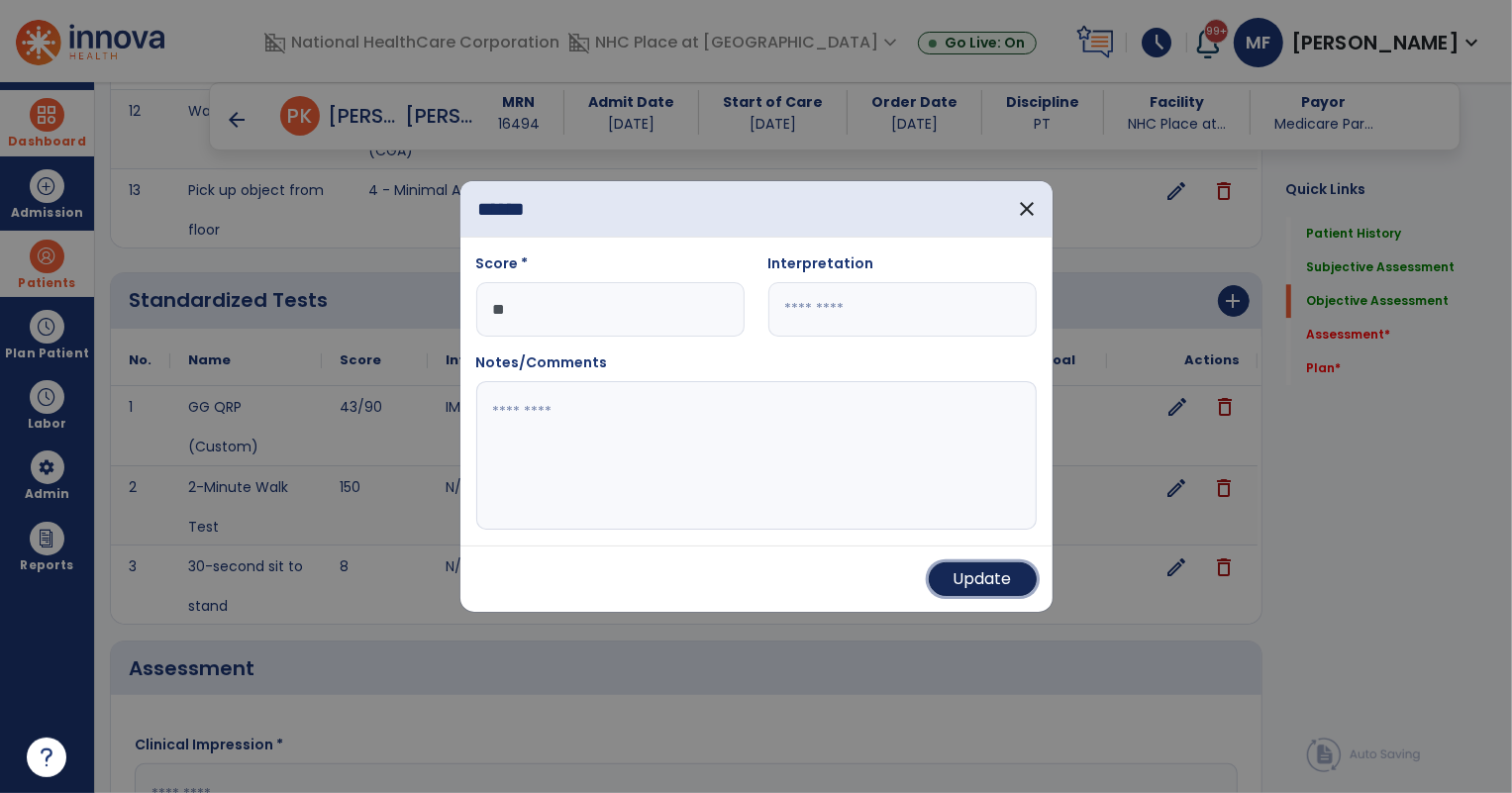click on "Update" at bounding box center [982, 579] 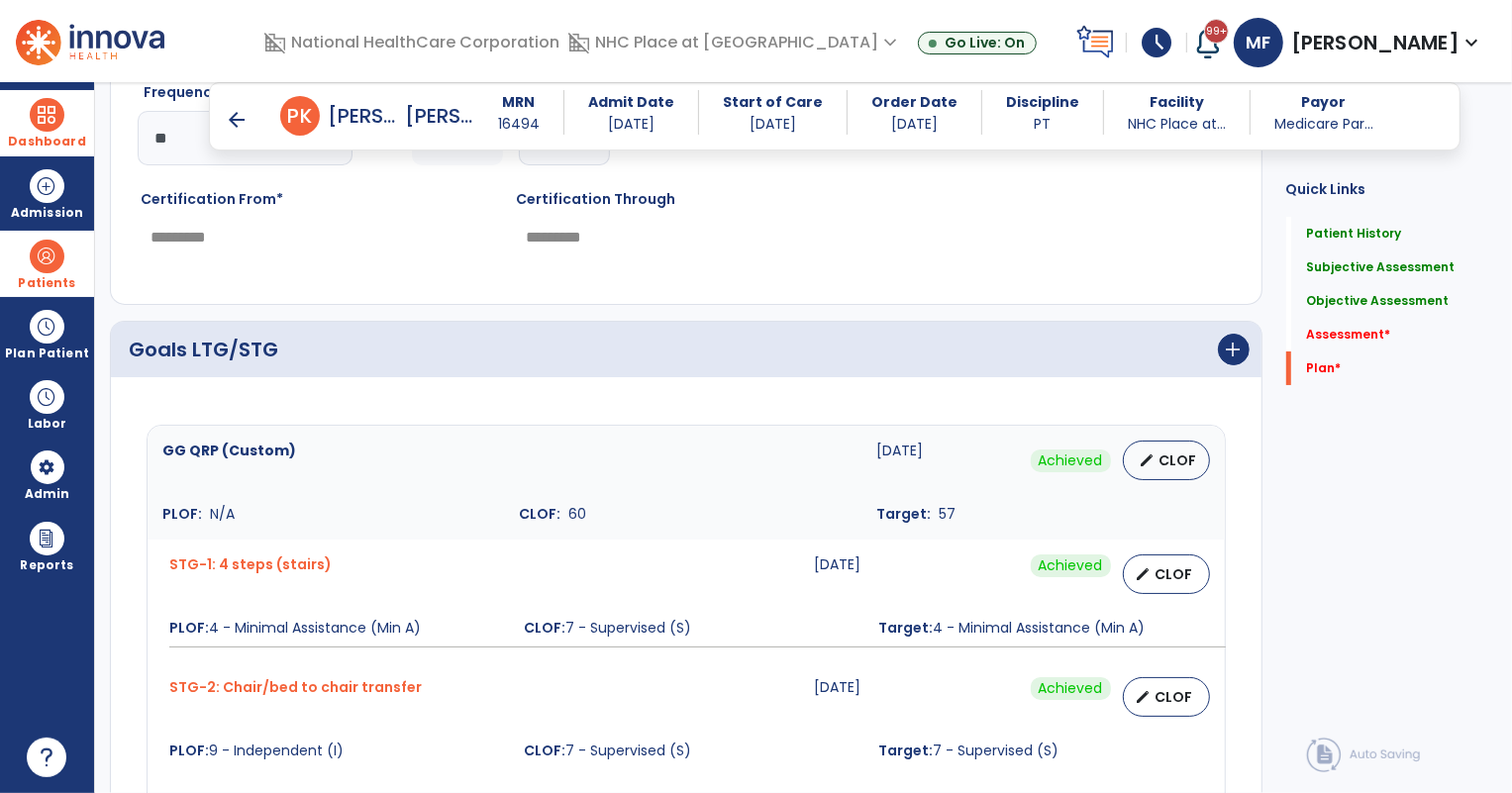scroll, scrollTop: 5329, scrollLeft: 0, axis: vertical 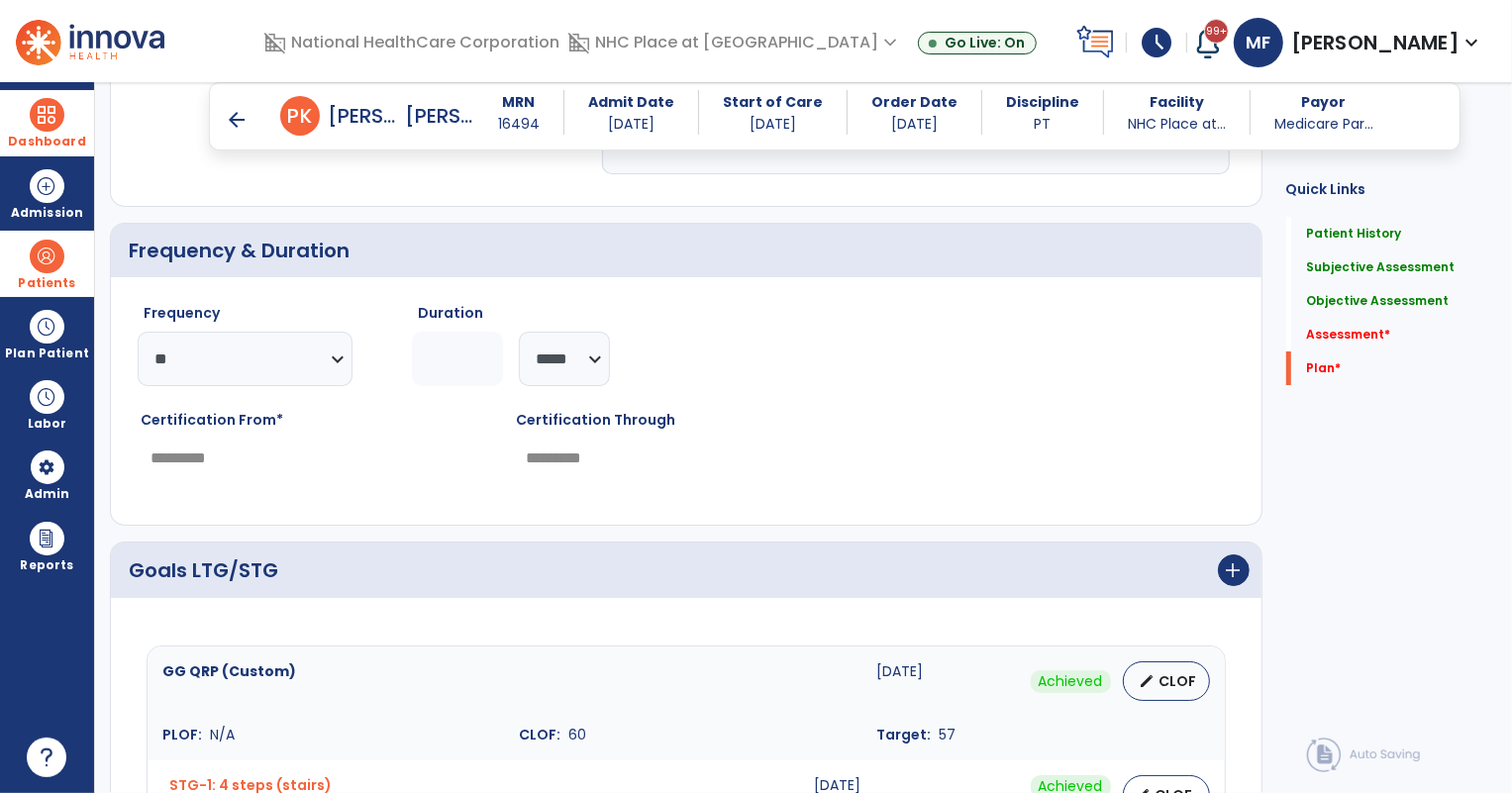drag, startPoint x: 458, startPoint y: 361, endPoint x: 415, endPoint y: 358, distance: 43.104524 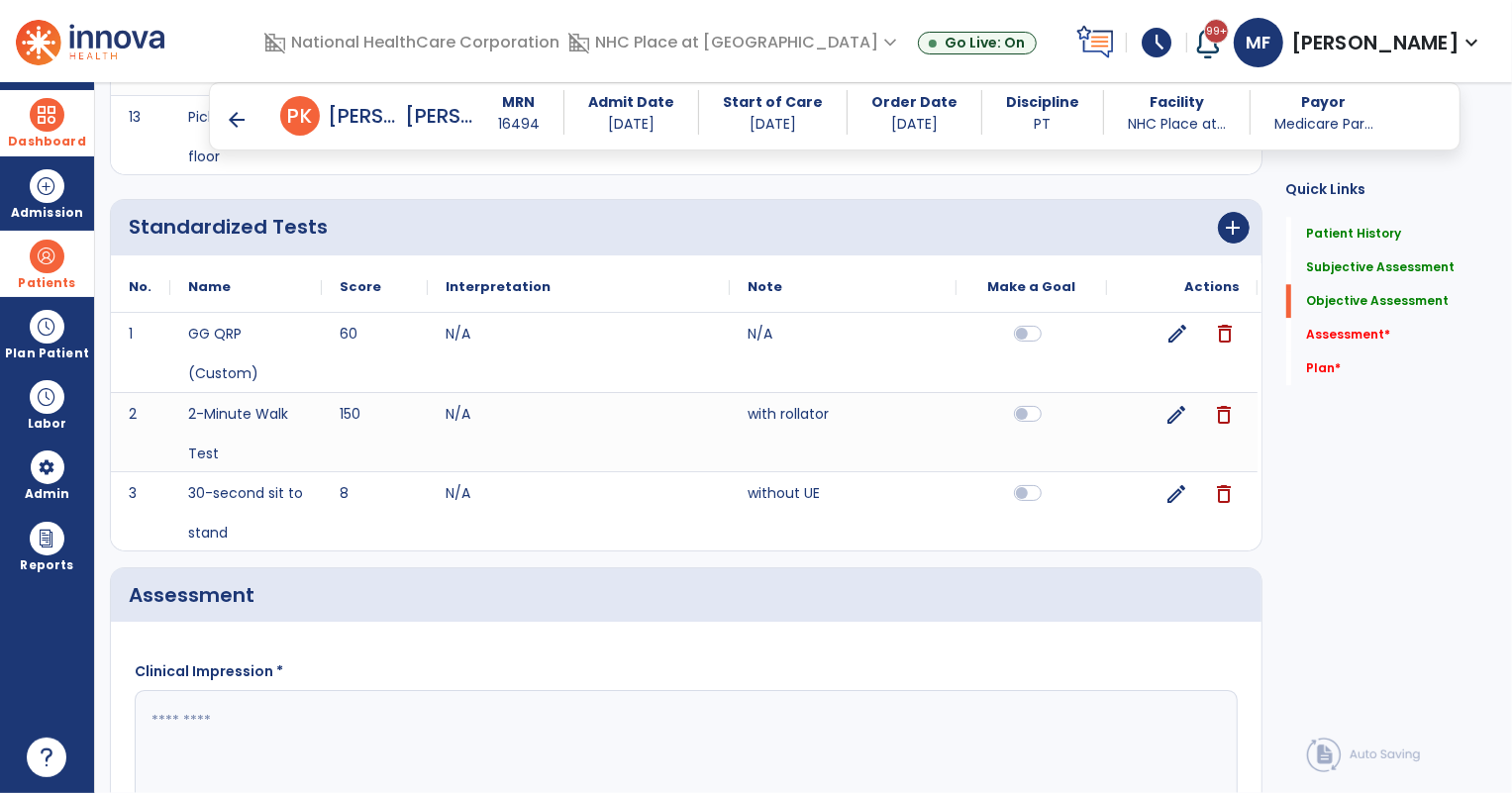 scroll, scrollTop: 3980, scrollLeft: 0, axis: vertical 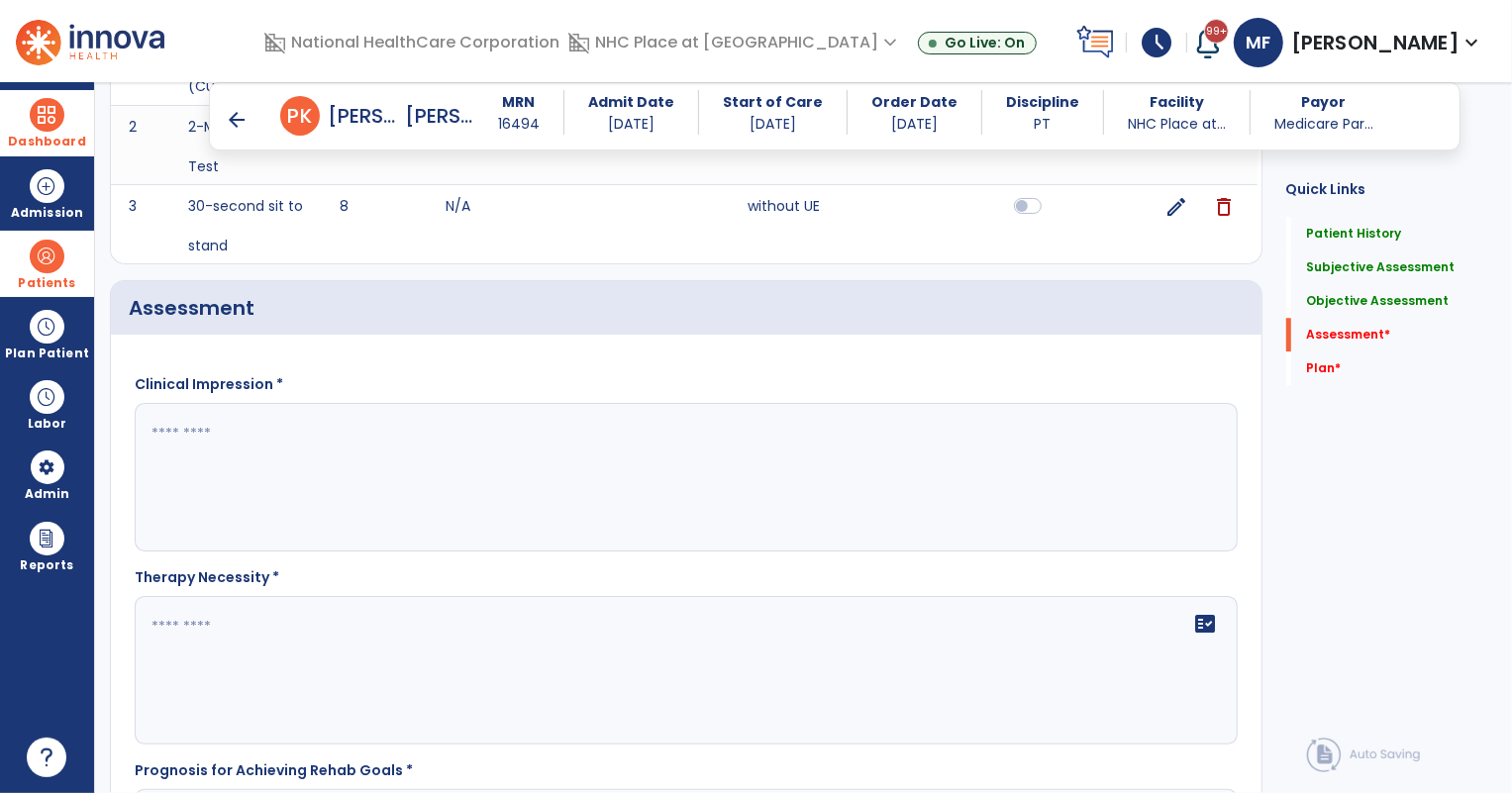 type on "*" 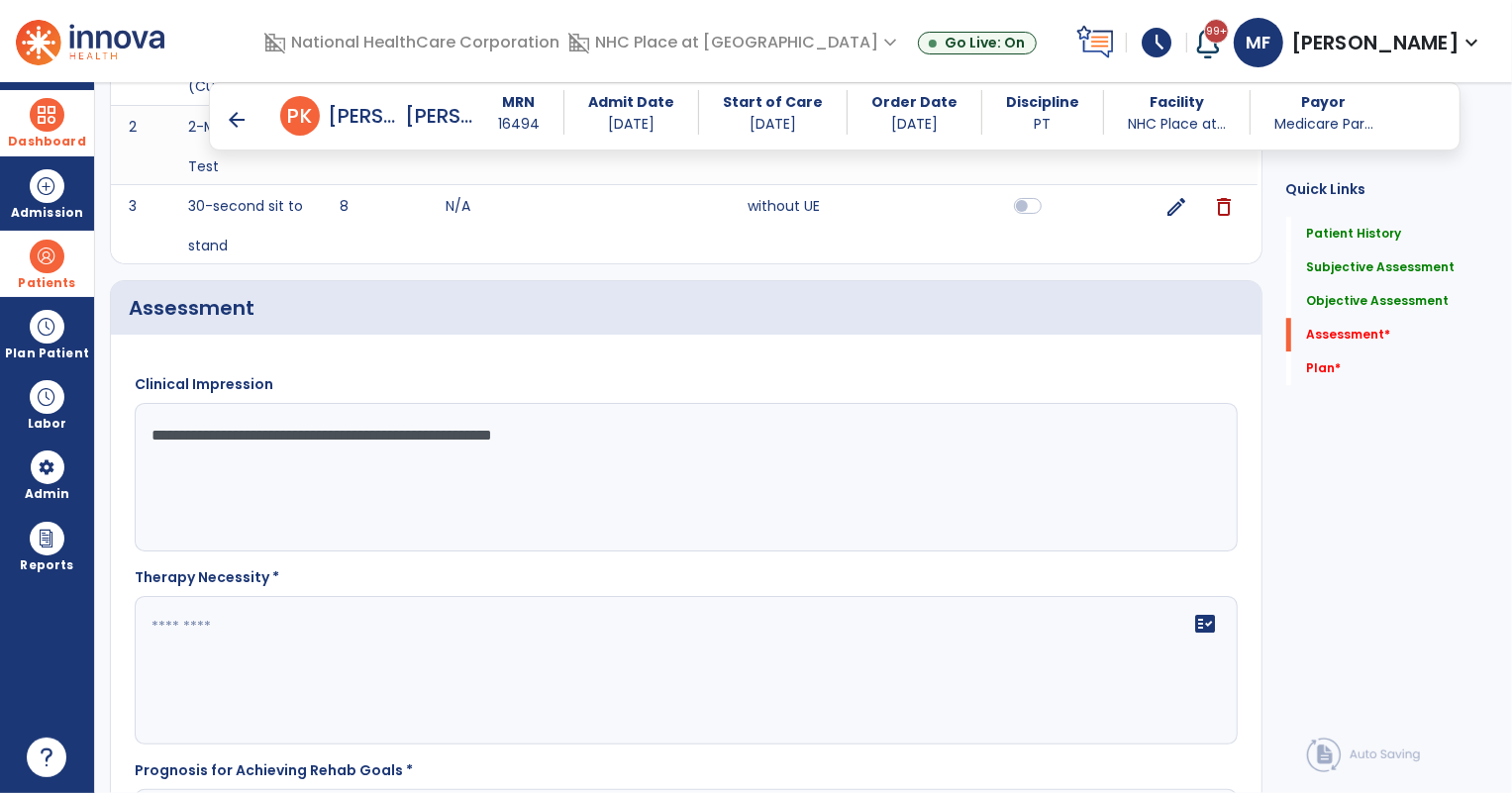 drag, startPoint x: 496, startPoint y: 440, endPoint x: 687, endPoint y: 453, distance: 191.4419 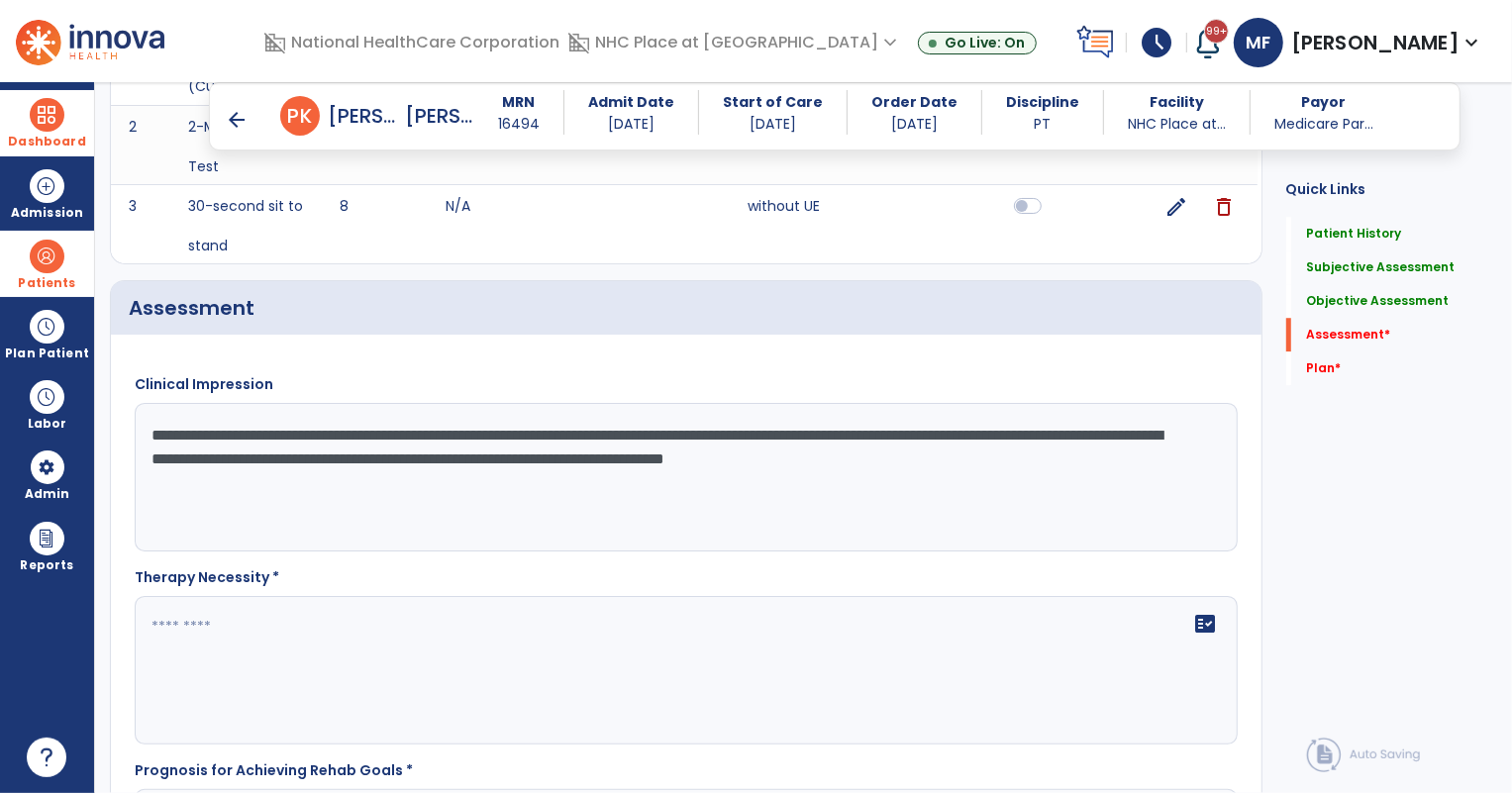 type on "**********" 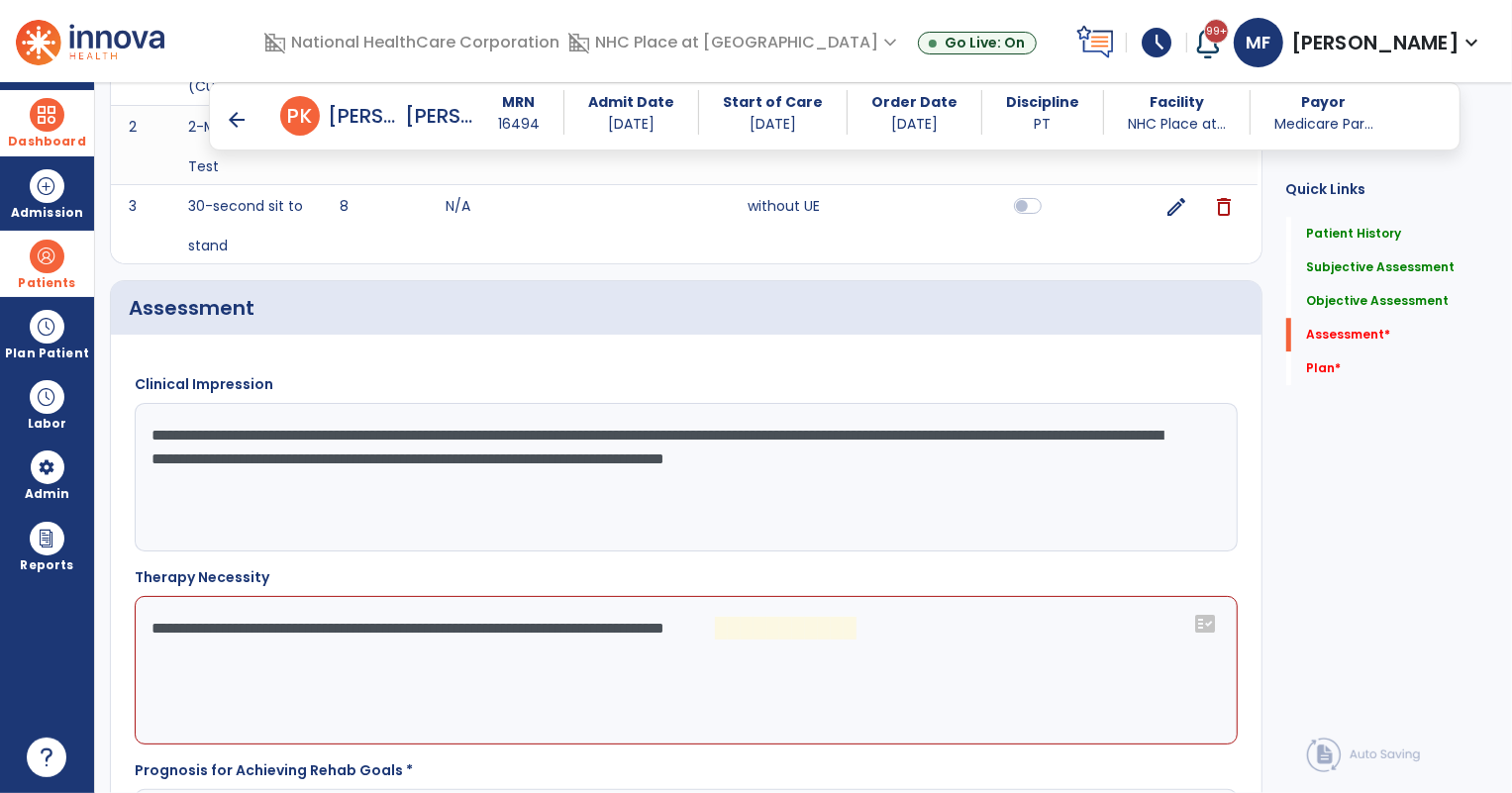 click on "**********" 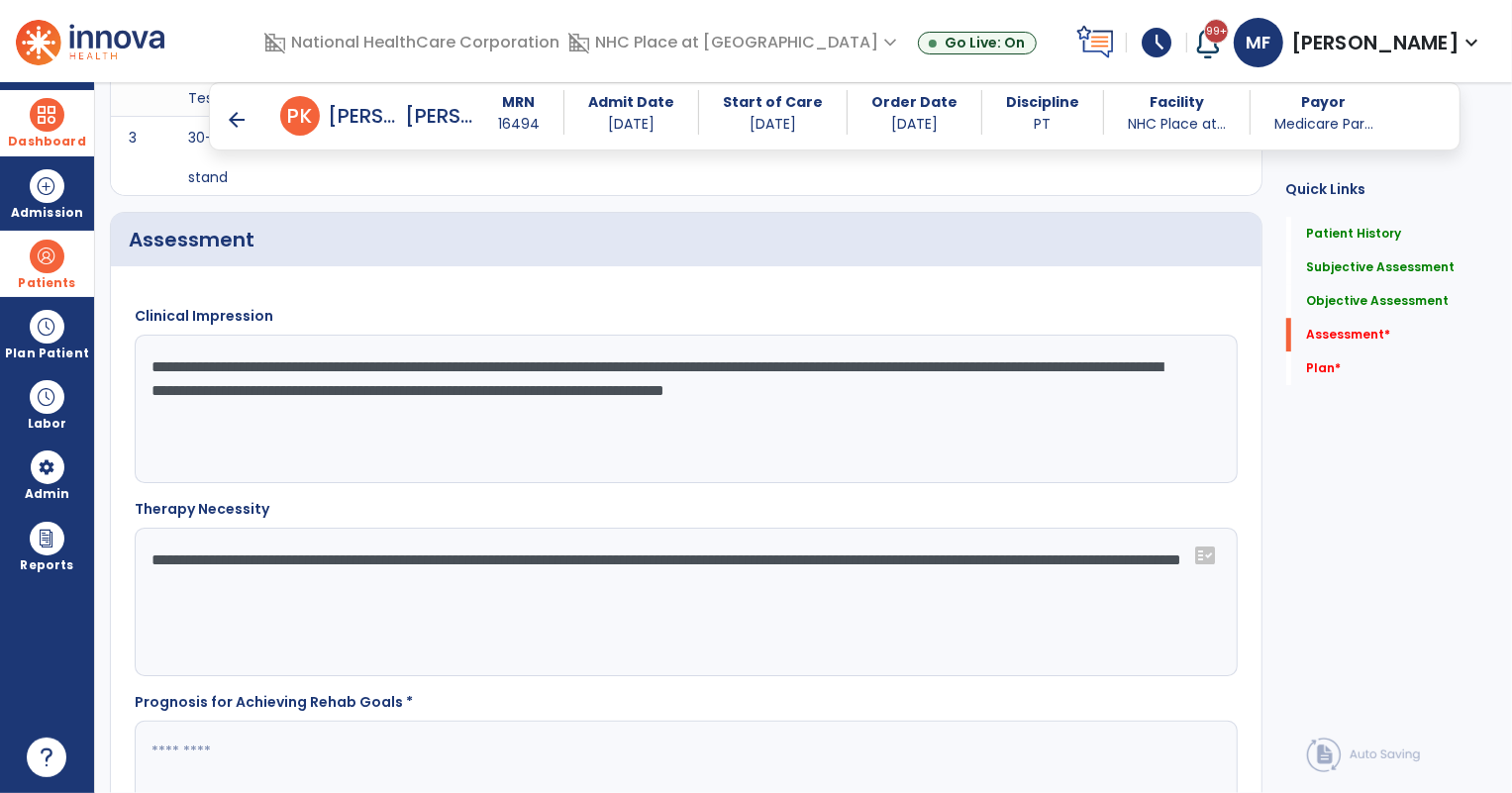 scroll, scrollTop: 4339, scrollLeft: 0, axis: vertical 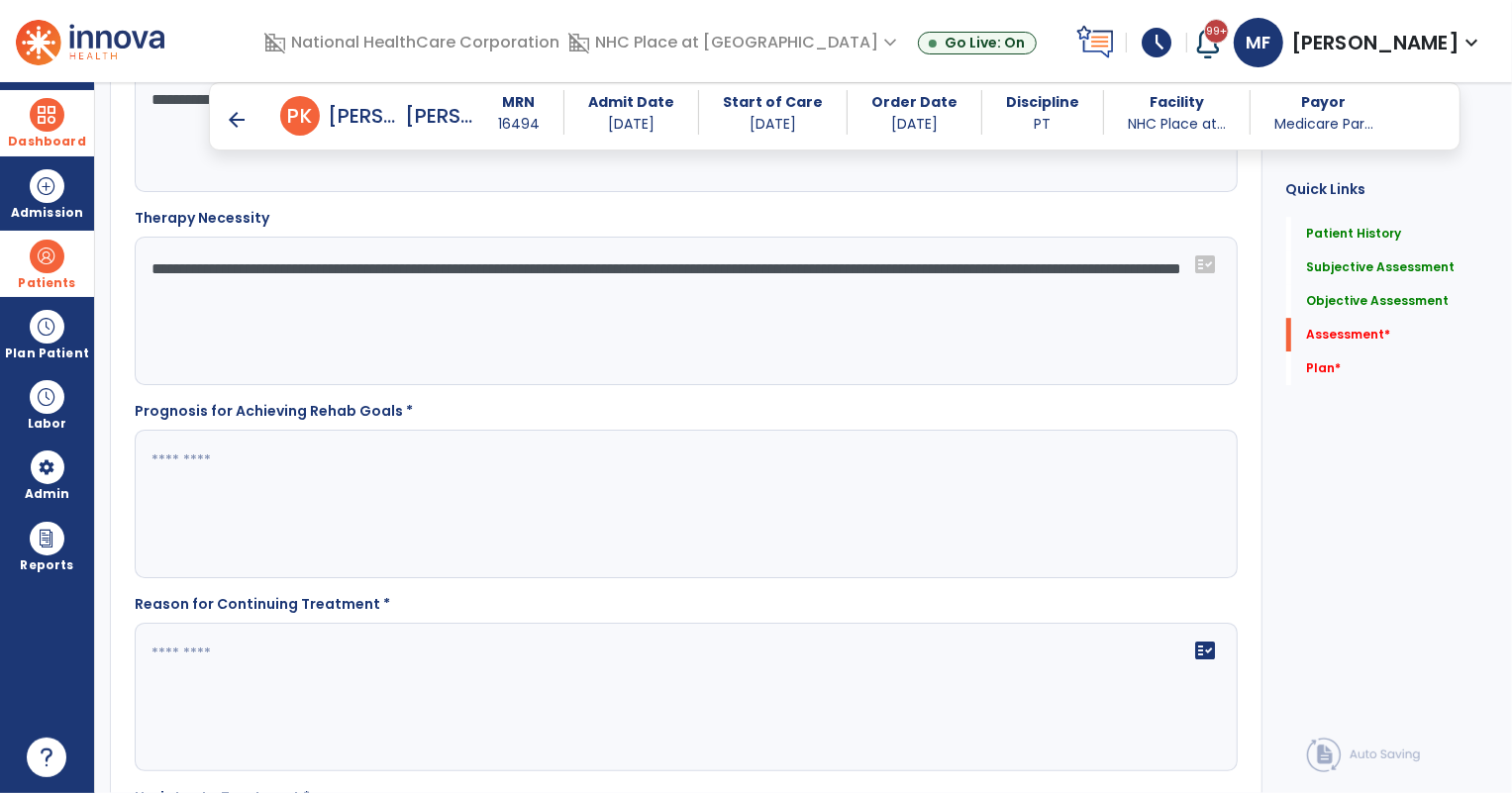 type on "**********" 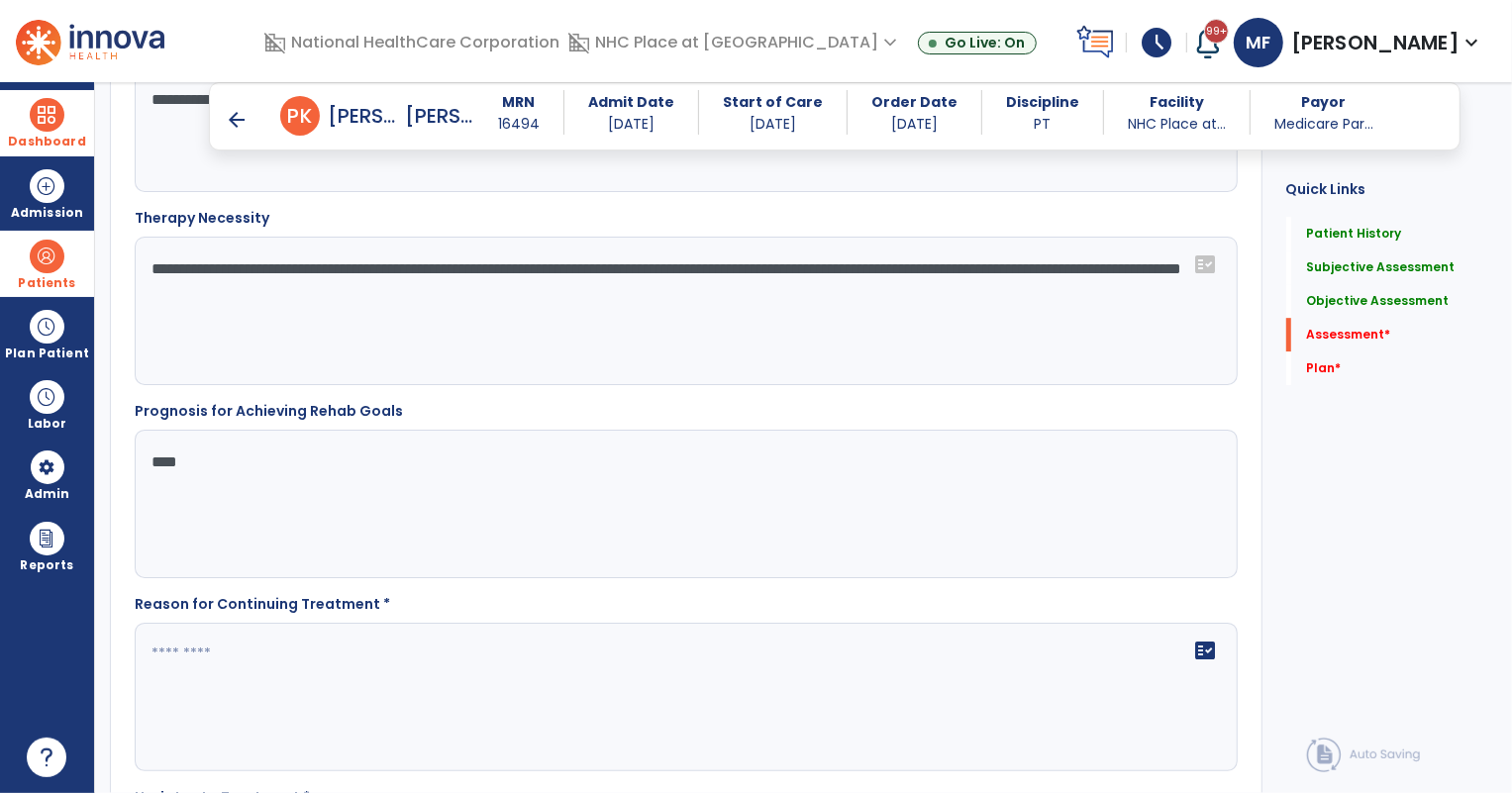 type on "****" 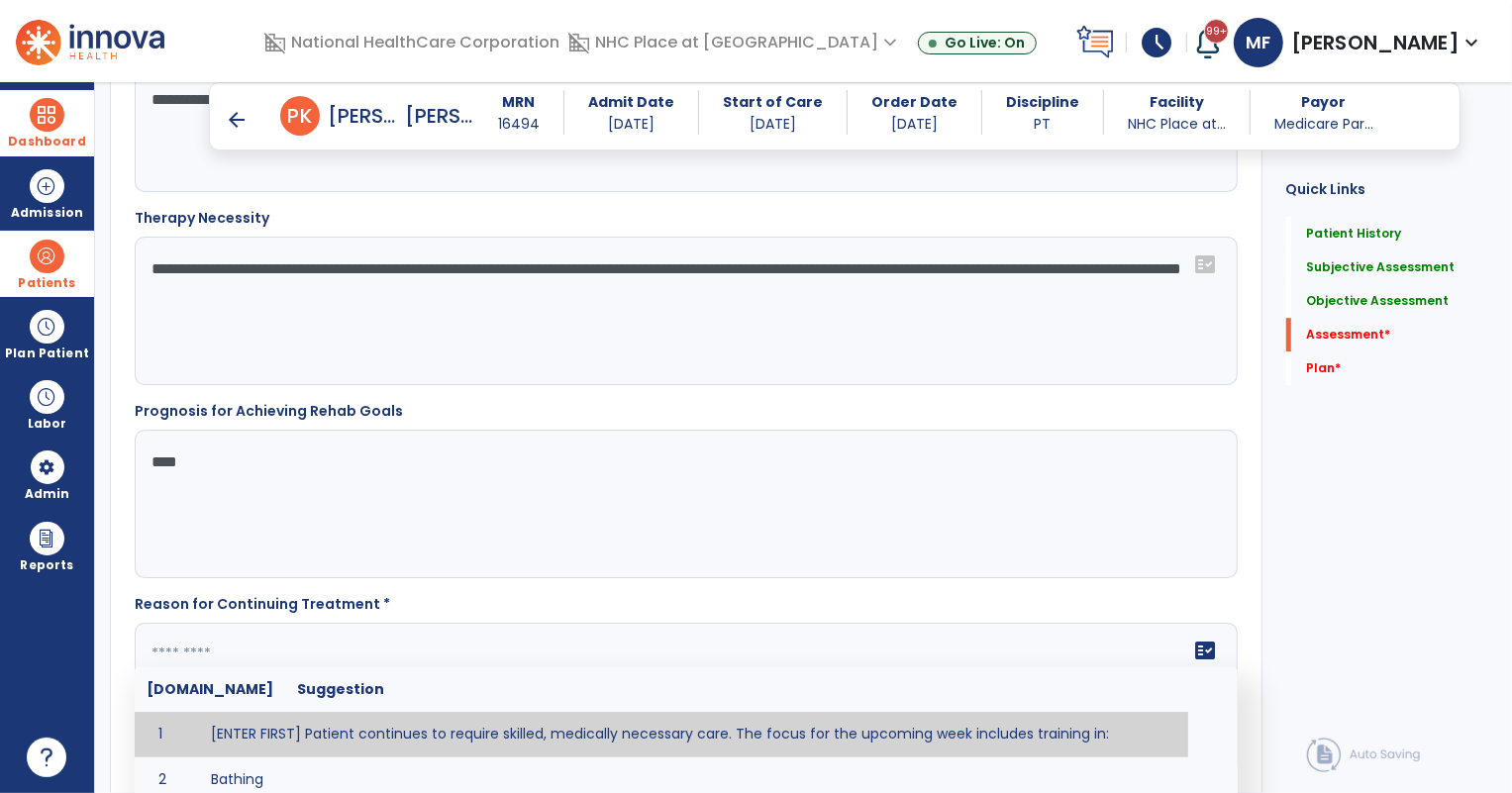 click 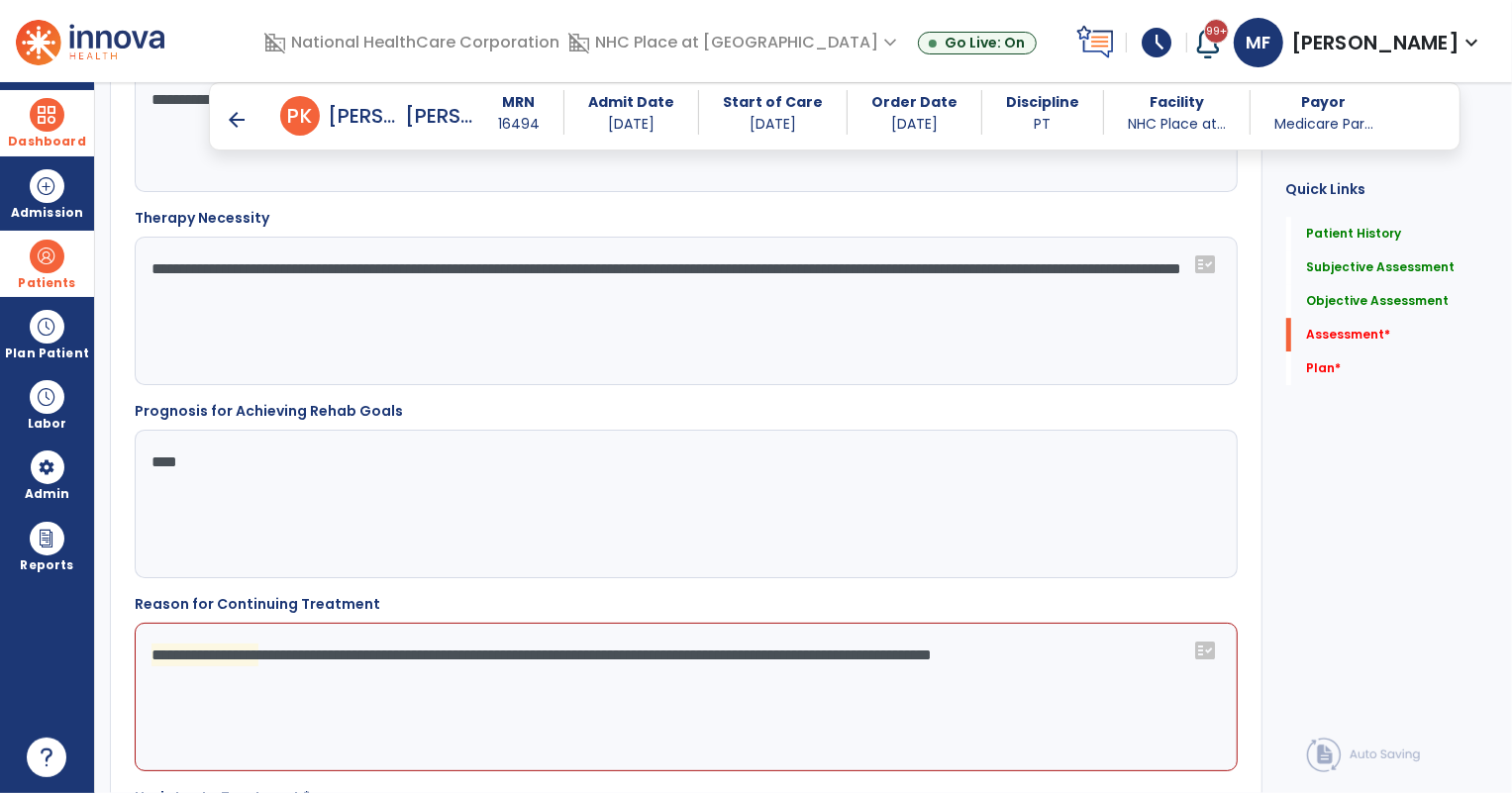 click on "**********" 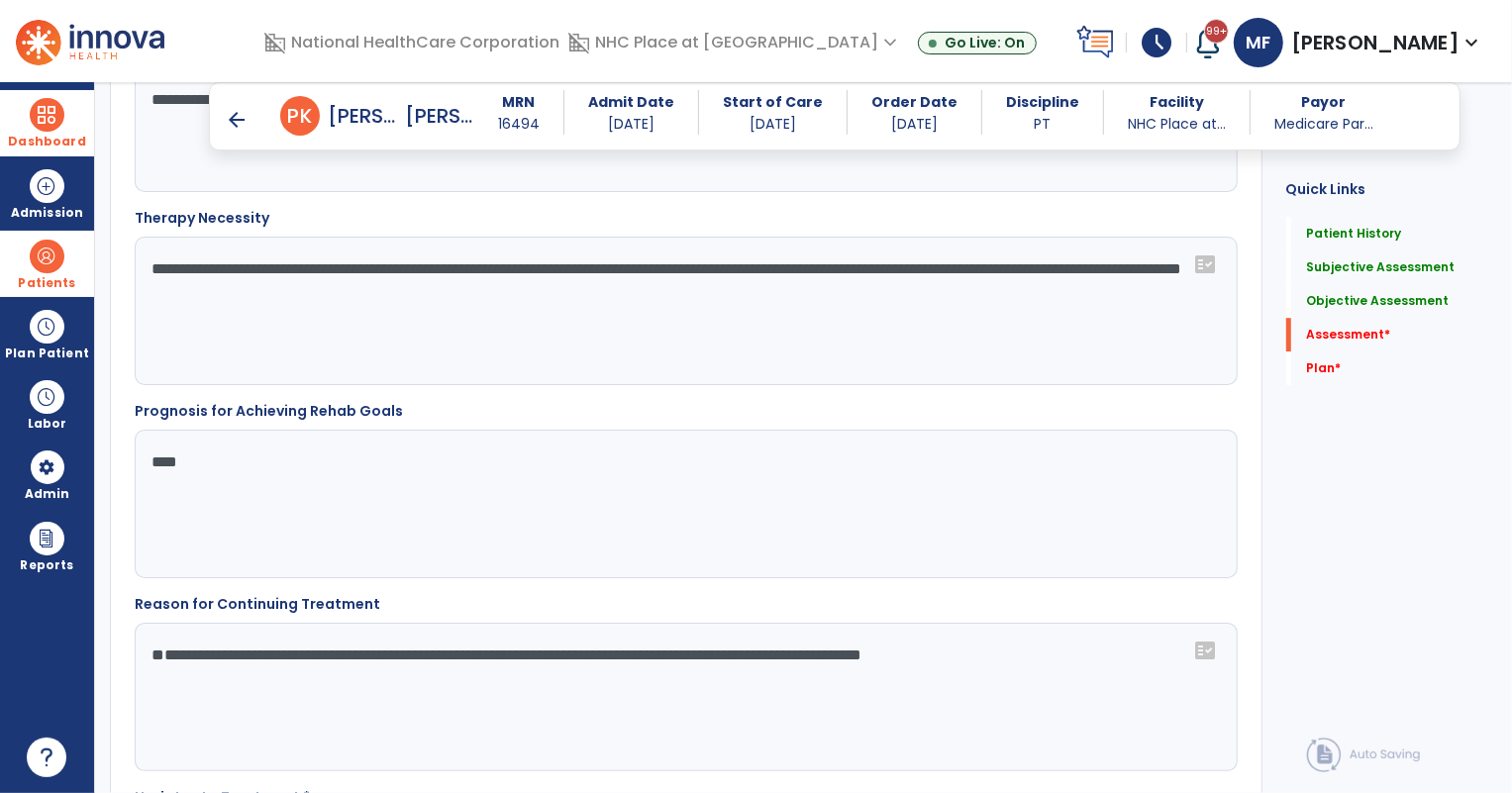 click on "**********" 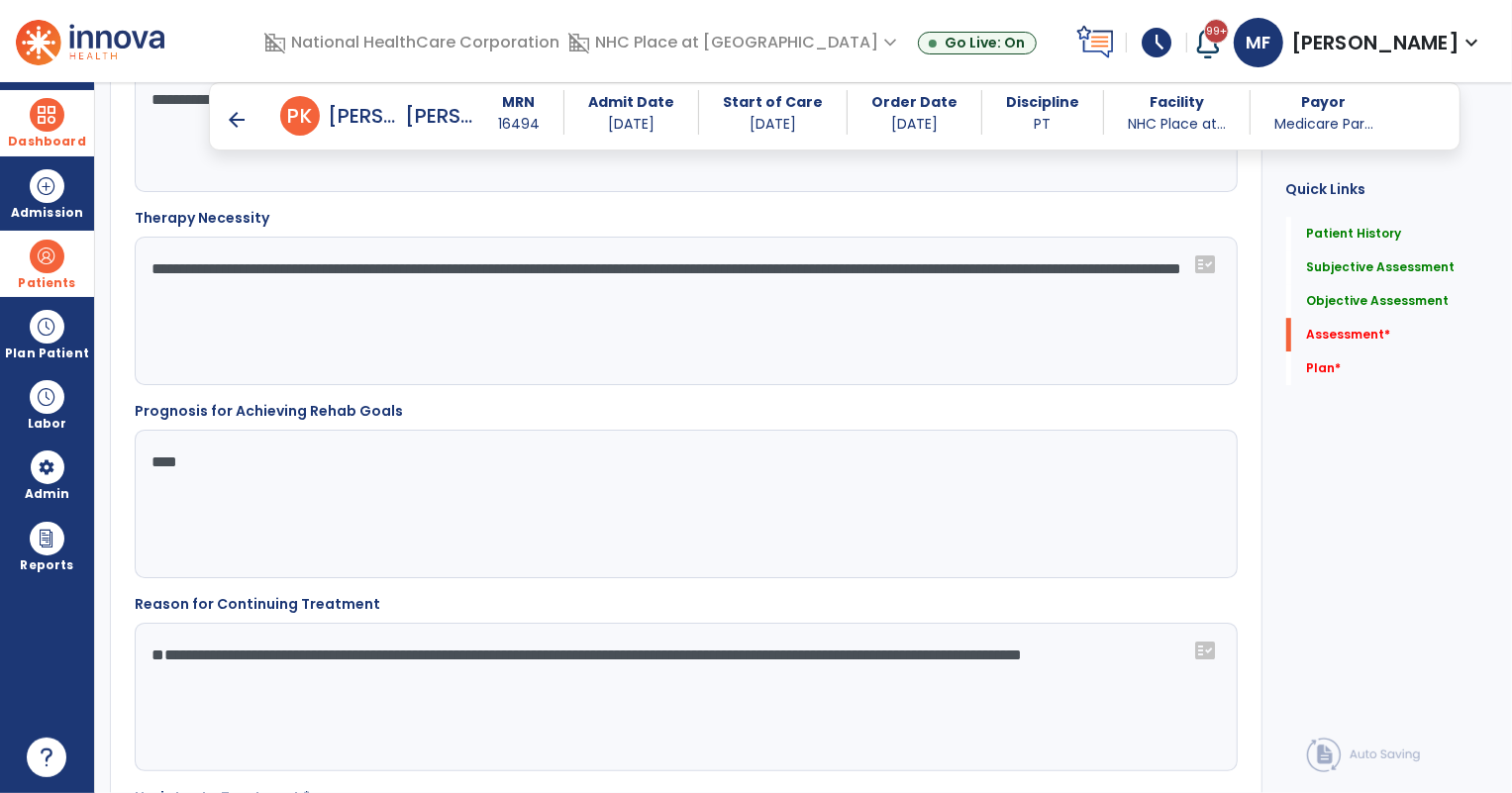 click on "**********" 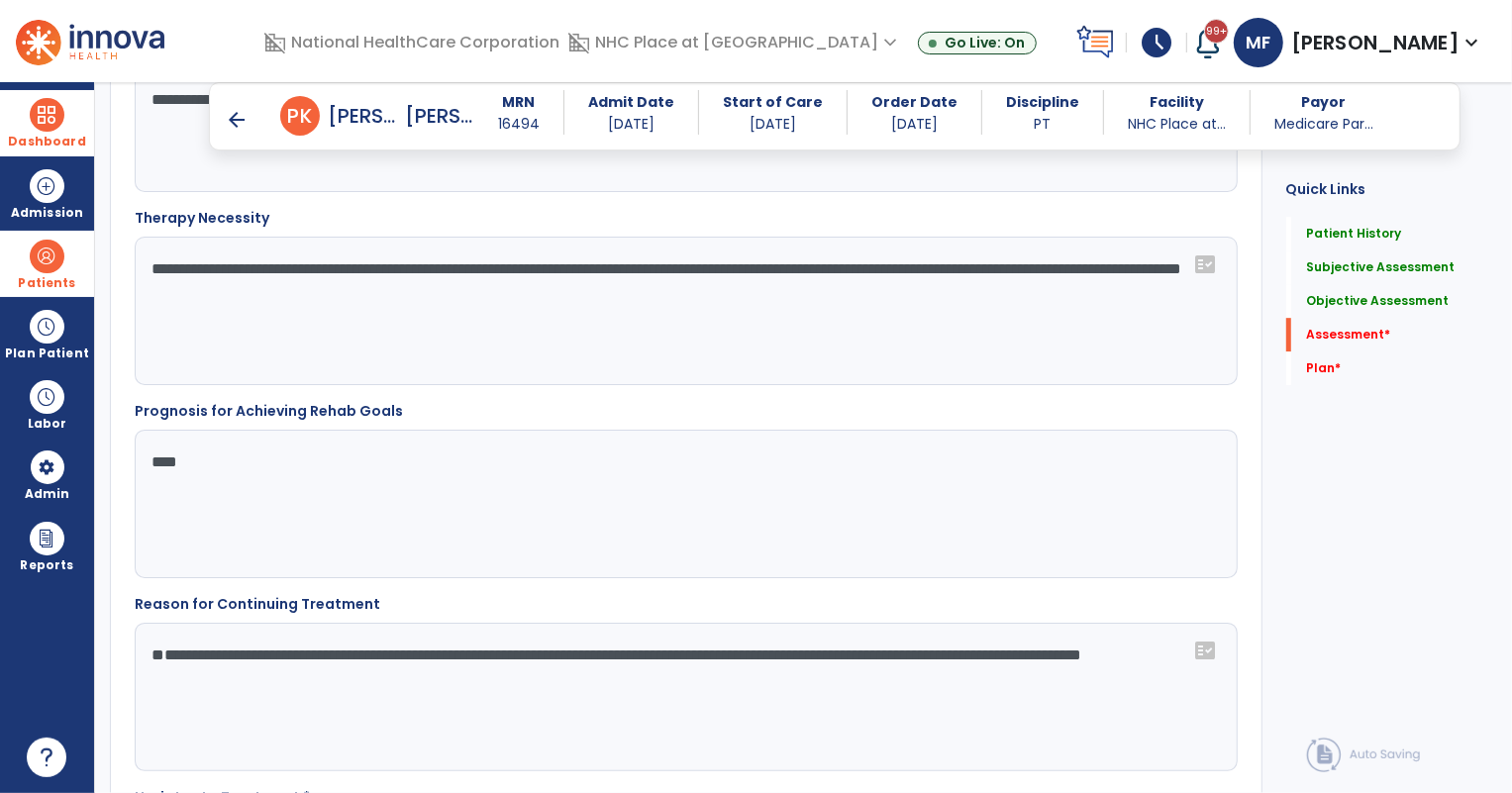 click on "**********" 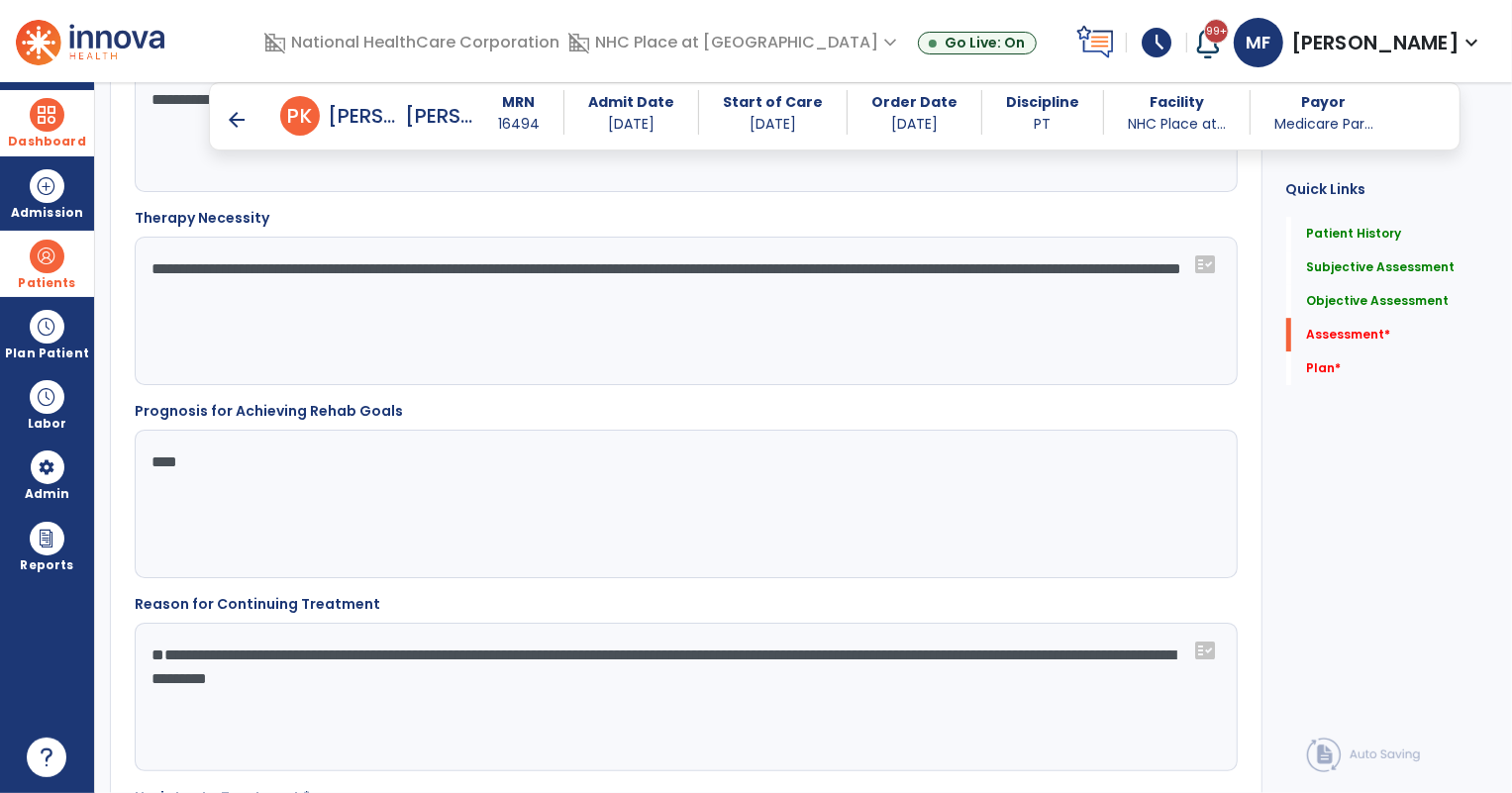 click on "**********" 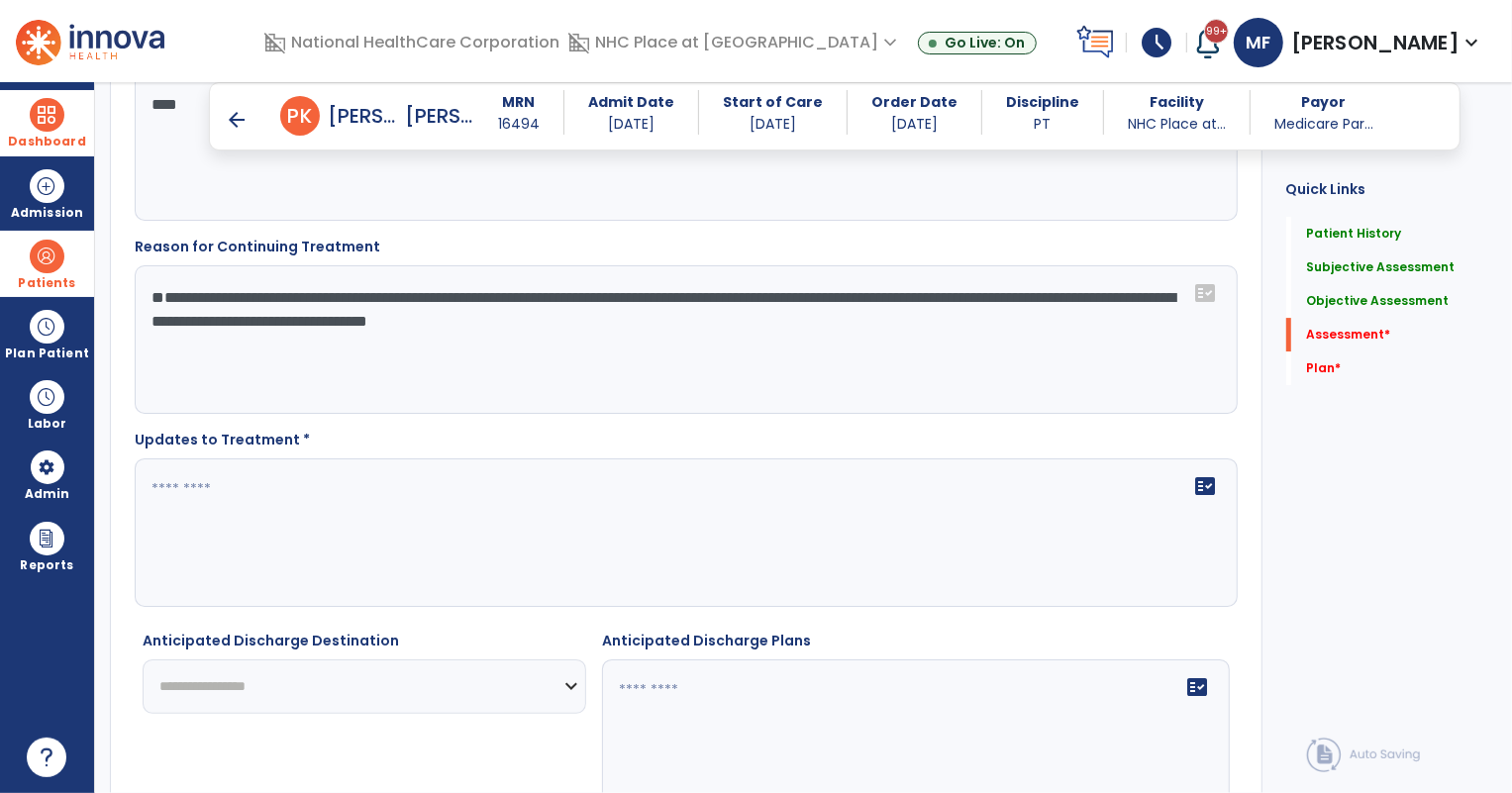 scroll, scrollTop: 4700, scrollLeft: 0, axis: vertical 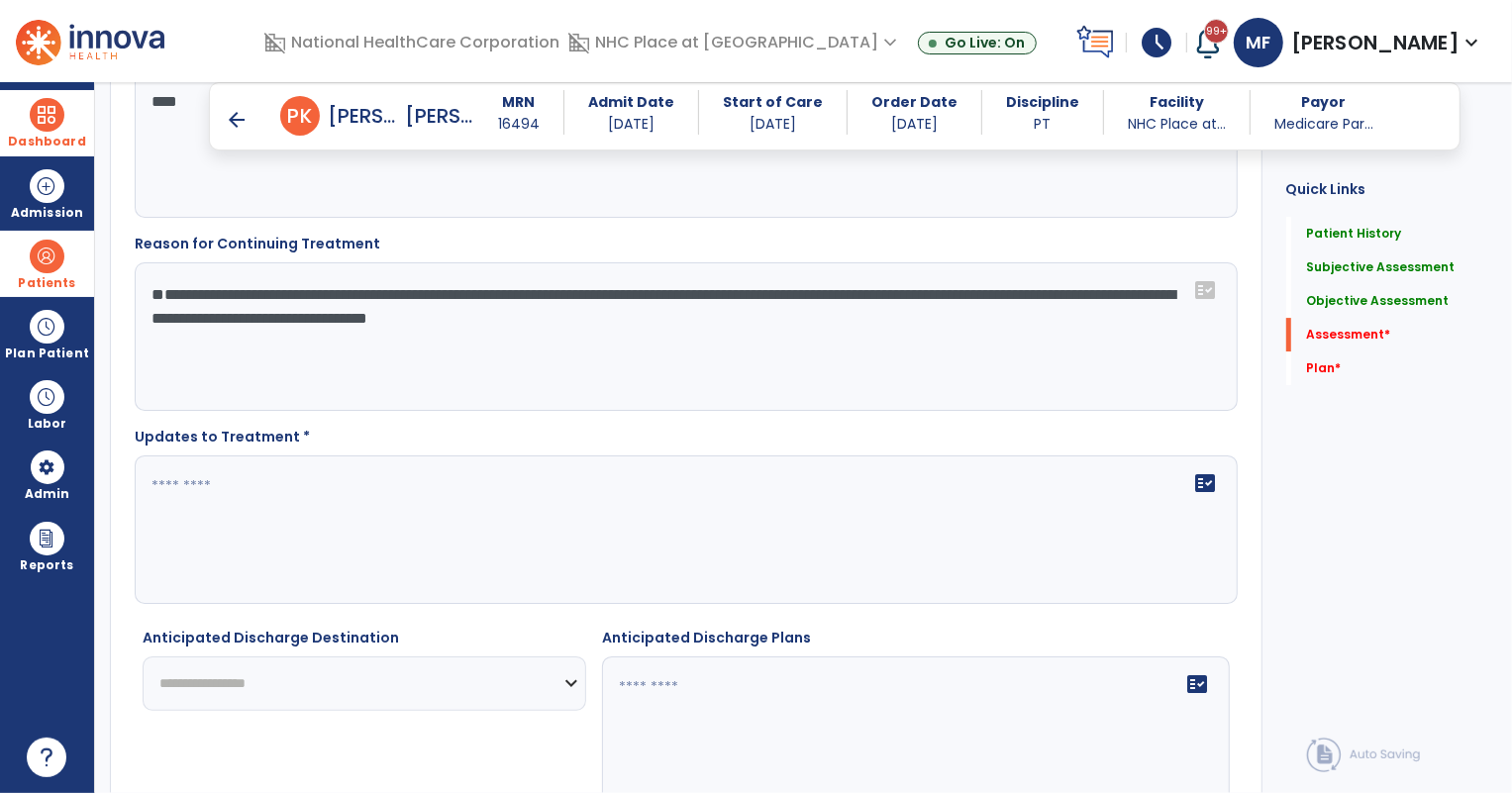 type on "**********" 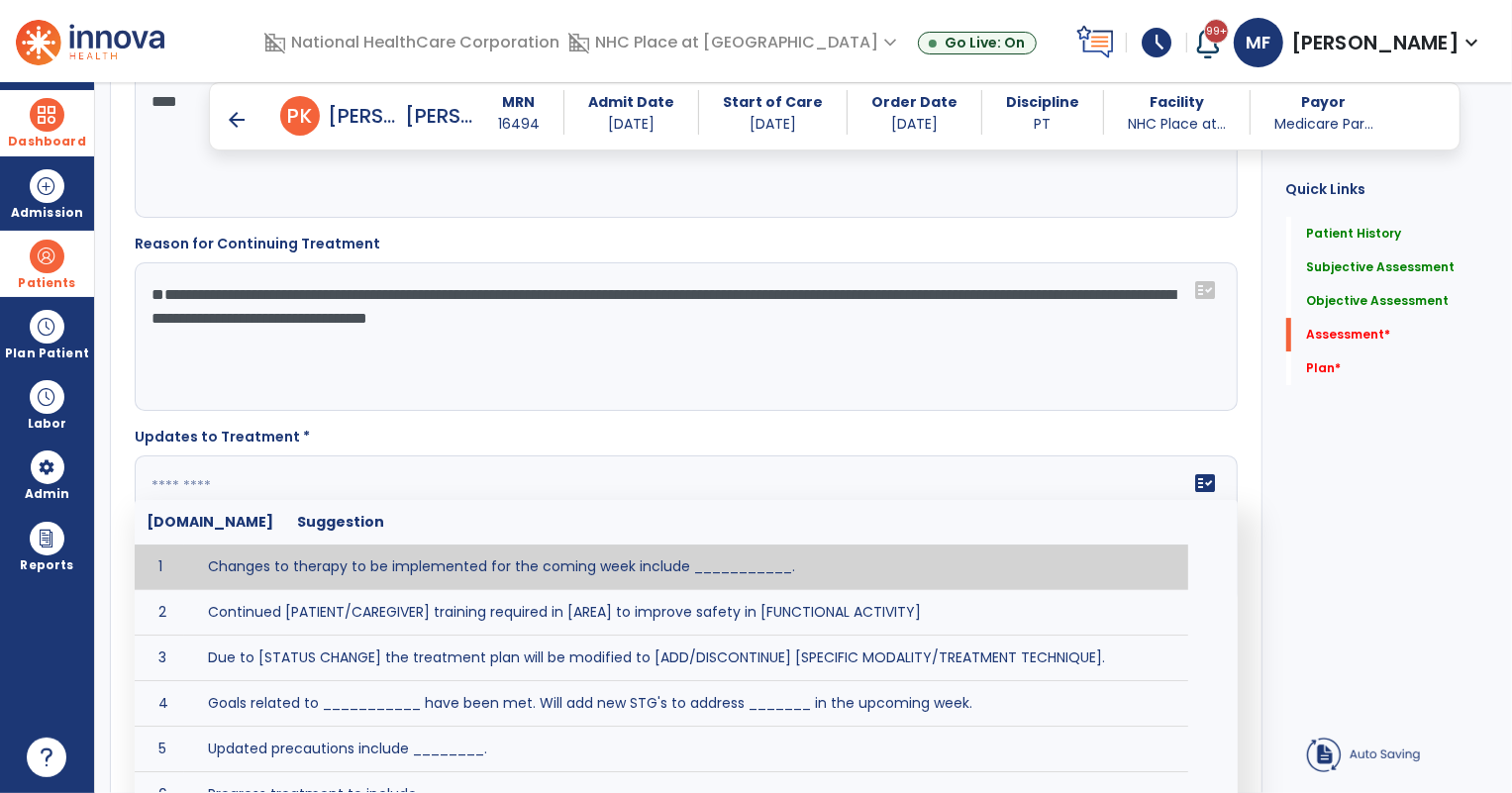 click on "fact_check  [DOMAIN_NAME] Suggestion 1 Changes to therapy to be implemented for the coming week include ___________. 2 Continued [PATIENT/CAREGIVER] training required in [AREA] to improve safety in [FUNCTIONAL ACTIVITY] 3 Due to [STATUS CHANGE] the treatment plan will be modified to [ADD/DISCONTINUE] [SPECIFIC MODALITY/TREATMENT TECHNIQUE]. 4 Goals related to ___________ have been met.  Will add new STG's to address _______ in the upcoming week. 5 Updated precautions include ________. 6 Progress treatment to include ____________. 7 Requires further [PATIENT/CAREGIVER] training in ______ to improve safety in ________. 8 Short term goals related to _________ have been met and new short term goals to be added as appropriate for patient. 9 STGs have been met, will now focus on LTGs. 10 The plan for next week's visits include [INTERVENTIONS] with the objective of improving [IMPAIRMENTS] to continue to progress toward long term goal(s). 11 12 13 Changes to therapy to be implemented for the coming week include ___________." 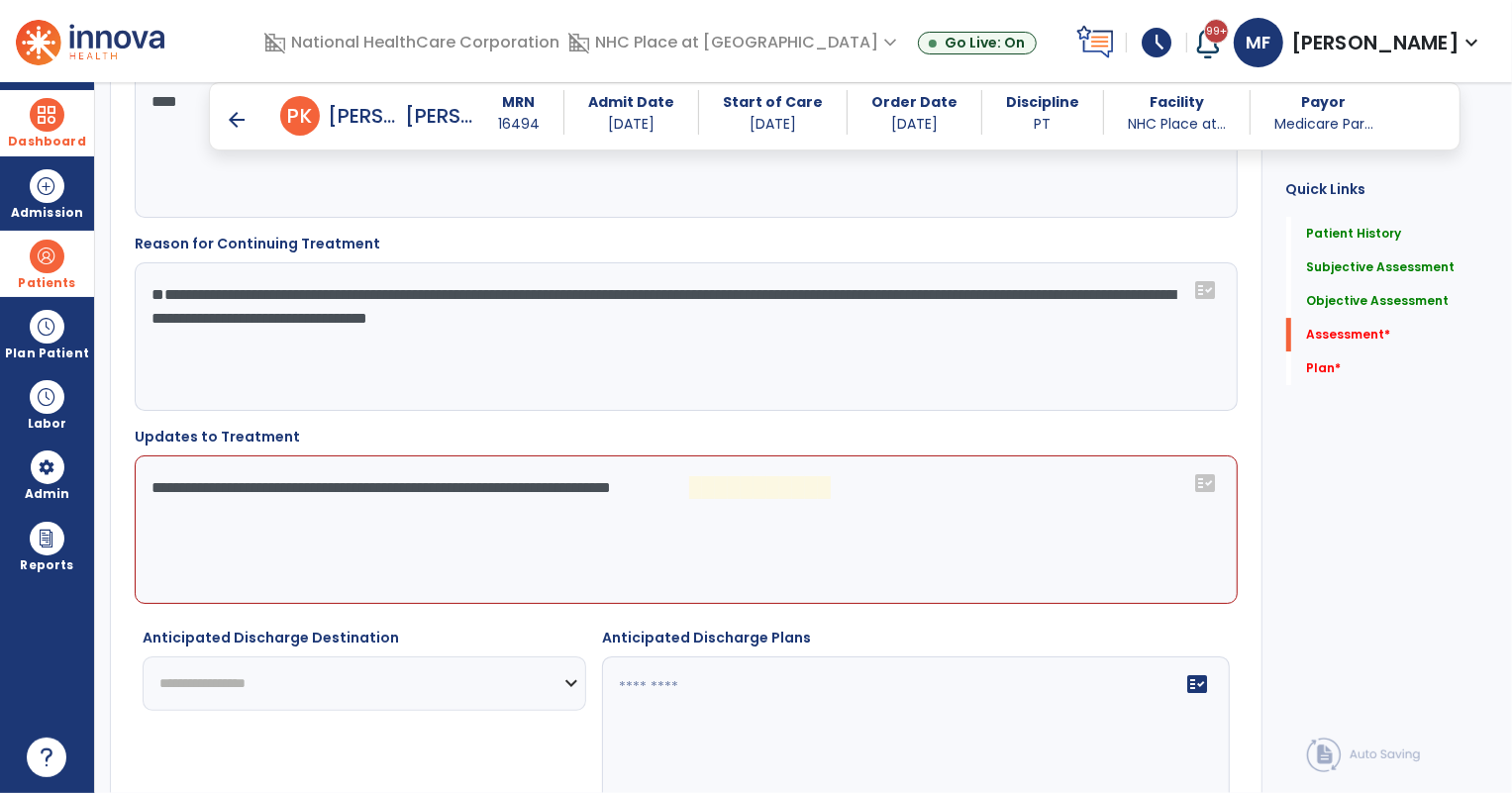 click on "**********" 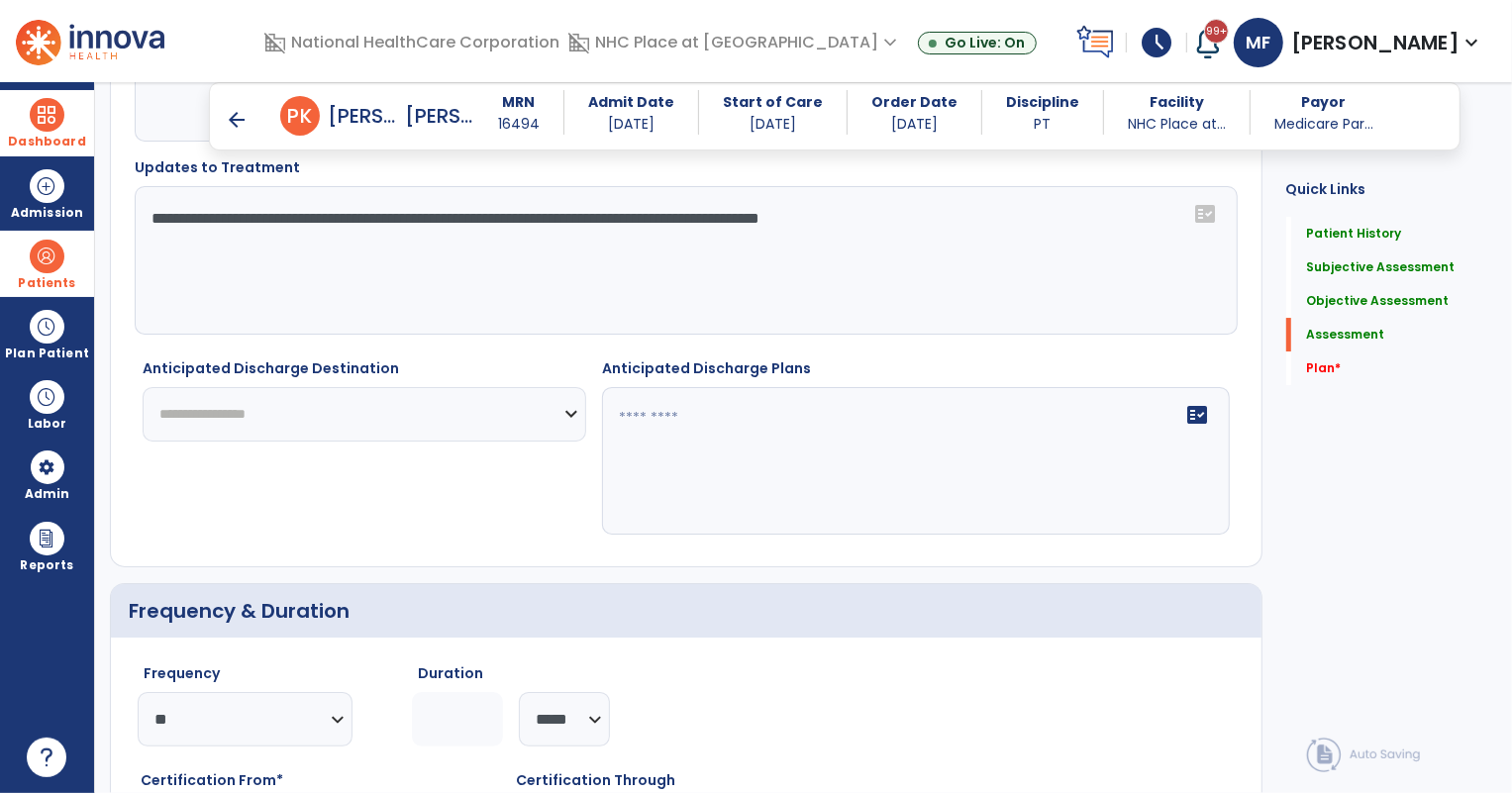 scroll, scrollTop: 4970, scrollLeft: 0, axis: vertical 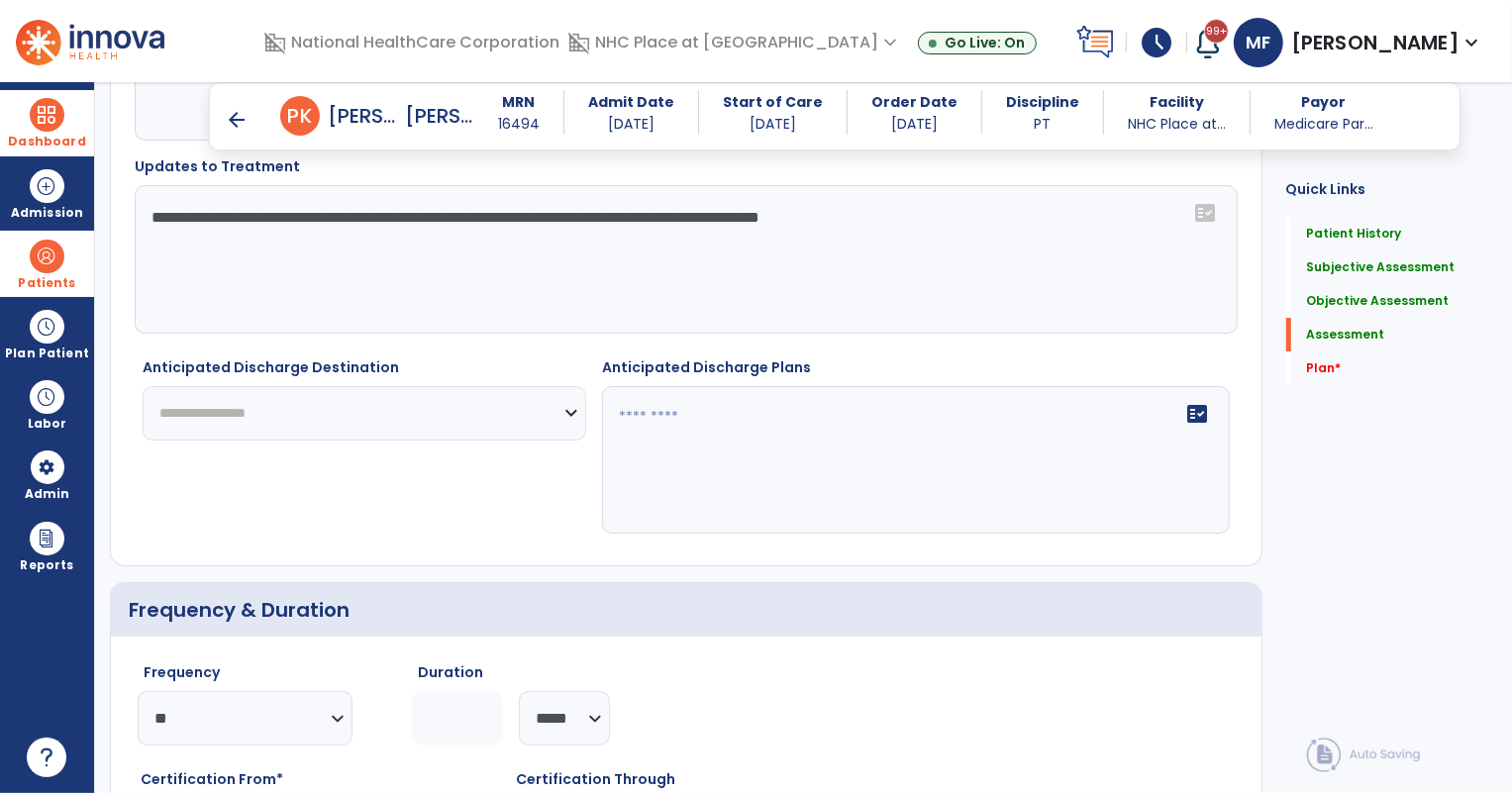 type on "**********" 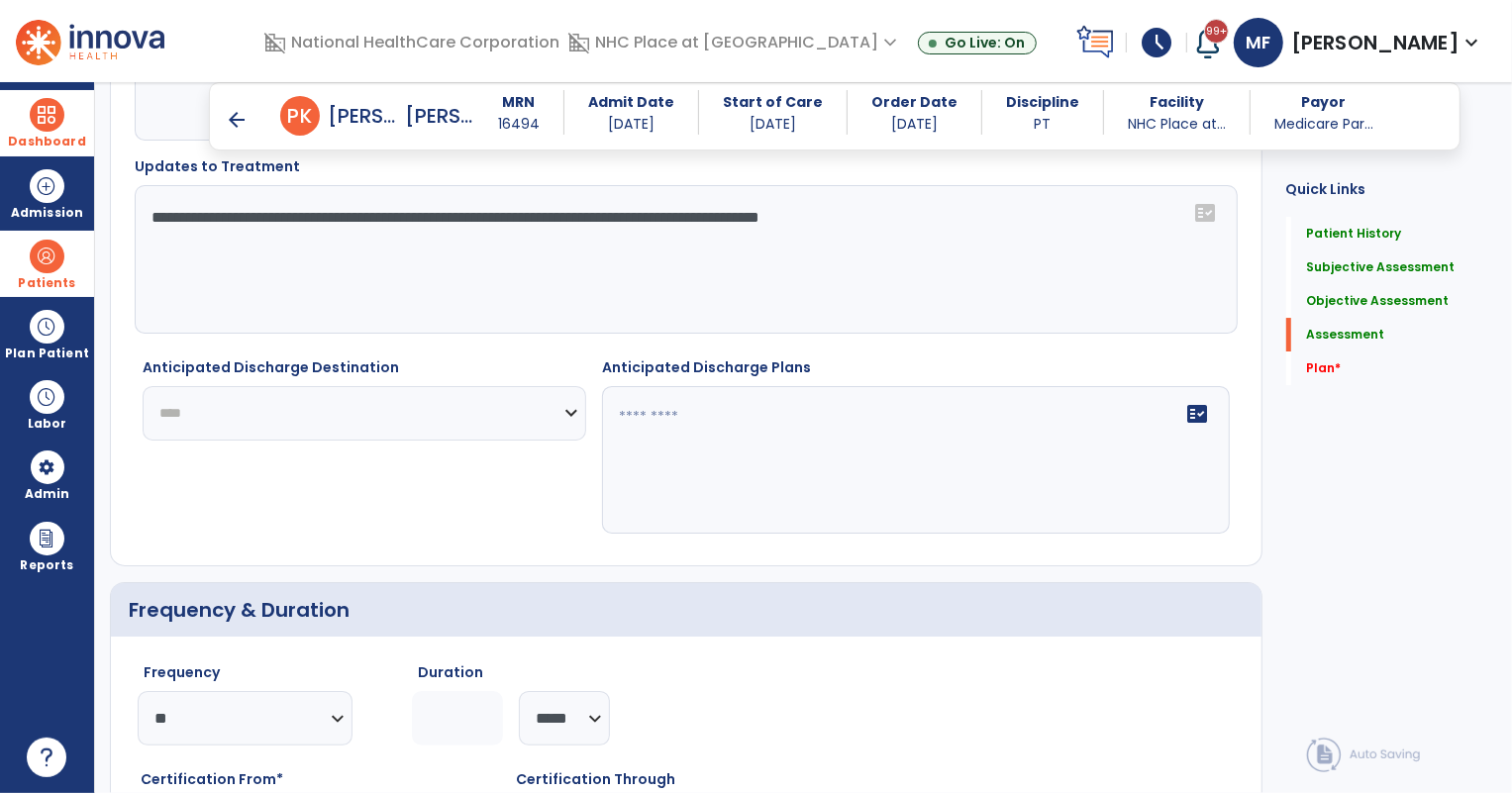 click on "**********" 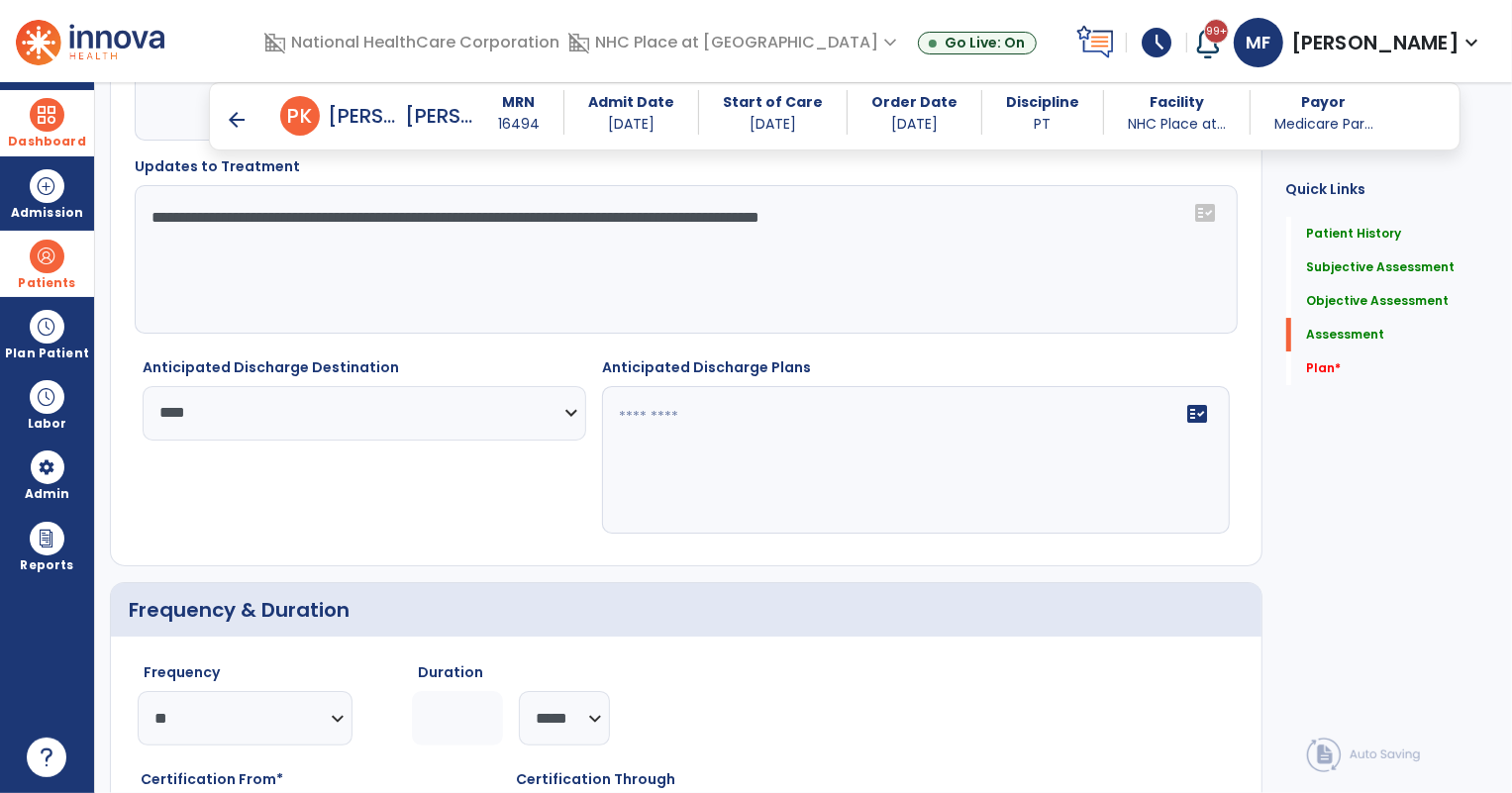 click on "fact_check" 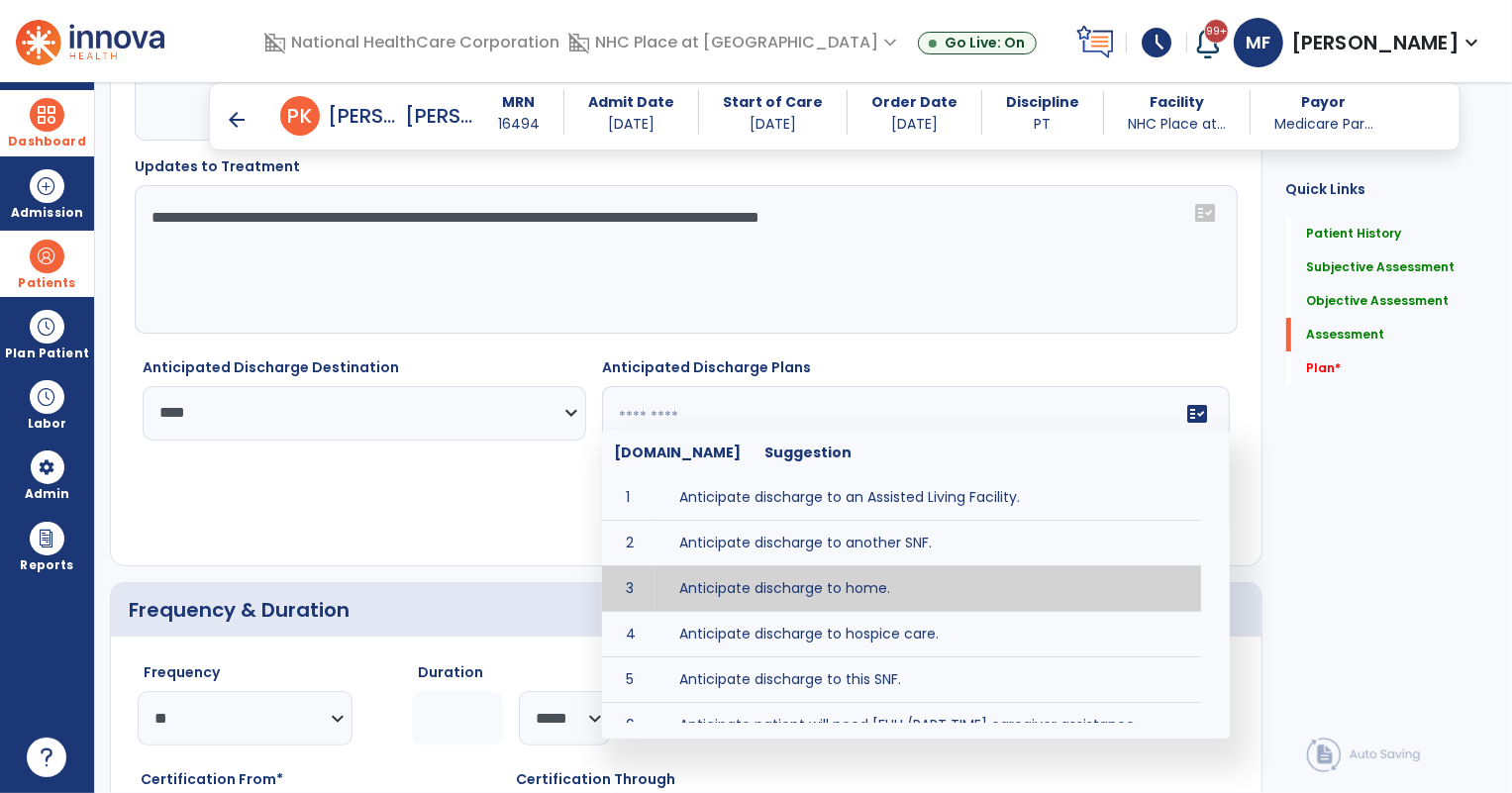 type on "**********" 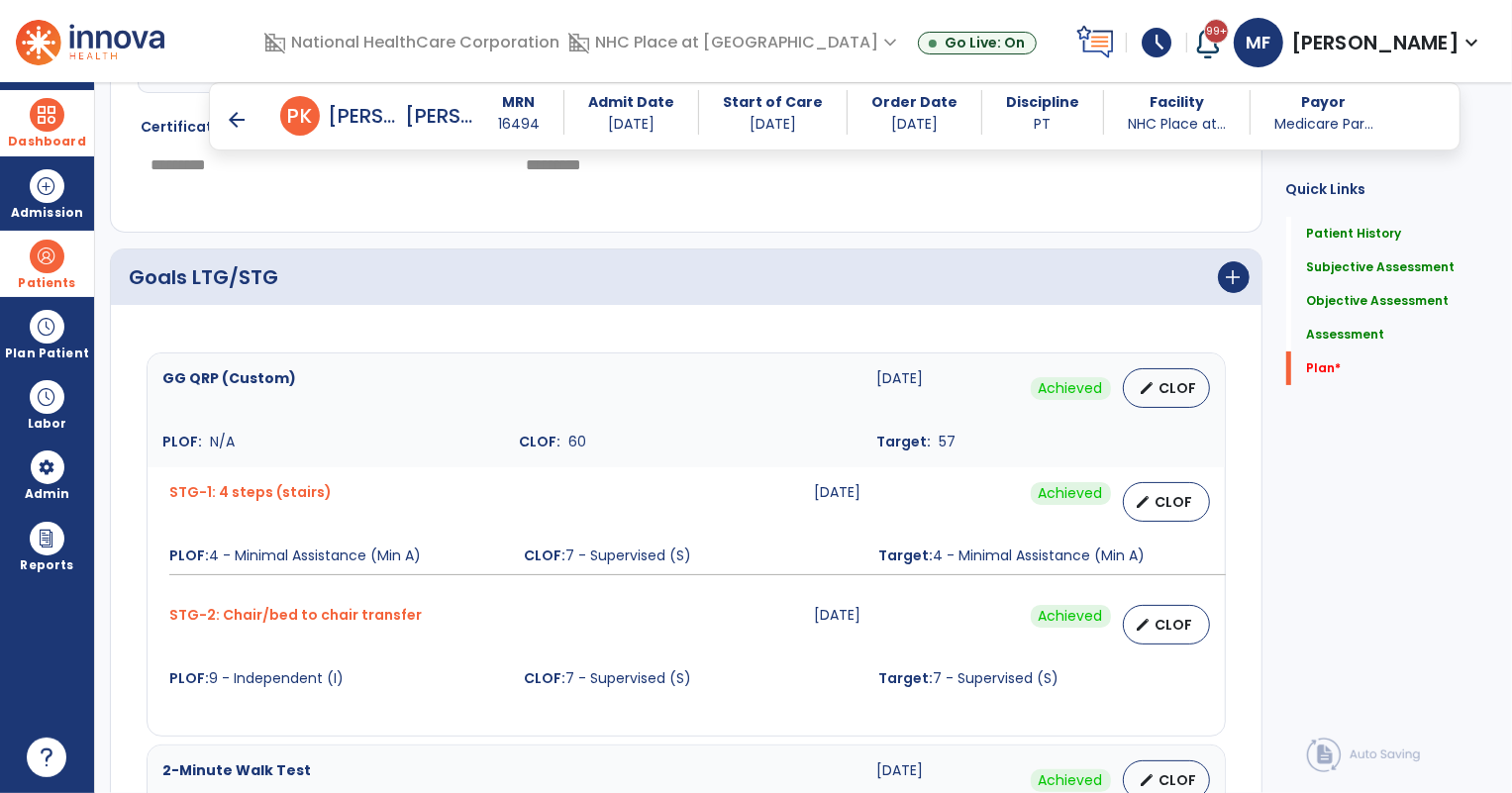 scroll, scrollTop: 5690, scrollLeft: 0, axis: vertical 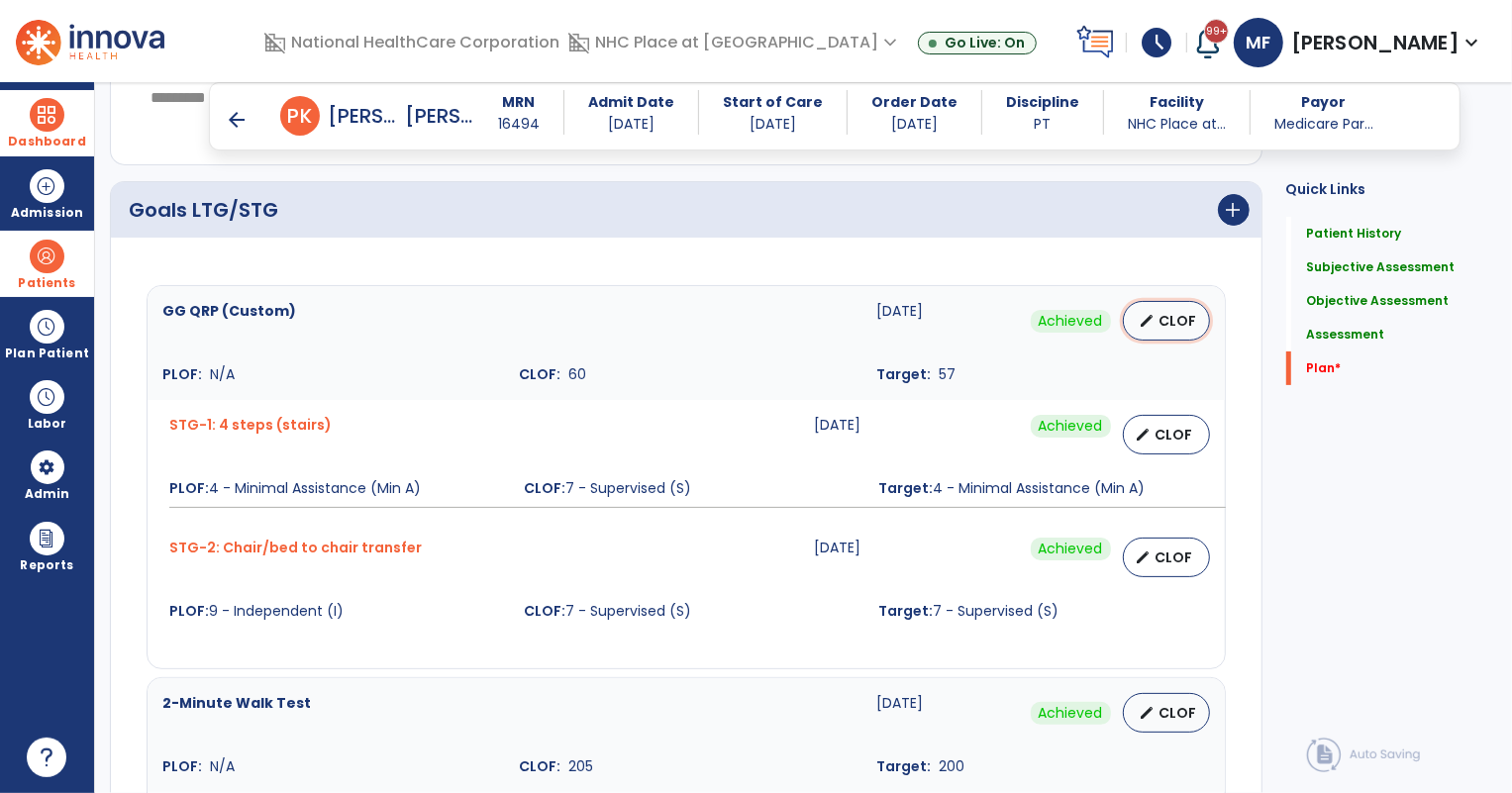 click on "edit" at bounding box center (1148, 321) 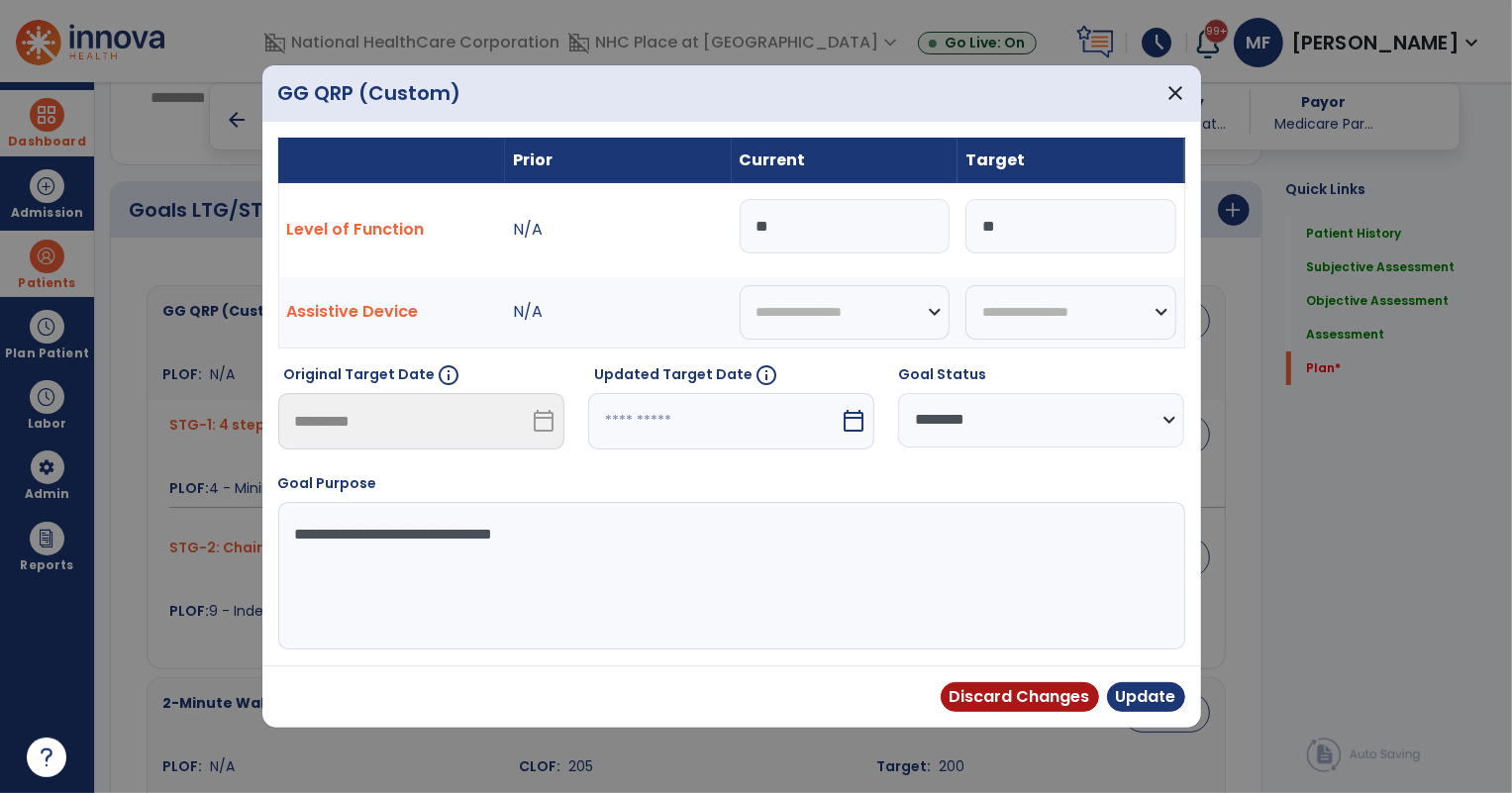 drag, startPoint x: 1048, startPoint y: 217, endPoint x: 957, endPoint y: 232, distance: 92.227978 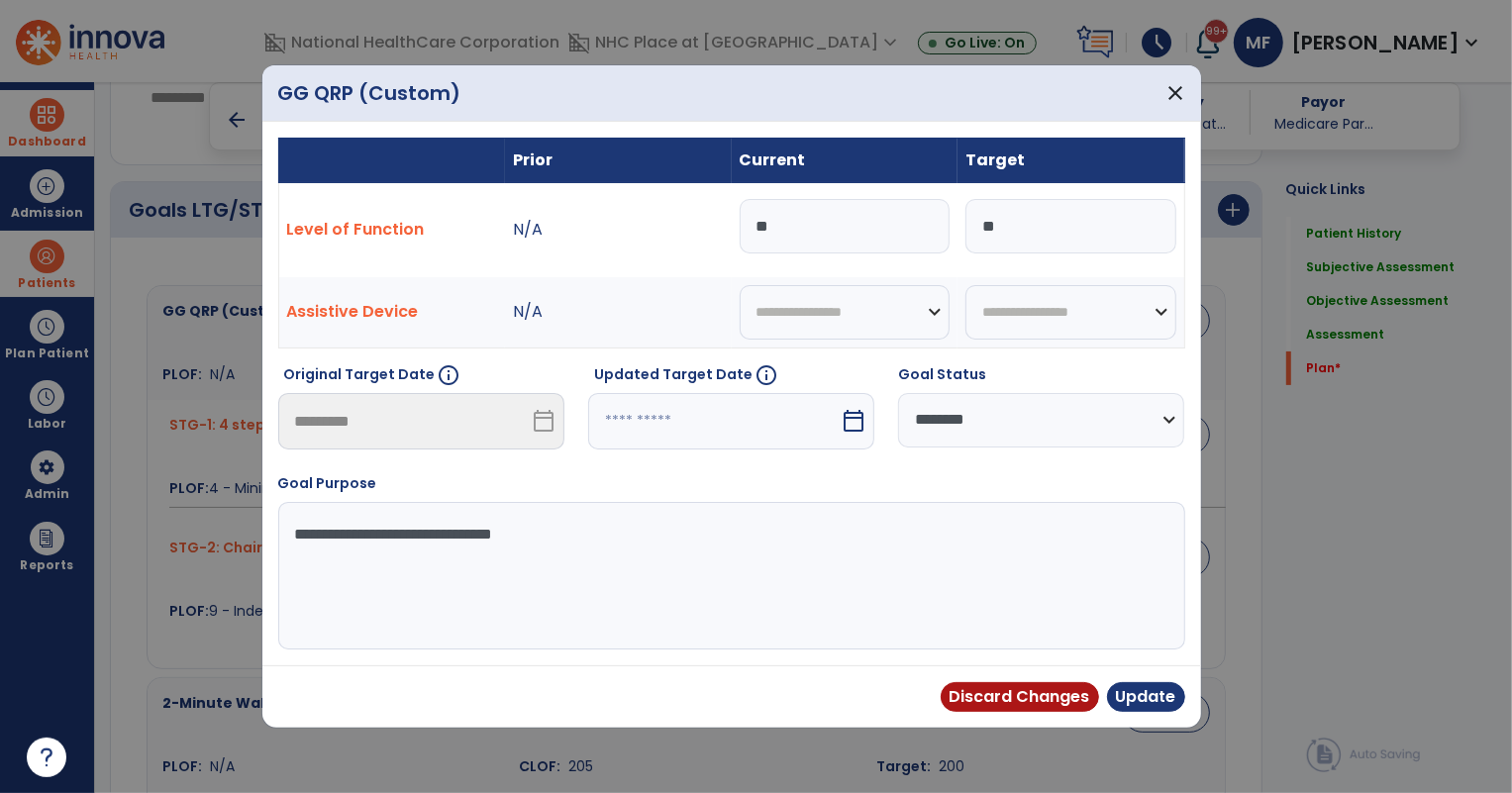 click on "Level of Function  N/A    **   **" at bounding box center [731, 230] 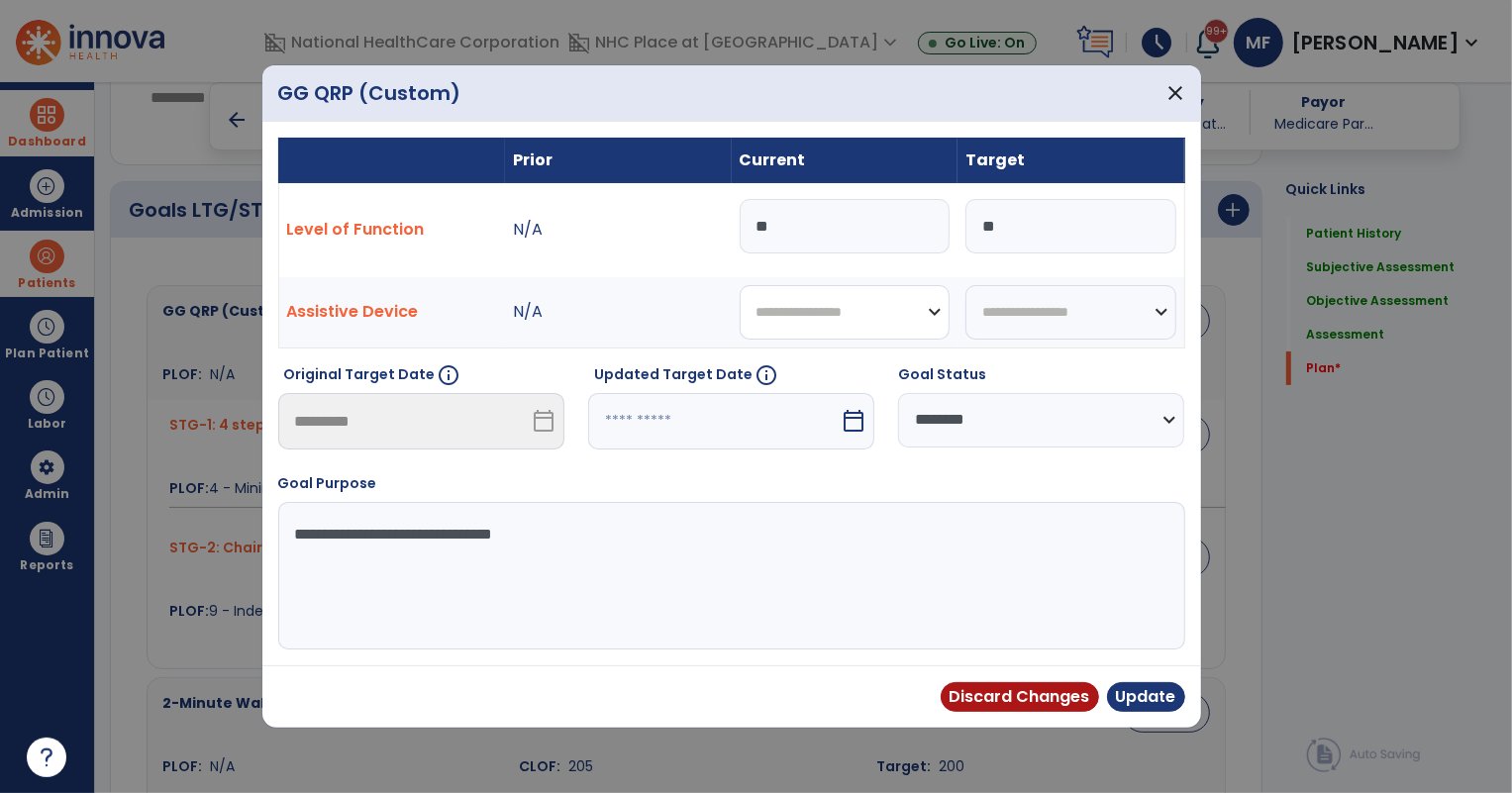 click on "**********" at bounding box center [845, 312] 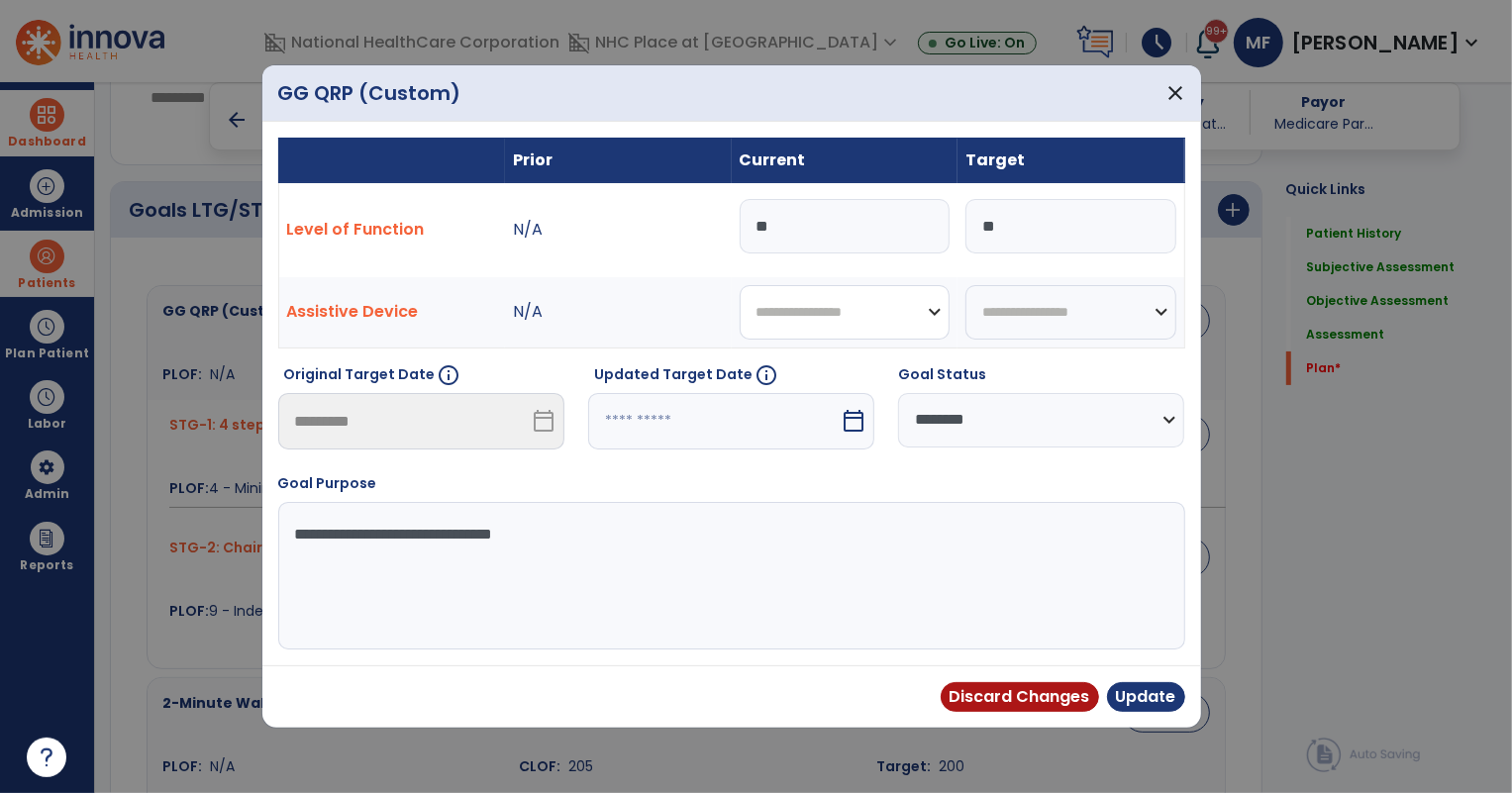 select on "********" 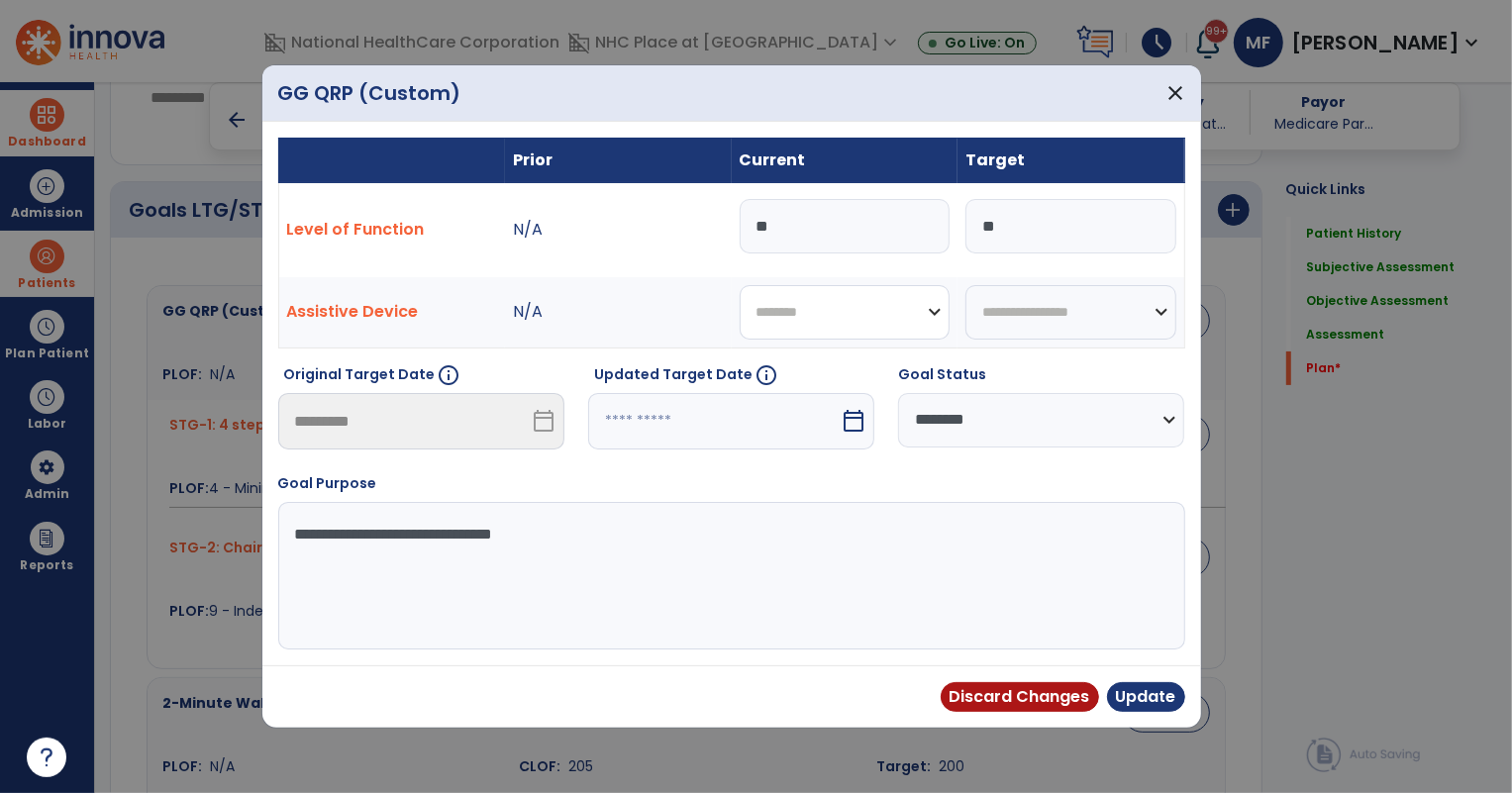 click on "**********" at bounding box center [845, 312] 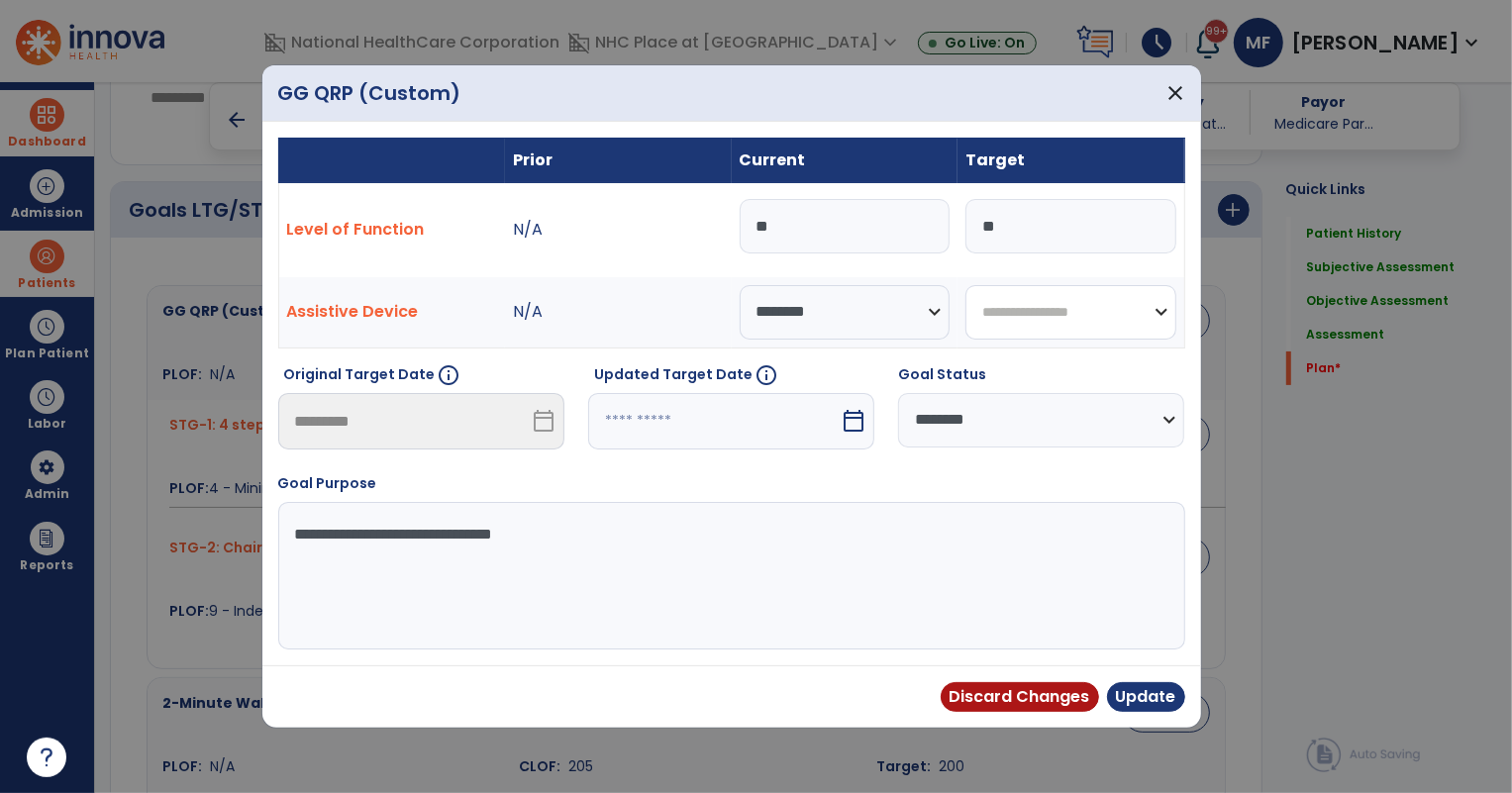 click on "**********" at bounding box center (1070, 312) 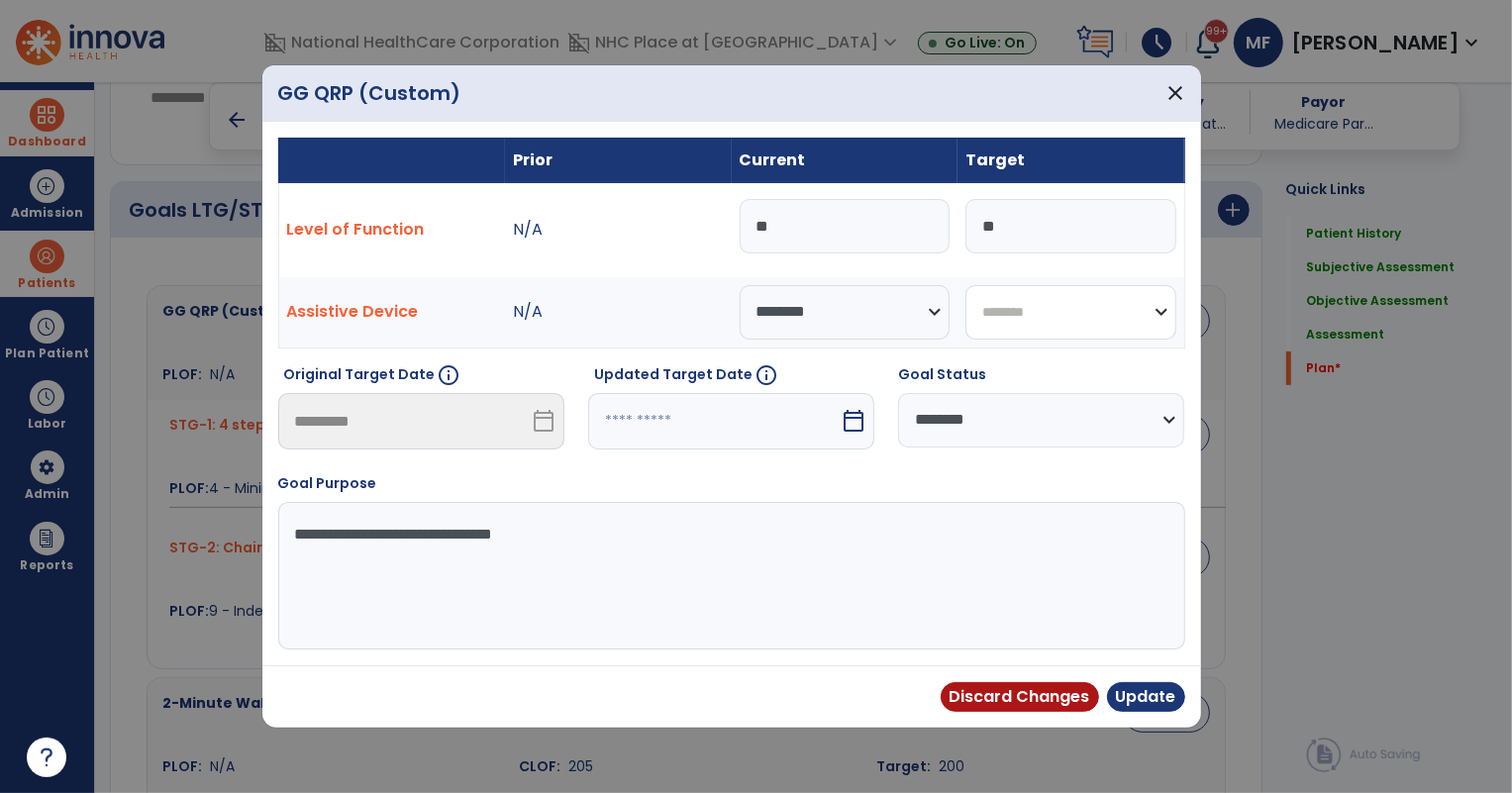 click on "**********" at bounding box center (1070, 312) 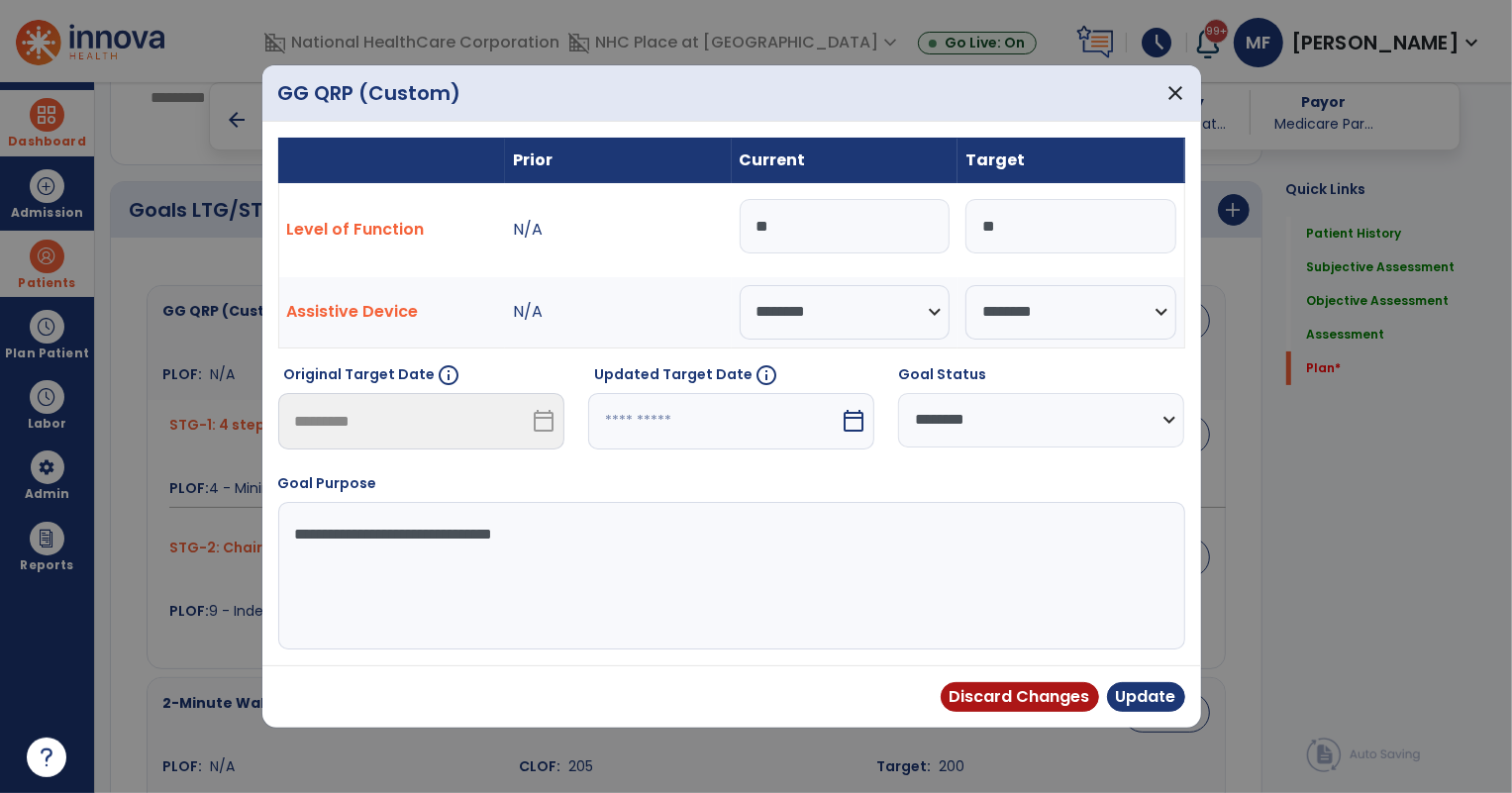 click on "calendar_today" at bounding box center [854, 421] 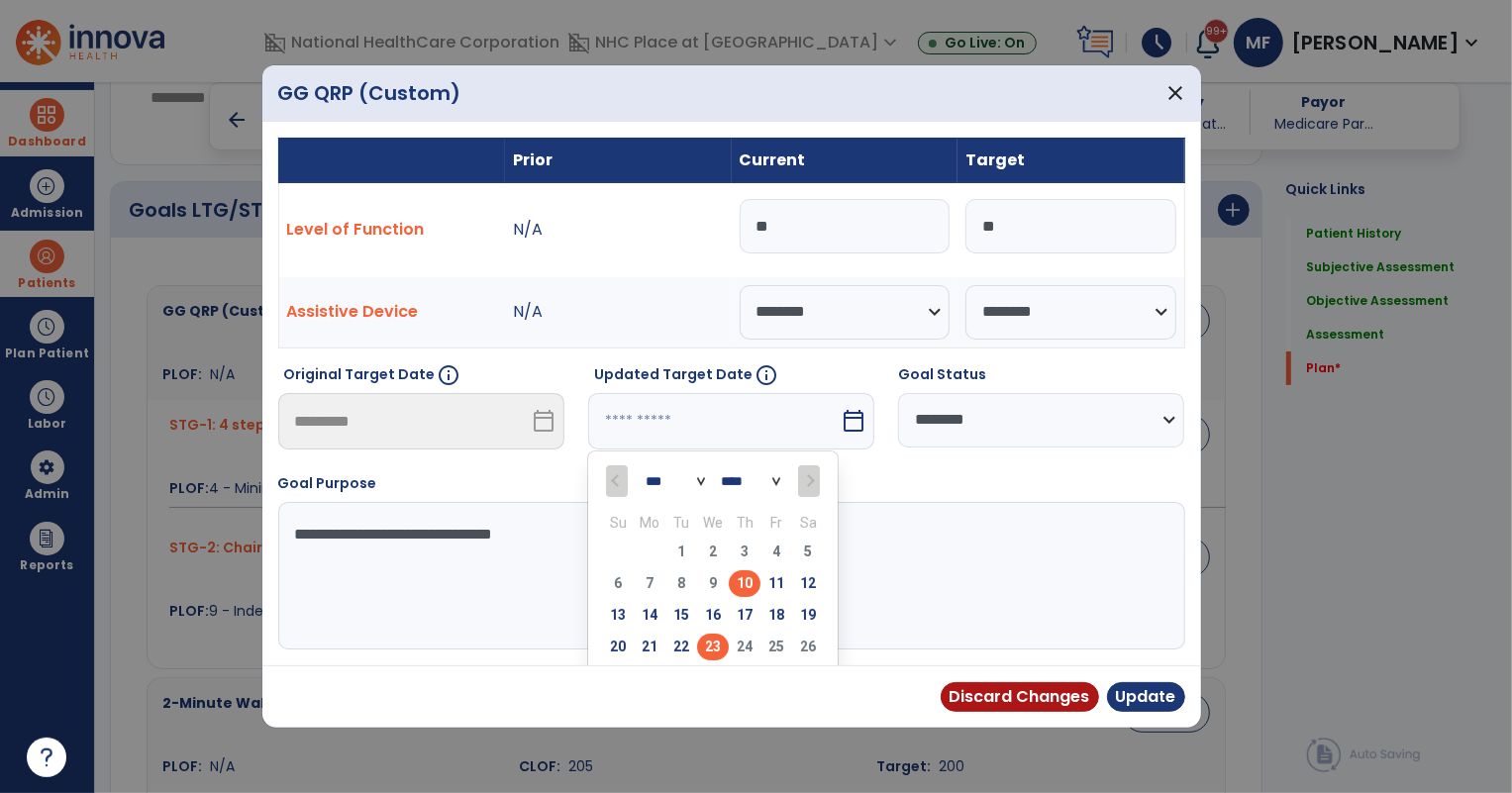 click on "23" at bounding box center (713, 646) 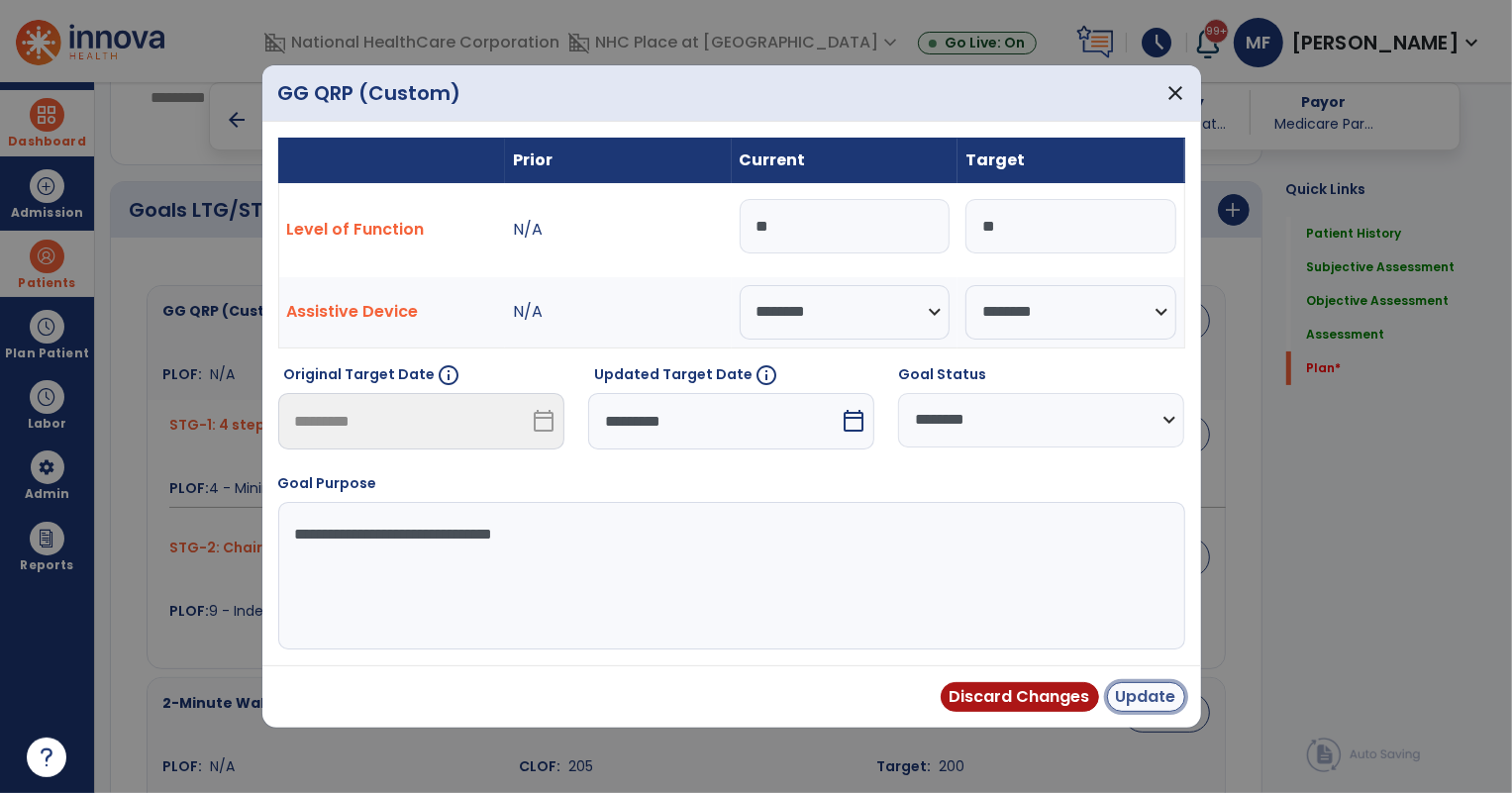 click on "Update" at bounding box center (1146, 697) 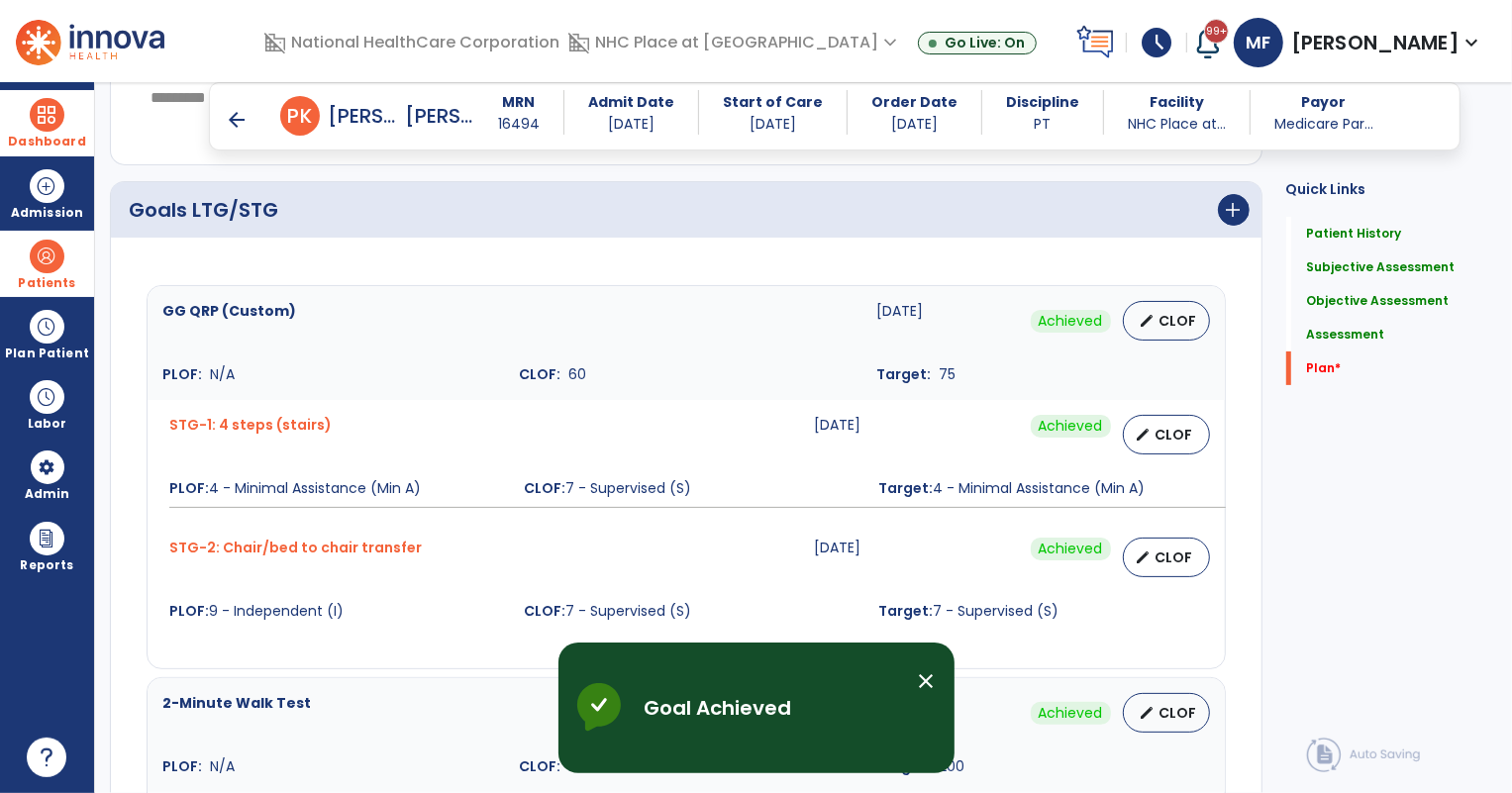 click on "Achieved  edit   CLOF" at bounding box center [1132, 321] 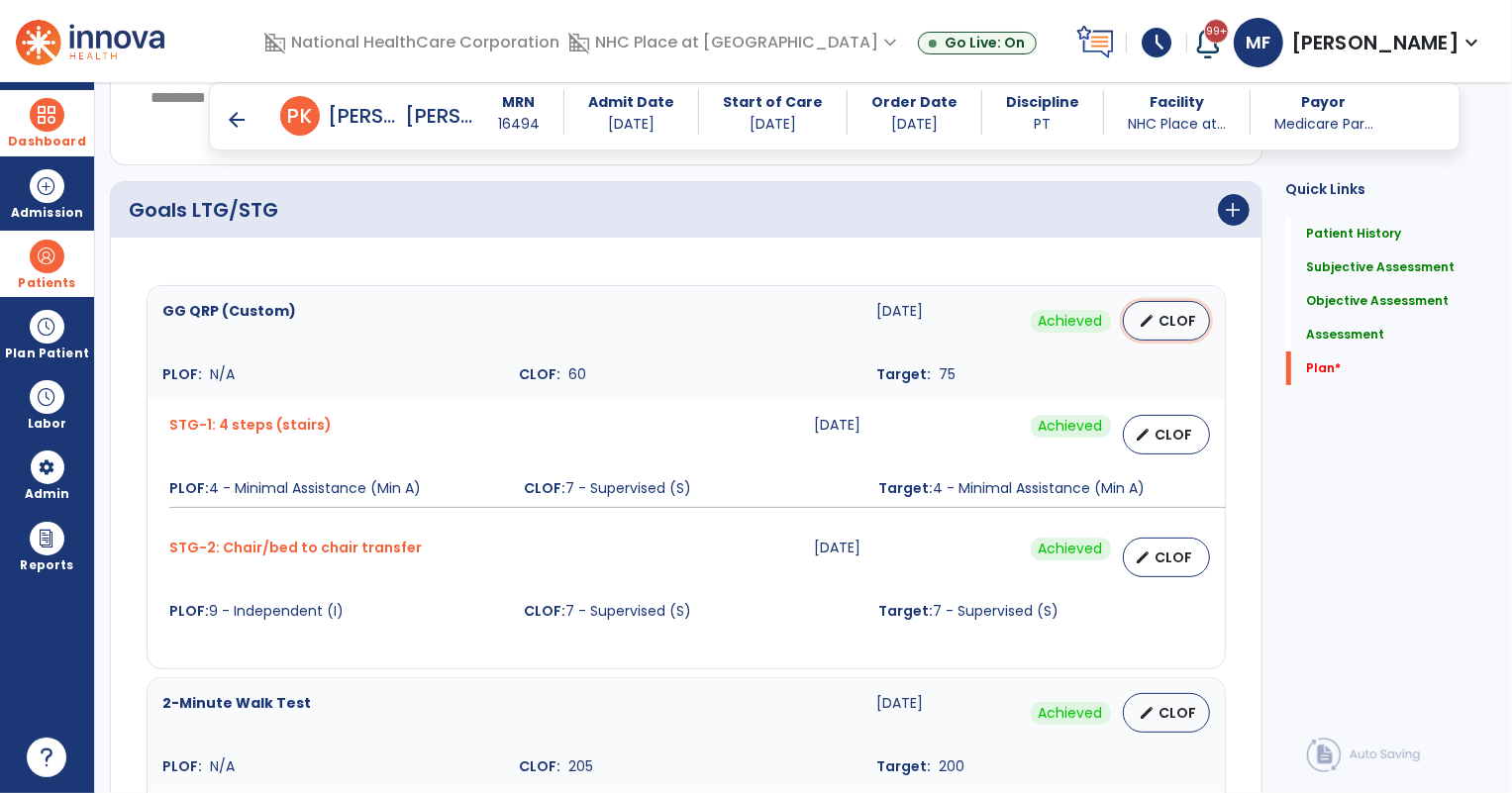 click on "edit" at bounding box center (1148, 321) 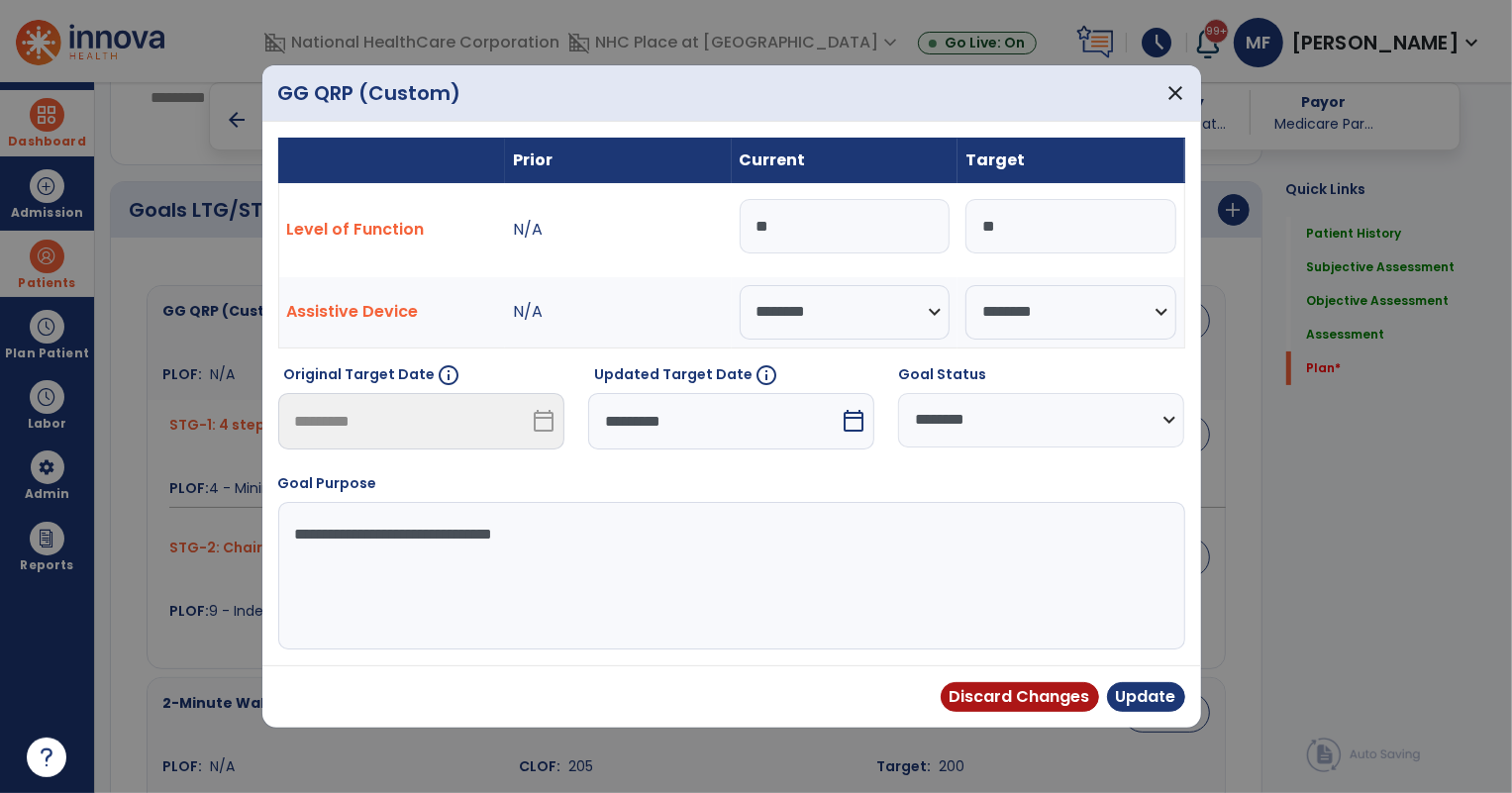 drag, startPoint x: 1064, startPoint y: 428, endPoint x: 1069, endPoint y: 442, distance: 14.866069 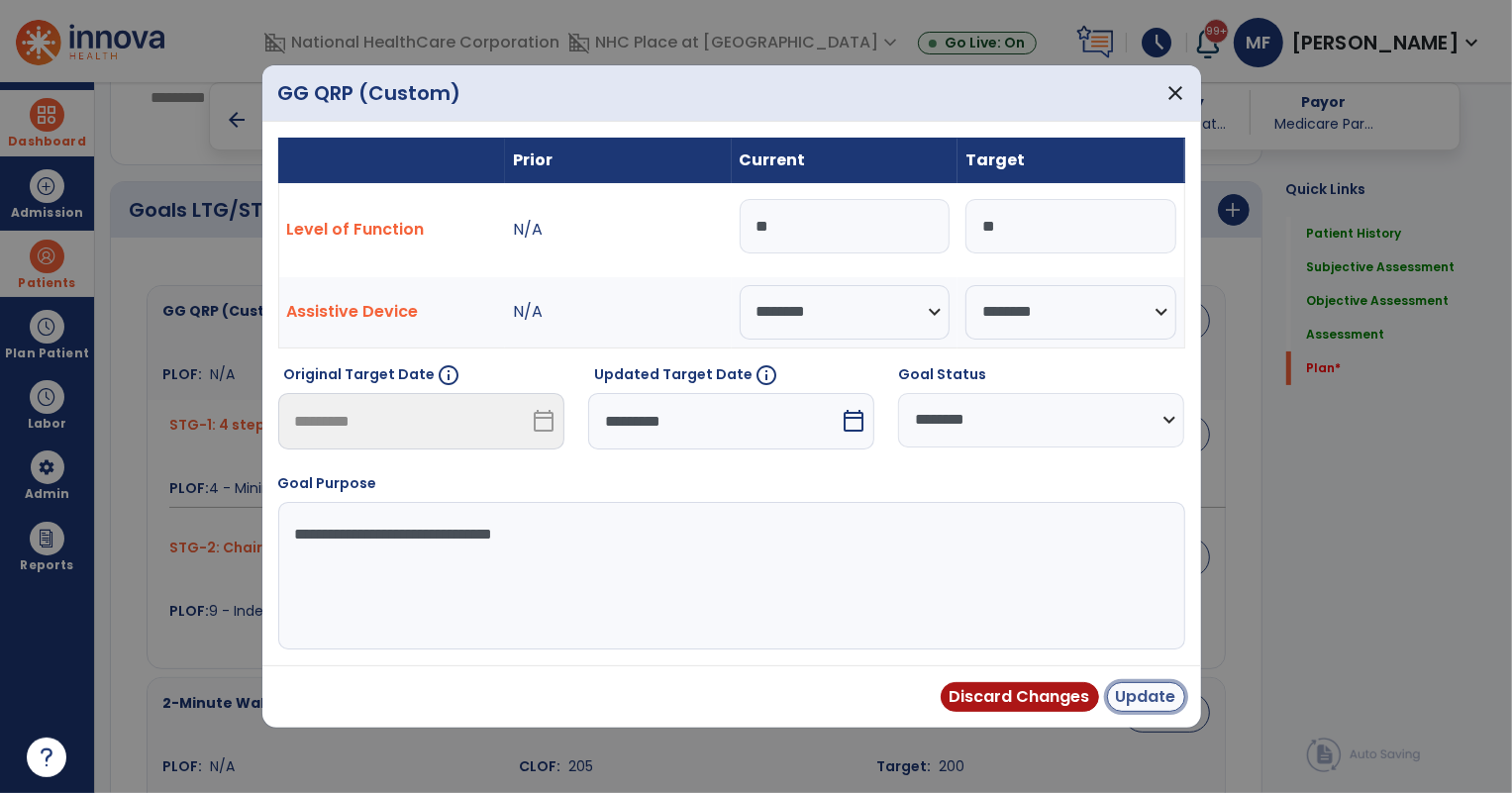 click on "Update" at bounding box center [1146, 697] 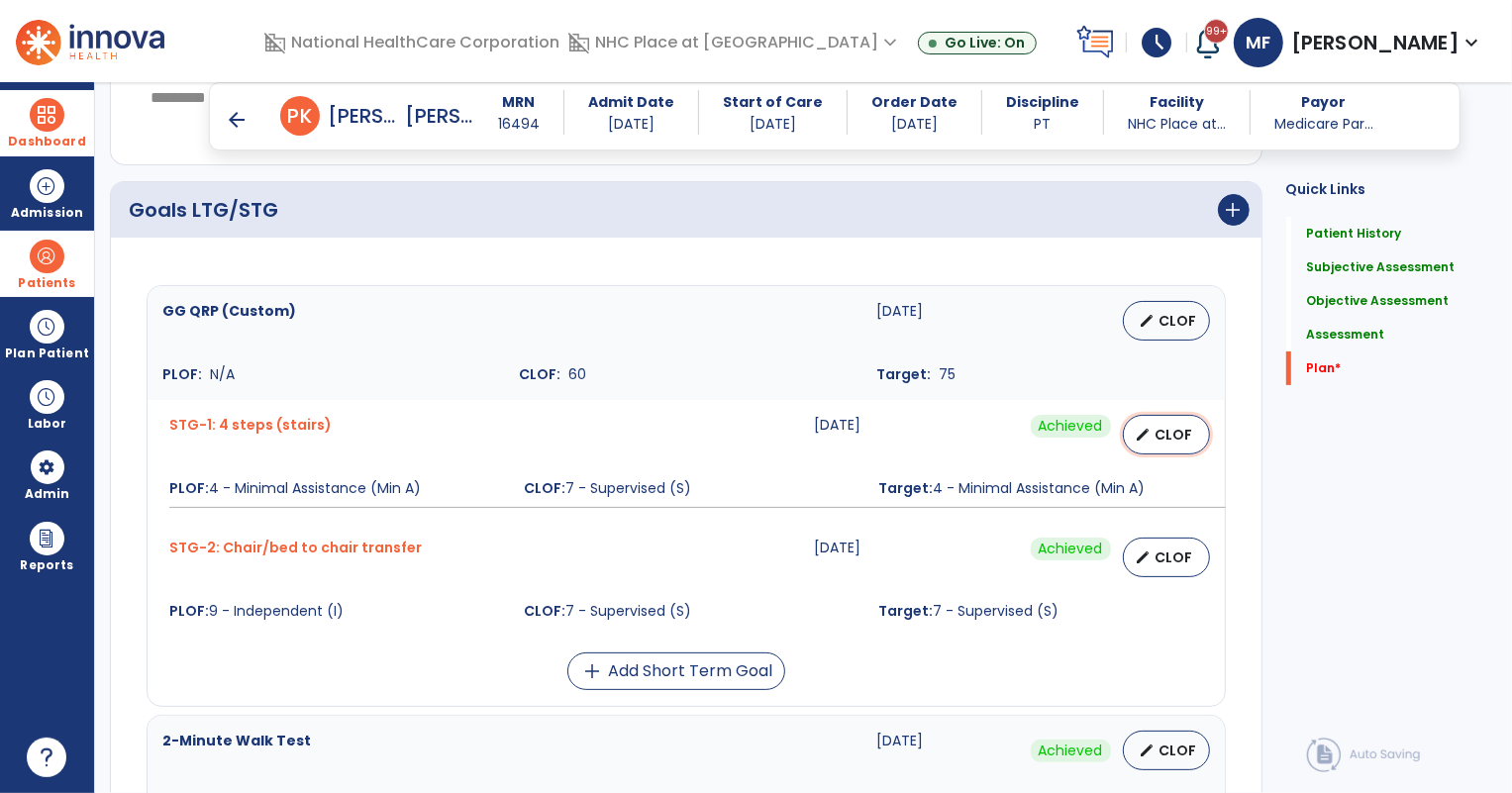 click on "edit" at bounding box center [1144, 435] 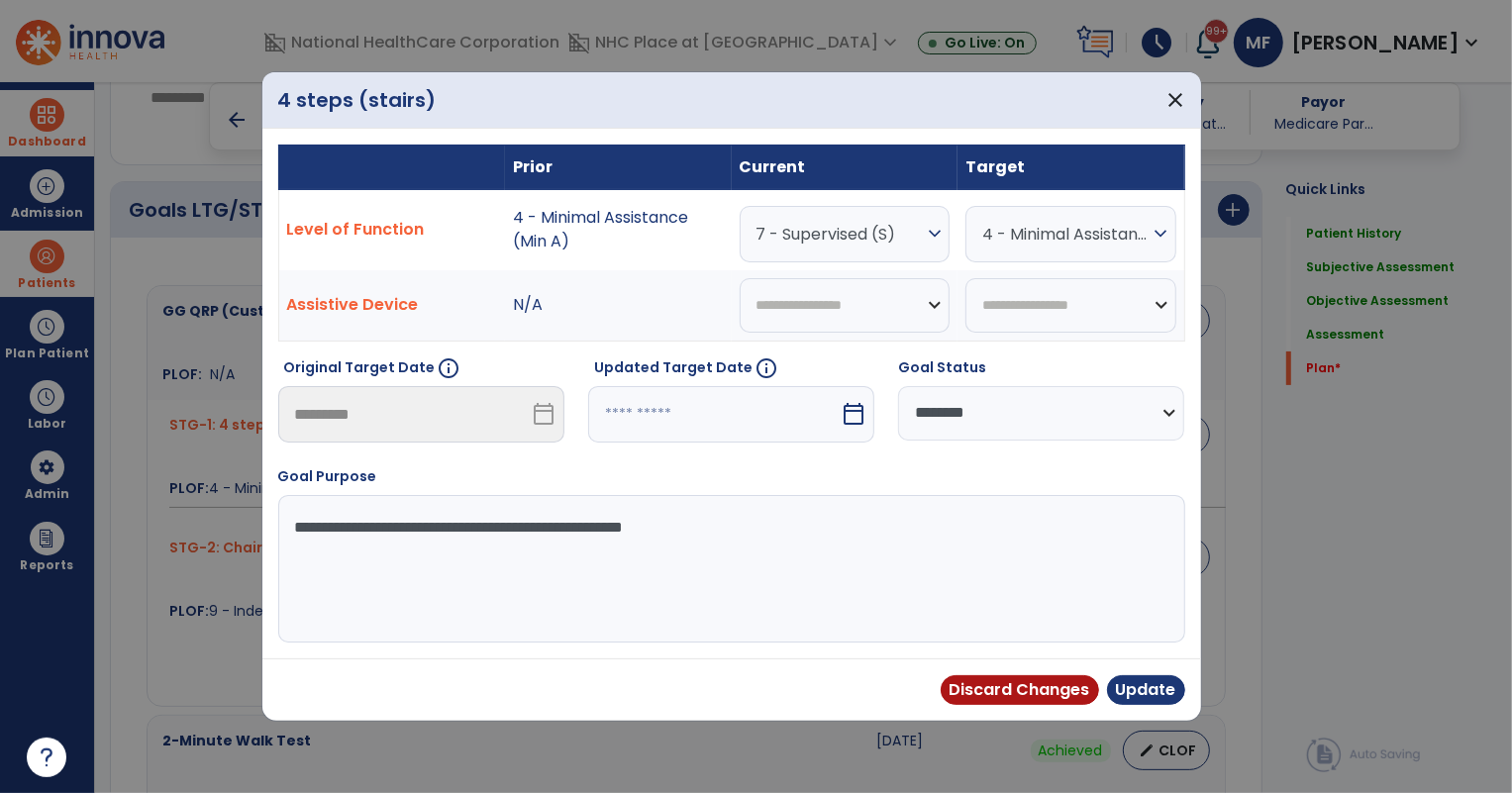 click on "**********" at bounding box center [1041, 413] 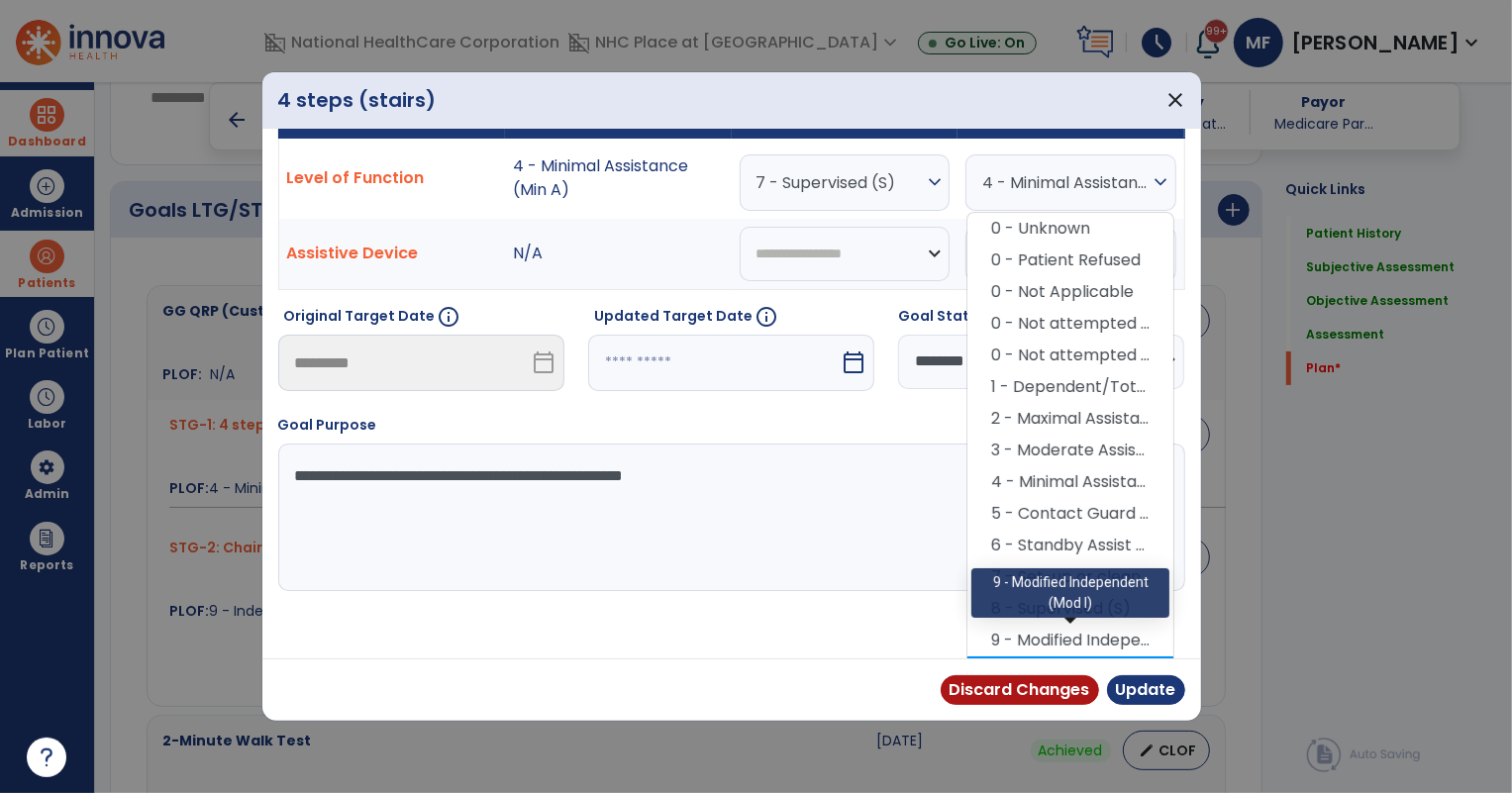 scroll, scrollTop: 80, scrollLeft: 0, axis: vertical 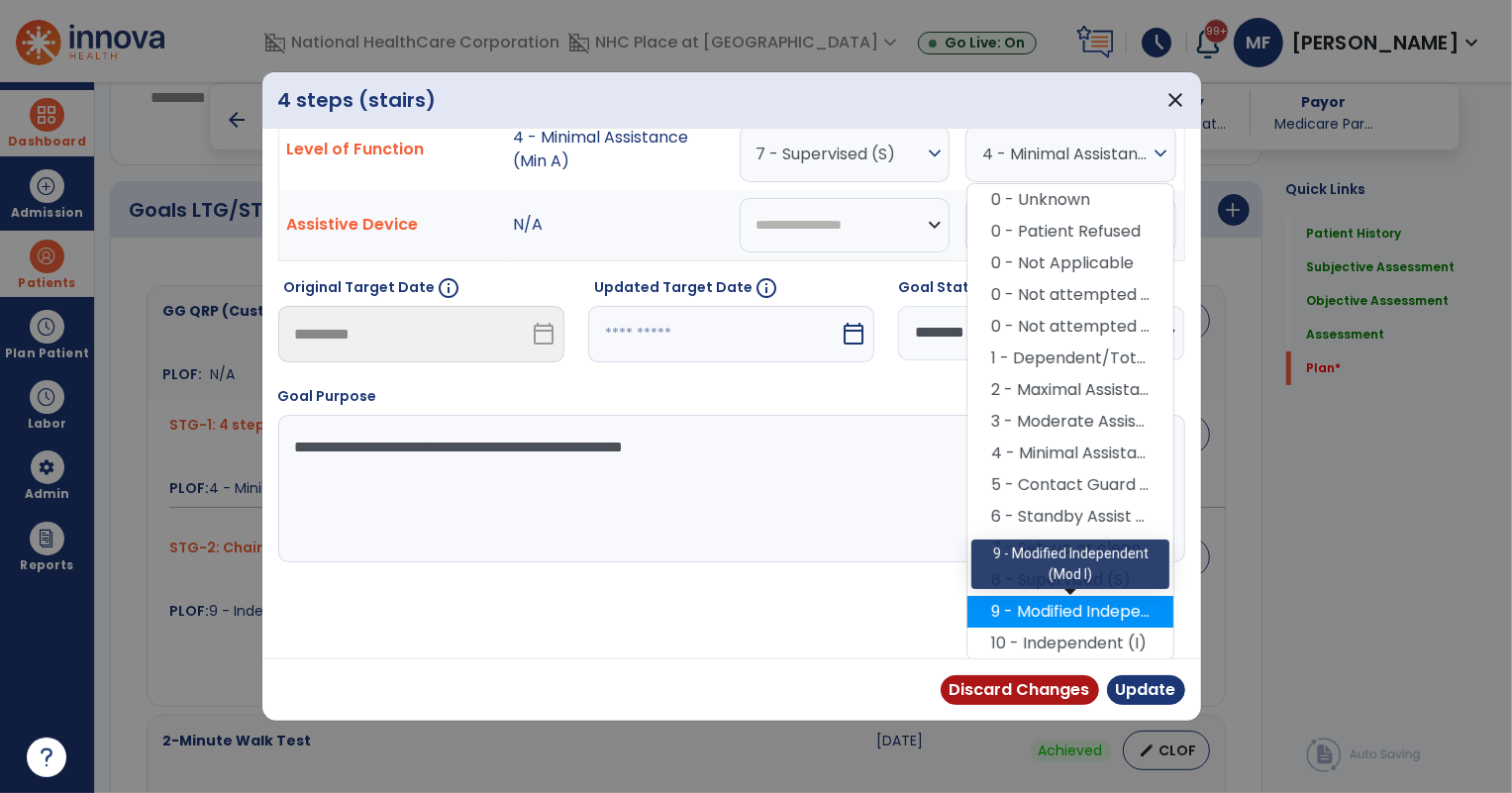 click on "9 - Modified Independent (Mod I)" at bounding box center (1070, 612) 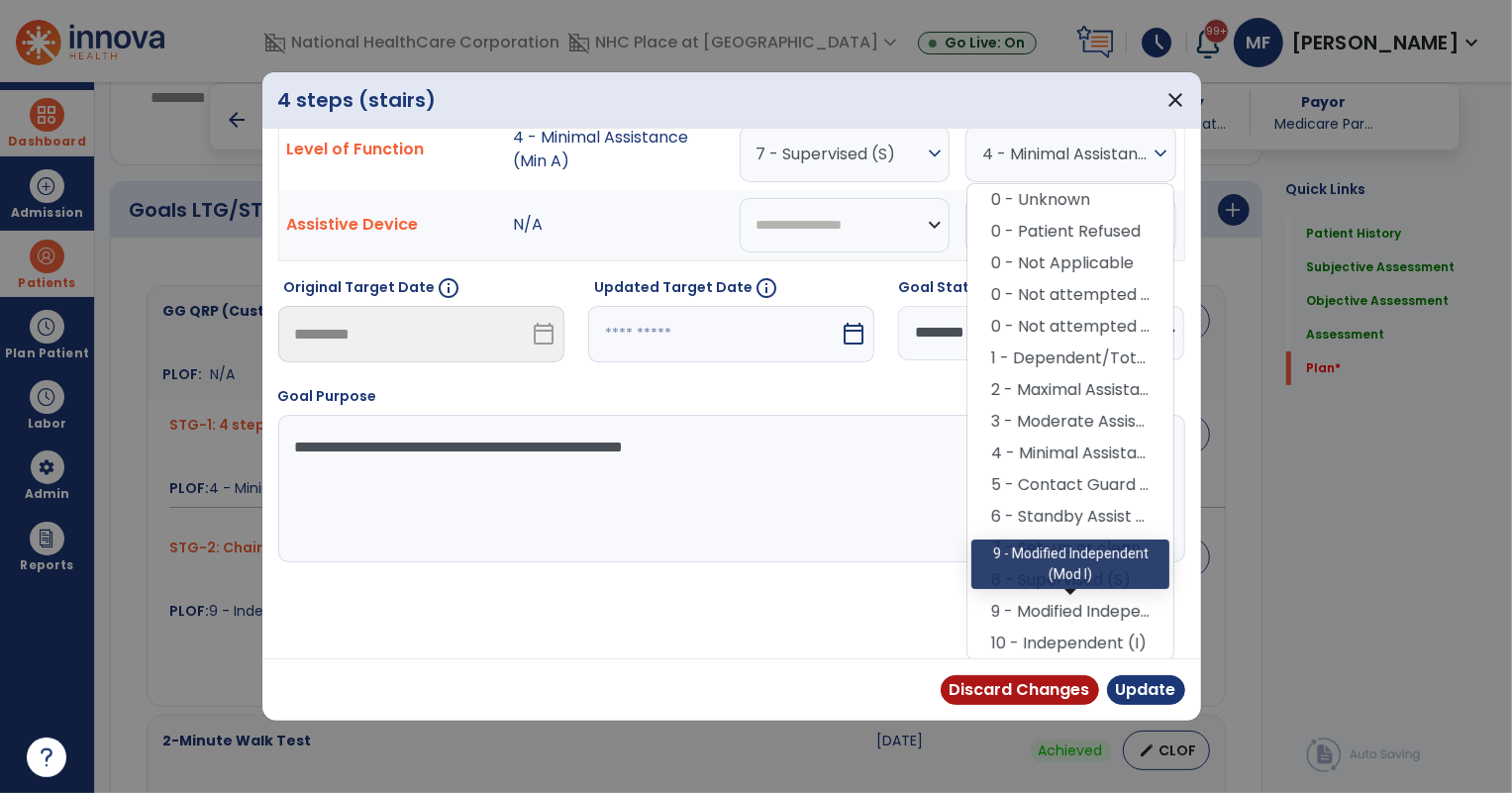 scroll, scrollTop: 0, scrollLeft: 0, axis: both 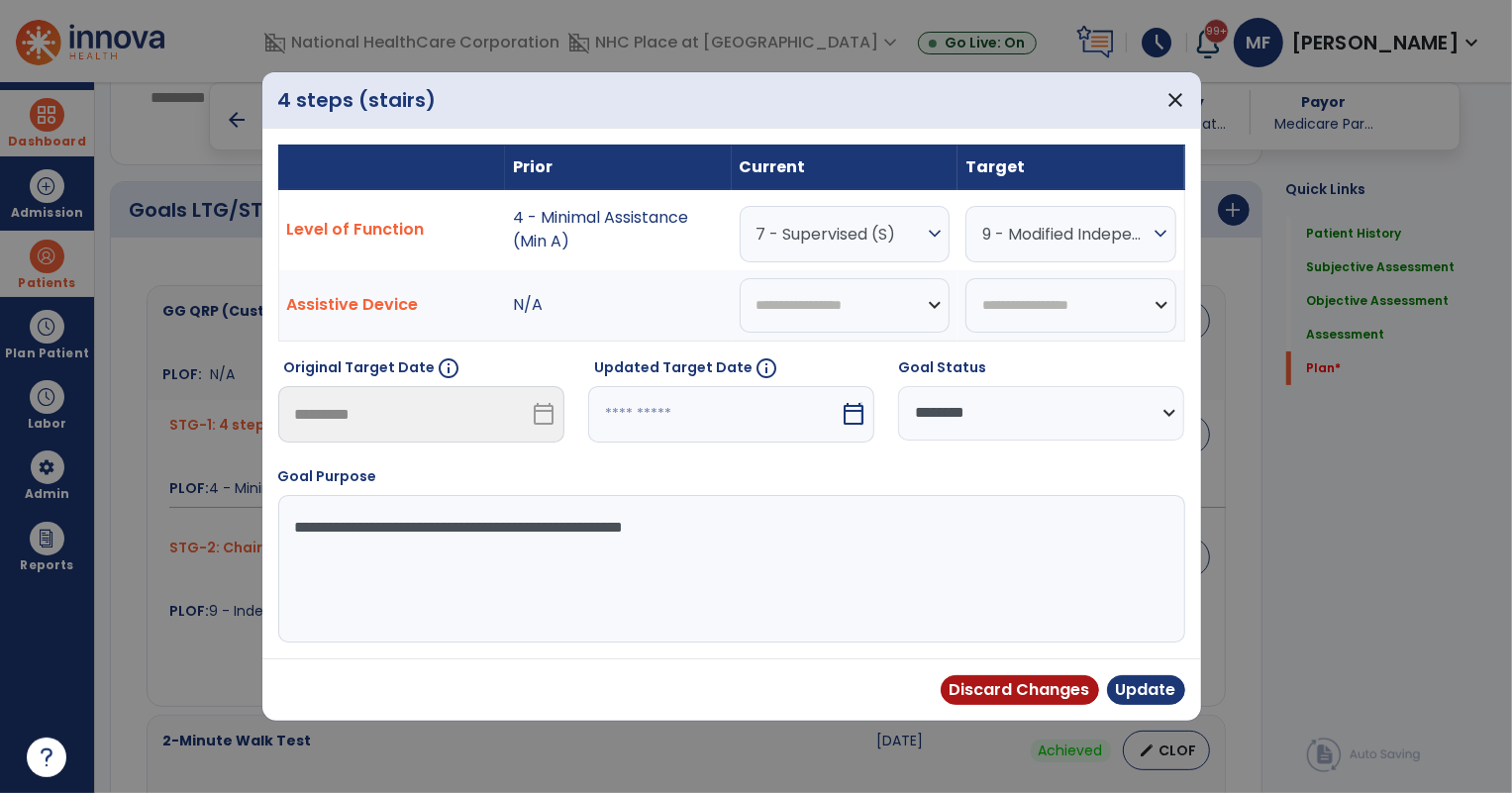 click on "calendar_today" at bounding box center [854, 414] 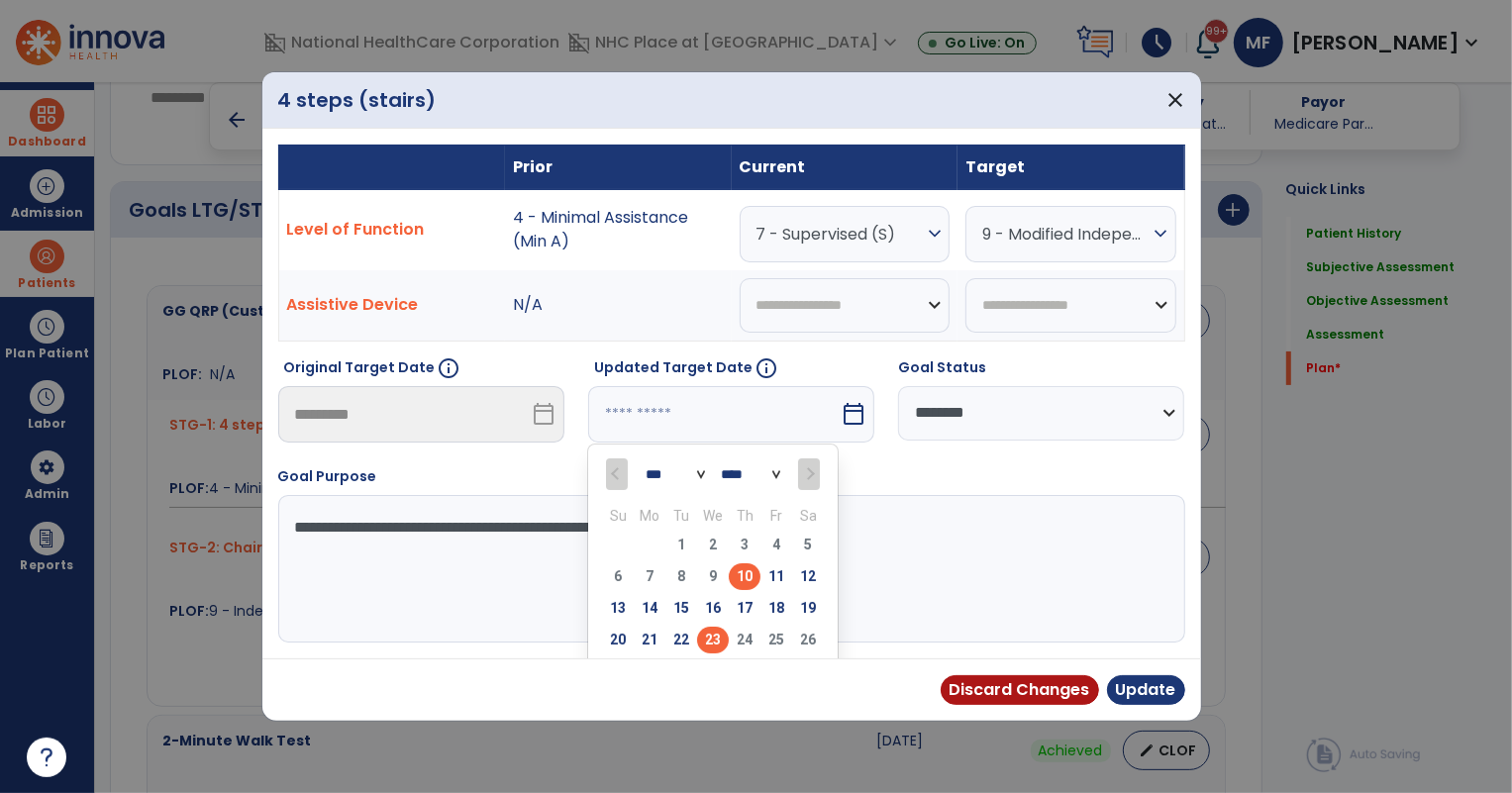 click on "23" at bounding box center [713, 640] 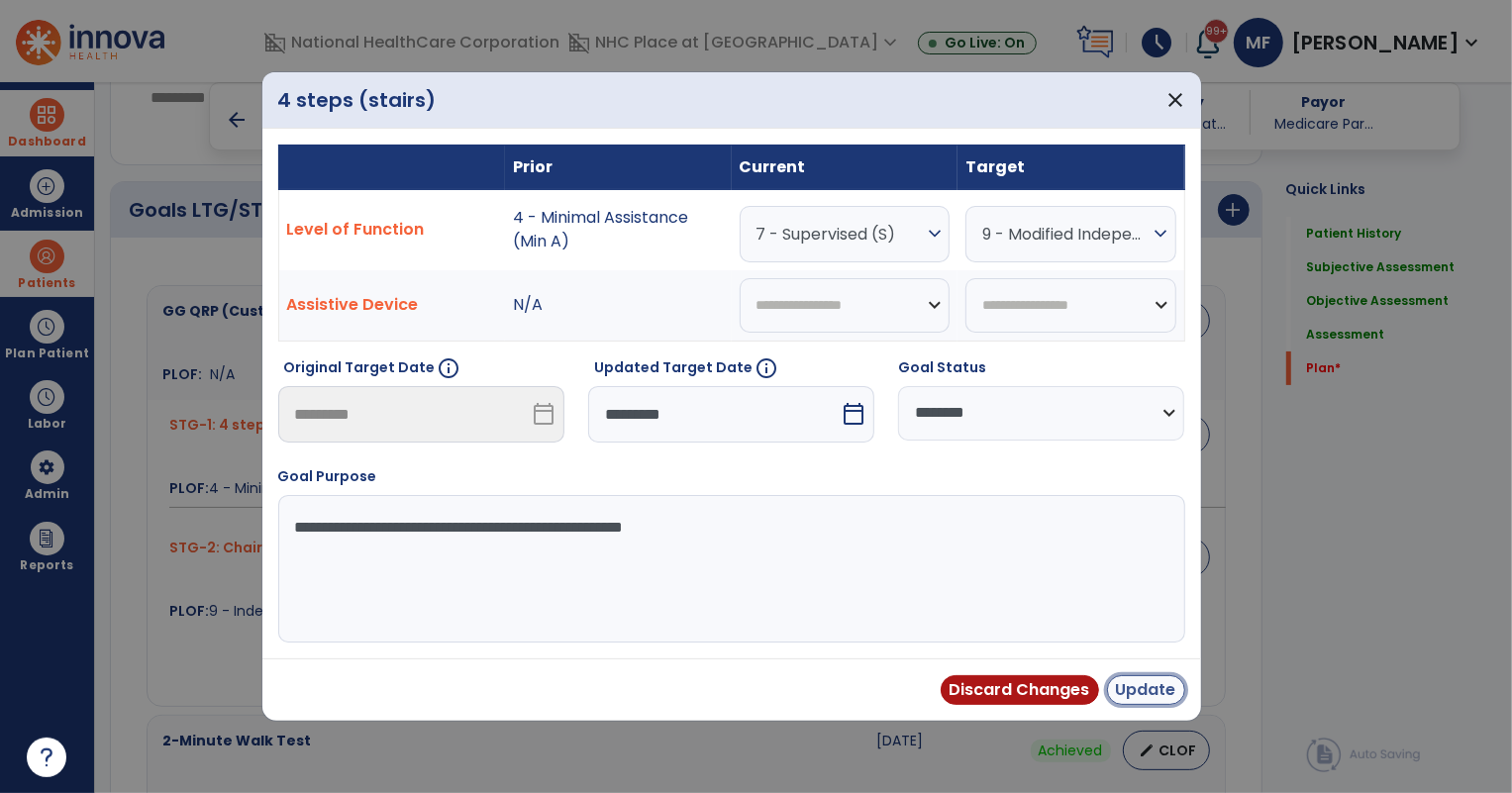click on "Update" at bounding box center (1146, 690) 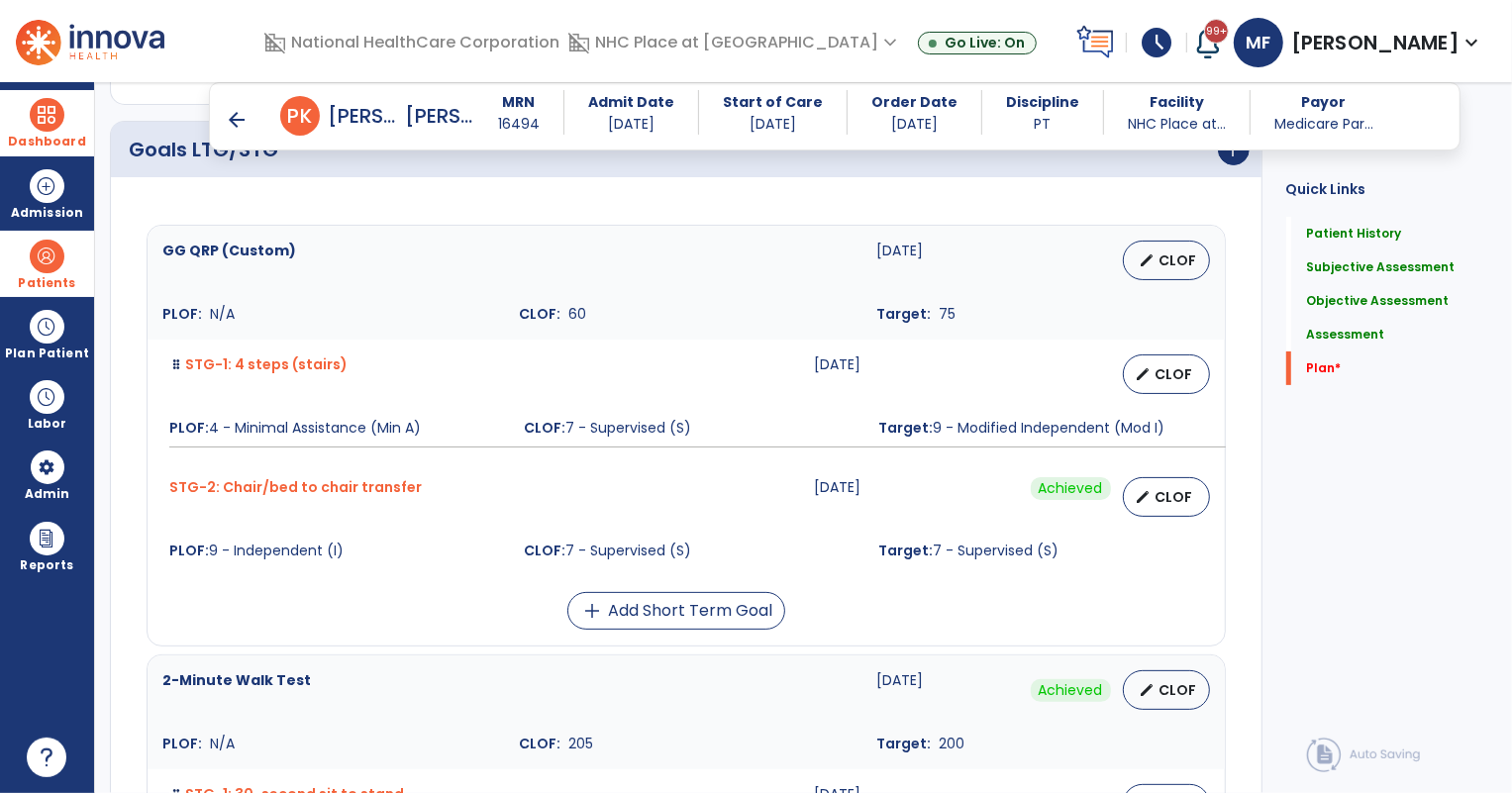 scroll, scrollTop: 5780, scrollLeft: 0, axis: vertical 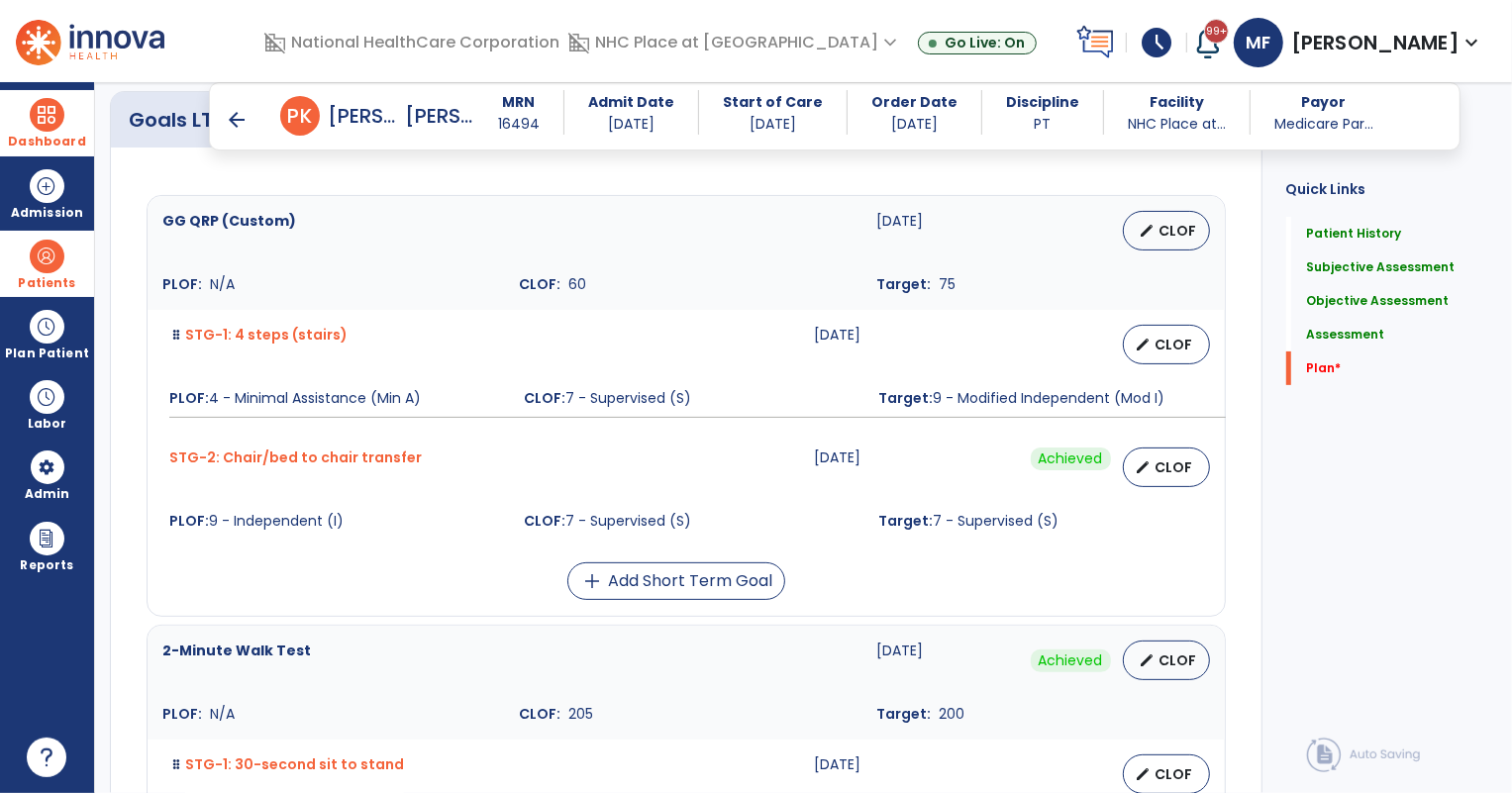 click on "Achieved" at bounding box center (1105, 467) 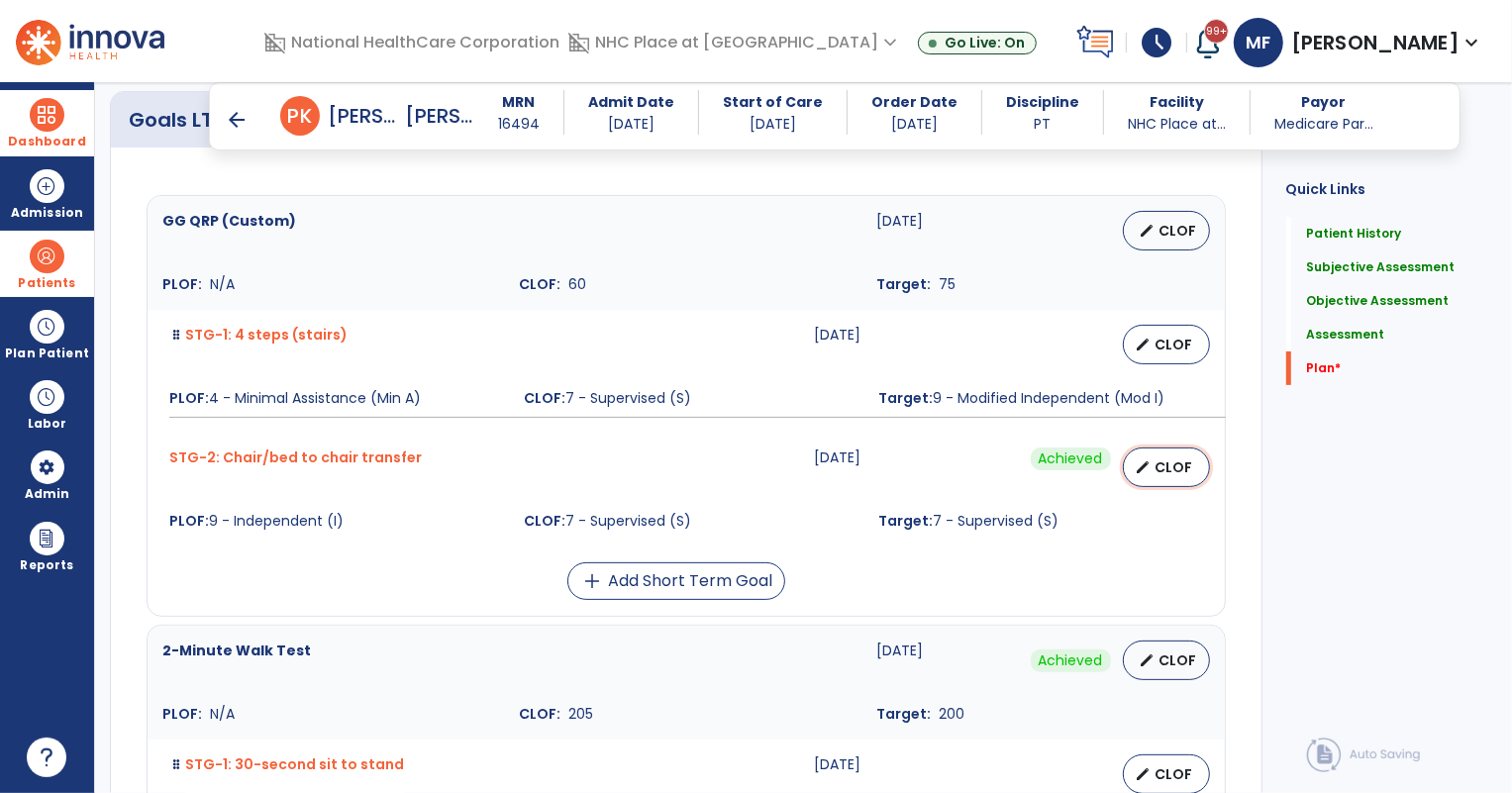 click on "edit" at bounding box center (1144, 467) 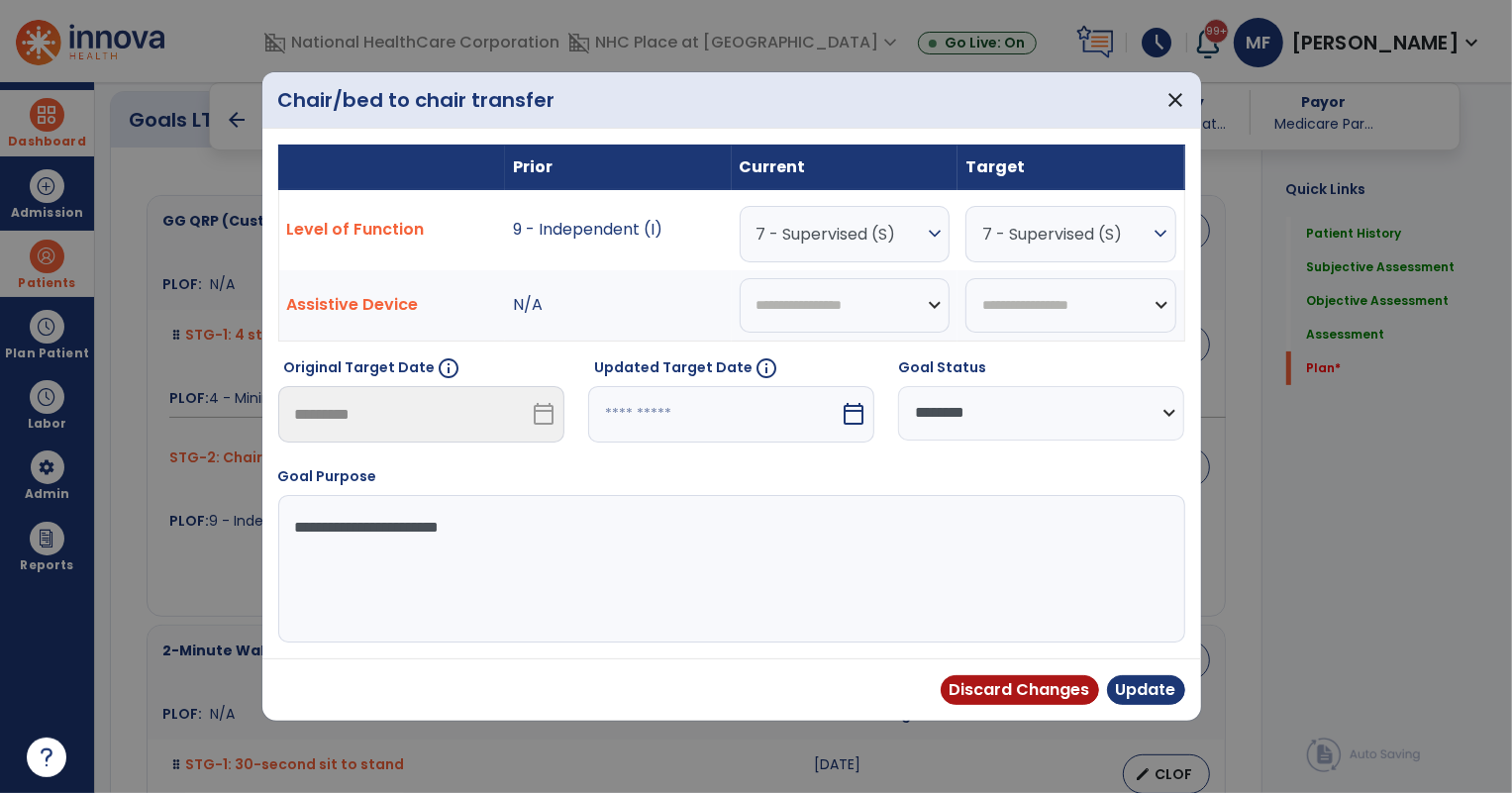 click on "7 - Supervised (S)" at bounding box center (840, 234) 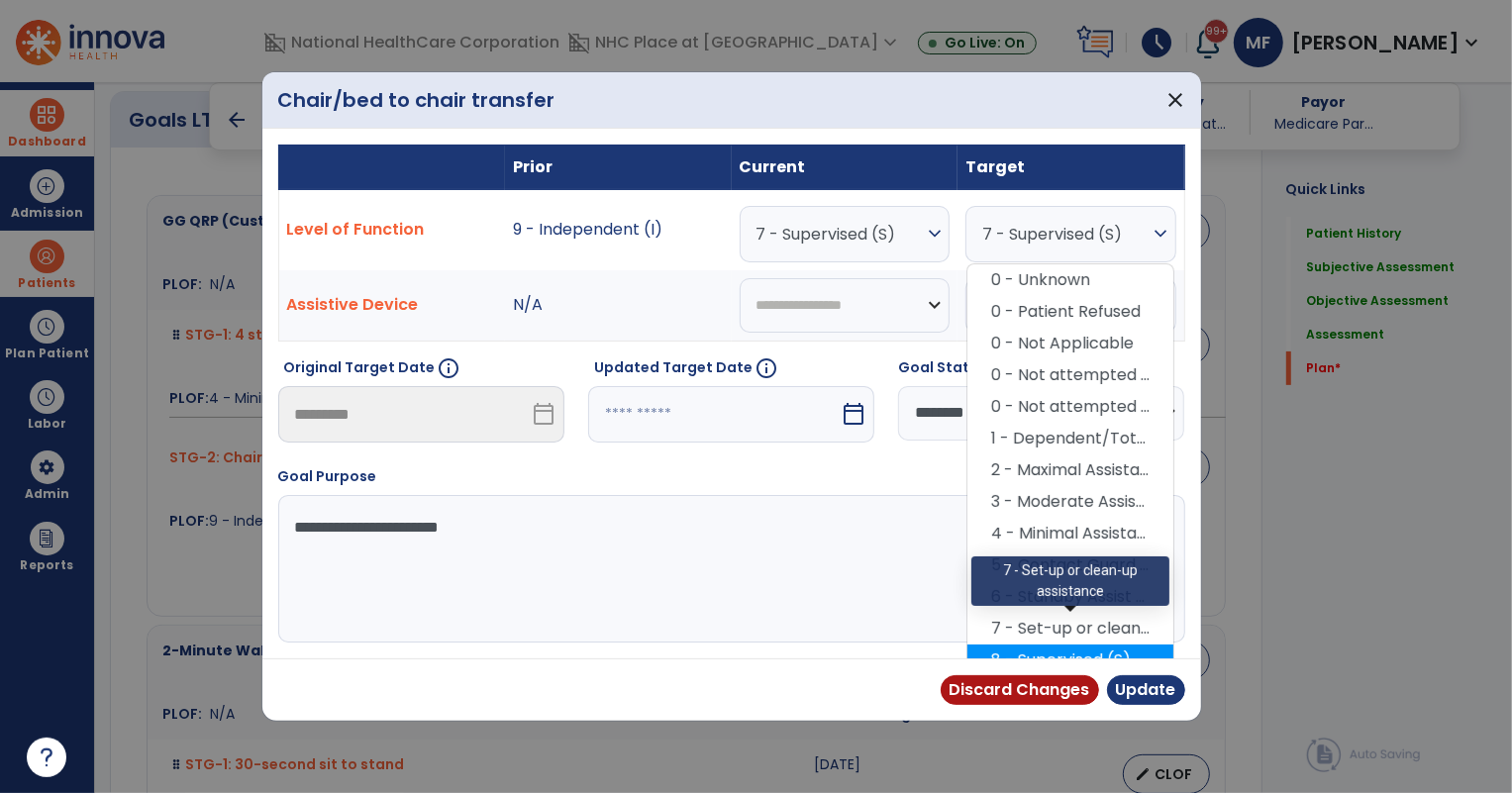 scroll, scrollTop: 80, scrollLeft: 0, axis: vertical 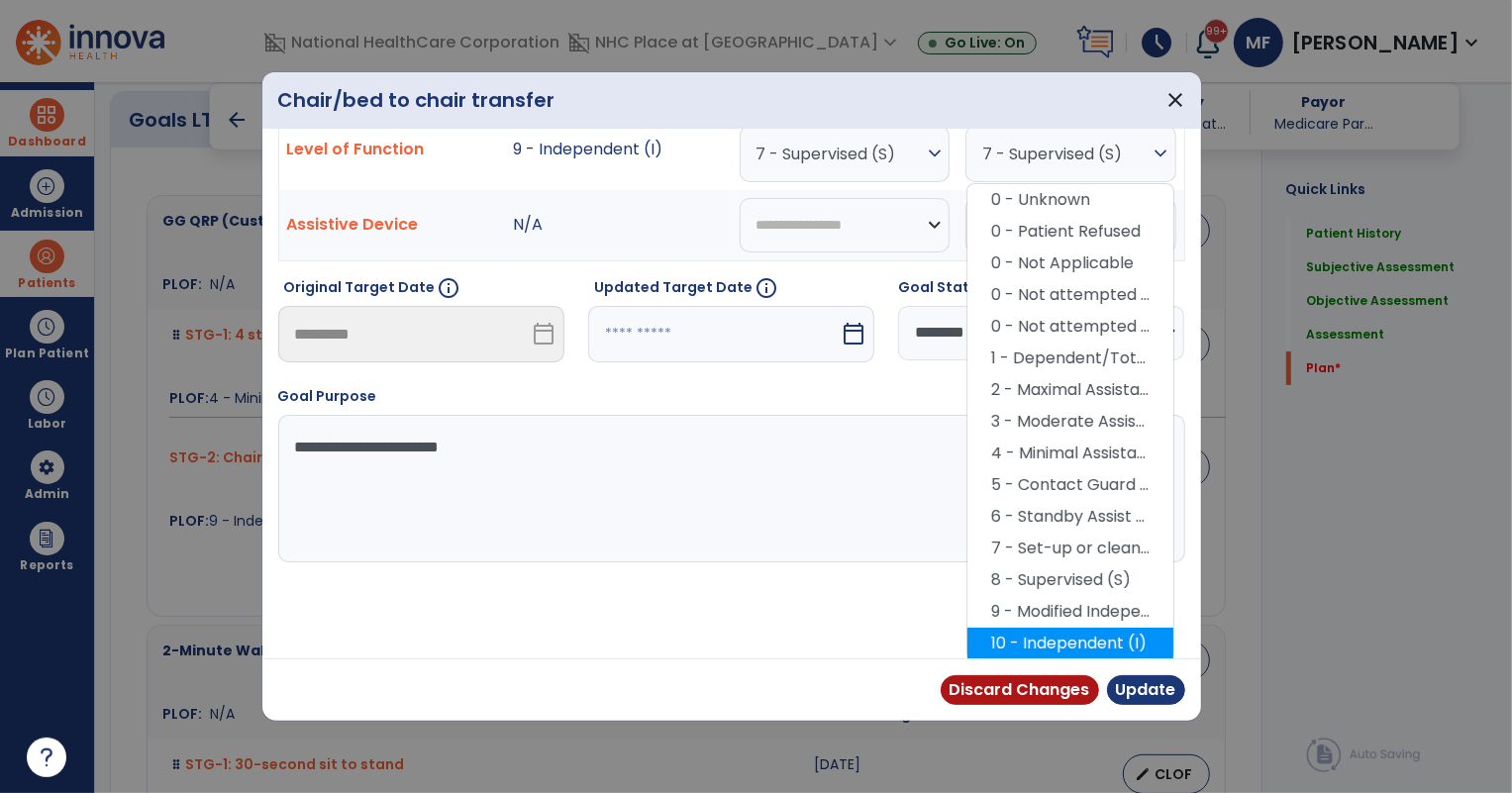click on "10 - Independent (I)" at bounding box center [1070, 644] 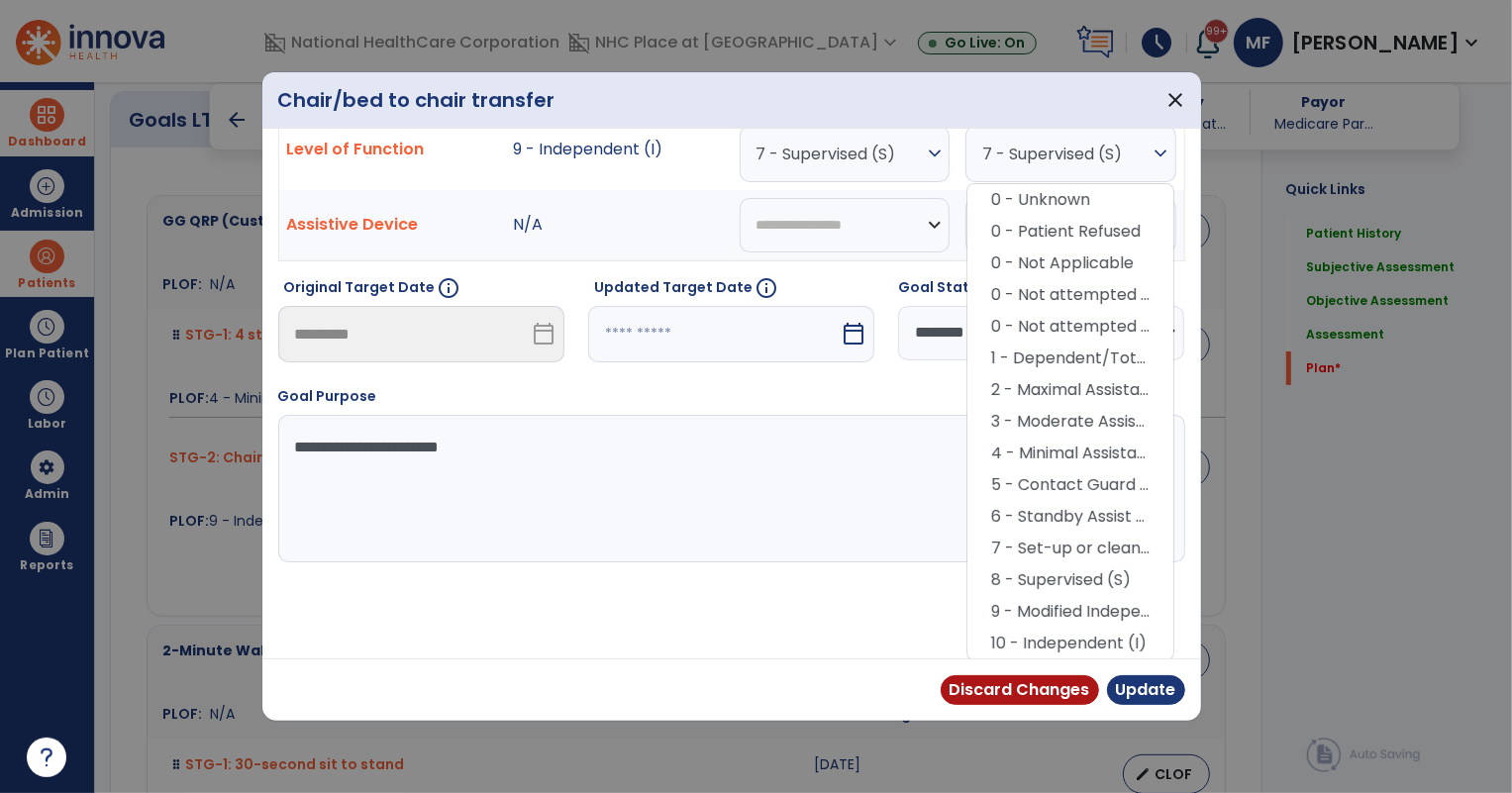 scroll, scrollTop: 0, scrollLeft: 0, axis: both 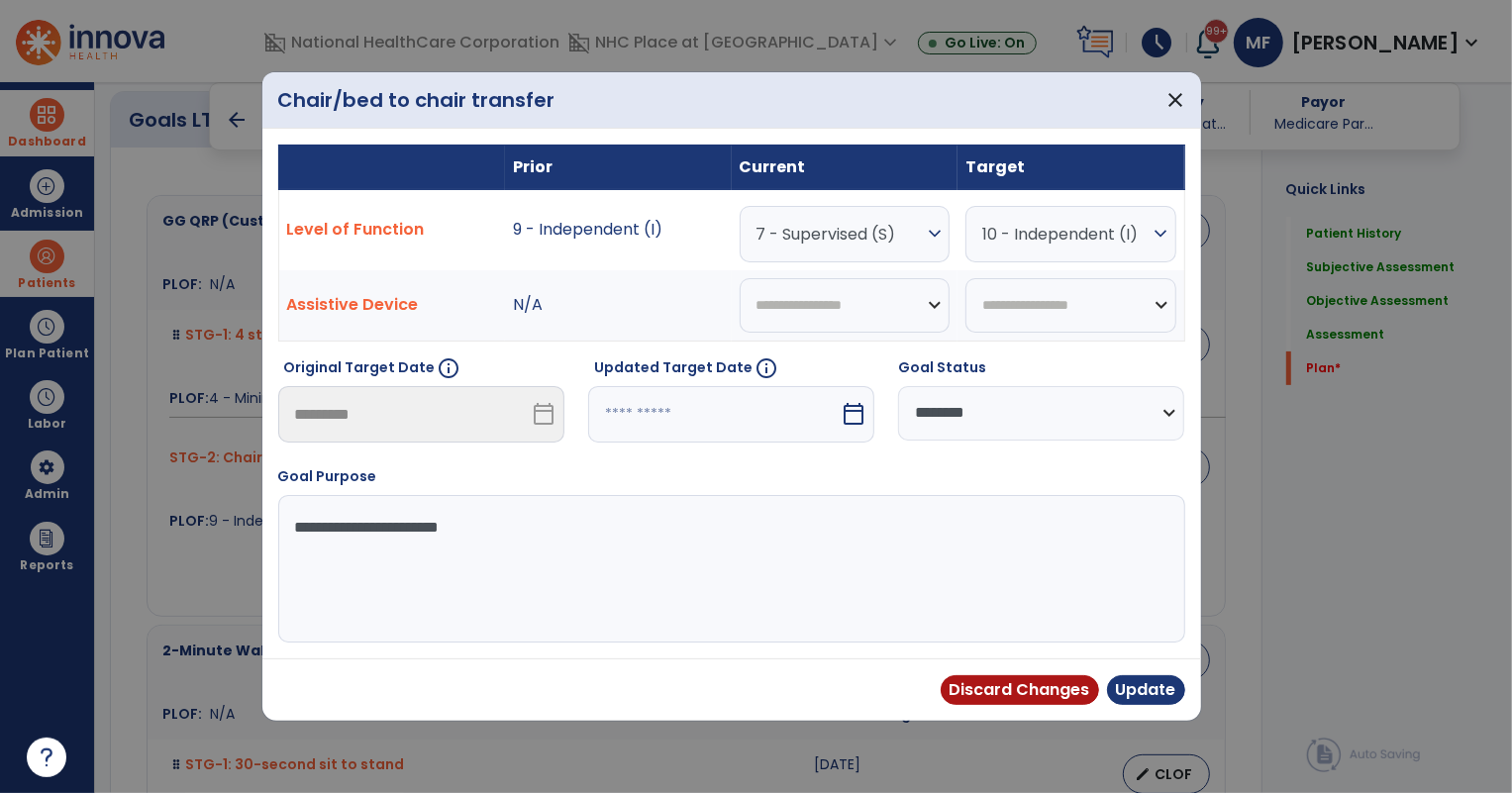 click on "calendar_today" at bounding box center (854, 414) 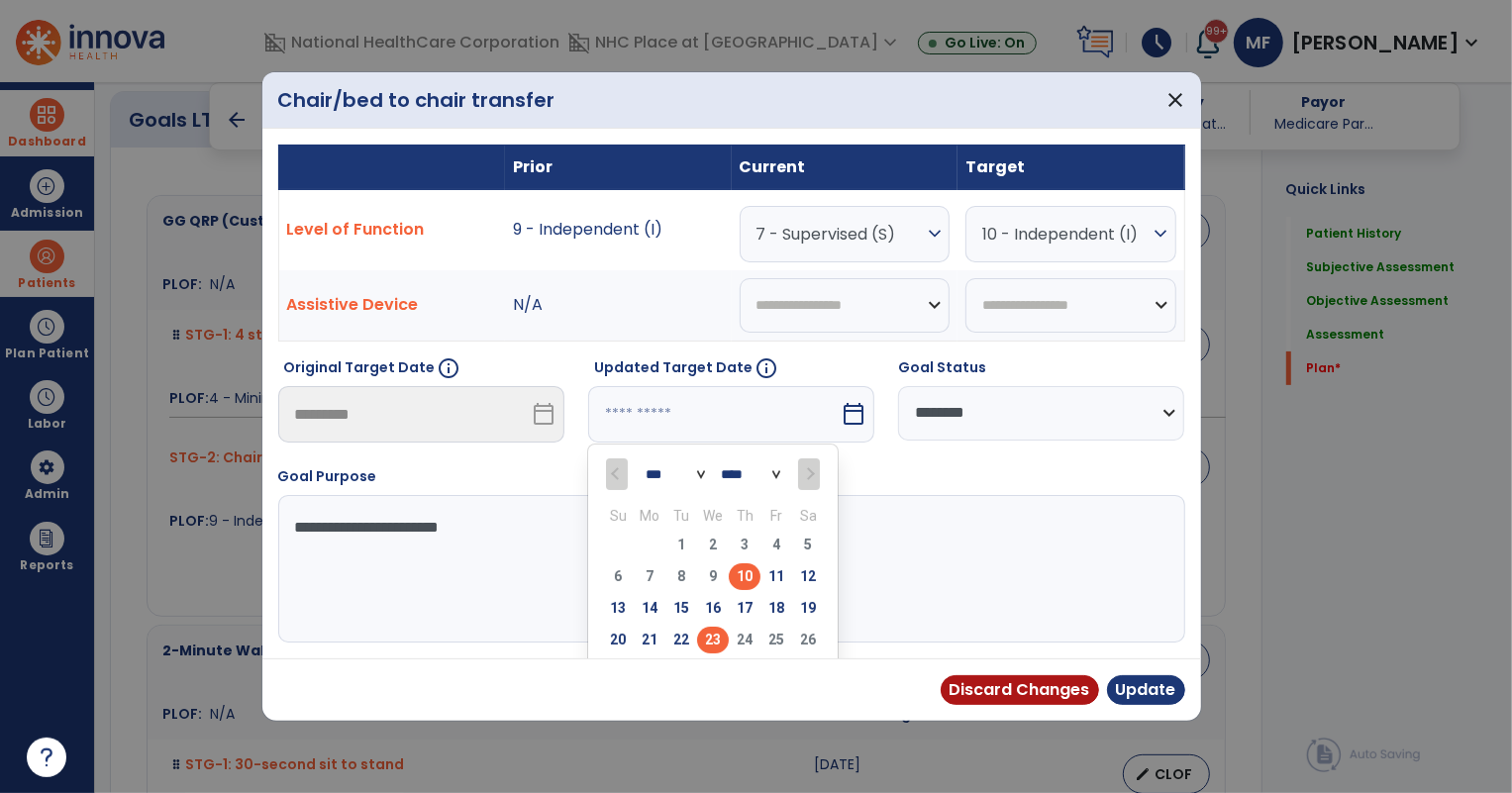 click on "23" at bounding box center (713, 640) 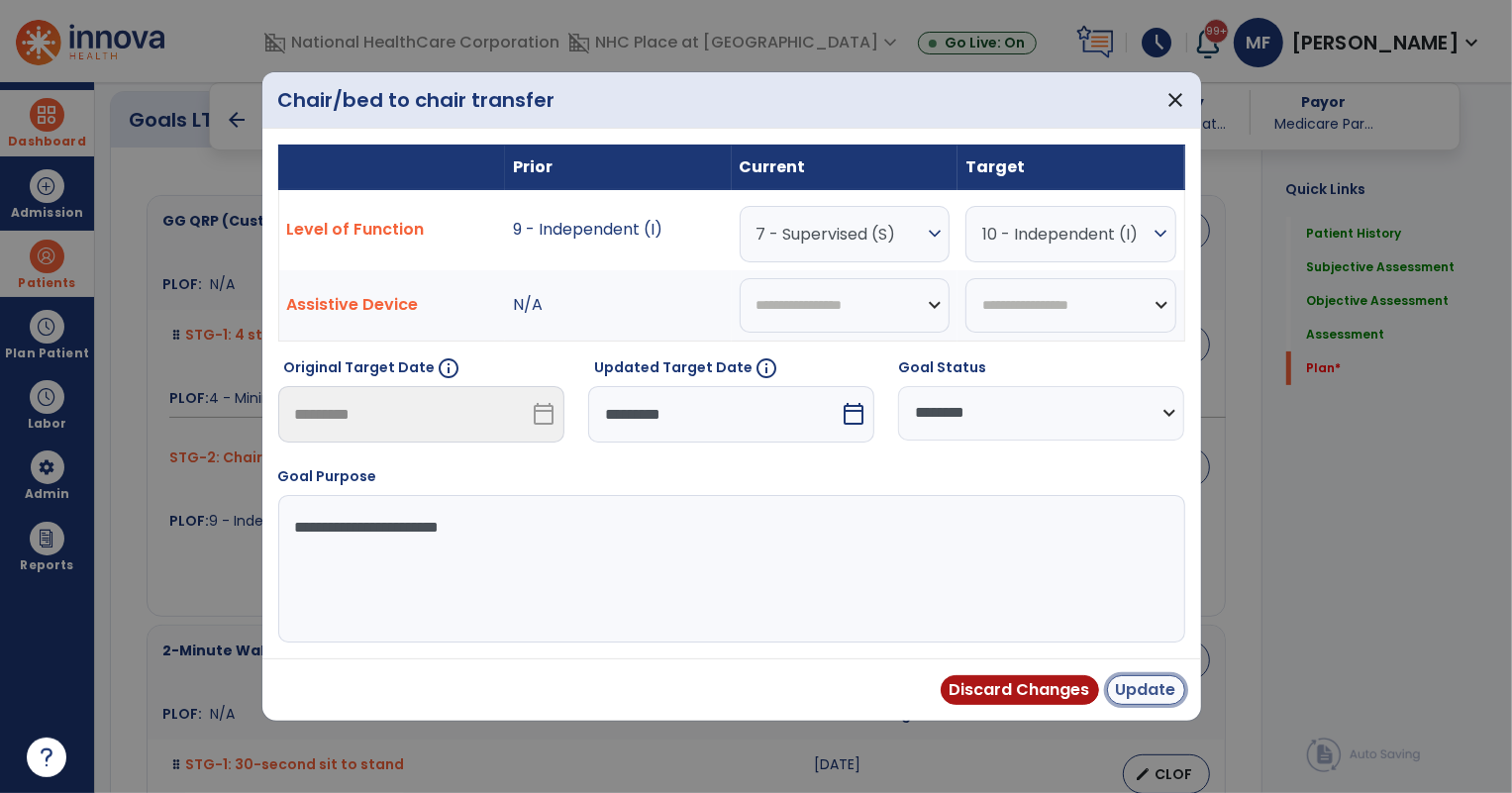 click on "Update" at bounding box center (1146, 690) 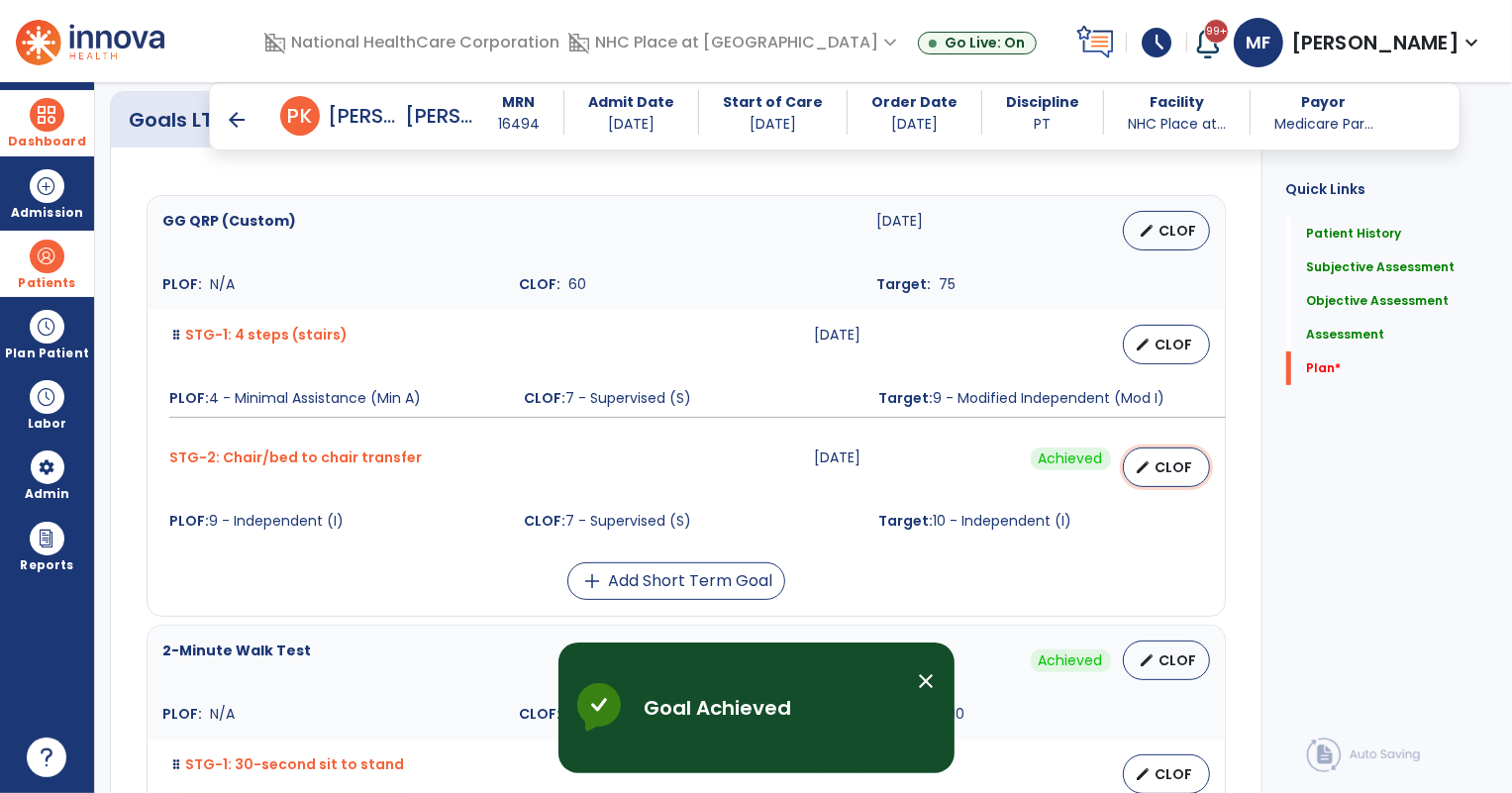 click on "edit" at bounding box center [1144, 467] 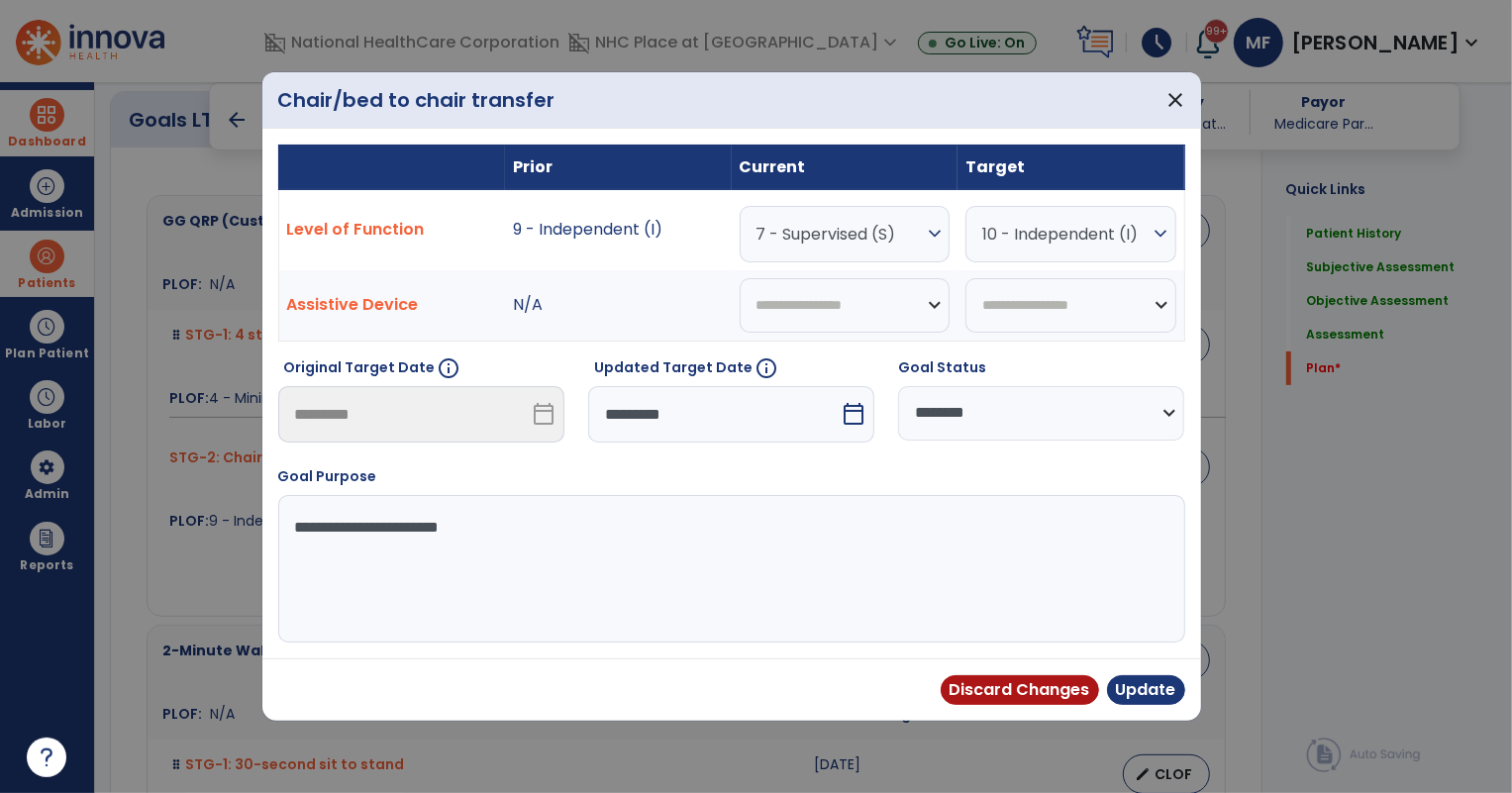 click on "**********" at bounding box center (1041, 413) 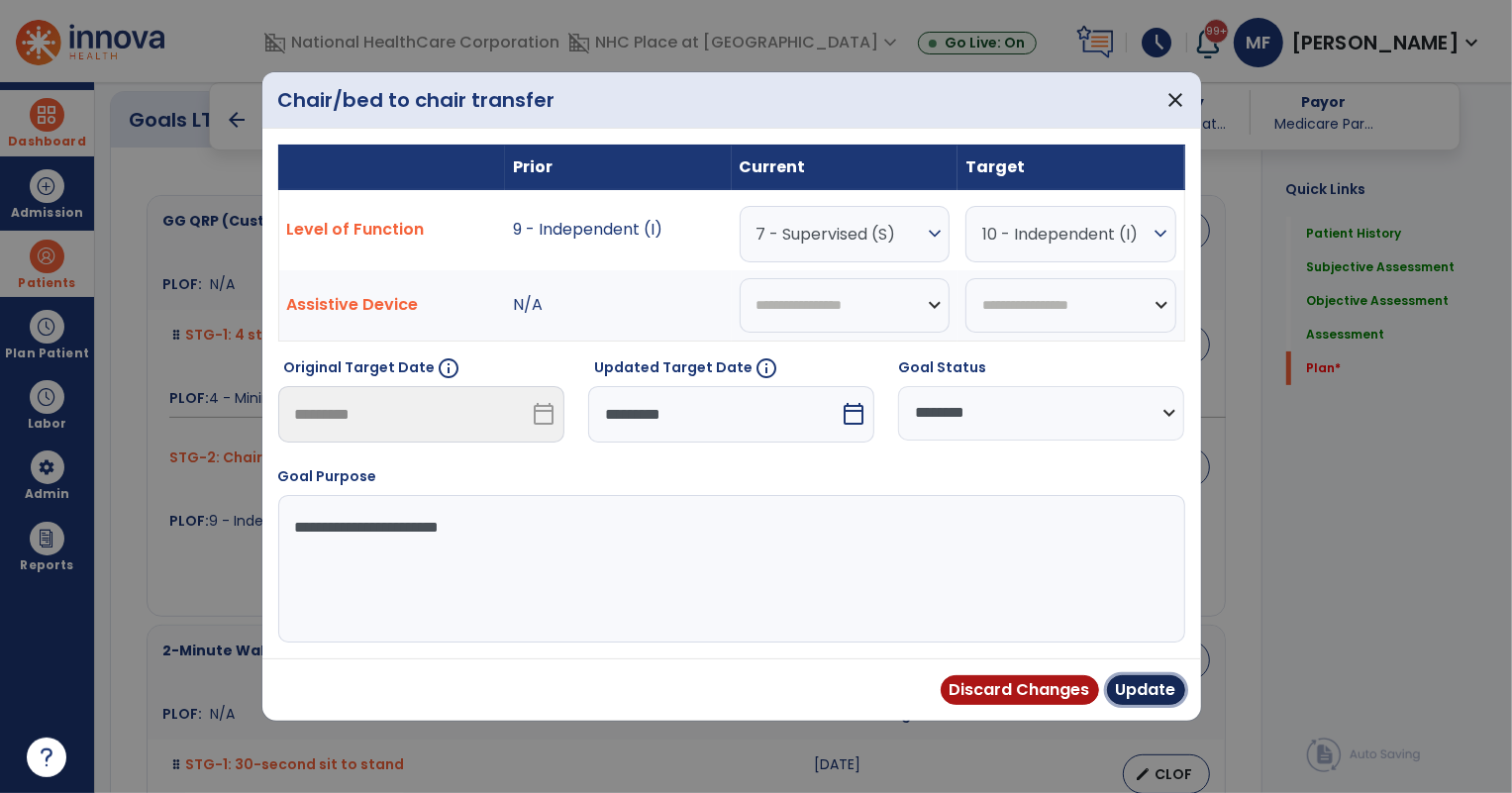 click on "Update" at bounding box center [1146, 690] 